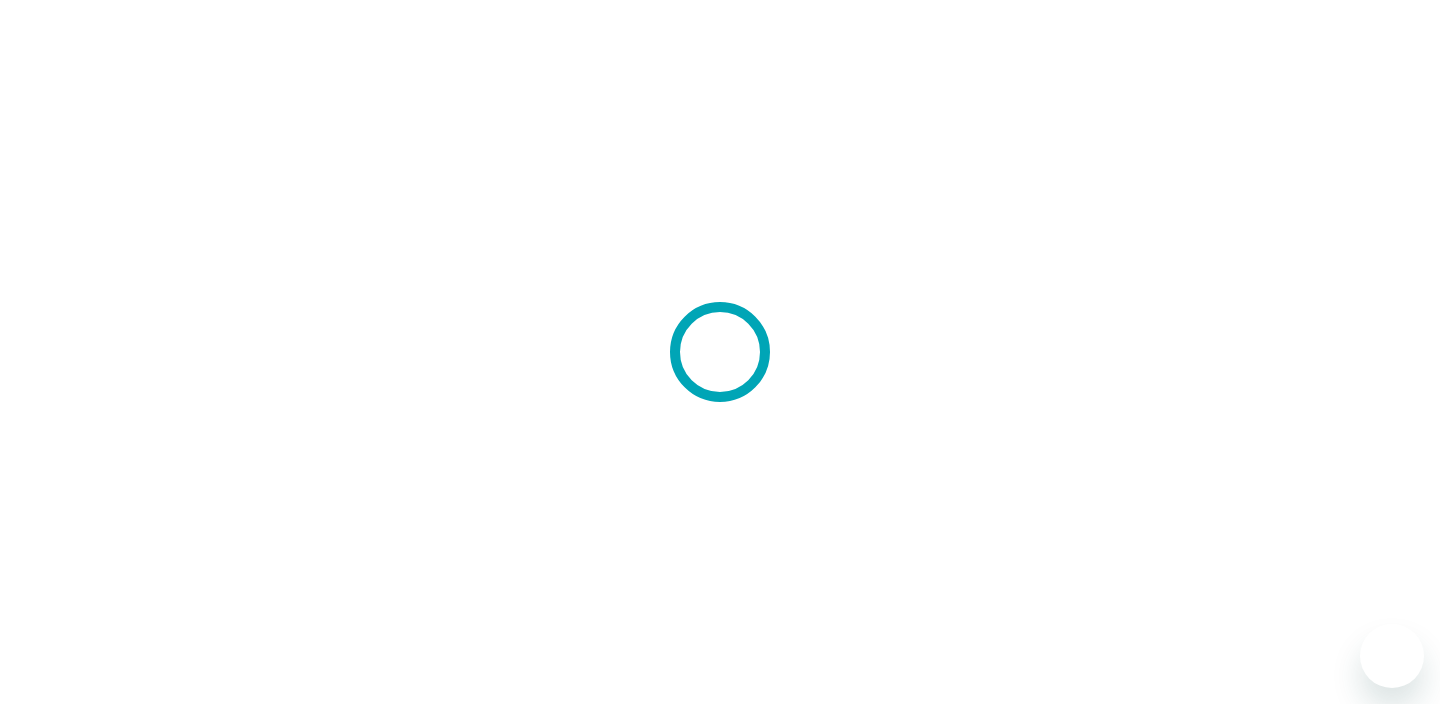 scroll, scrollTop: 0, scrollLeft: 0, axis: both 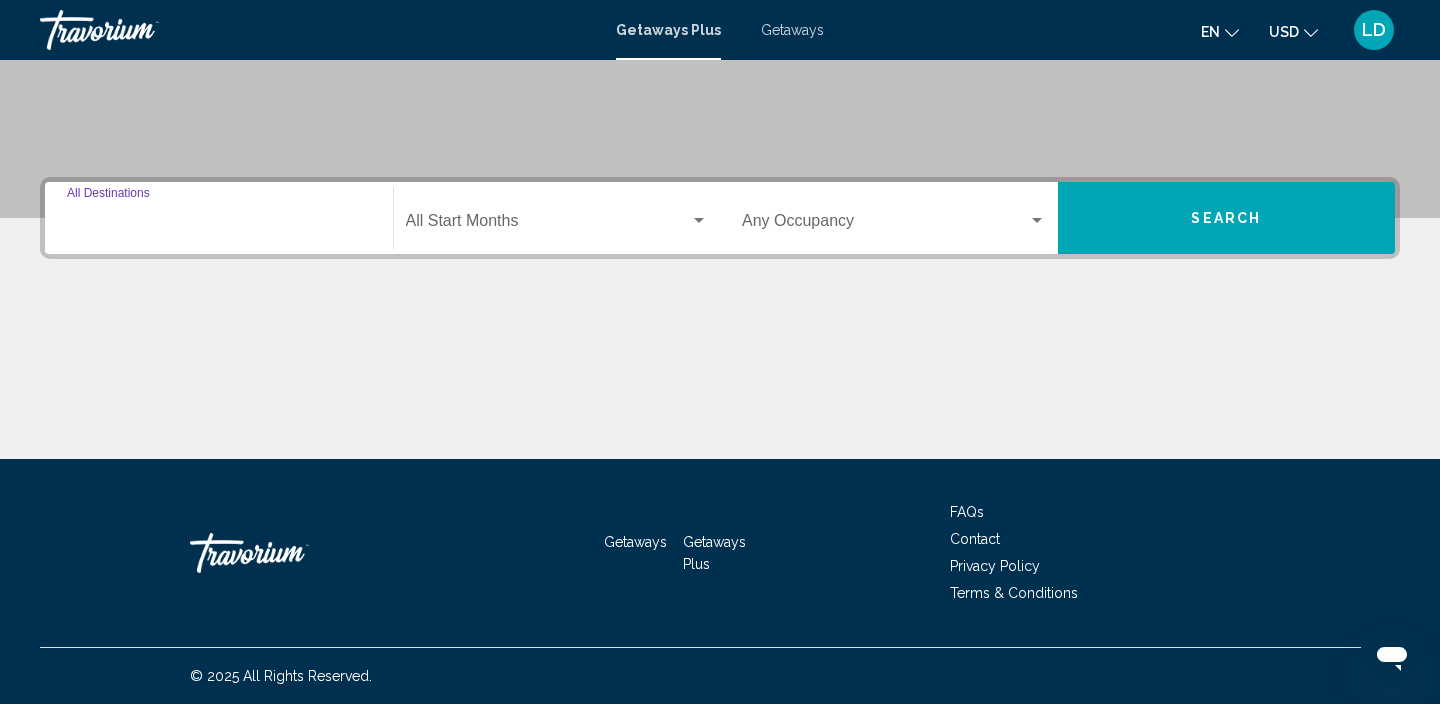 click on "Destination All Destinations" at bounding box center (219, 225) 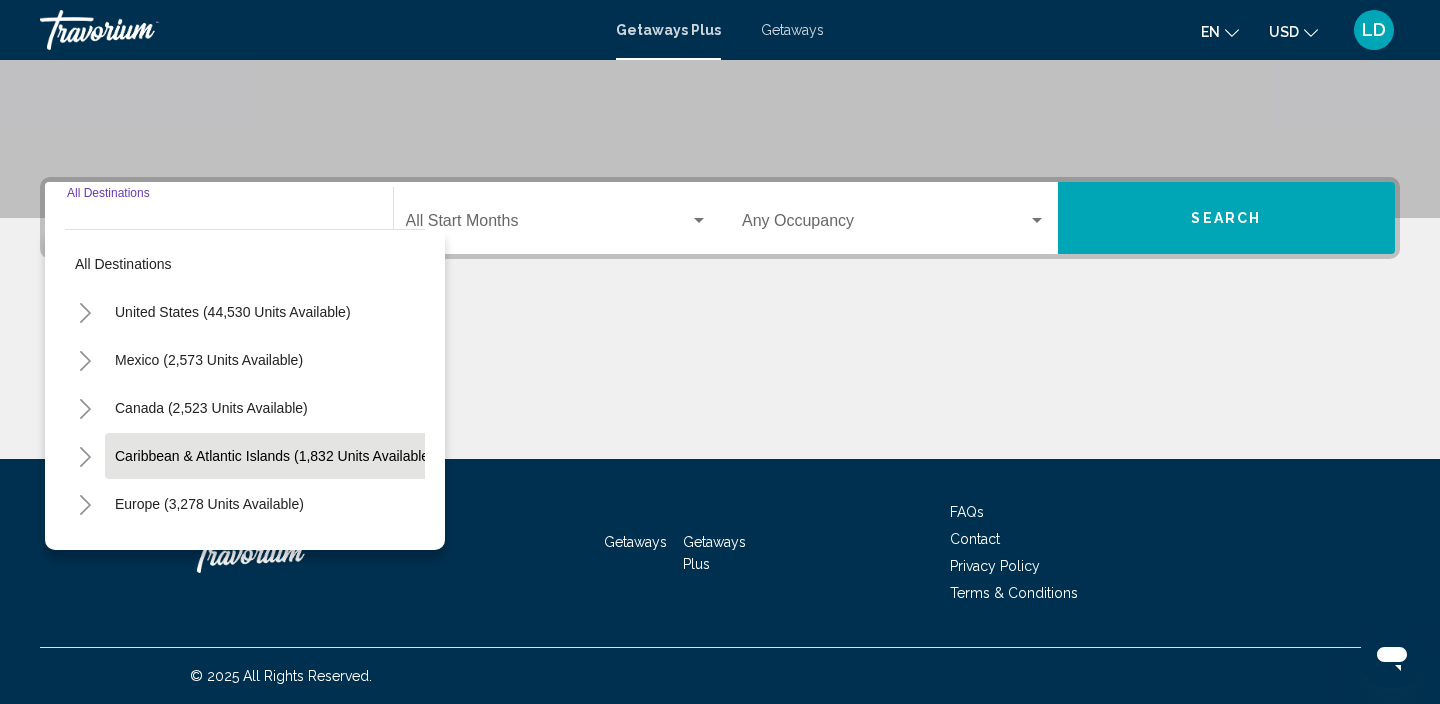 scroll, scrollTop: 114, scrollLeft: 0, axis: vertical 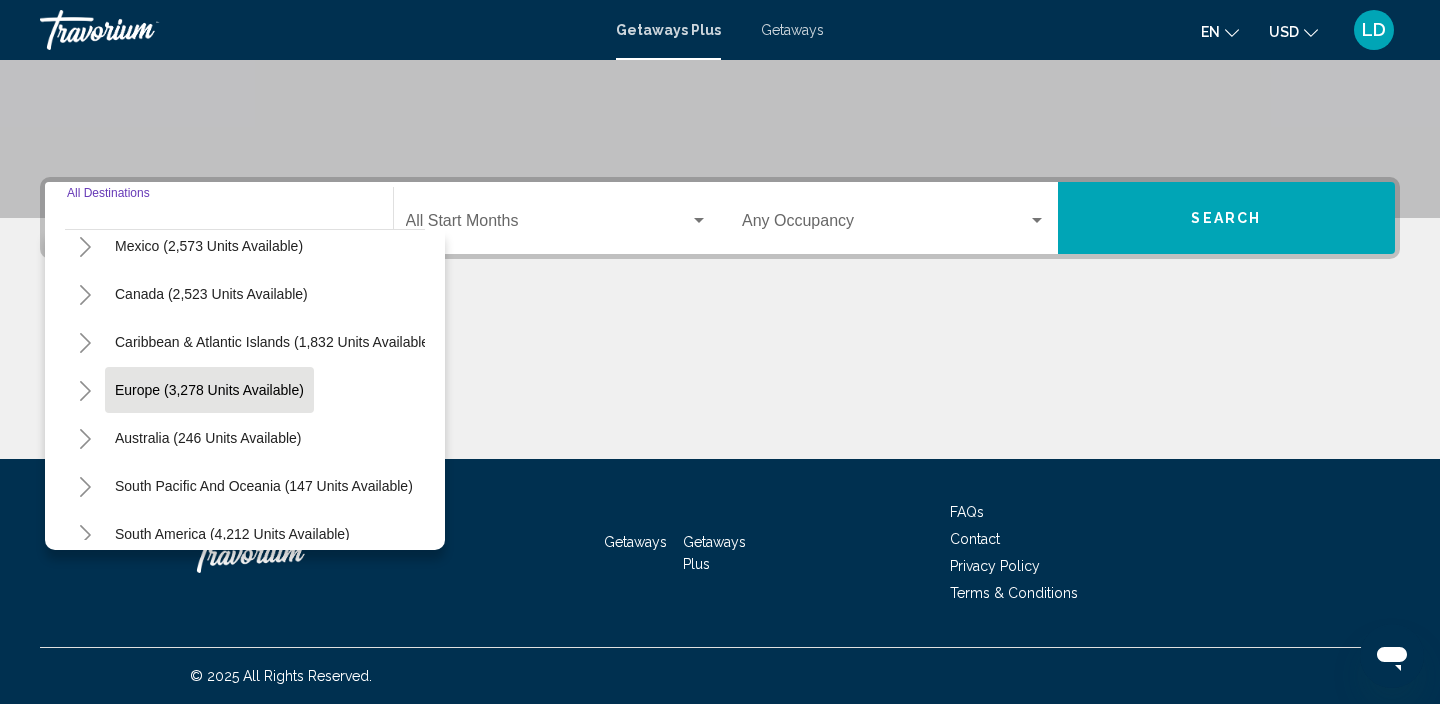 click on "[CONTINENT] ([NUMBER] units available)" at bounding box center (208, 438) 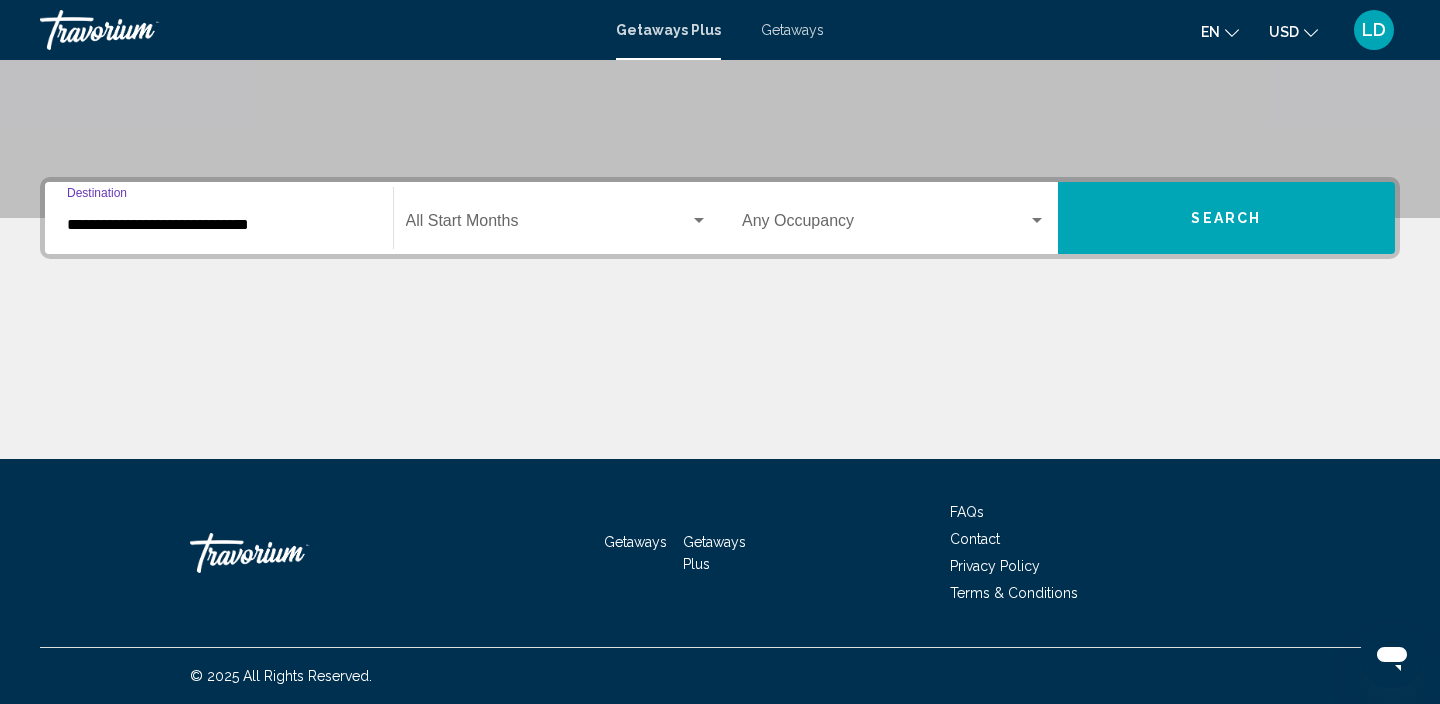 click at bounding box center (699, 221) 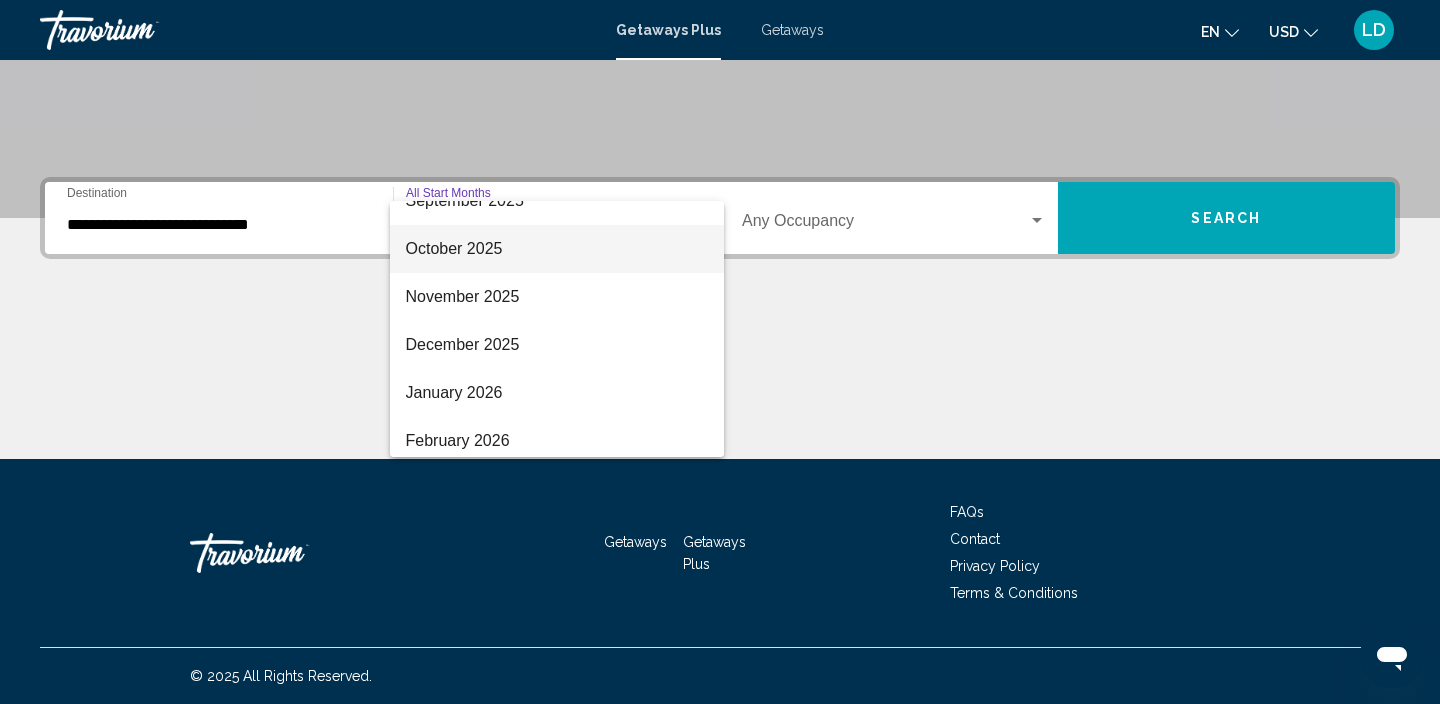 scroll, scrollTop: 122, scrollLeft: 0, axis: vertical 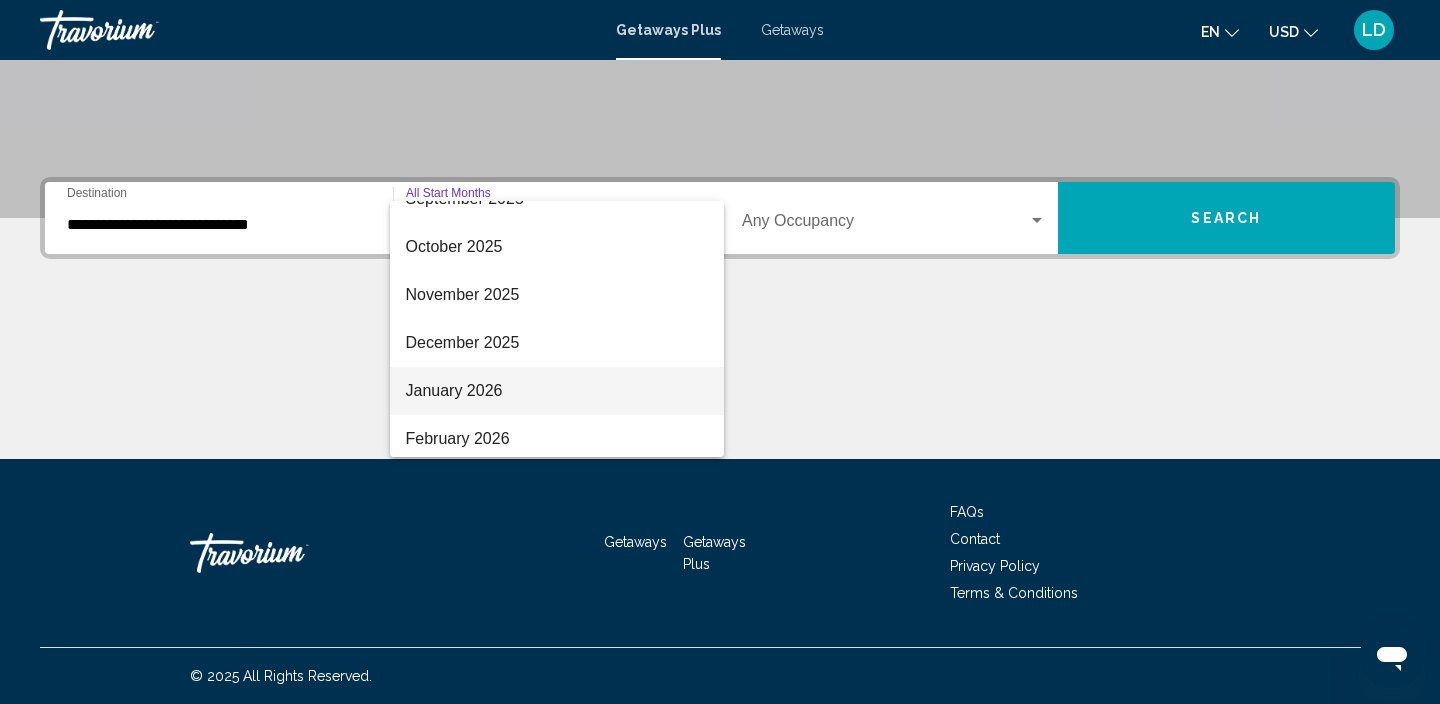 click on "January 2026" at bounding box center [557, 391] 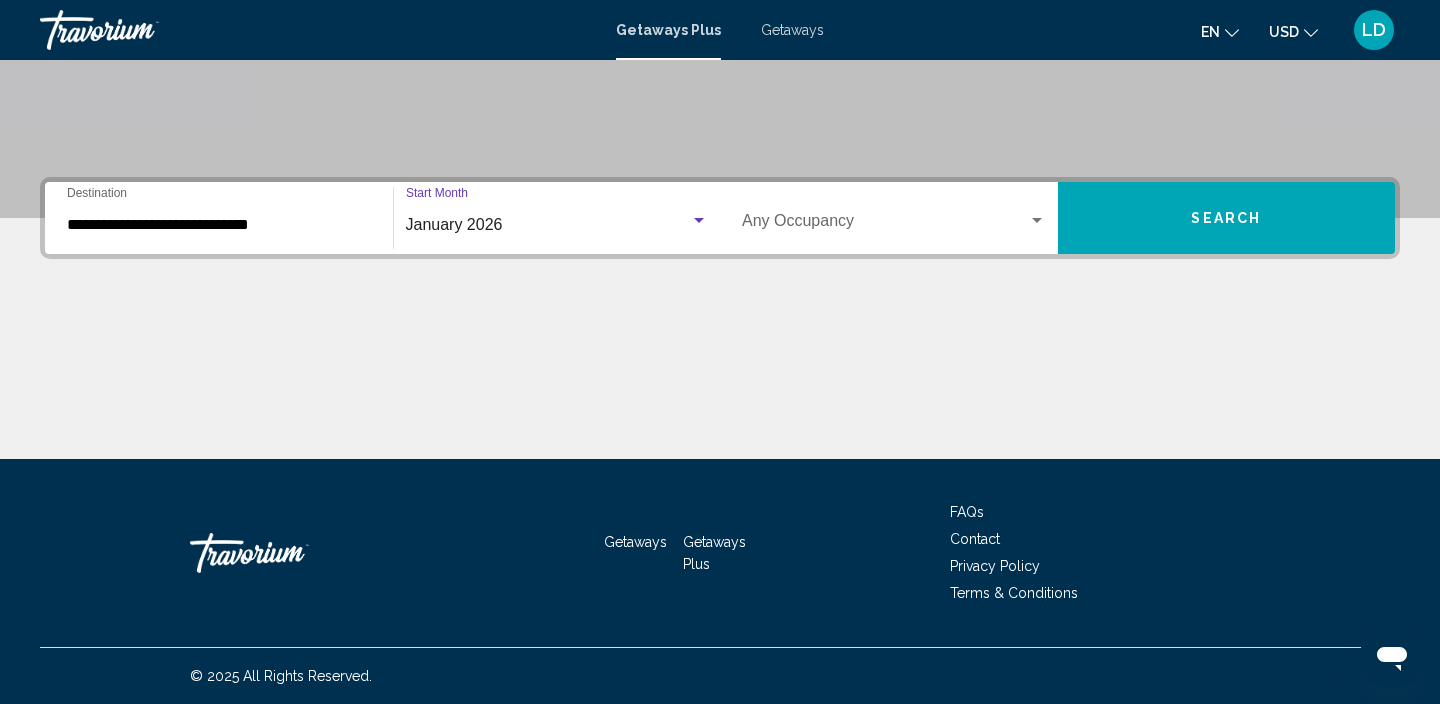 click at bounding box center (699, 220) 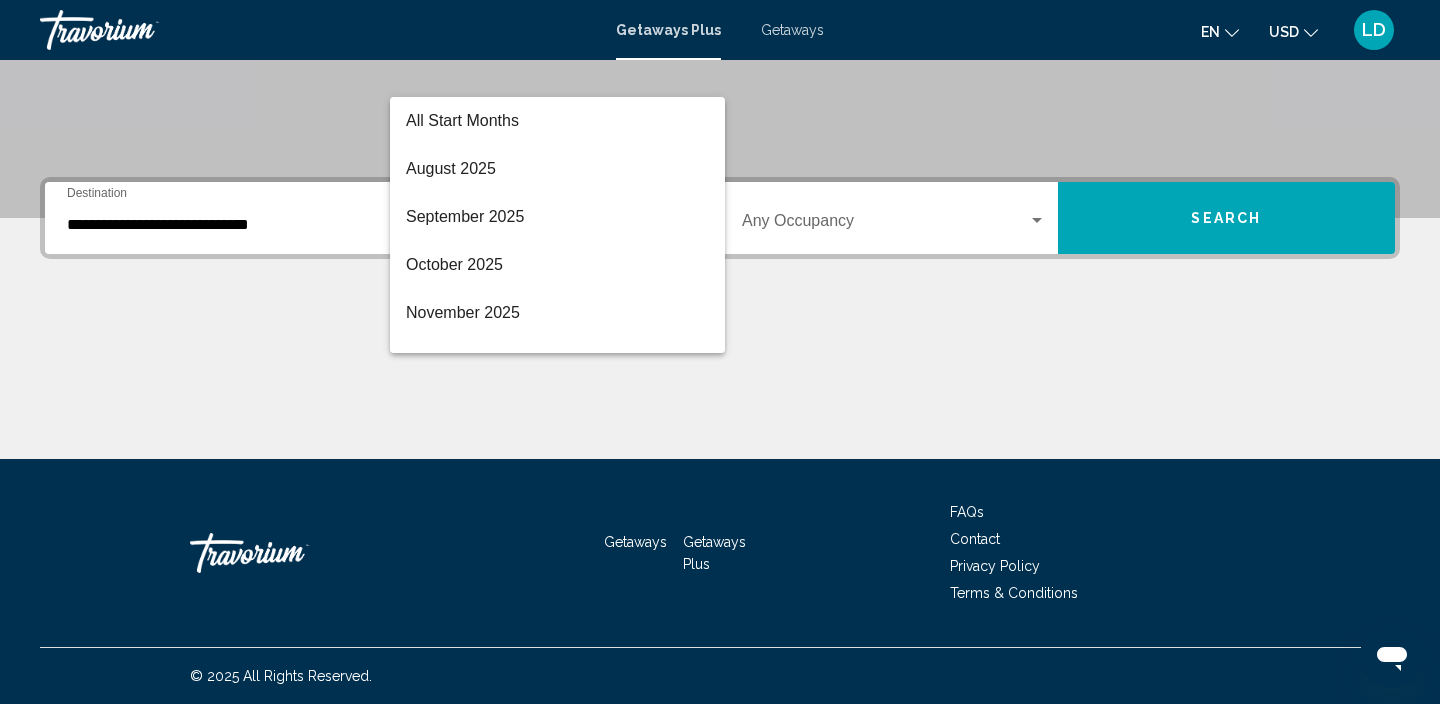 scroll, scrollTop: 184, scrollLeft: 0, axis: vertical 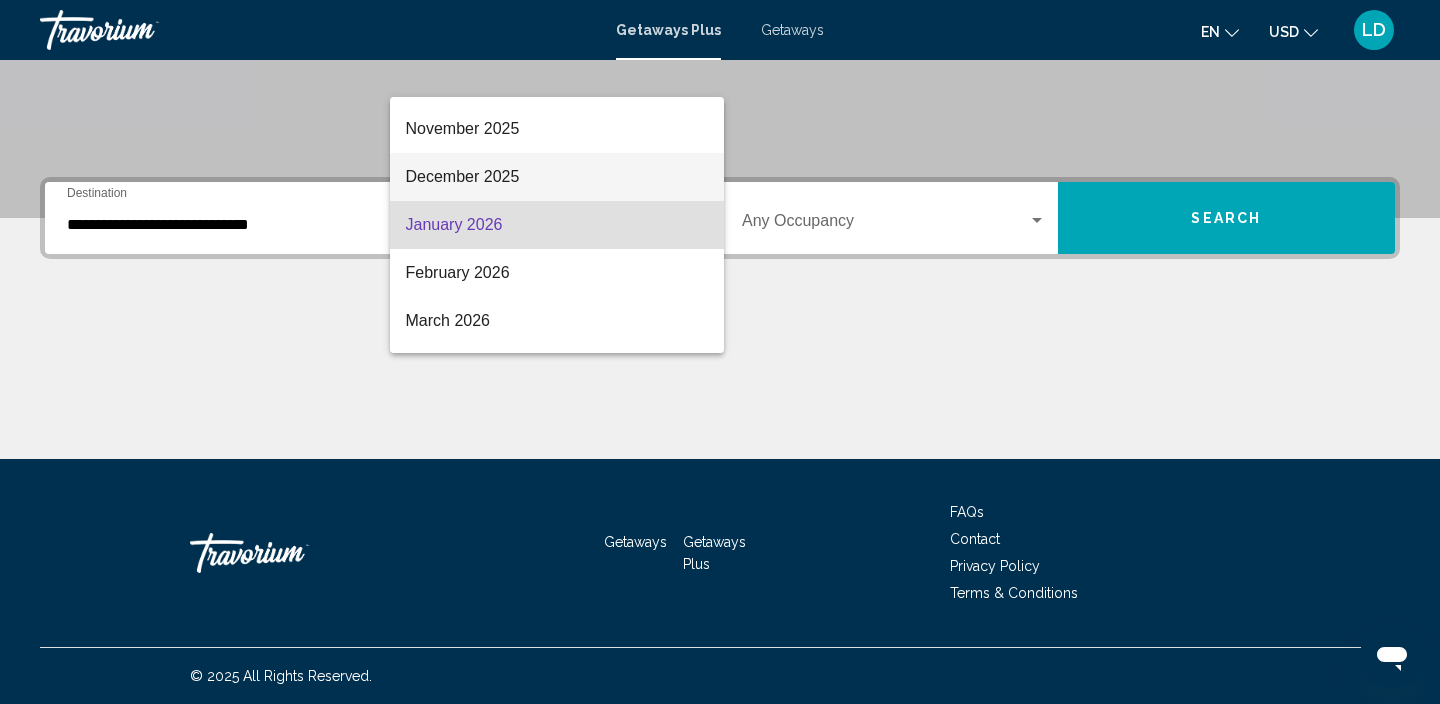 click on "December 2025" at bounding box center (557, 177) 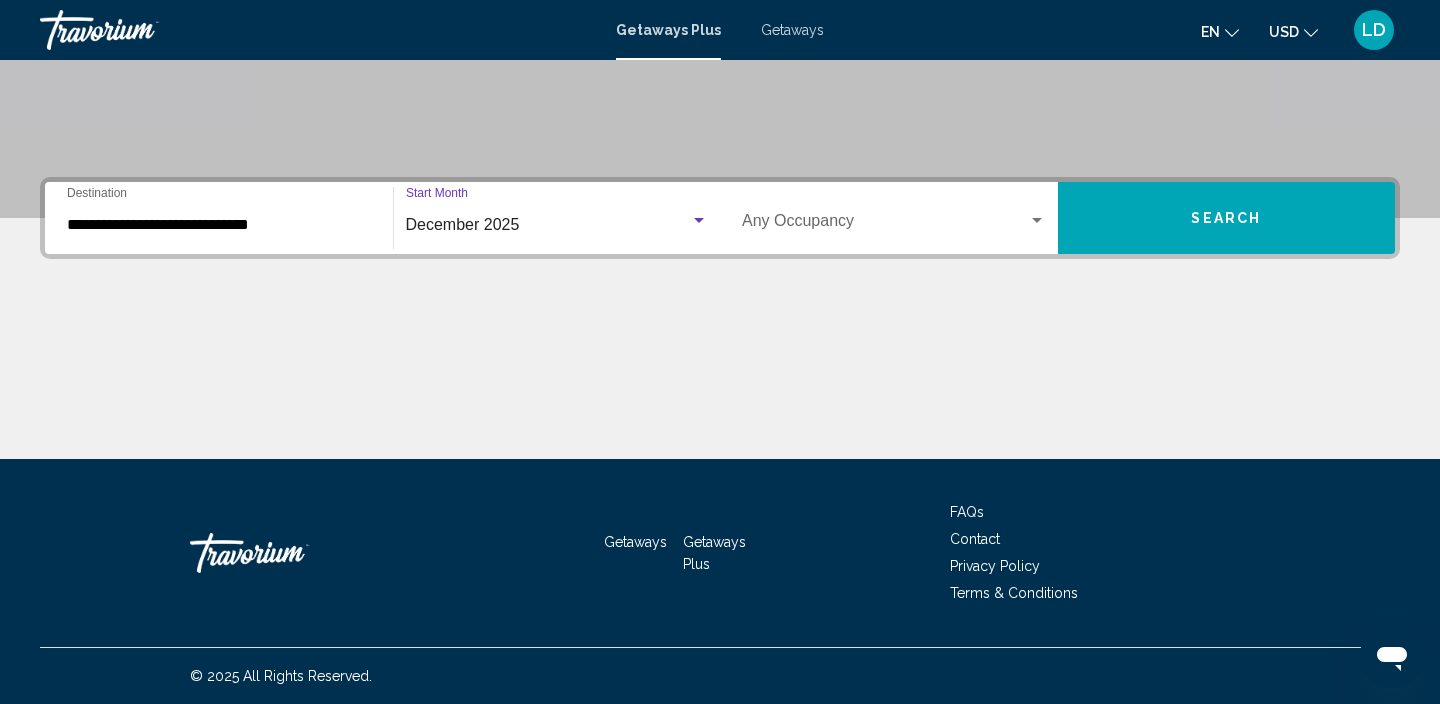 click on "Search" at bounding box center (1227, 218) 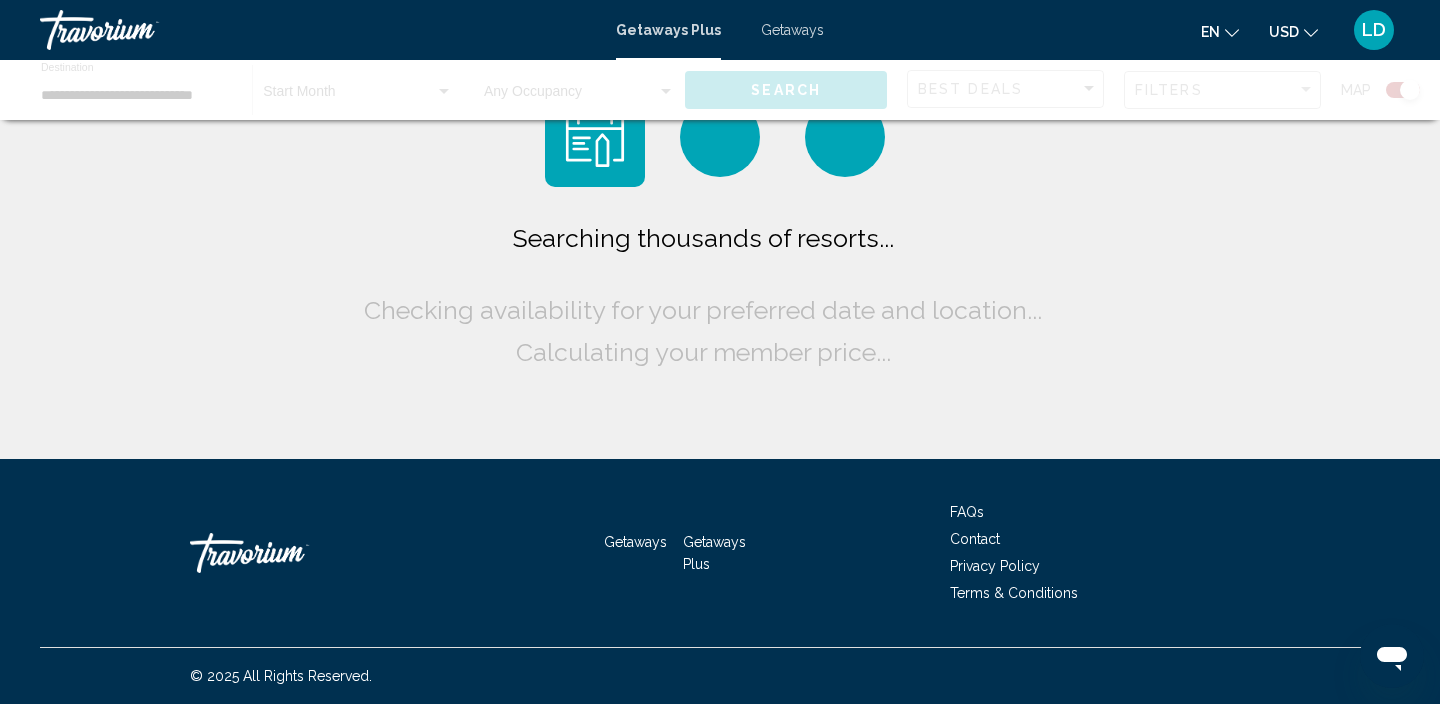 scroll, scrollTop: 0, scrollLeft: 0, axis: both 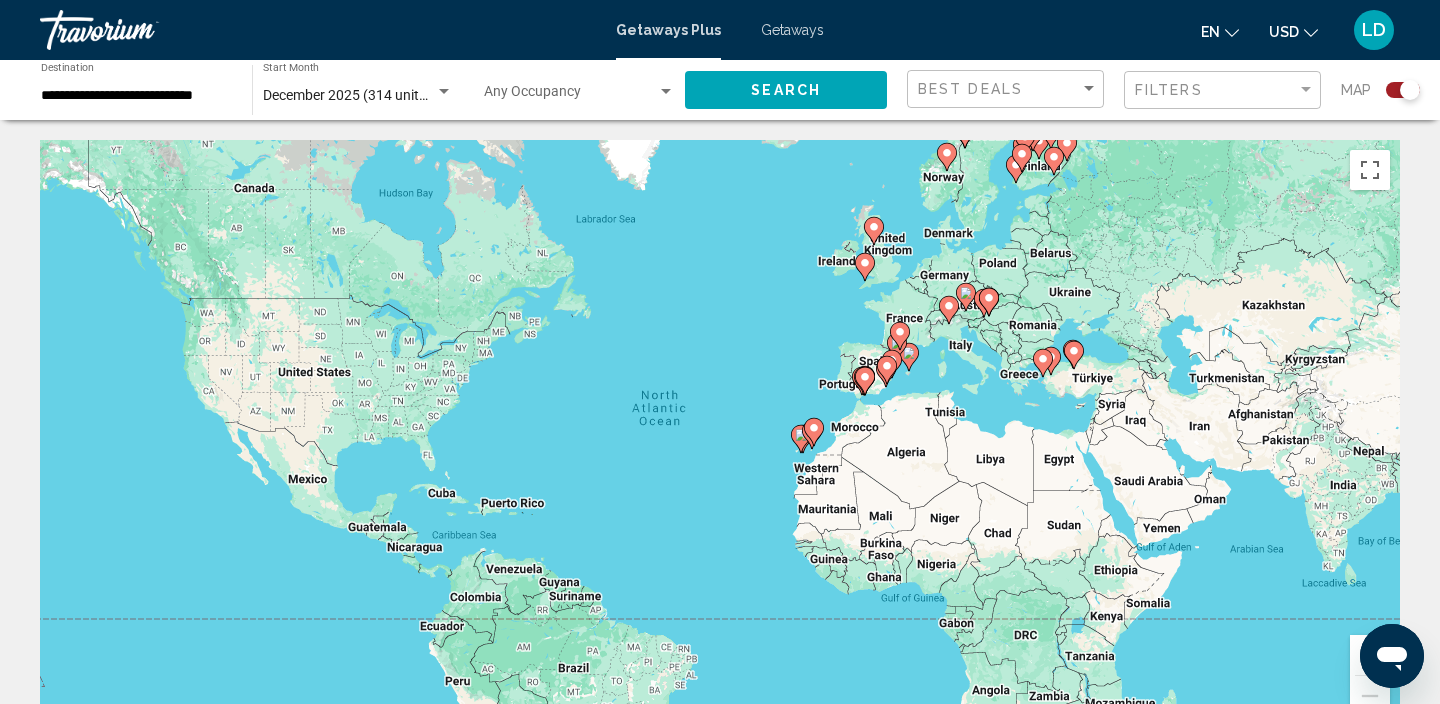 click at bounding box center (666, 91) 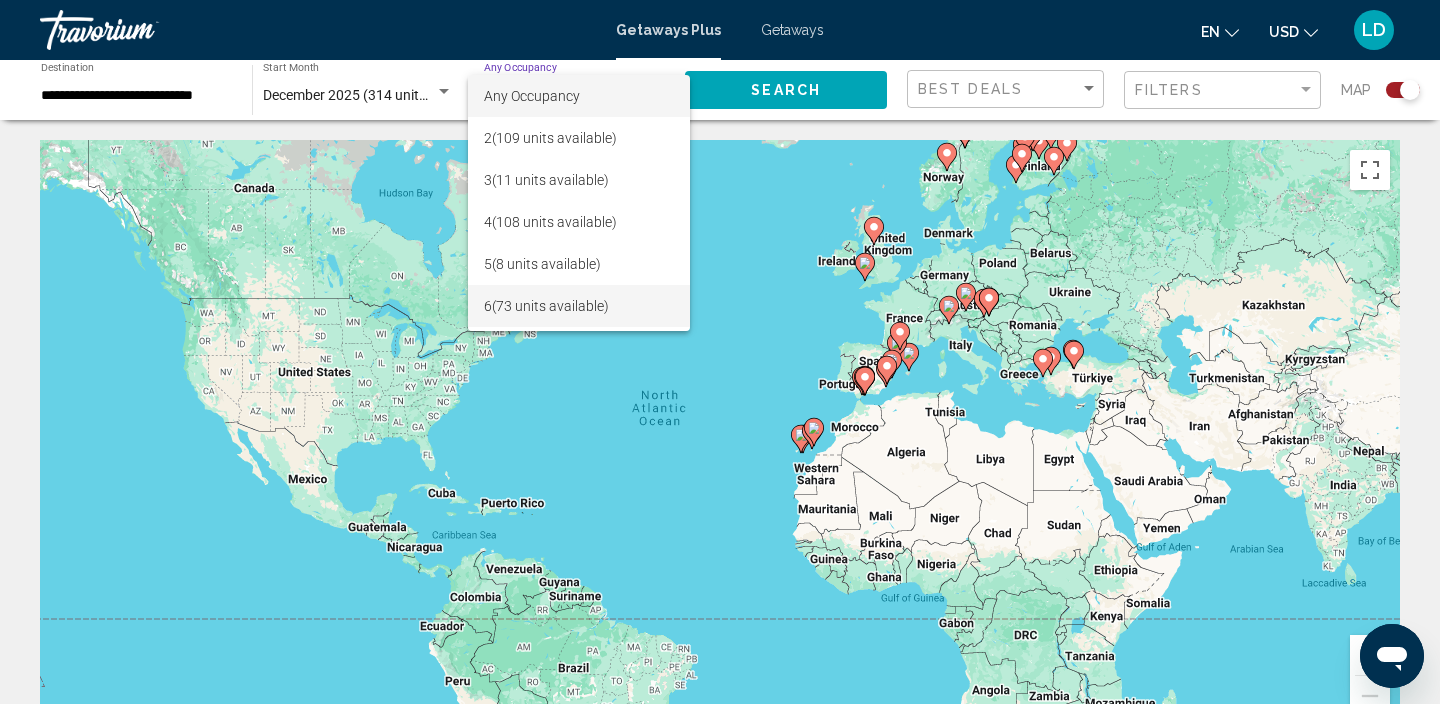 click on "6  (73 units available)" at bounding box center (579, 306) 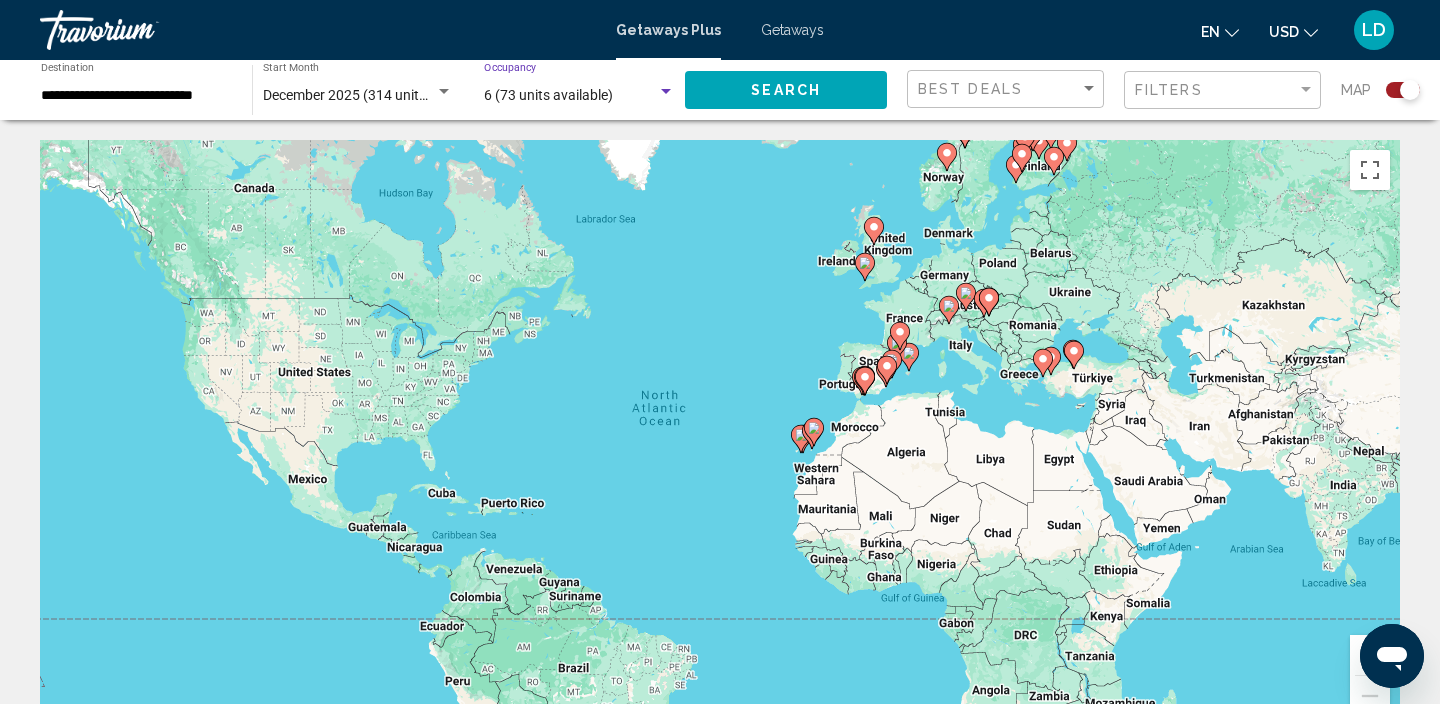 click on "Search" 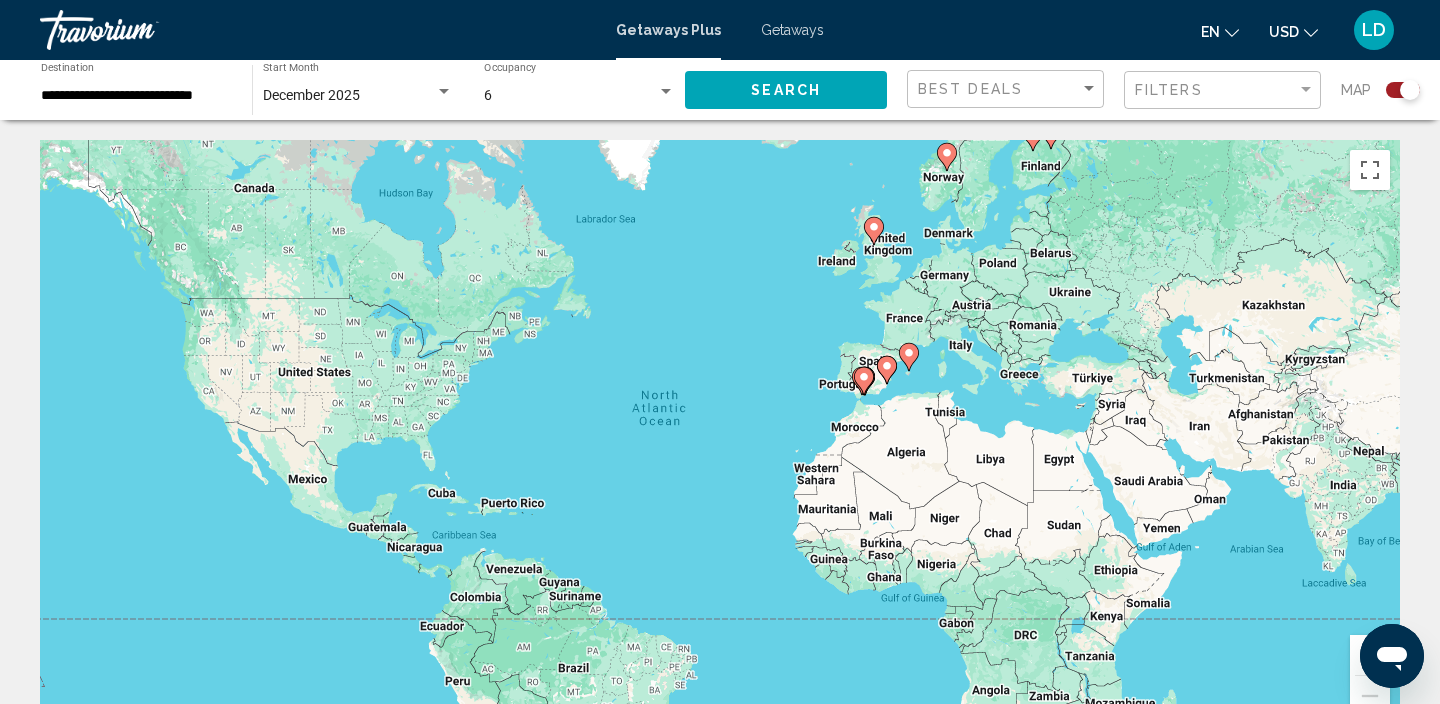 click on "December 2025 Start Month All Start Months" 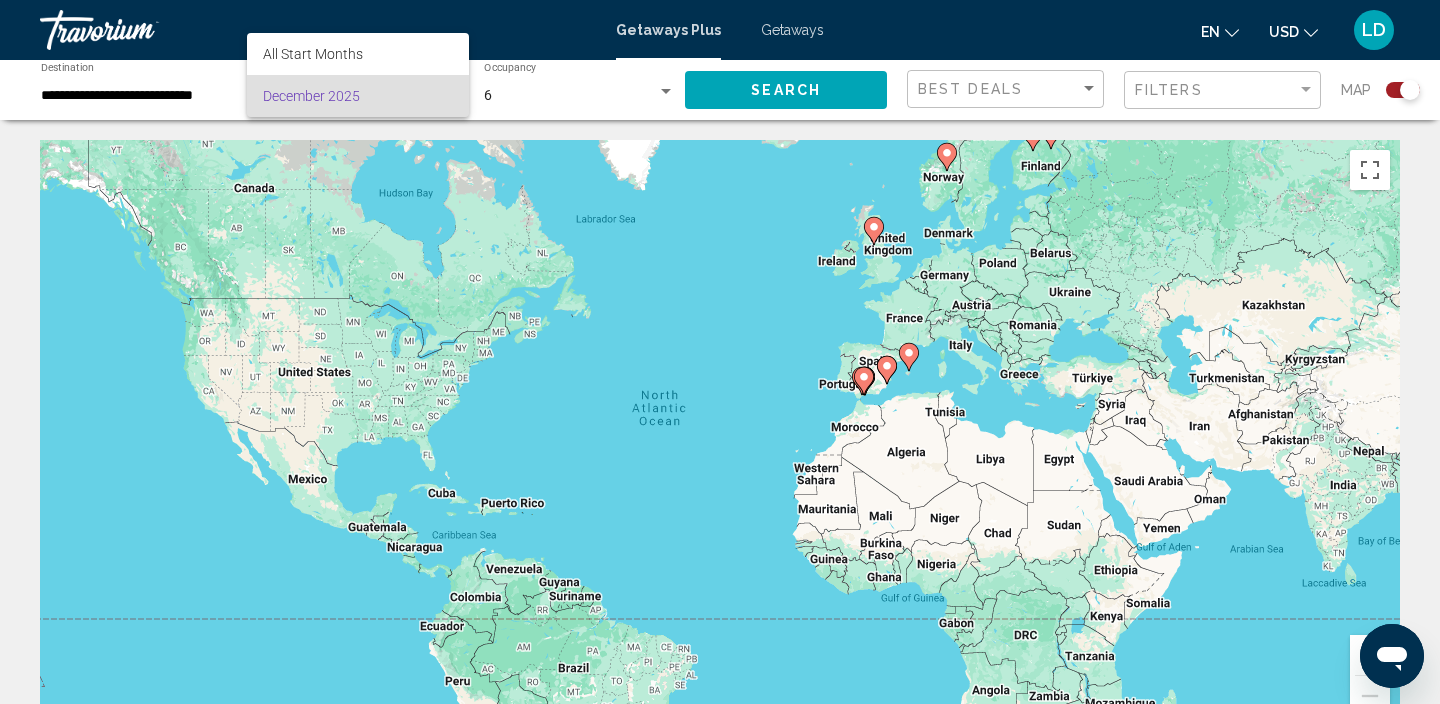 click at bounding box center (720, 352) 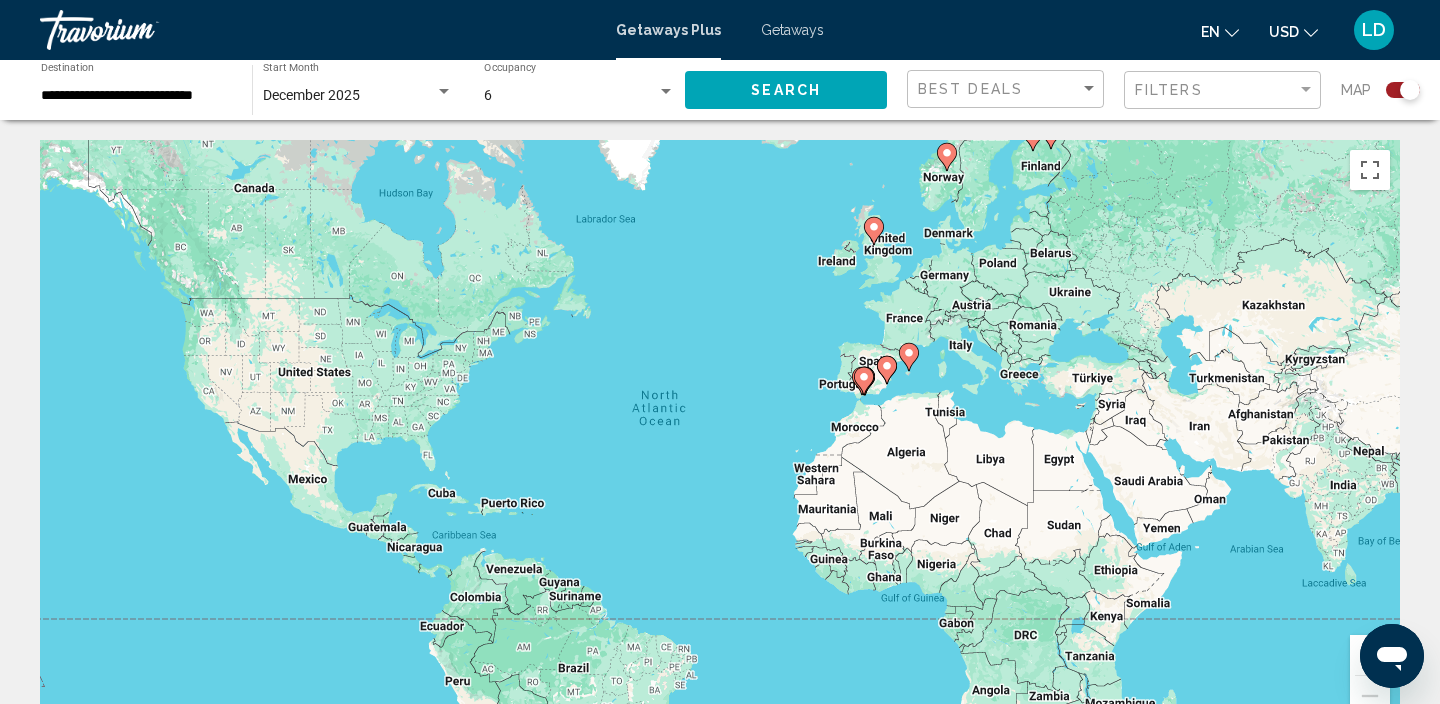 click at bounding box center [444, 91] 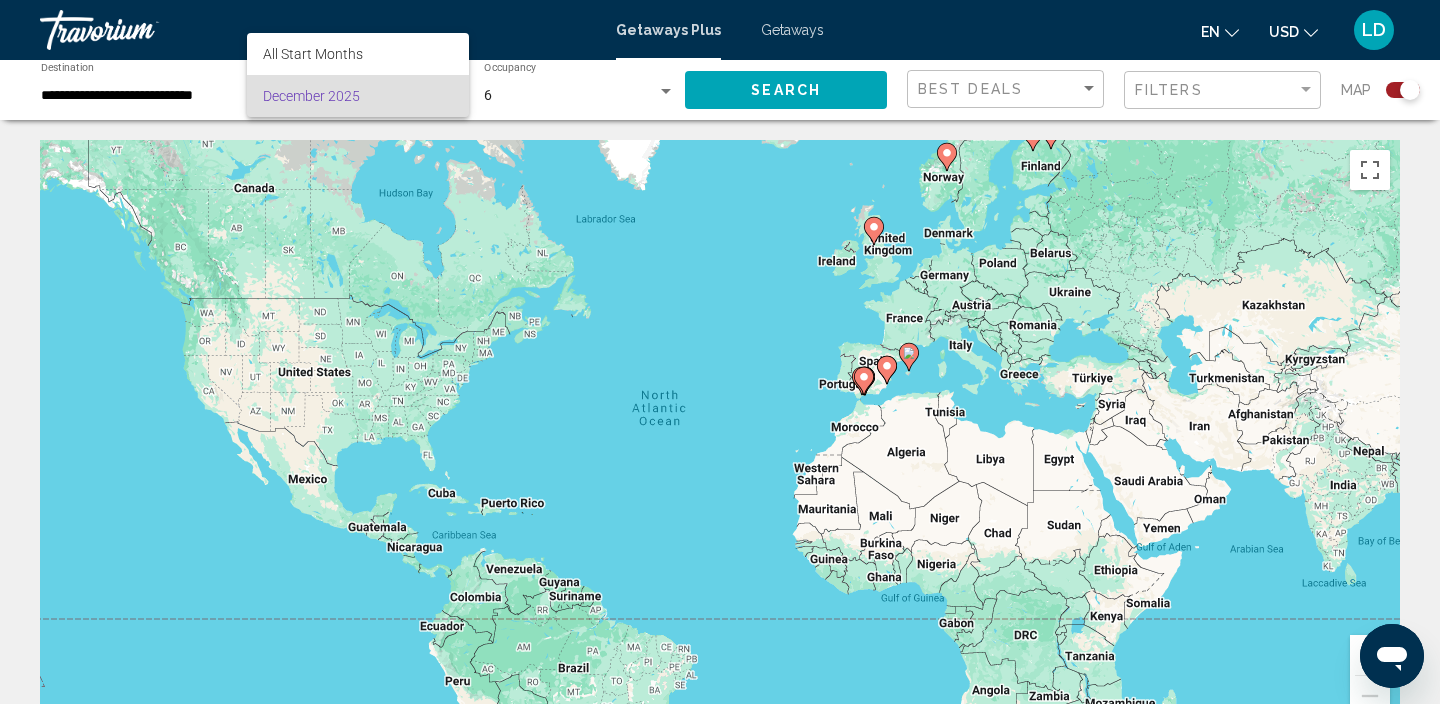 click at bounding box center [720, 352] 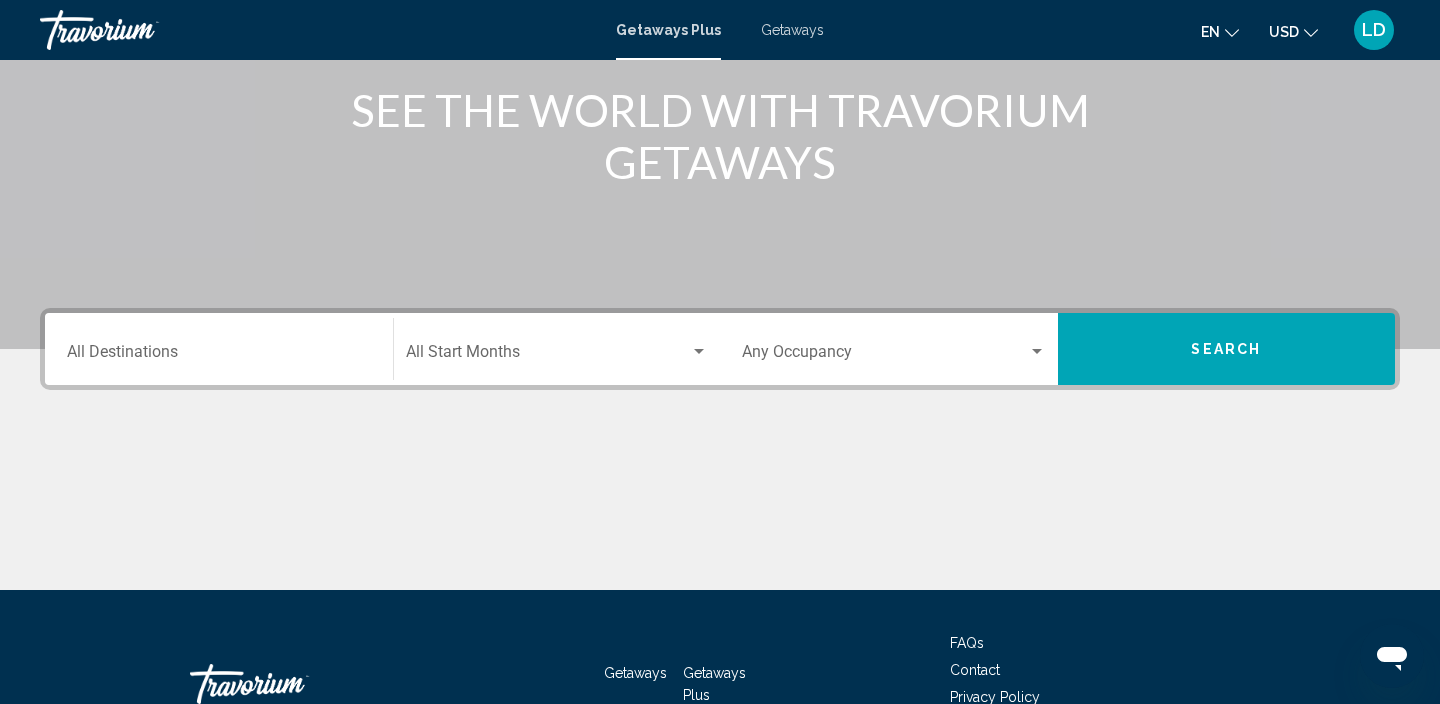 scroll, scrollTop: 279, scrollLeft: 0, axis: vertical 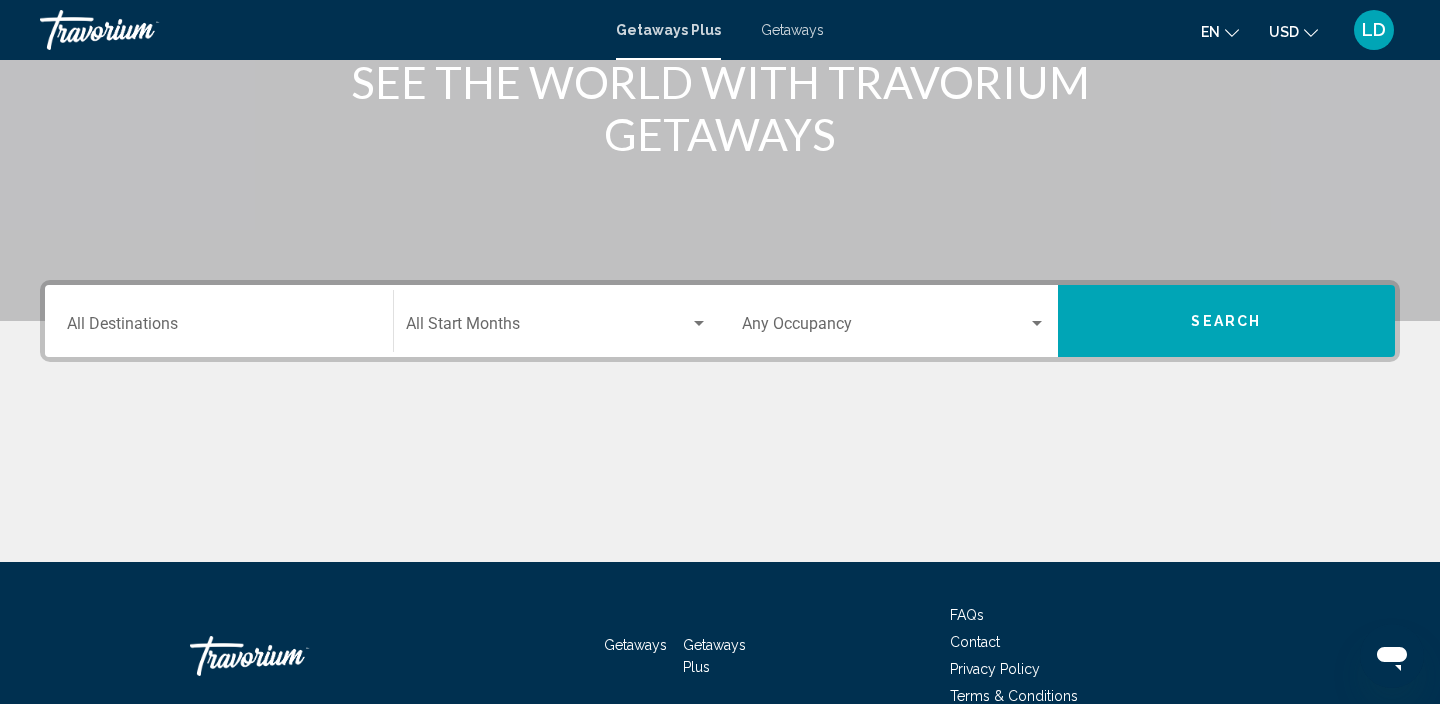 click on "Destination All Destinations" at bounding box center (219, 328) 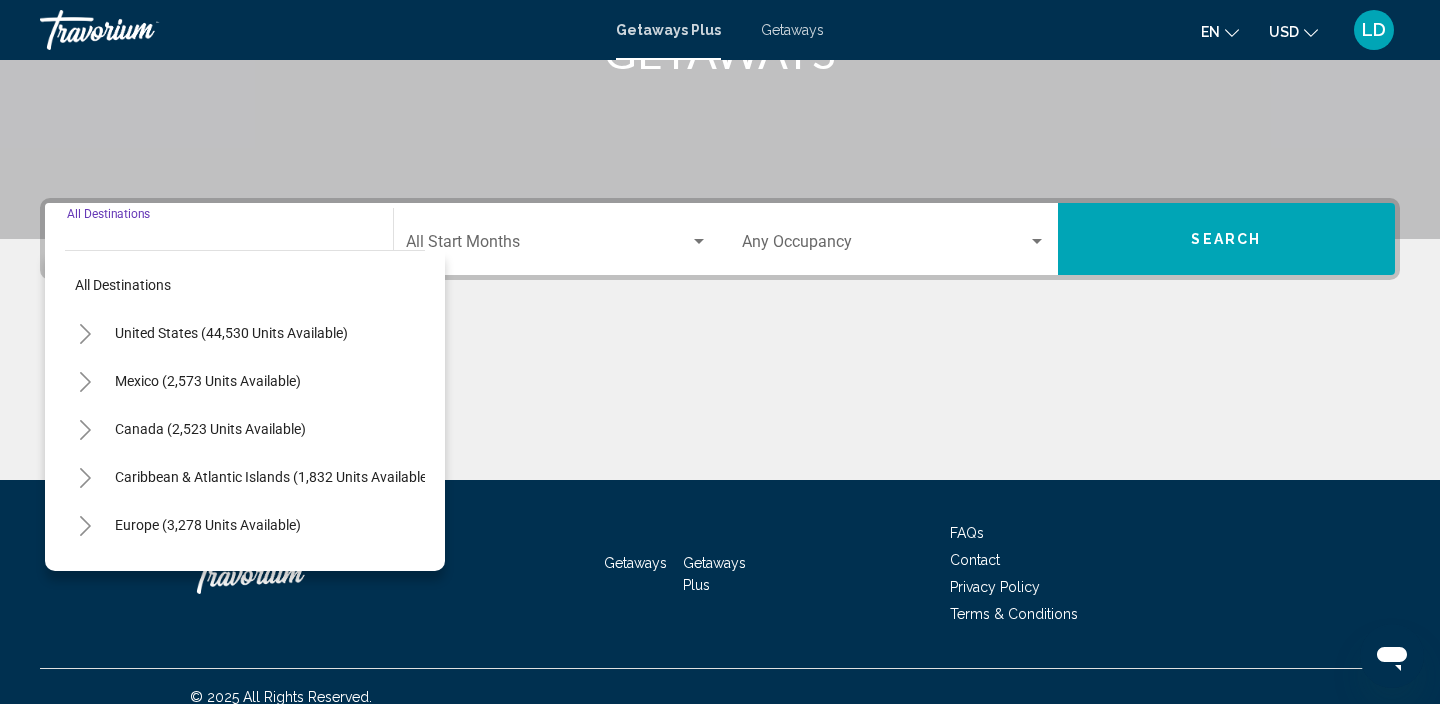 scroll, scrollTop: 382, scrollLeft: 0, axis: vertical 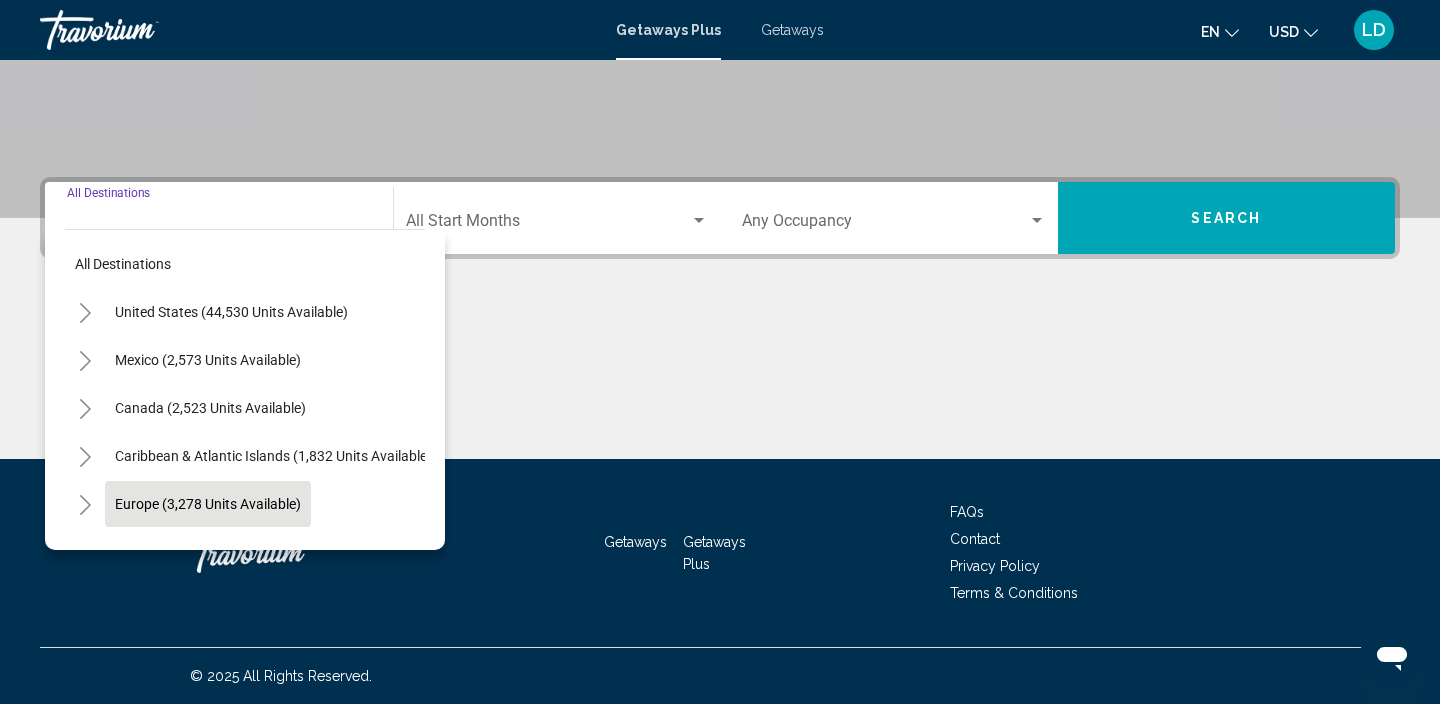 click on "[CONTINENT] ([NUMBER] units available)" at bounding box center (208, 552) 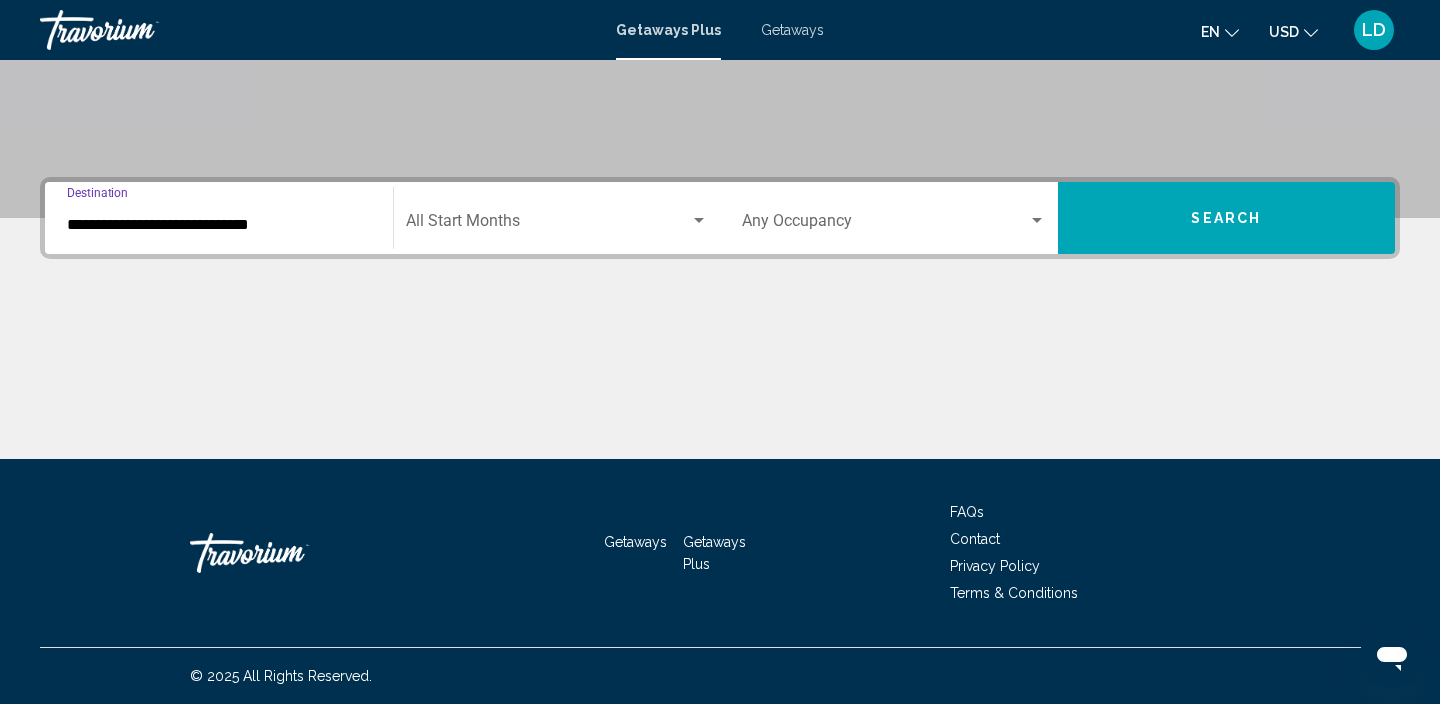 click at bounding box center [699, 221] 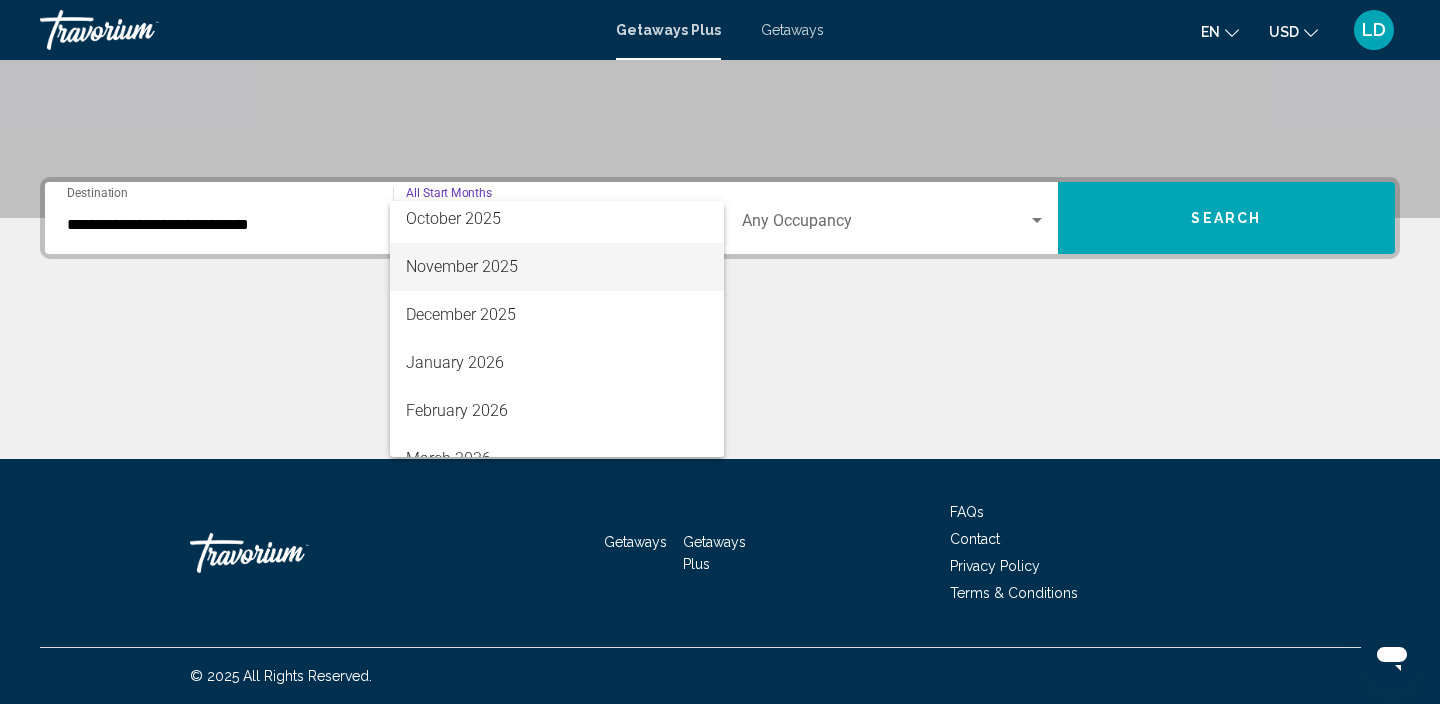scroll, scrollTop: 155, scrollLeft: 0, axis: vertical 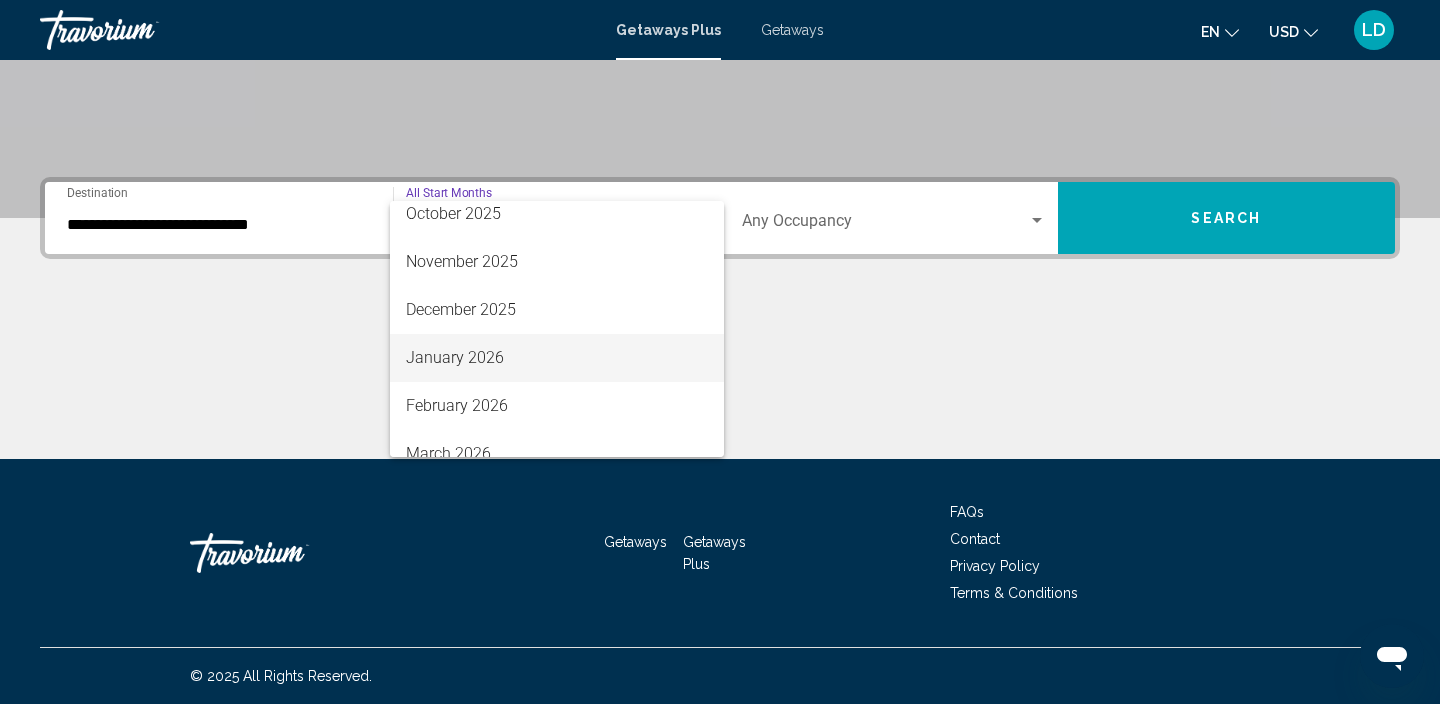 click on "January 2026" at bounding box center [557, 358] 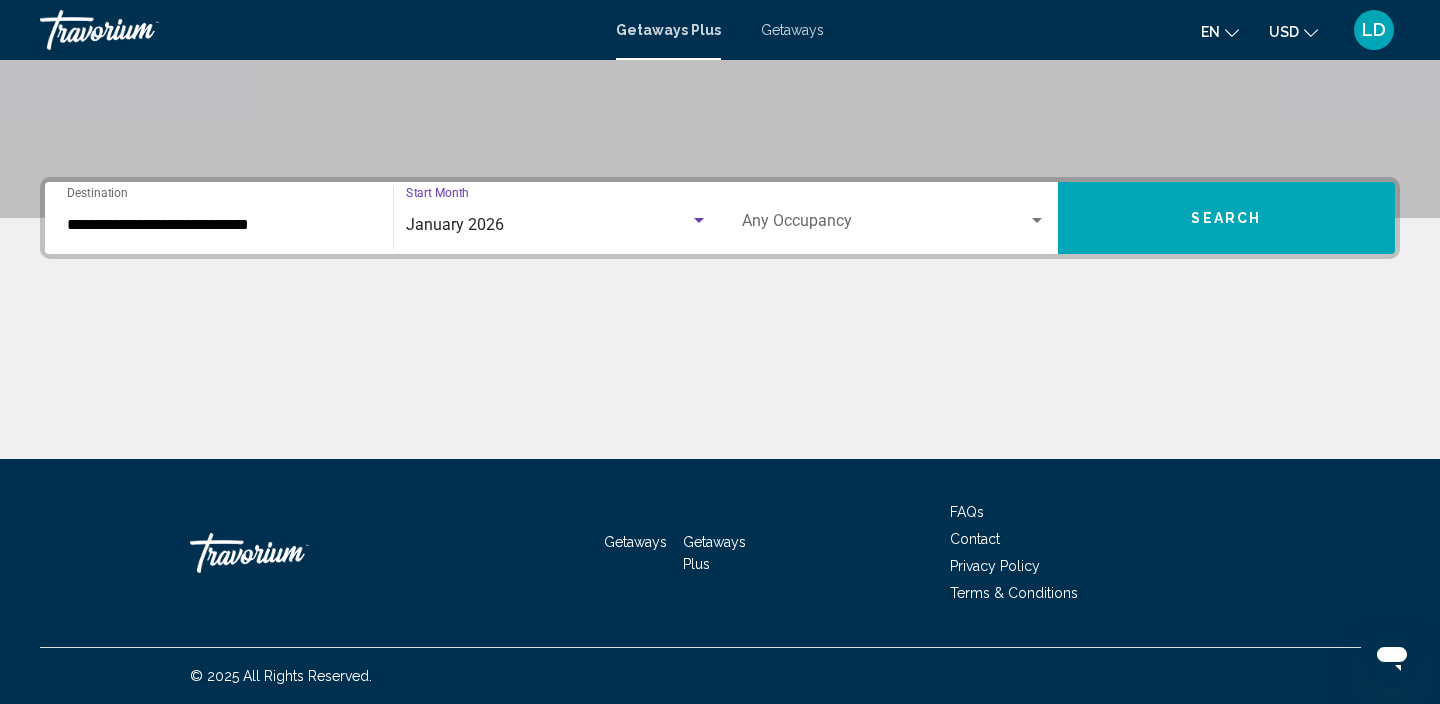 click at bounding box center [1037, 220] 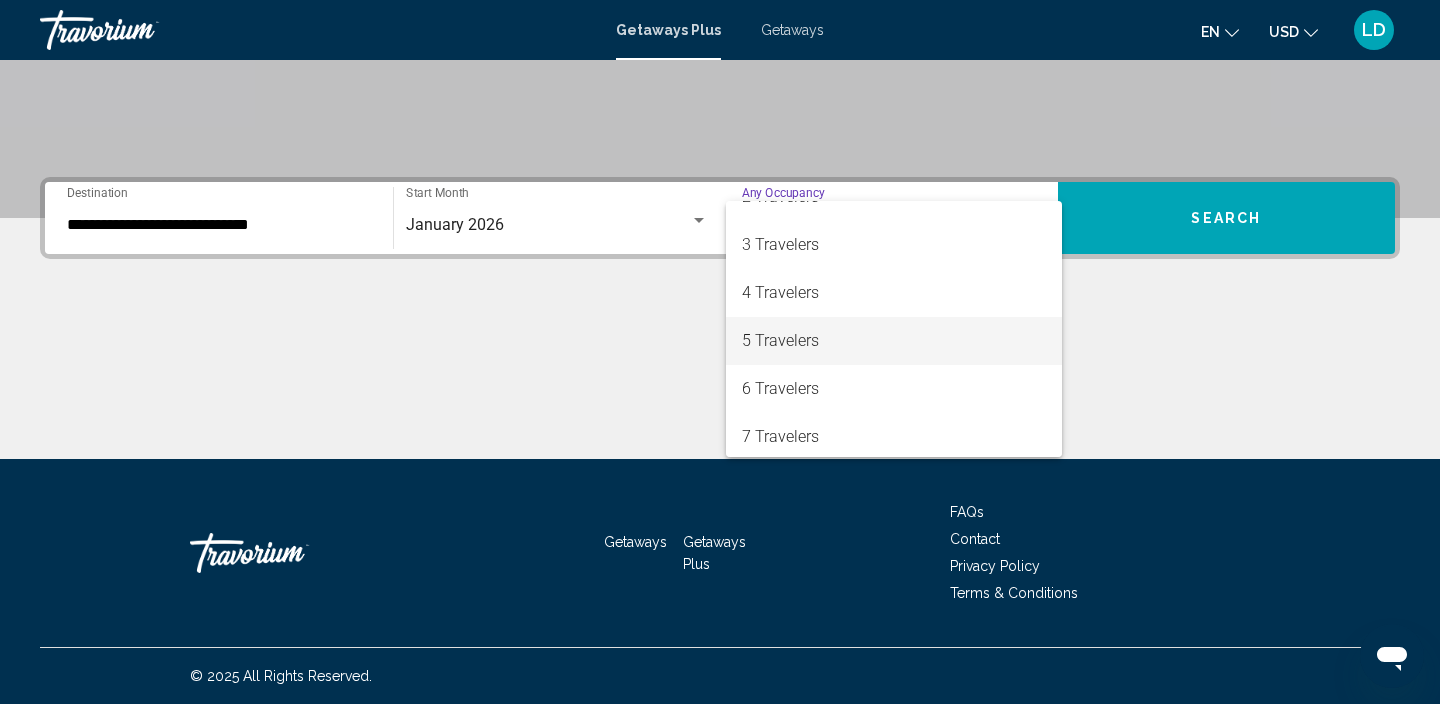 scroll, scrollTop: 79, scrollLeft: 0, axis: vertical 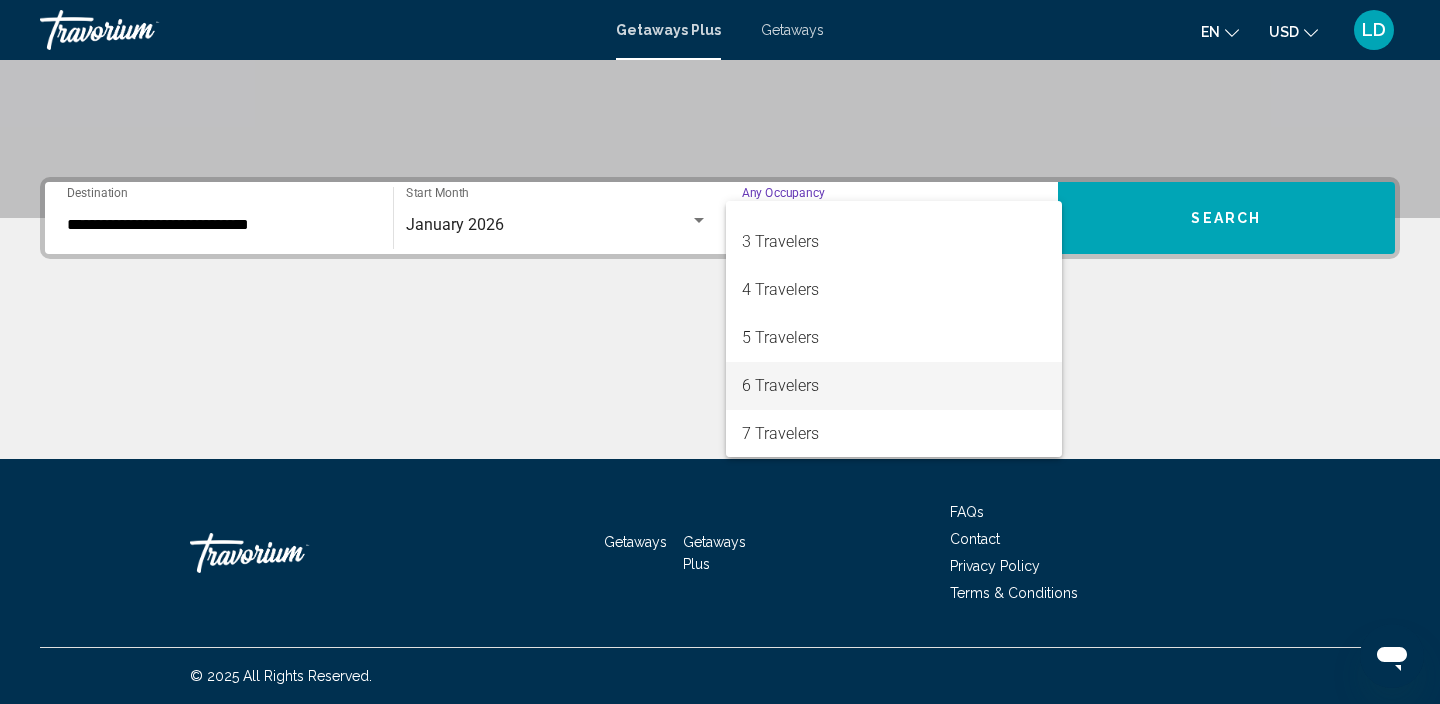 click on "6 Travelers" at bounding box center (894, 386) 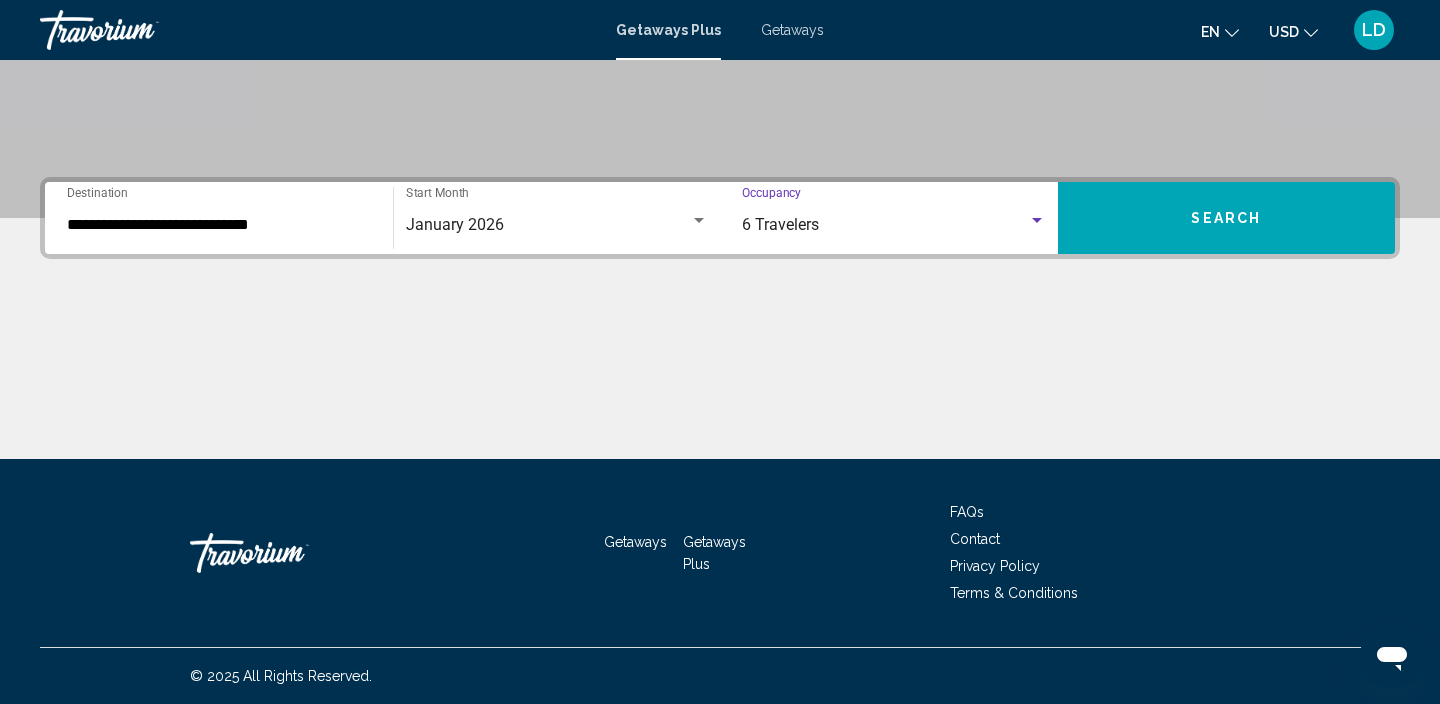 click on "Search" at bounding box center (1226, 219) 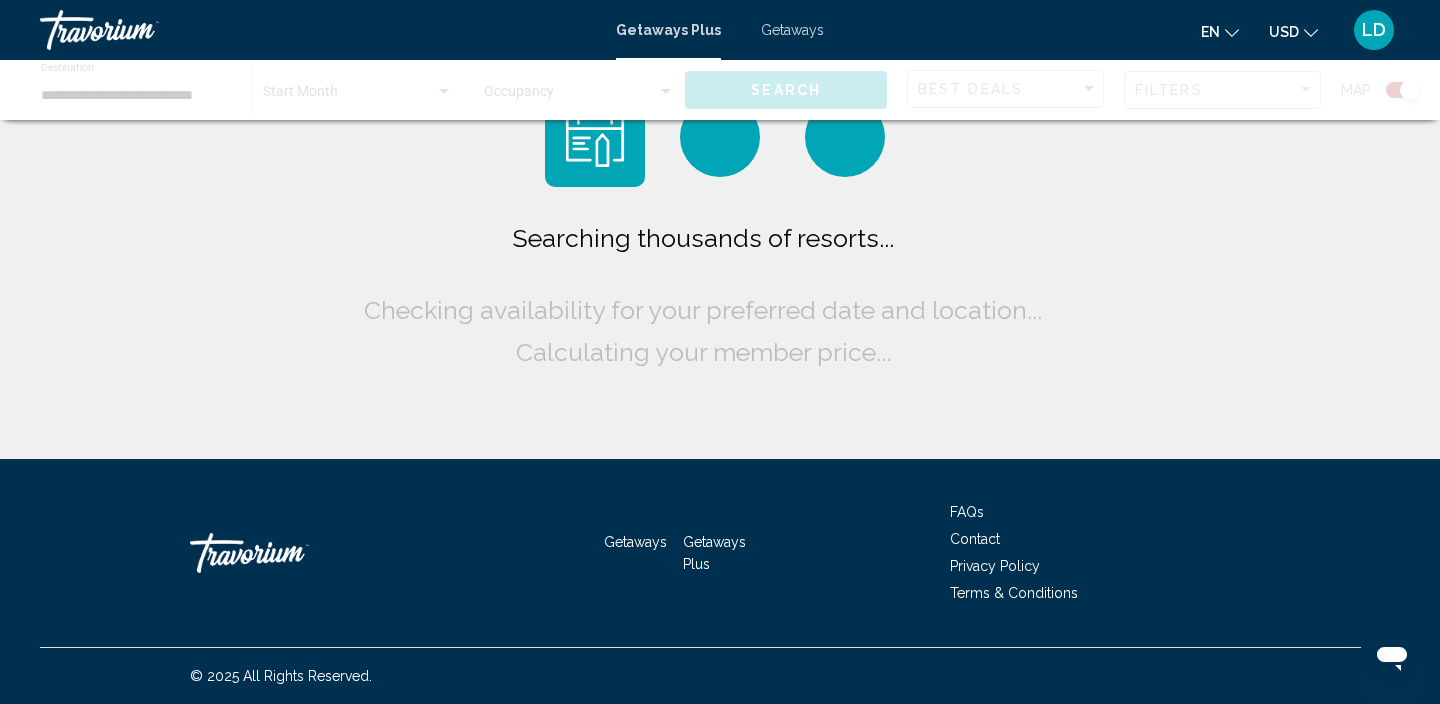 scroll, scrollTop: 0, scrollLeft: 0, axis: both 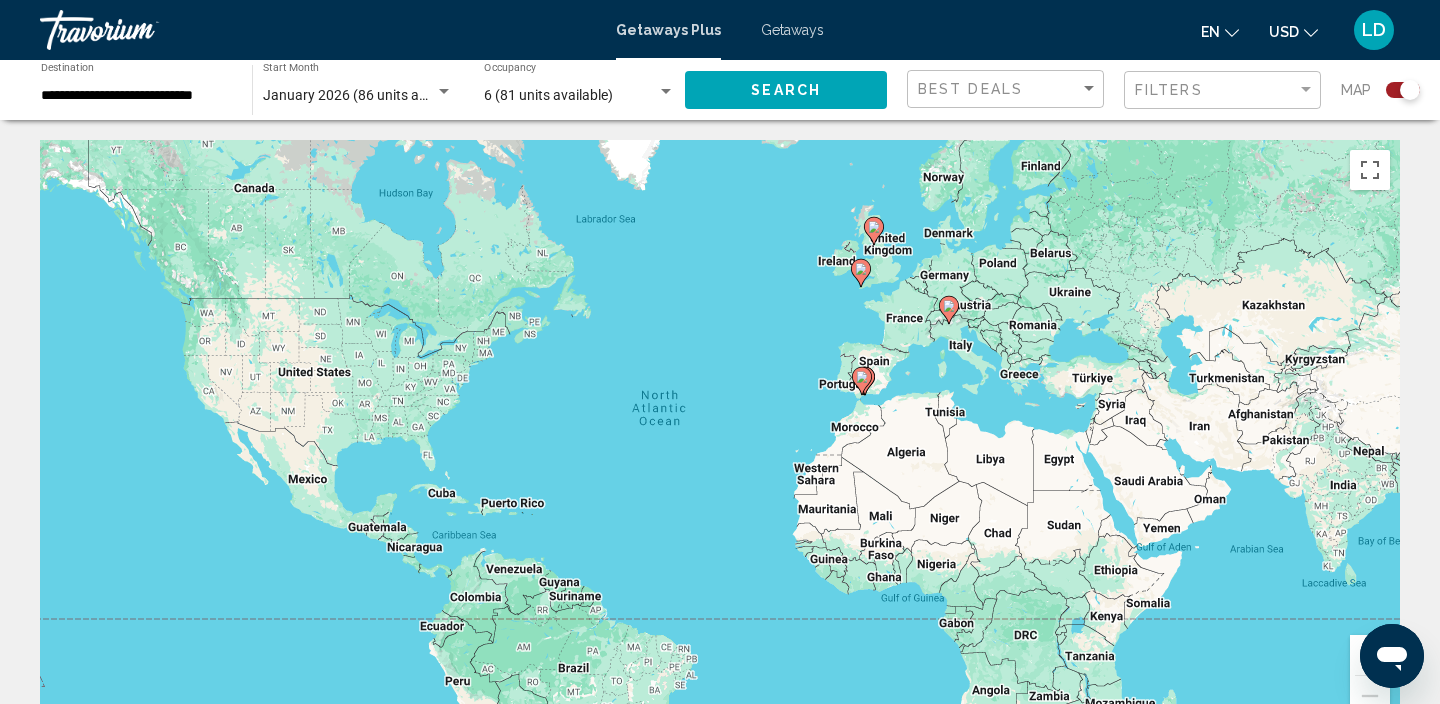 click at bounding box center (949, 310) 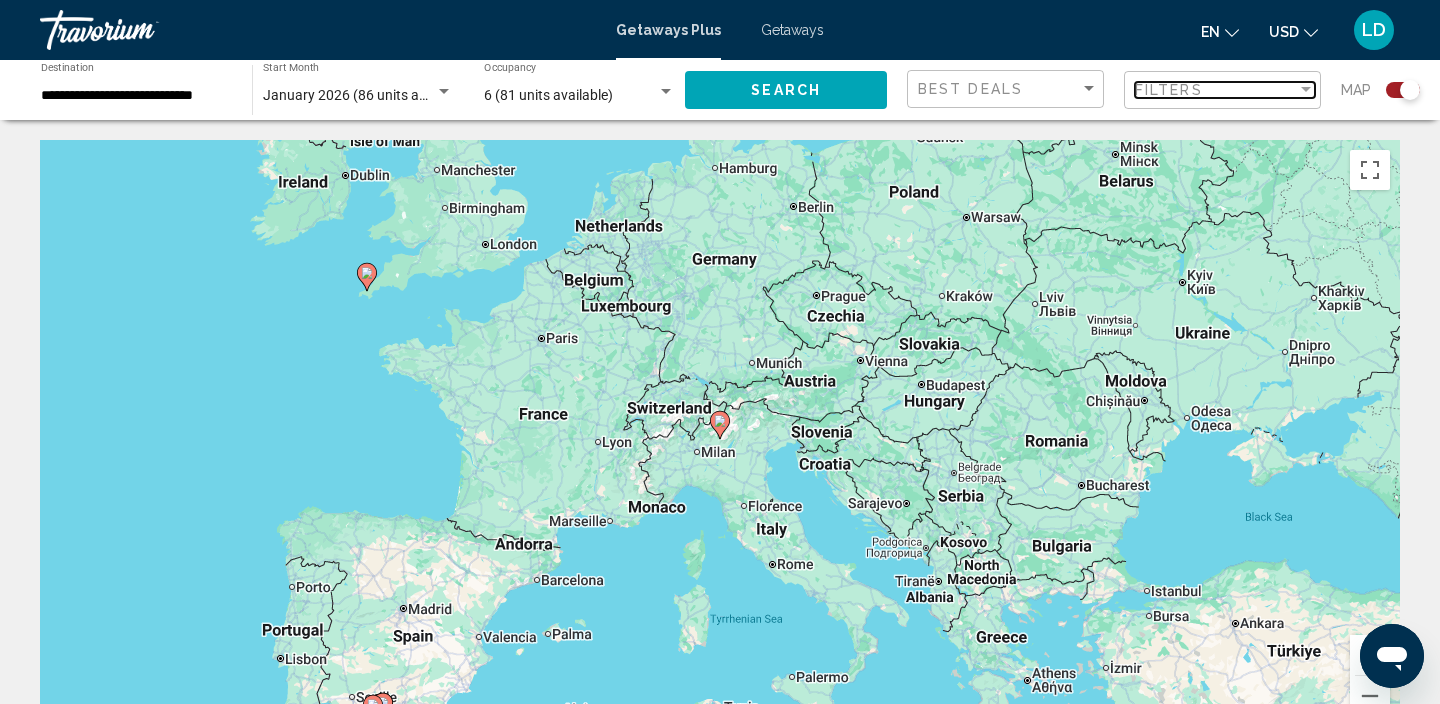 click at bounding box center (1306, 89) 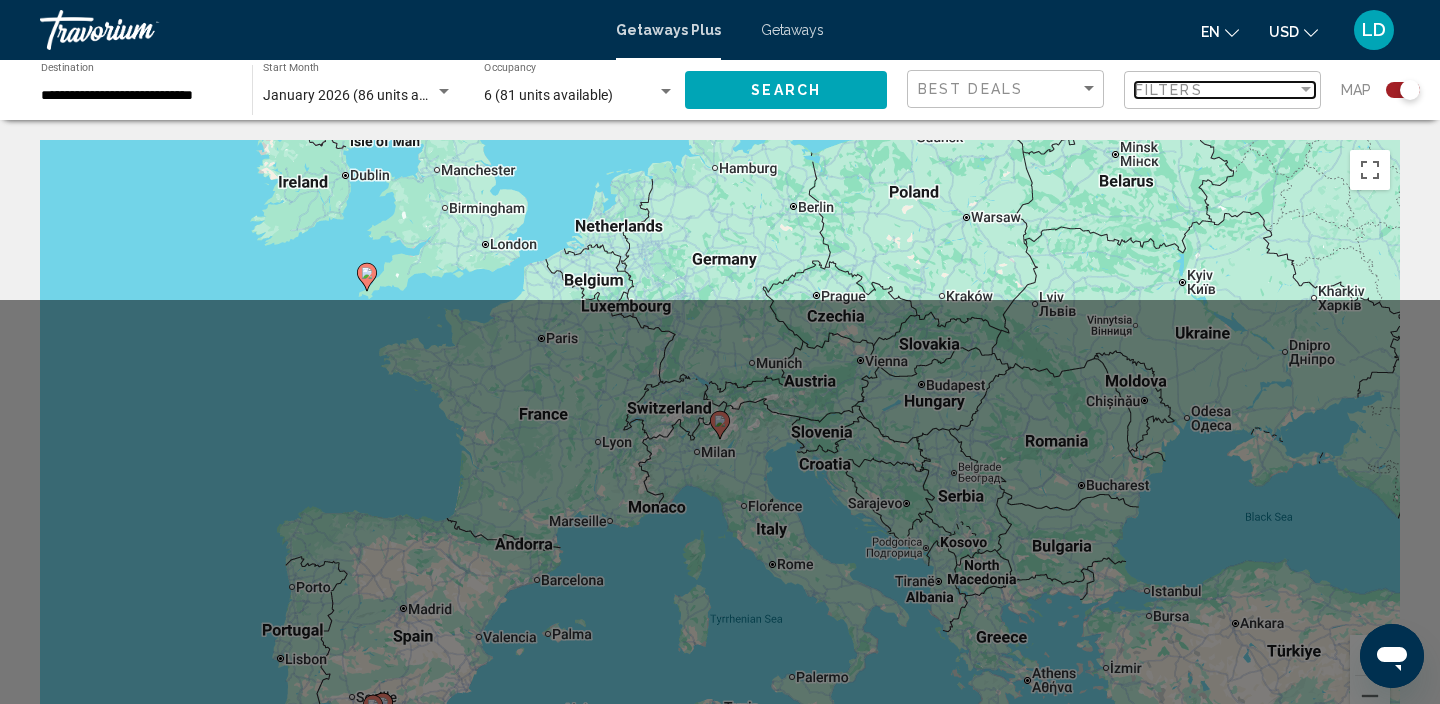 click at bounding box center (1306, 89) 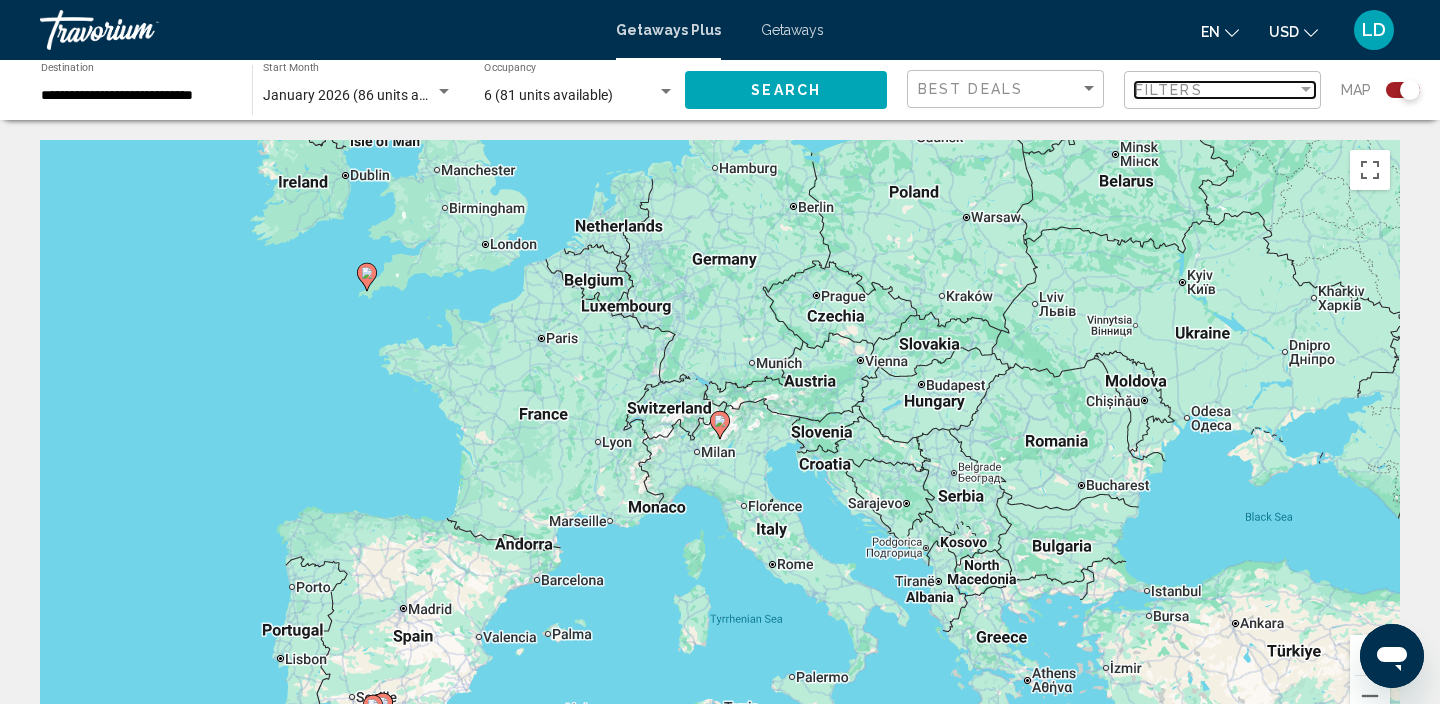 click at bounding box center (1306, 89) 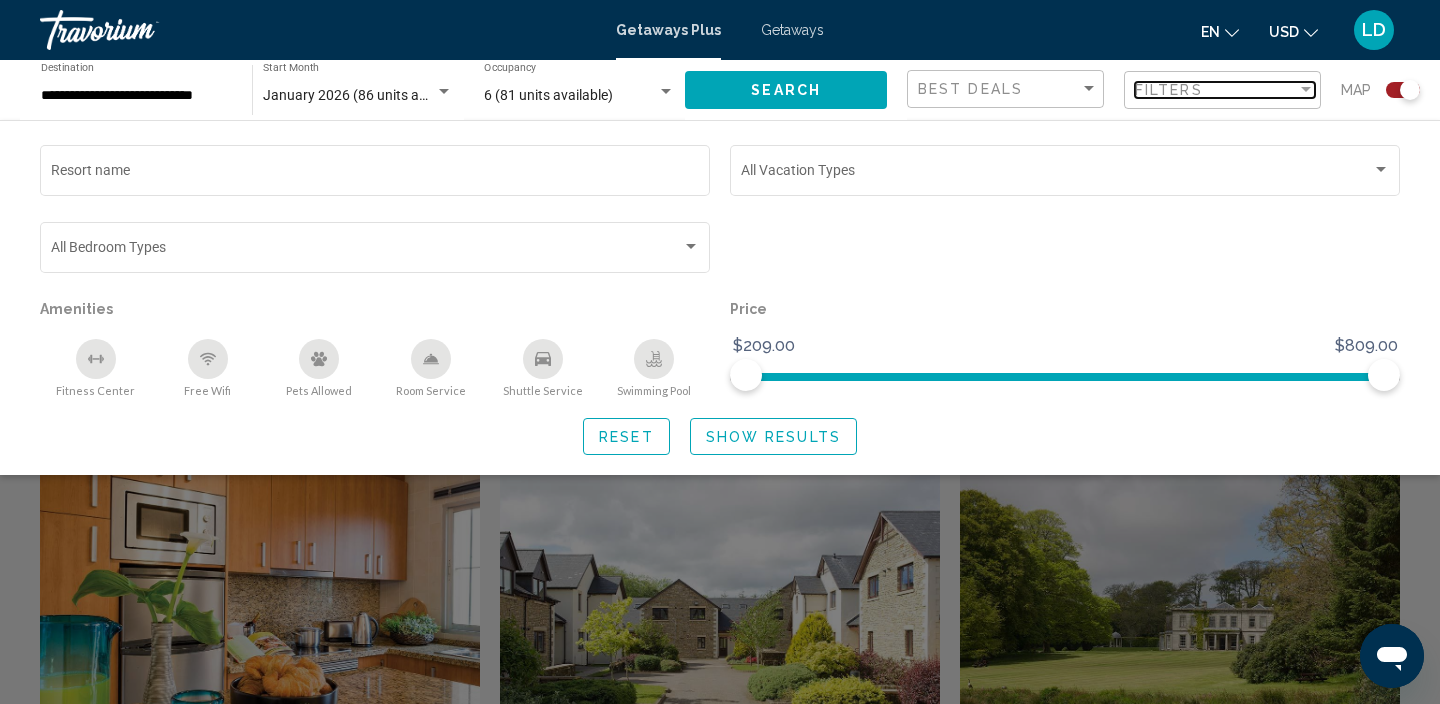 scroll, scrollTop: 0, scrollLeft: 0, axis: both 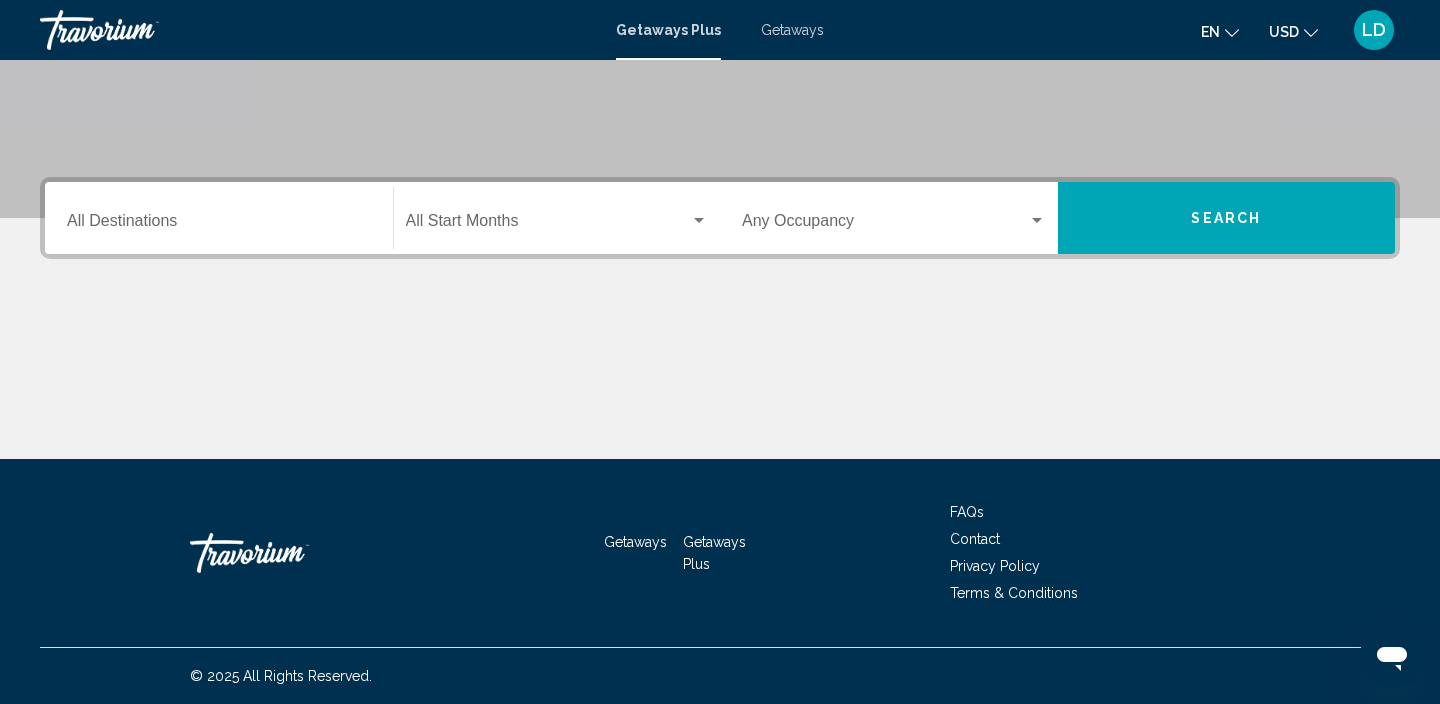 click on "Destination All Destinations" at bounding box center (219, 218) 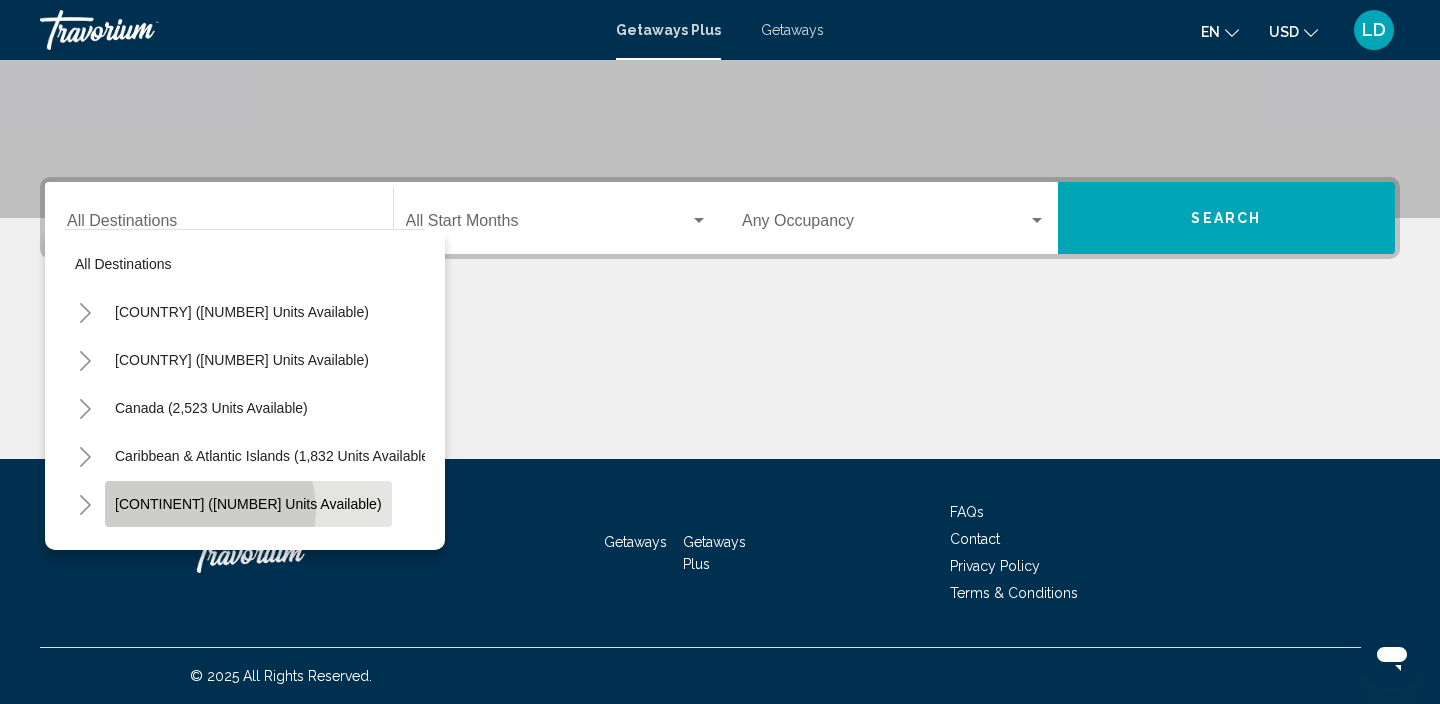 click on "[CONTINENT] ([NUMBER] units available)" 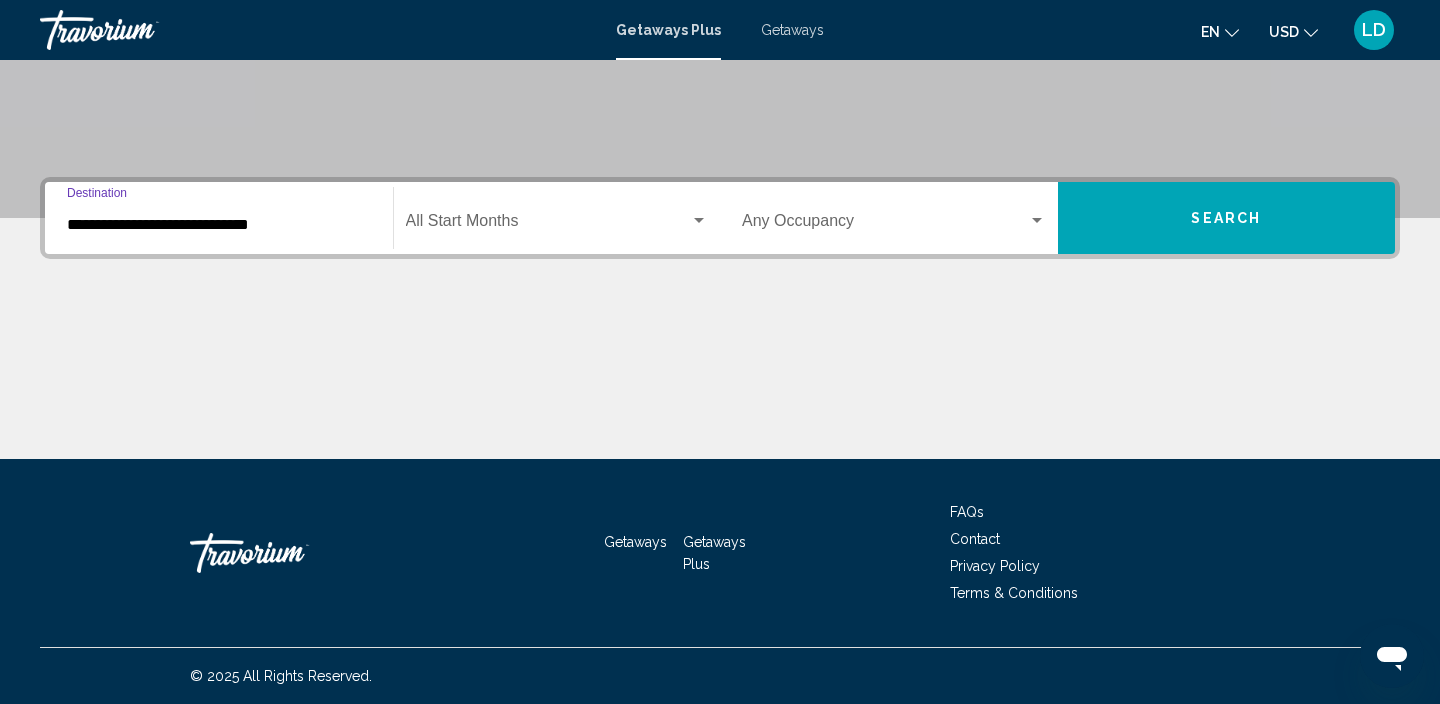 click on "Search" at bounding box center (1227, 218) 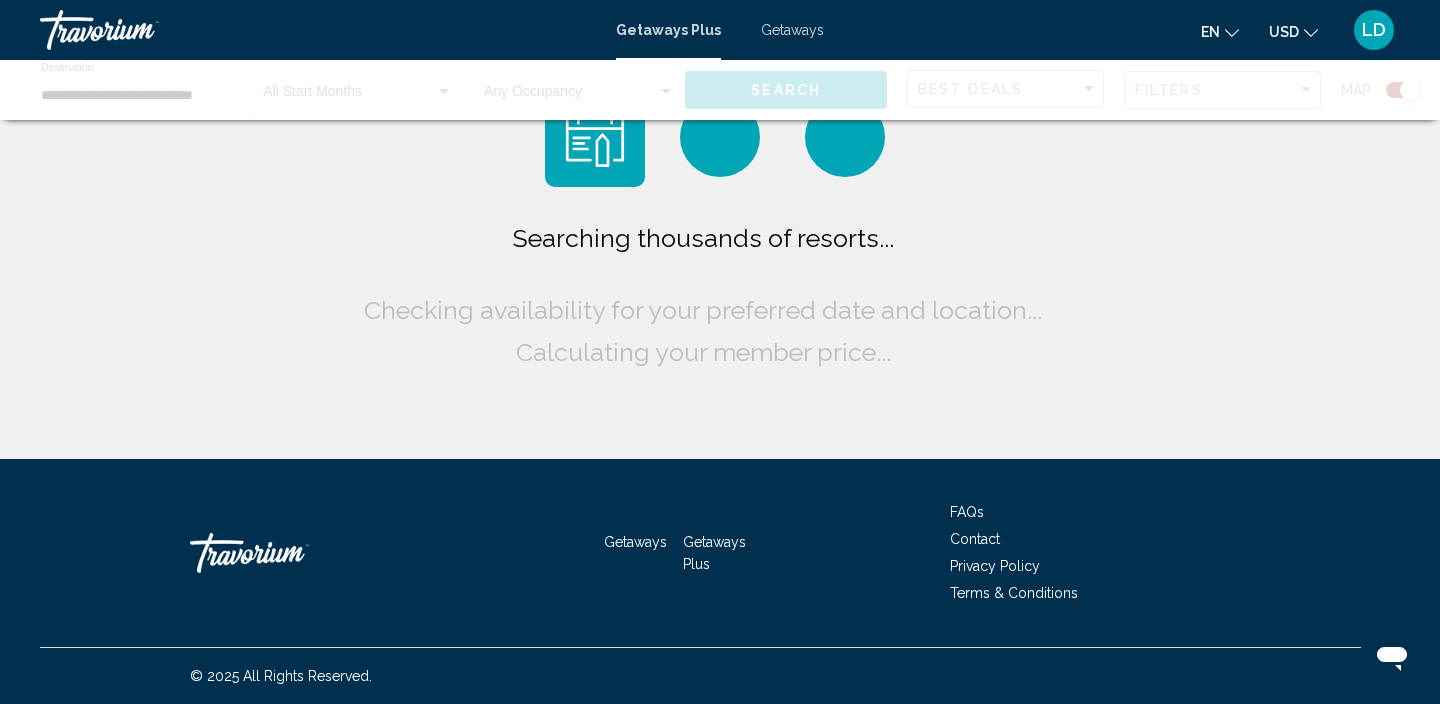 scroll, scrollTop: 0, scrollLeft: 0, axis: both 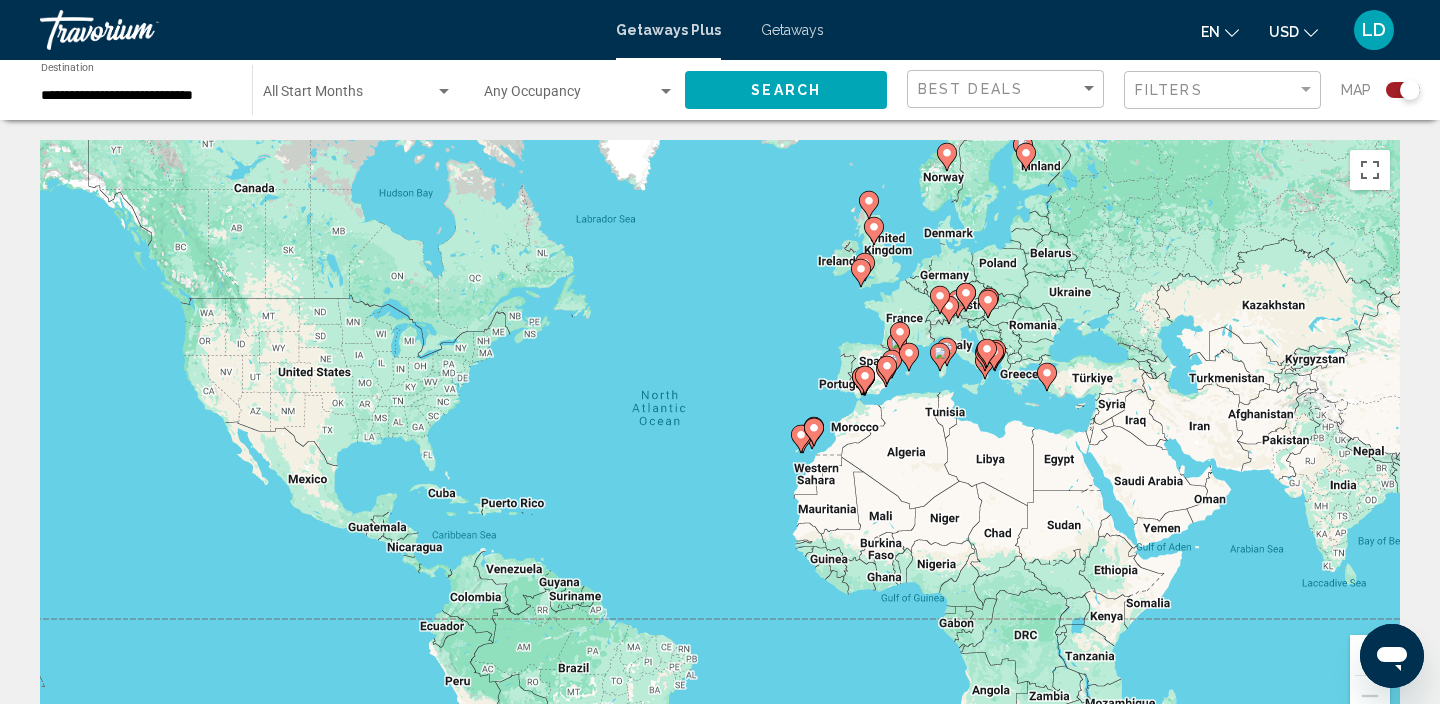 click on "To activate drag with keyboard, press Alt + Enter. Once in keyboard drag state, use the arrow keys to move the marker. To complete the drag, press the Enter key. To cancel, press Escape." at bounding box center [720, 440] 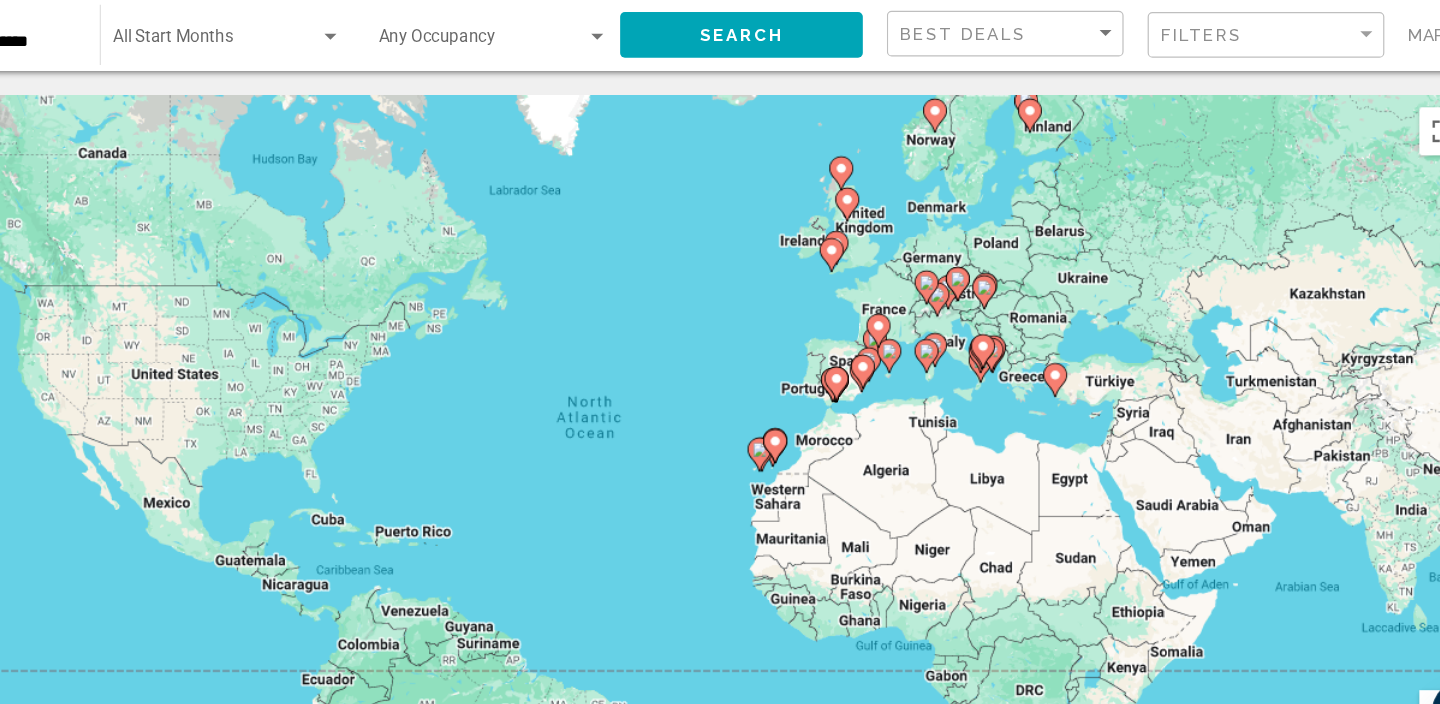 click 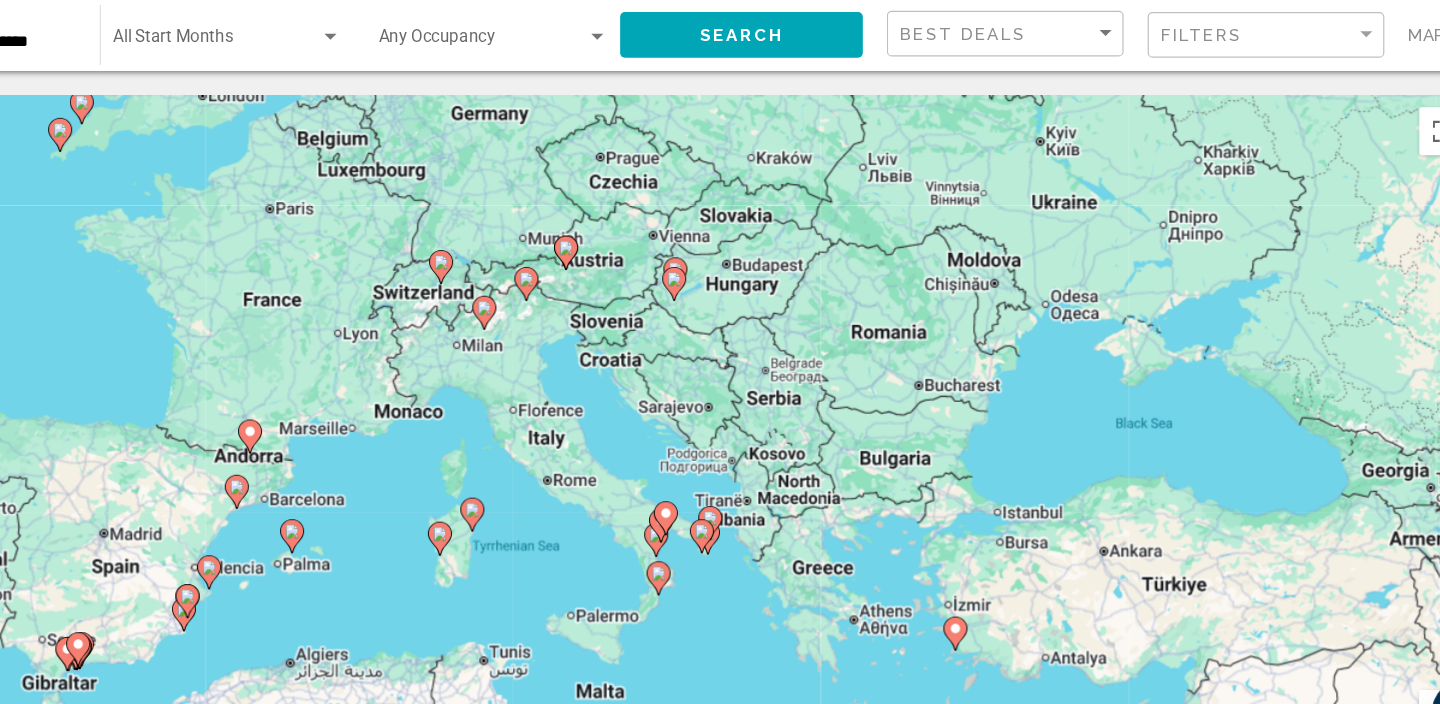 drag, startPoint x: 757, startPoint y: 293, endPoint x: 794, endPoint y: 390, distance: 103.81715 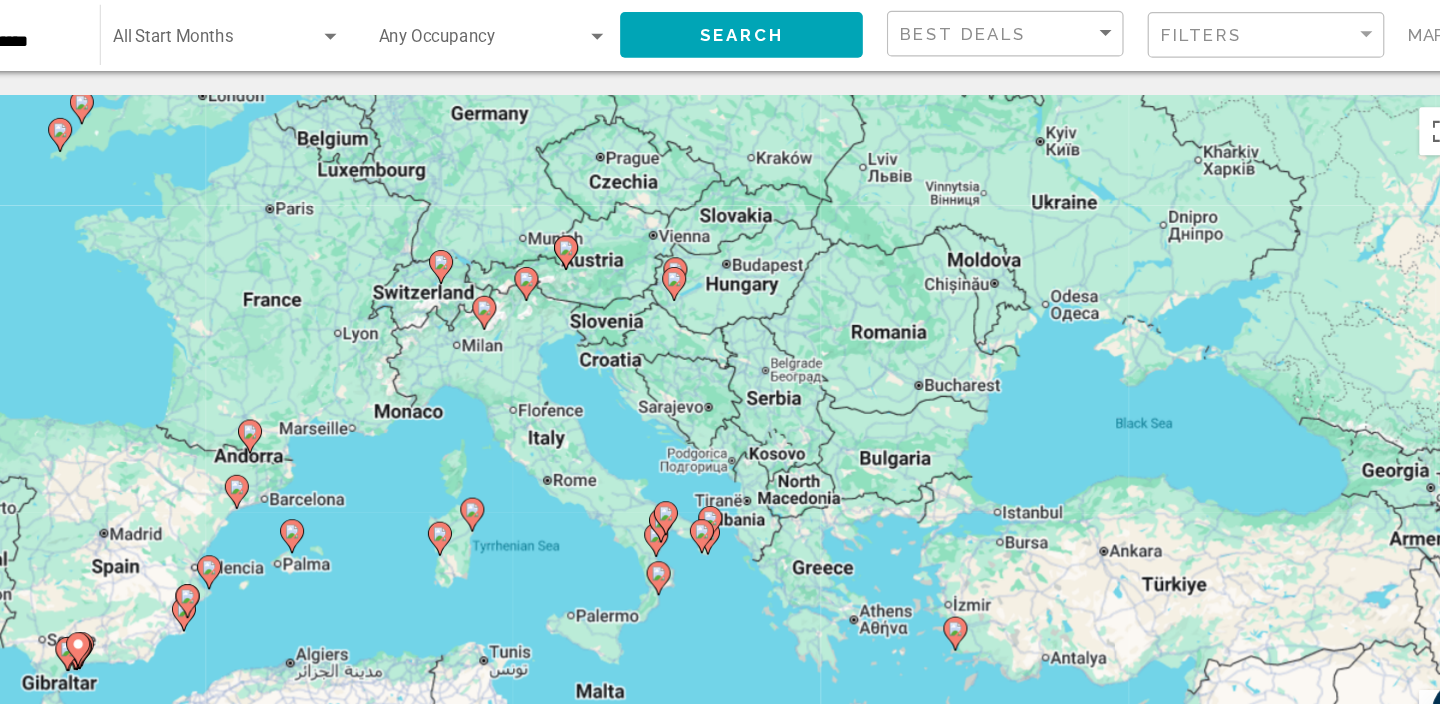 click on "To activate drag with keyboard, press Alt + Enter. Once in keyboard drag state, use the arrow keys to move the marker. To complete the drag, press the Enter key. To cancel, press Escape." at bounding box center (720, 440) 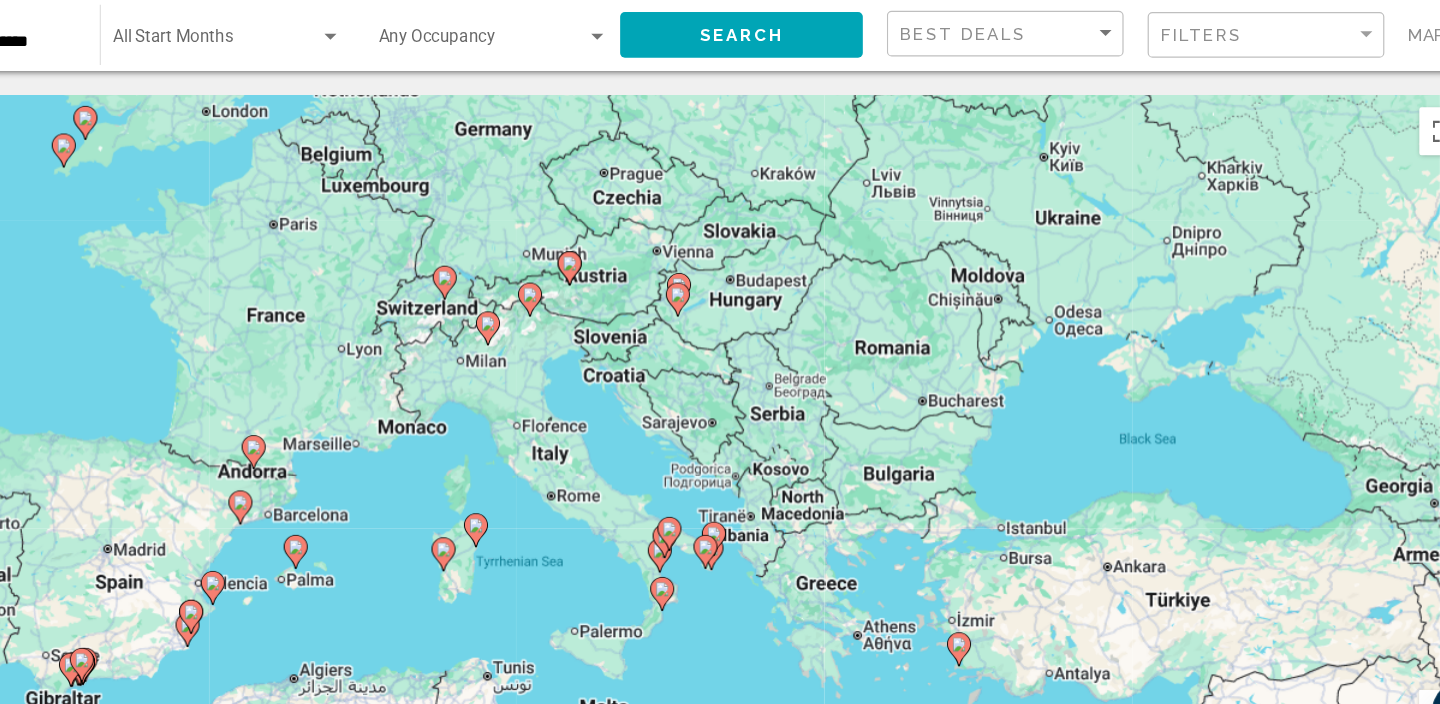 click on "To activate drag with keyboard, press Alt + Enter. Once in keyboard drag state, use the arrow keys to move the marker. To complete the drag, press the Enter key. To cancel, press Escape." at bounding box center (720, 440) 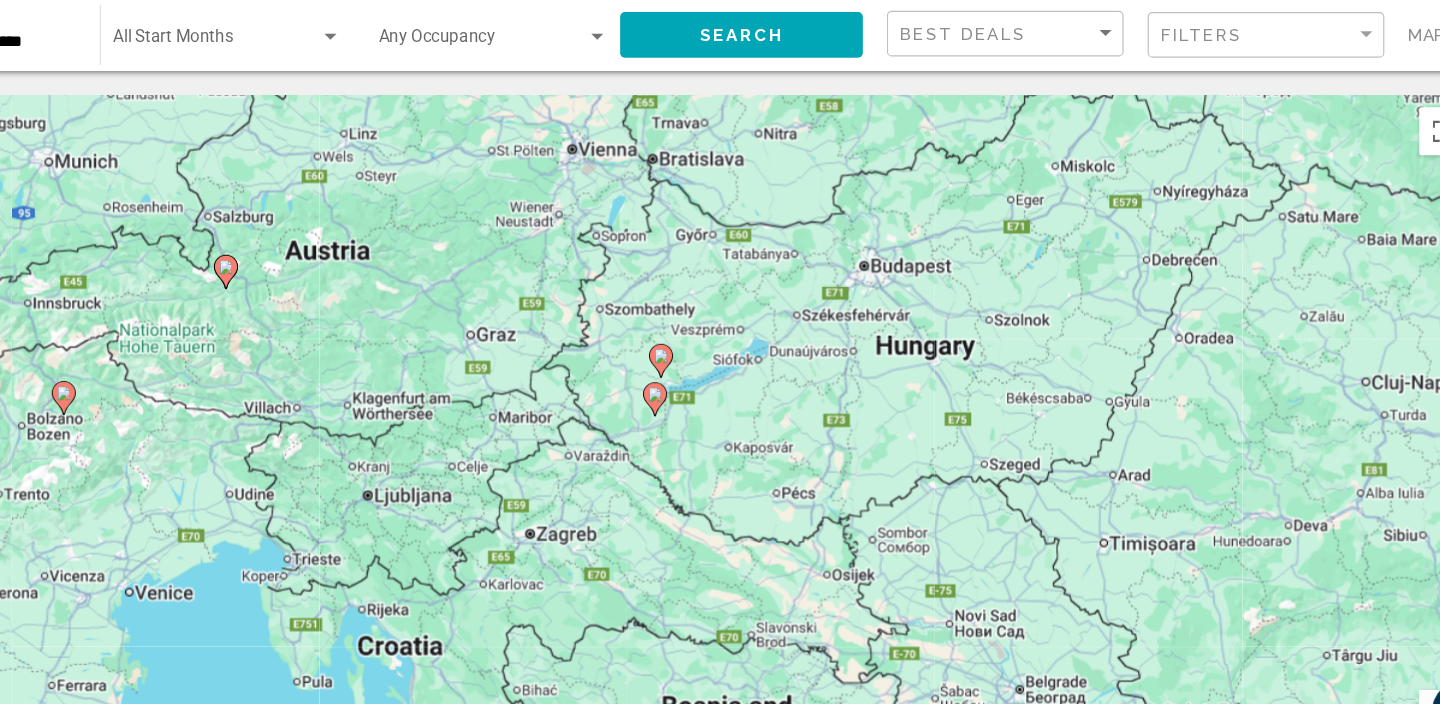 drag, startPoint x: 812, startPoint y: 456, endPoint x: 743, endPoint y: 252, distance: 215.3532 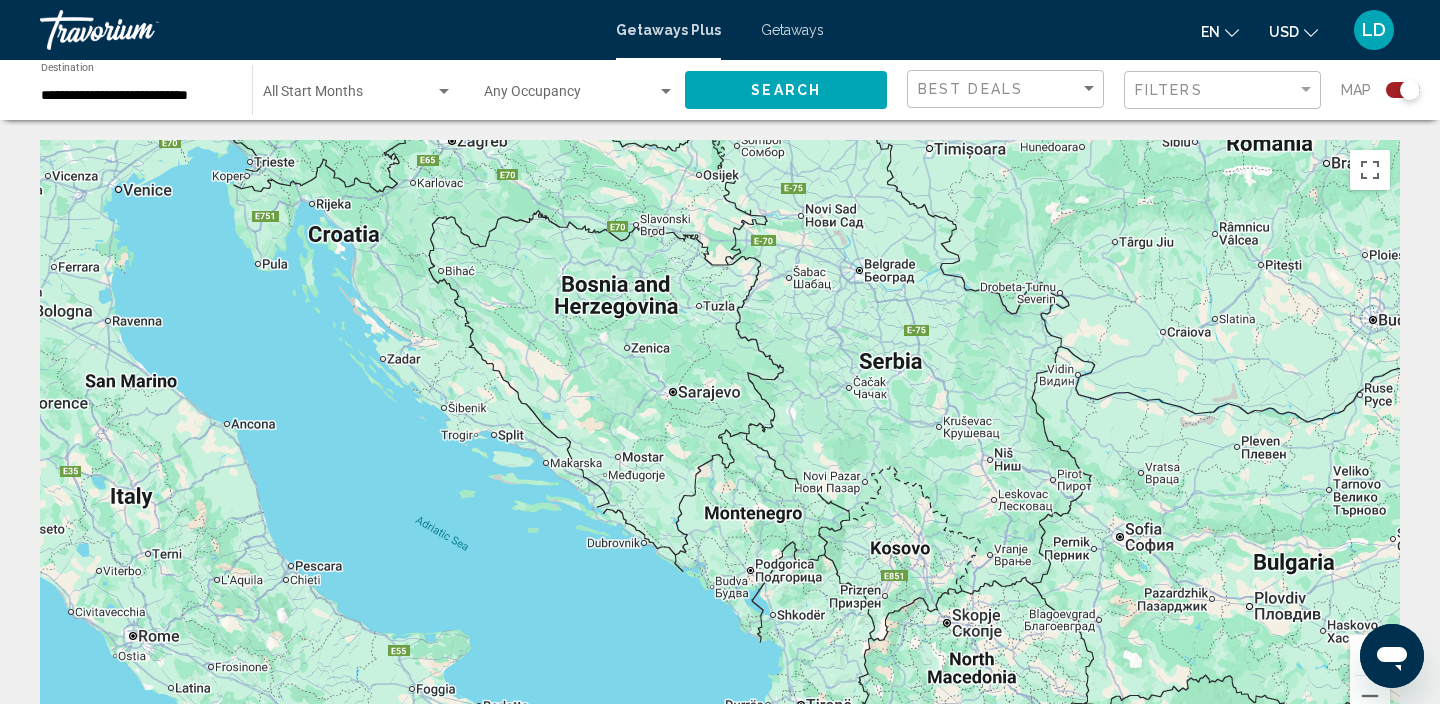 drag, startPoint x: 880, startPoint y: 510, endPoint x: 823, endPoint y: 457, distance: 77.83315 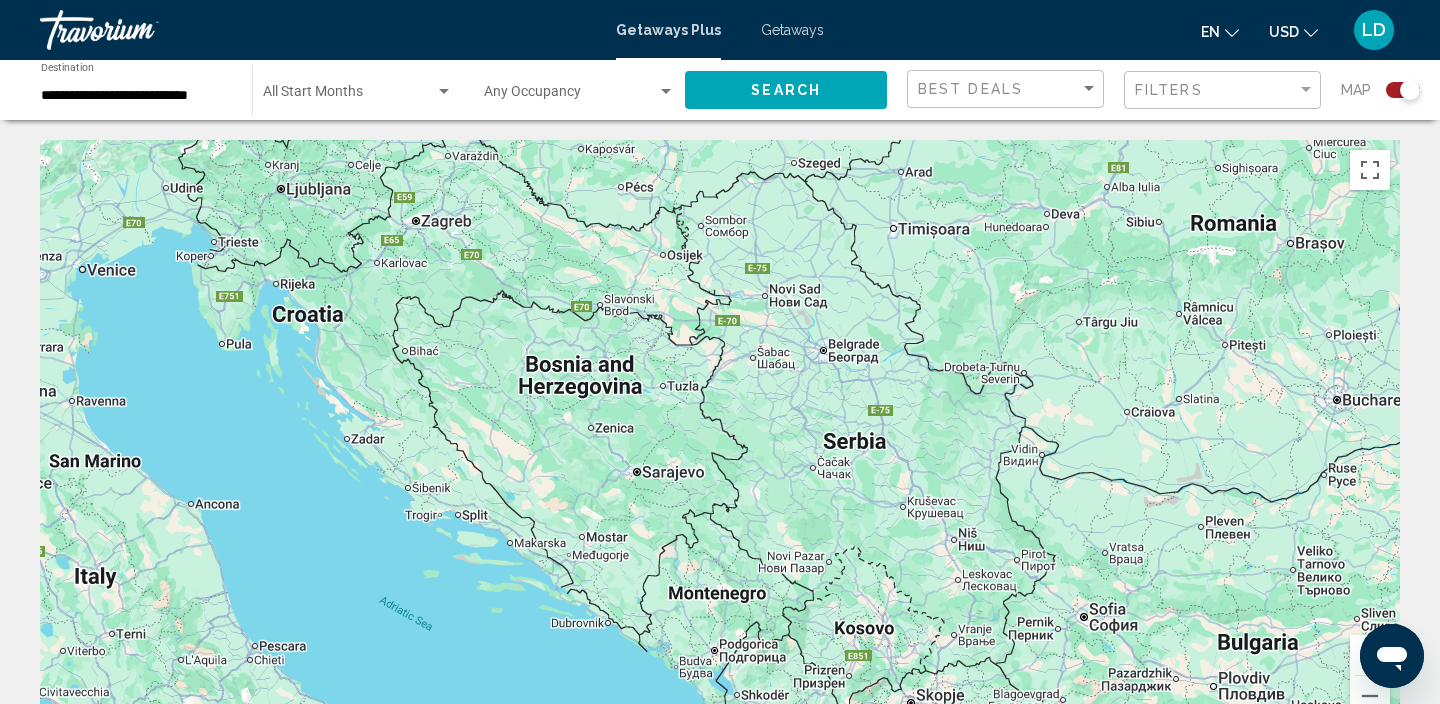 drag, startPoint x: 1038, startPoint y: 357, endPoint x: 1097, endPoint y: 525, distance: 178.05898 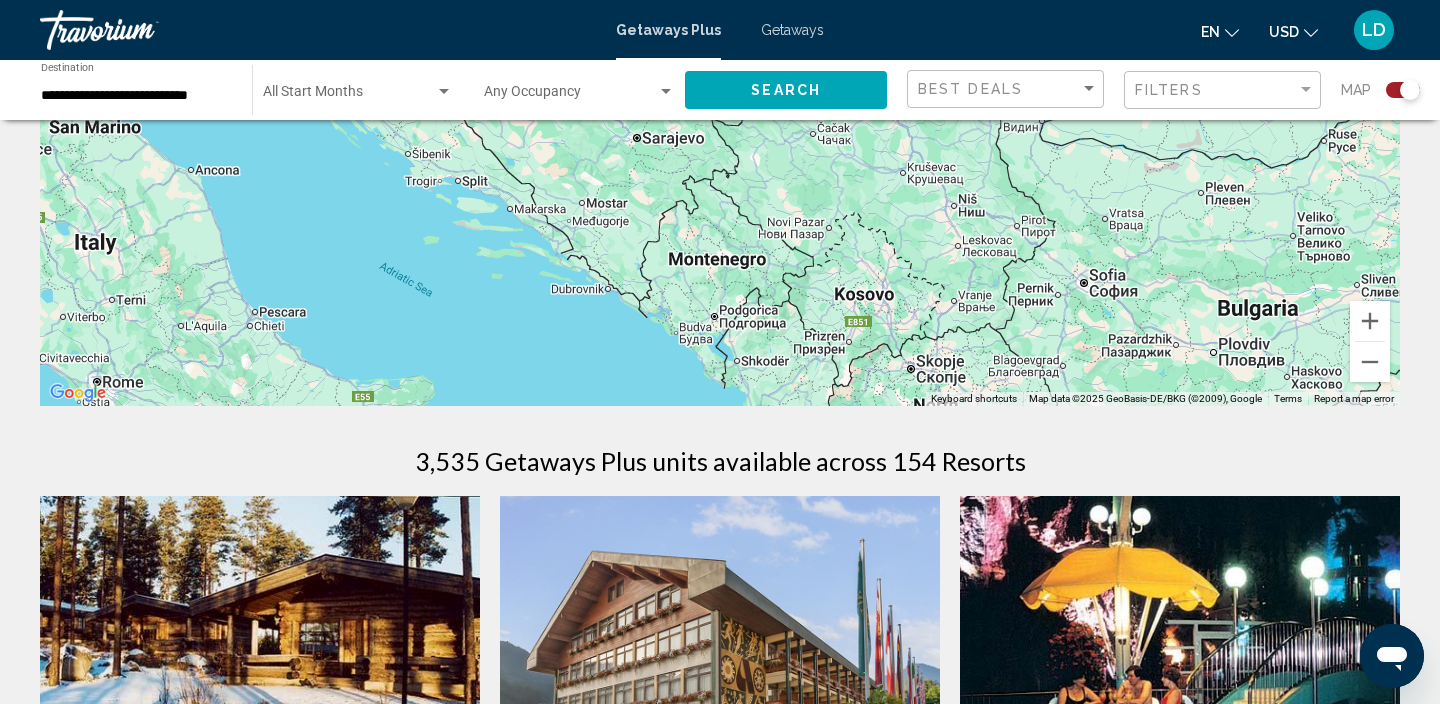 scroll, scrollTop: 321, scrollLeft: 0, axis: vertical 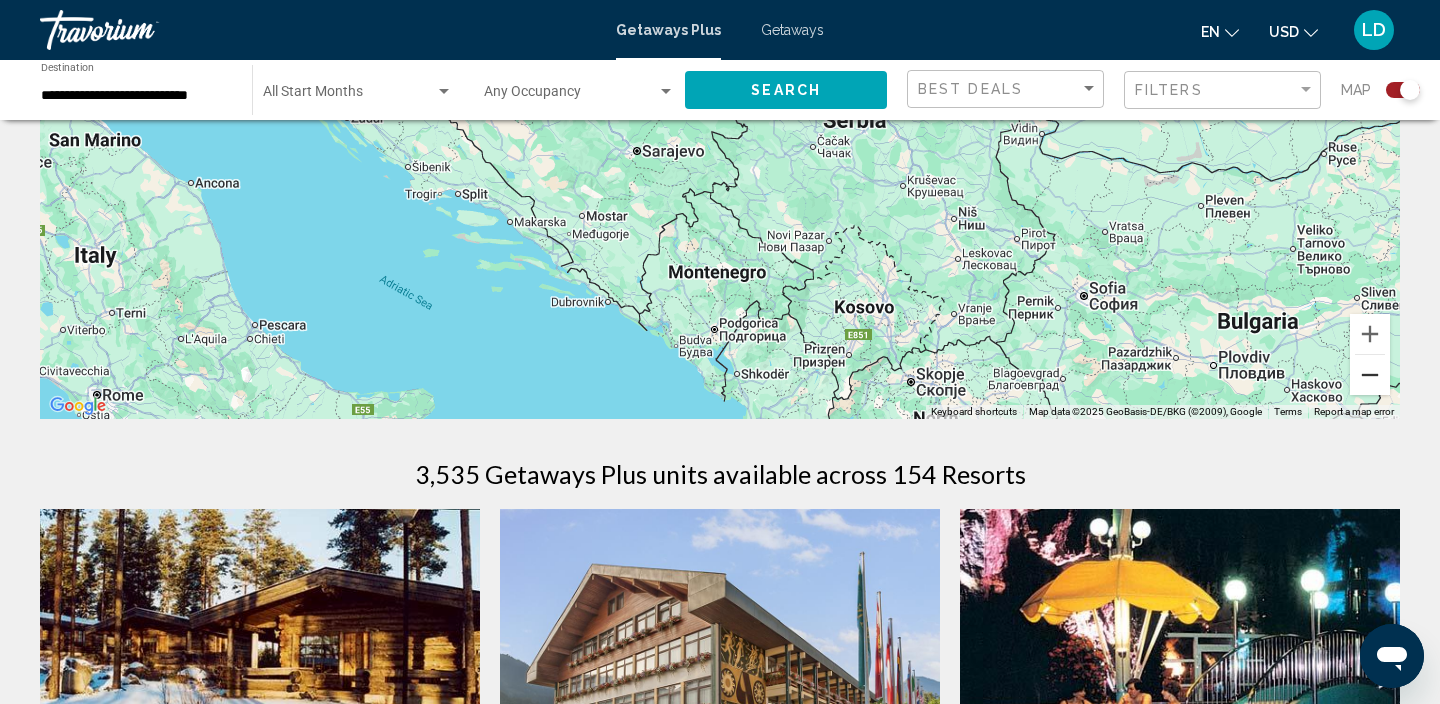 click at bounding box center (1370, 375) 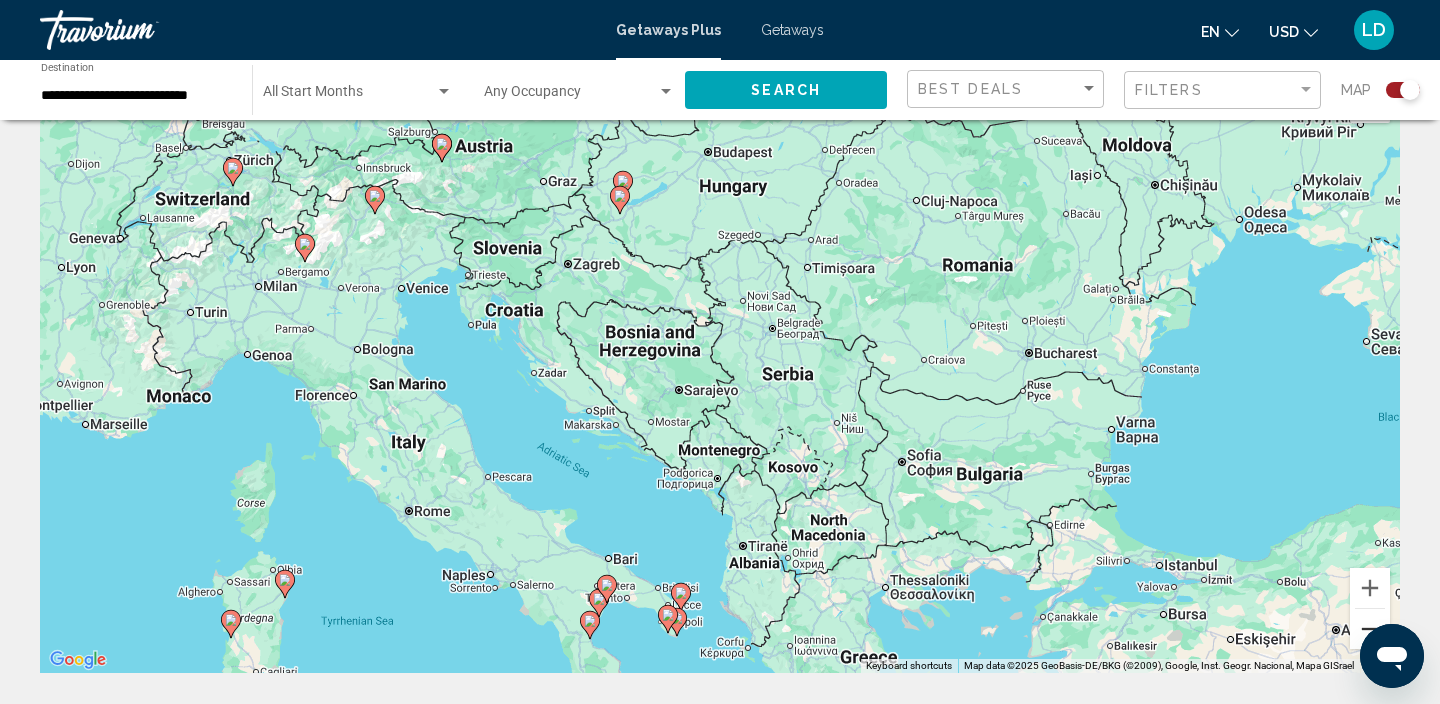 scroll, scrollTop: 0, scrollLeft: 0, axis: both 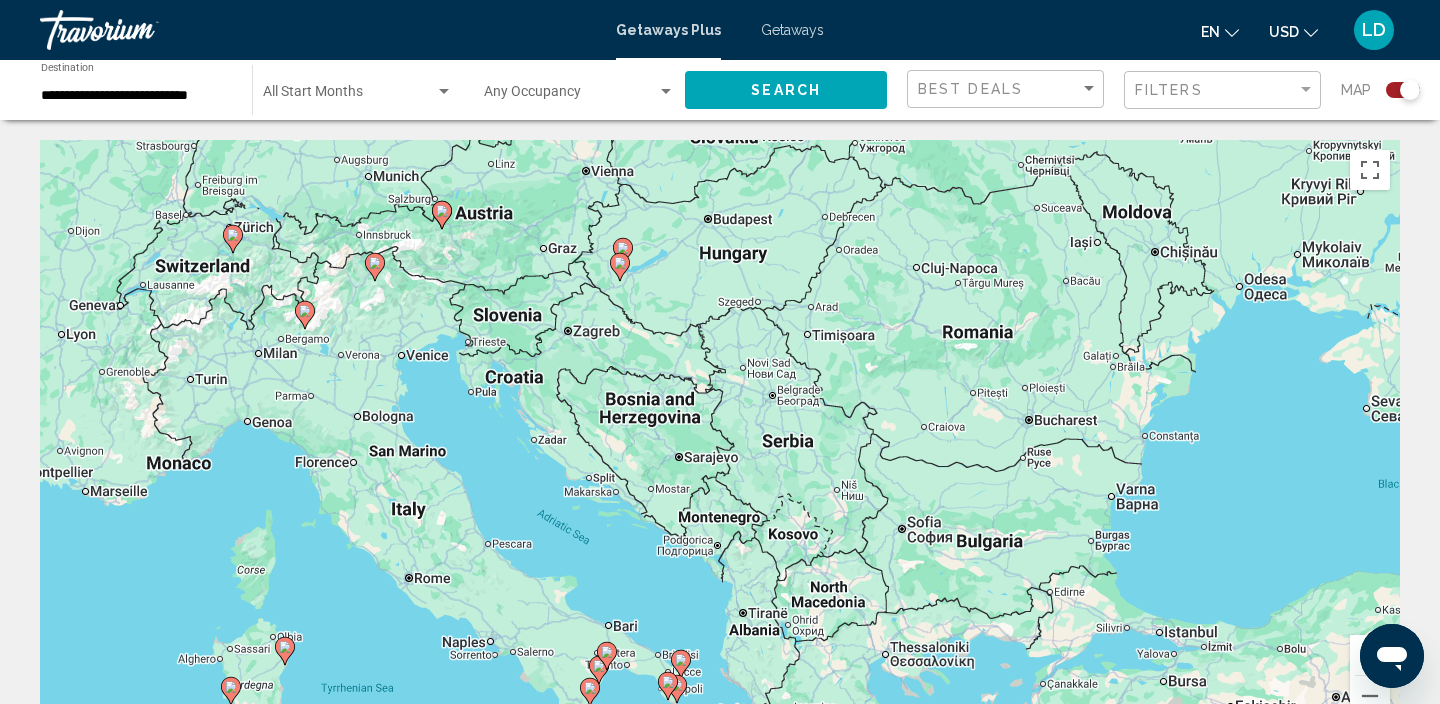 click 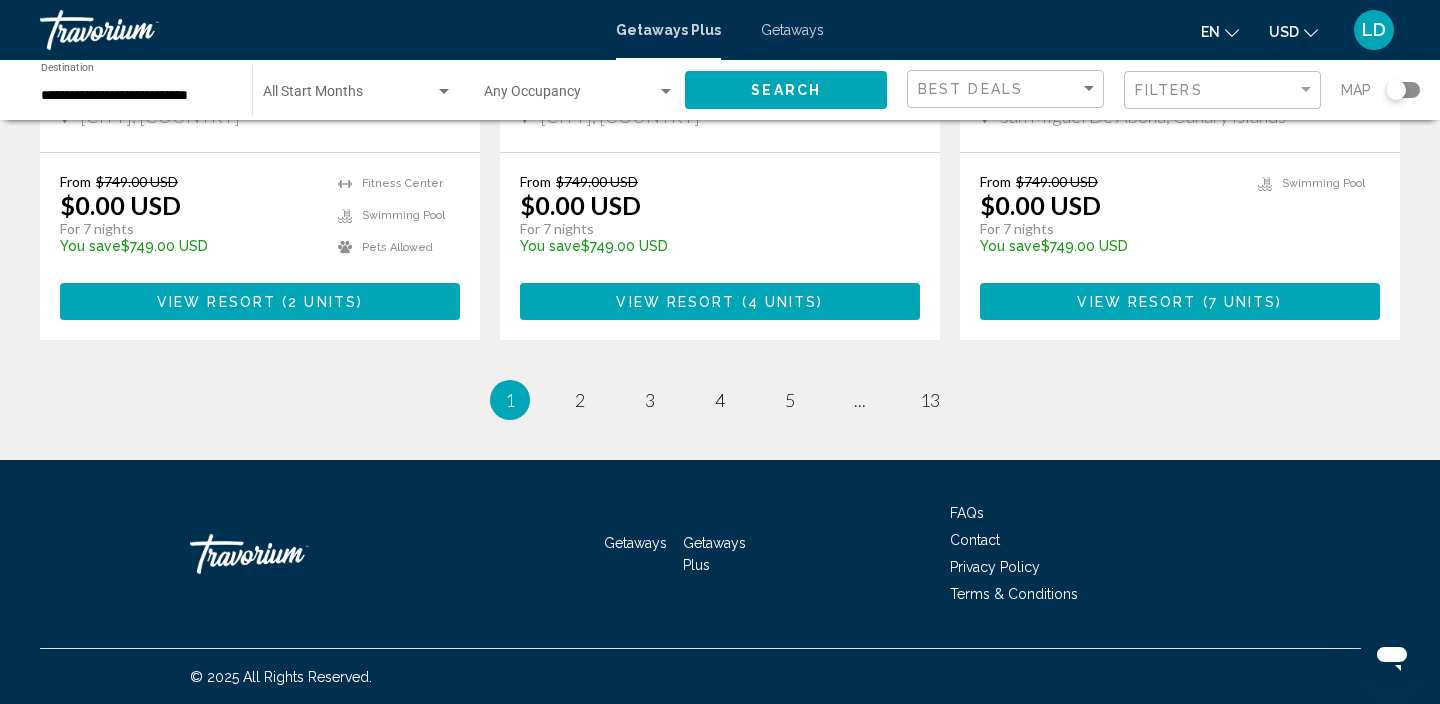 scroll, scrollTop: 2646, scrollLeft: 0, axis: vertical 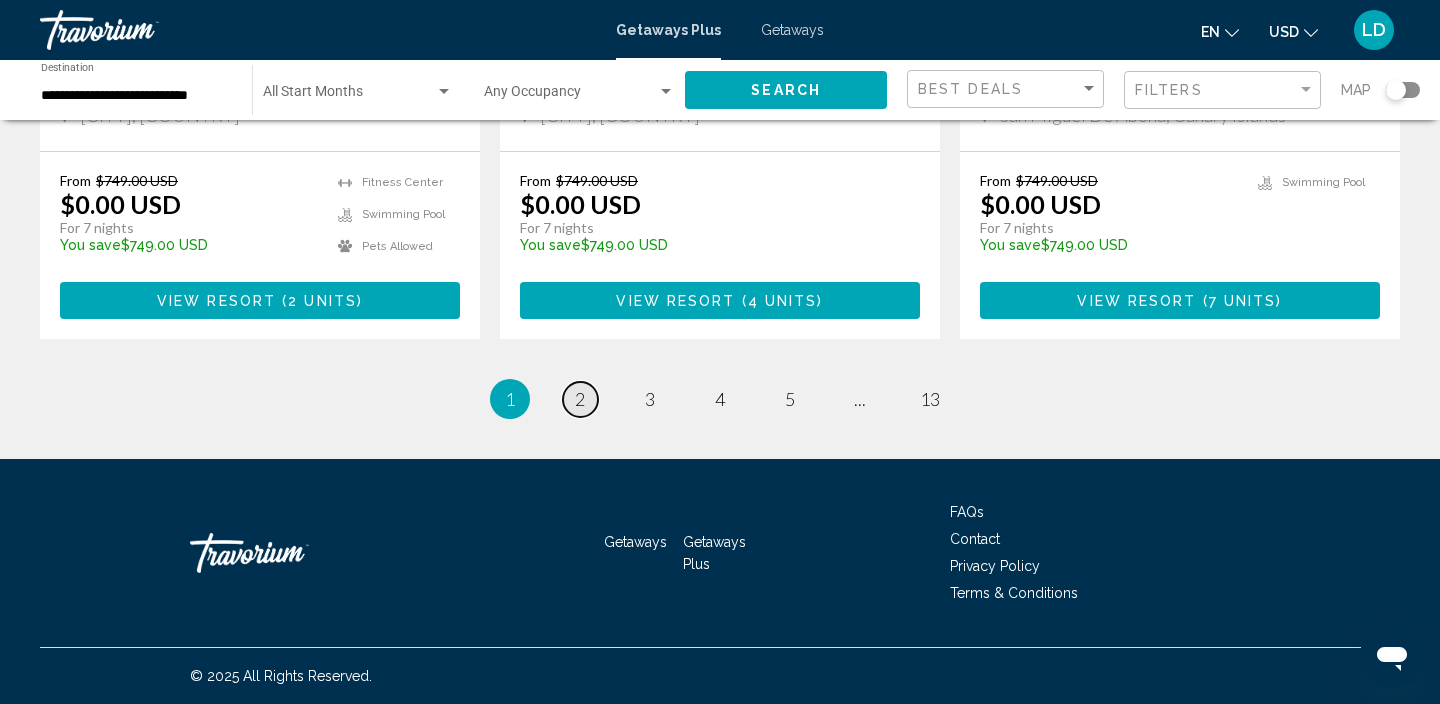 click on "2" at bounding box center [580, 399] 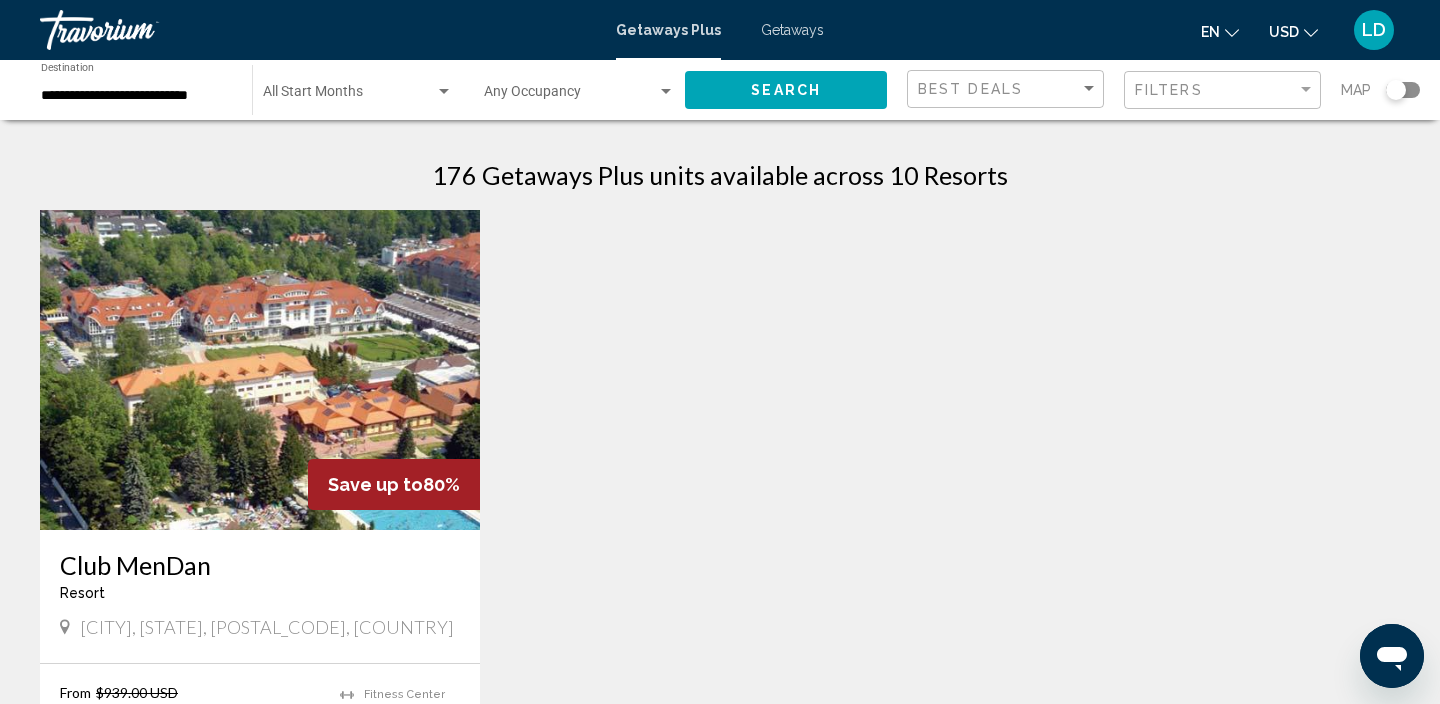 scroll, scrollTop: 0, scrollLeft: 0, axis: both 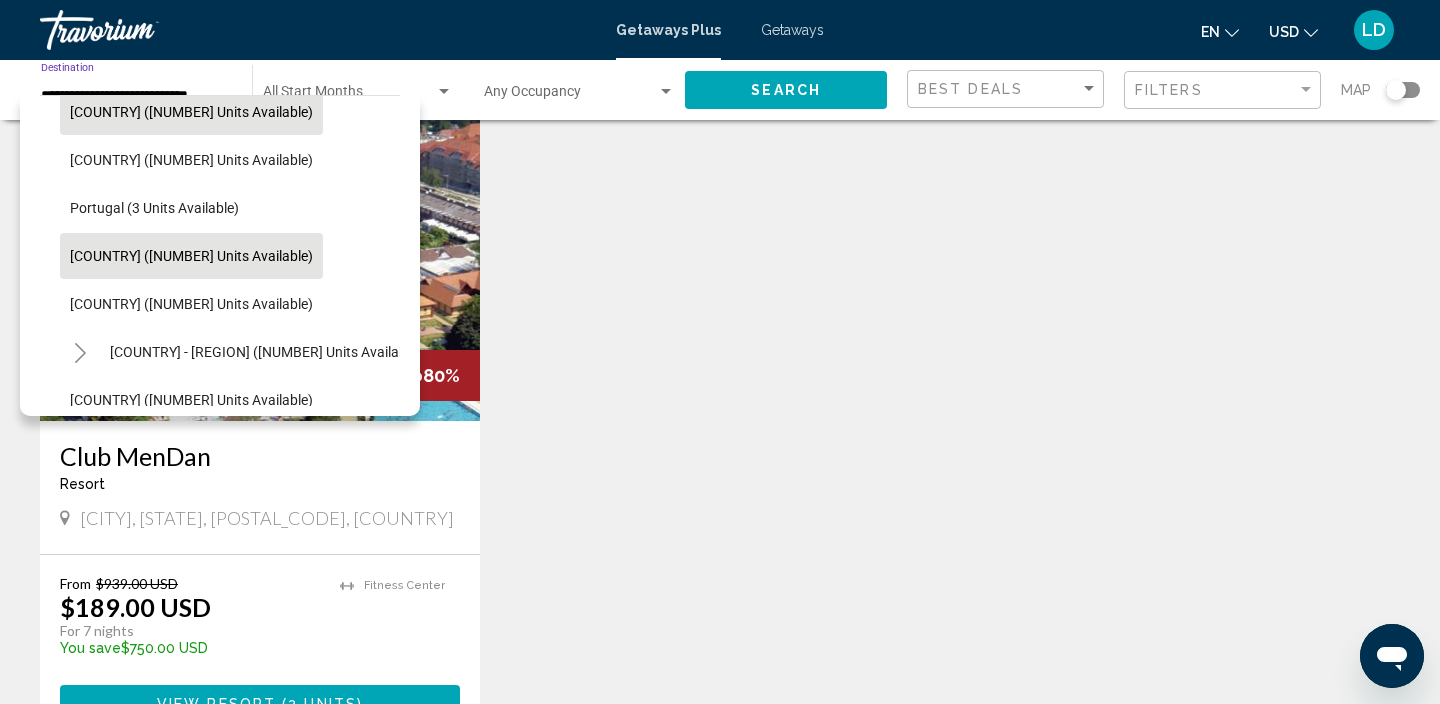 click on "Serbia (1 units available)" 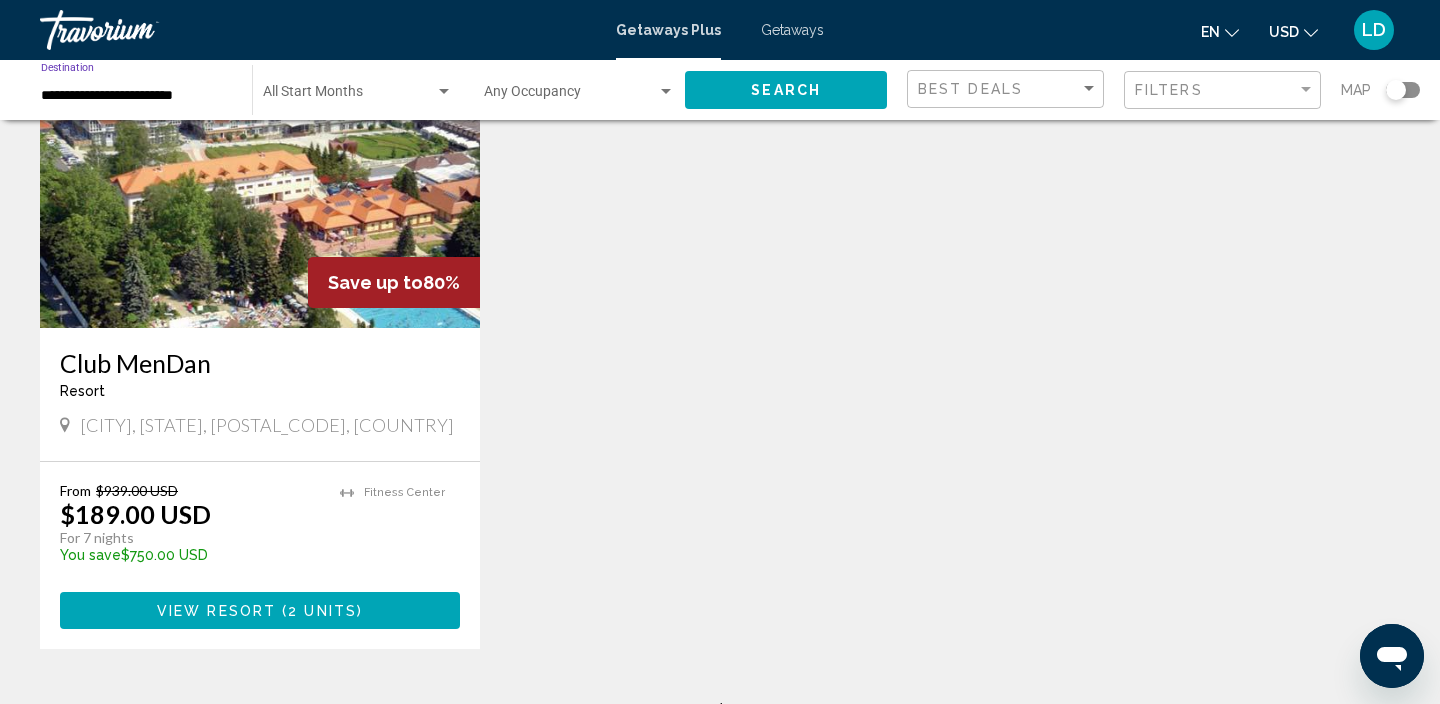scroll, scrollTop: 0, scrollLeft: 0, axis: both 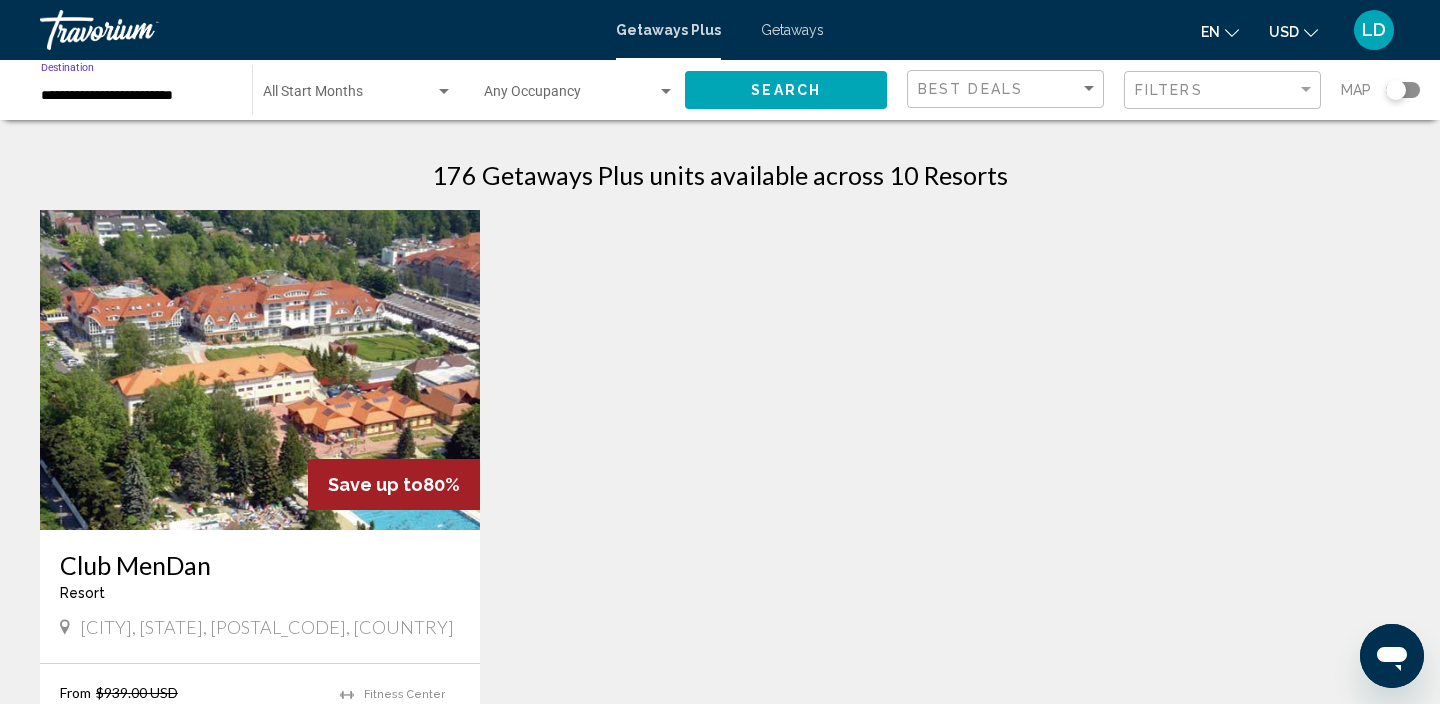 click on "**********" 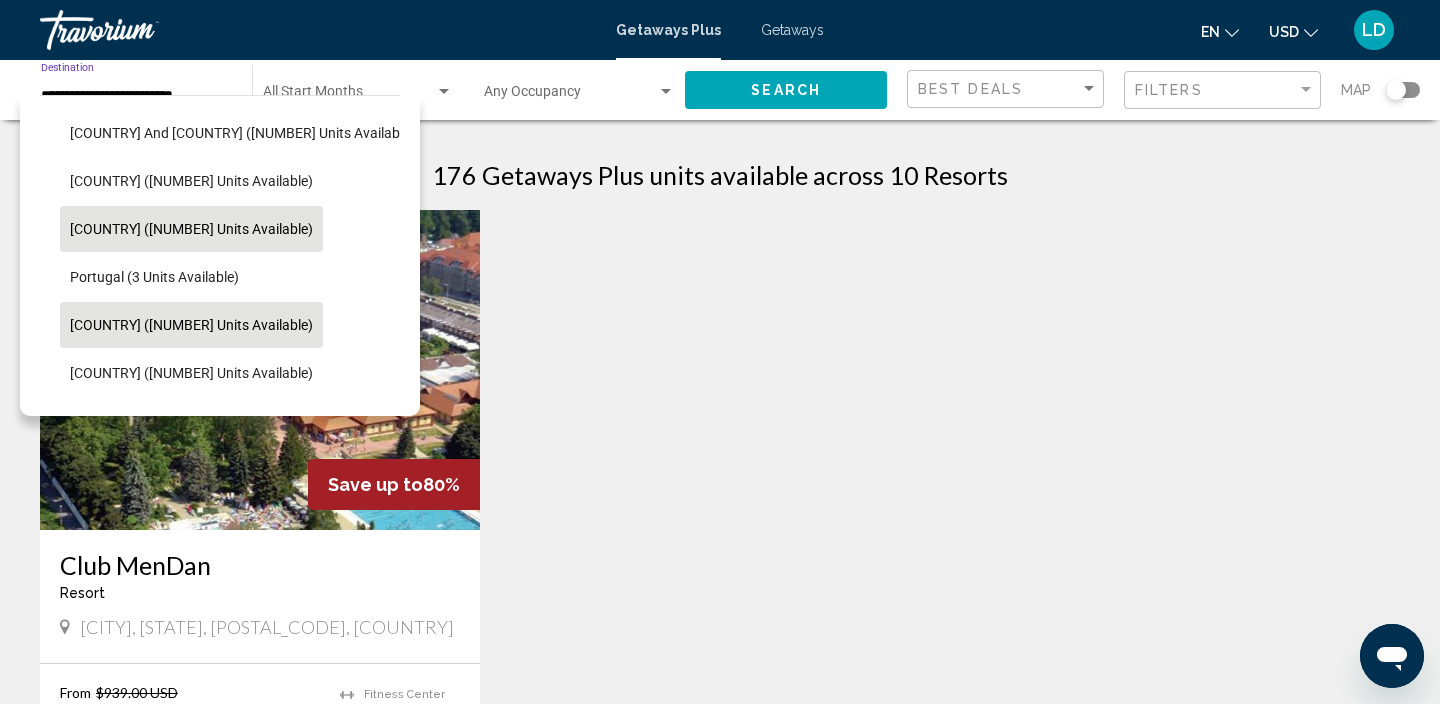 scroll, scrollTop: 564, scrollLeft: 0, axis: vertical 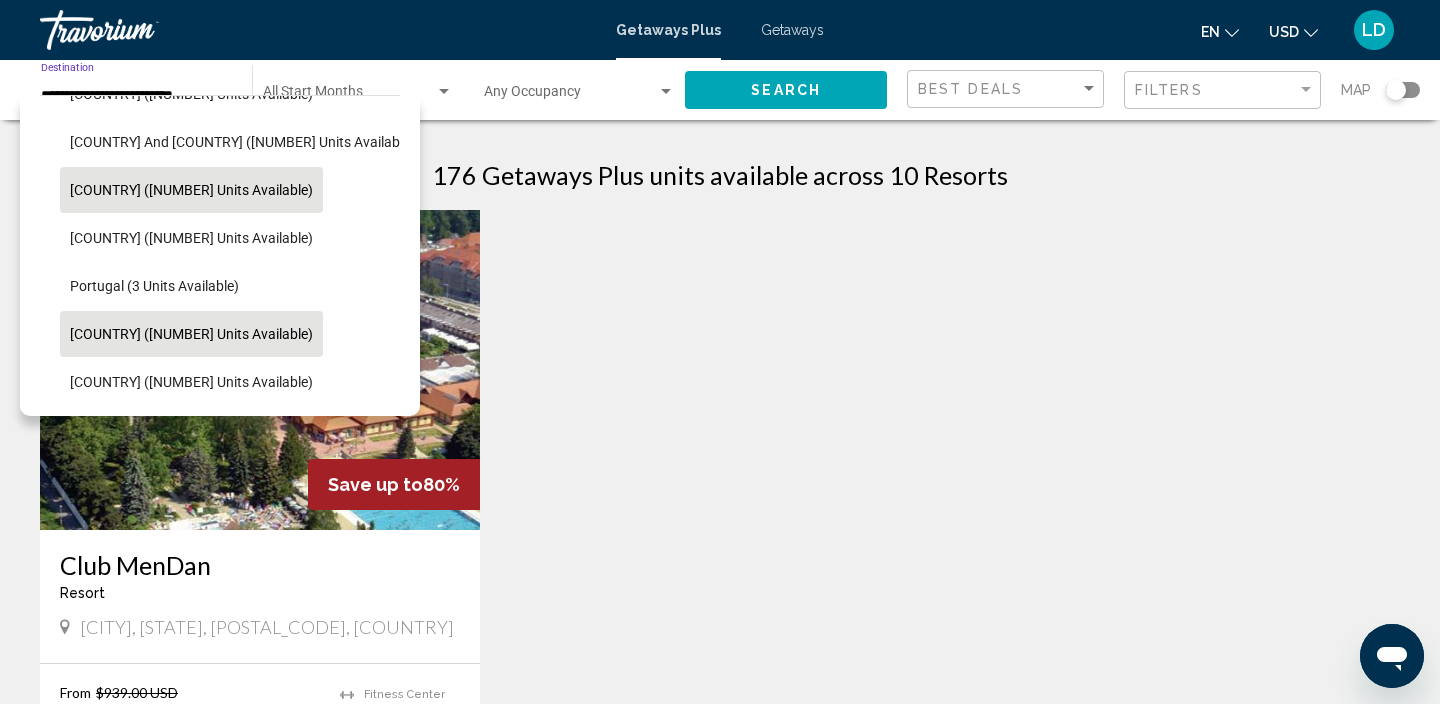 click on "Hungary (174 units available)" 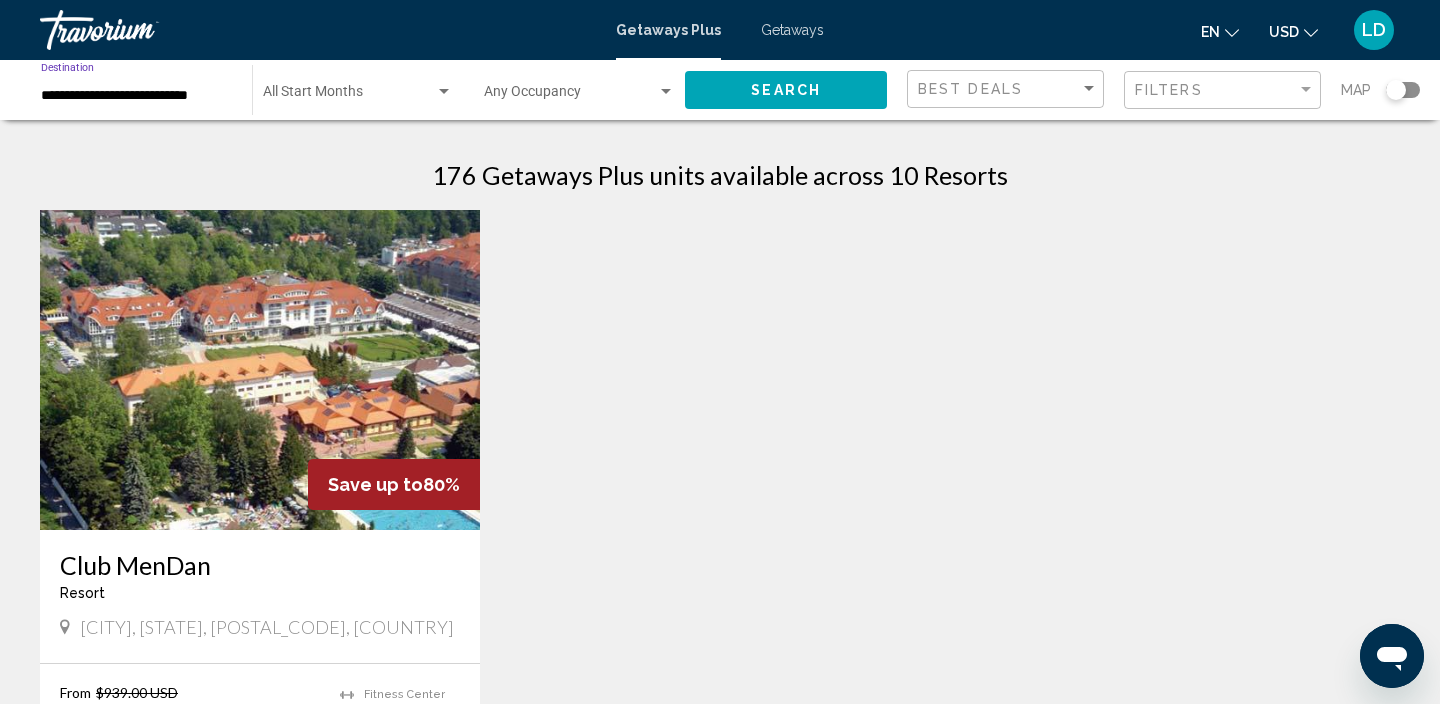 click on "176 Getaways Plus units available across 10 Resorts" at bounding box center (720, 175) 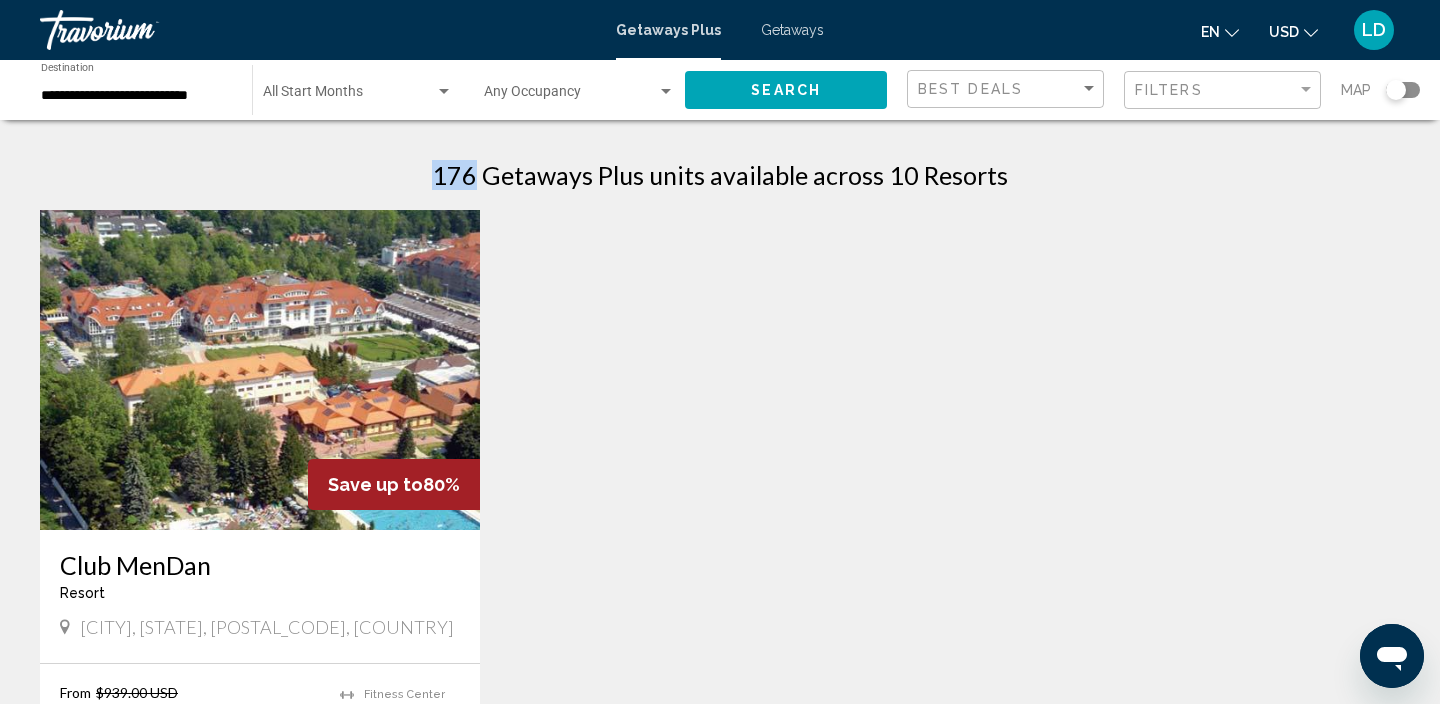 click on "Search" 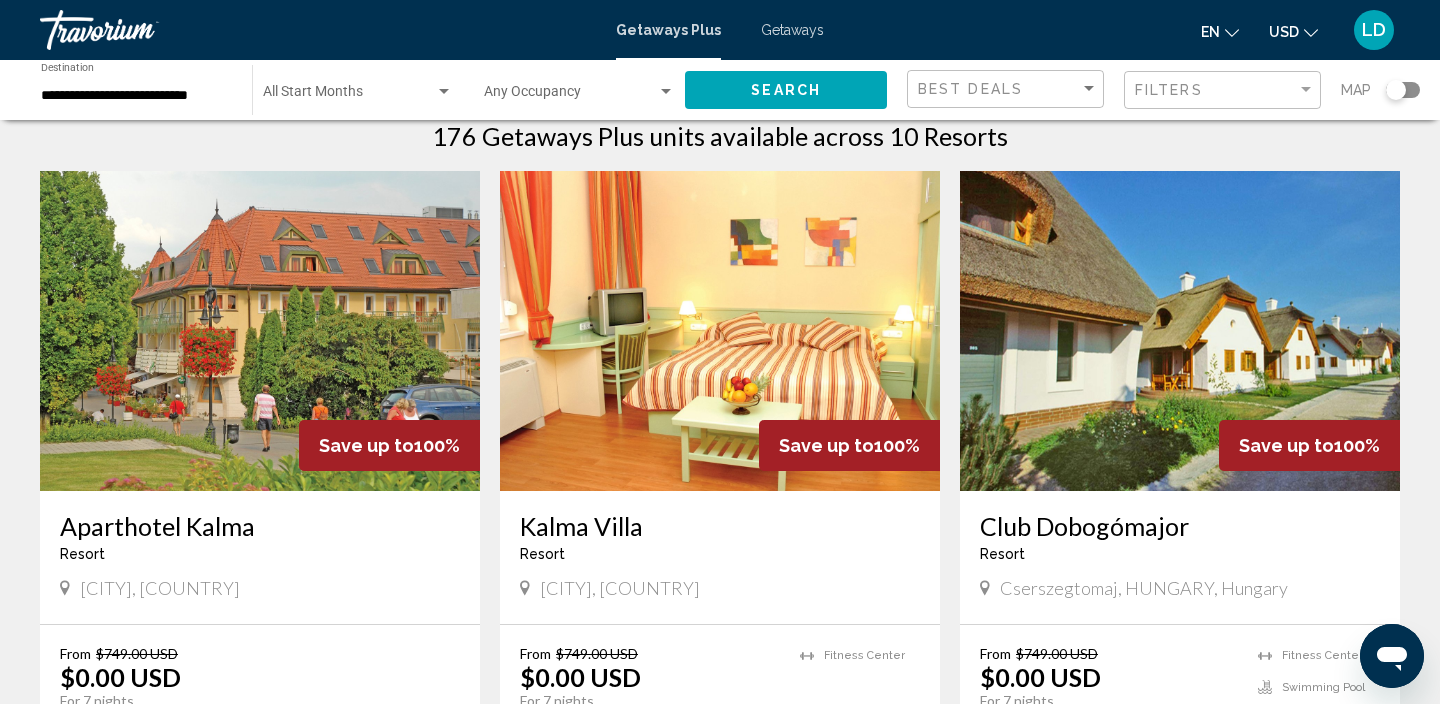 scroll, scrollTop: 0, scrollLeft: 0, axis: both 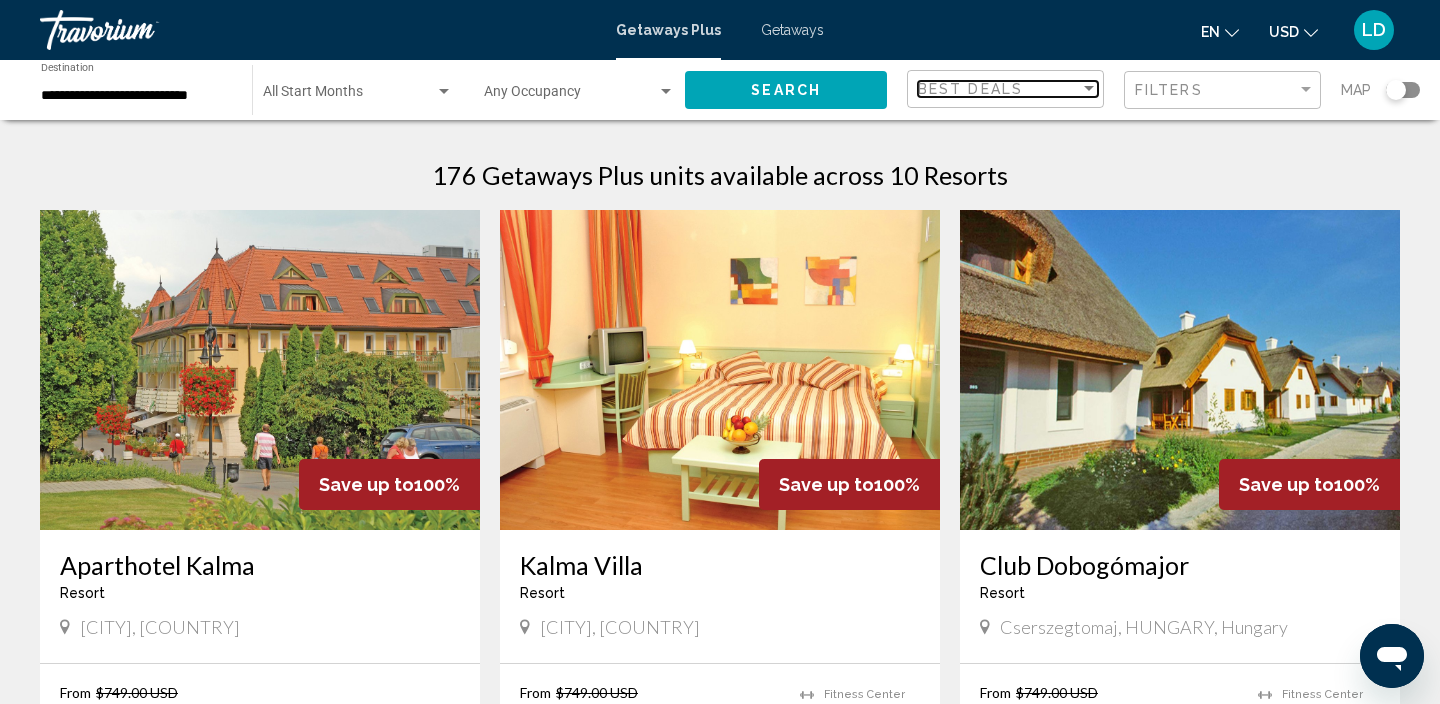 click at bounding box center (1089, 88) 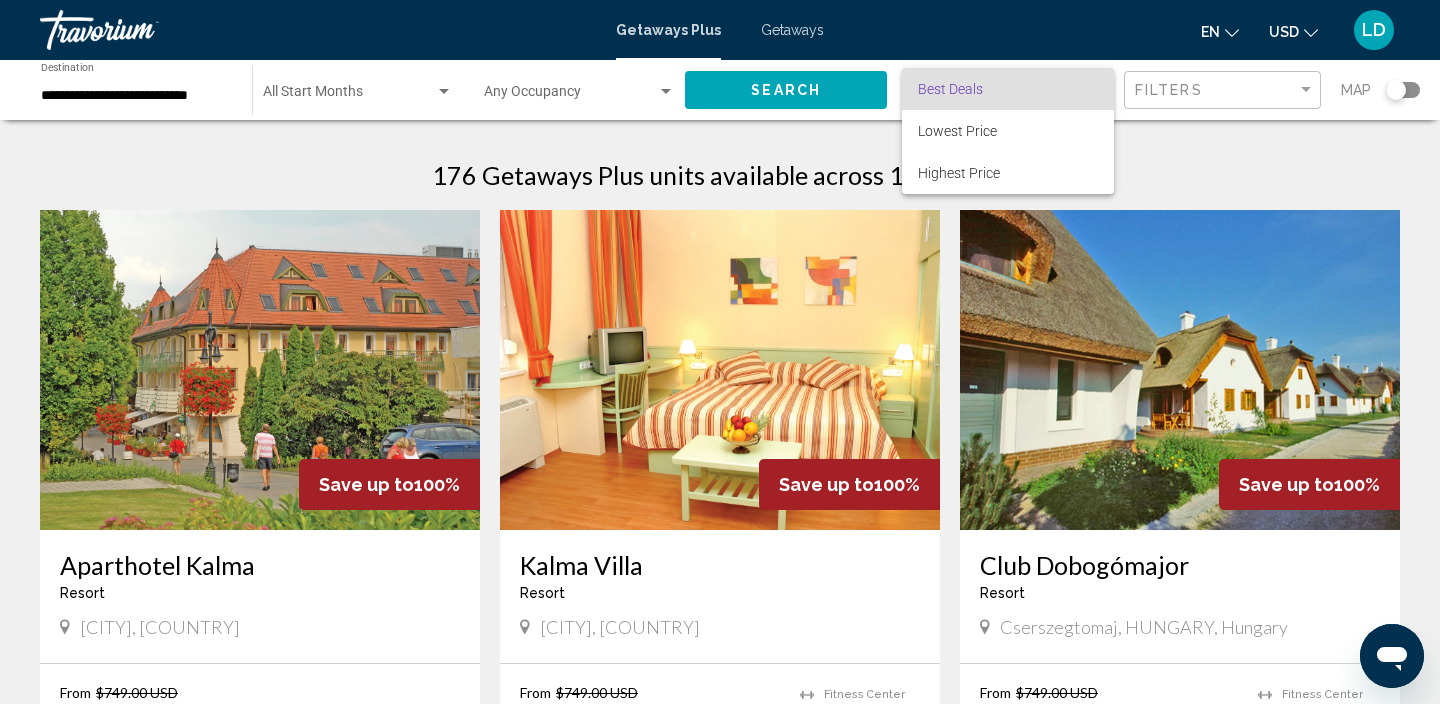 click at bounding box center [720, 352] 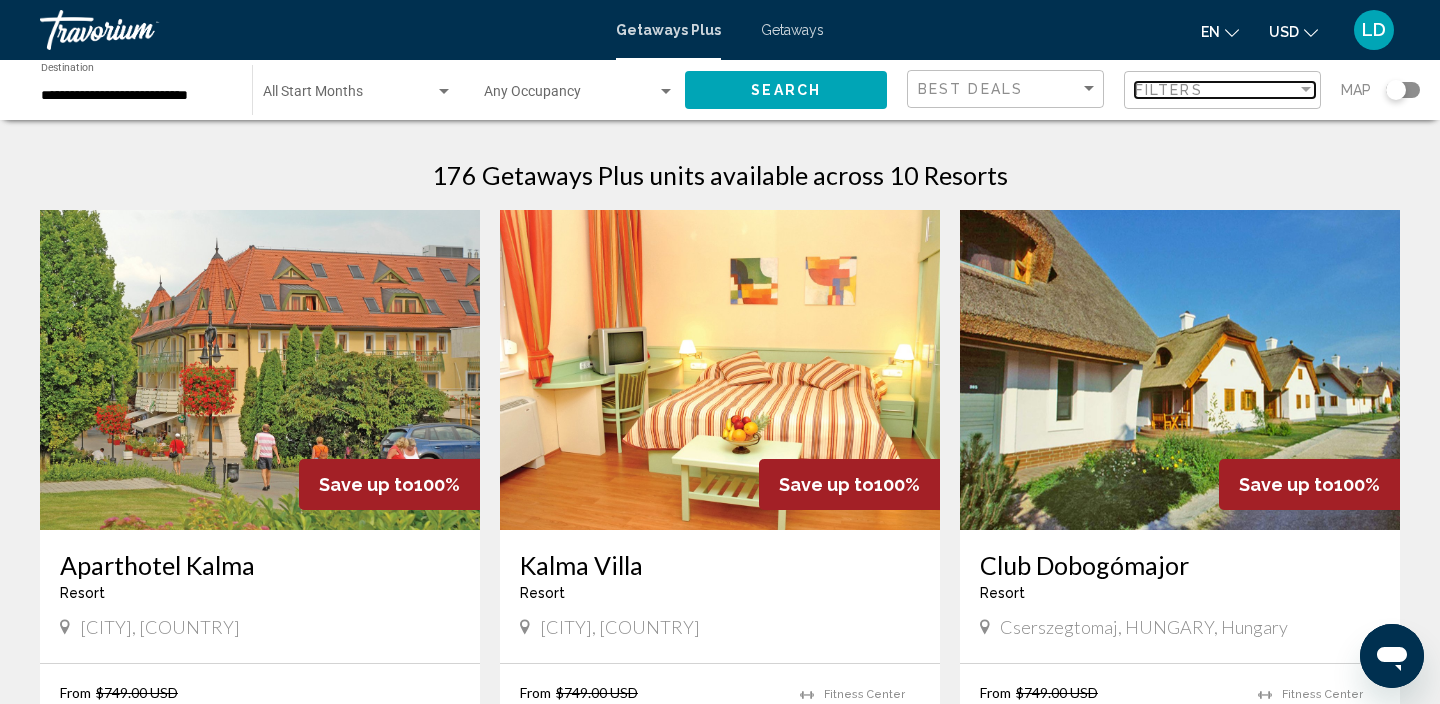 click at bounding box center [1306, 89] 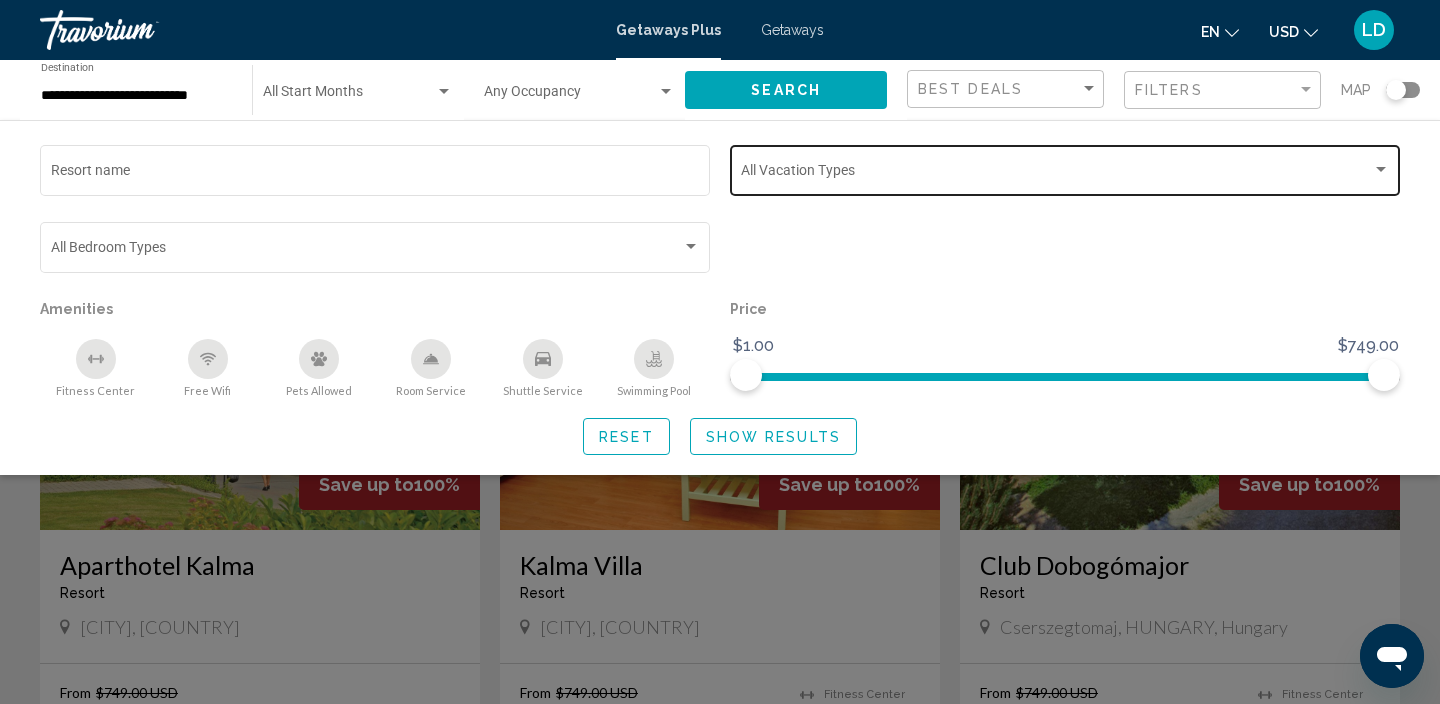 click at bounding box center (1381, 170) 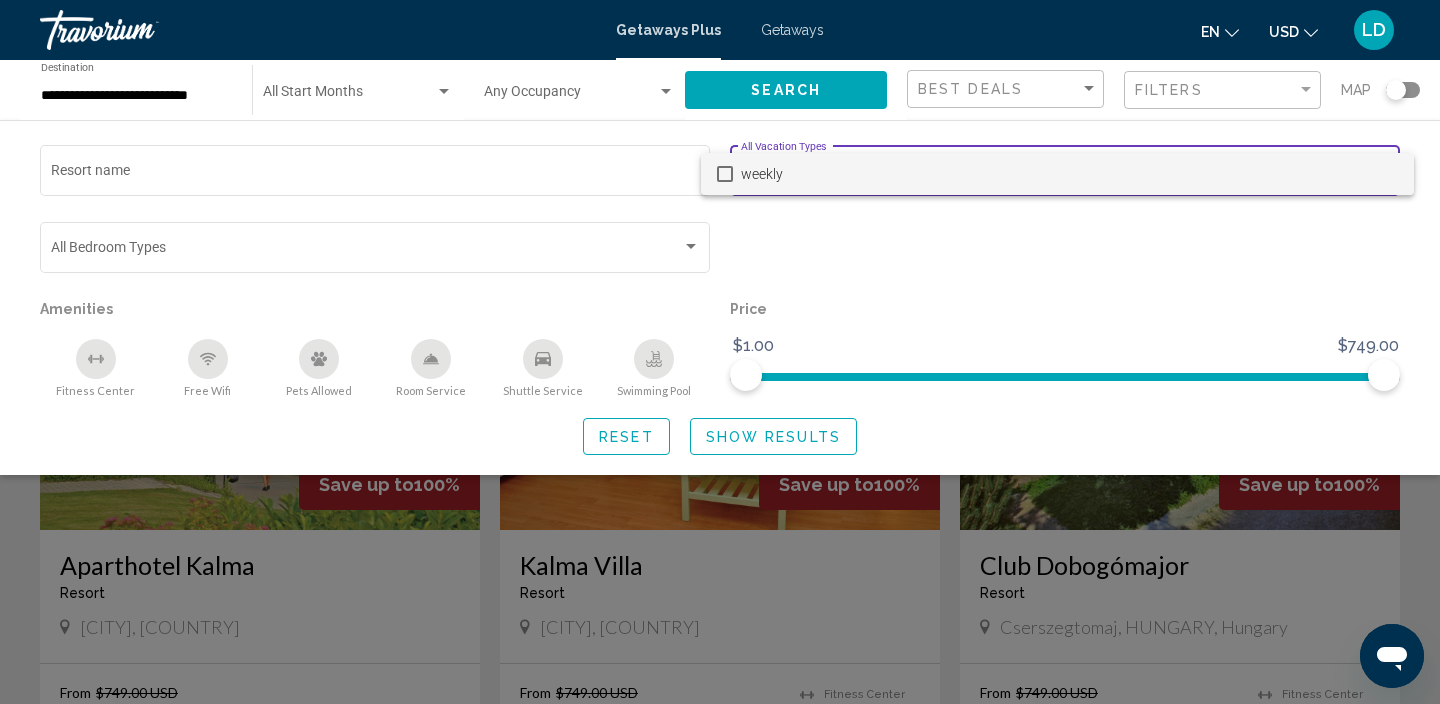 click on "weekly" at bounding box center (1069, 174) 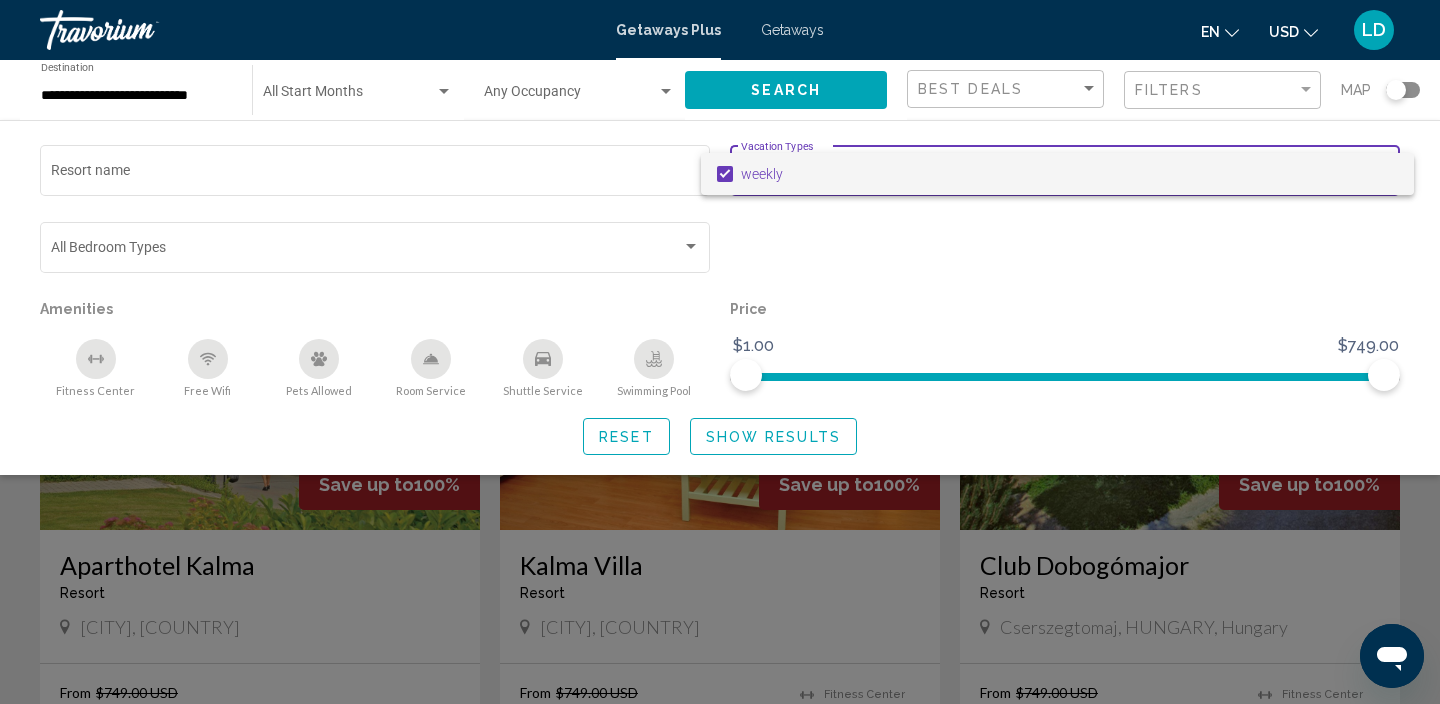 click at bounding box center (720, 352) 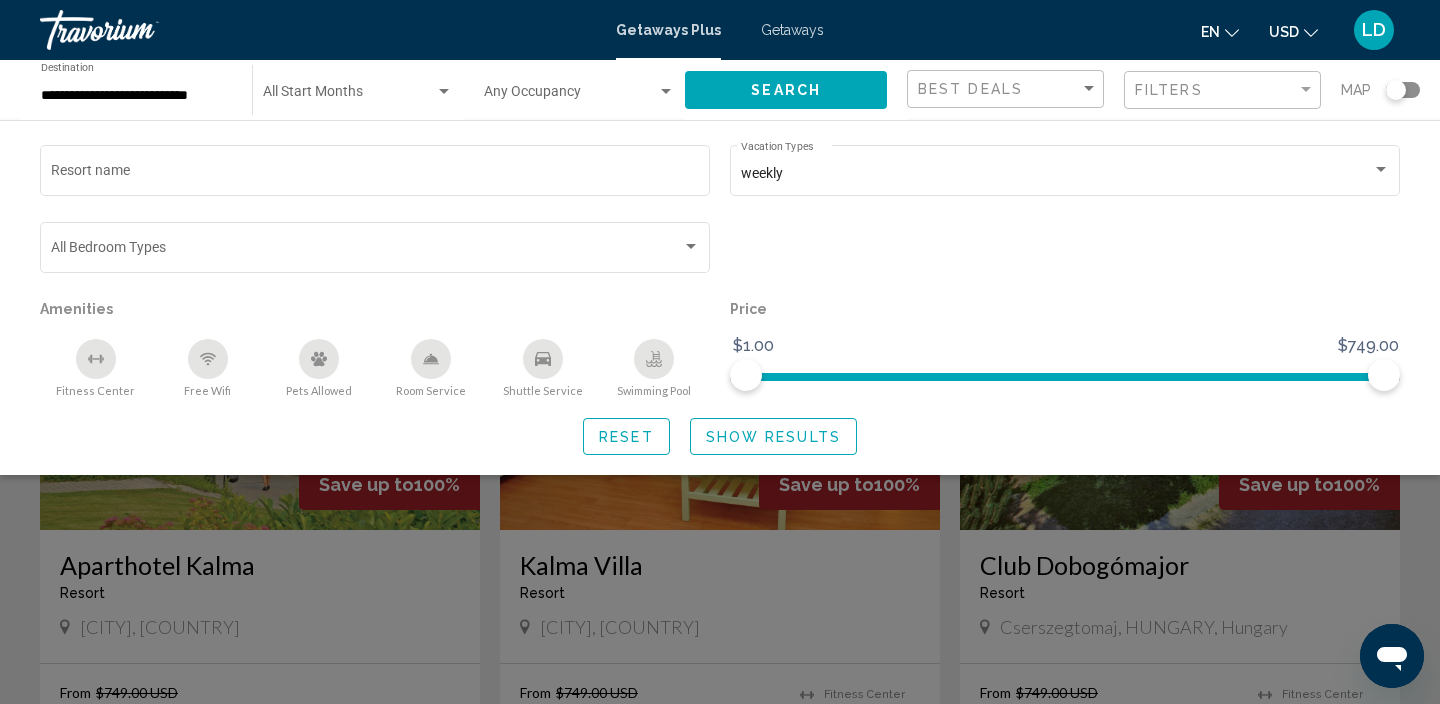 click 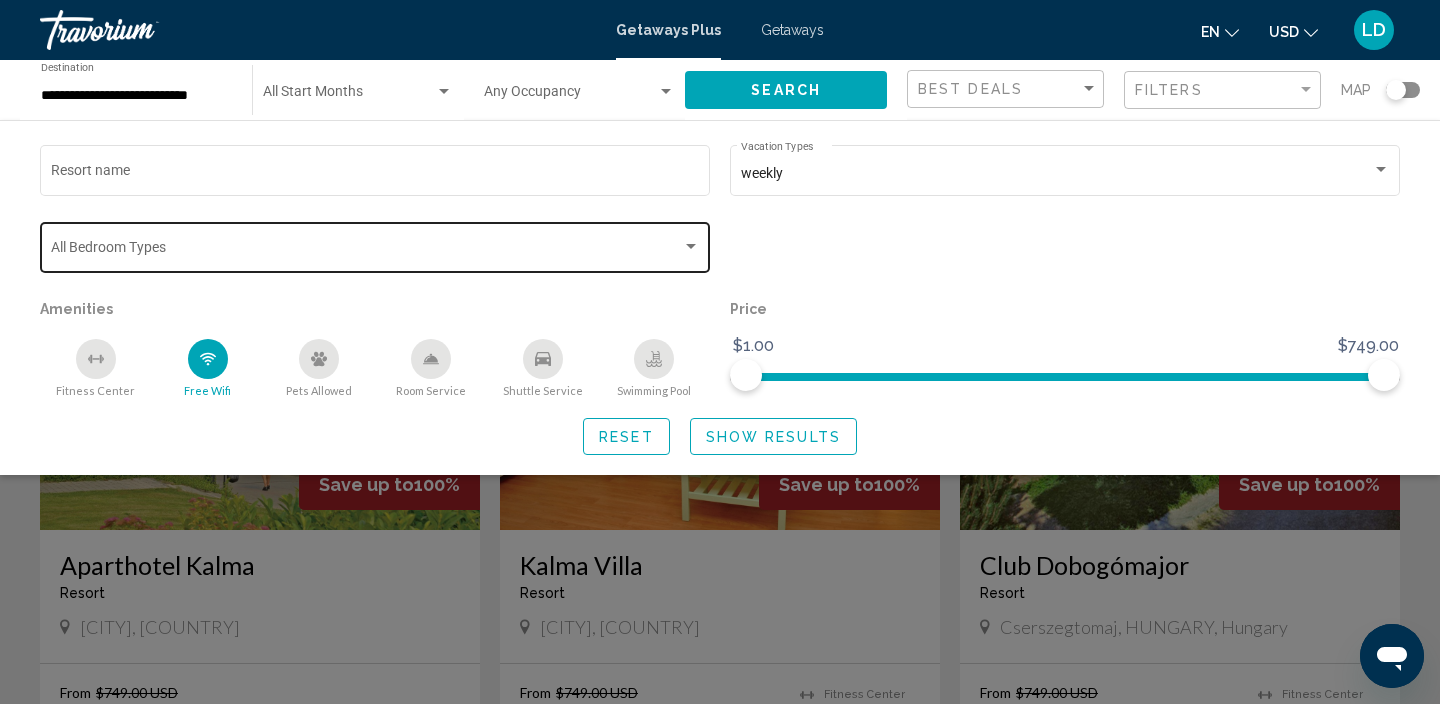click at bounding box center [691, 247] 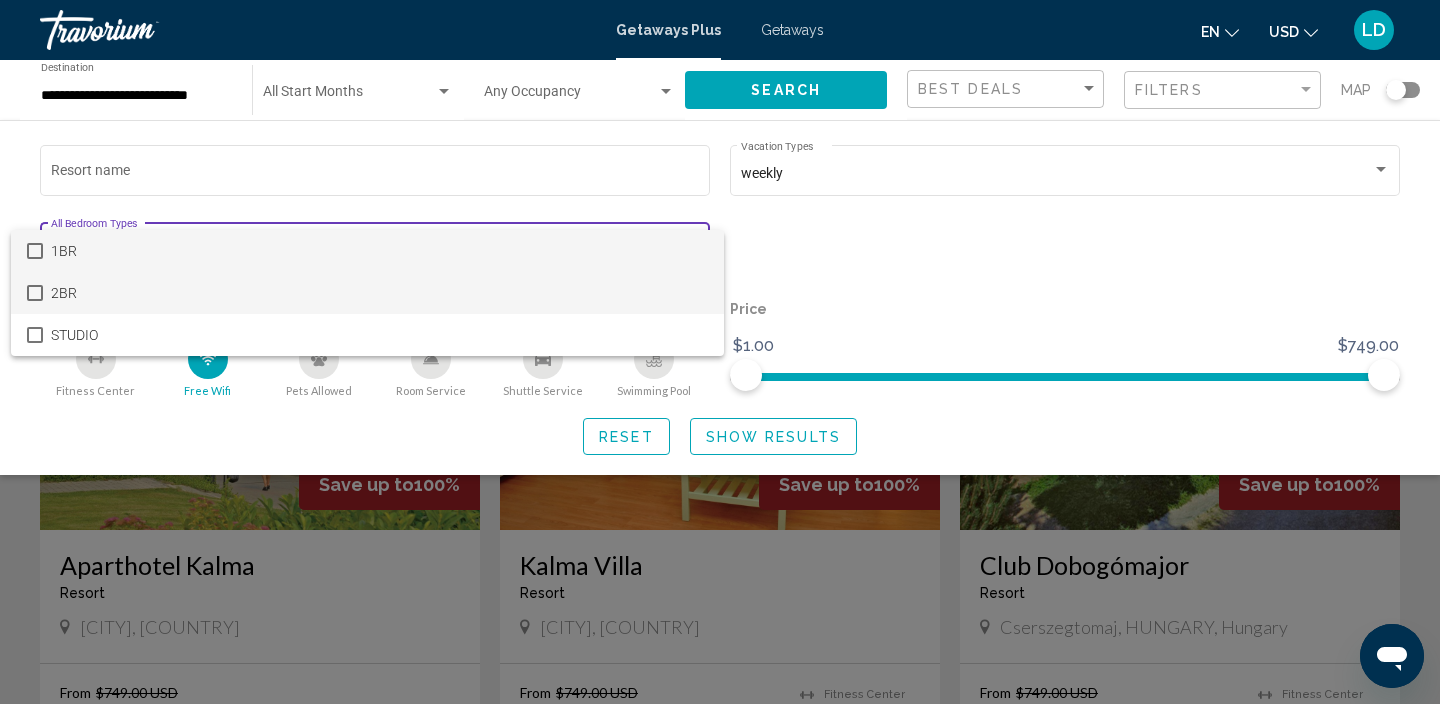 click at bounding box center [35, 293] 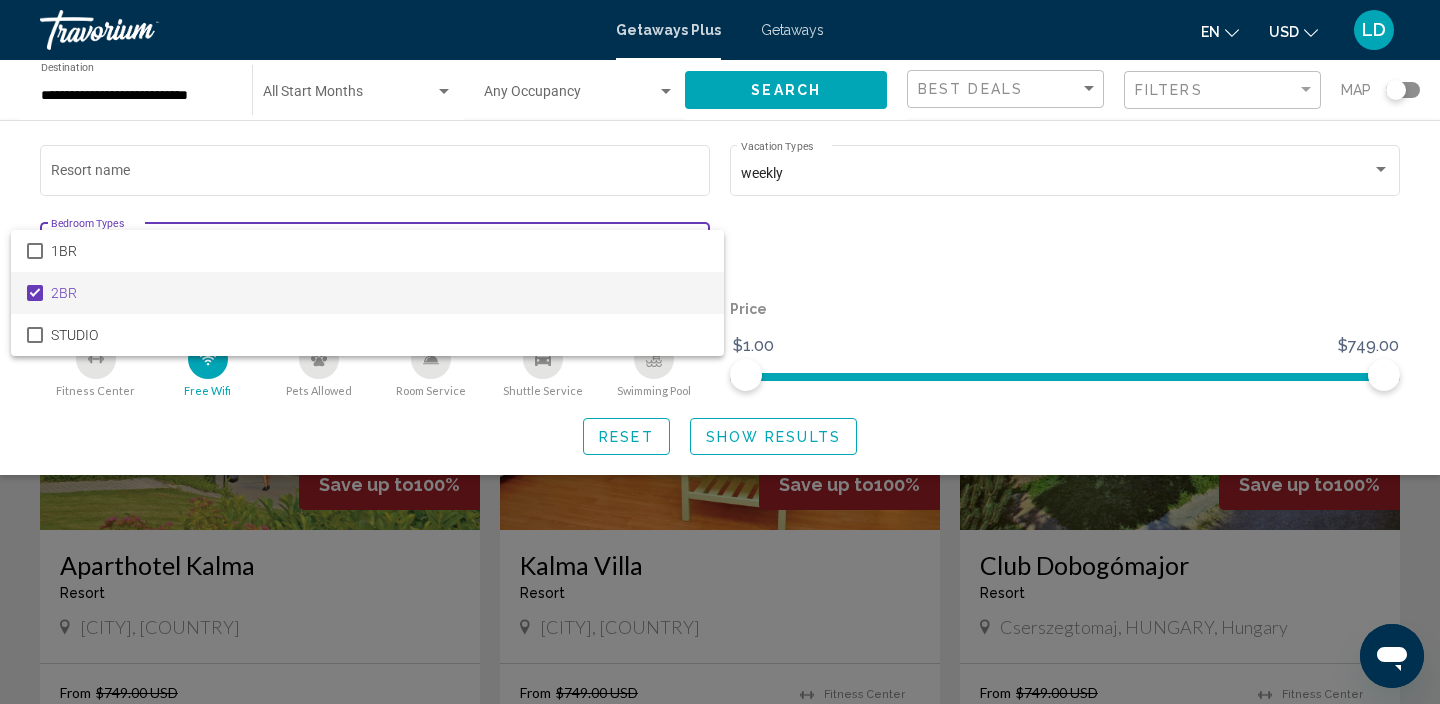 click at bounding box center (720, 352) 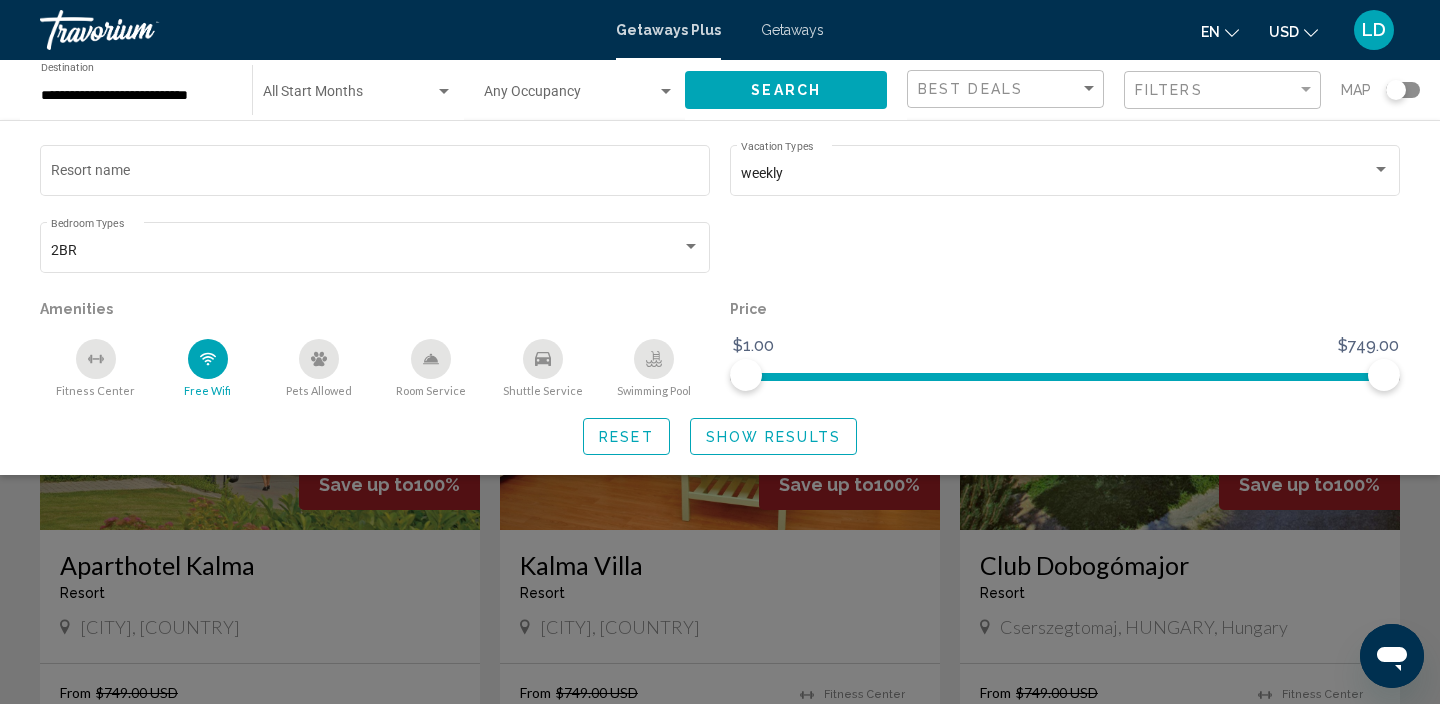 click on "Reset" 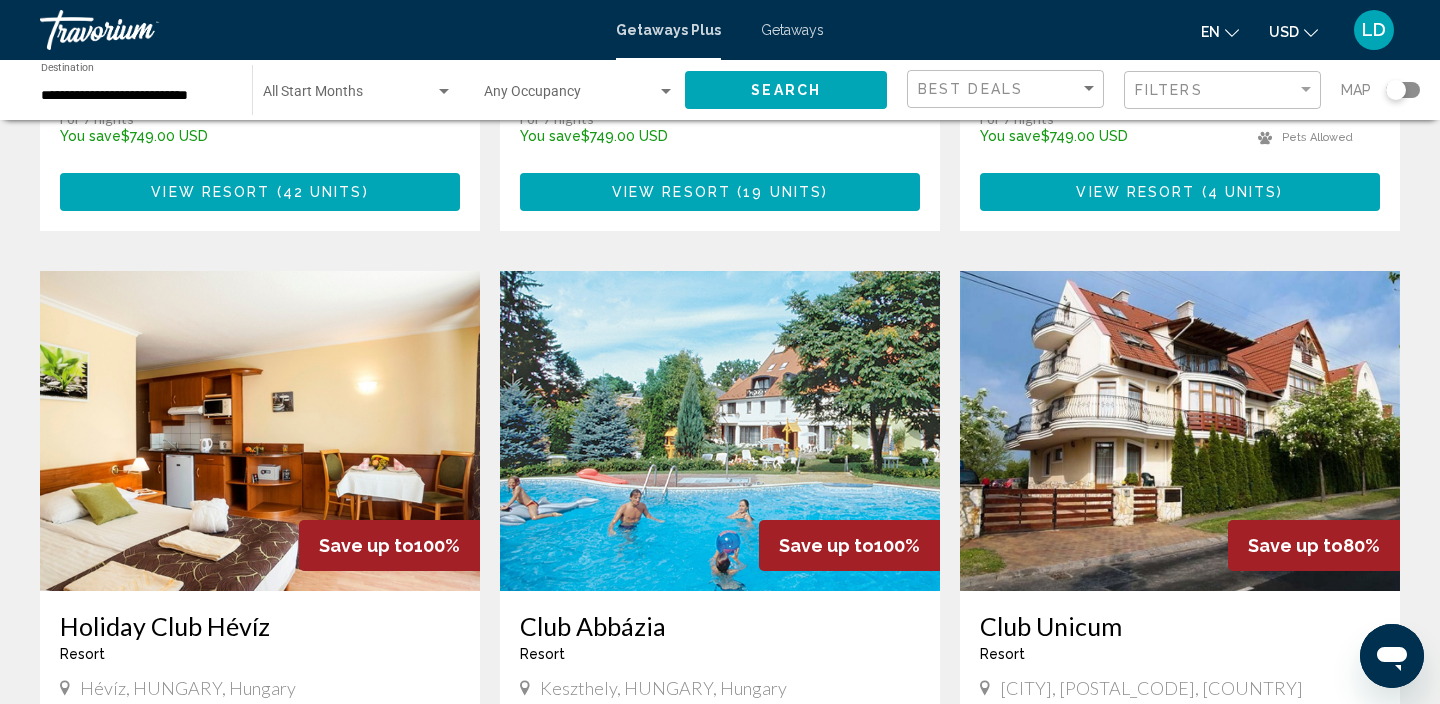 scroll, scrollTop: 1378, scrollLeft: 0, axis: vertical 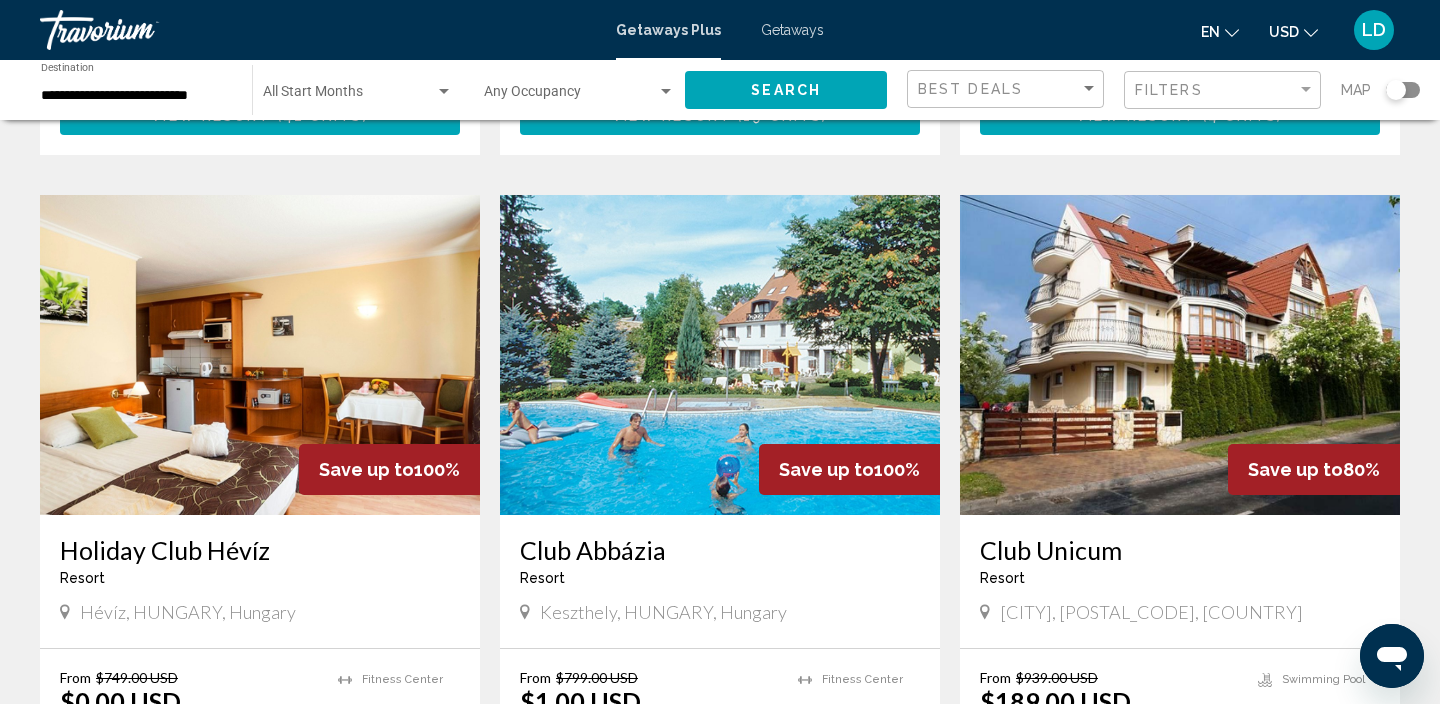 click at bounding box center (1180, 355) 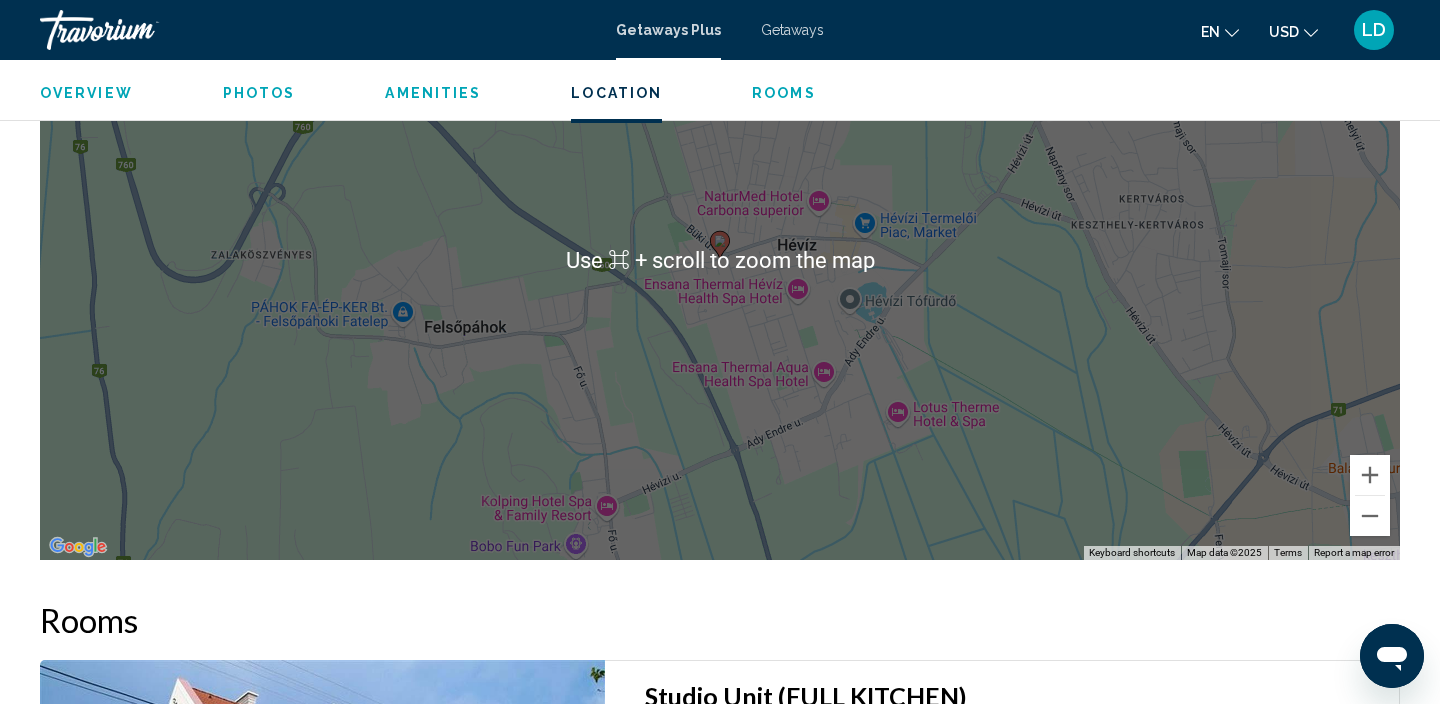 scroll, scrollTop: 2679, scrollLeft: 0, axis: vertical 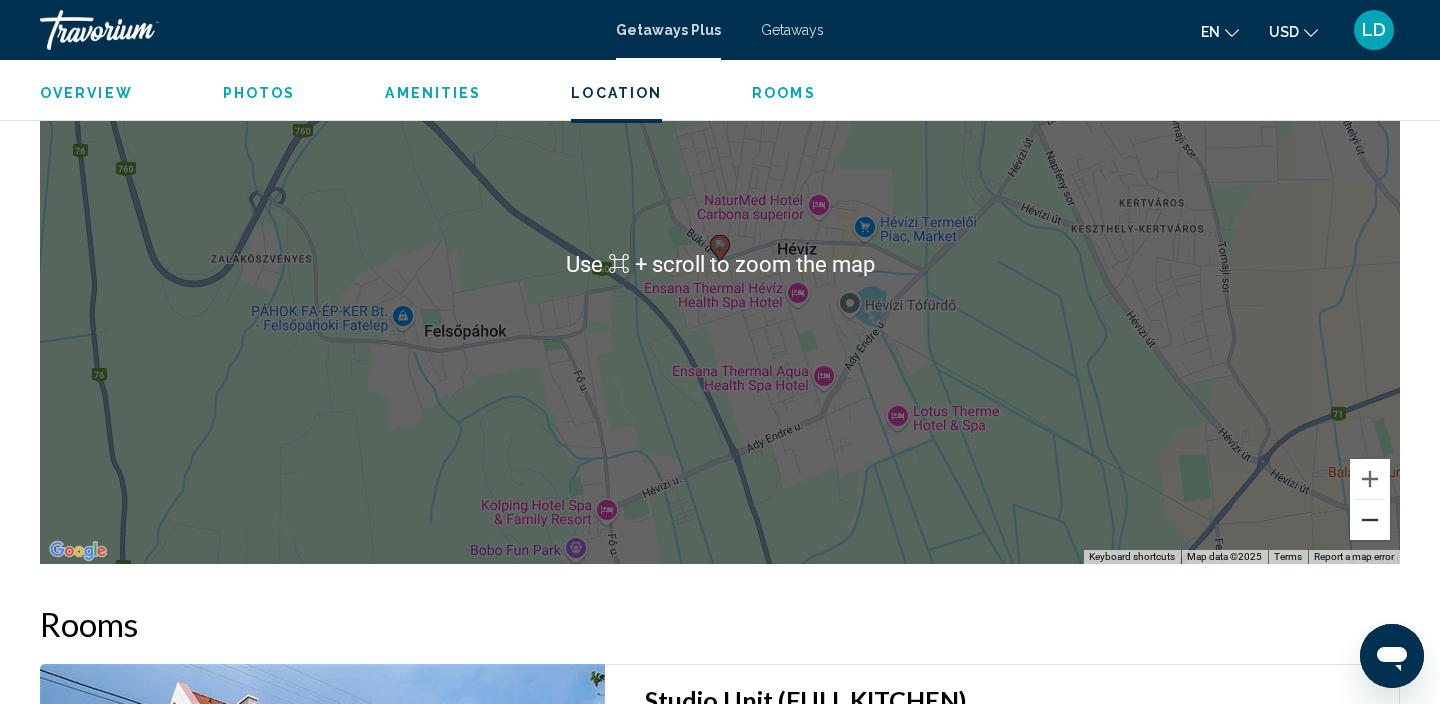 click at bounding box center [1370, 520] 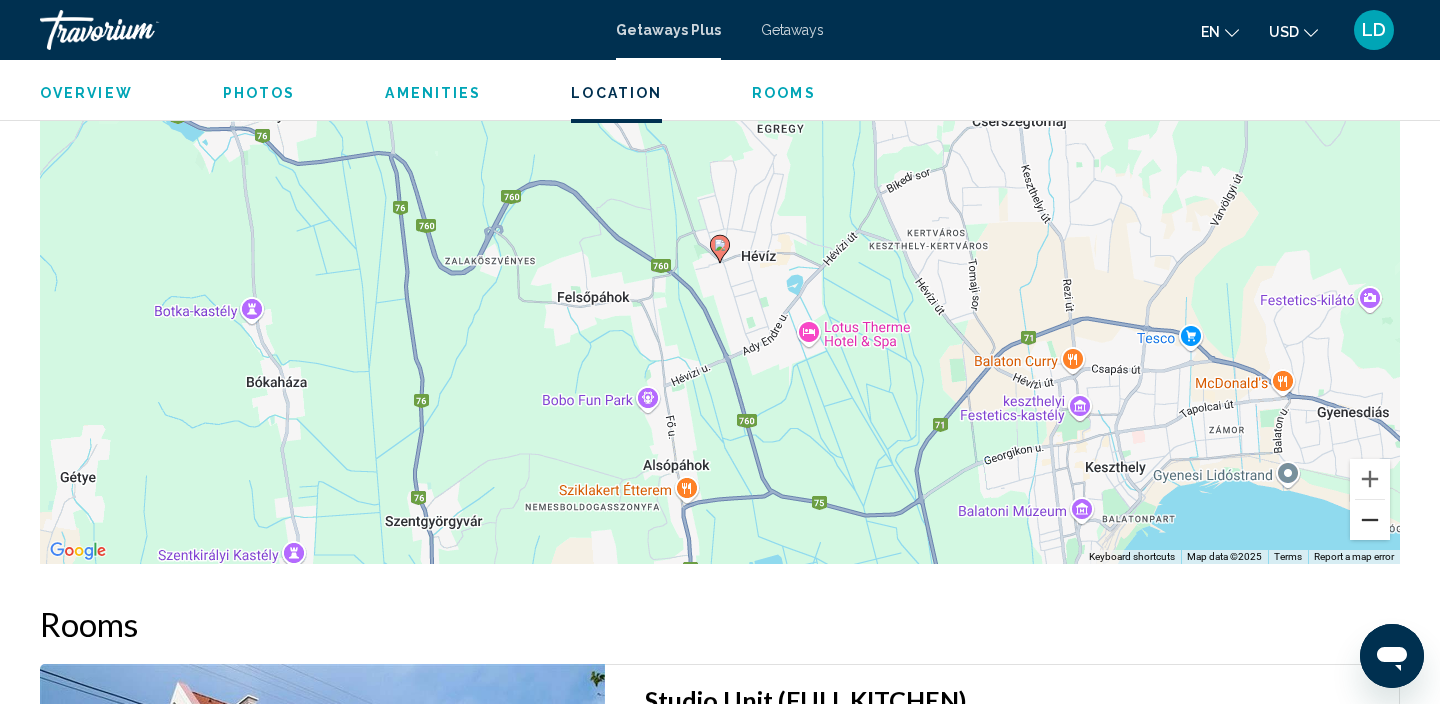 click at bounding box center (1370, 520) 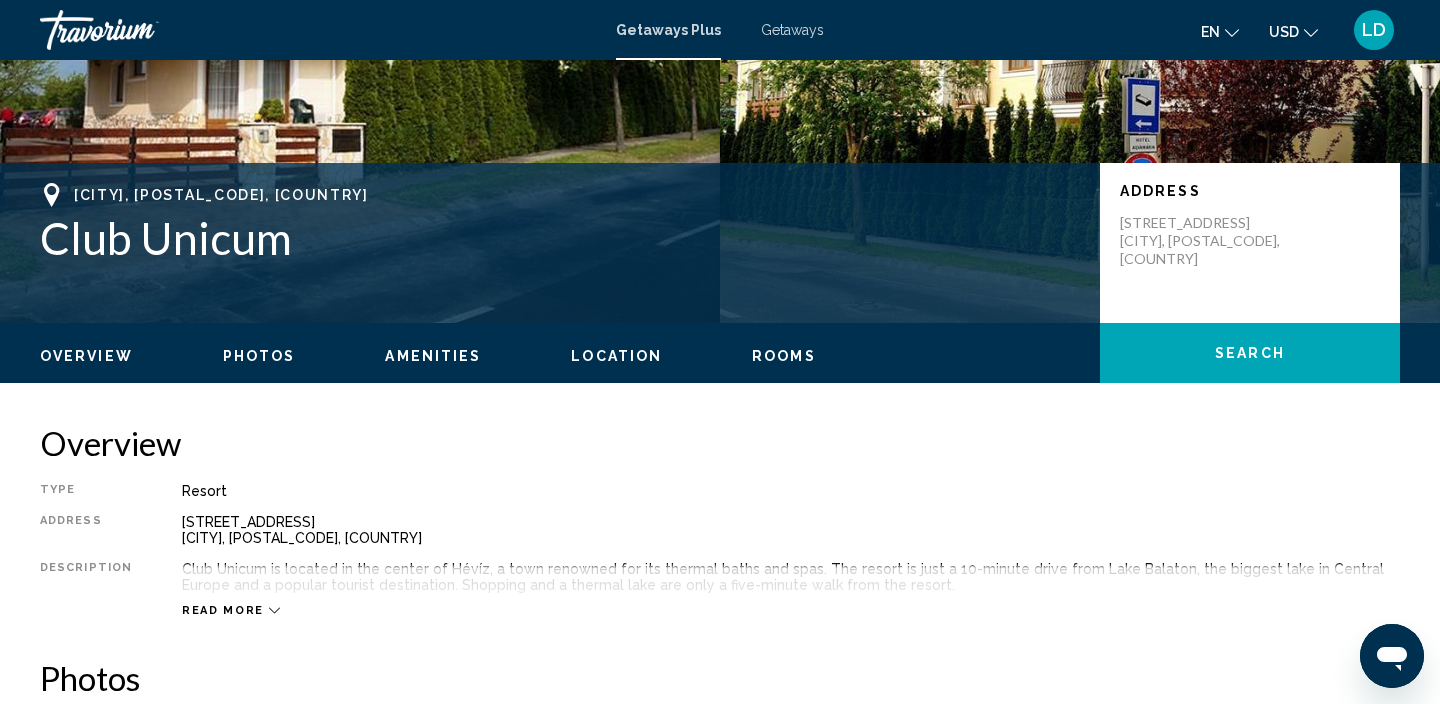 scroll, scrollTop: 0, scrollLeft: 0, axis: both 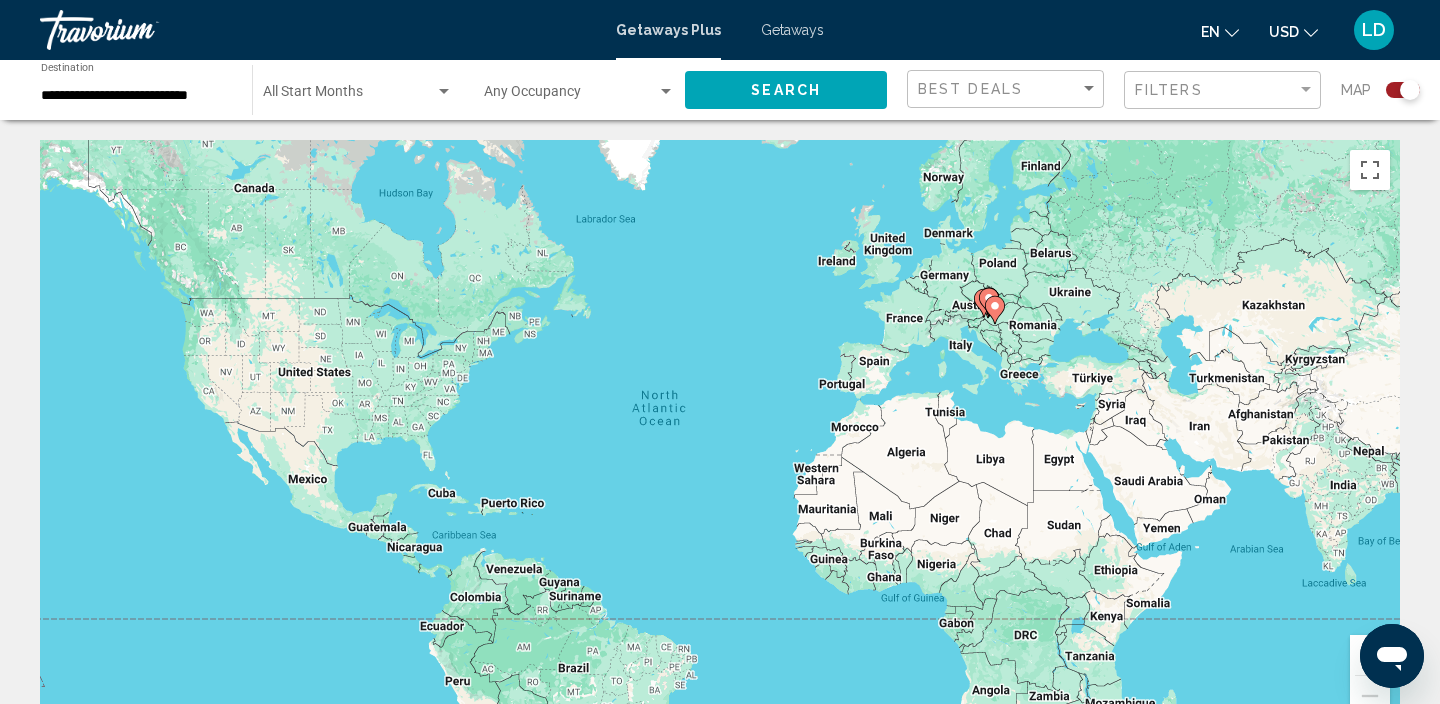 click on "**********" at bounding box center (136, 96) 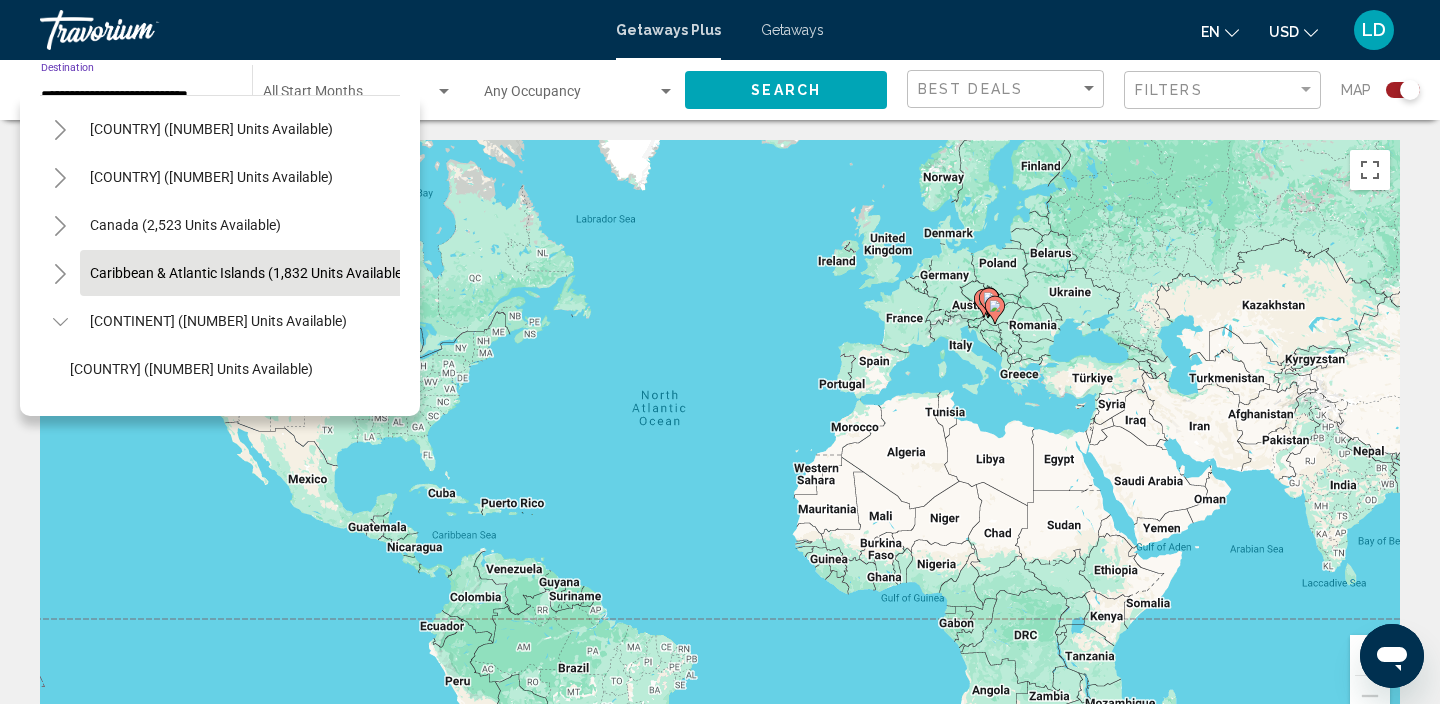 scroll, scrollTop: 49, scrollLeft: 6, axis: both 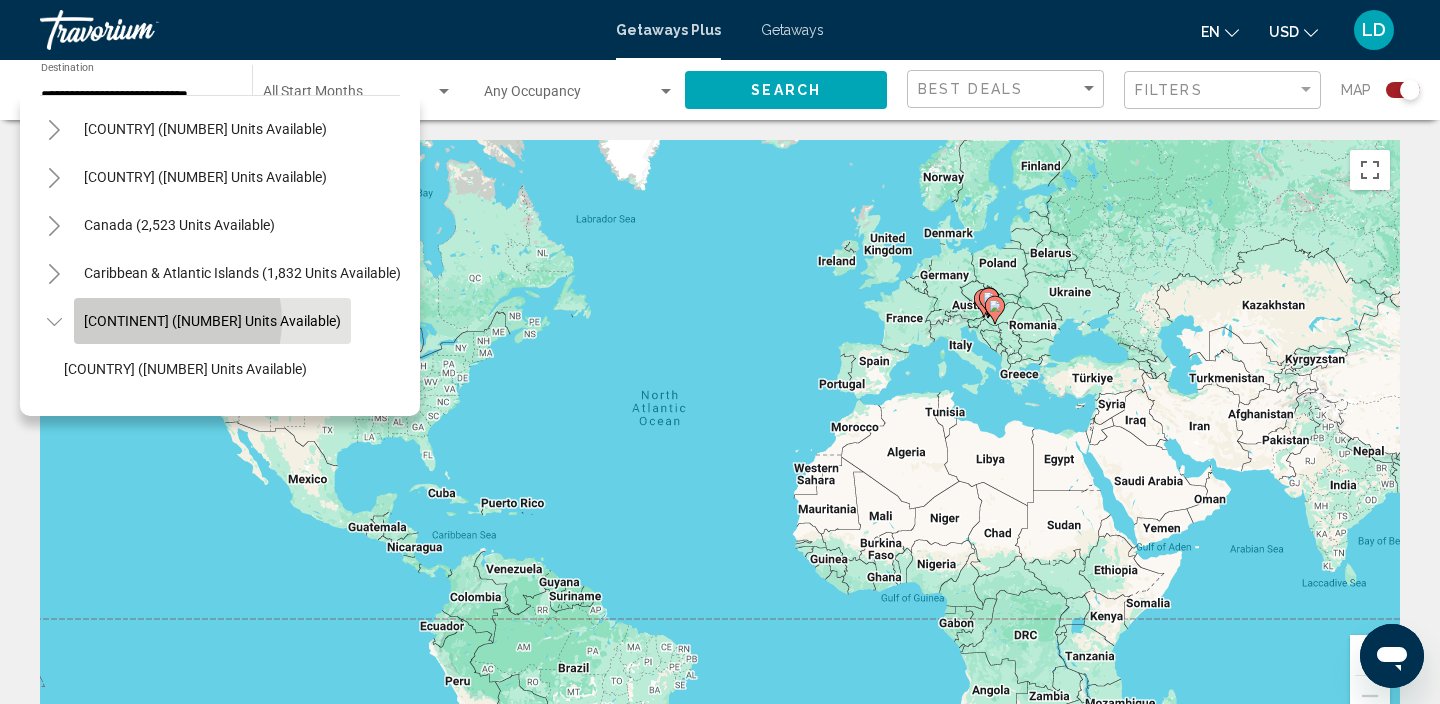click on "Europe (3,278 units available)" 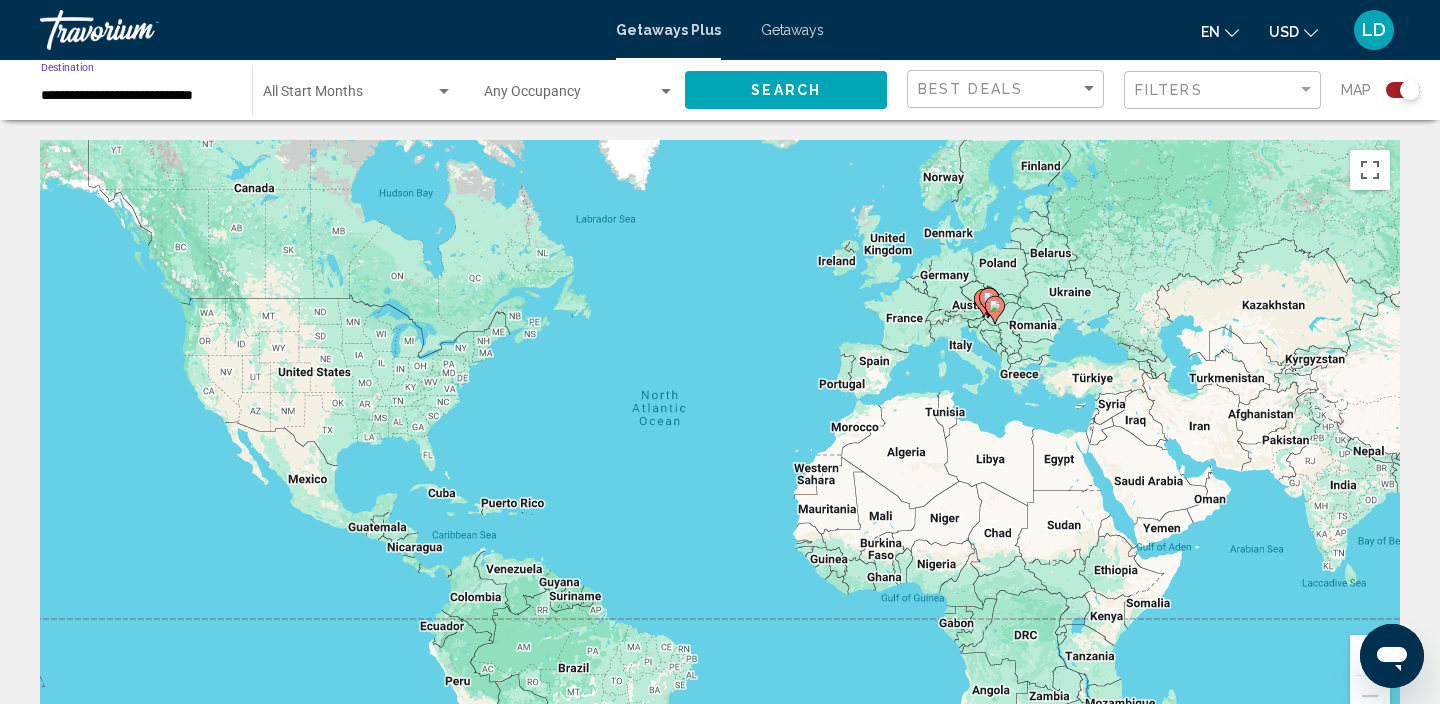 click at bounding box center [444, 91] 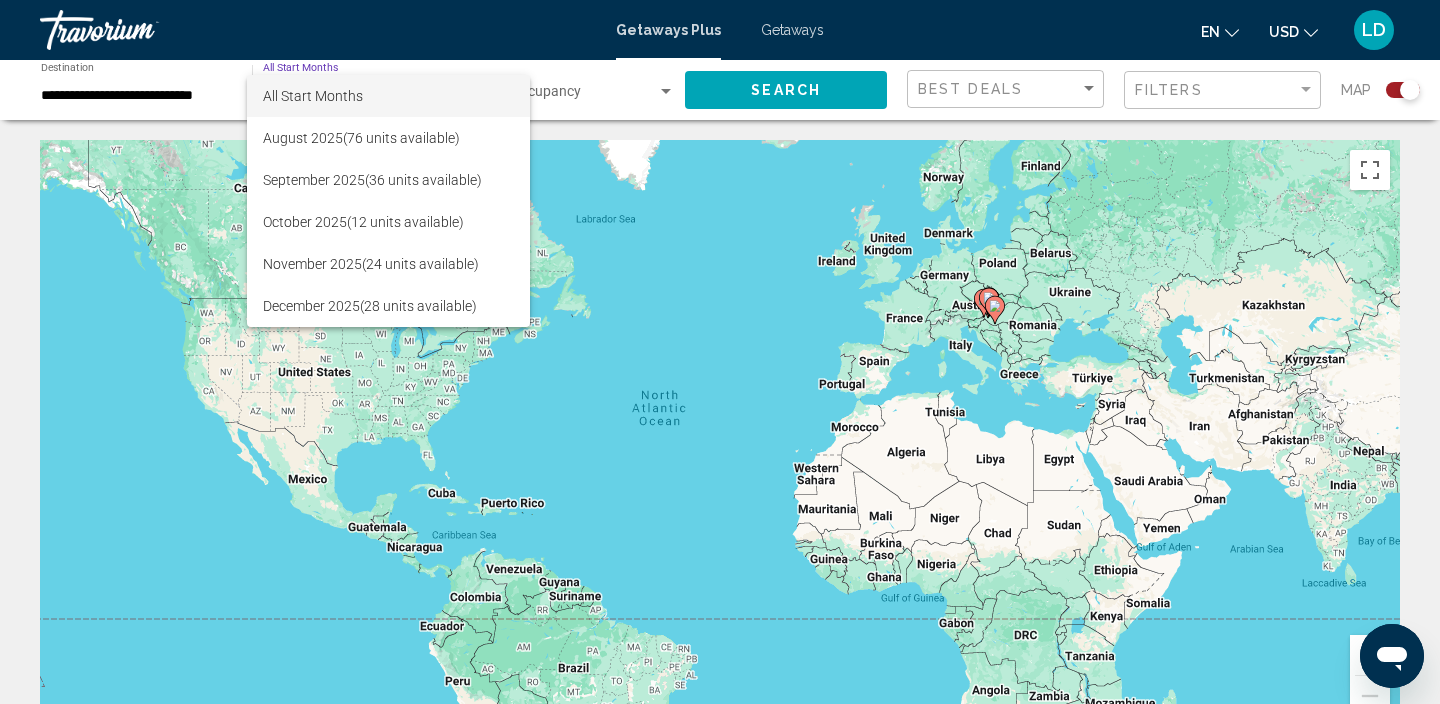 click at bounding box center (720, 352) 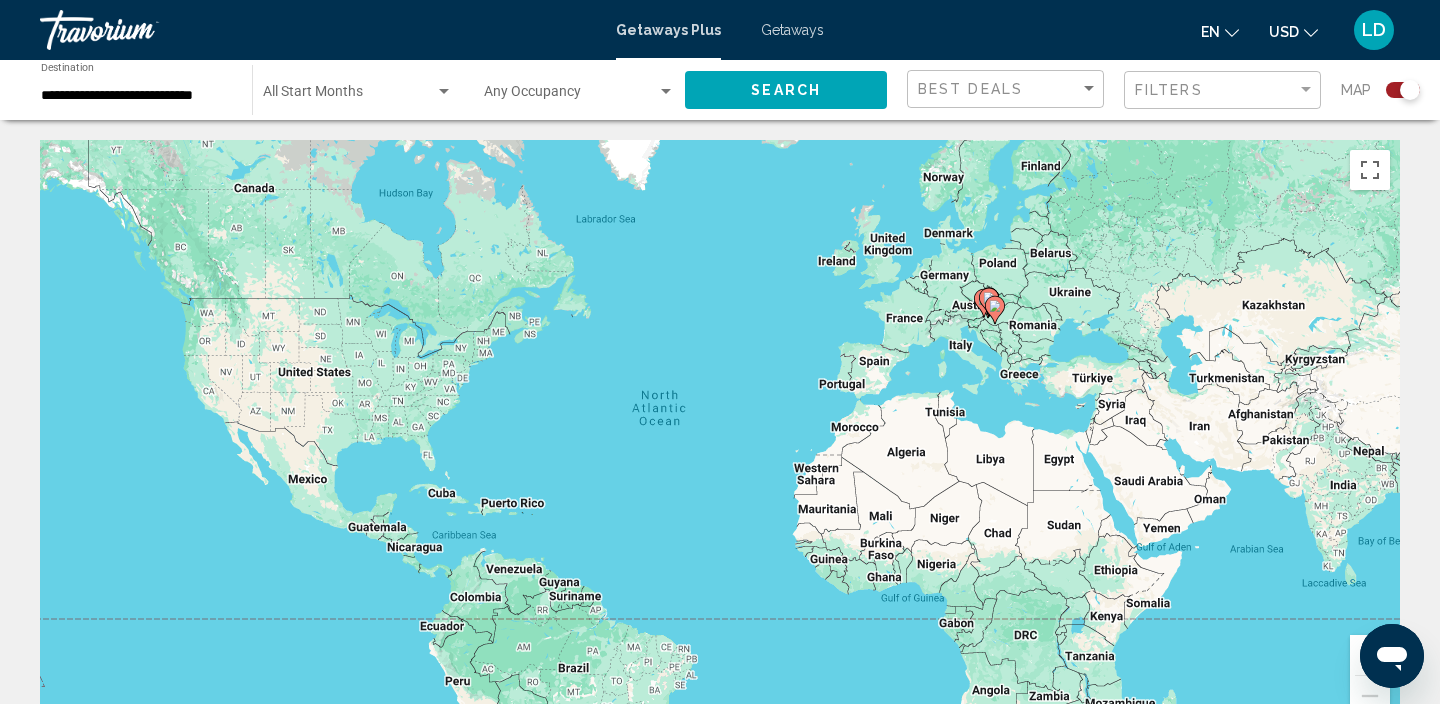 click on "Getaways" at bounding box center (792, 30) 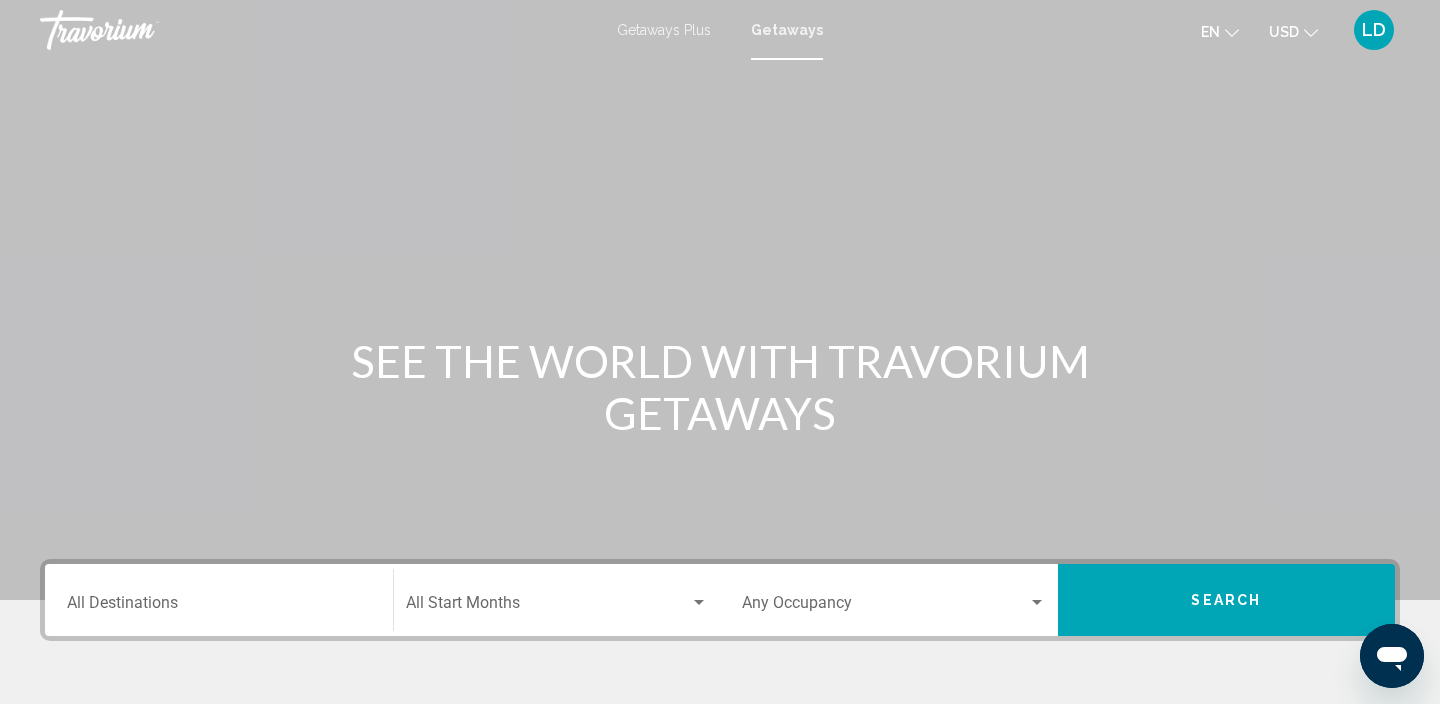 scroll, scrollTop: 204, scrollLeft: 0, axis: vertical 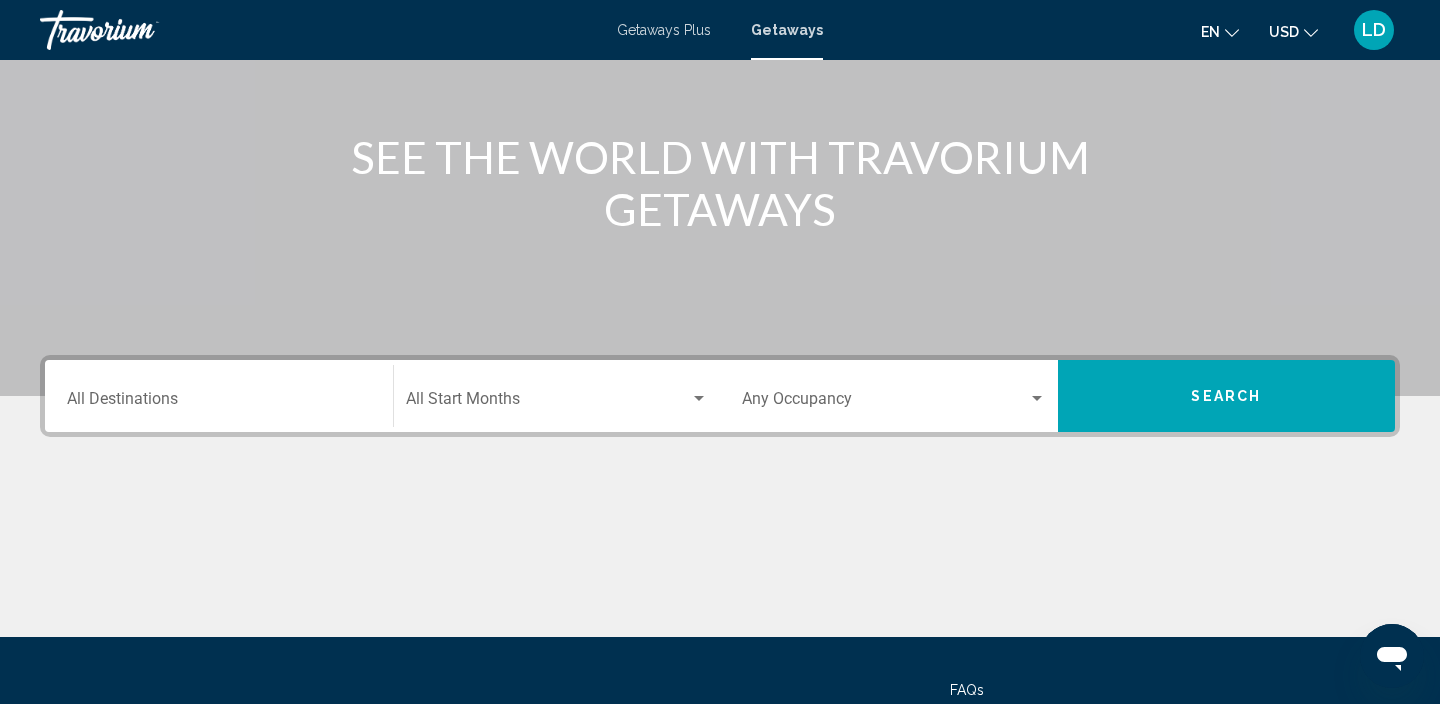 click on "Destination All Destinations" at bounding box center [219, 403] 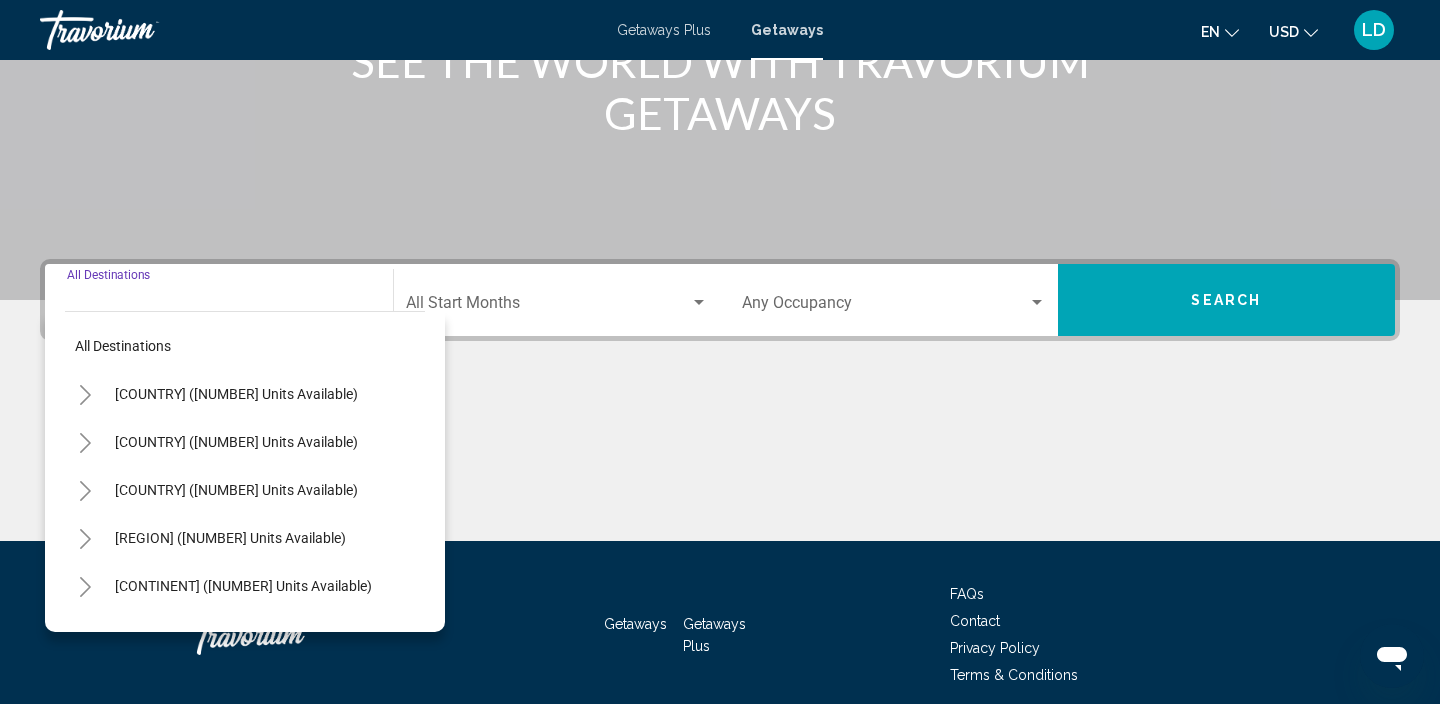 scroll, scrollTop: 382, scrollLeft: 0, axis: vertical 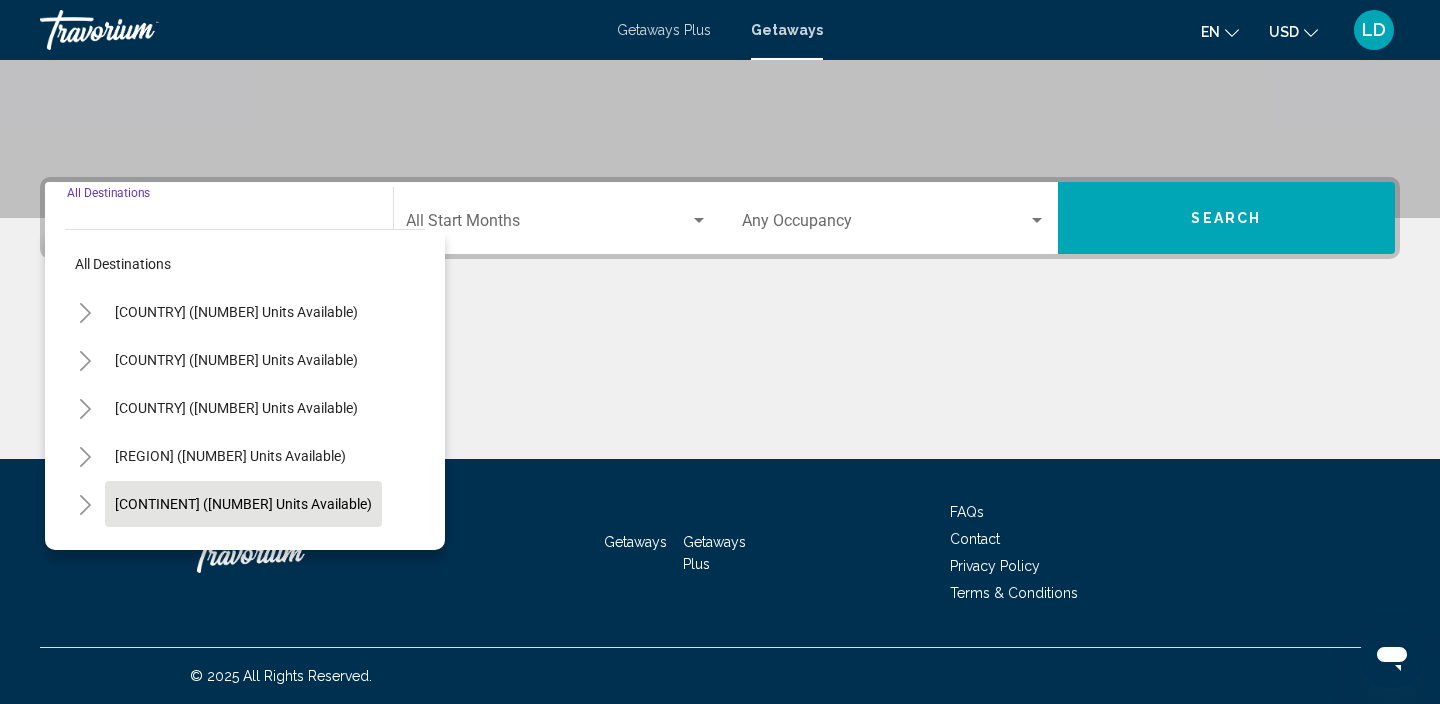 click on "Europe (35,953 units available)" at bounding box center (236, 552) 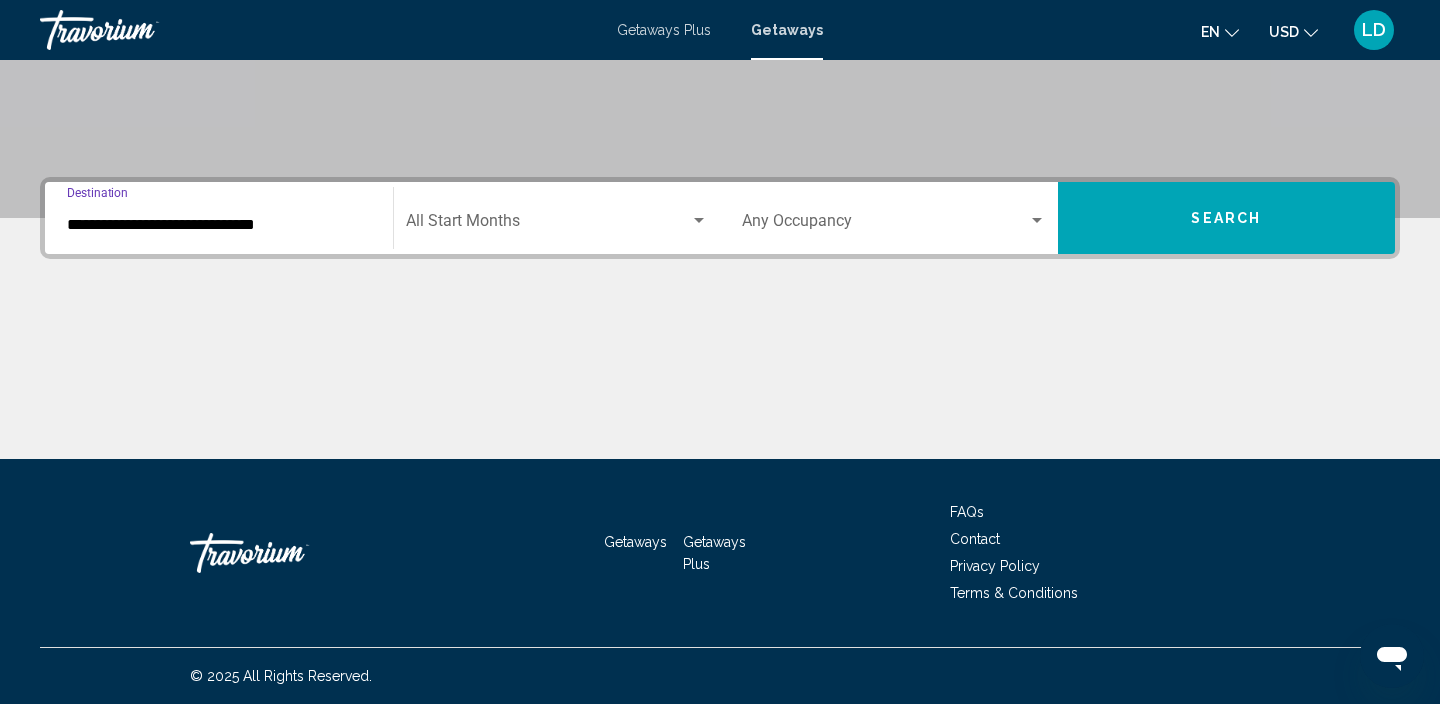 click on "Start Month All Start Months" 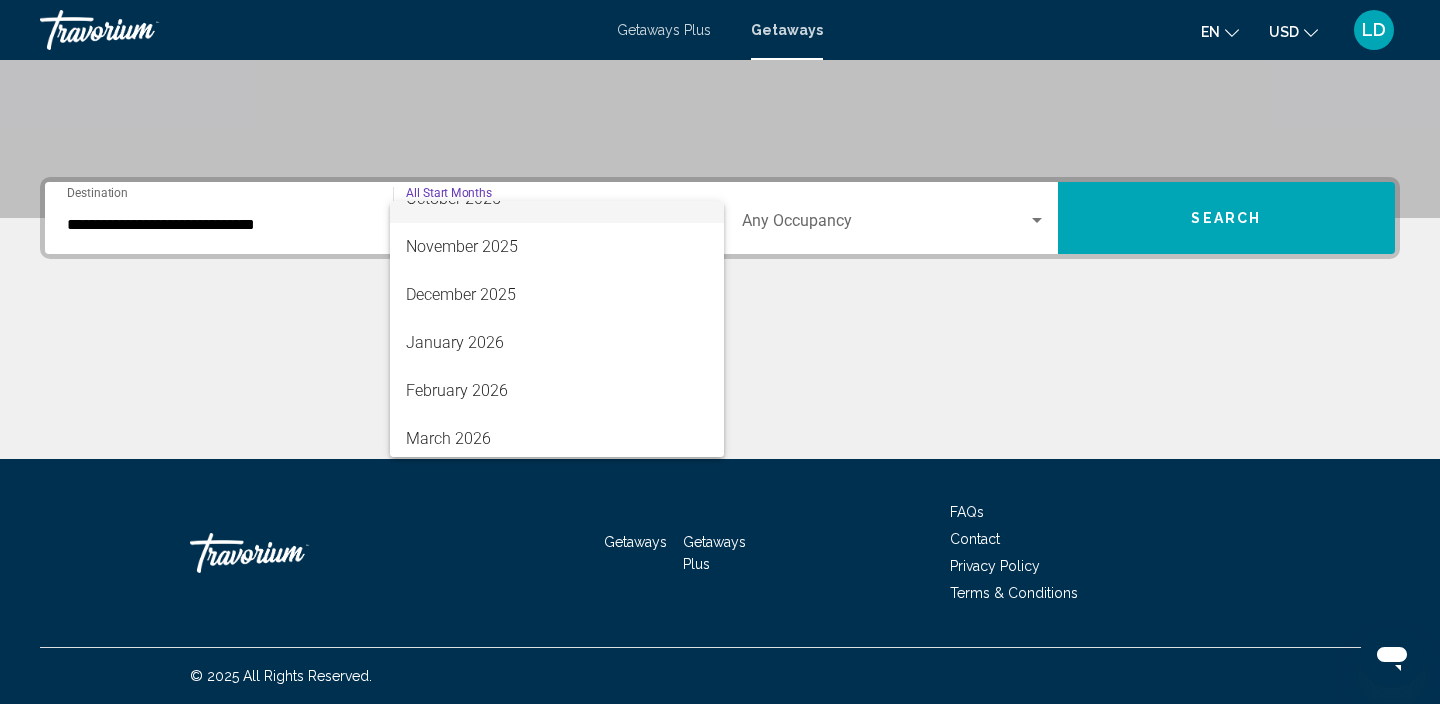 scroll, scrollTop: 168, scrollLeft: 0, axis: vertical 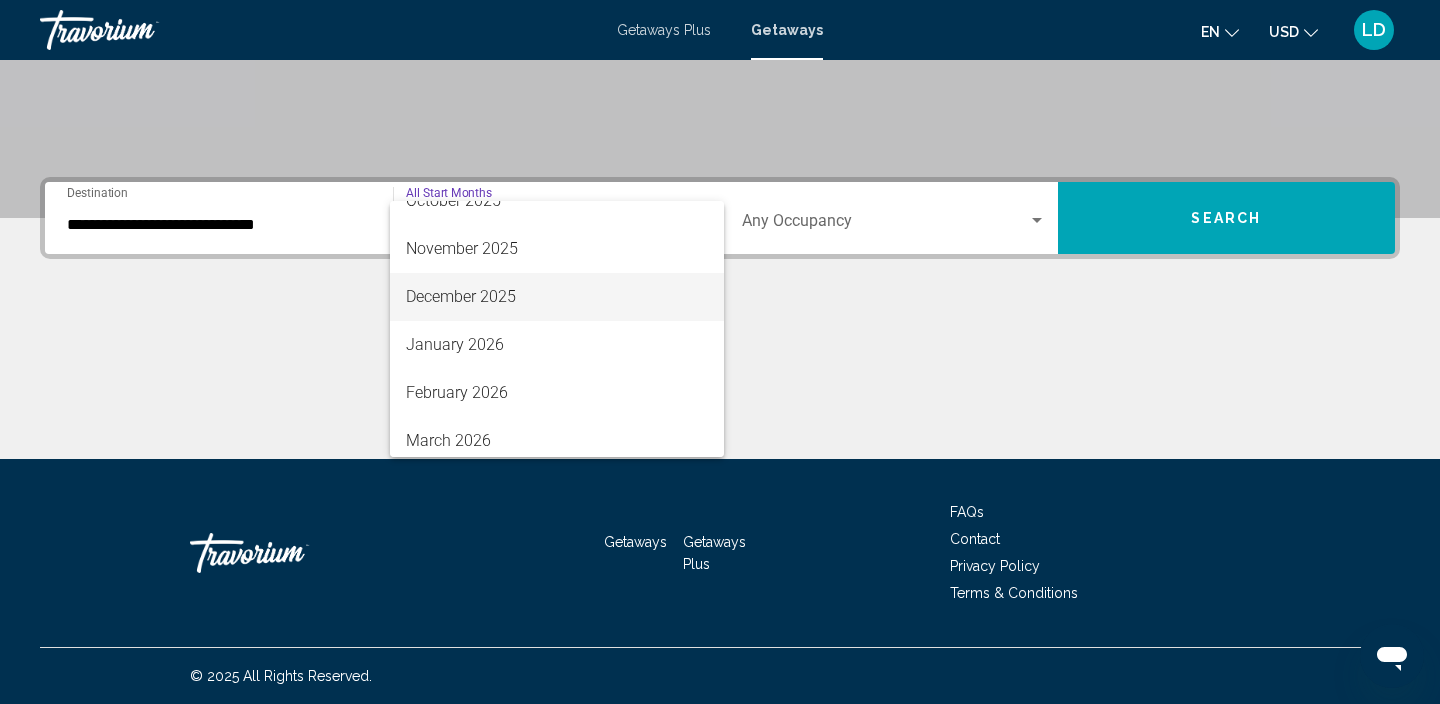 click on "December 2025" at bounding box center (557, 297) 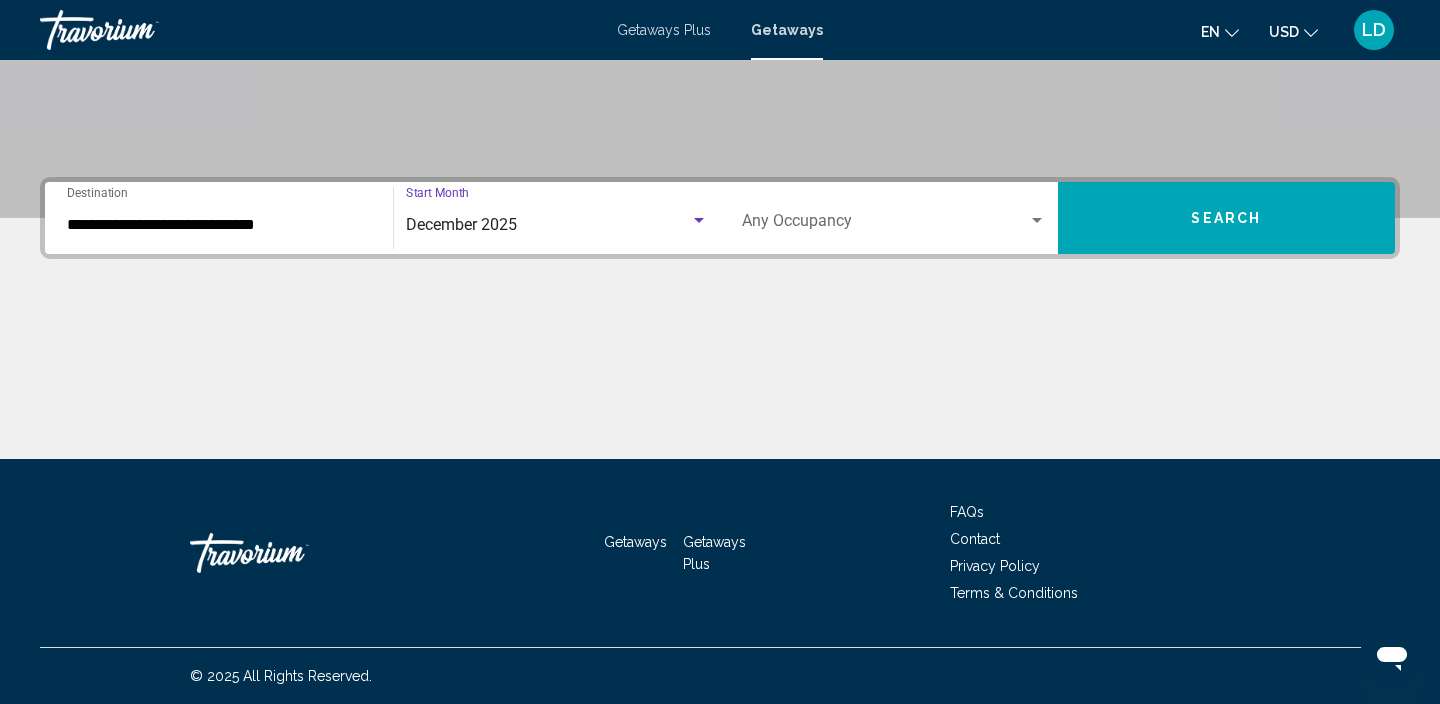 click at bounding box center (1037, 220) 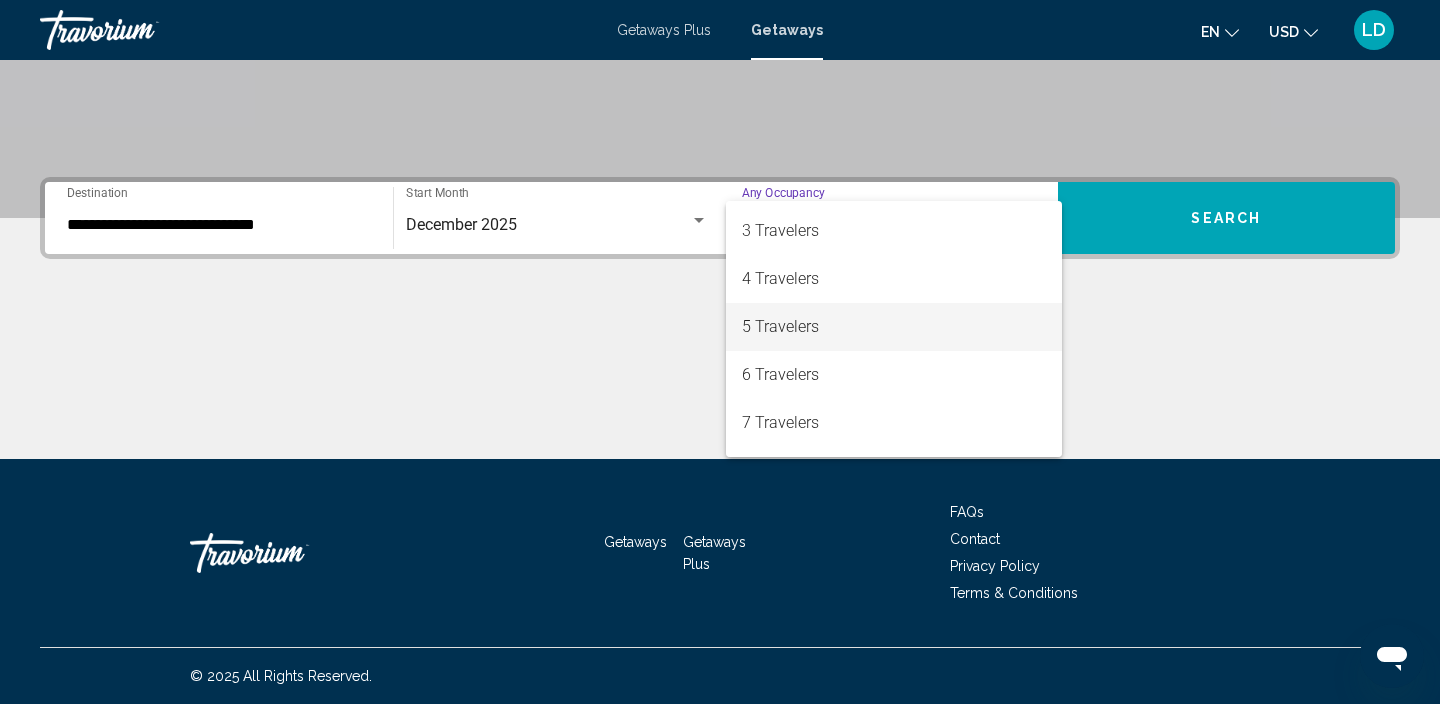 scroll, scrollTop: 92, scrollLeft: 0, axis: vertical 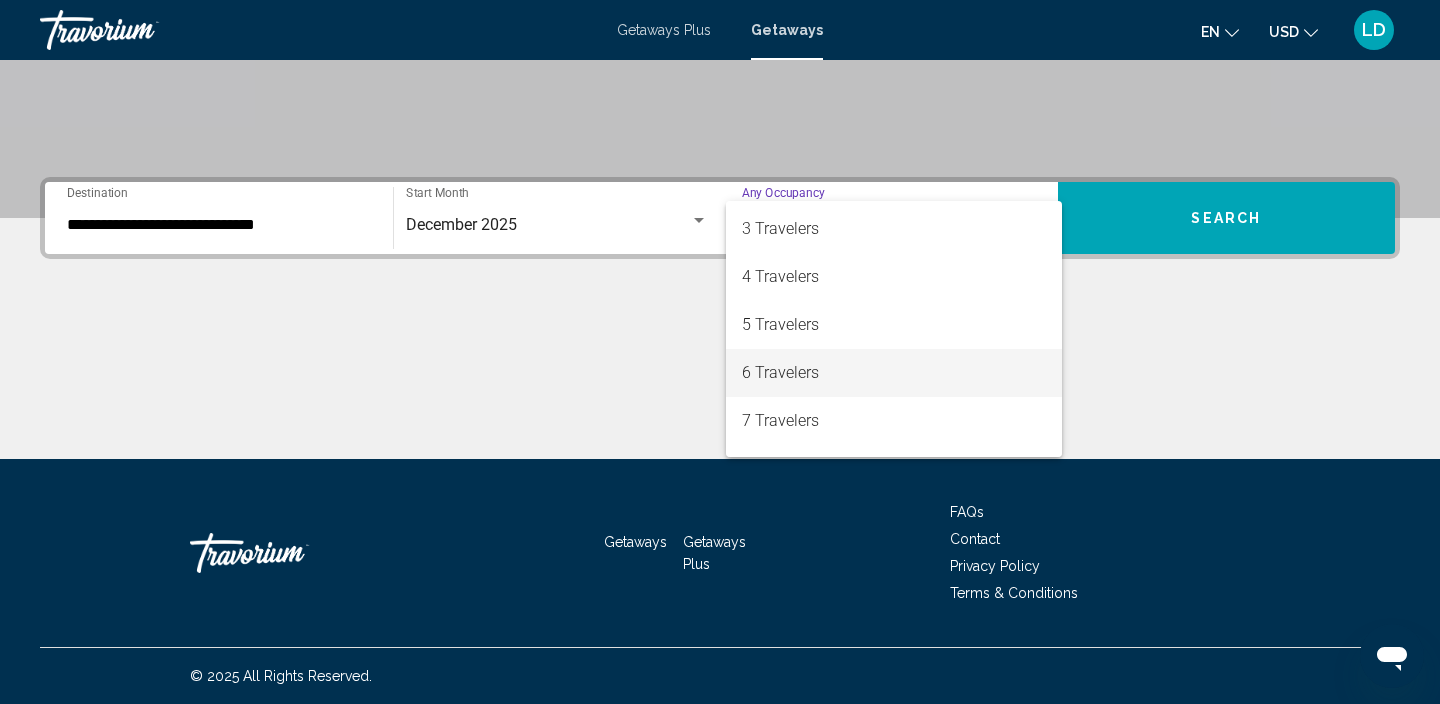 click on "6 Travelers" at bounding box center (894, 373) 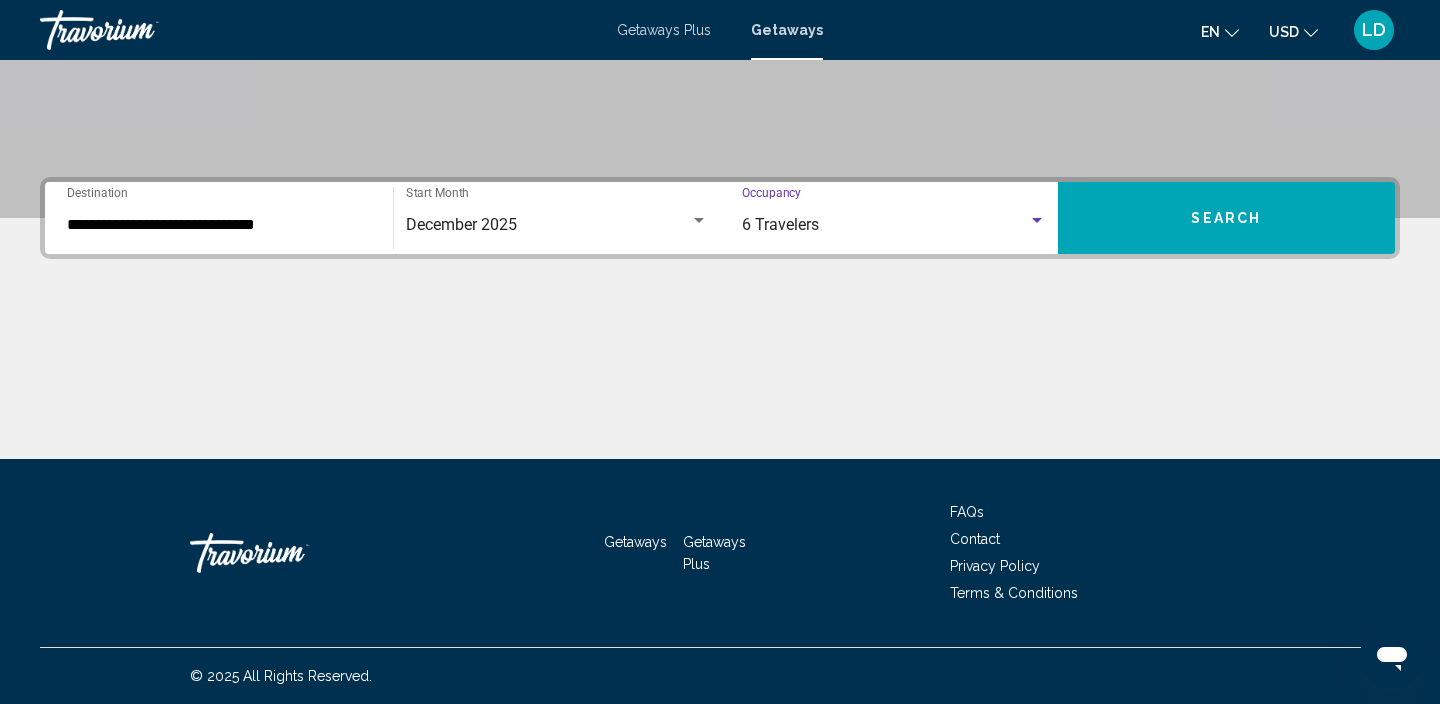 click on "Search" at bounding box center (1226, 219) 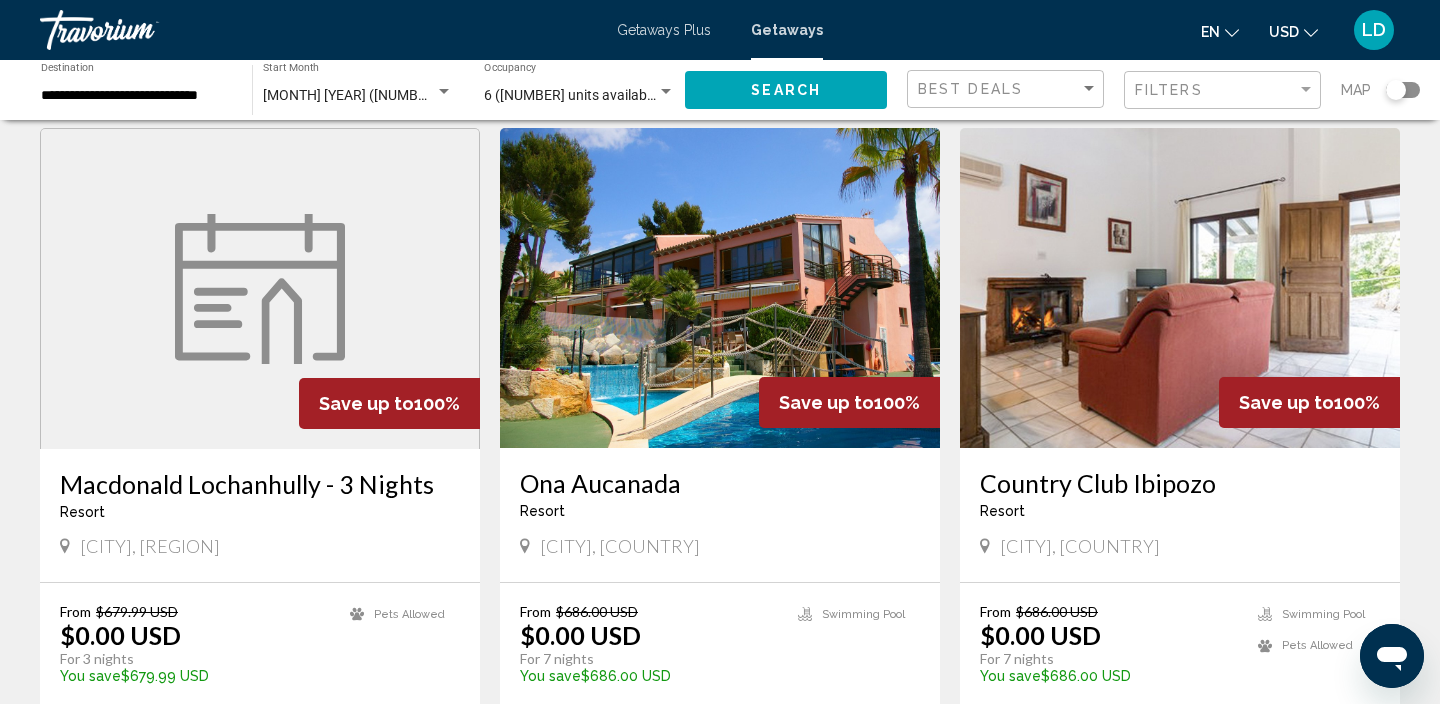 scroll, scrollTop: 0, scrollLeft: 0, axis: both 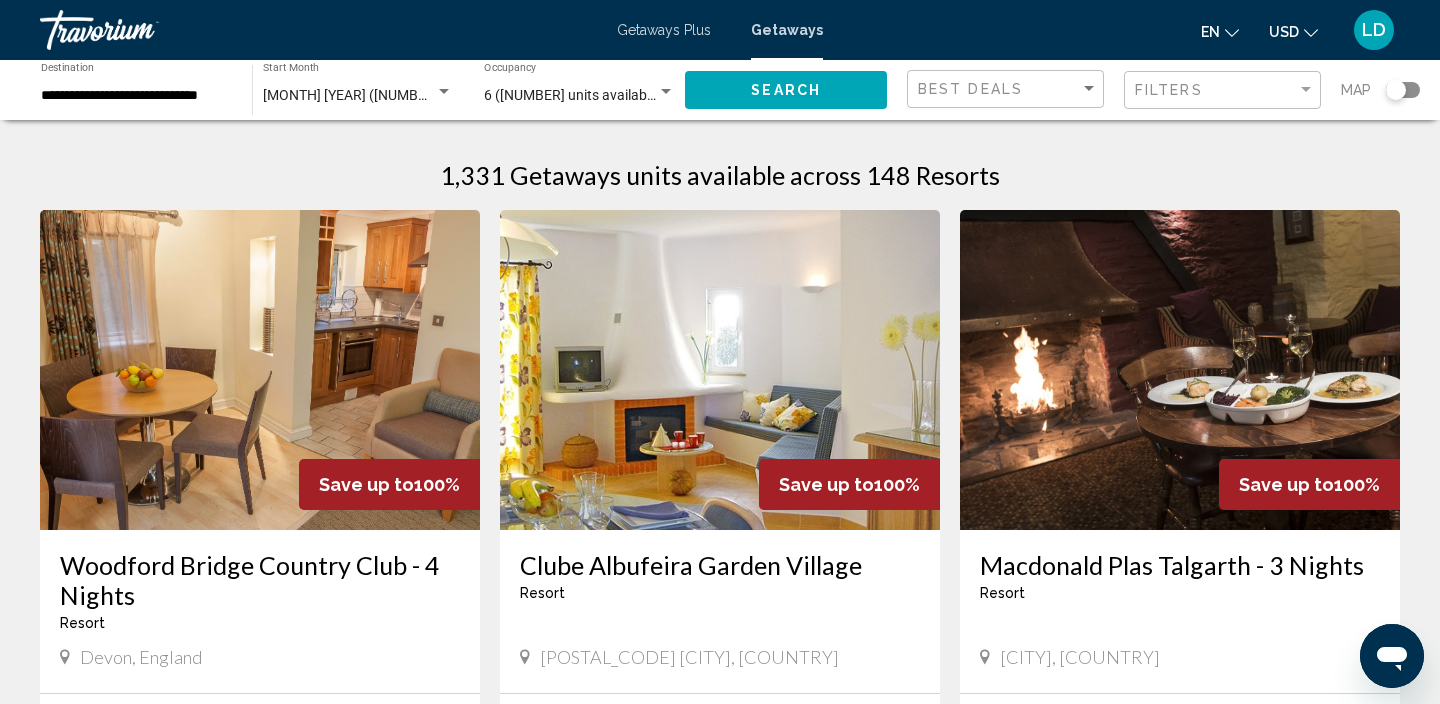 click on "**********" at bounding box center [136, 96] 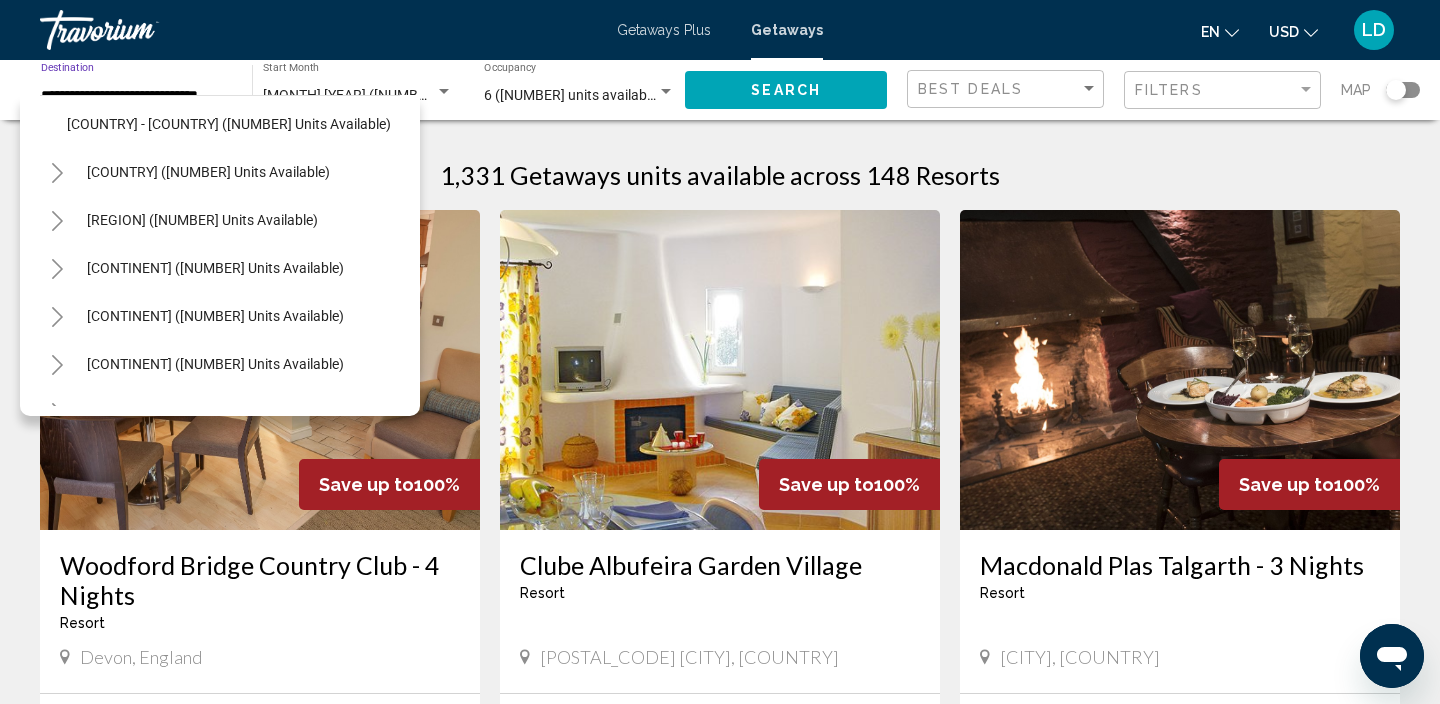 scroll, scrollTop: 0, scrollLeft: 3, axis: horizontal 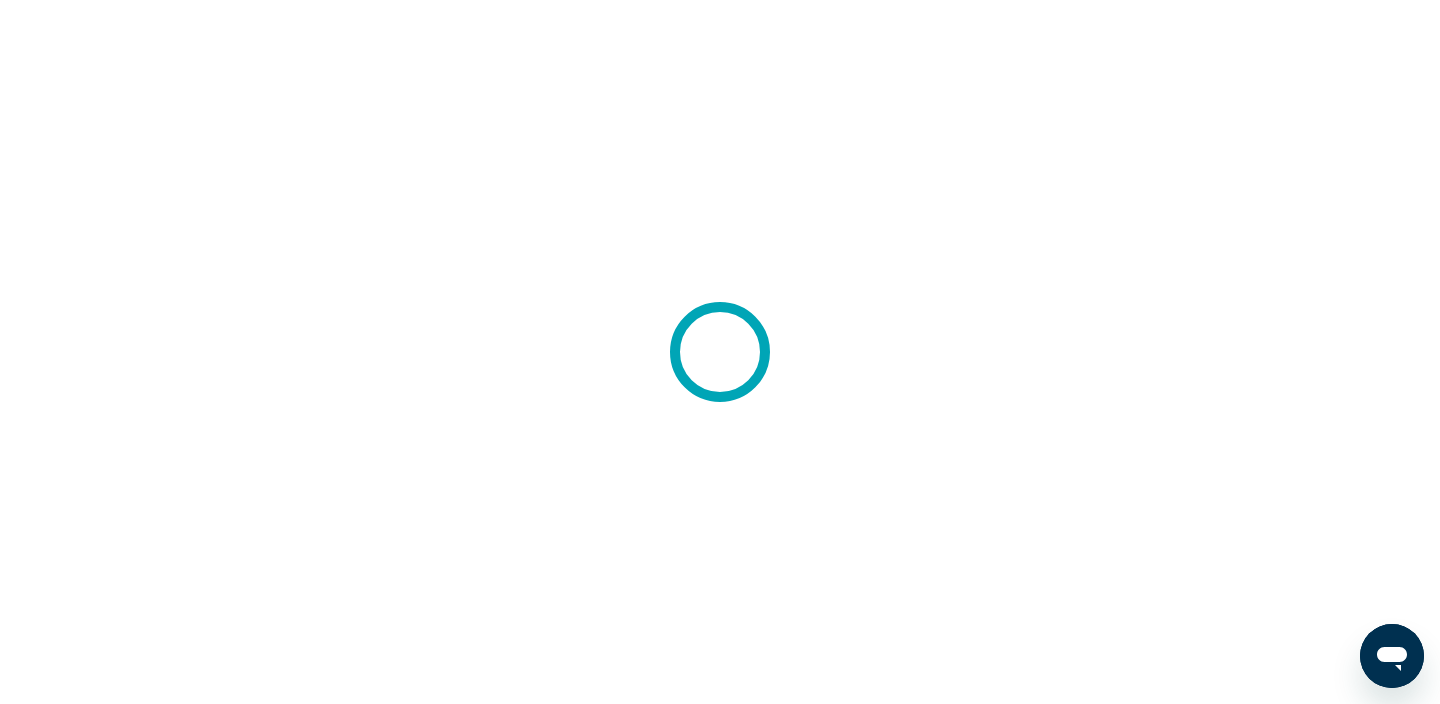 click 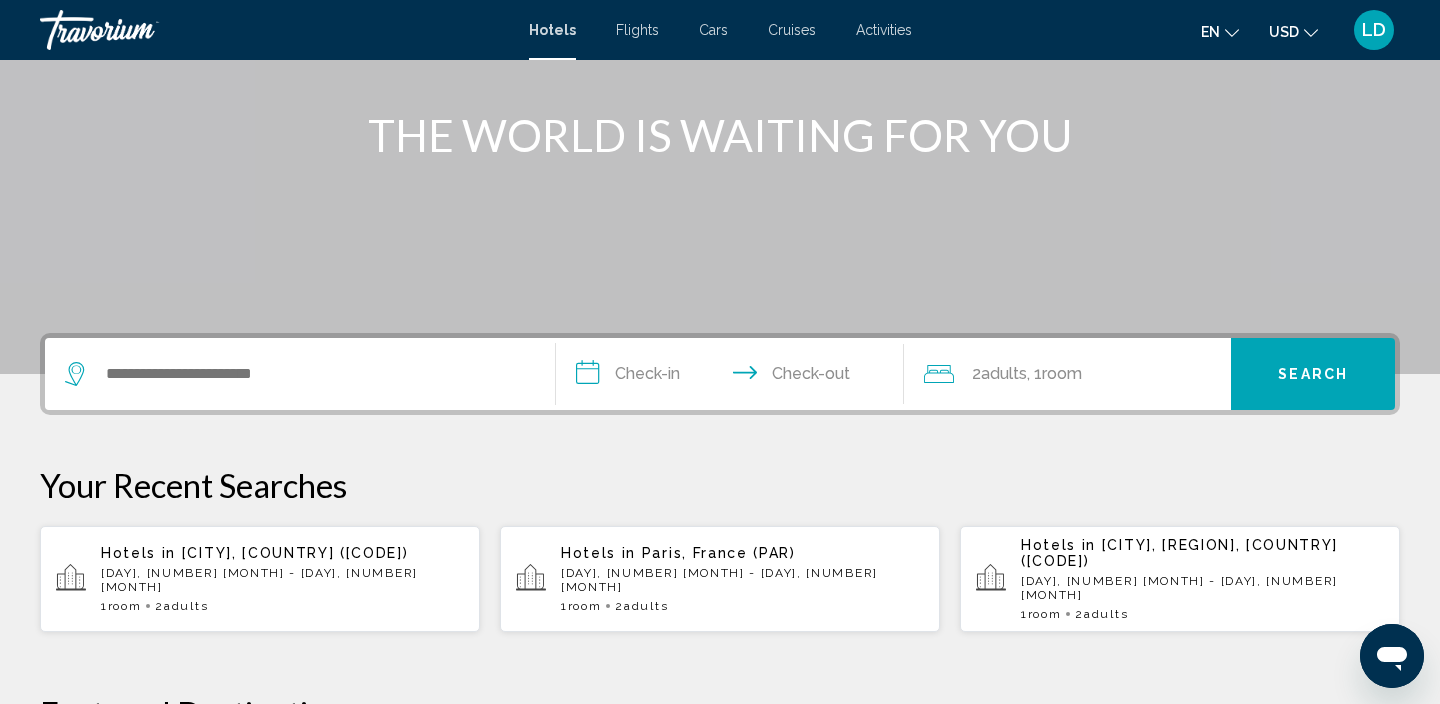 scroll, scrollTop: 222, scrollLeft: 0, axis: vertical 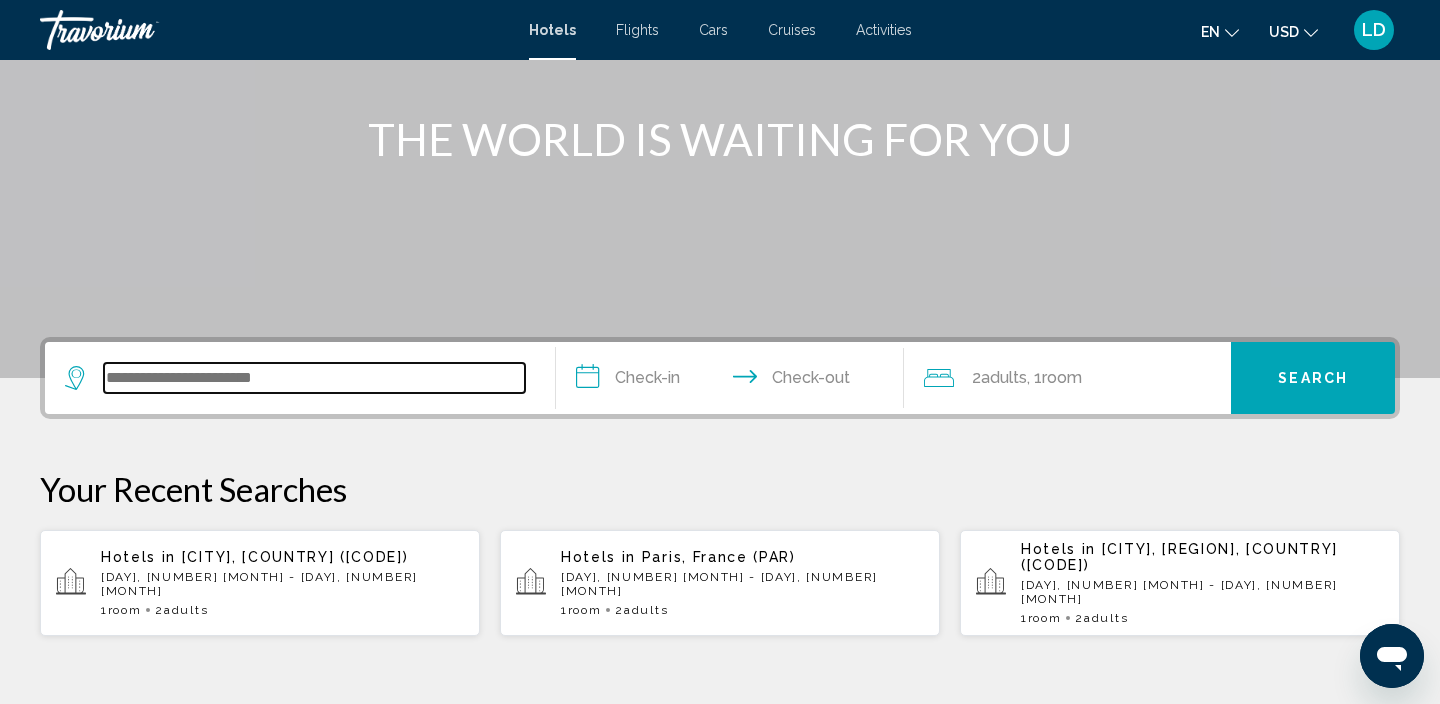 click at bounding box center [314, 378] 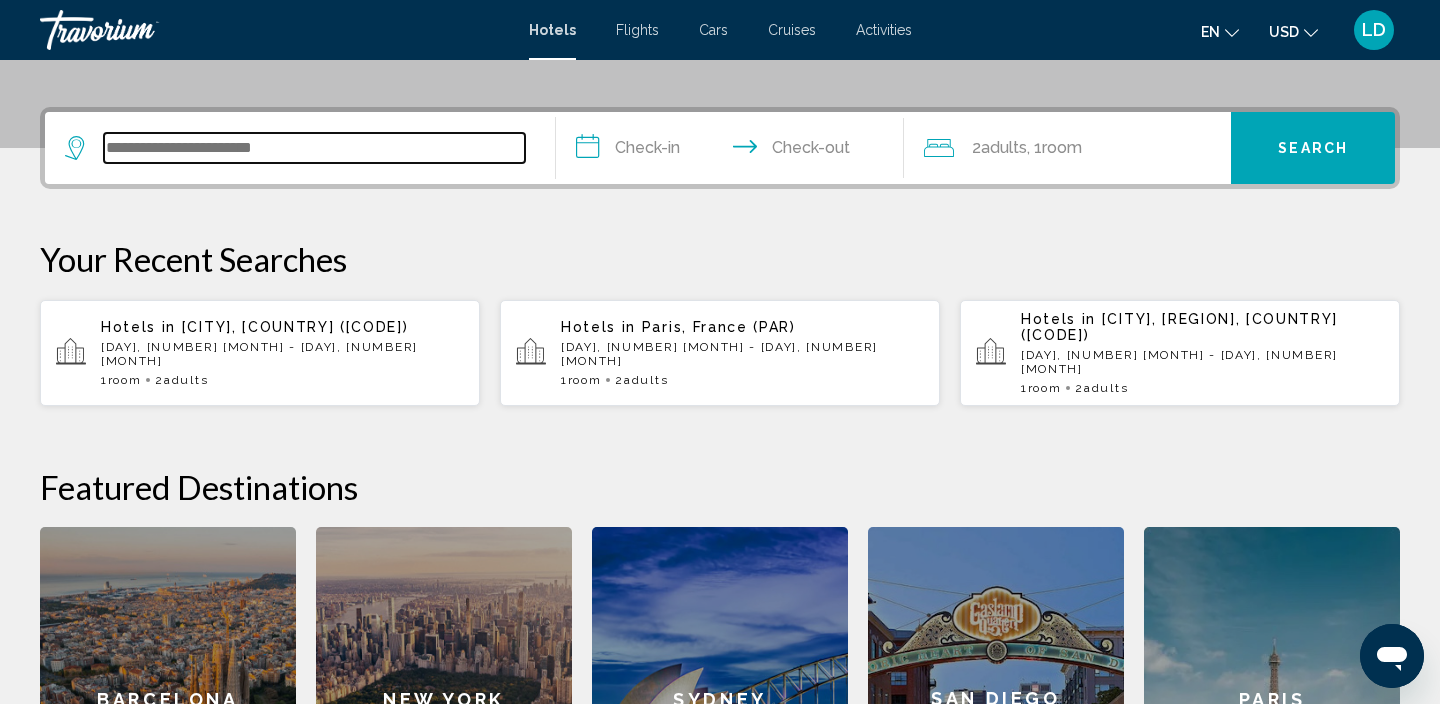 scroll, scrollTop: 494, scrollLeft: 0, axis: vertical 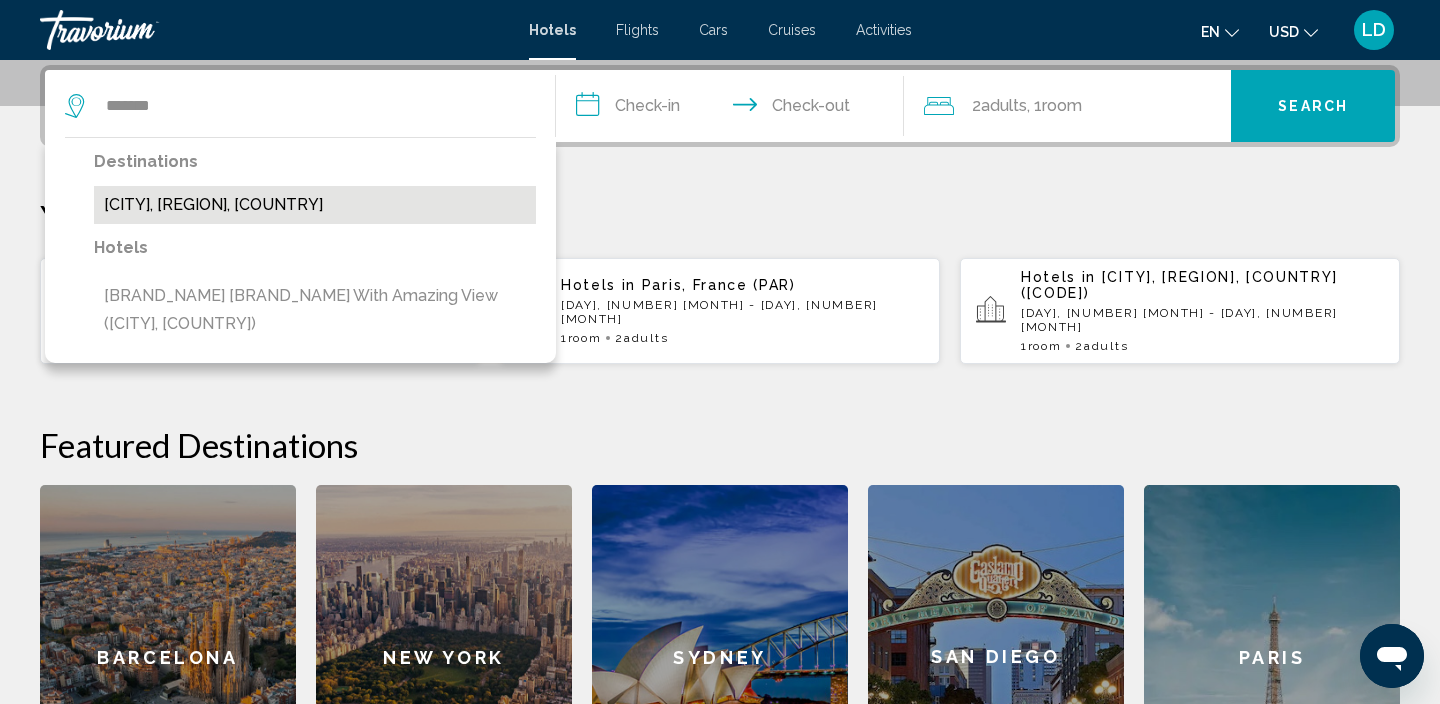 click on "Roman, Eastern Romania, Romania" at bounding box center (315, 205) 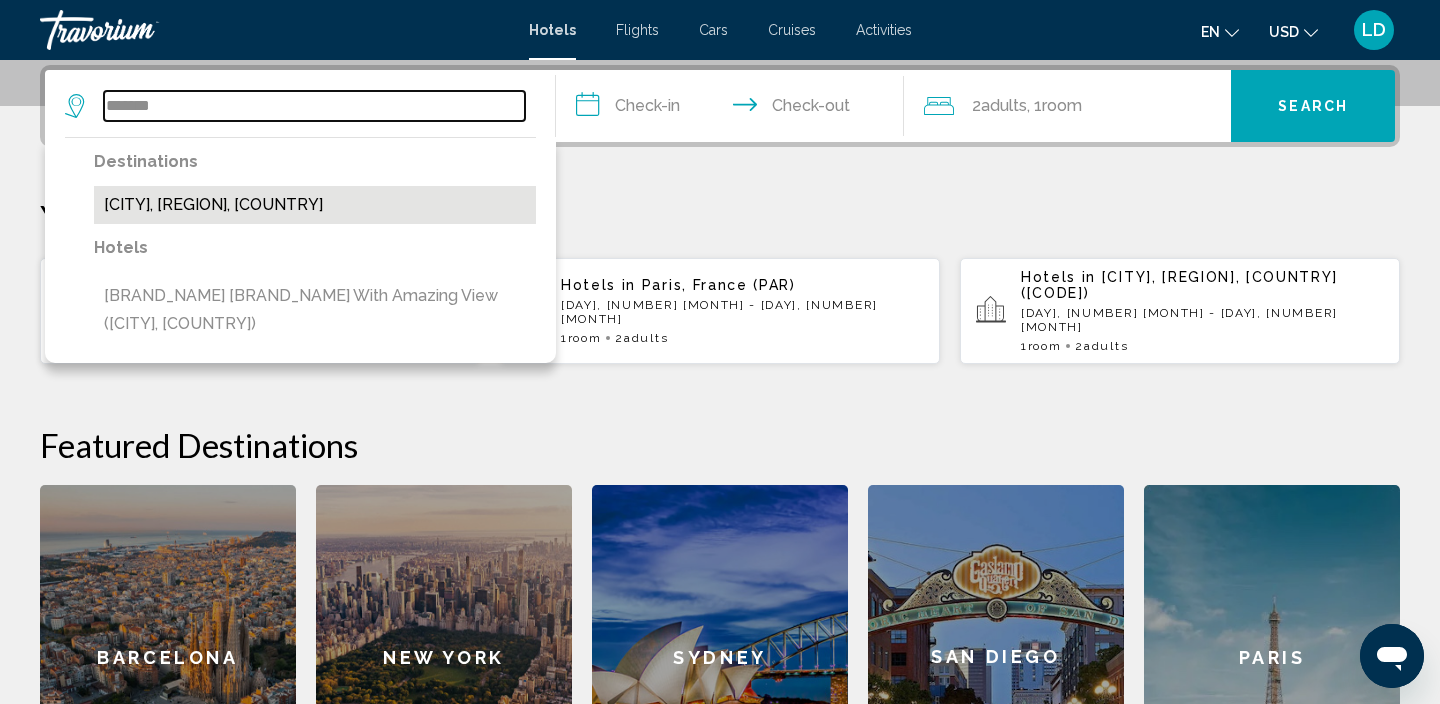 type on "**********" 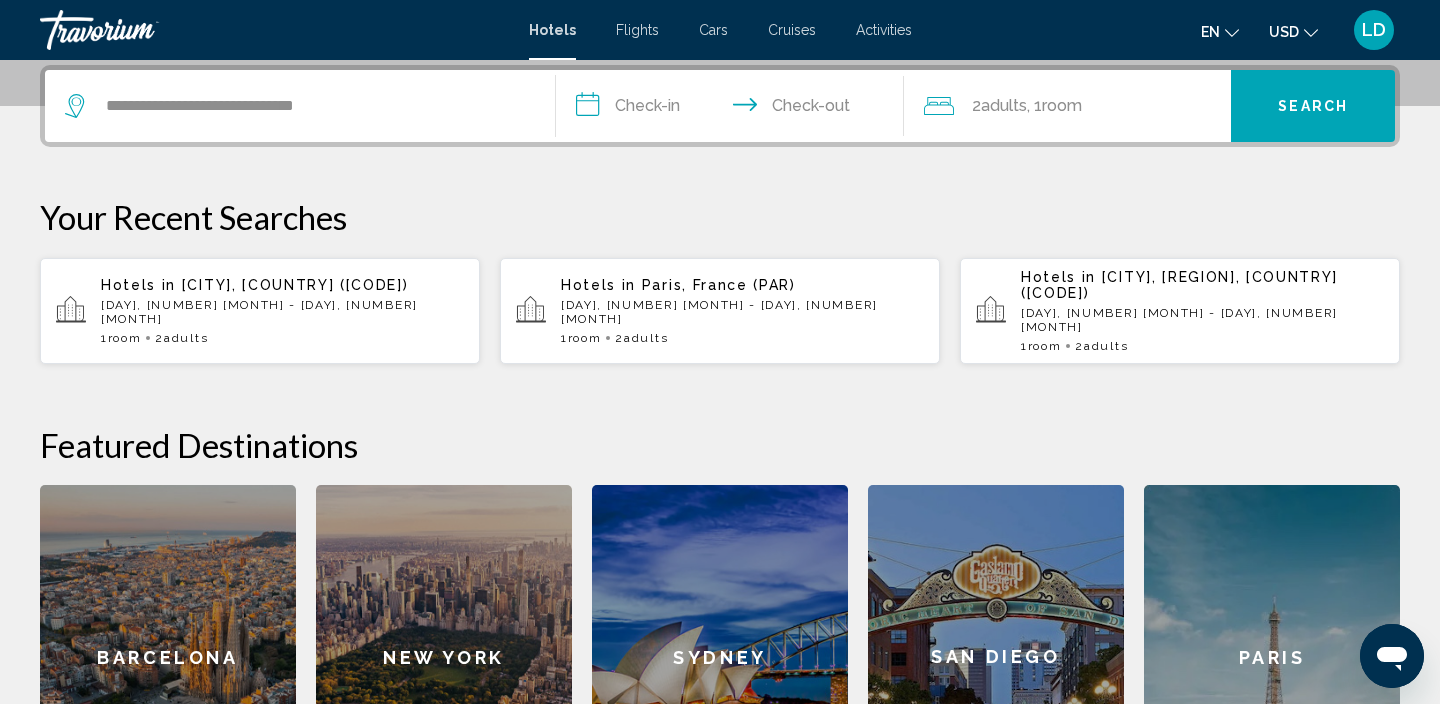 click on "**********" at bounding box center (734, 109) 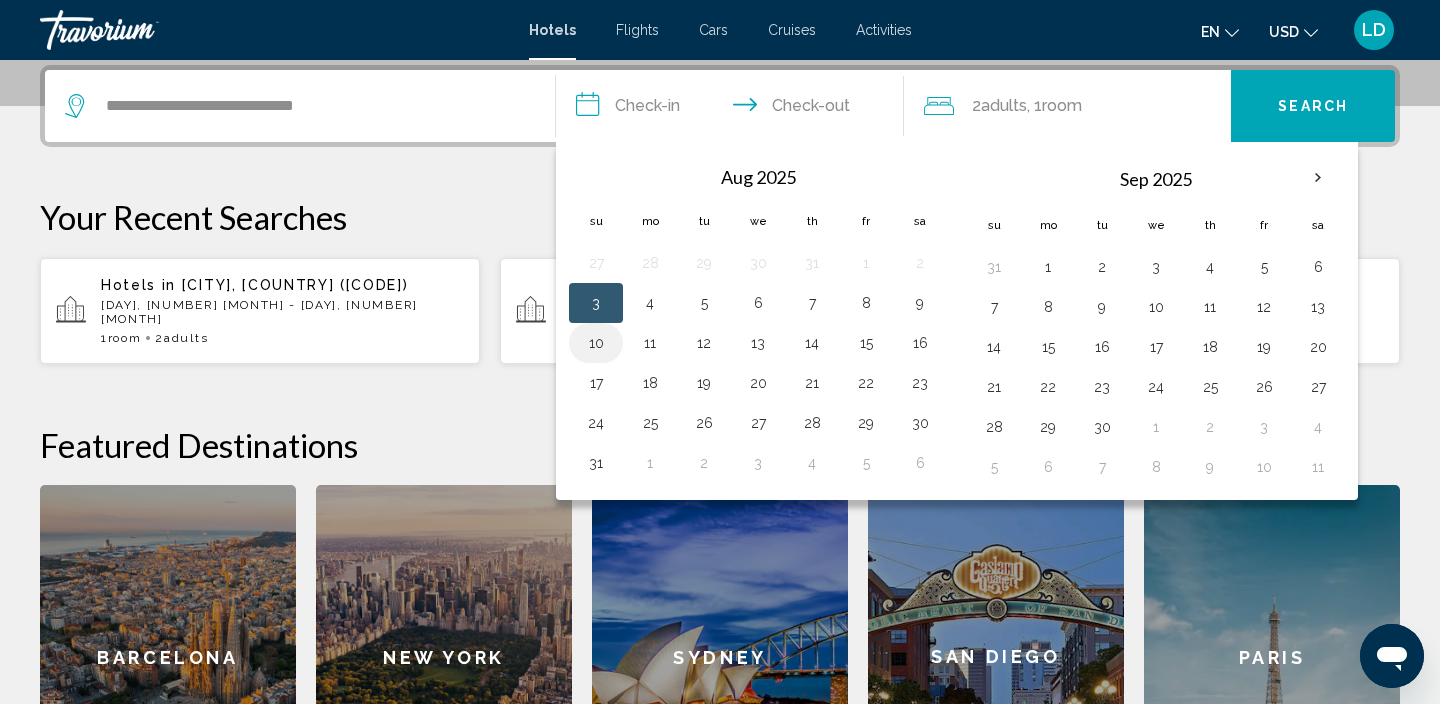 click on "10" at bounding box center (596, 343) 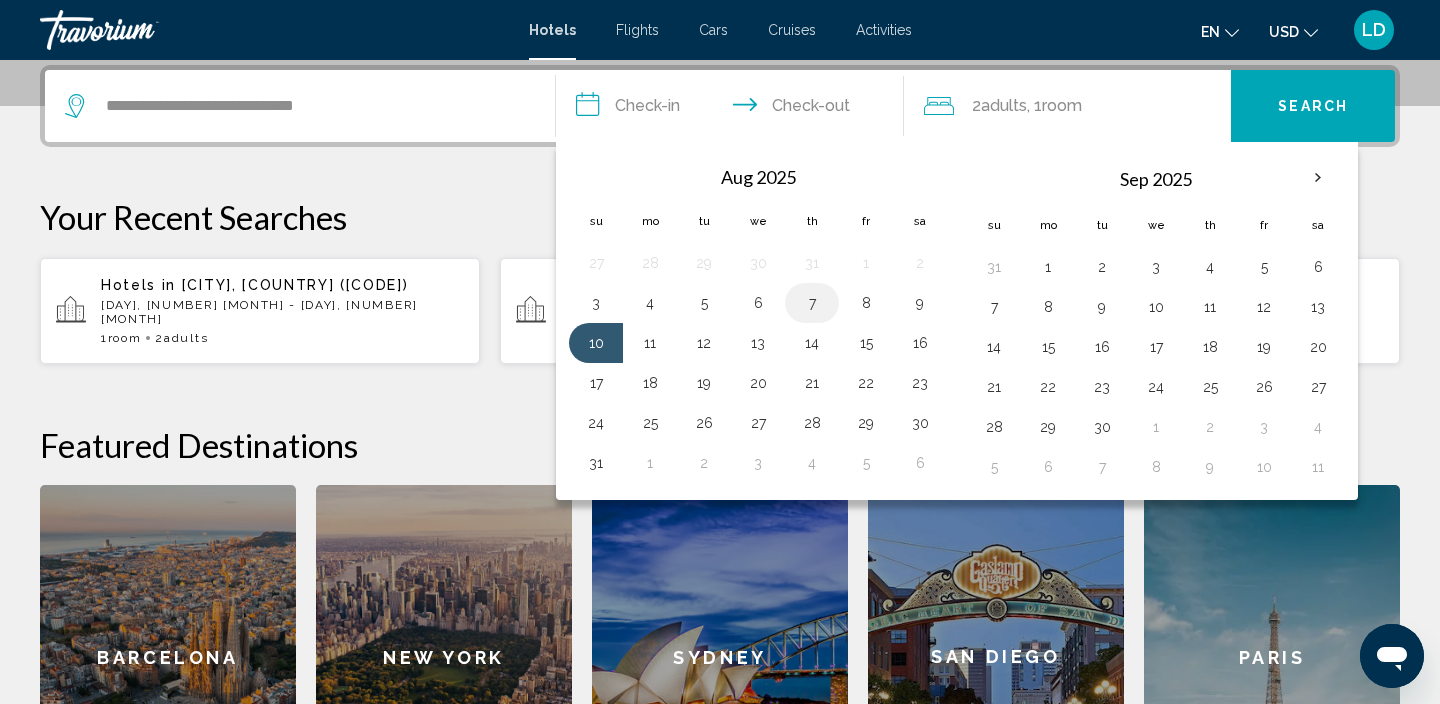 click on "7" at bounding box center [812, 303] 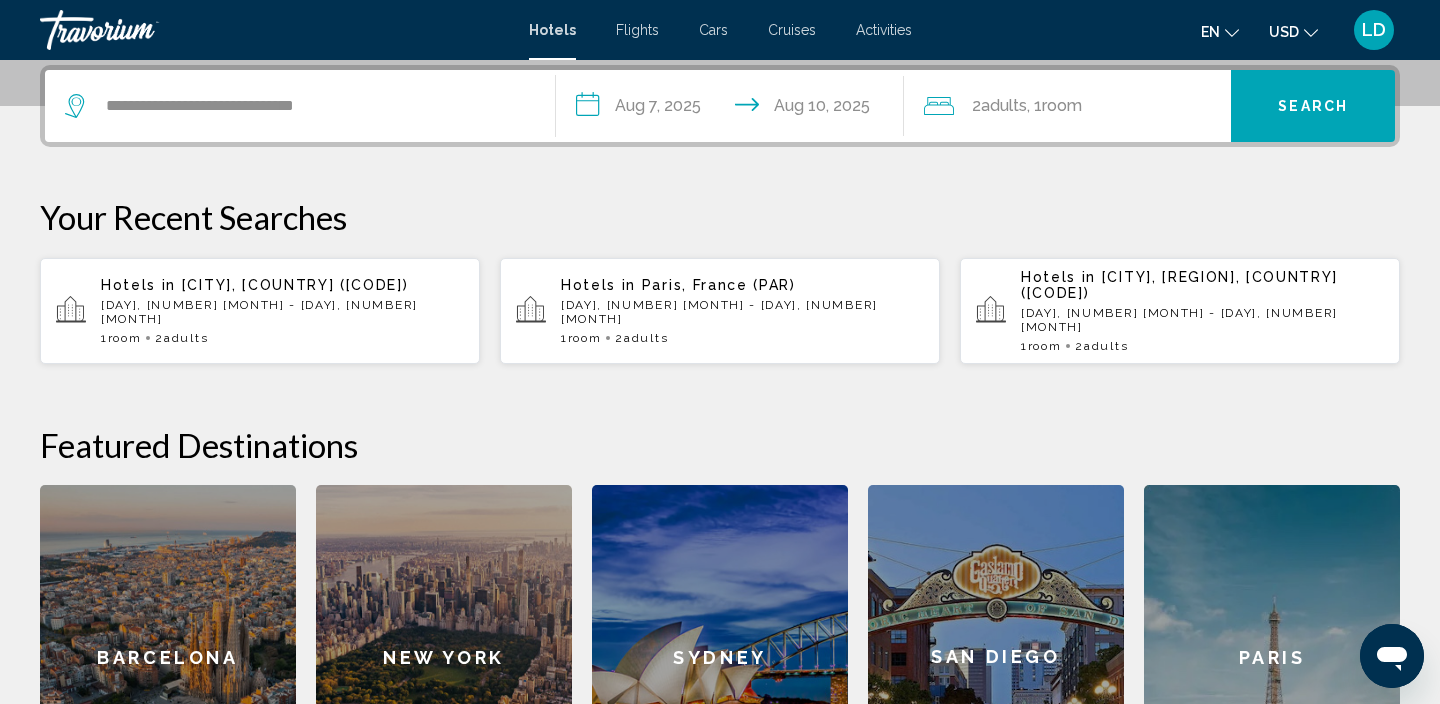 click on "**********" at bounding box center [734, 109] 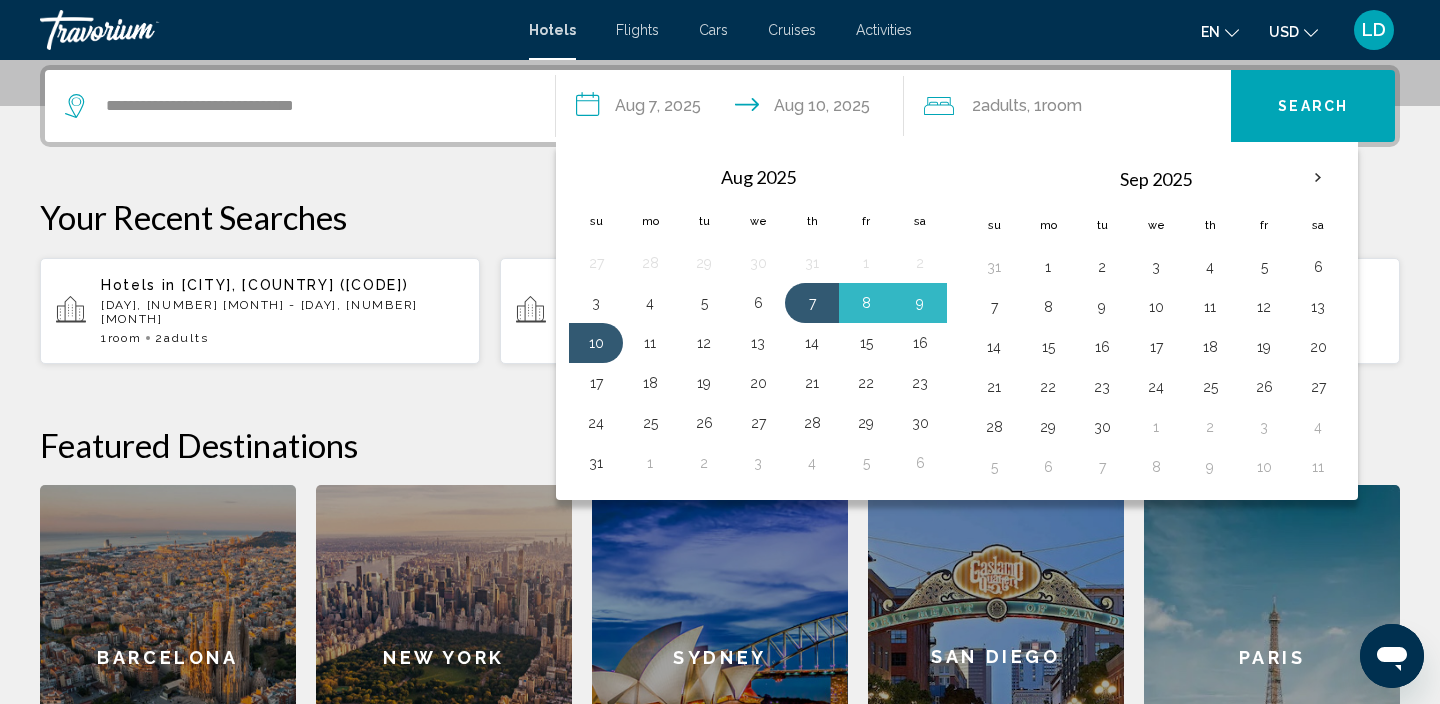 click on "Search" at bounding box center (1313, 106) 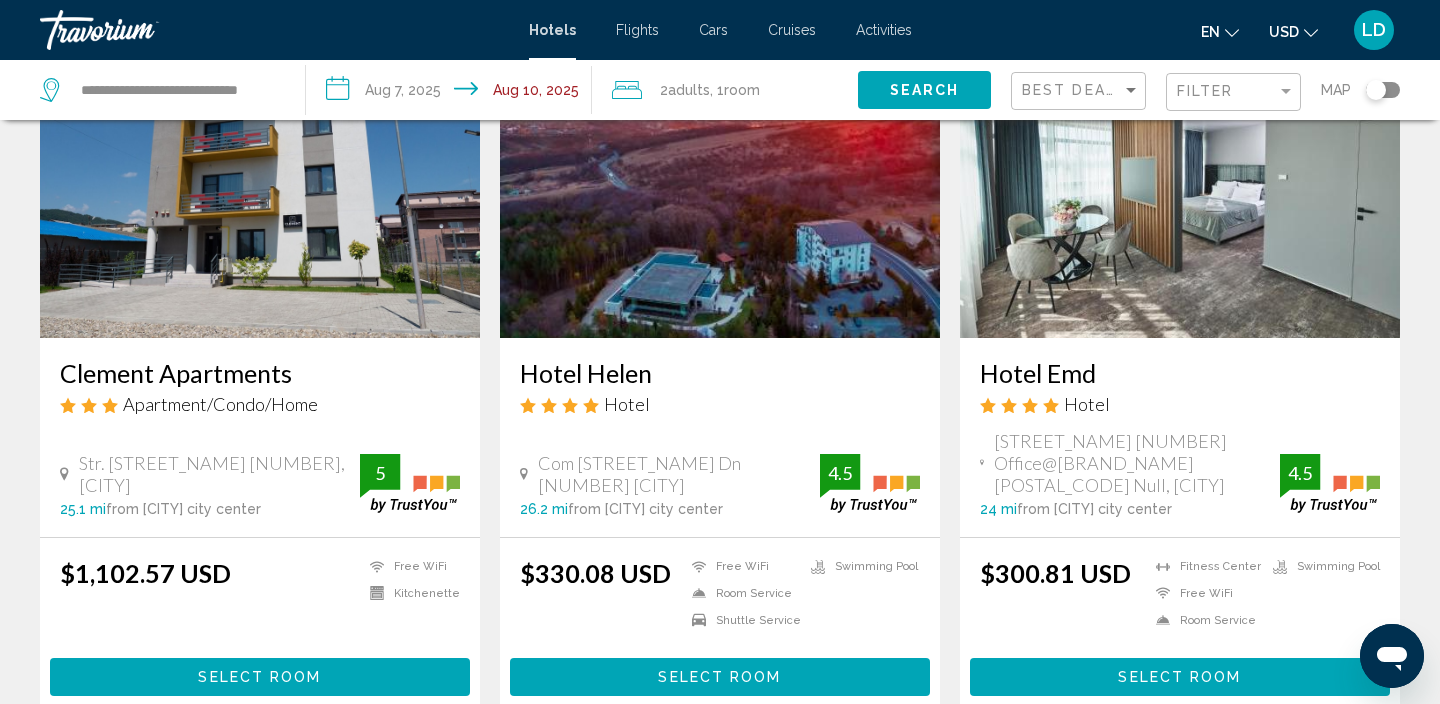 scroll, scrollTop: 0, scrollLeft: 0, axis: both 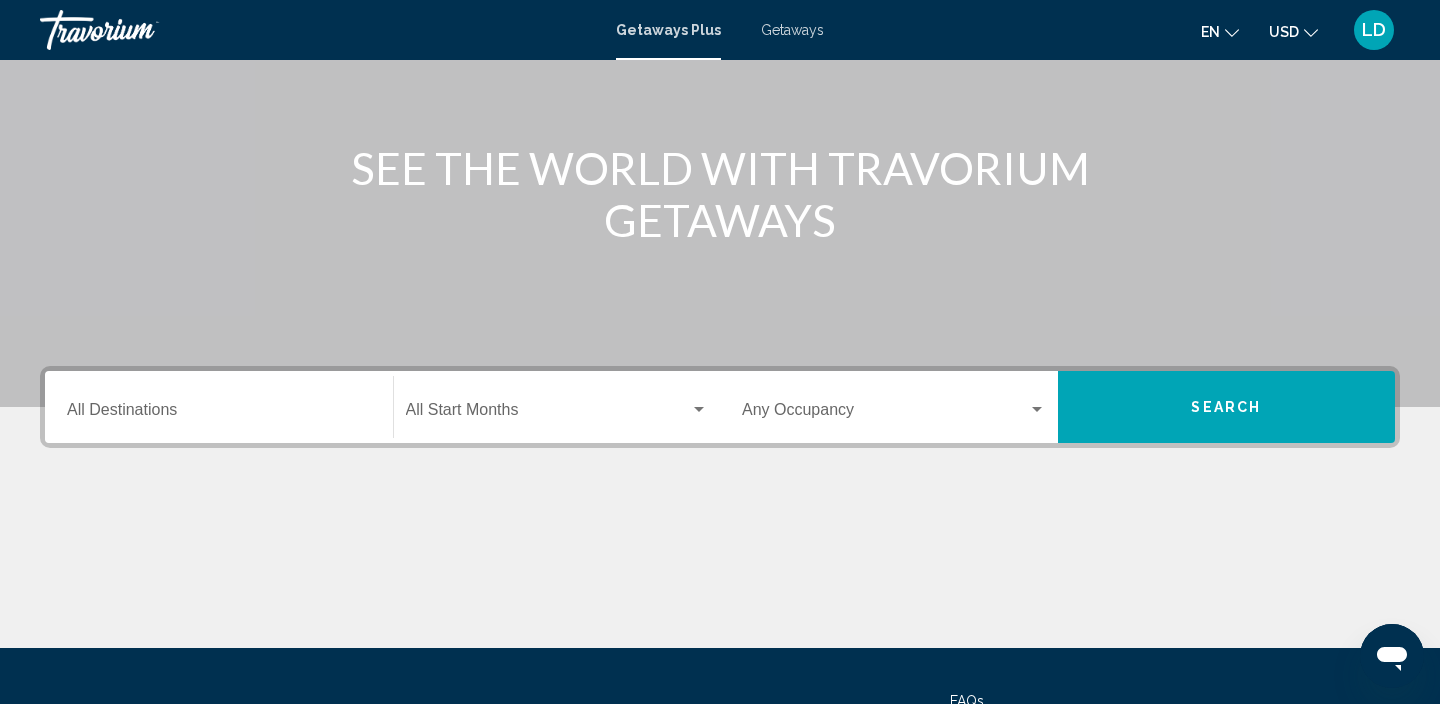 click on "Destination All Destinations" at bounding box center [219, 414] 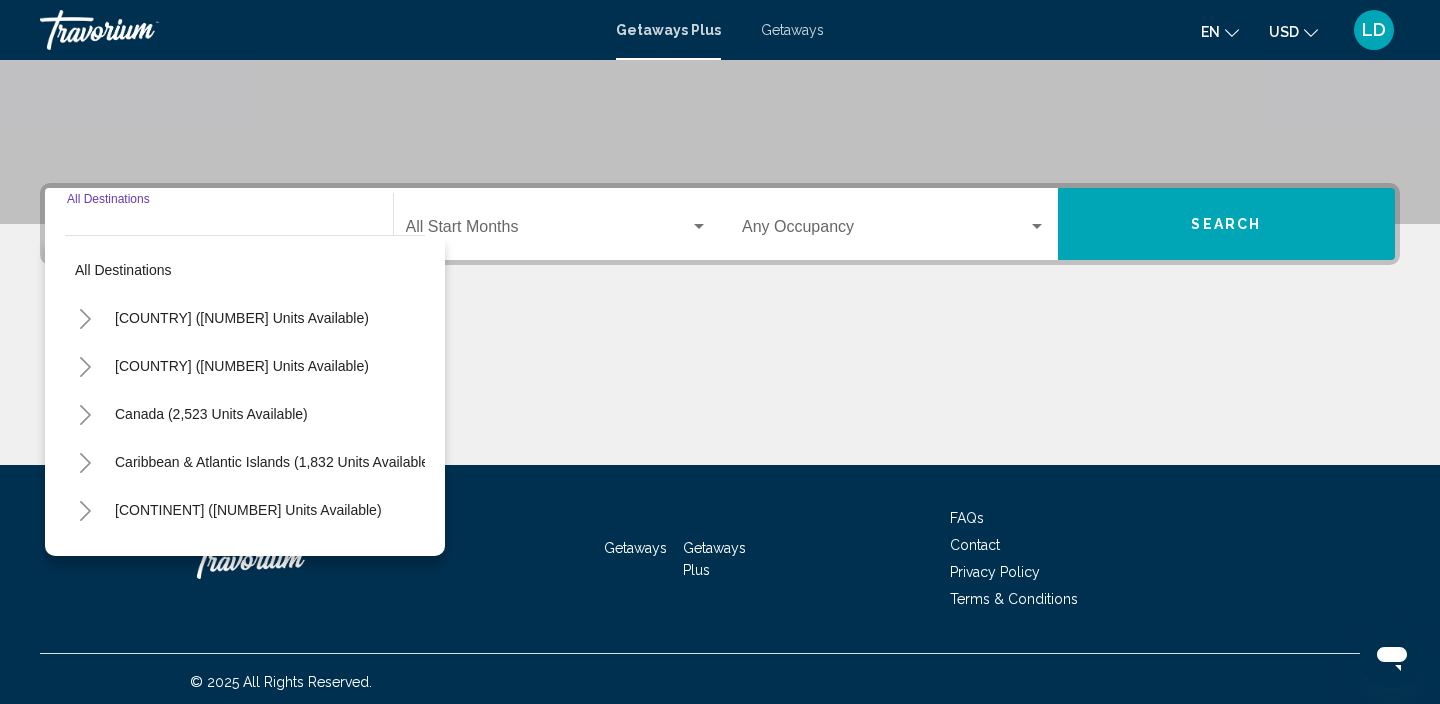 scroll, scrollTop: 382, scrollLeft: 0, axis: vertical 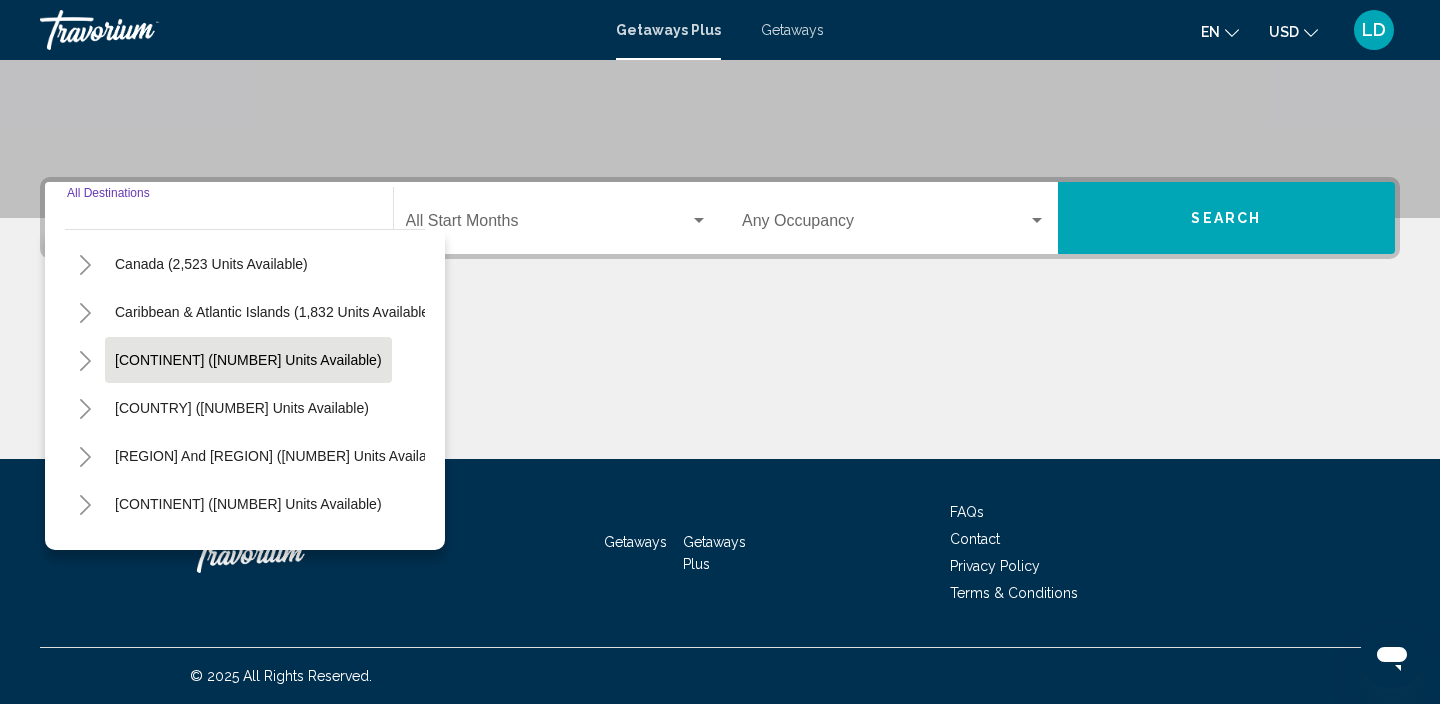 click on "[CONTINENT] ([NUMBER] units available)" at bounding box center (242, 408) 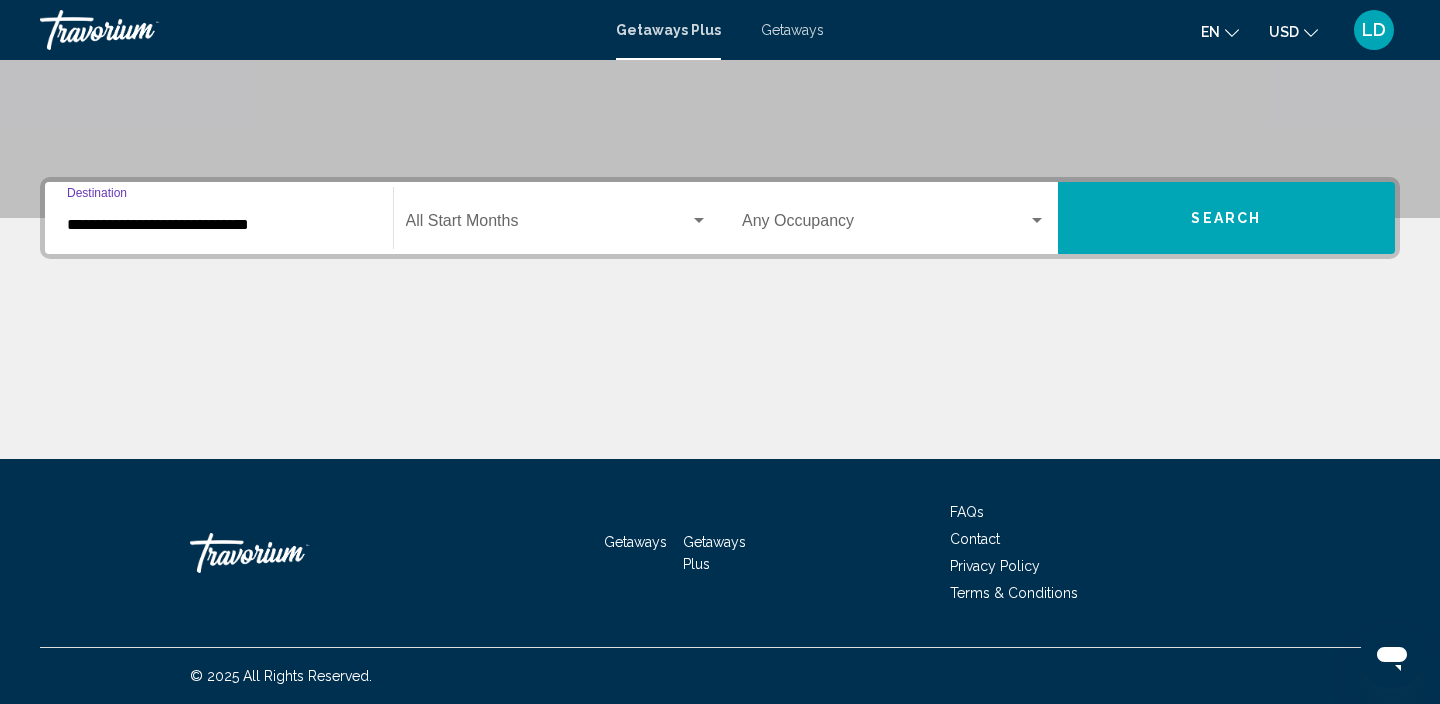 click on "**********" at bounding box center [219, 225] 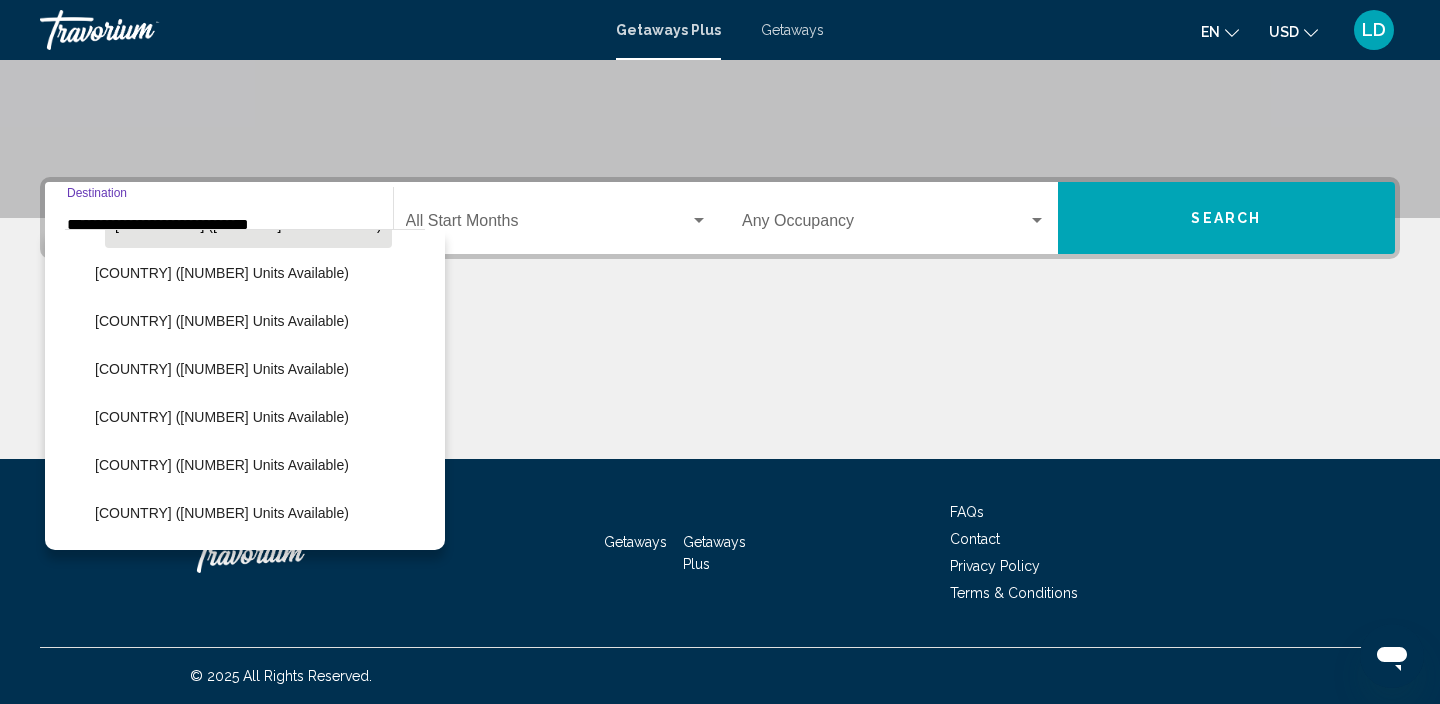 scroll, scrollTop: 280, scrollLeft: 0, axis: vertical 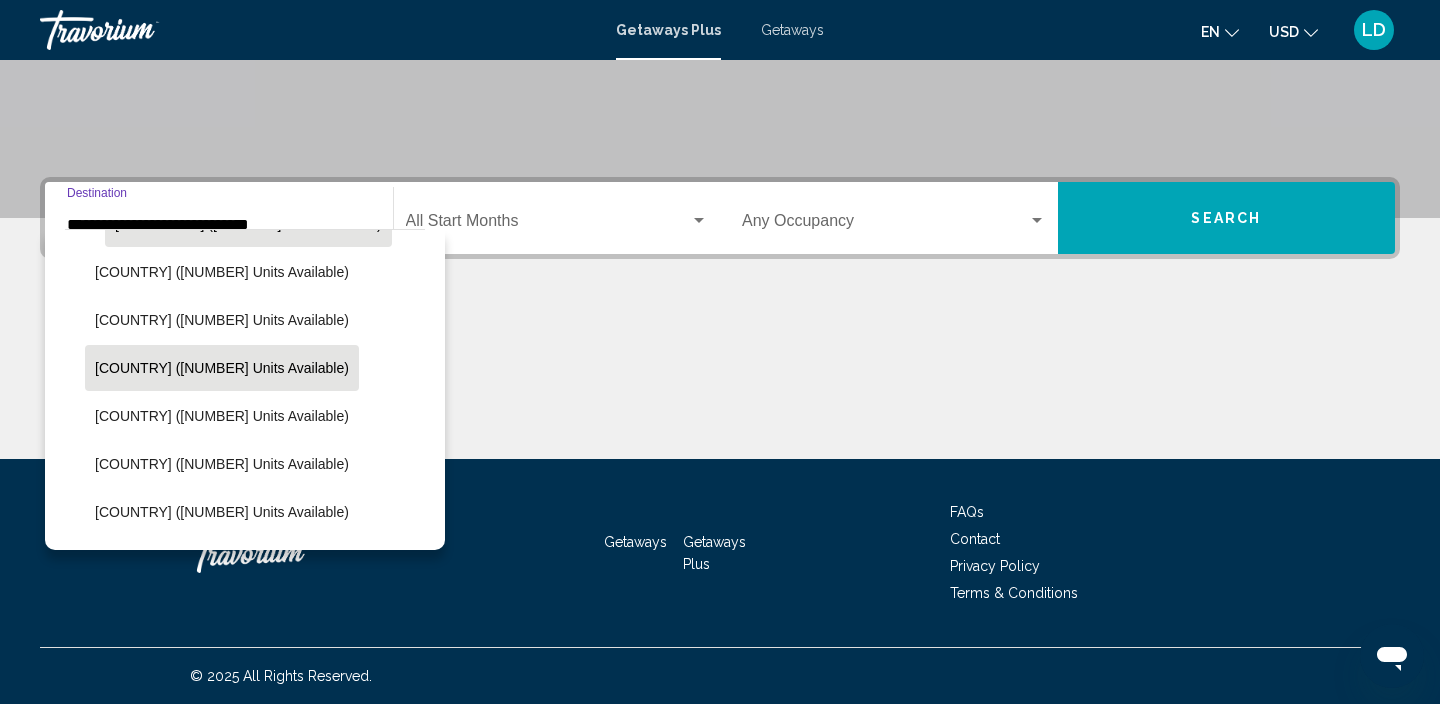 click on "[COUNTRY] (4 units available)" 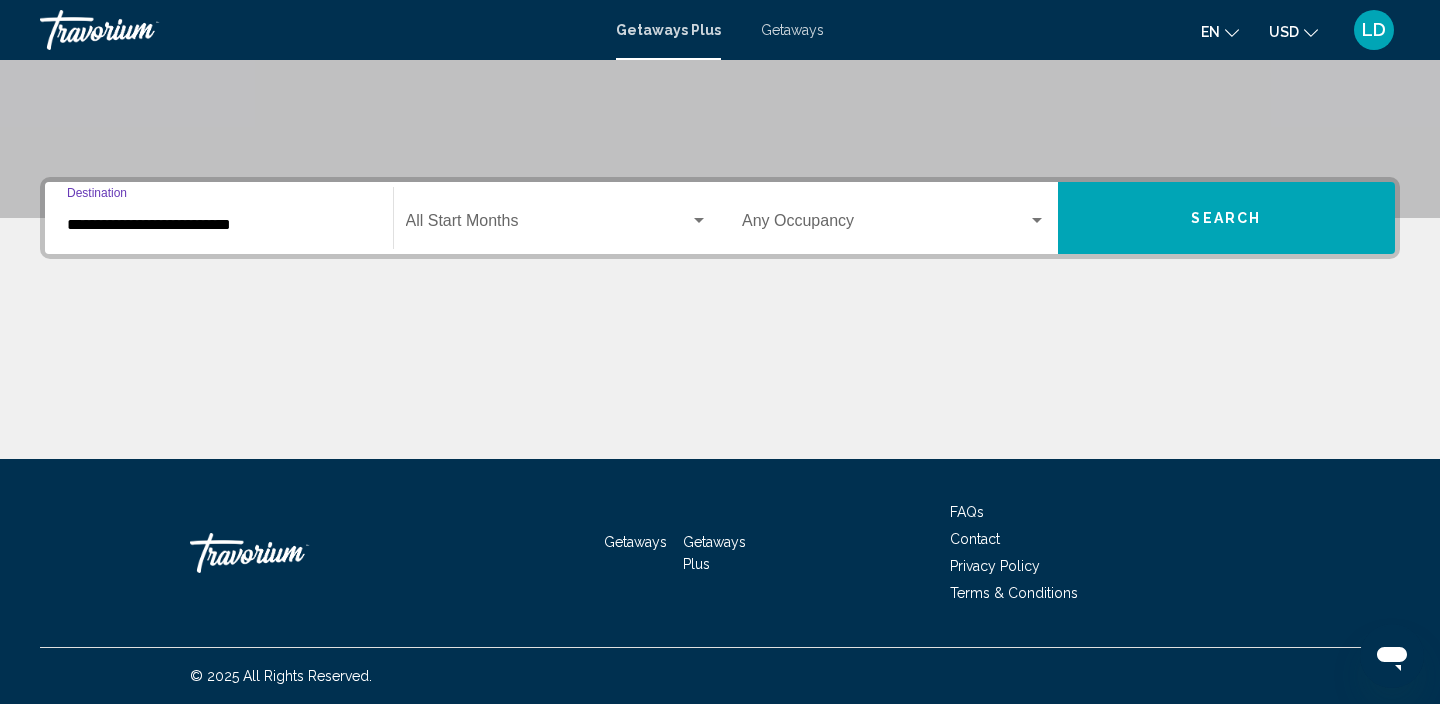 click on "Search" at bounding box center (1227, 218) 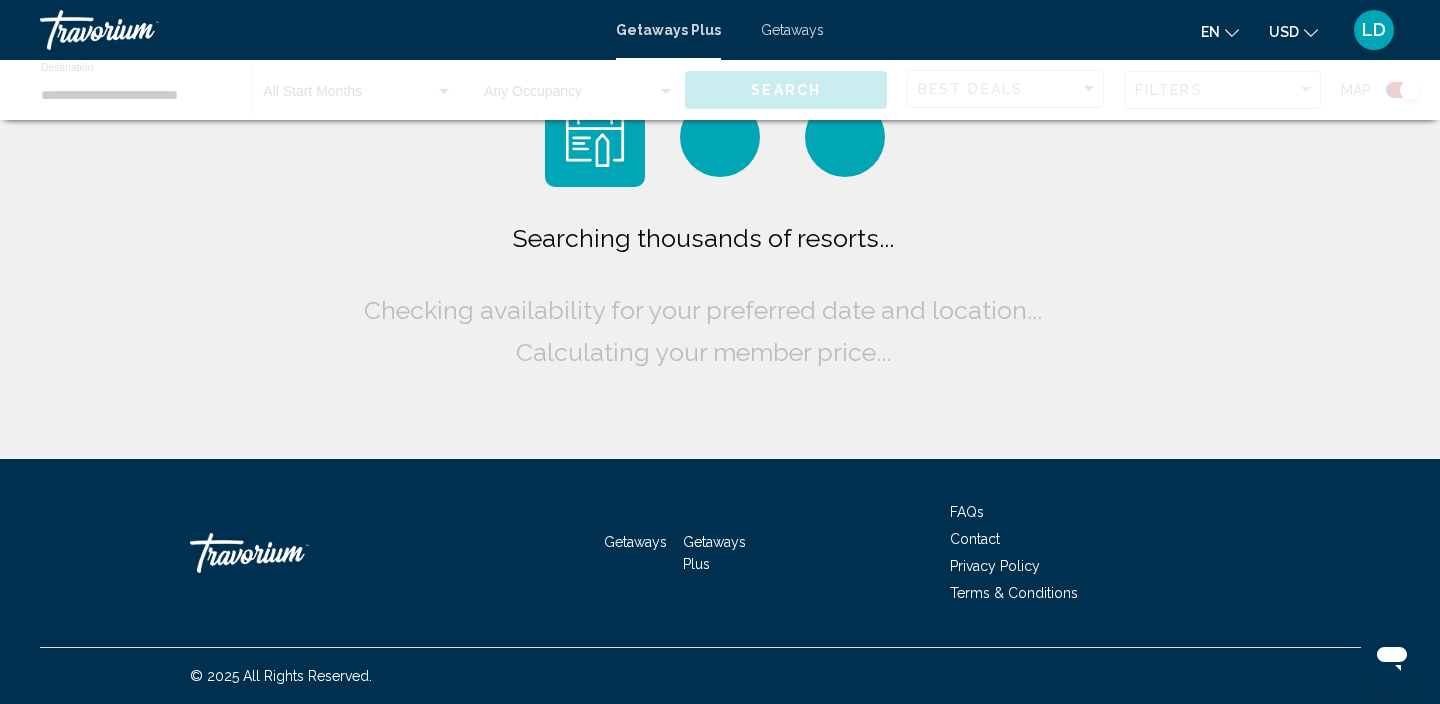 scroll, scrollTop: 0, scrollLeft: 0, axis: both 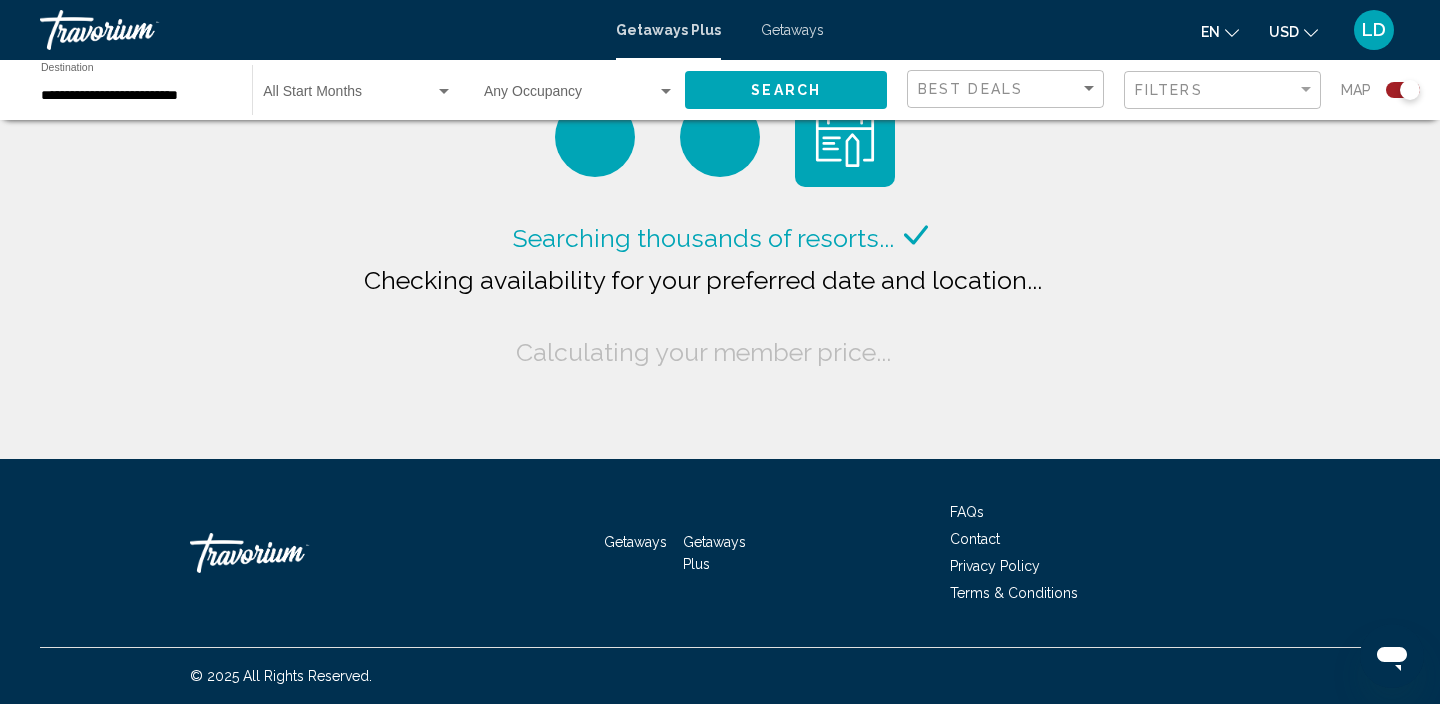 click on "**********" at bounding box center [136, 96] 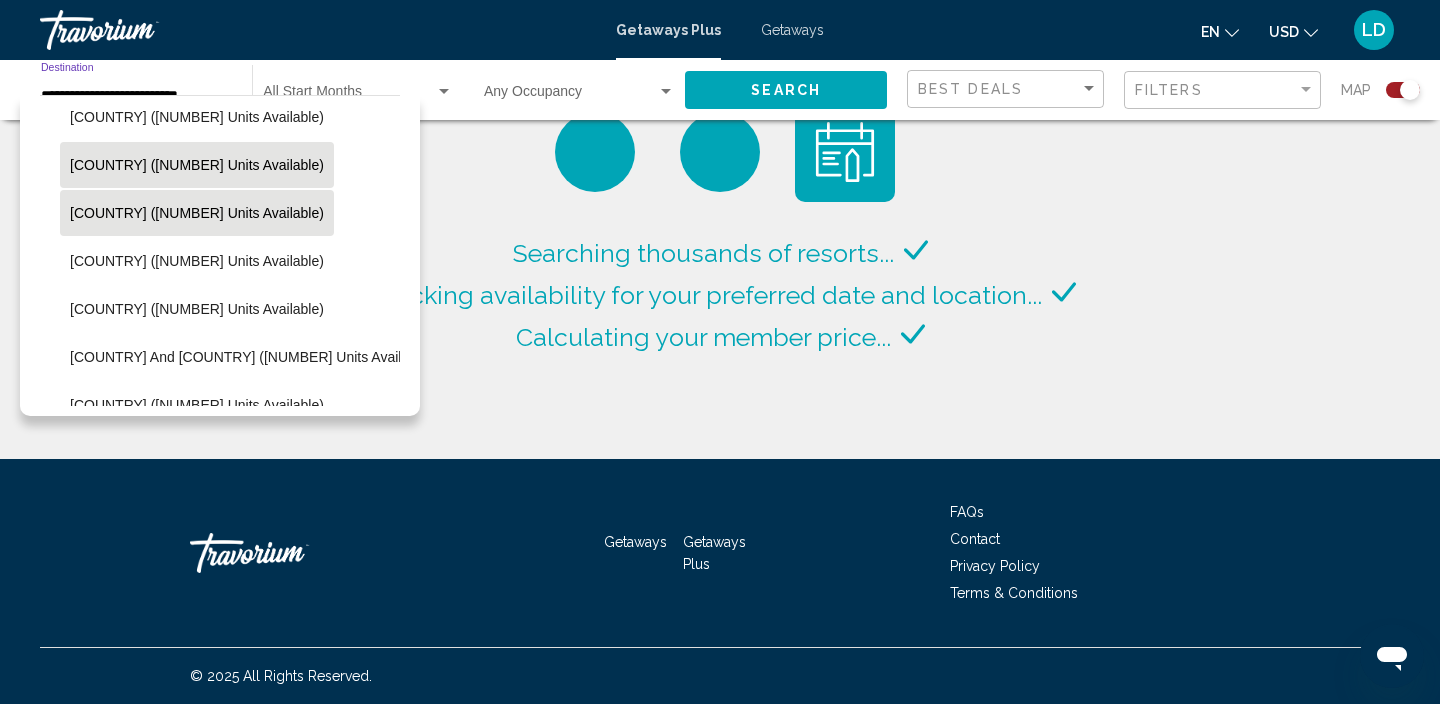 scroll, scrollTop: 366, scrollLeft: 0, axis: vertical 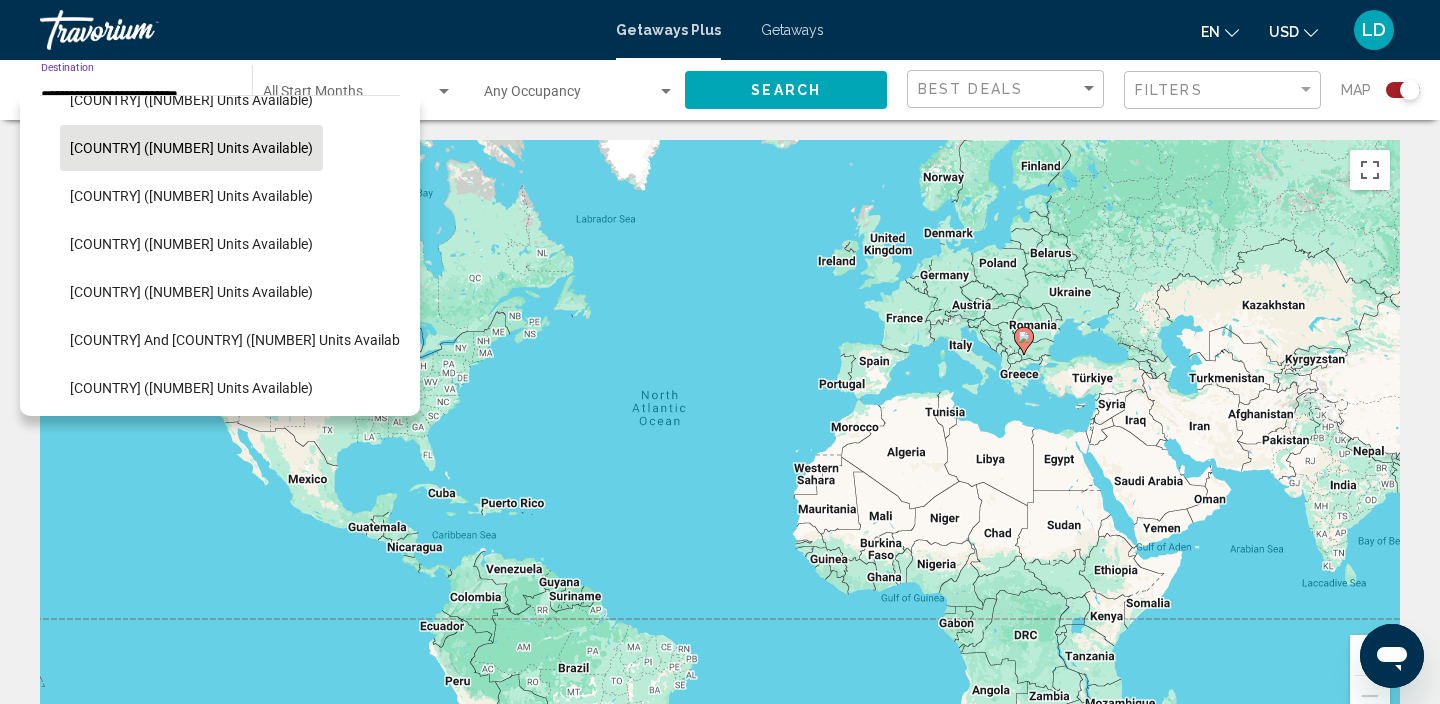 click 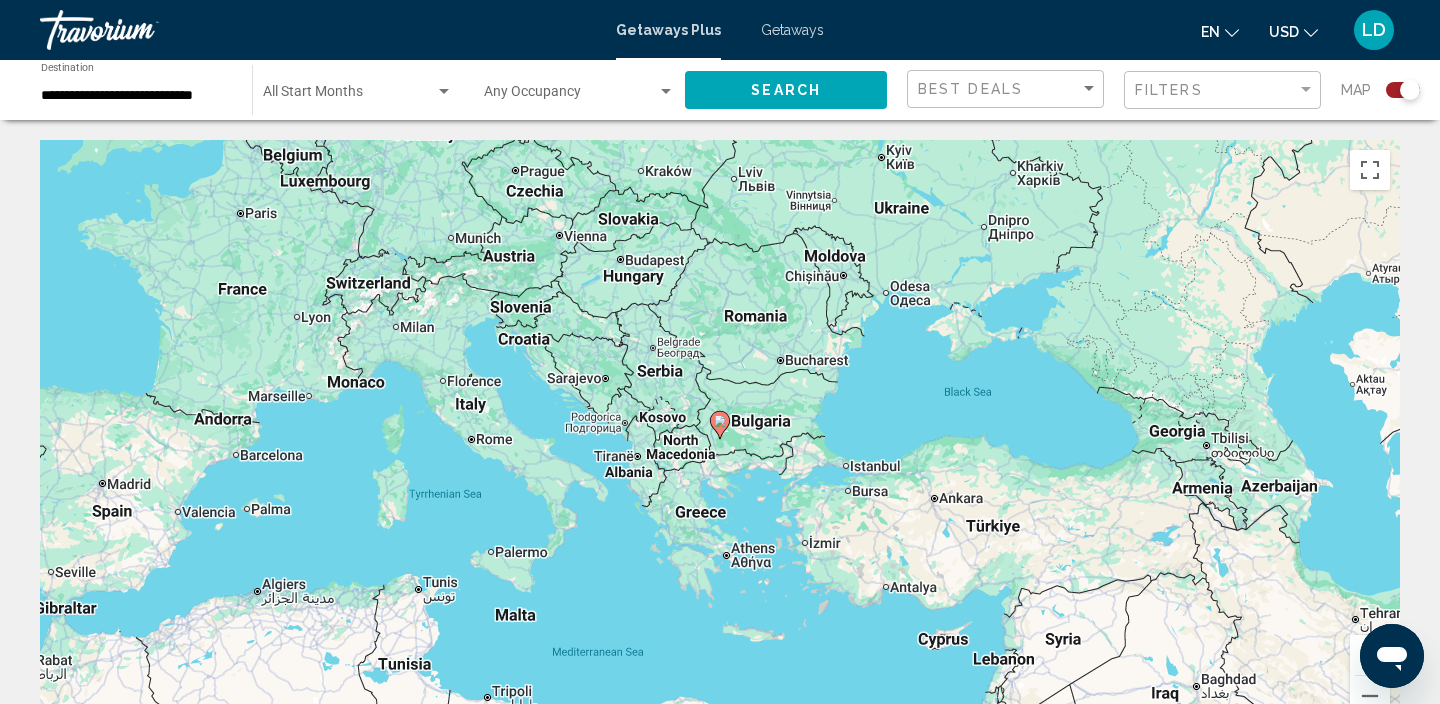 click 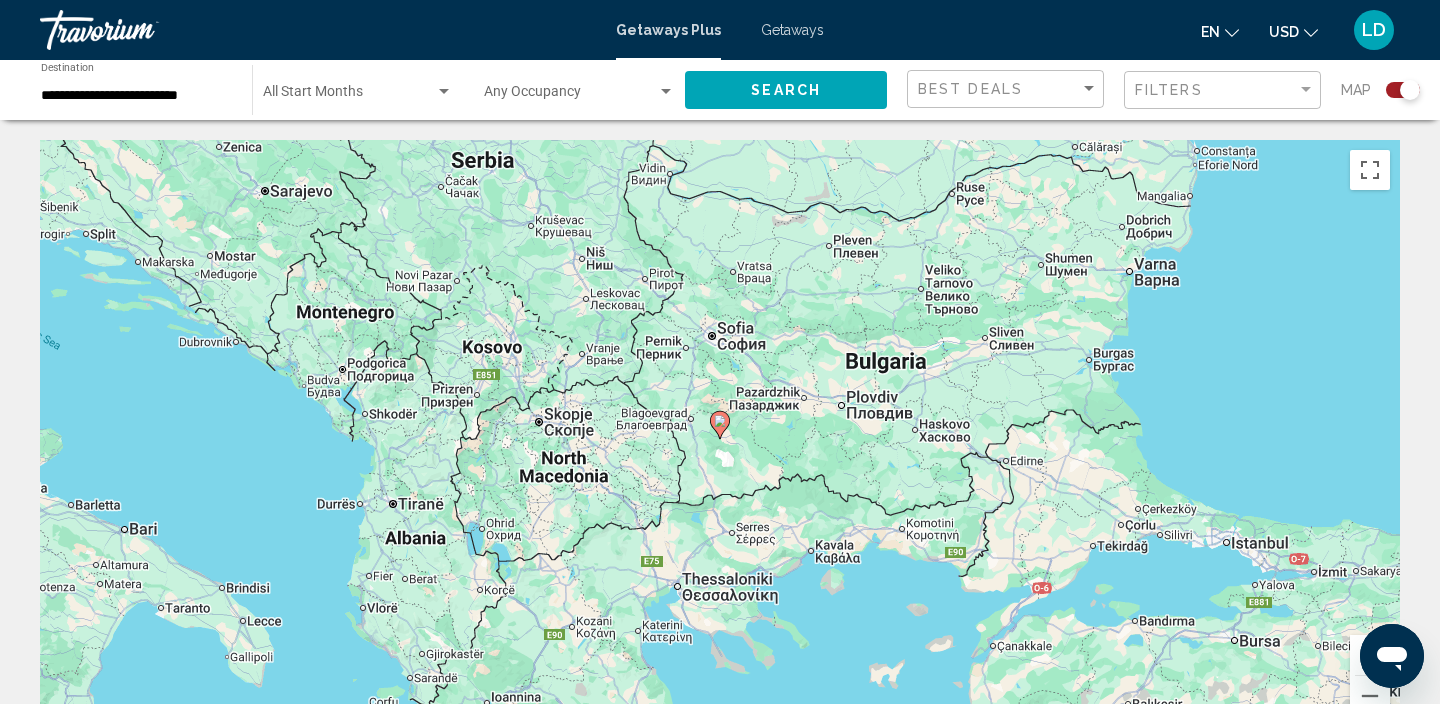 click 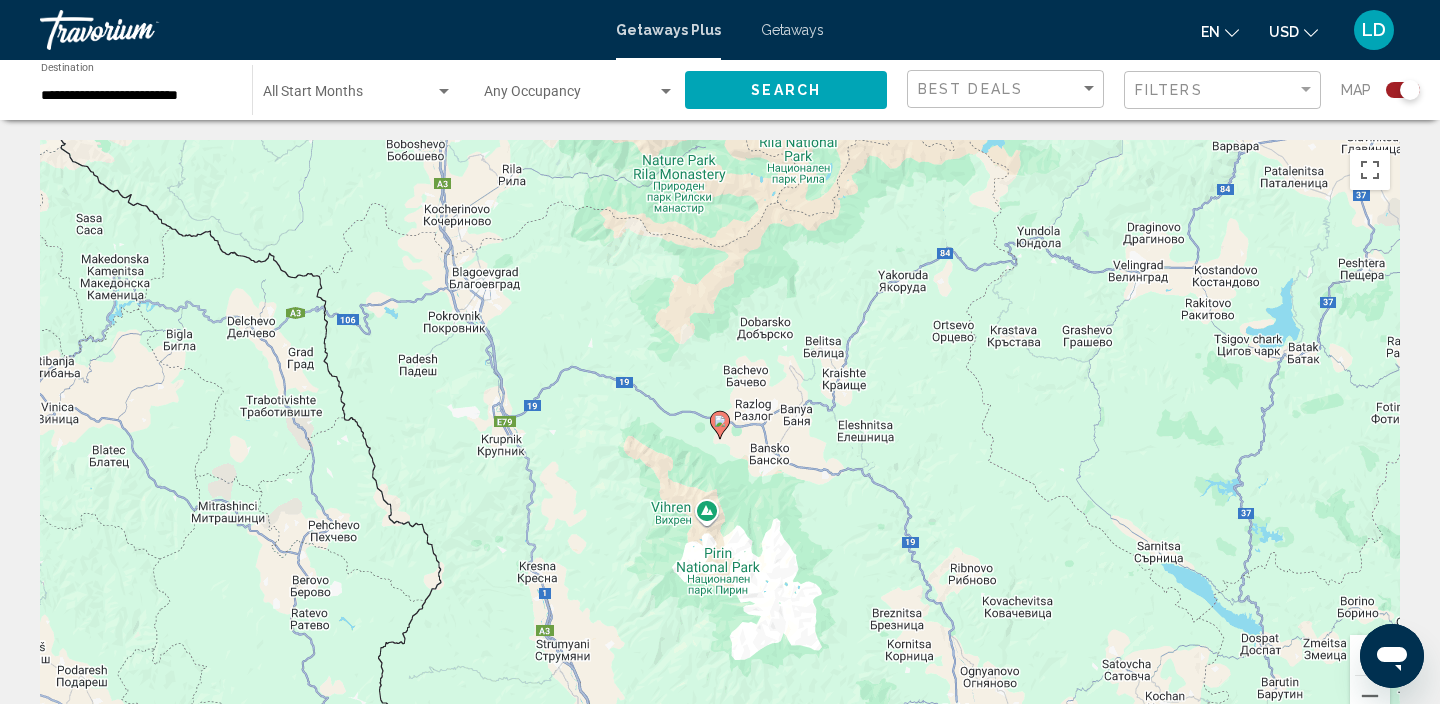 click 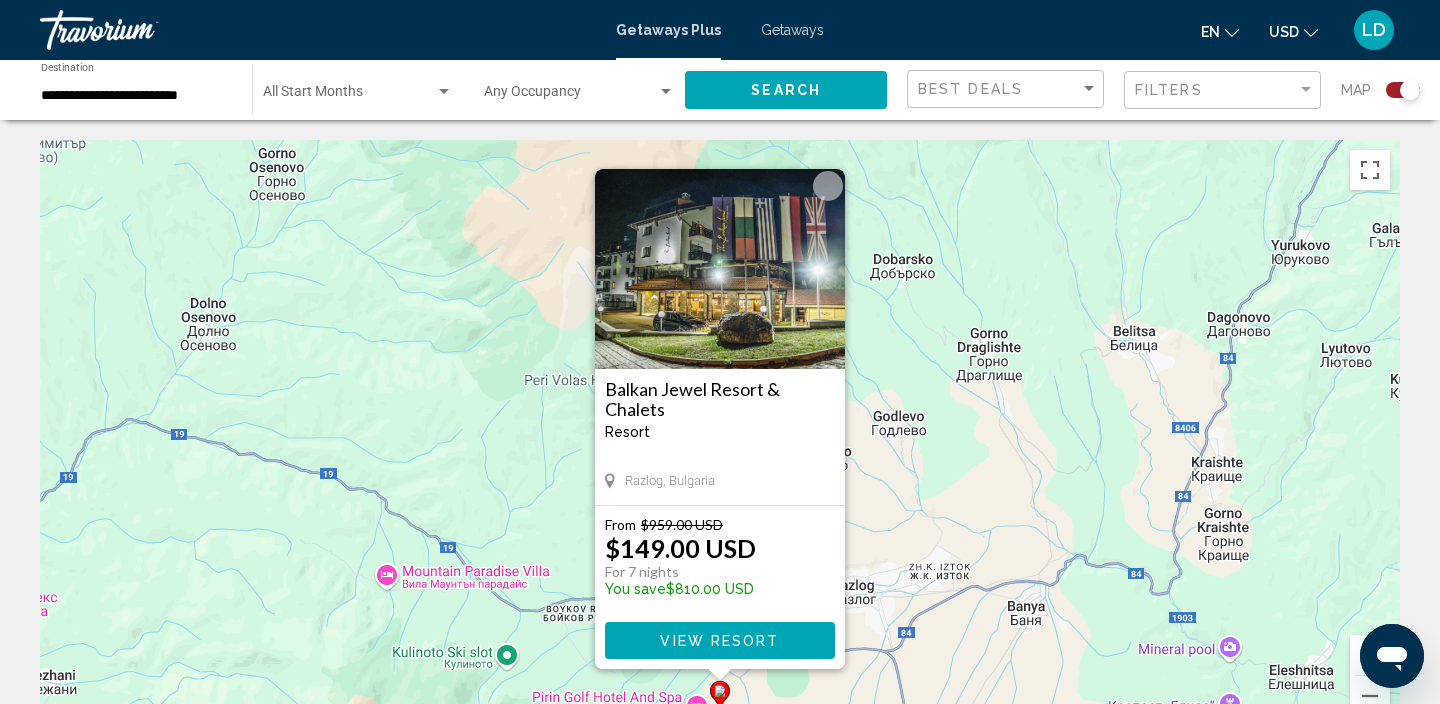 click at bounding box center [720, 269] 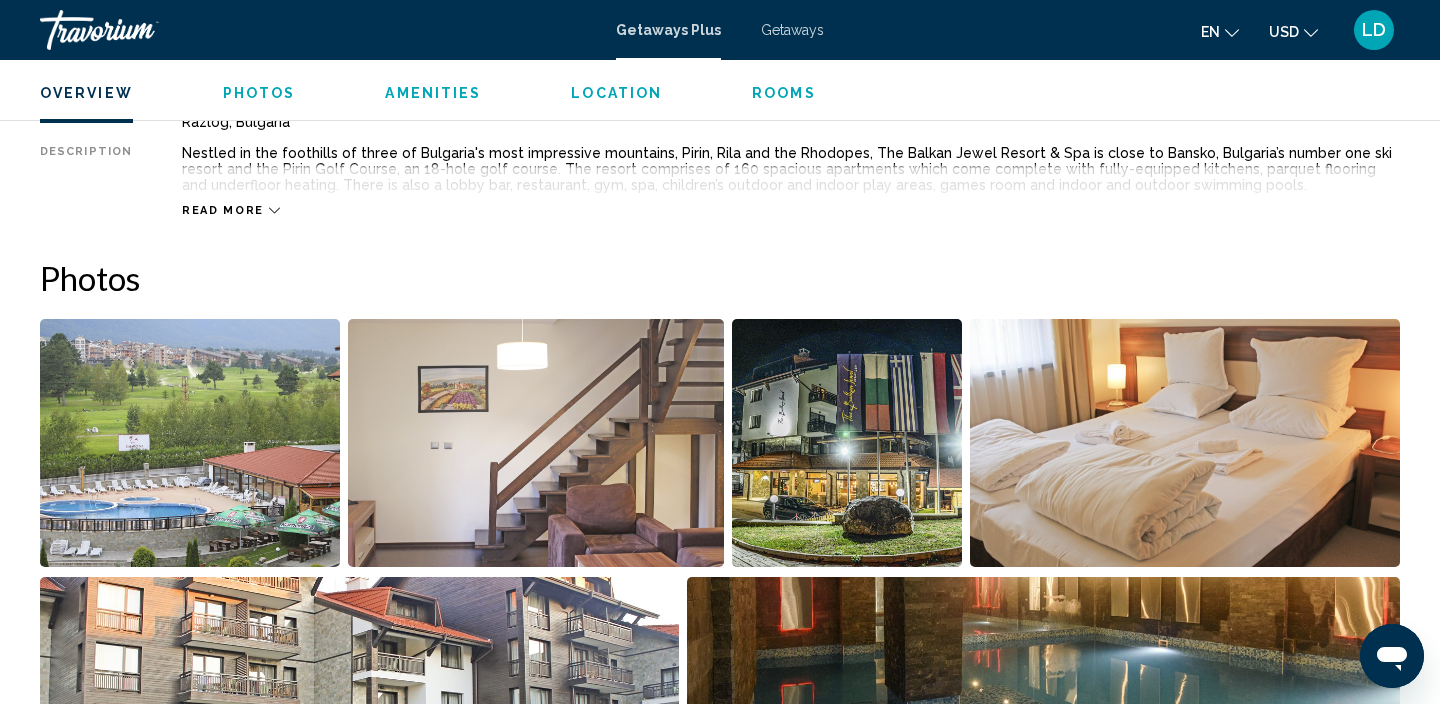 scroll, scrollTop: 865, scrollLeft: 0, axis: vertical 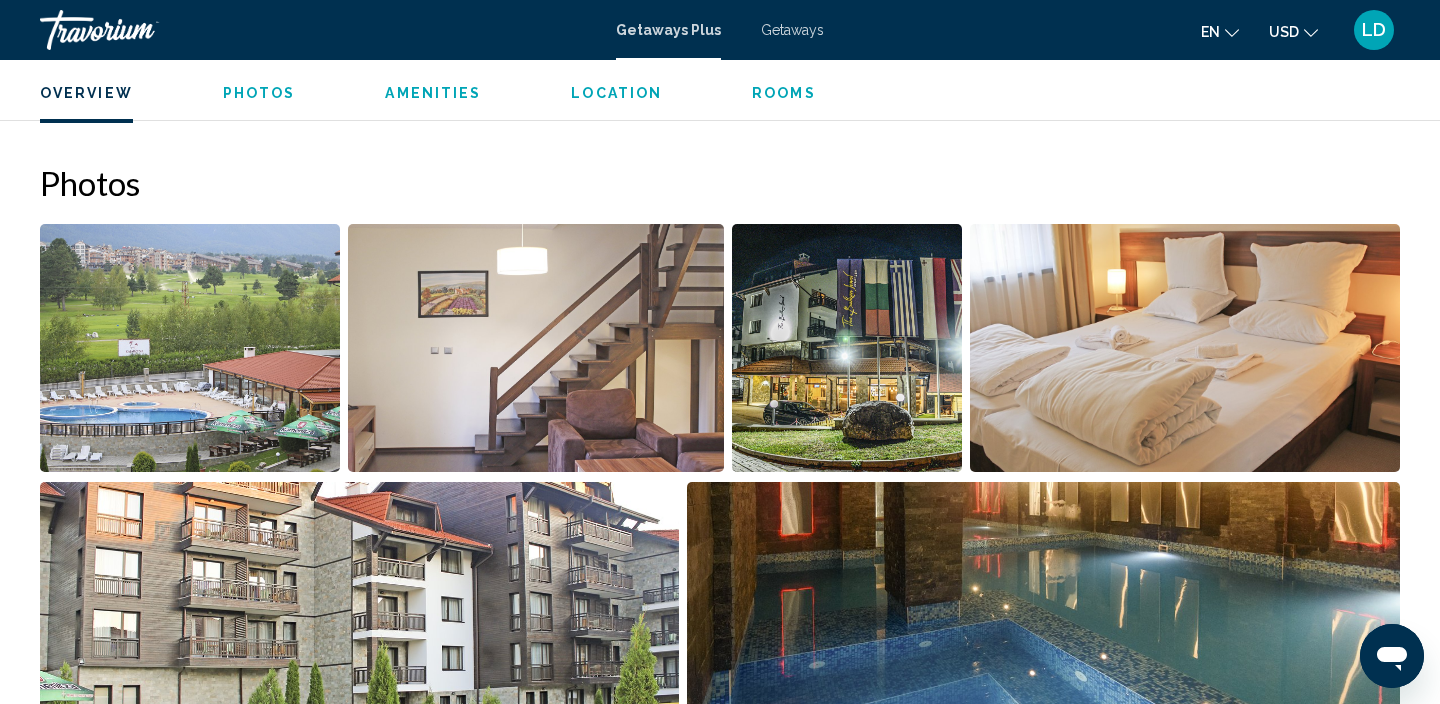 click at bounding box center (190, 348) 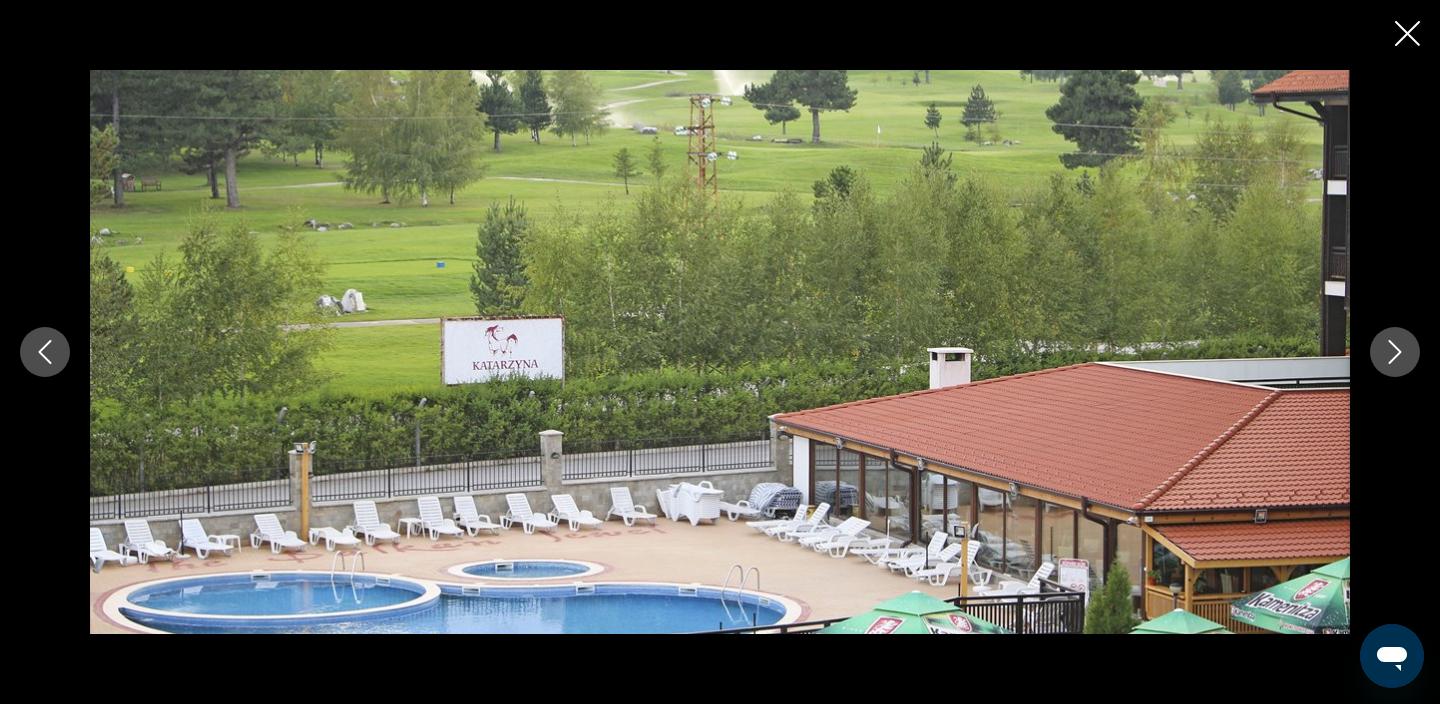 scroll, scrollTop: 618, scrollLeft: 0, axis: vertical 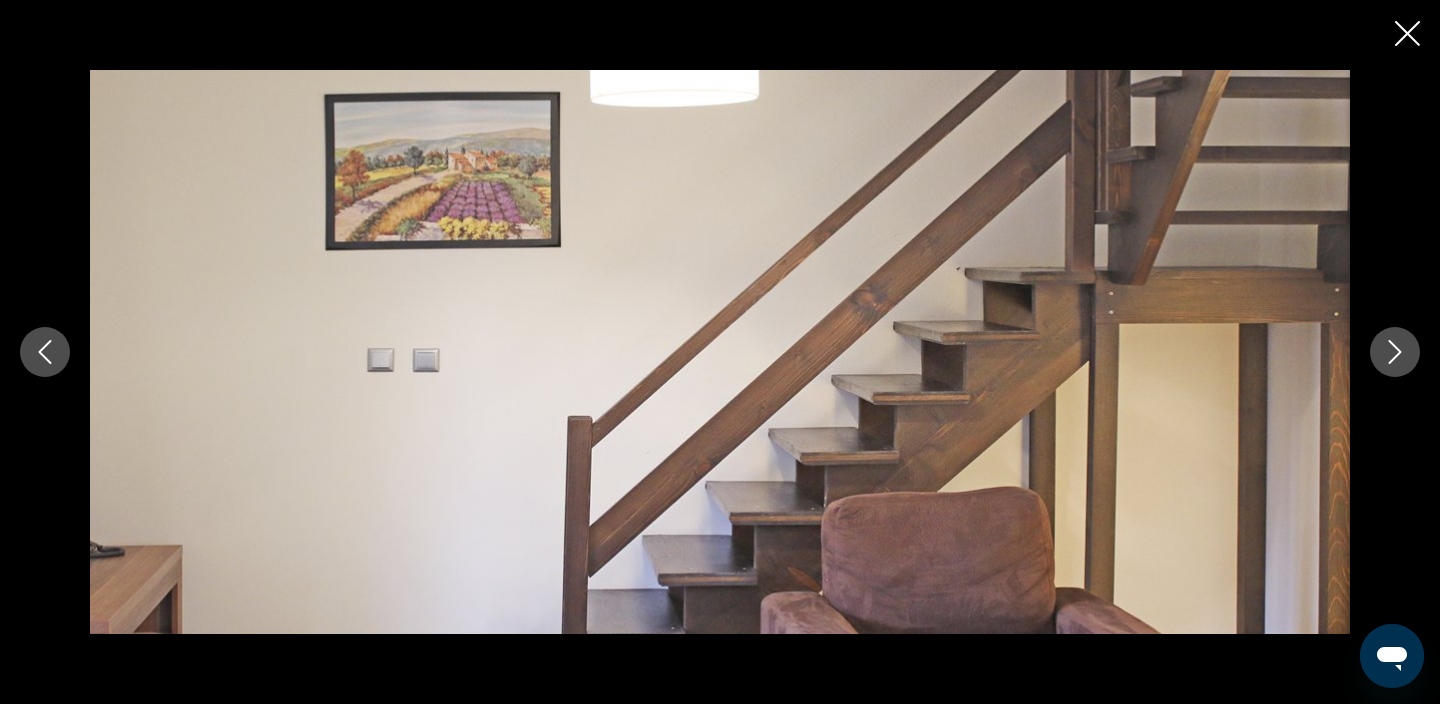 click 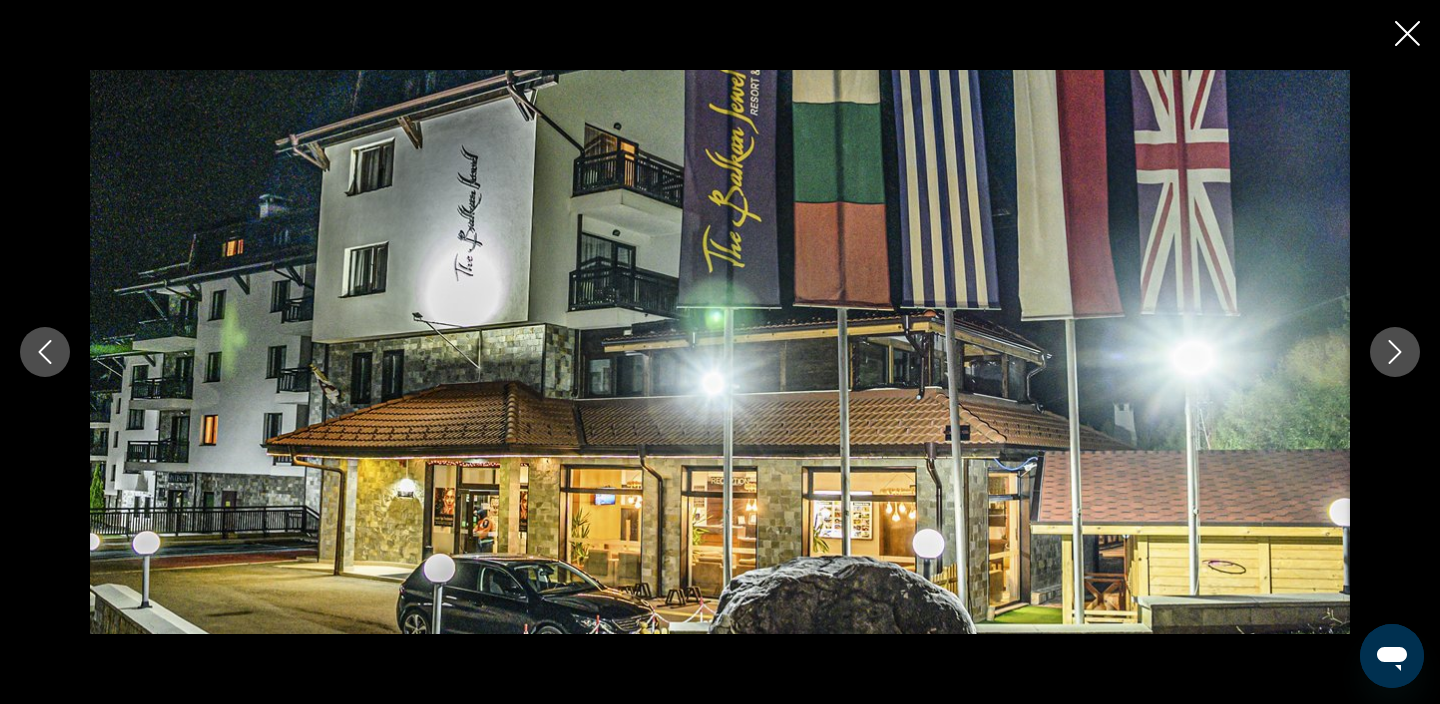 click 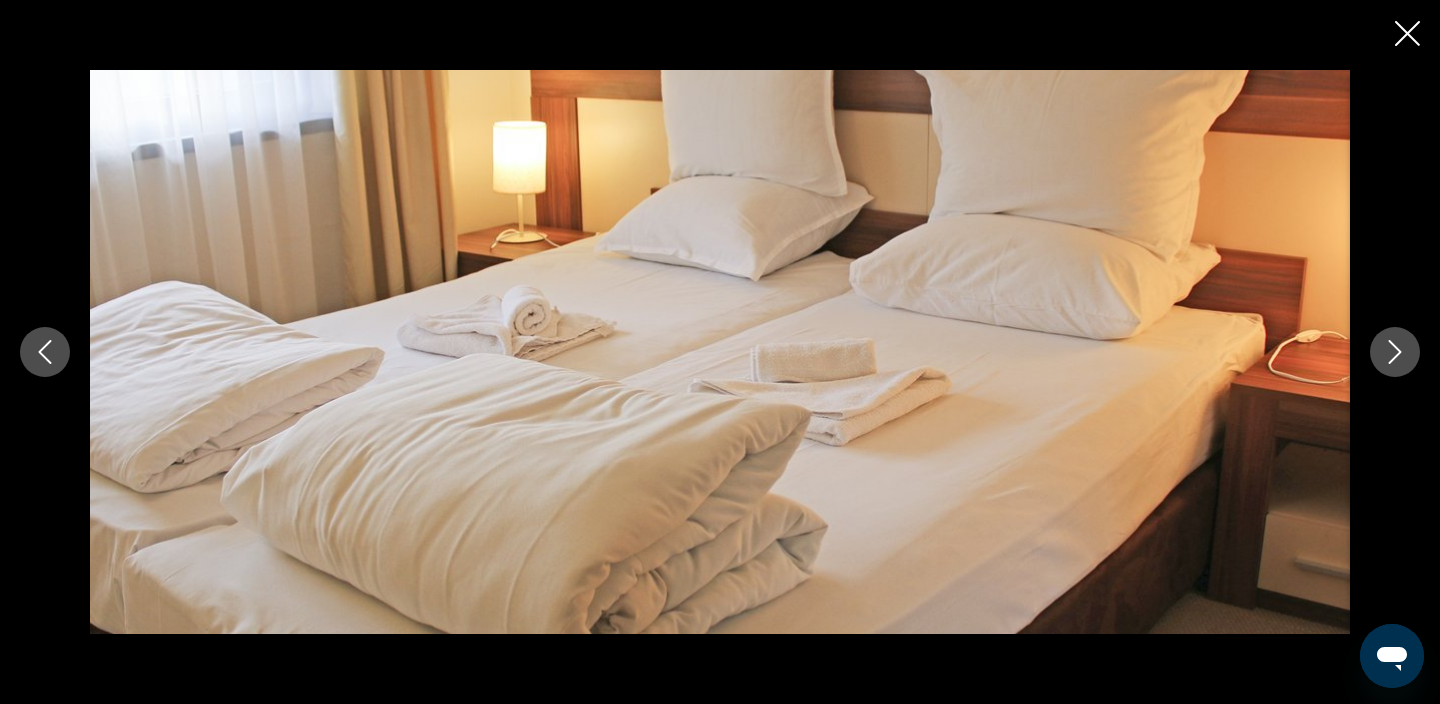 click 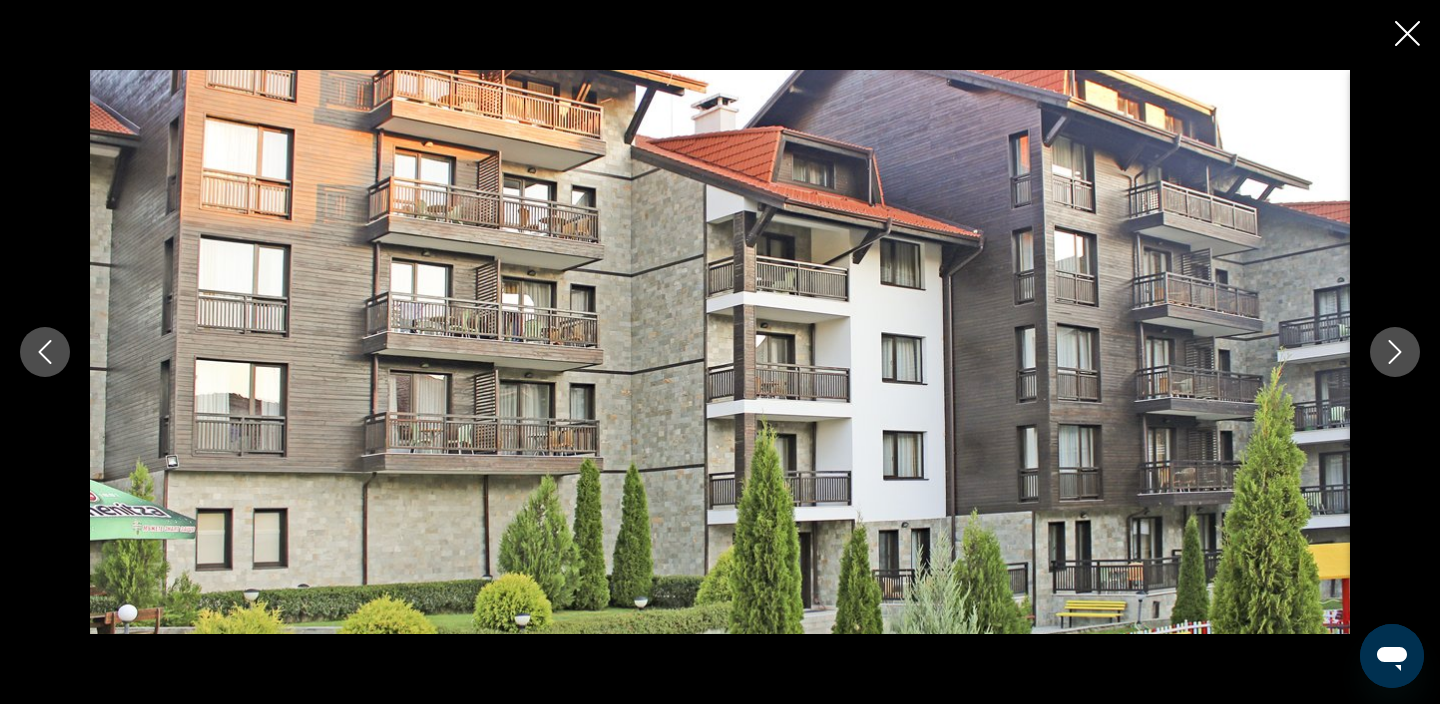 click 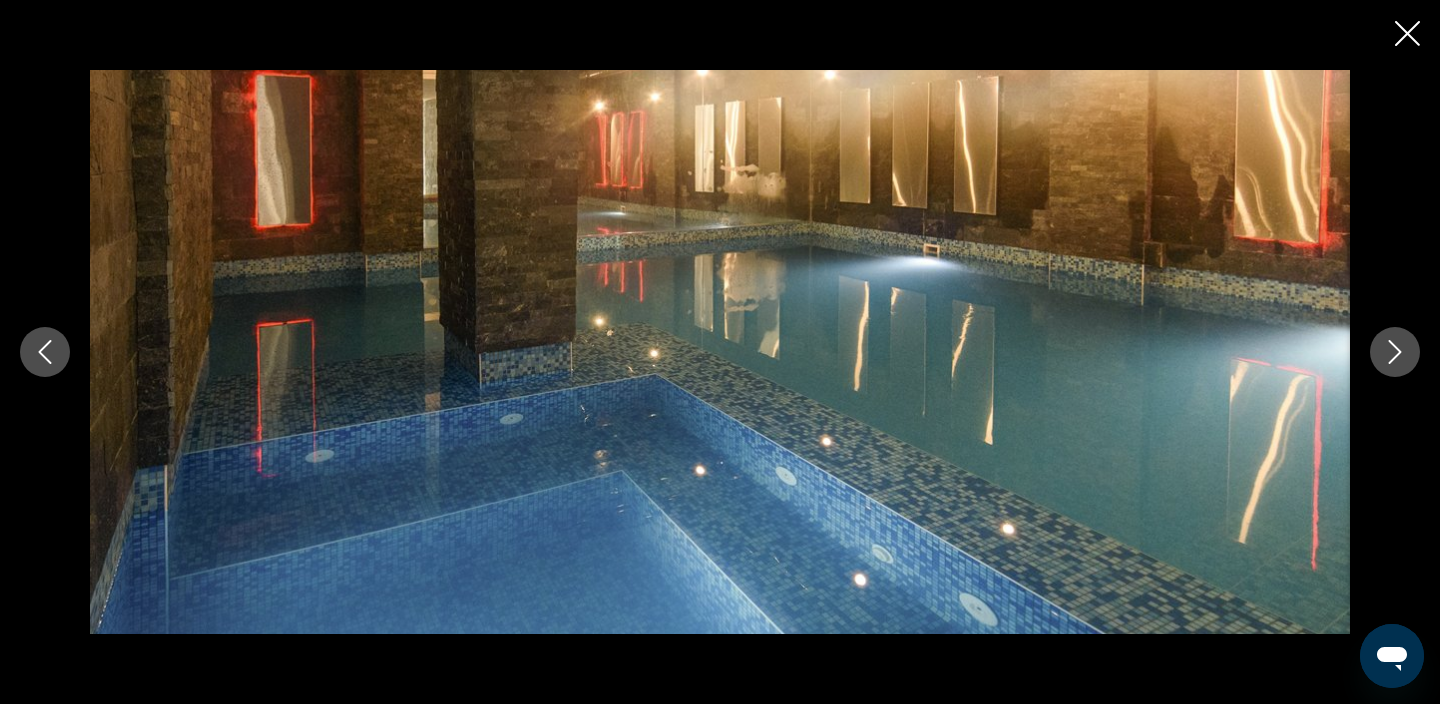 click 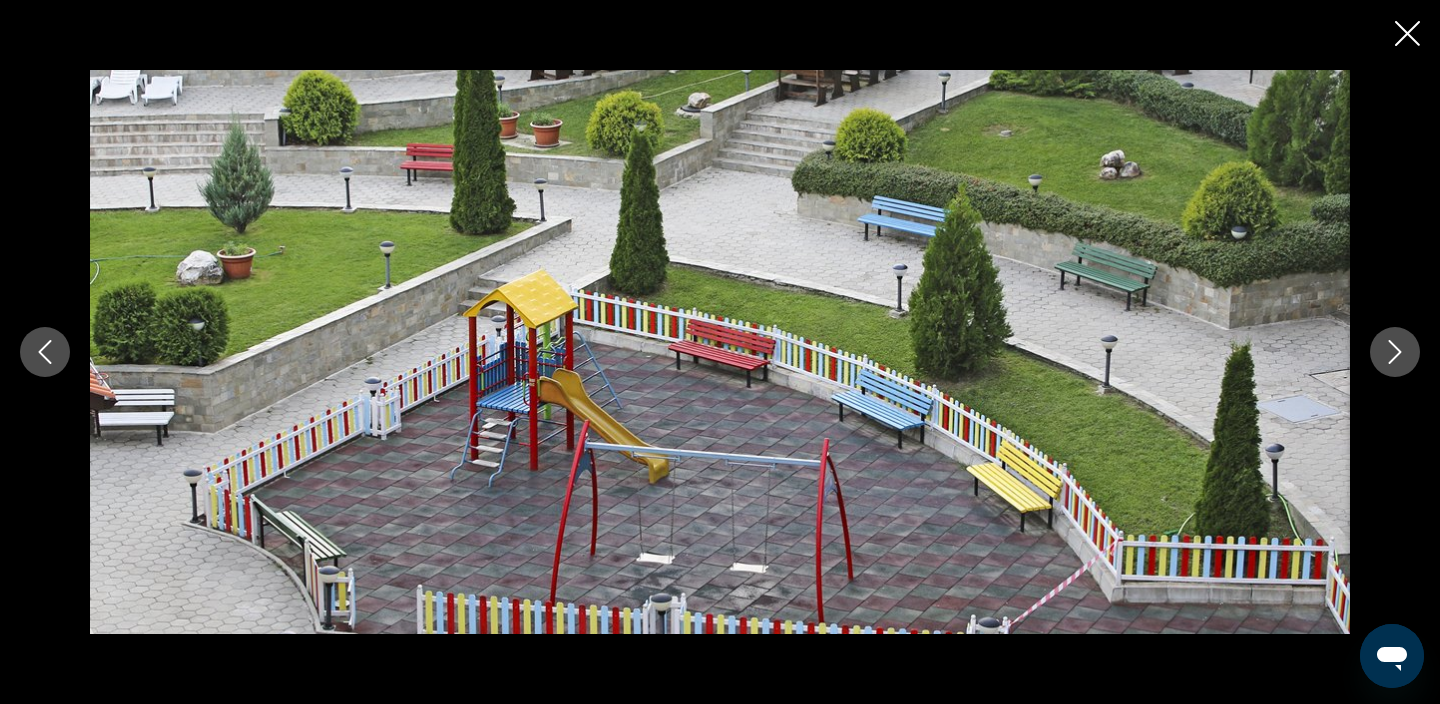 click 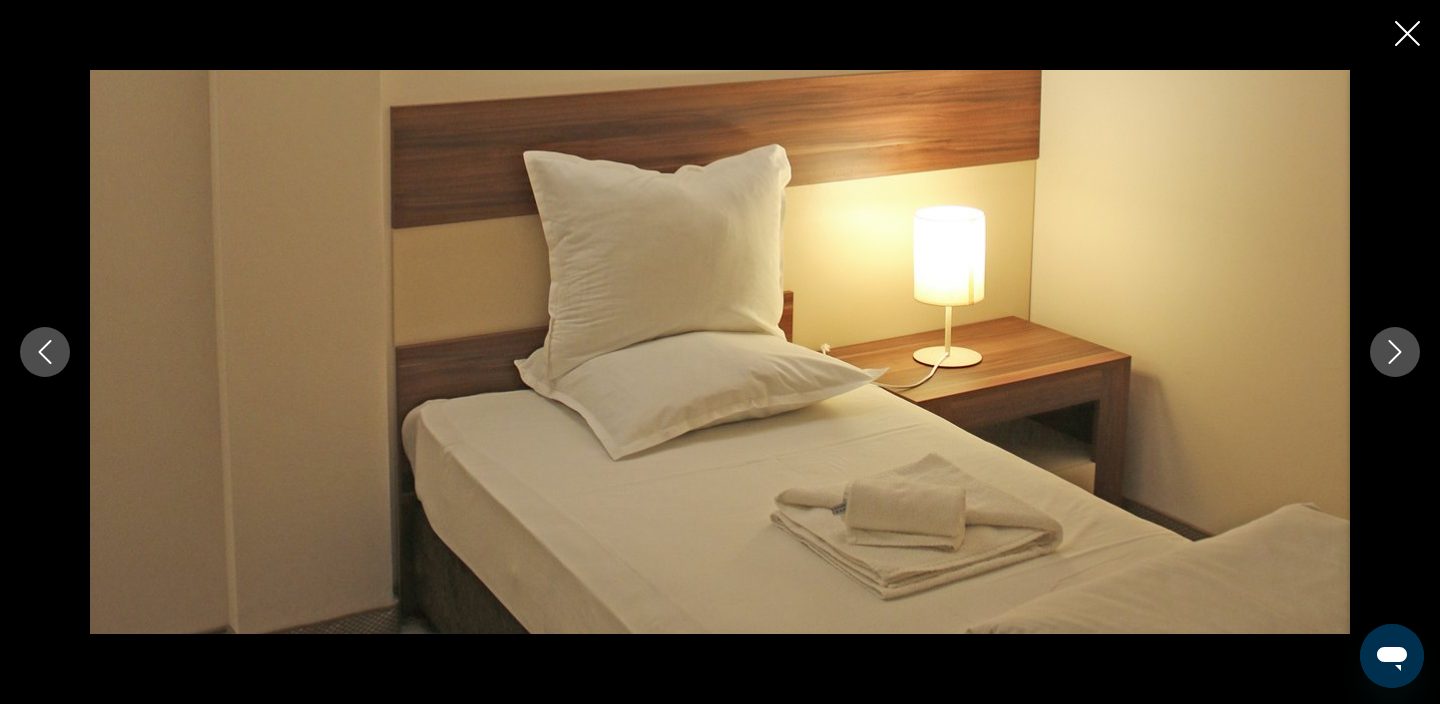 click 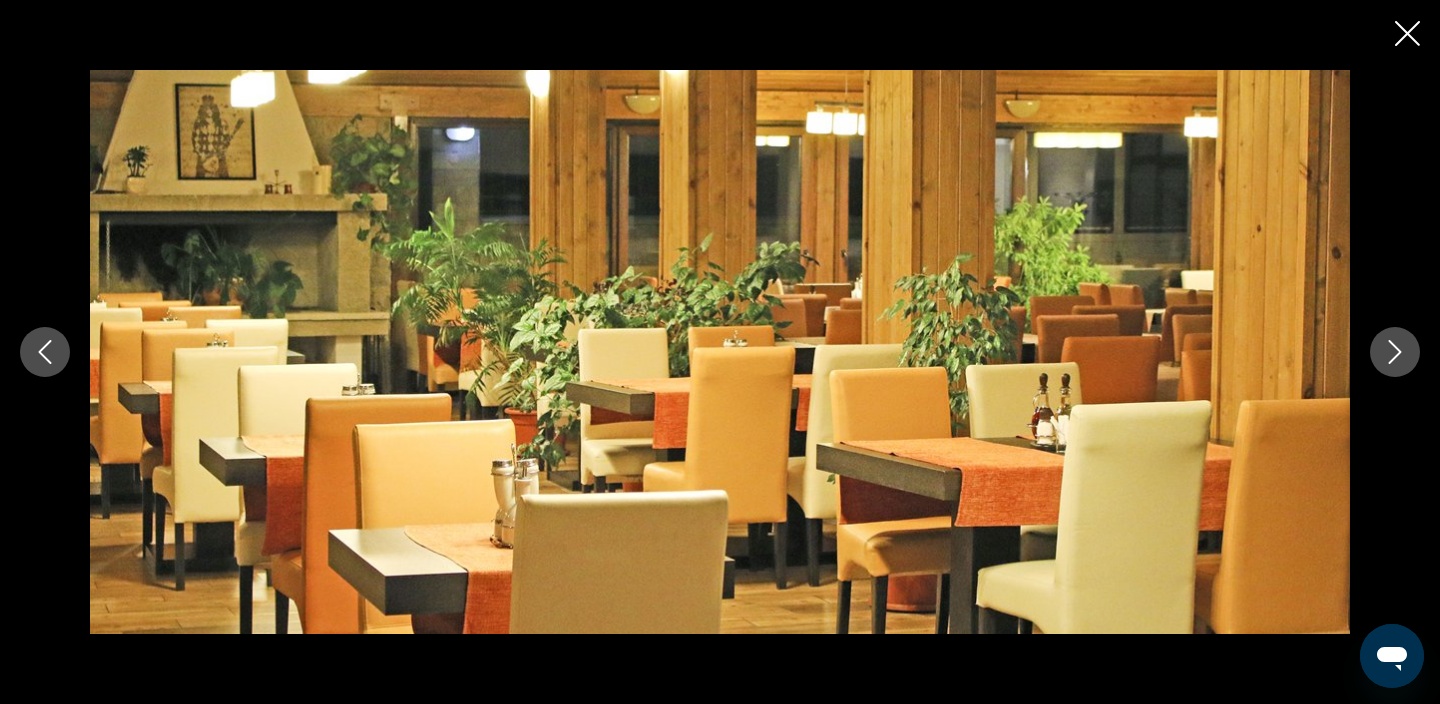click 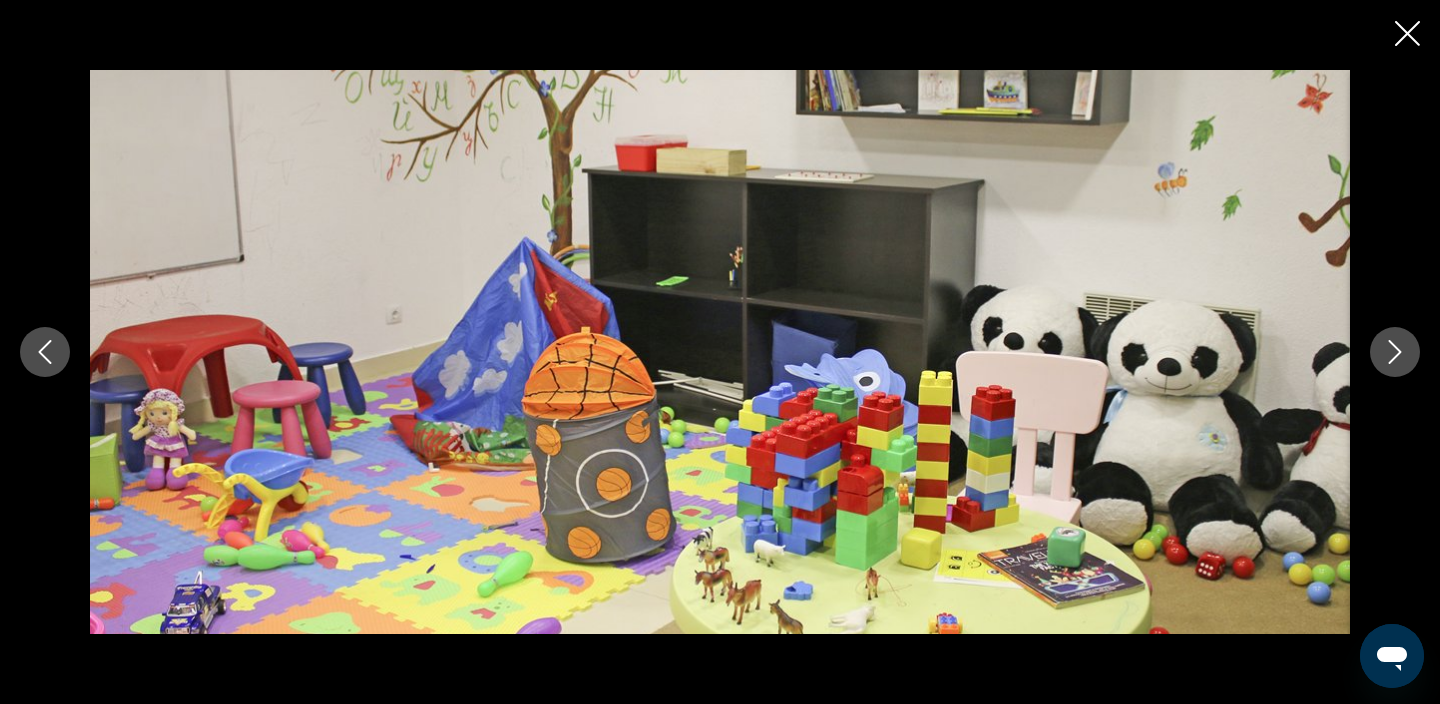 click 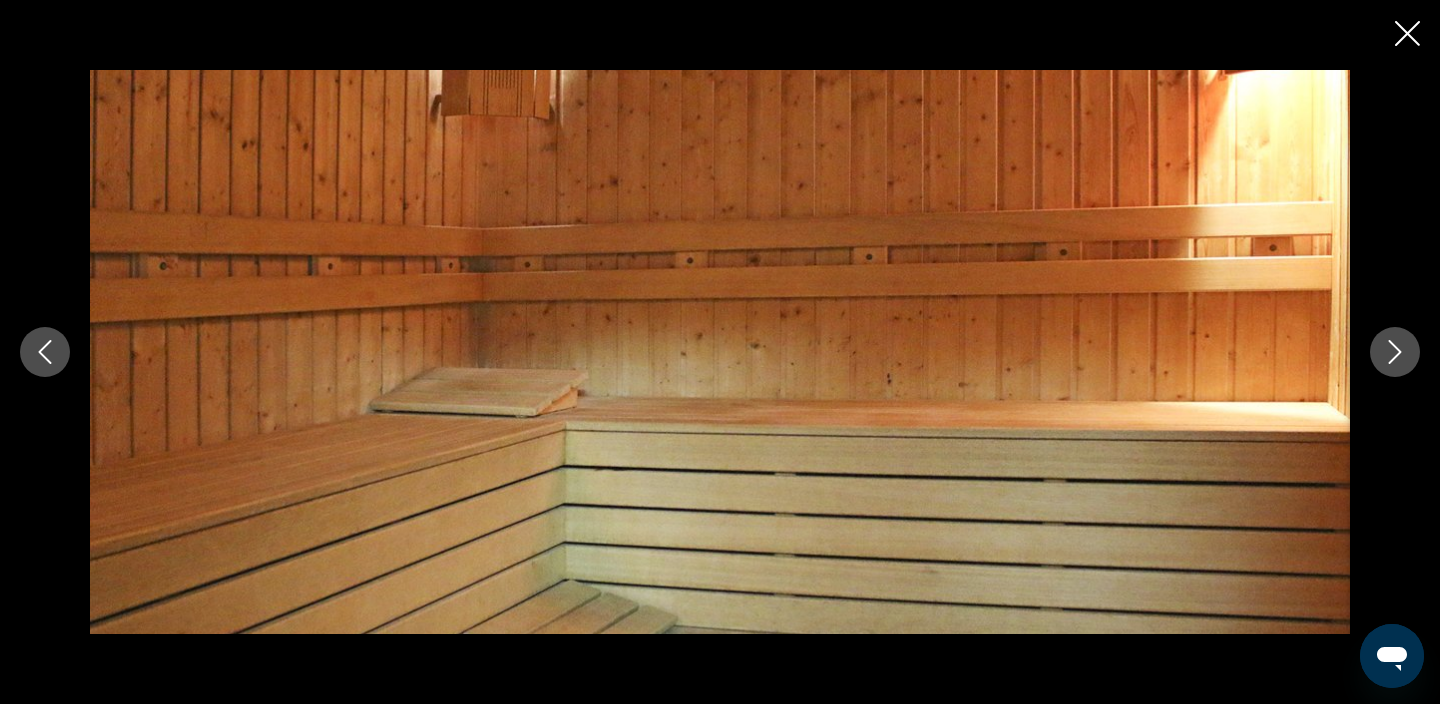 click 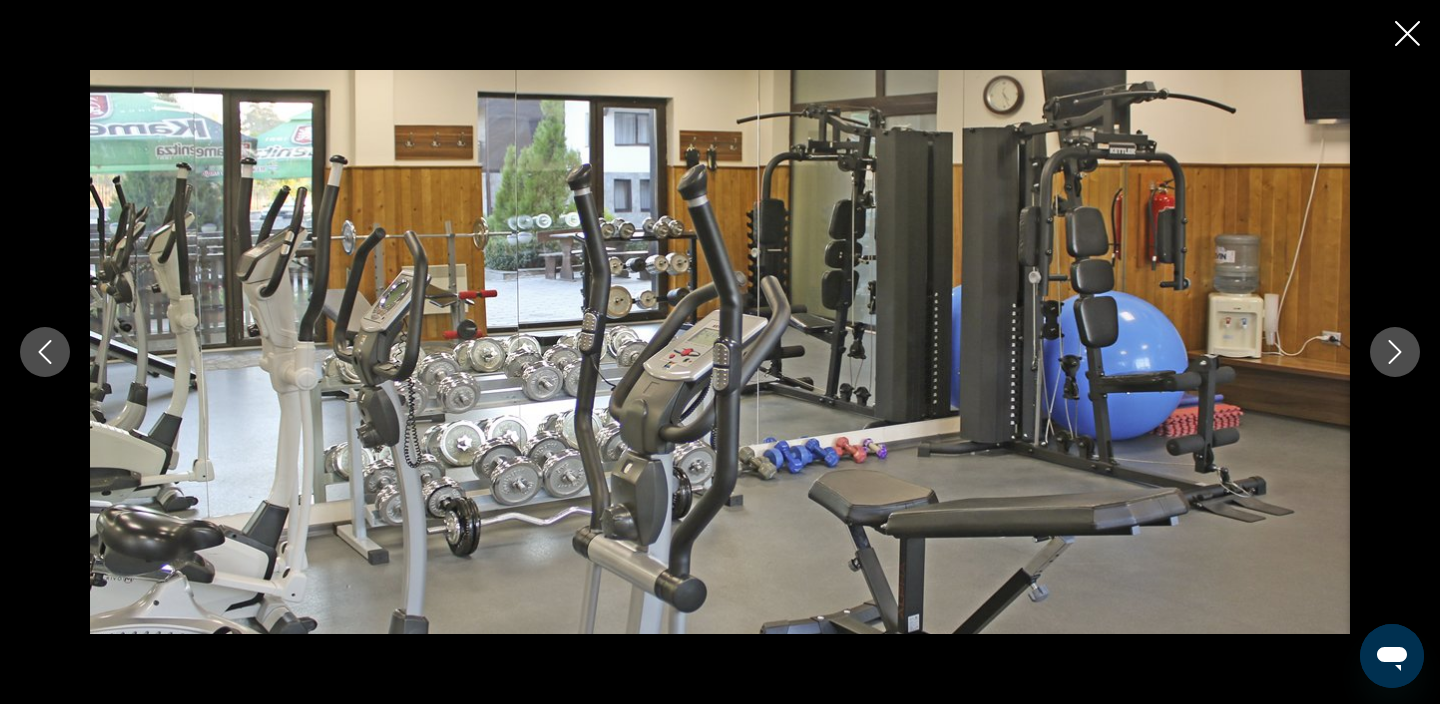 click 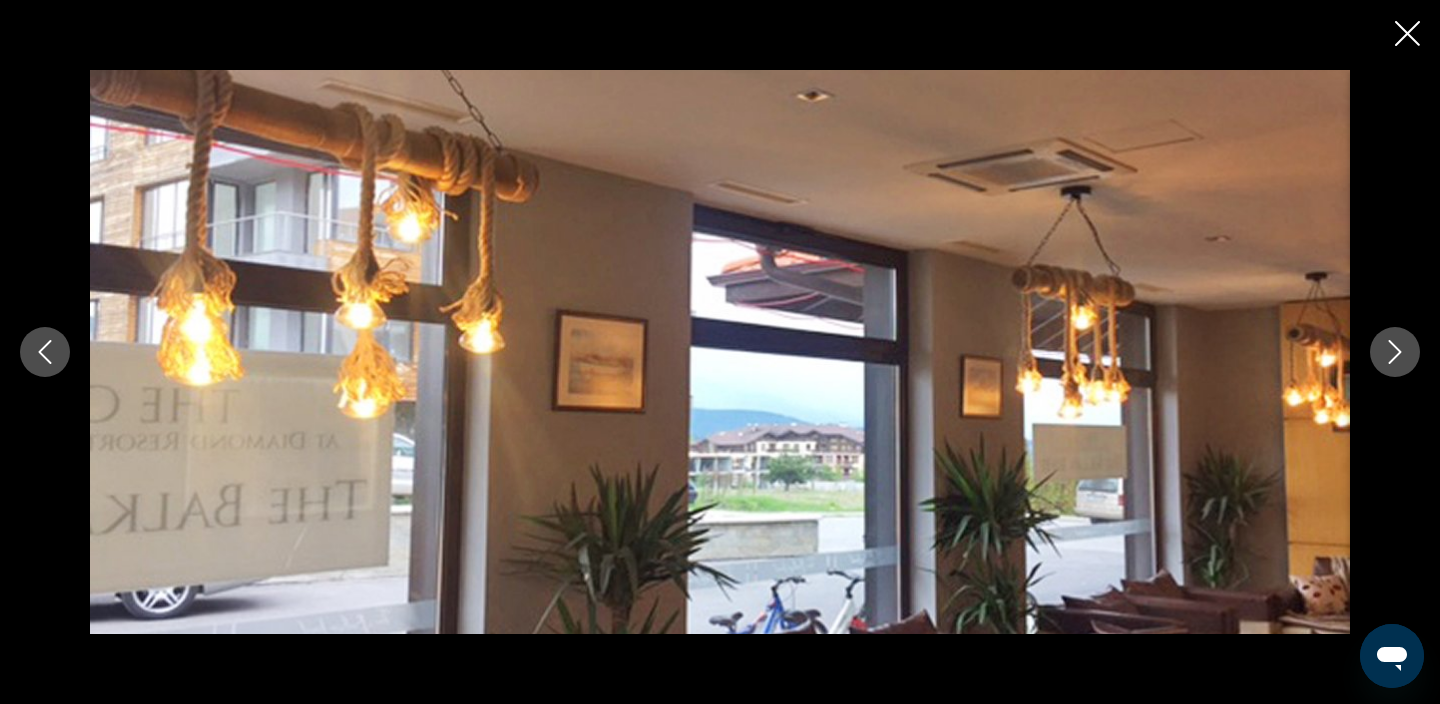 click 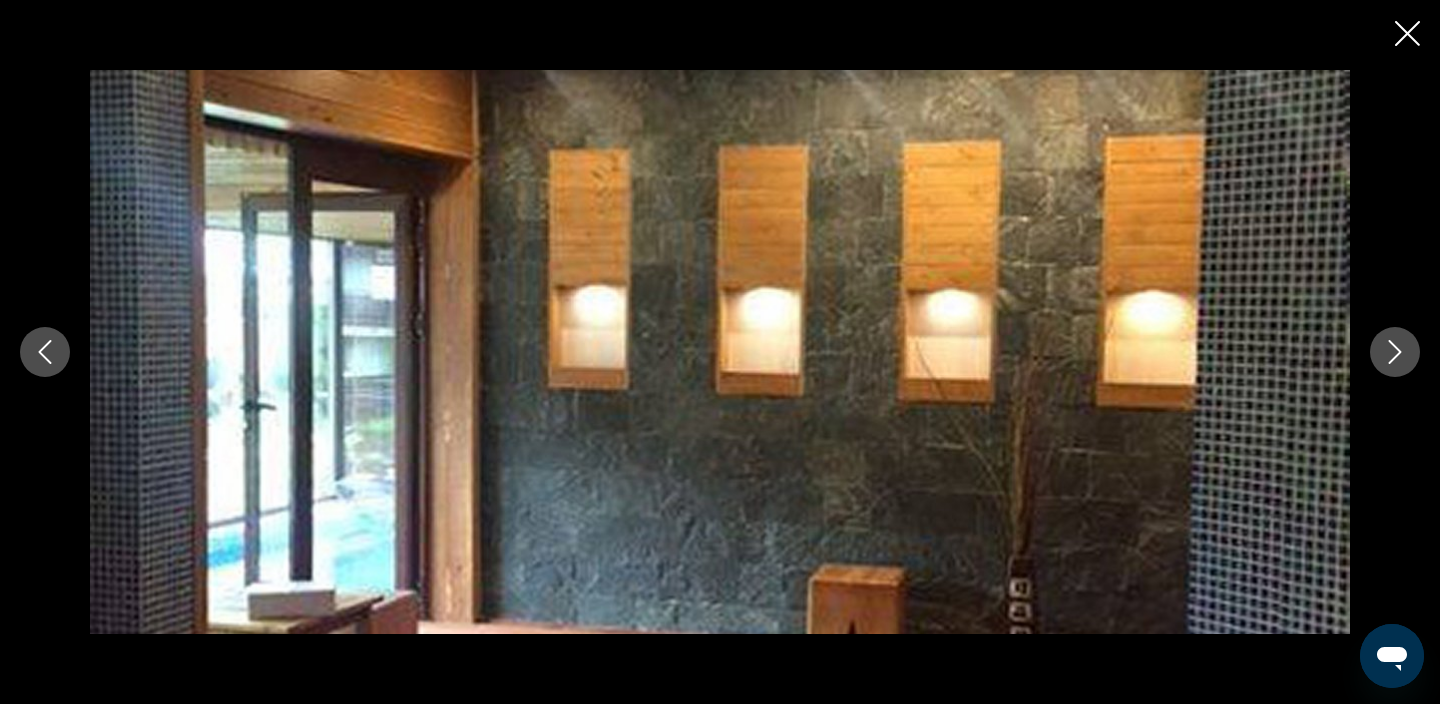 click 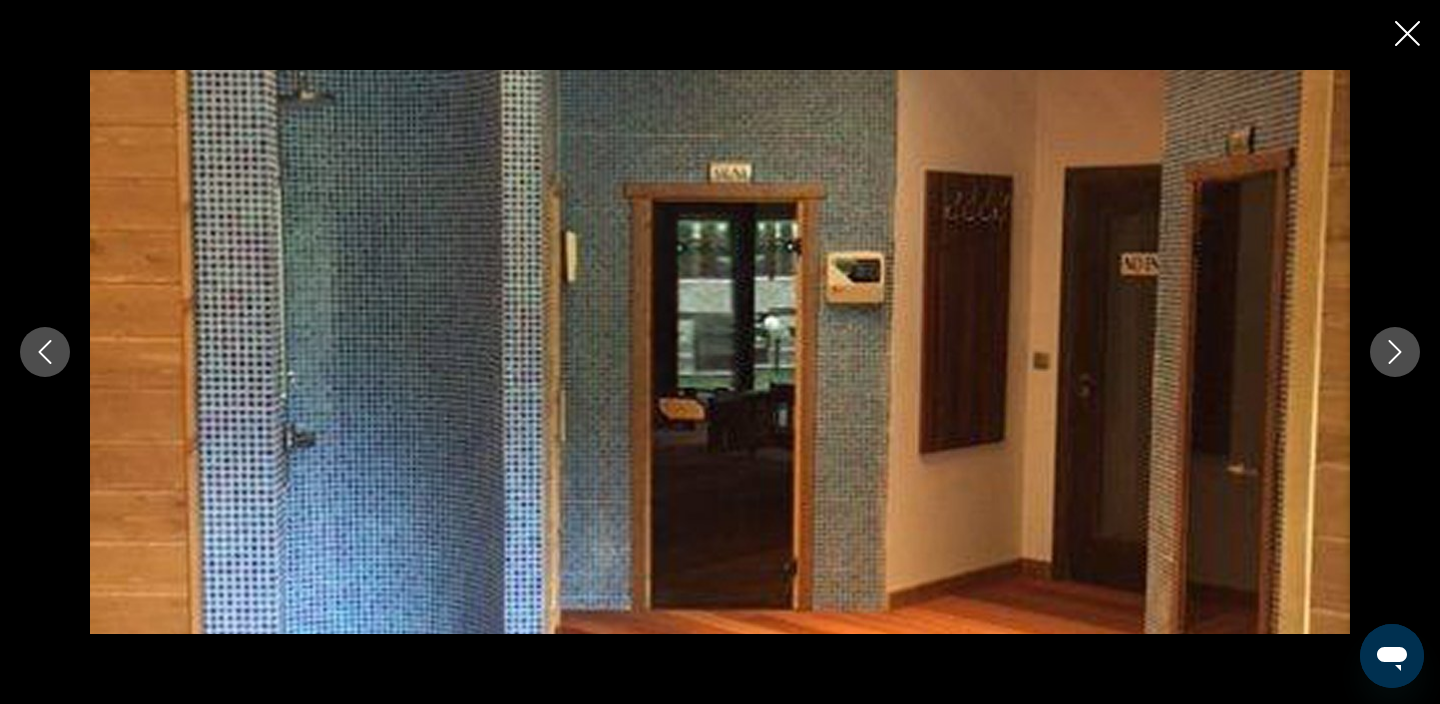 click 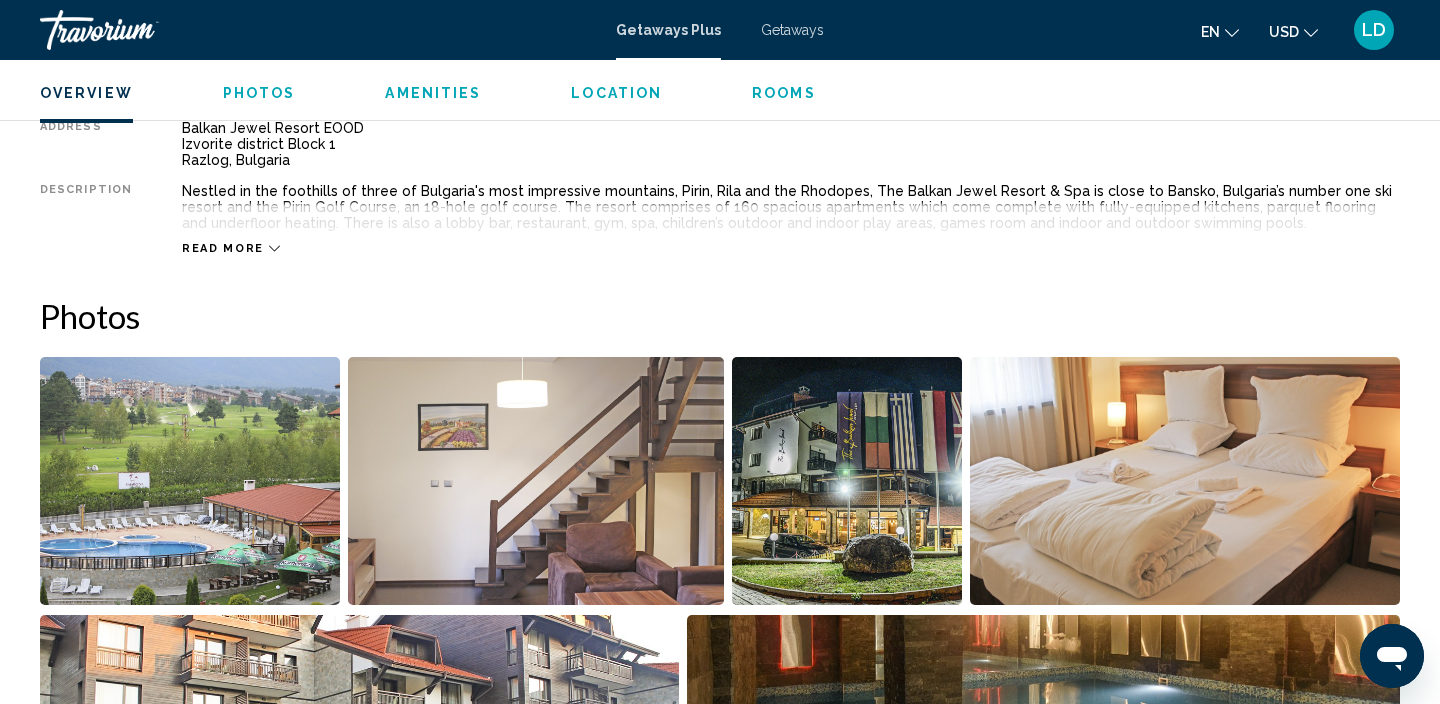 scroll, scrollTop: 626, scrollLeft: 0, axis: vertical 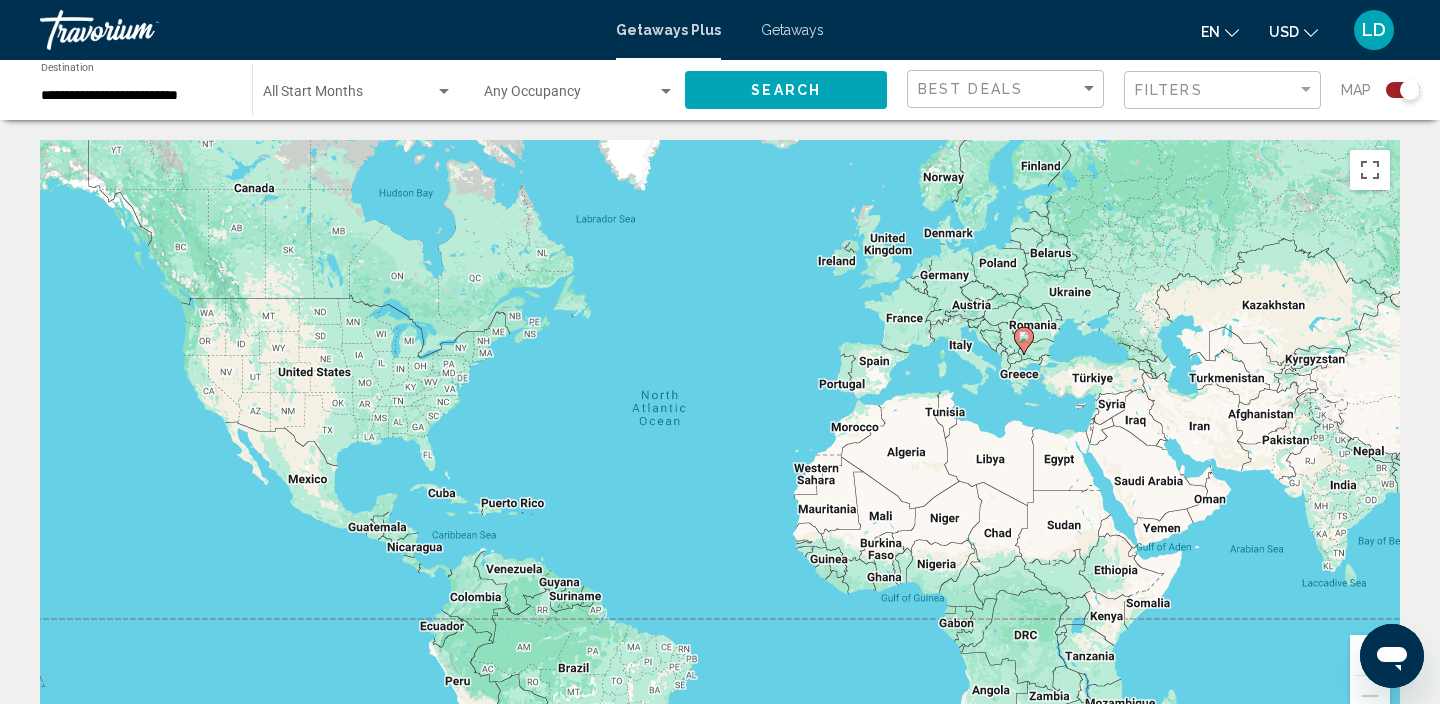 click on "**********" at bounding box center [136, 96] 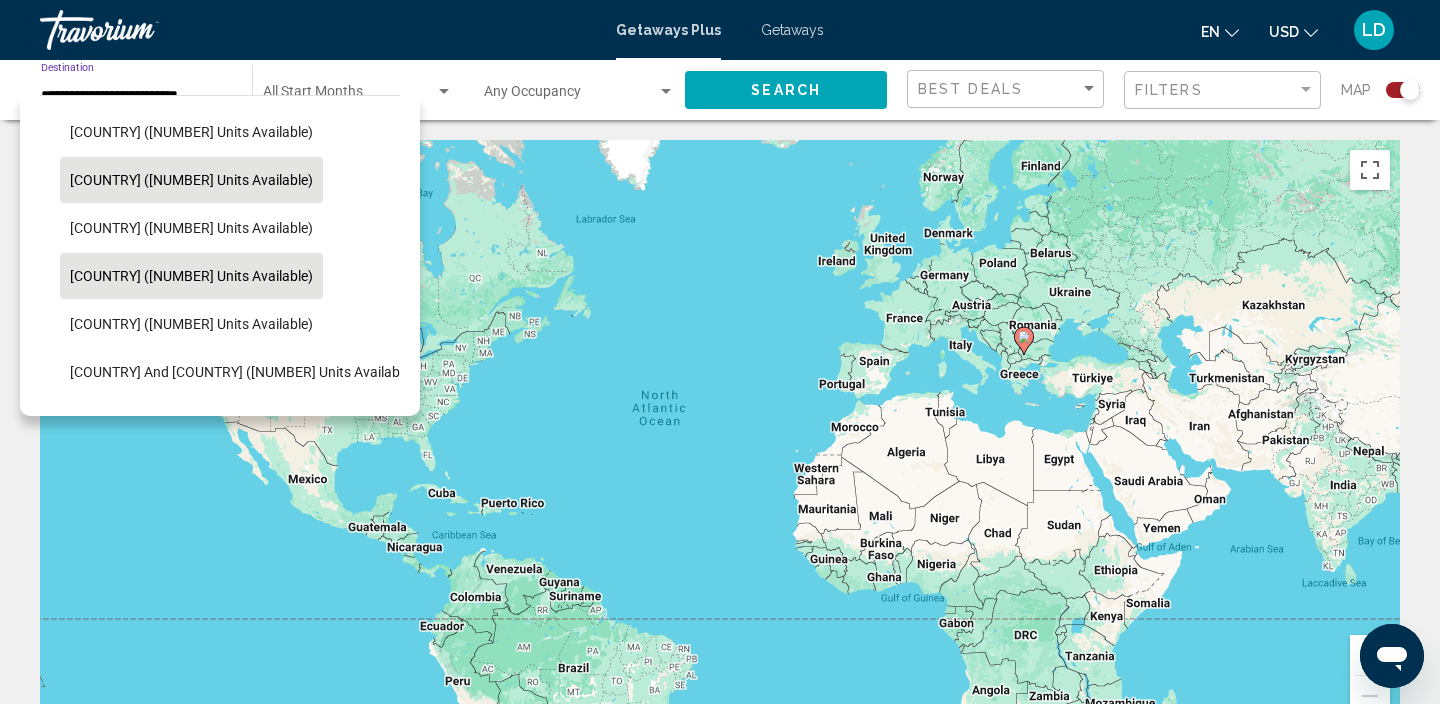 scroll, scrollTop: 343, scrollLeft: 0, axis: vertical 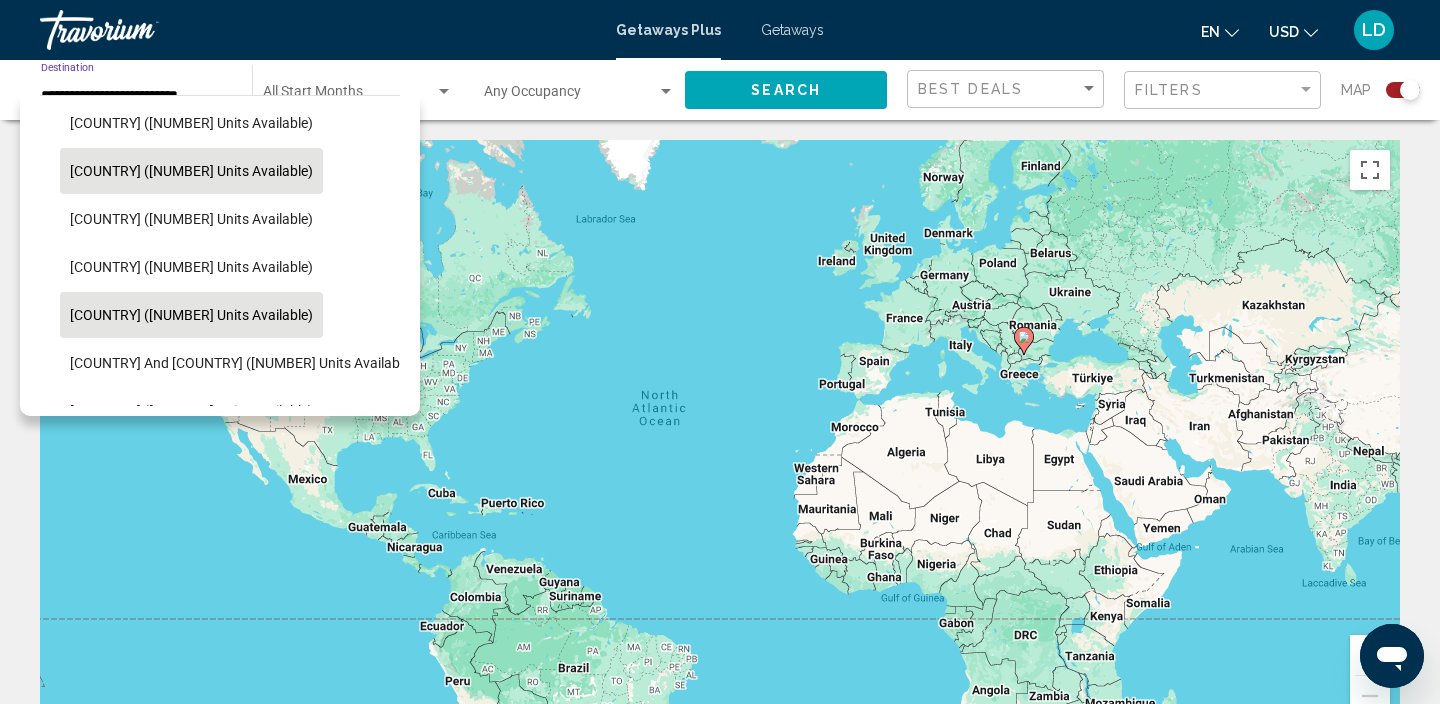 click on "France (4 units available)" 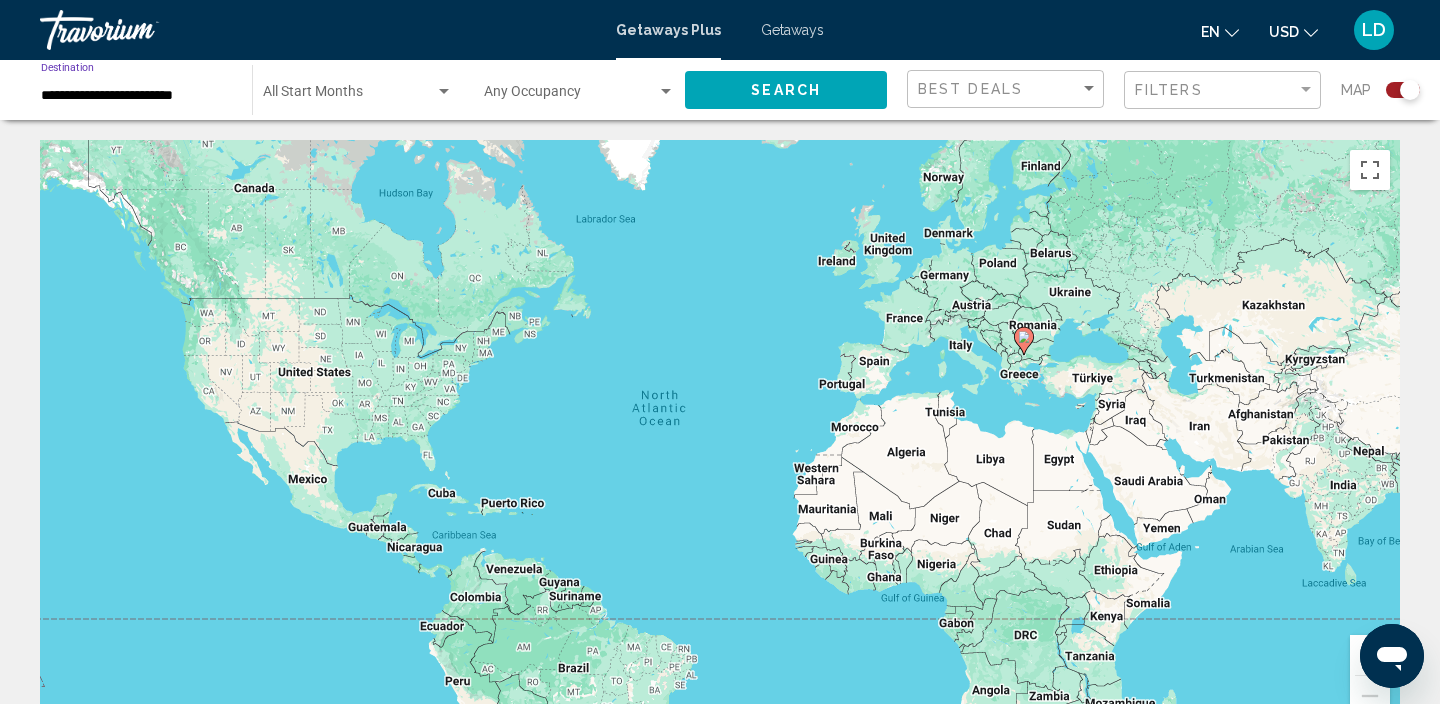 click on "Search" 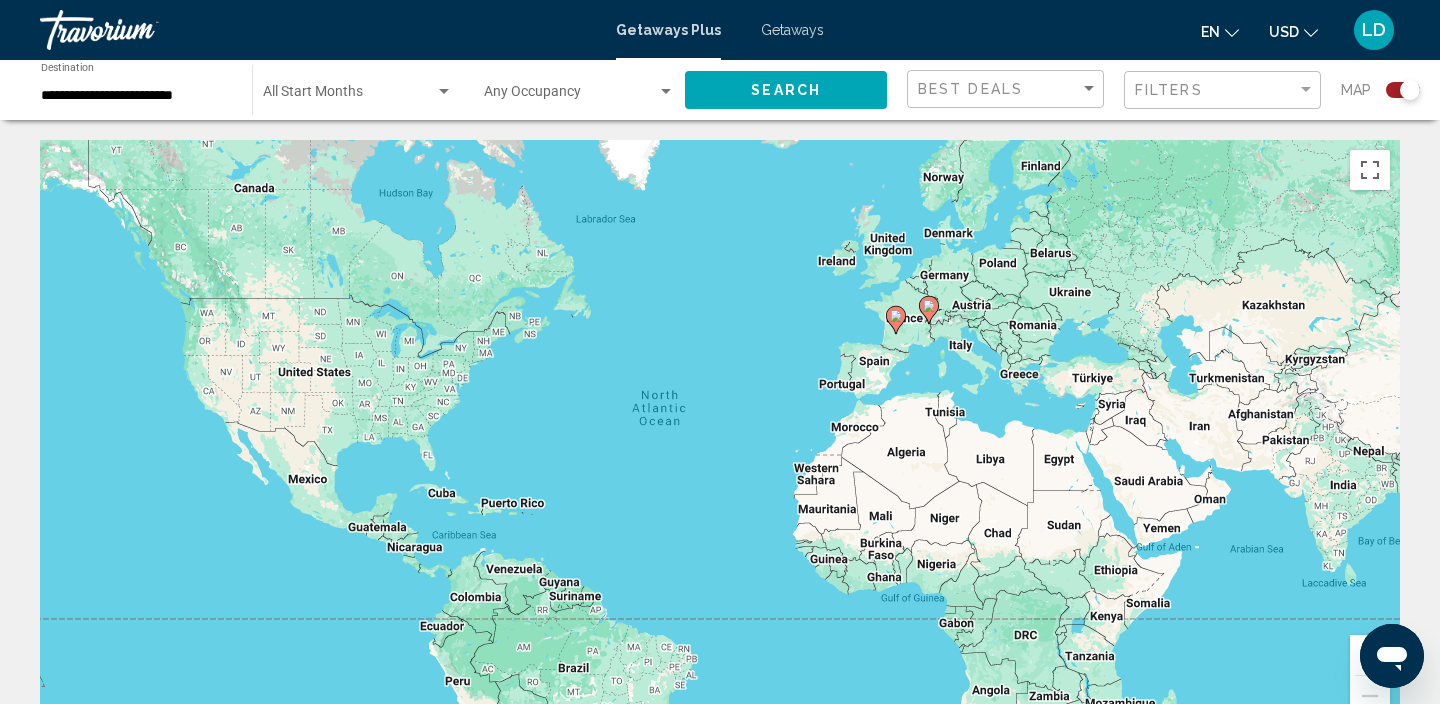 click on "**********" at bounding box center (136, 96) 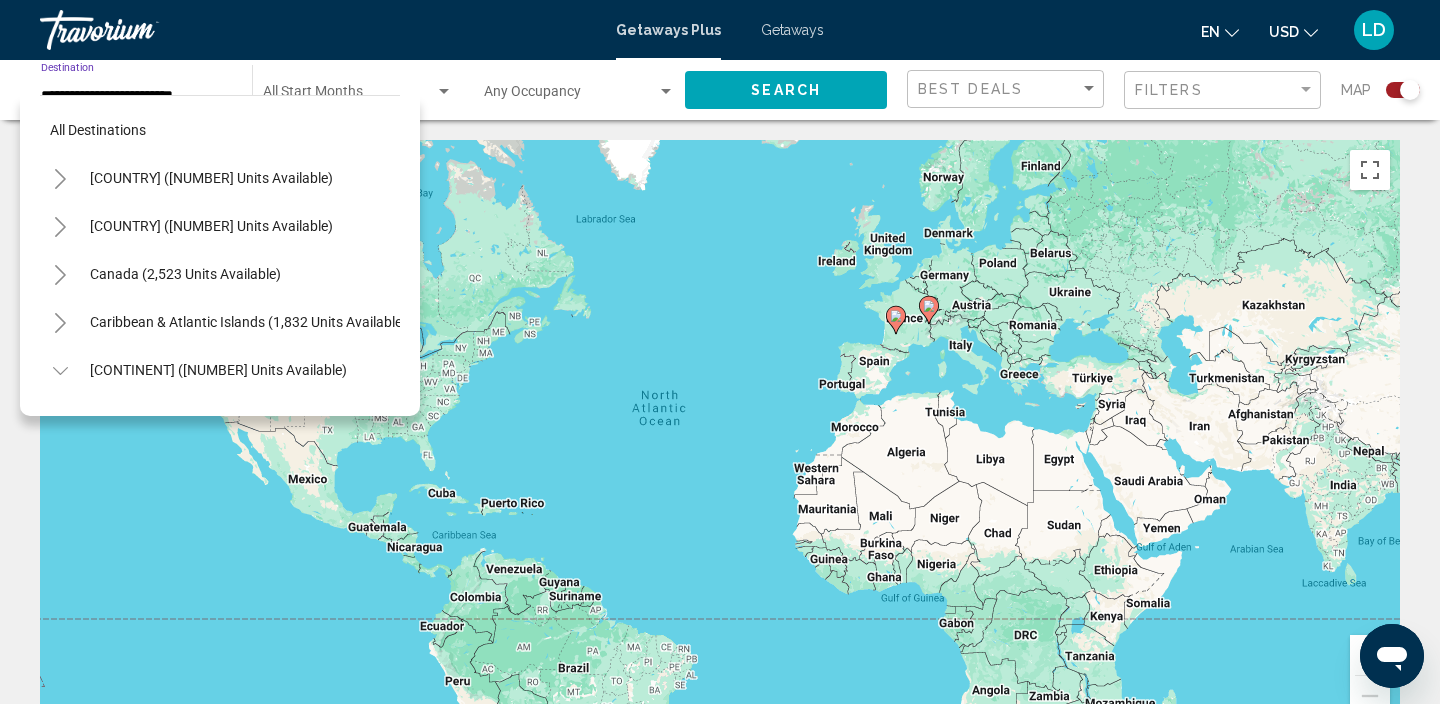 scroll, scrollTop: 407, scrollLeft: 0, axis: vertical 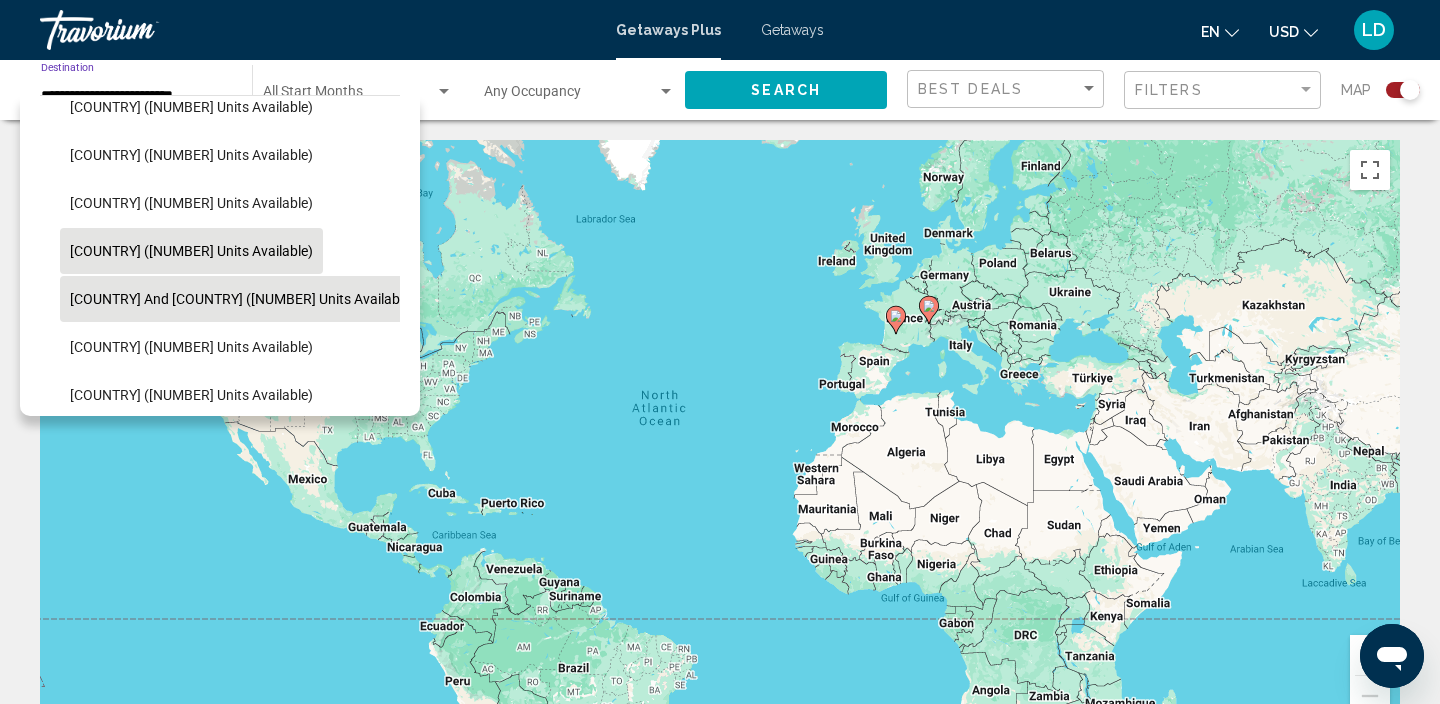 click on "Greece and Cyprus (4 units available)" 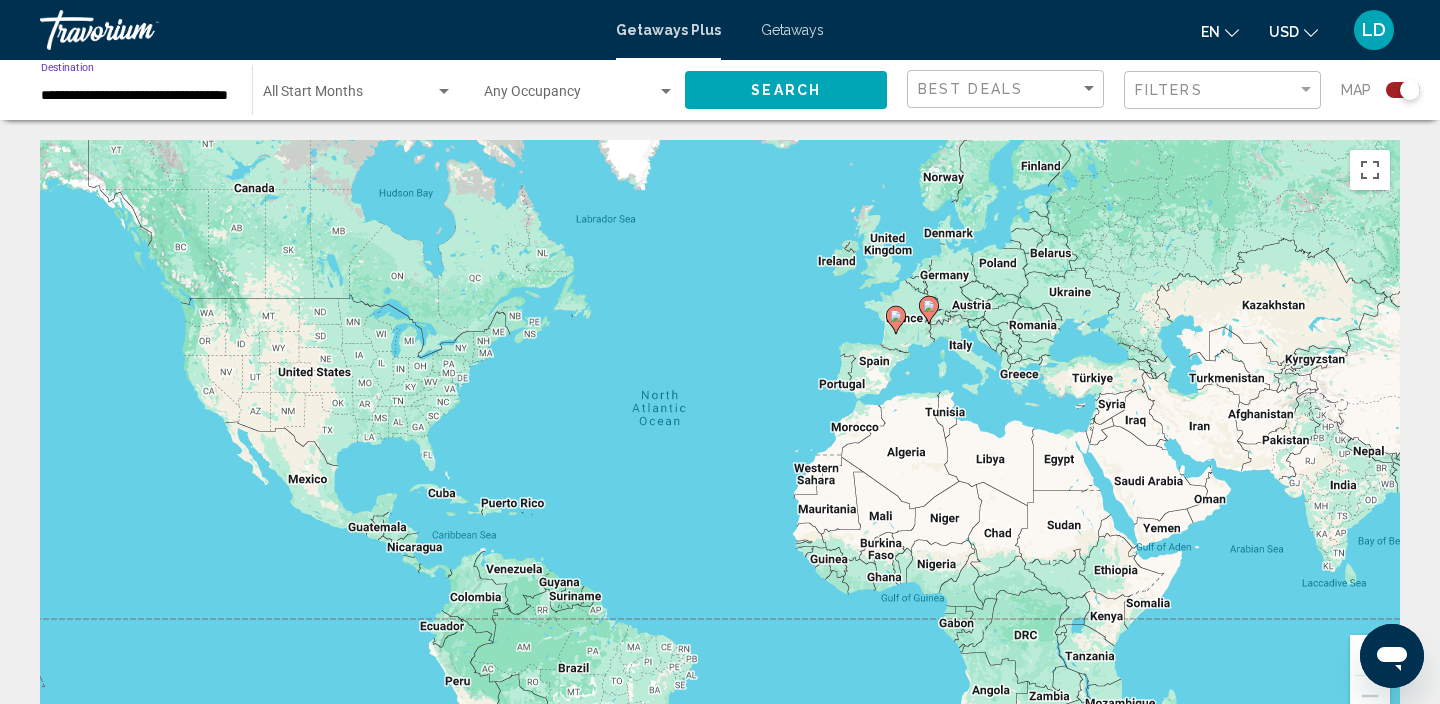 click on "Search" 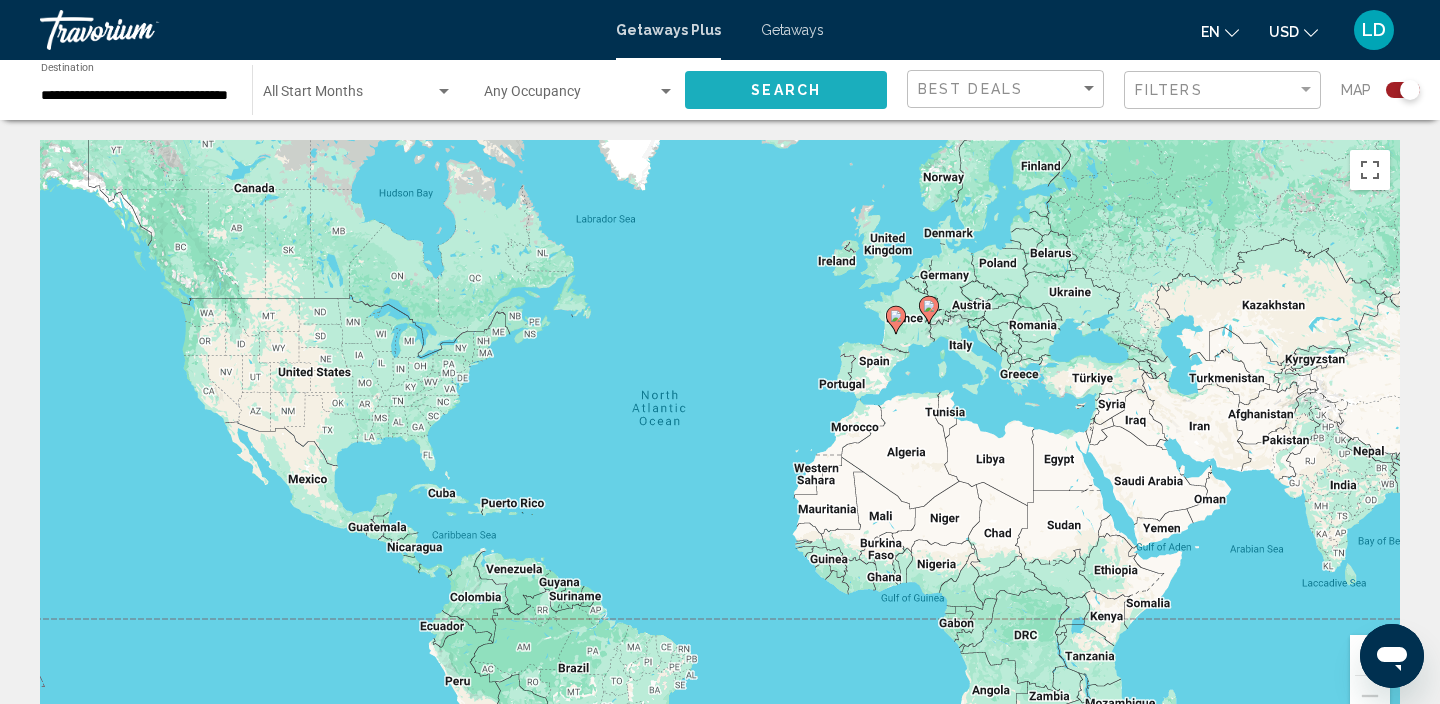 click on "Search" 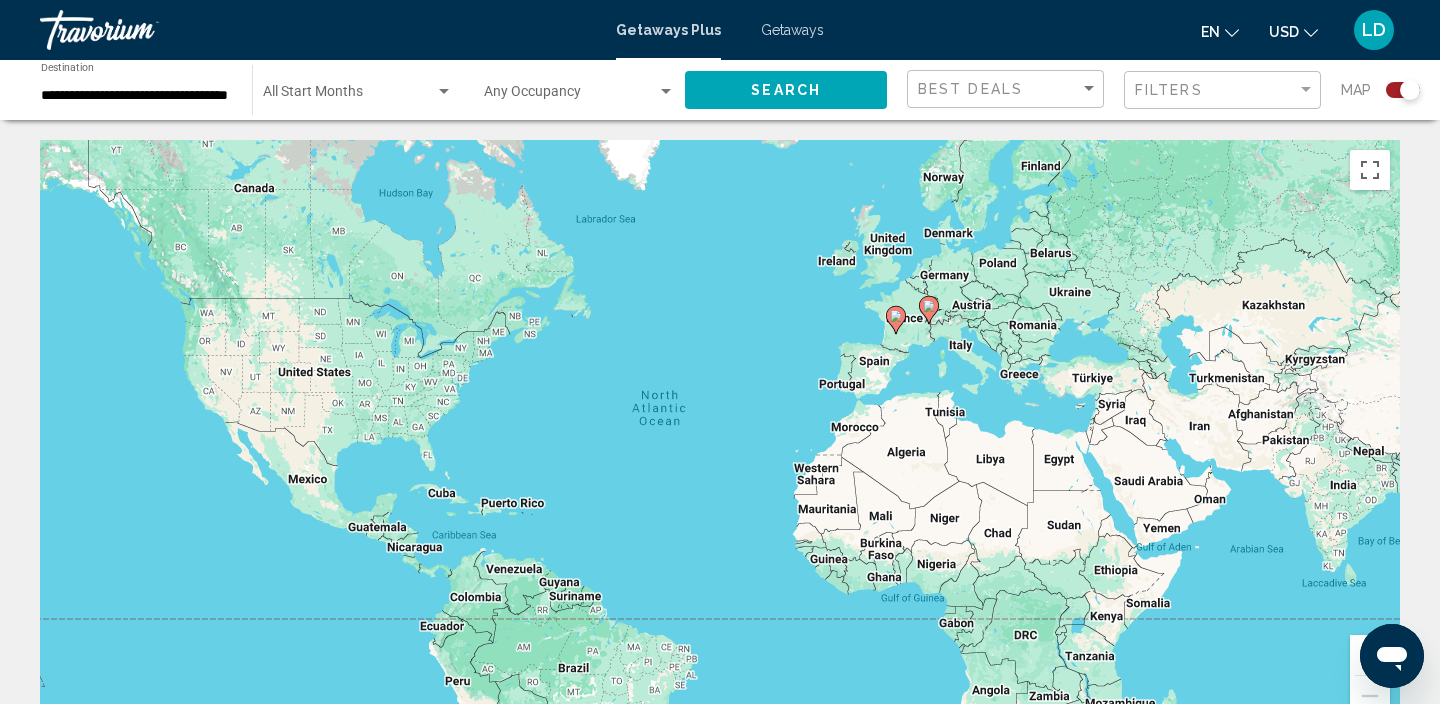 click on "**********" at bounding box center [136, 96] 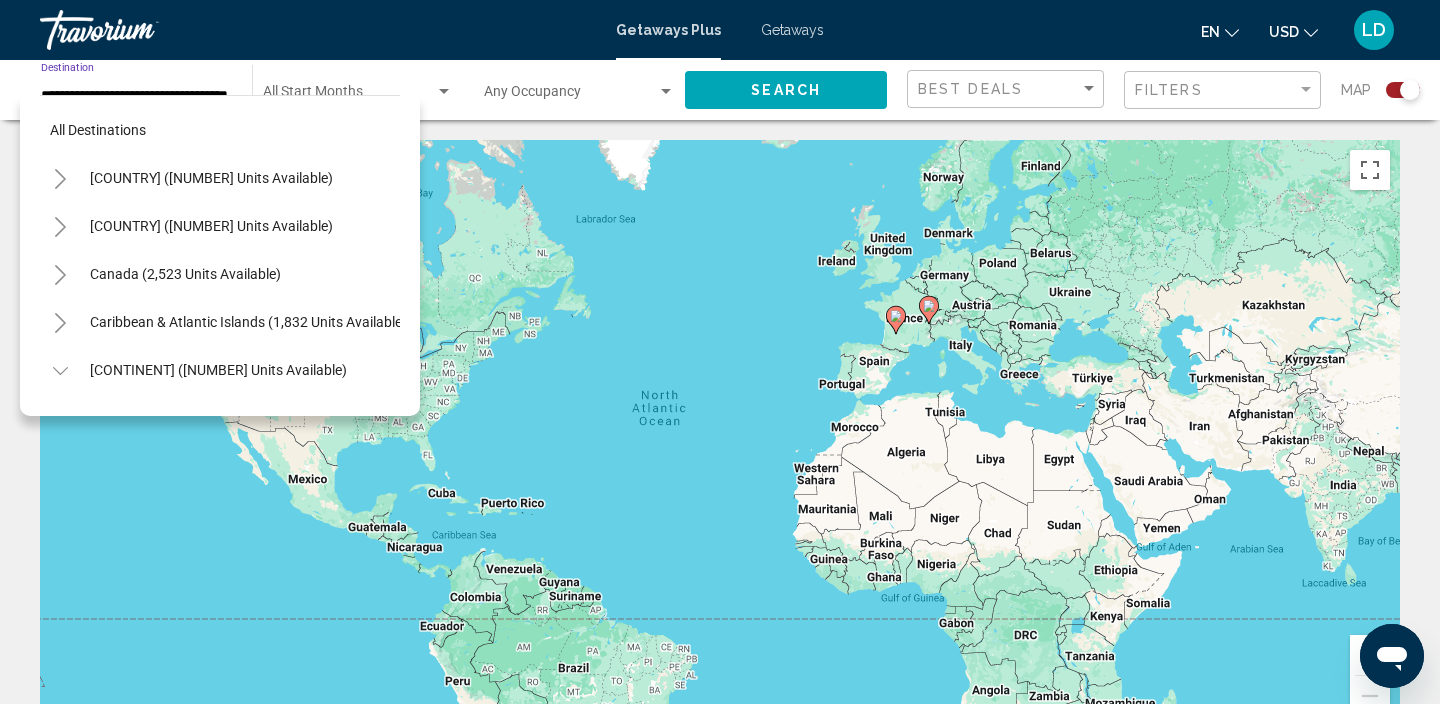 scroll, scrollTop: 455, scrollLeft: 0, axis: vertical 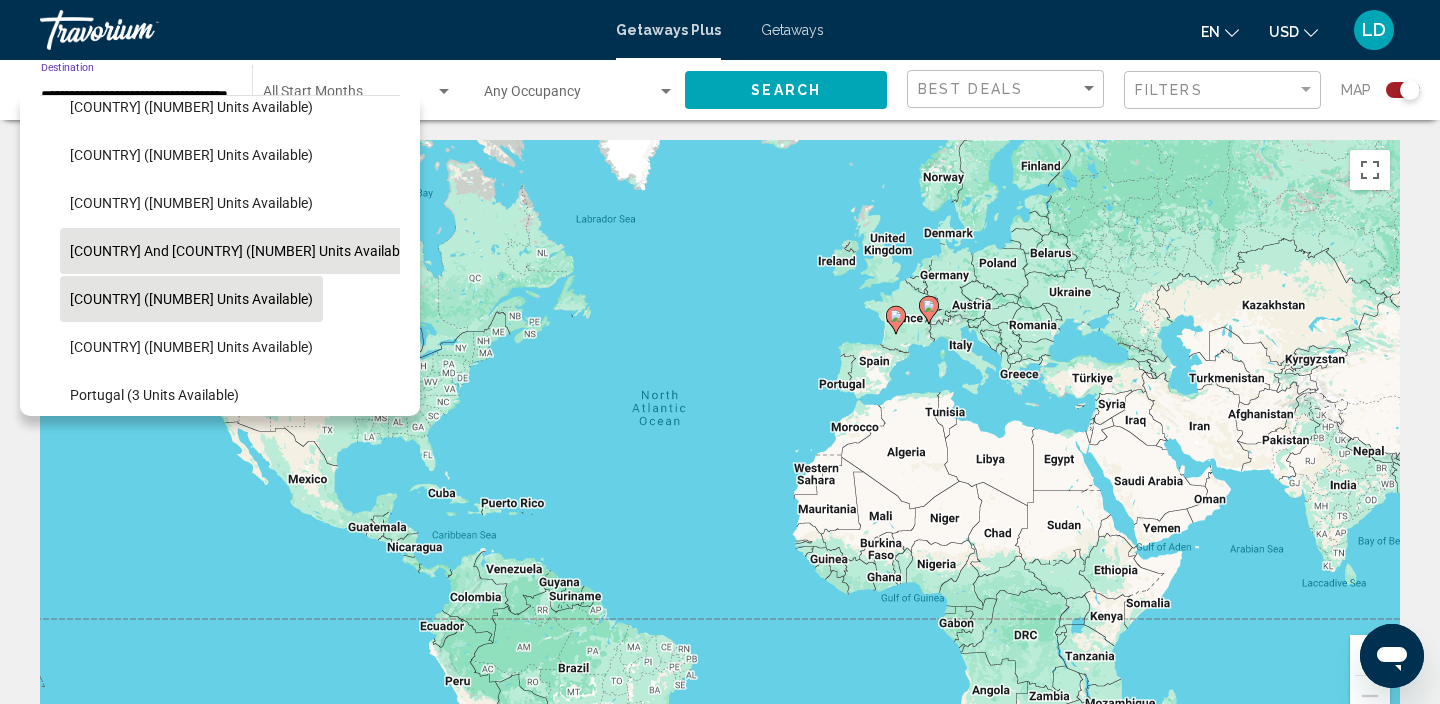 click on "Hungary (174 units available)" 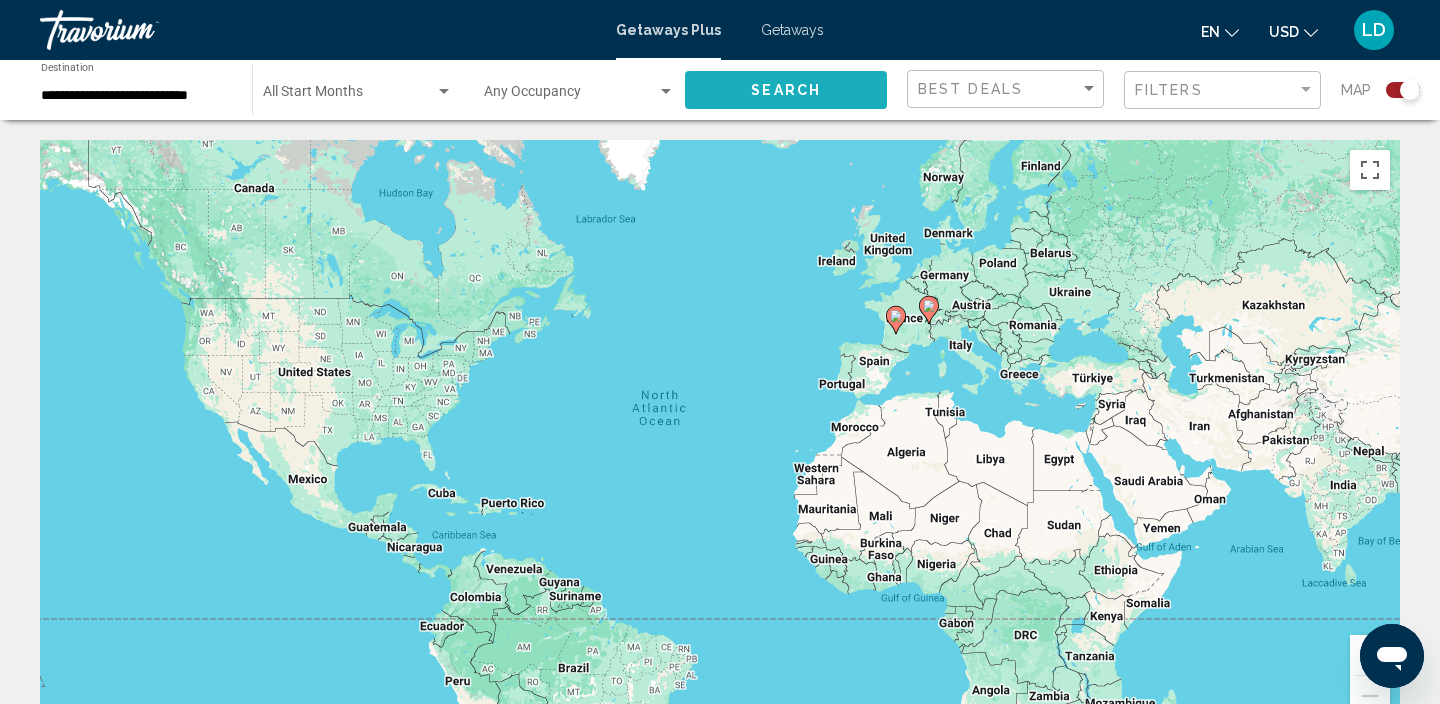 click on "Search" 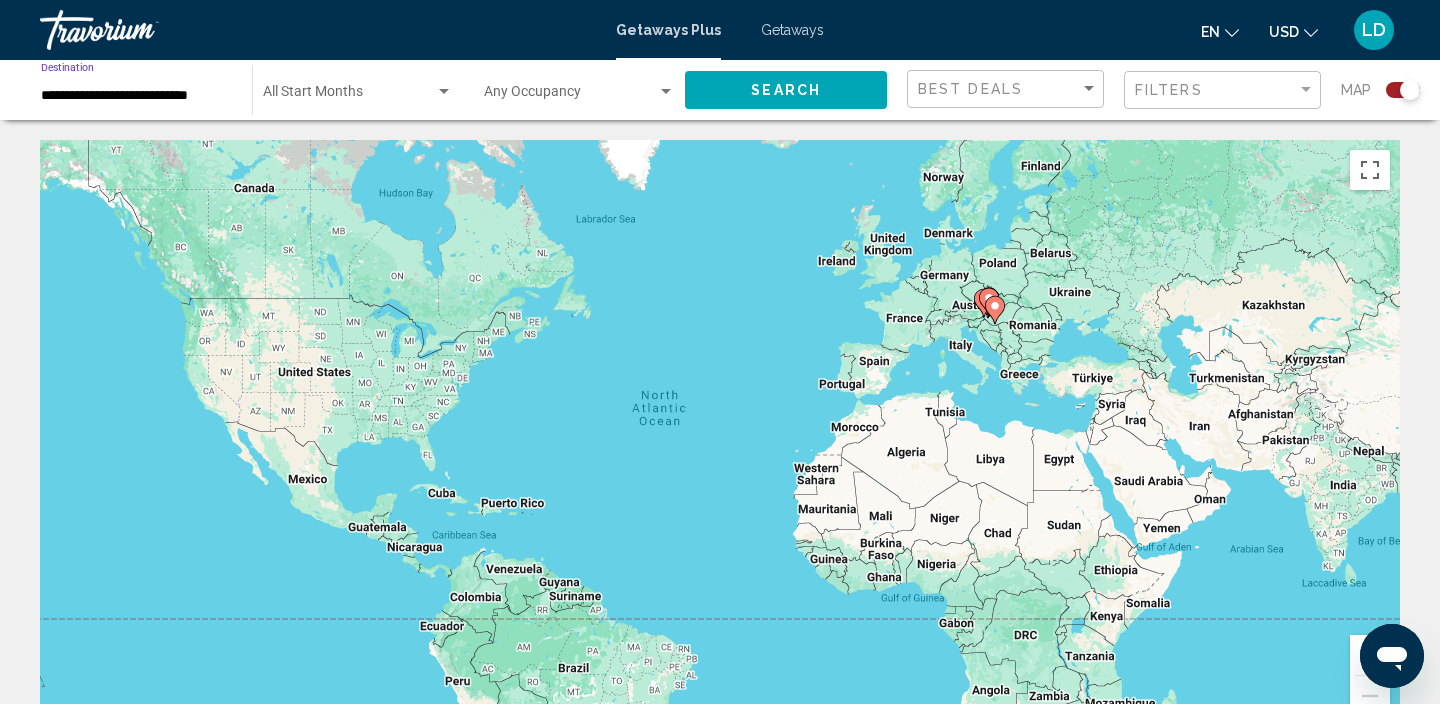 click on "**********" at bounding box center [136, 96] 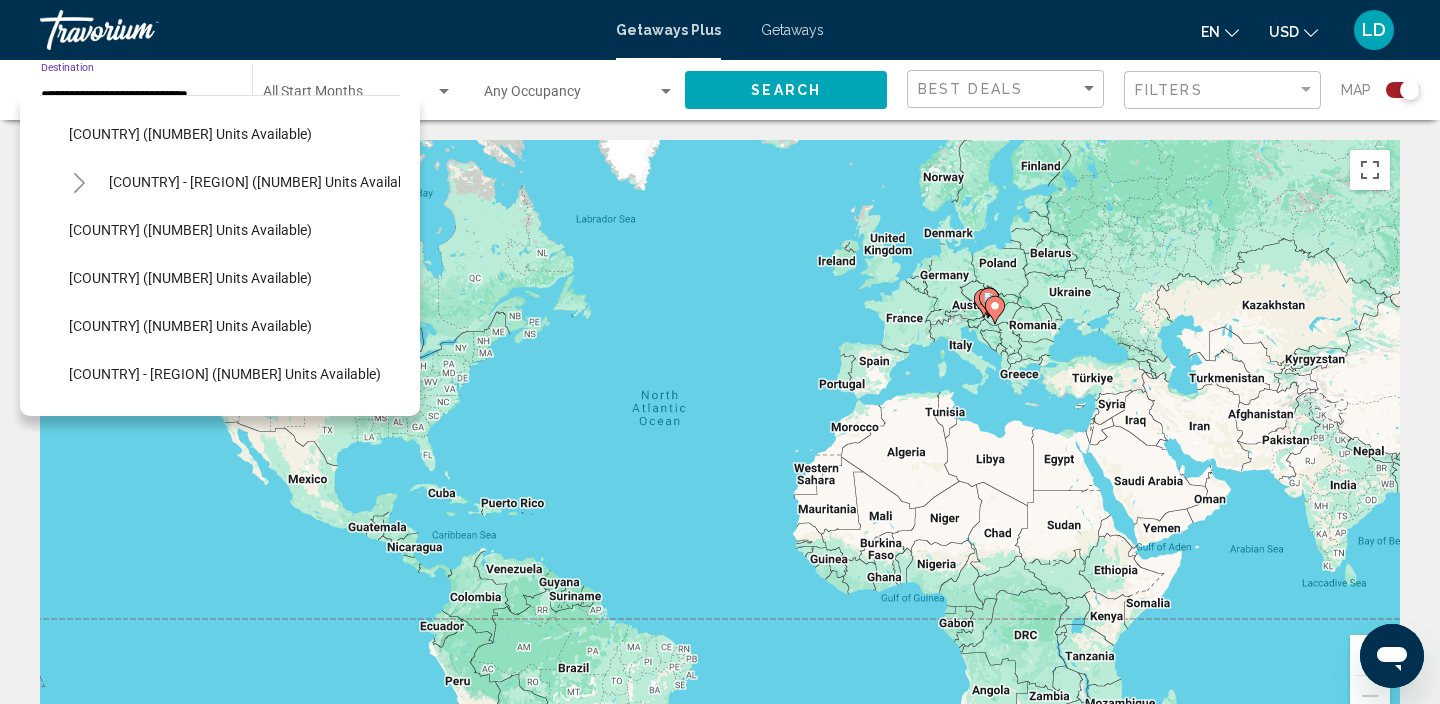 scroll, scrollTop: 823, scrollLeft: 1, axis: both 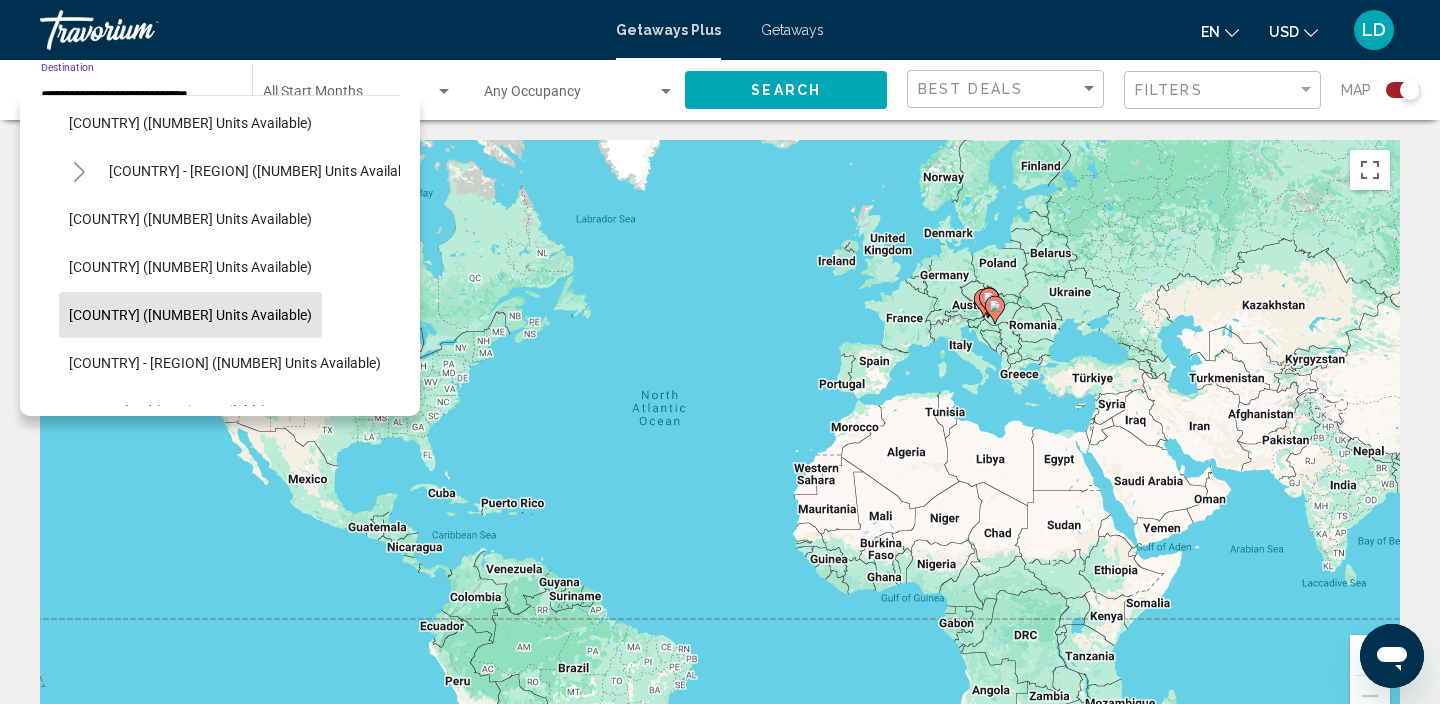 click on "Turkey (106 units available)" 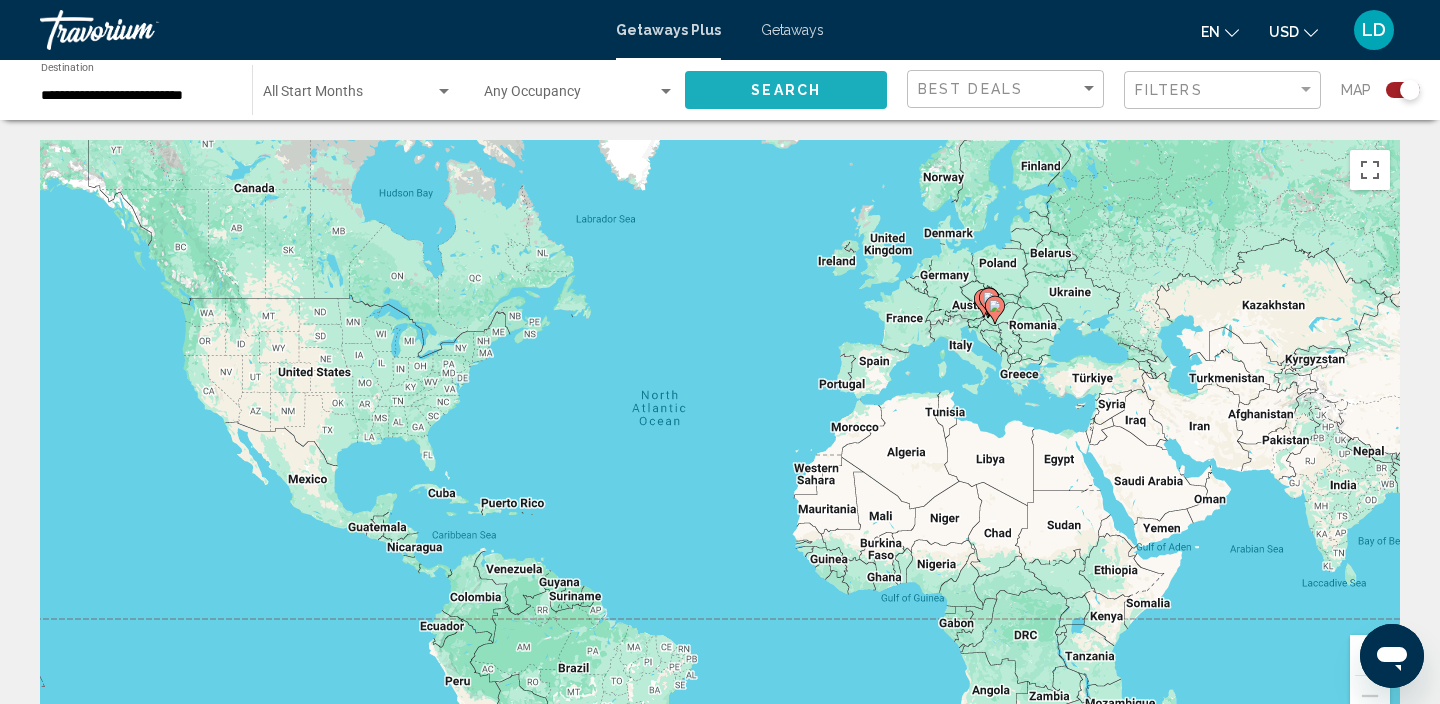 click on "Search" 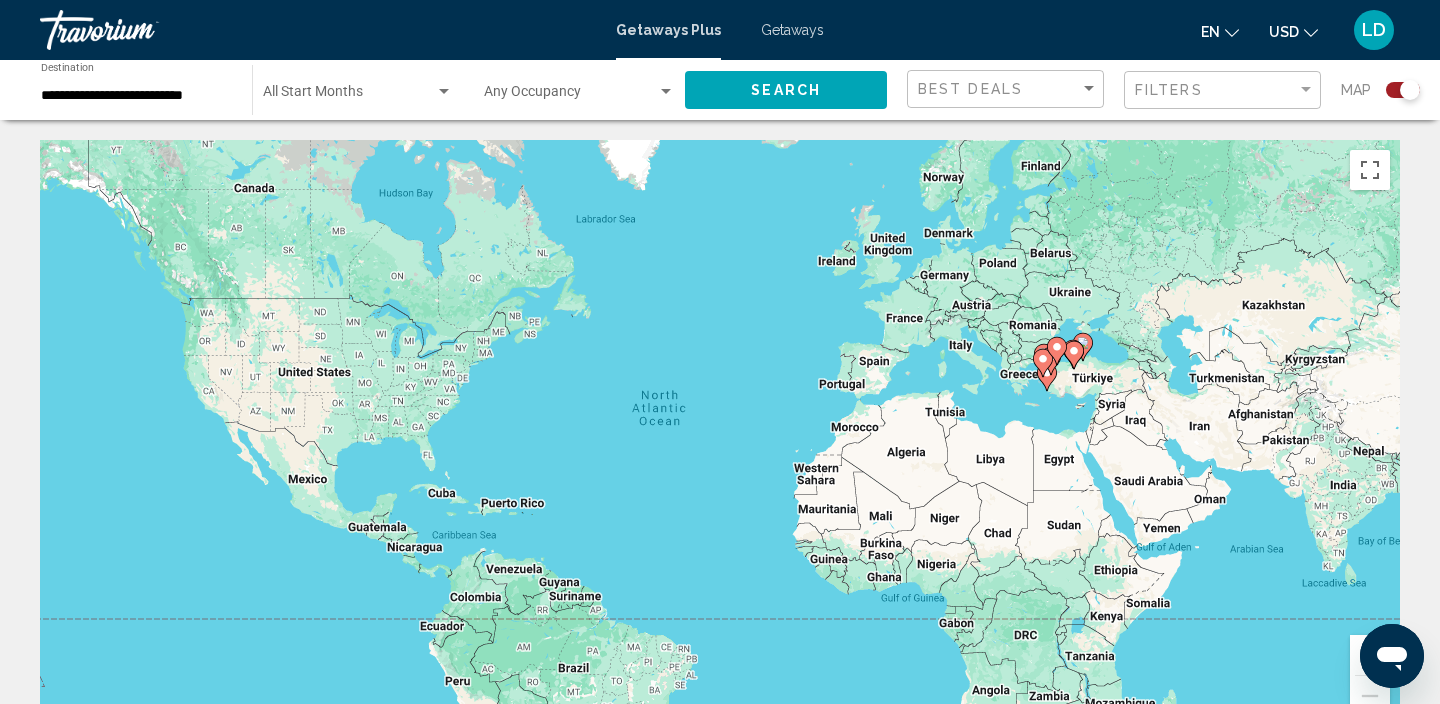 click on "To activate drag with keyboard, press Alt + Enter. Once in keyboard drag state, use the arrow keys to move the marker. To complete the drag, press the Enter key. To cancel, press Escape." at bounding box center [720, 440] 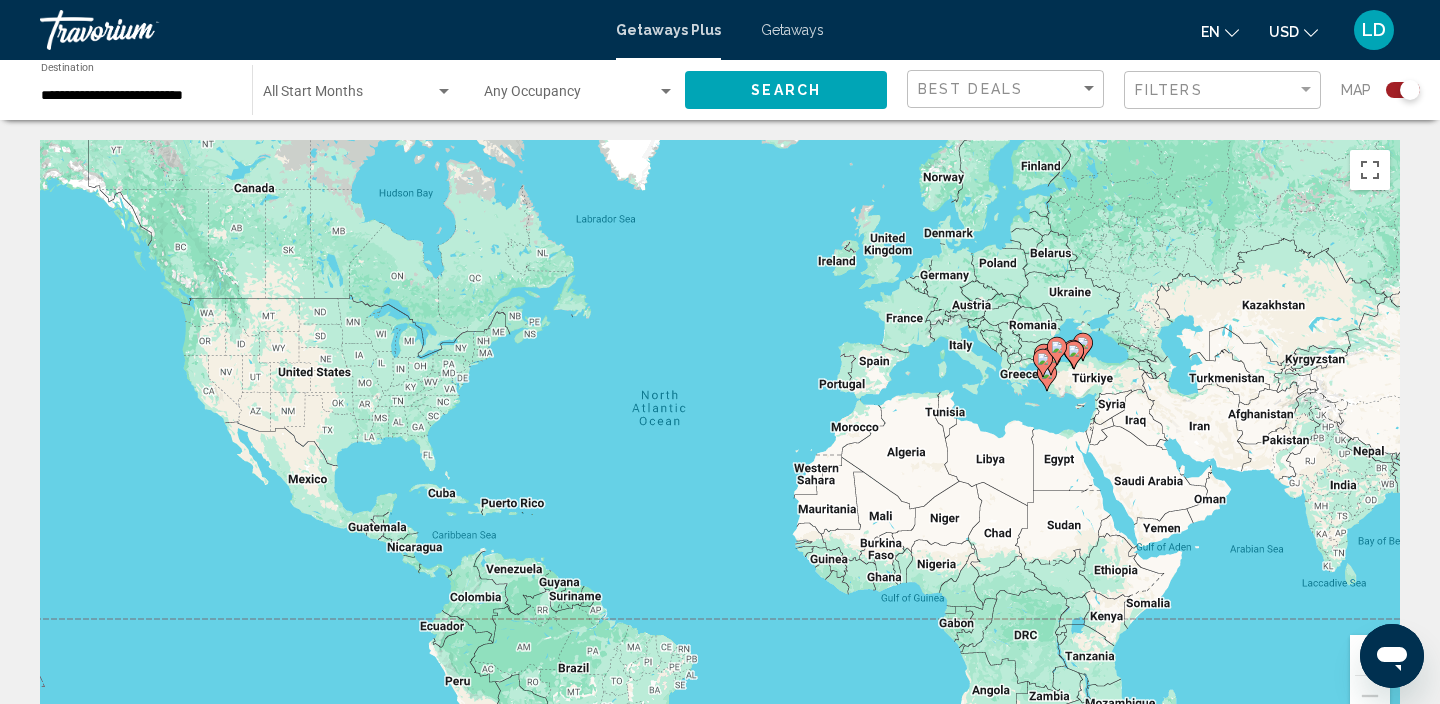 click 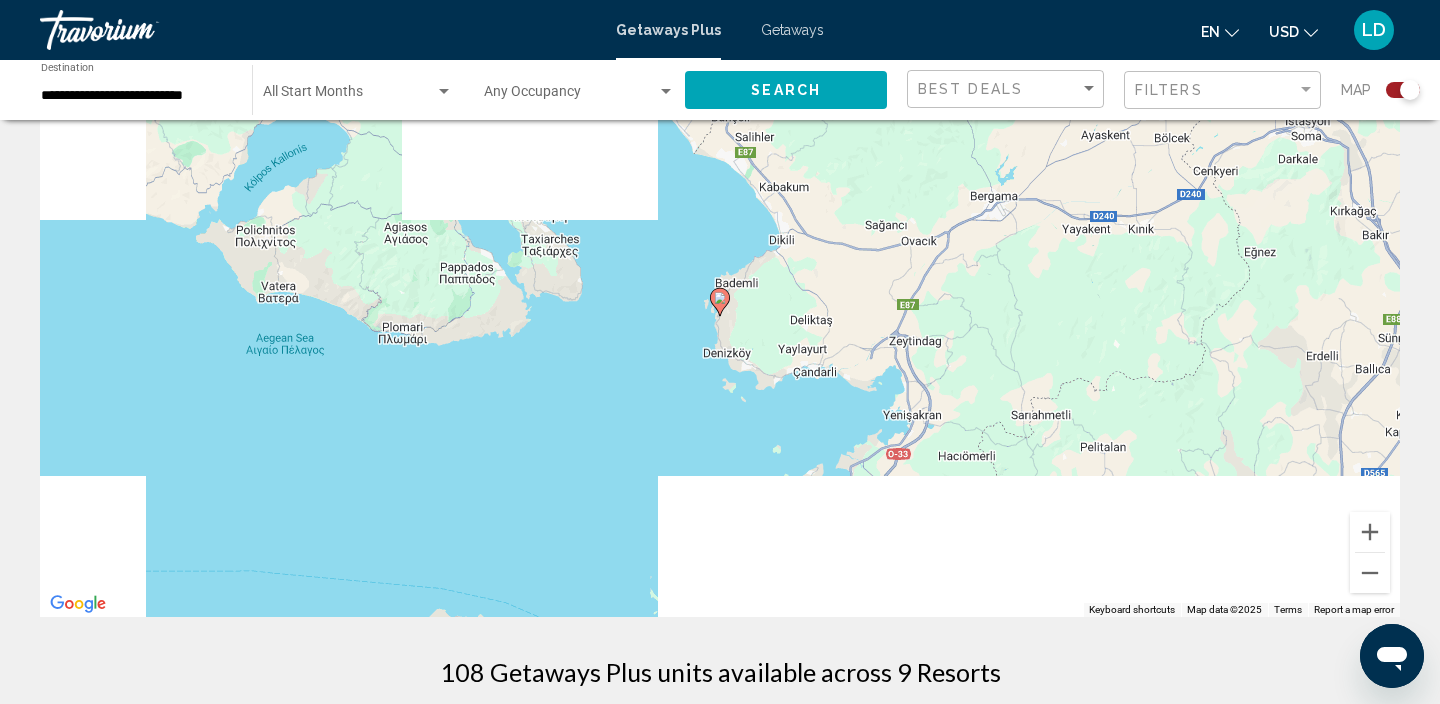 scroll, scrollTop: 118, scrollLeft: 0, axis: vertical 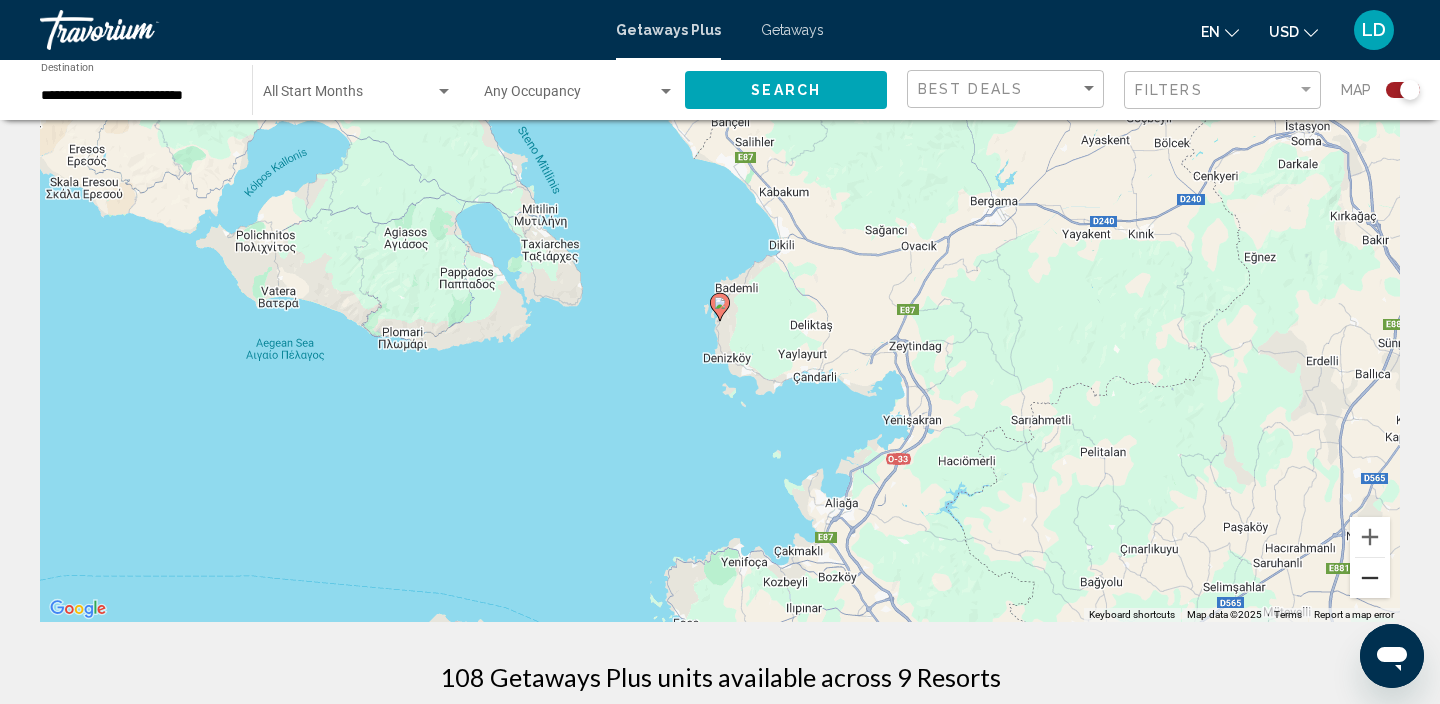 click at bounding box center [1370, 578] 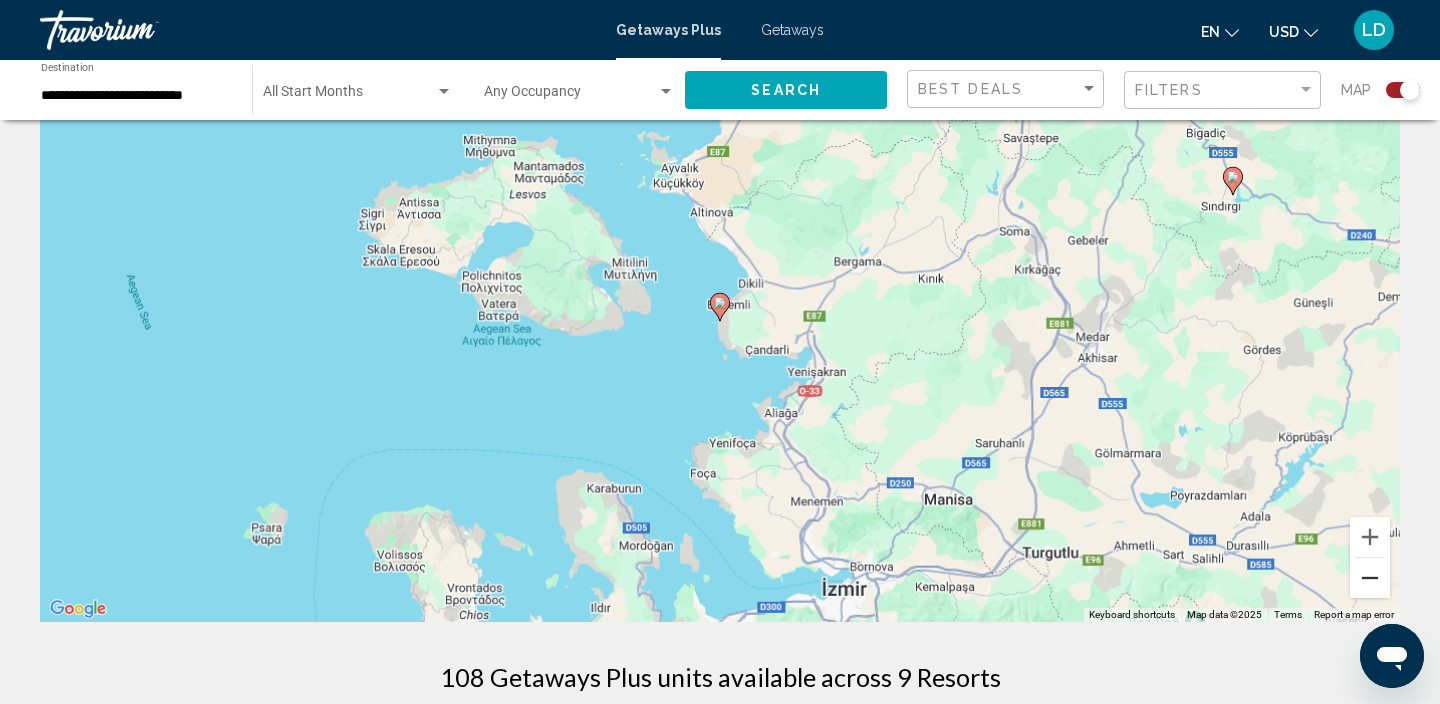 click at bounding box center [1370, 578] 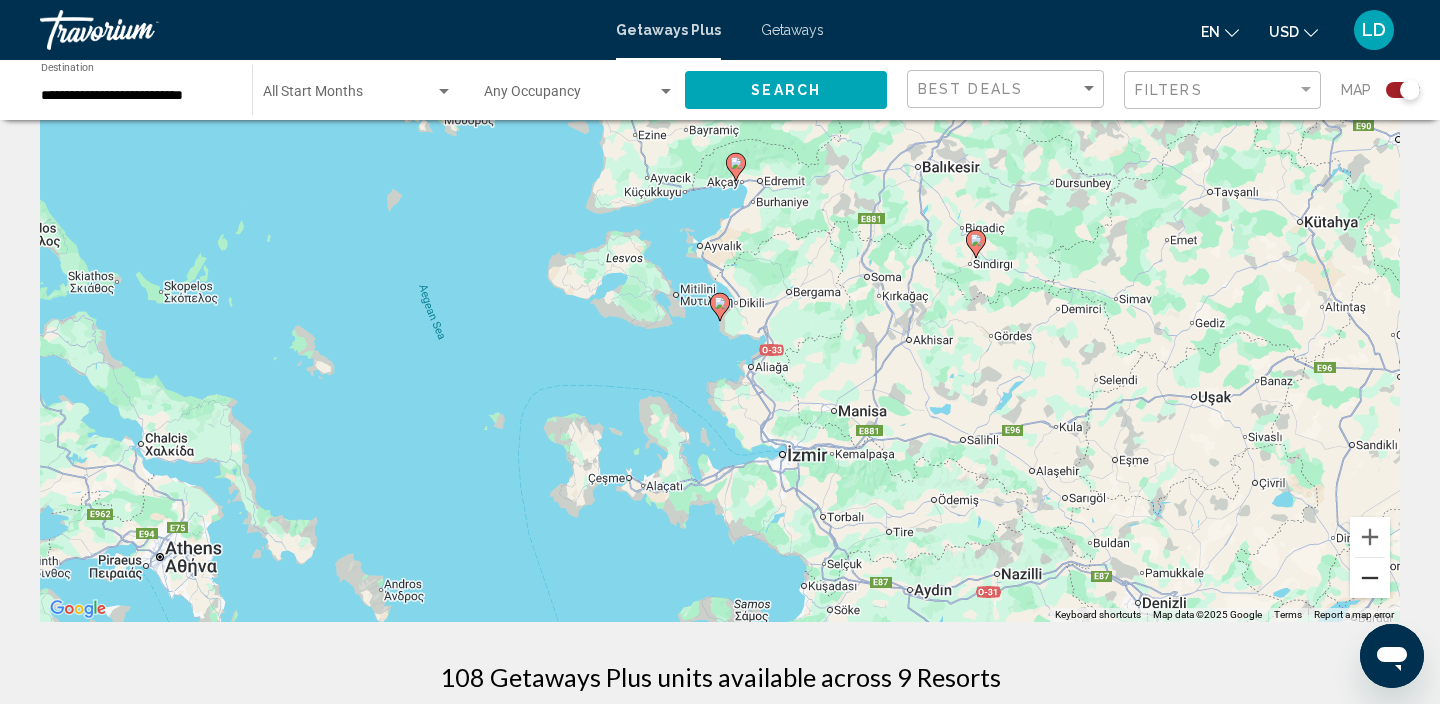 click at bounding box center (1370, 578) 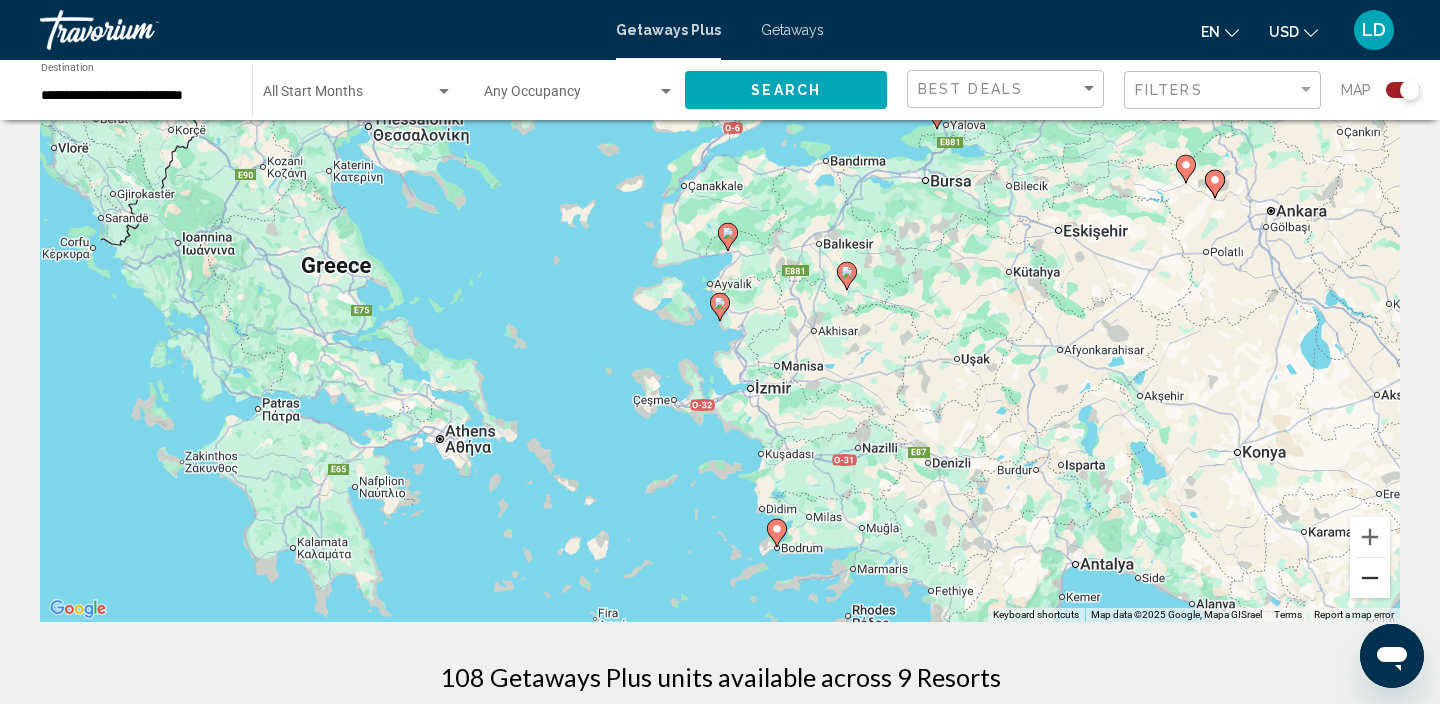 click at bounding box center [1370, 578] 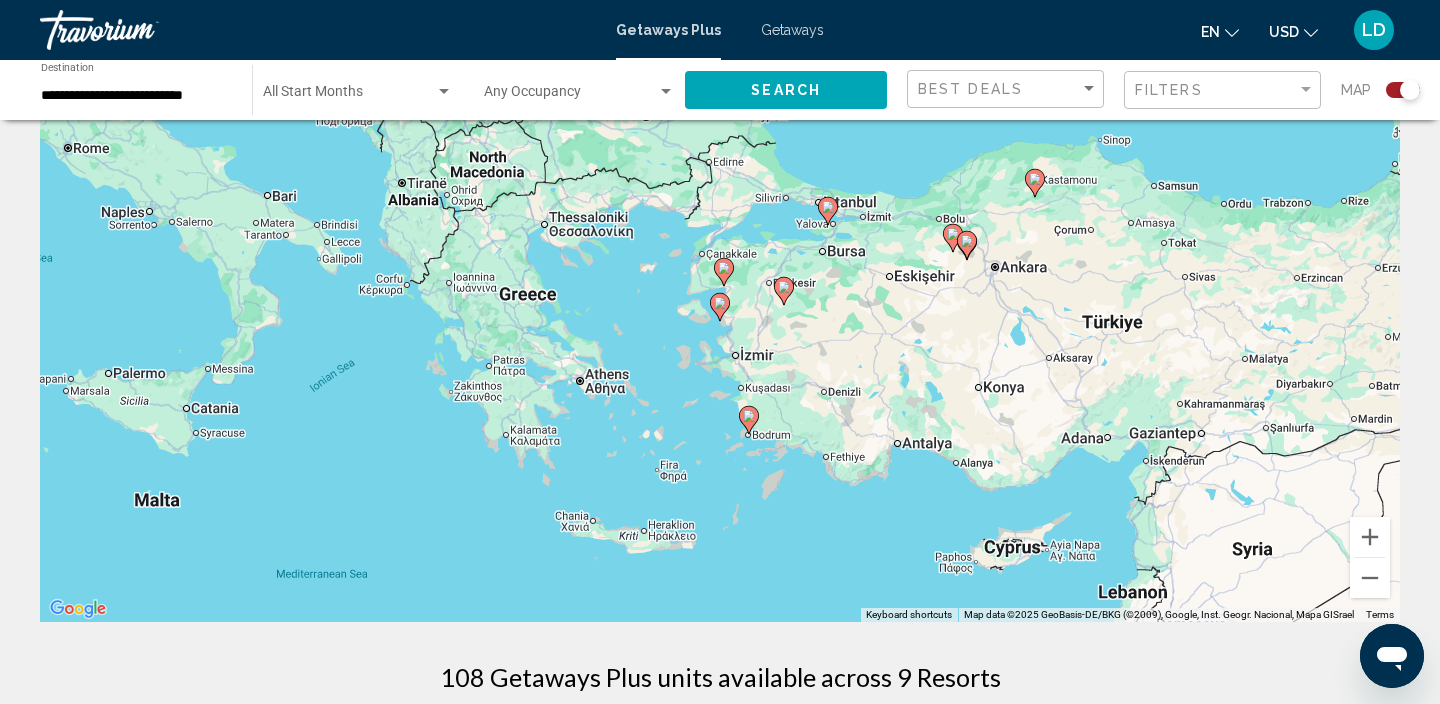 click 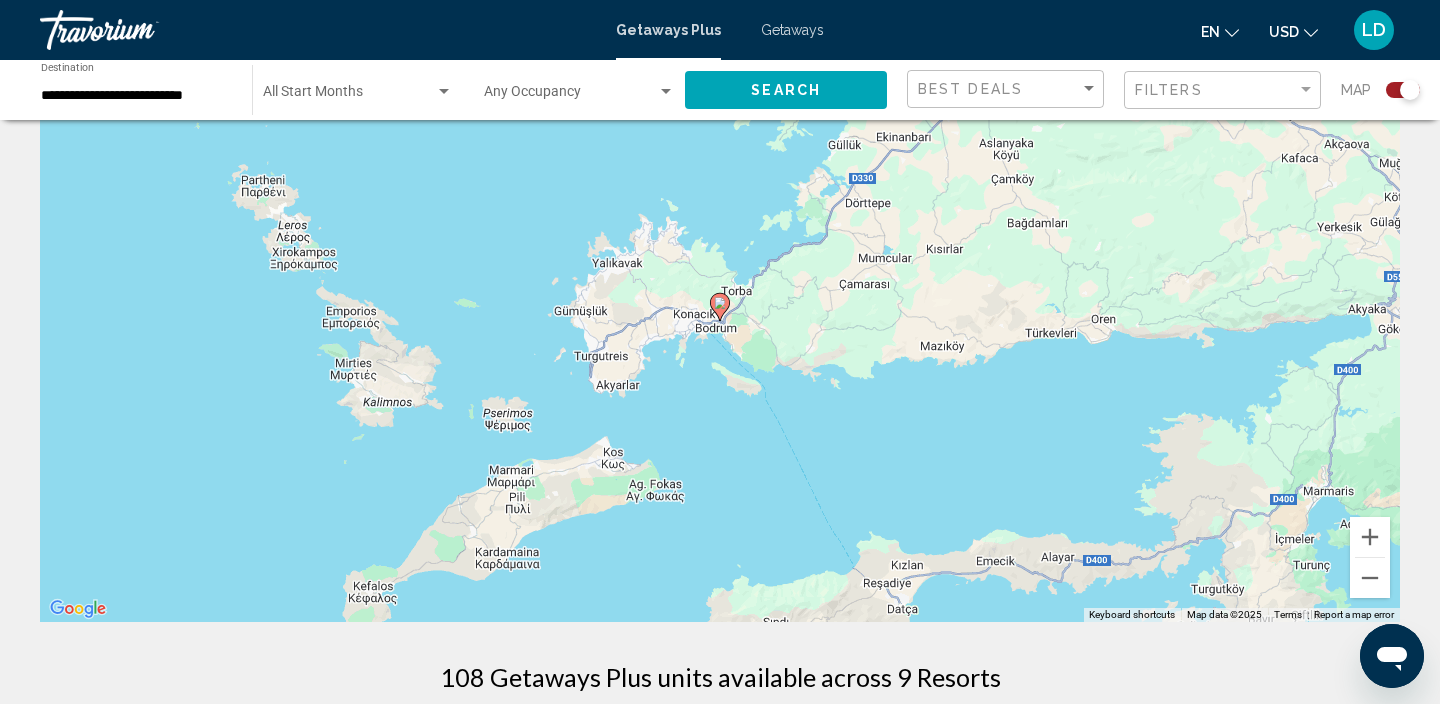 click 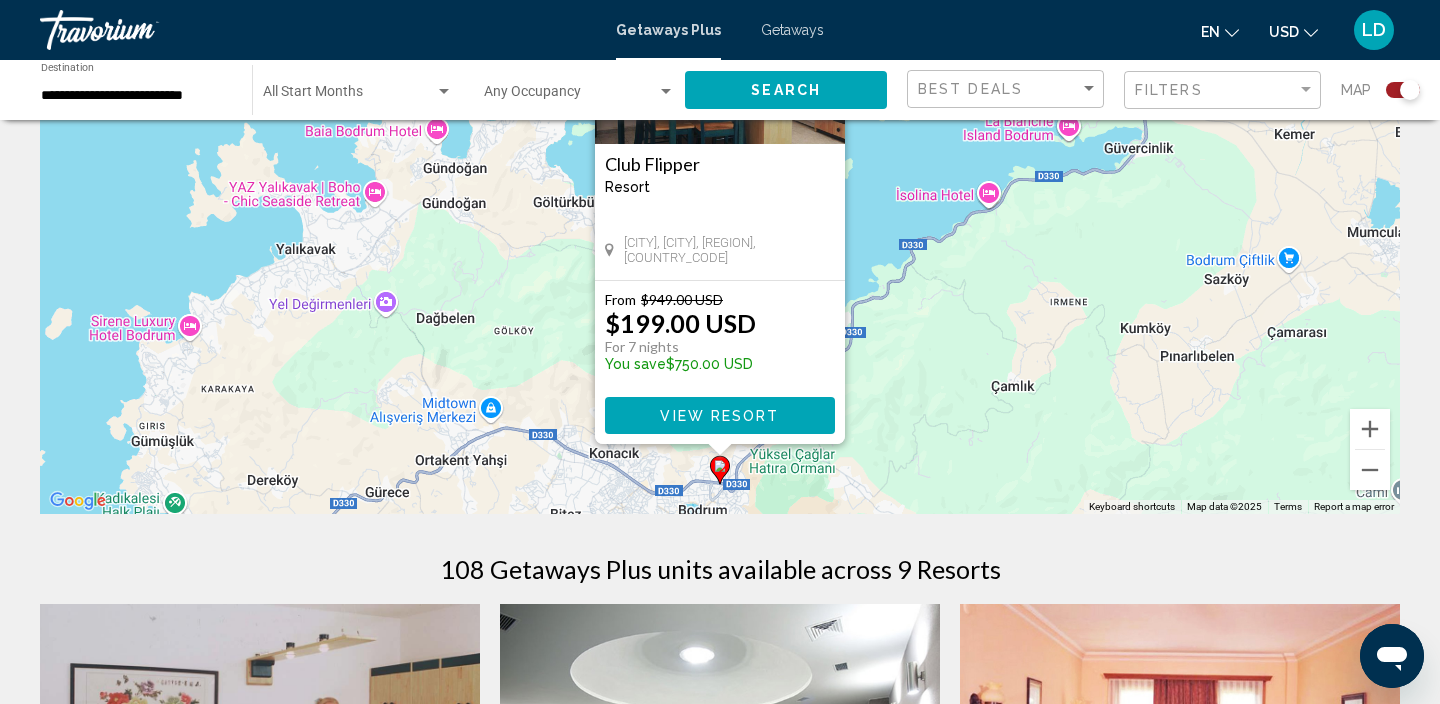 scroll, scrollTop: 230, scrollLeft: 0, axis: vertical 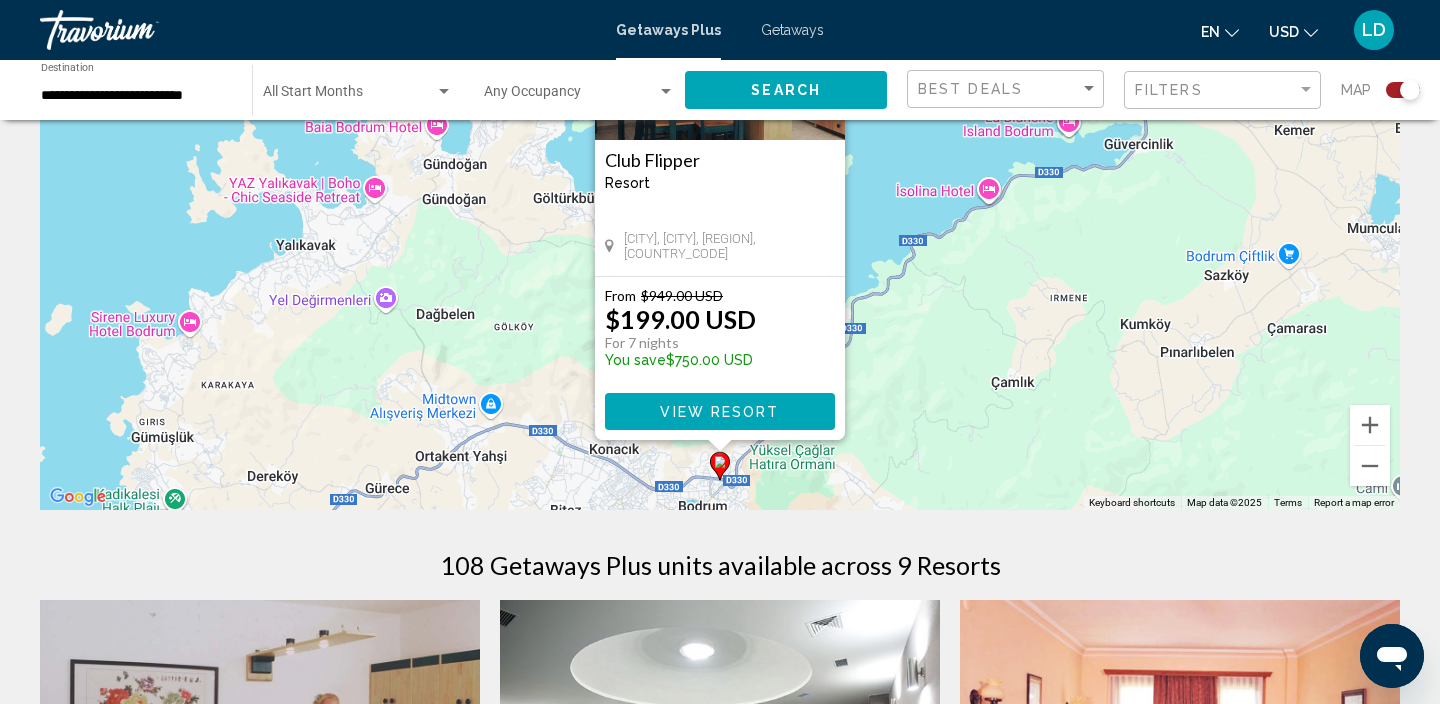 click on "View Resort" at bounding box center (719, 412) 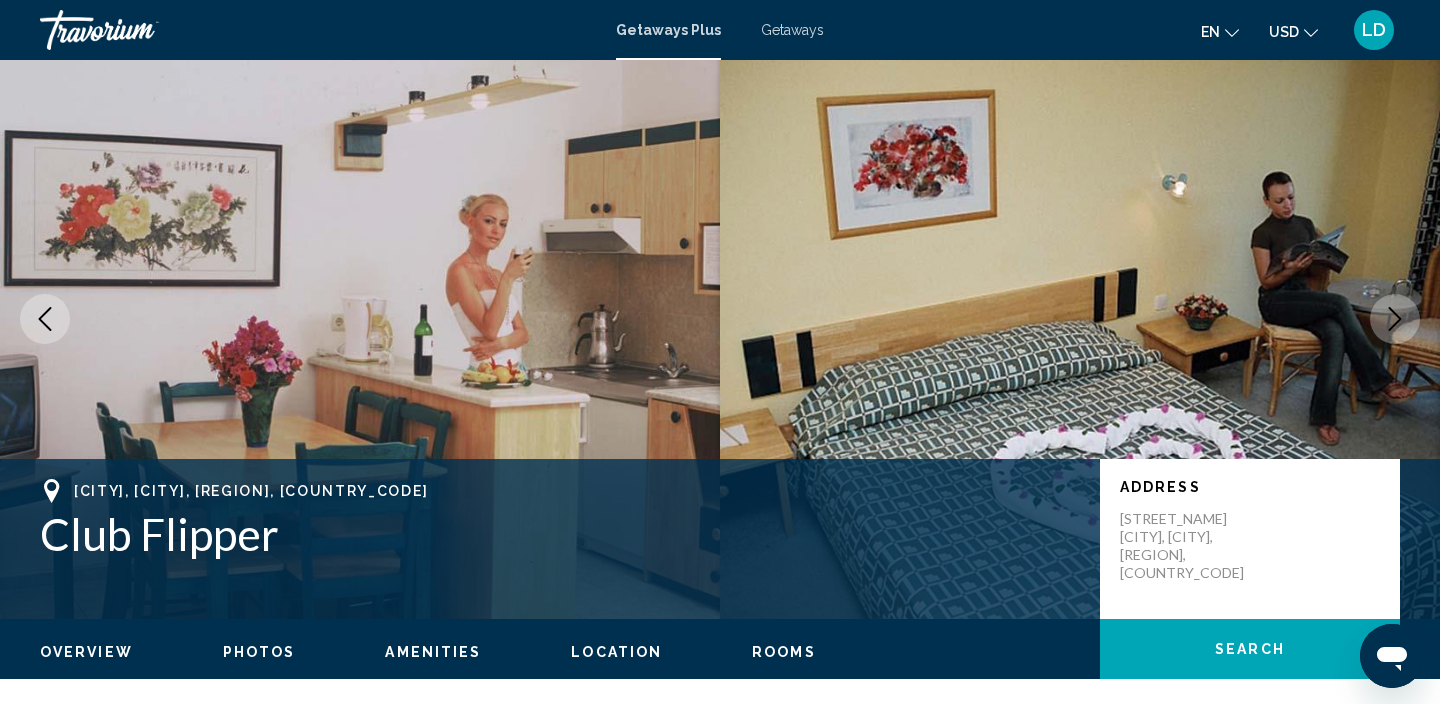 scroll, scrollTop: 0, scrollLeft: 0, axis: both 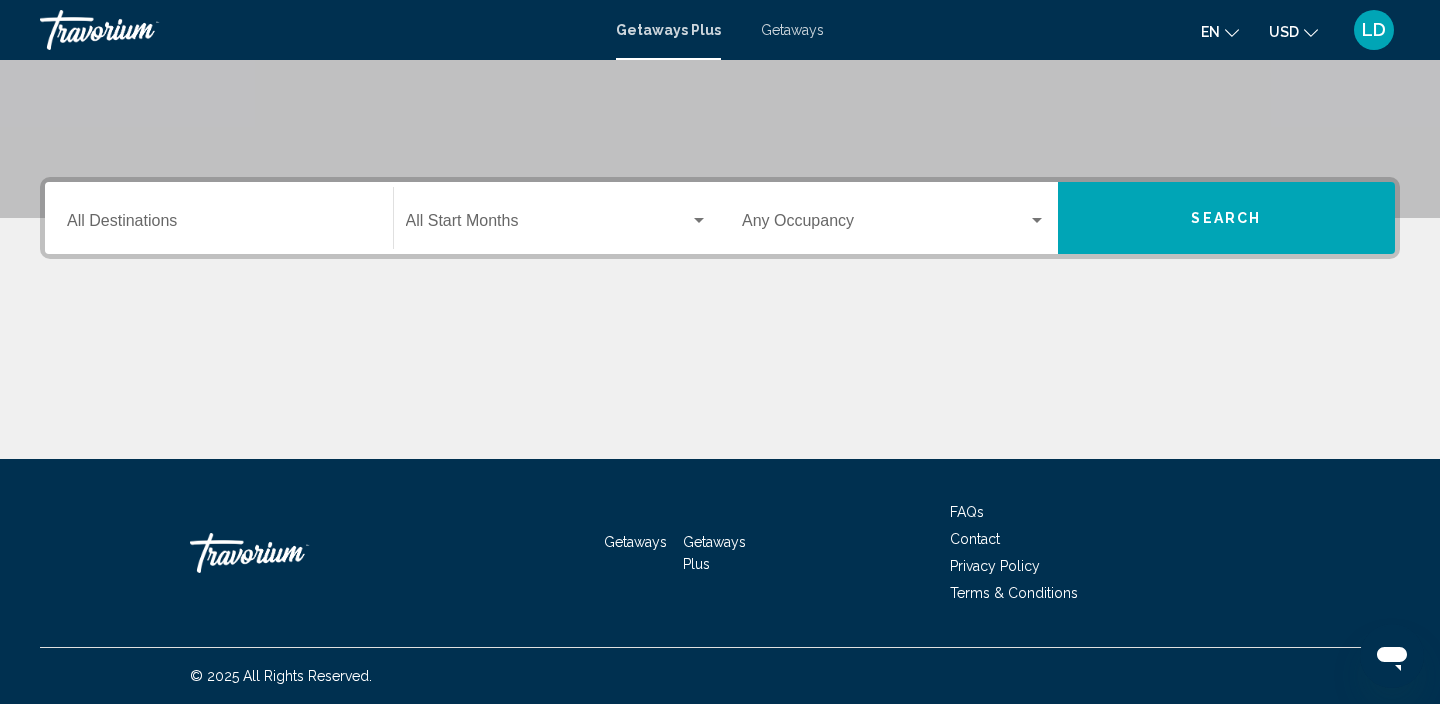 click on "Destination All Destinations" at bounding box center (219, 218) 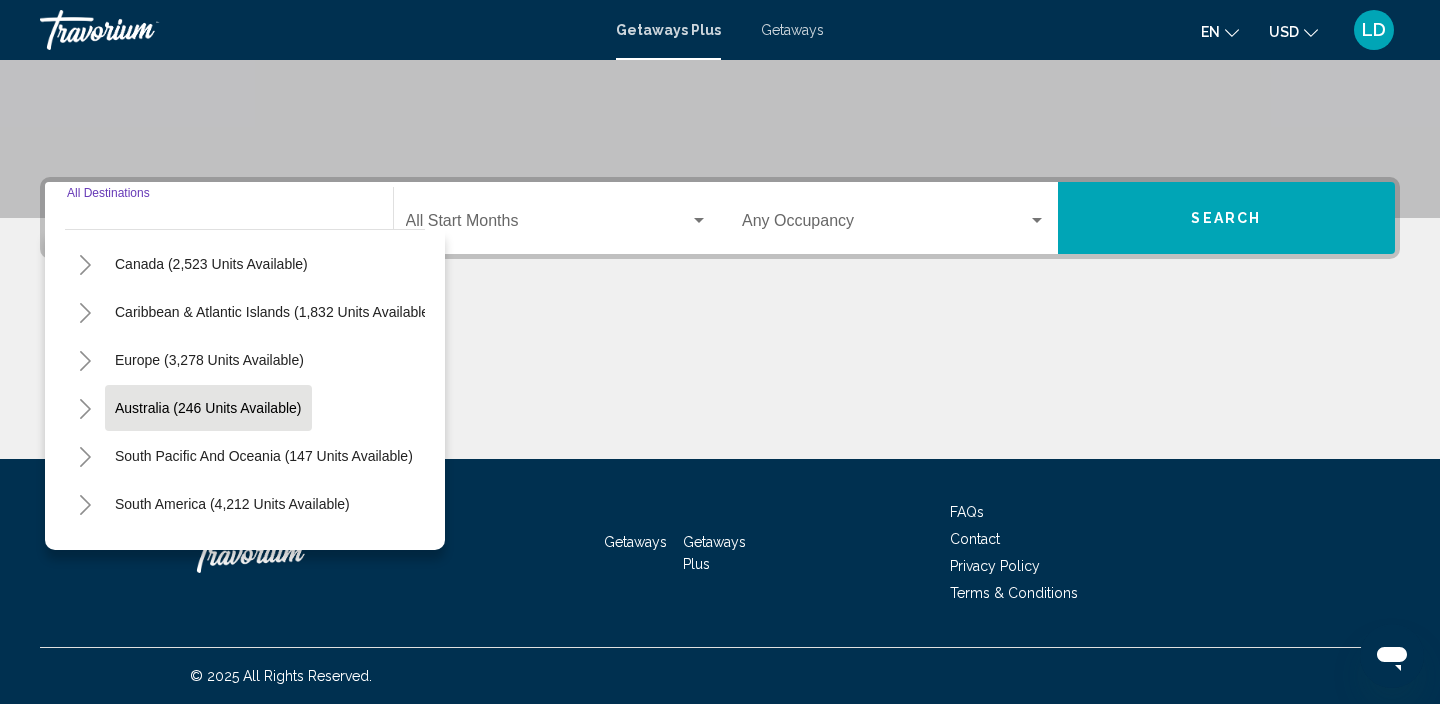 scroll, scrollTop: 132, scrollLeft: 0, axis: vertical 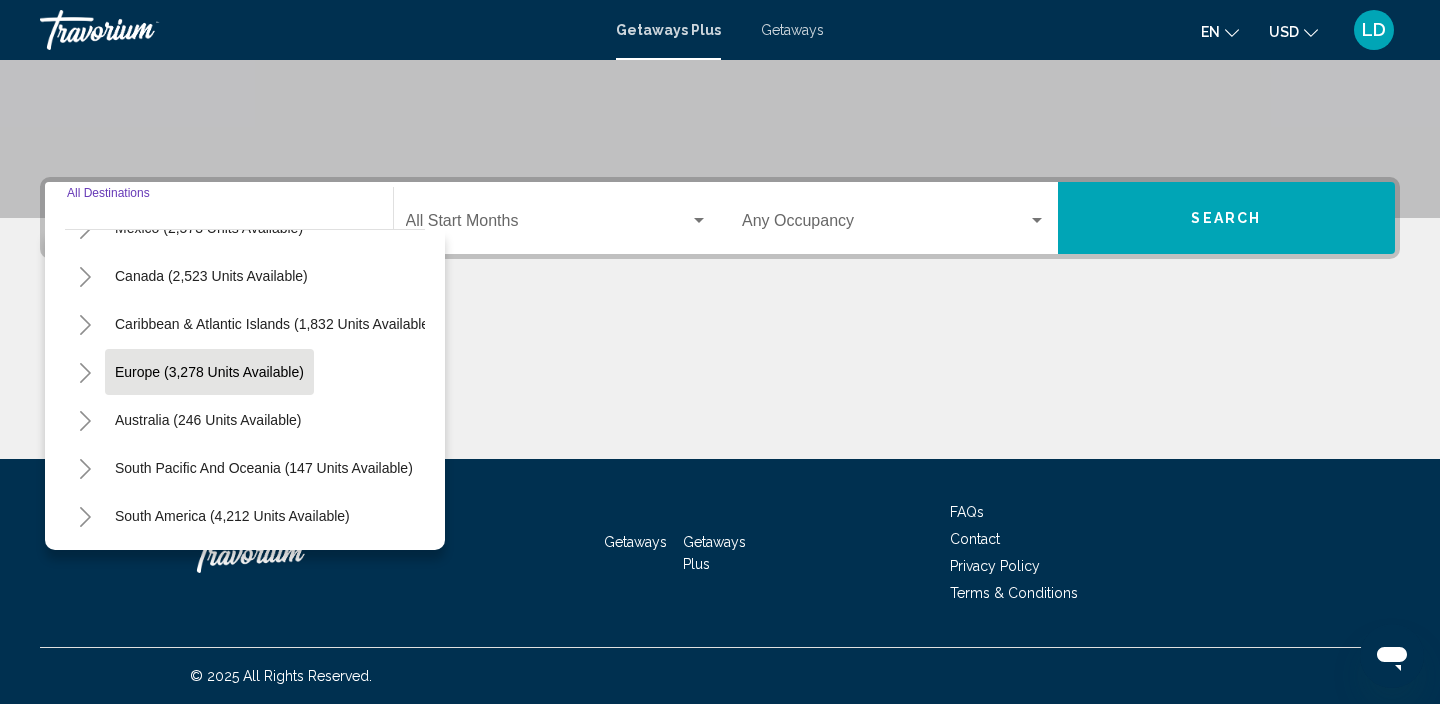click on "Europe (3,278 units available)" at bounding box center [208, 420] 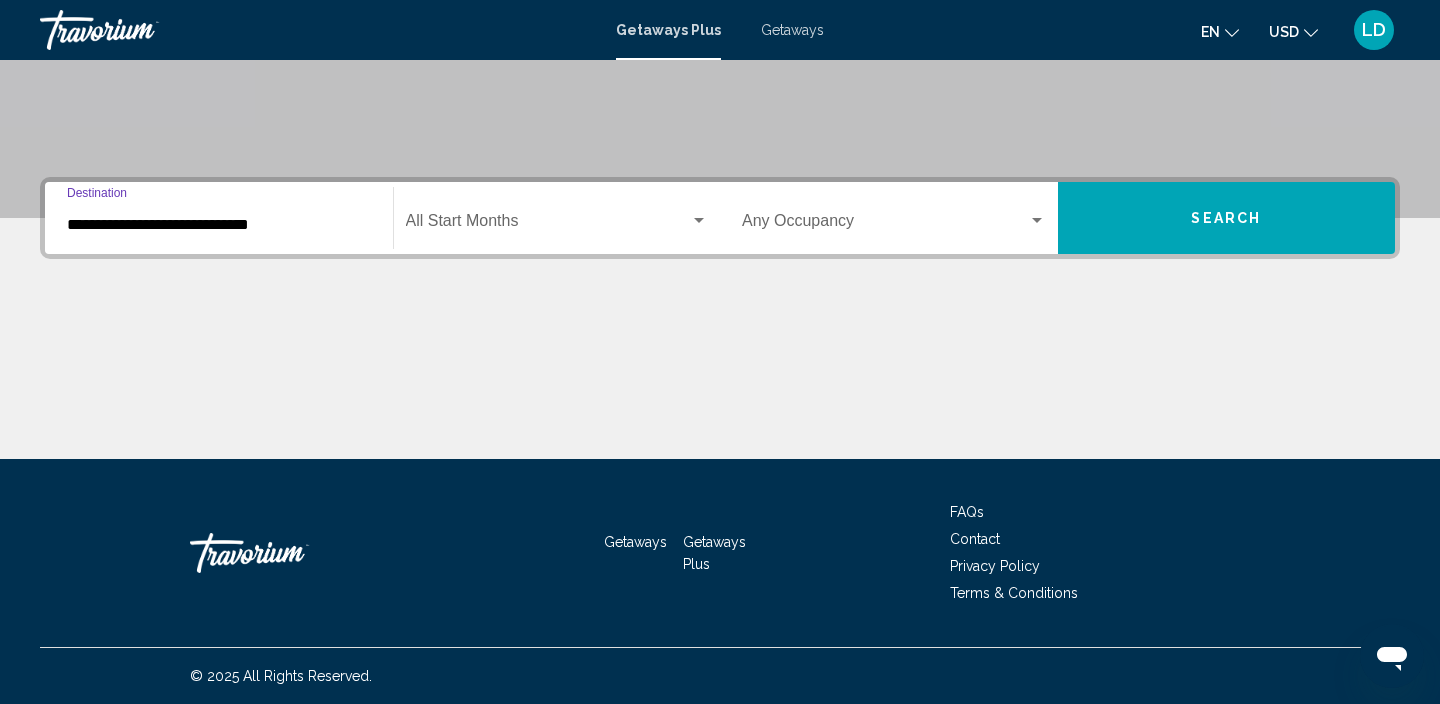 click on "**********" at bounding box center (219, 218) 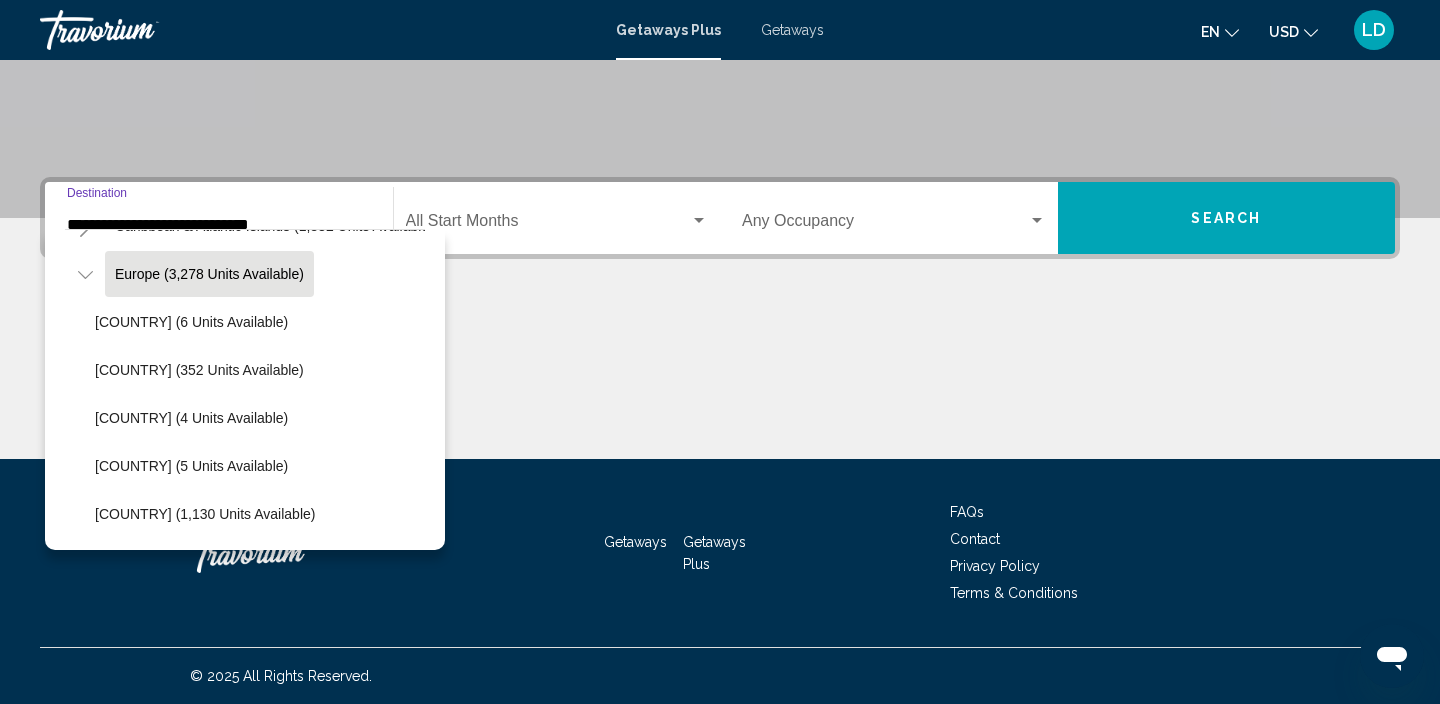 scroll, scrollTop: 232, scrollLeft: 0, axis: vertical 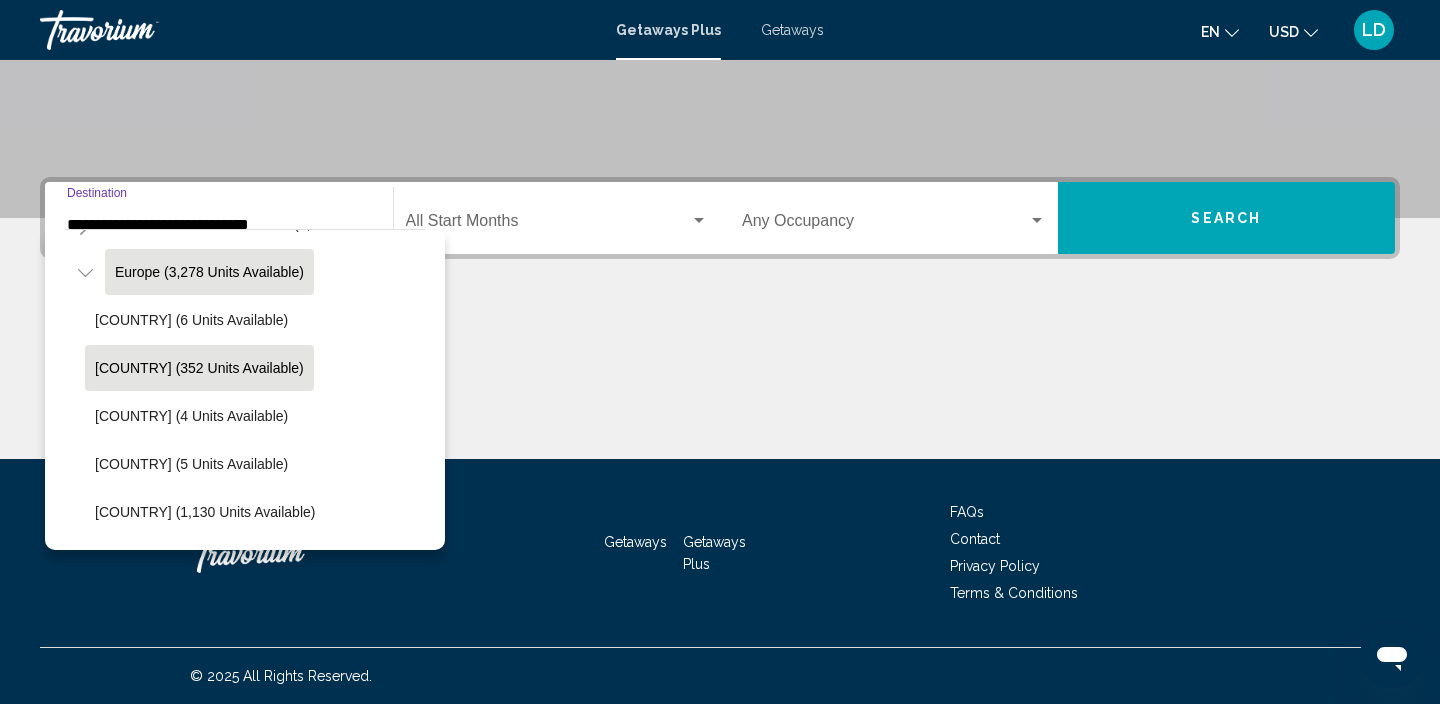 click on "[COUNTRY] (352 units available)" 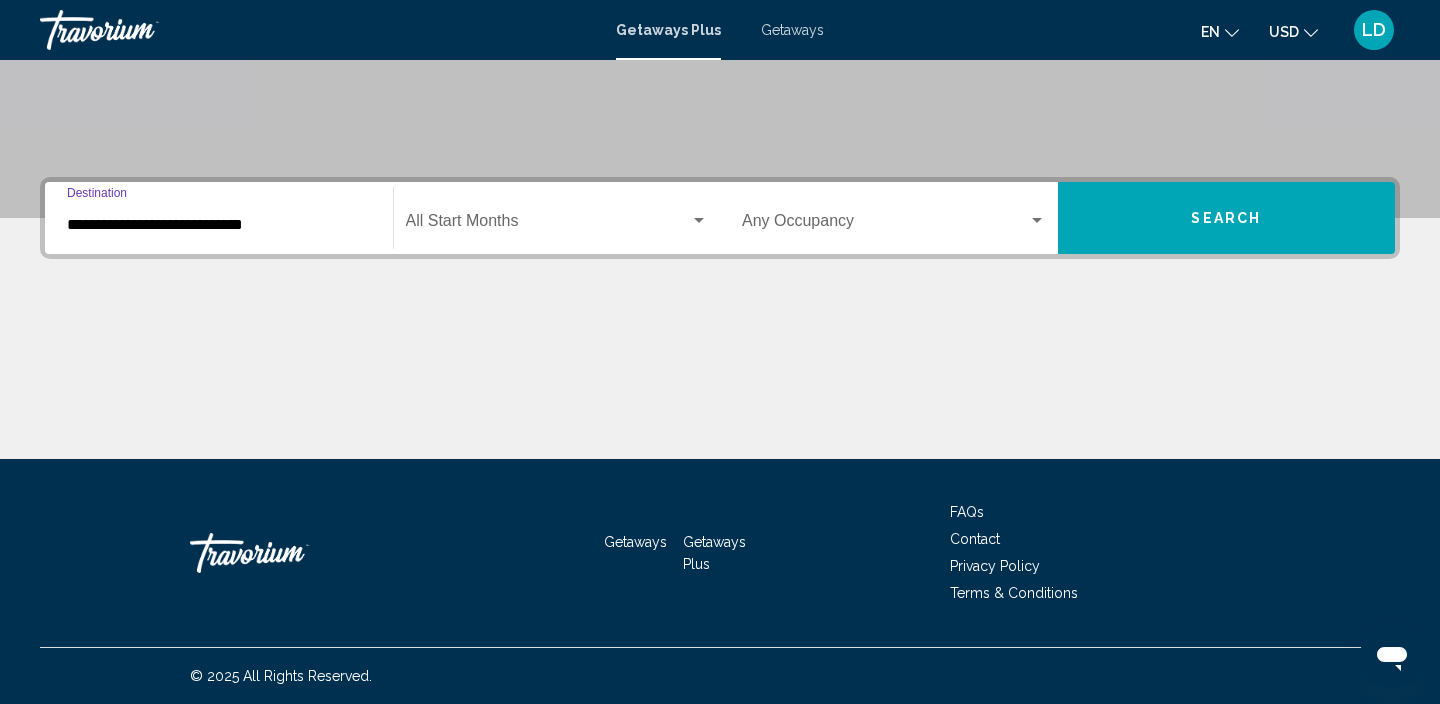 click at bounding box center [1037, 220] 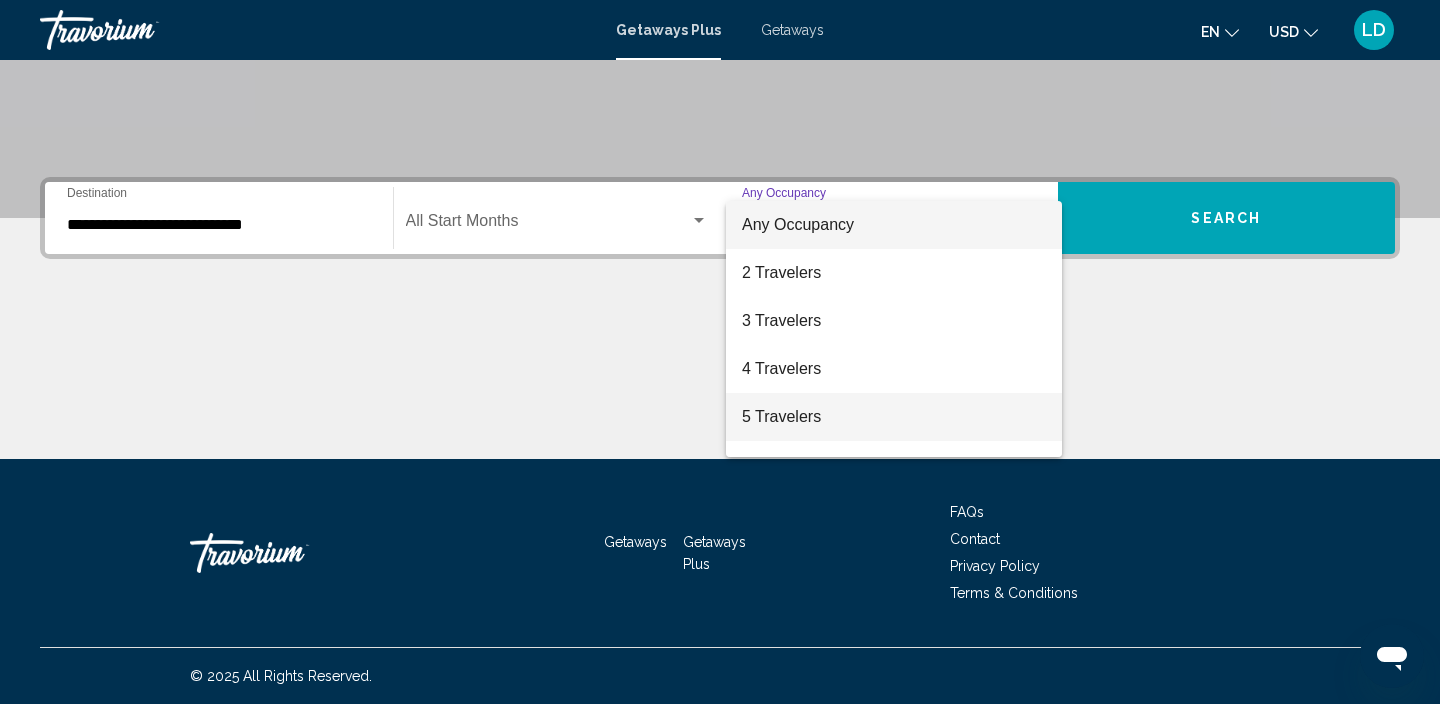 click on "5 Travelers" at bounding box center (894, 417) 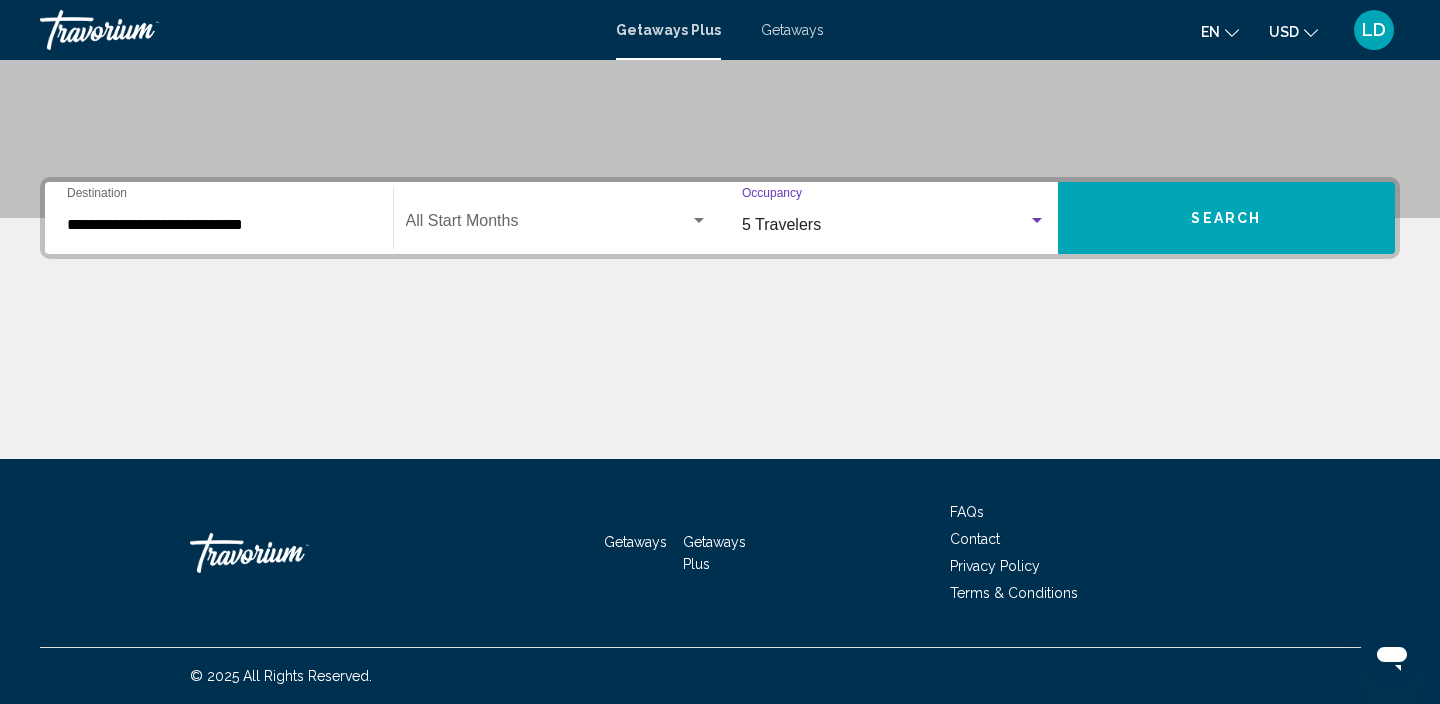click on "Search" at bounding box center (1227, 218) 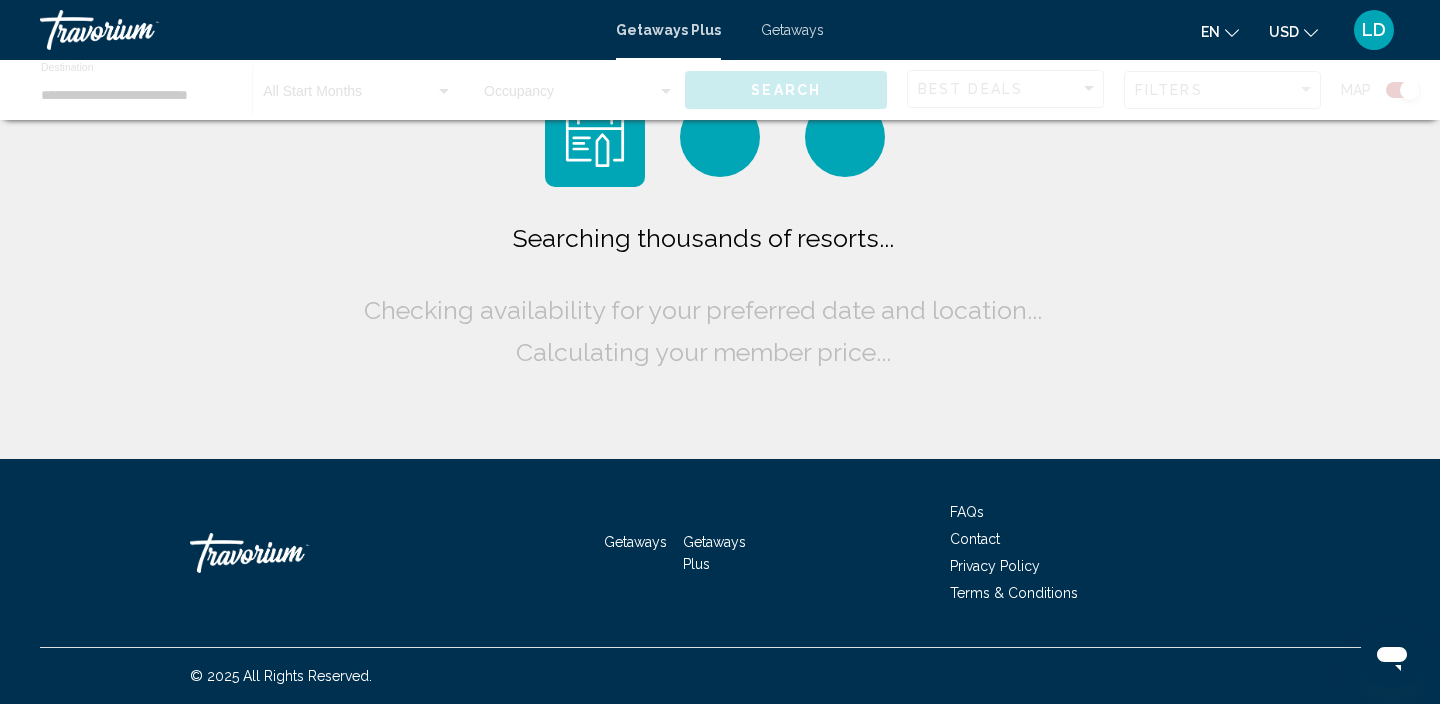 scroll, scrollTop: 0, scrollLeft: 0, axis: both 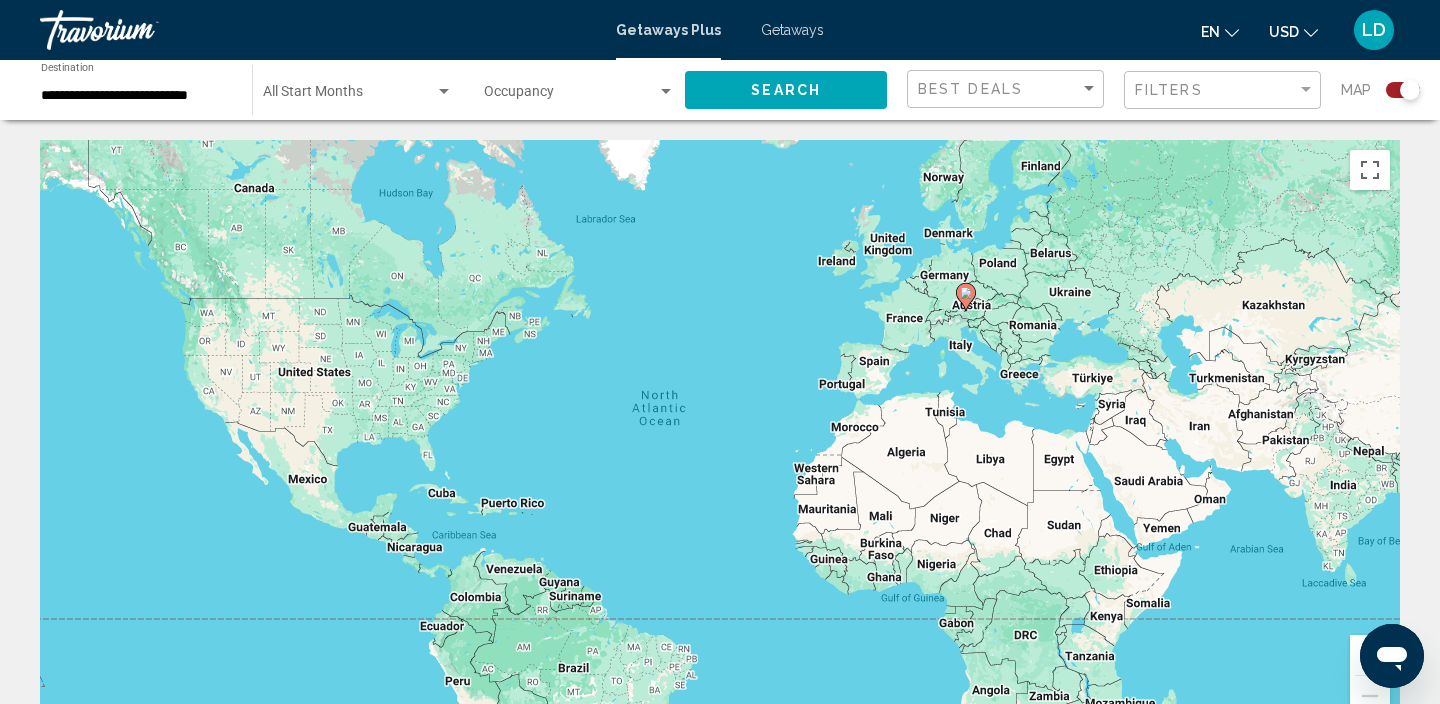 click 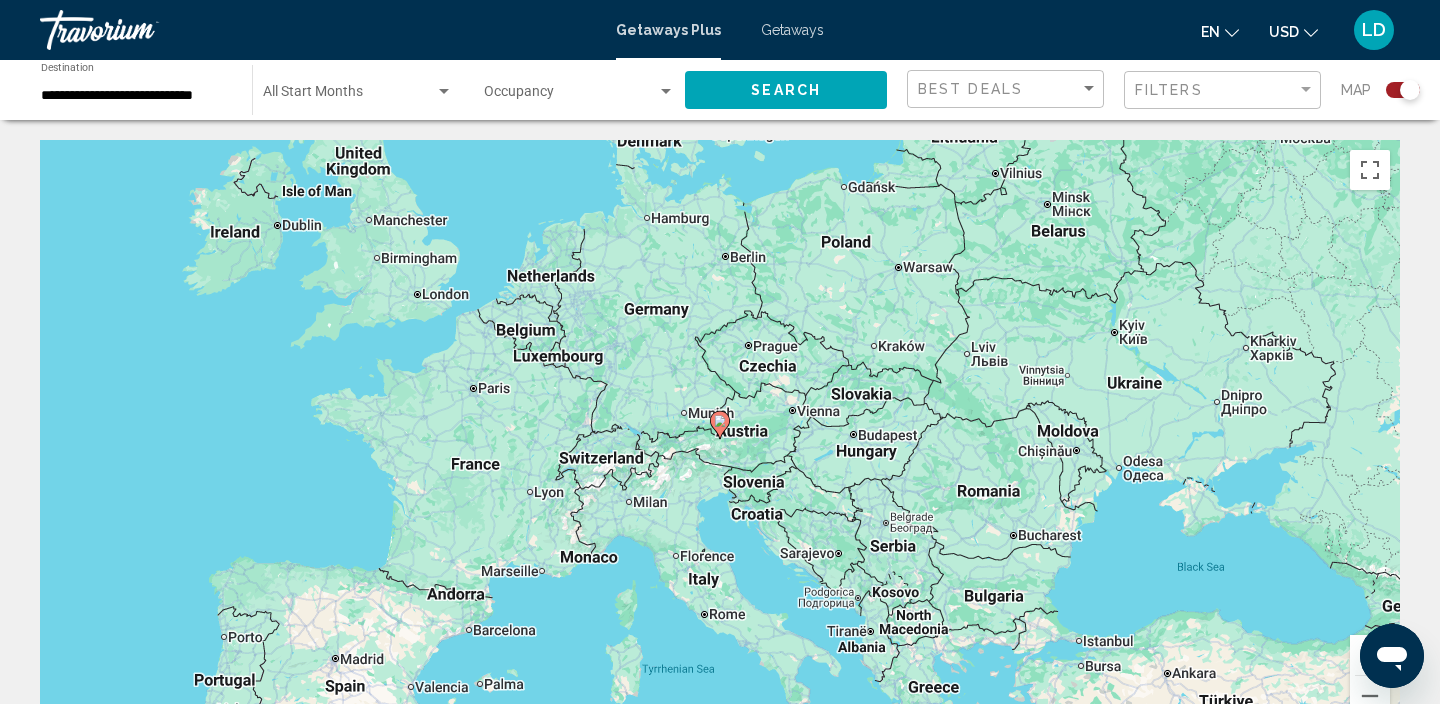 click 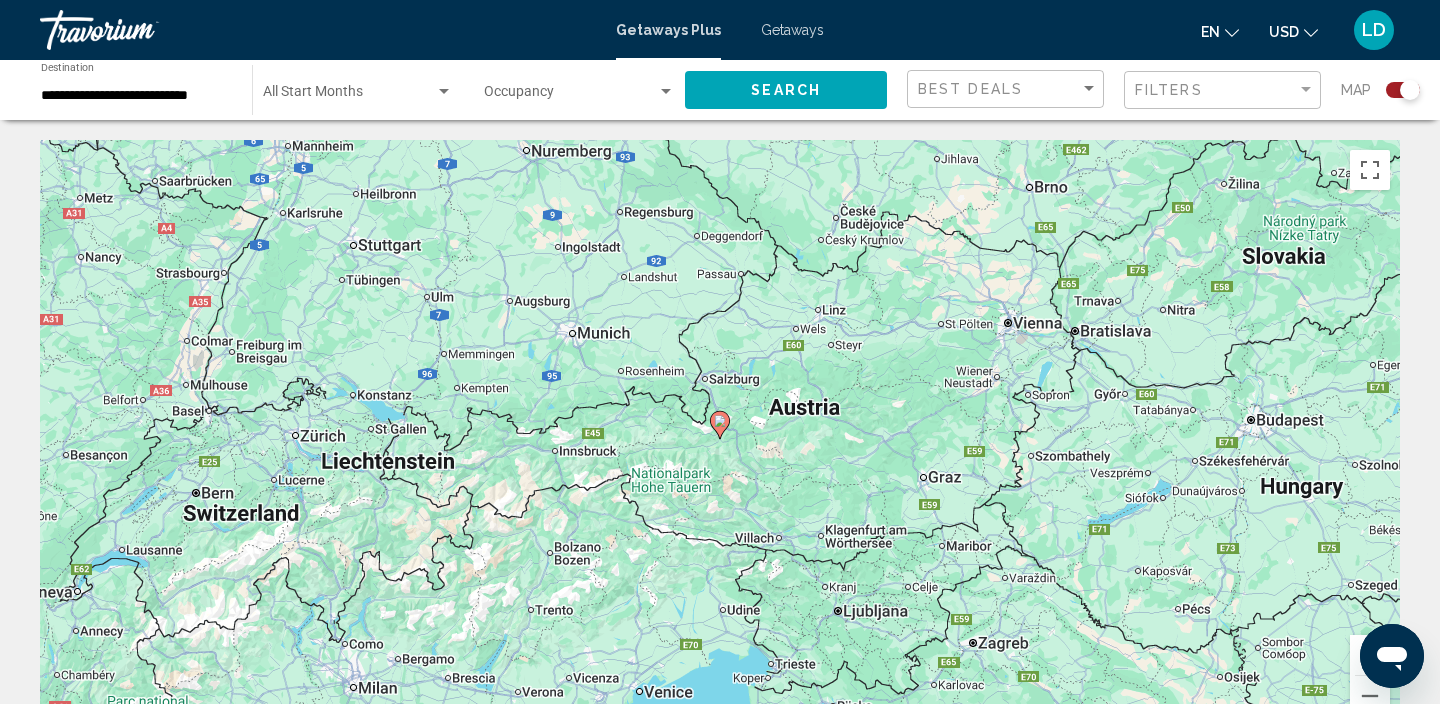 click 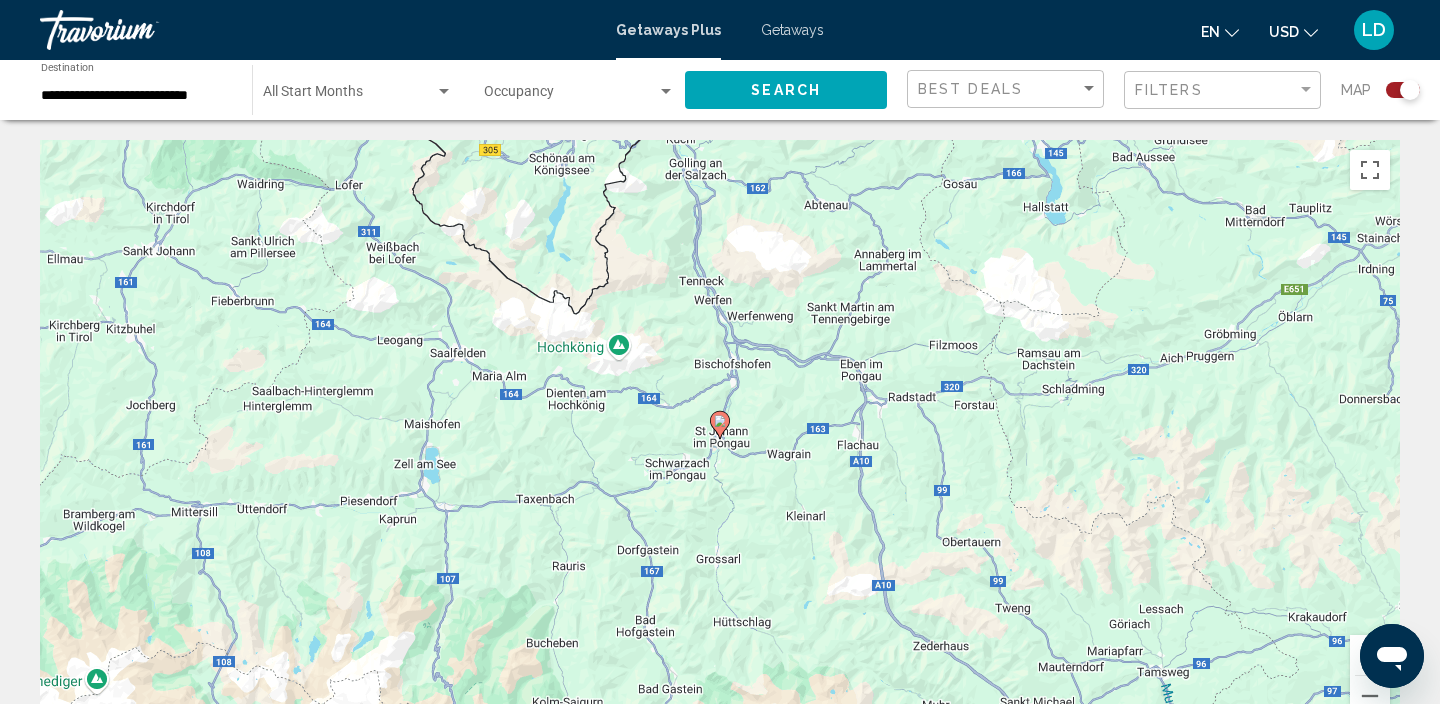click 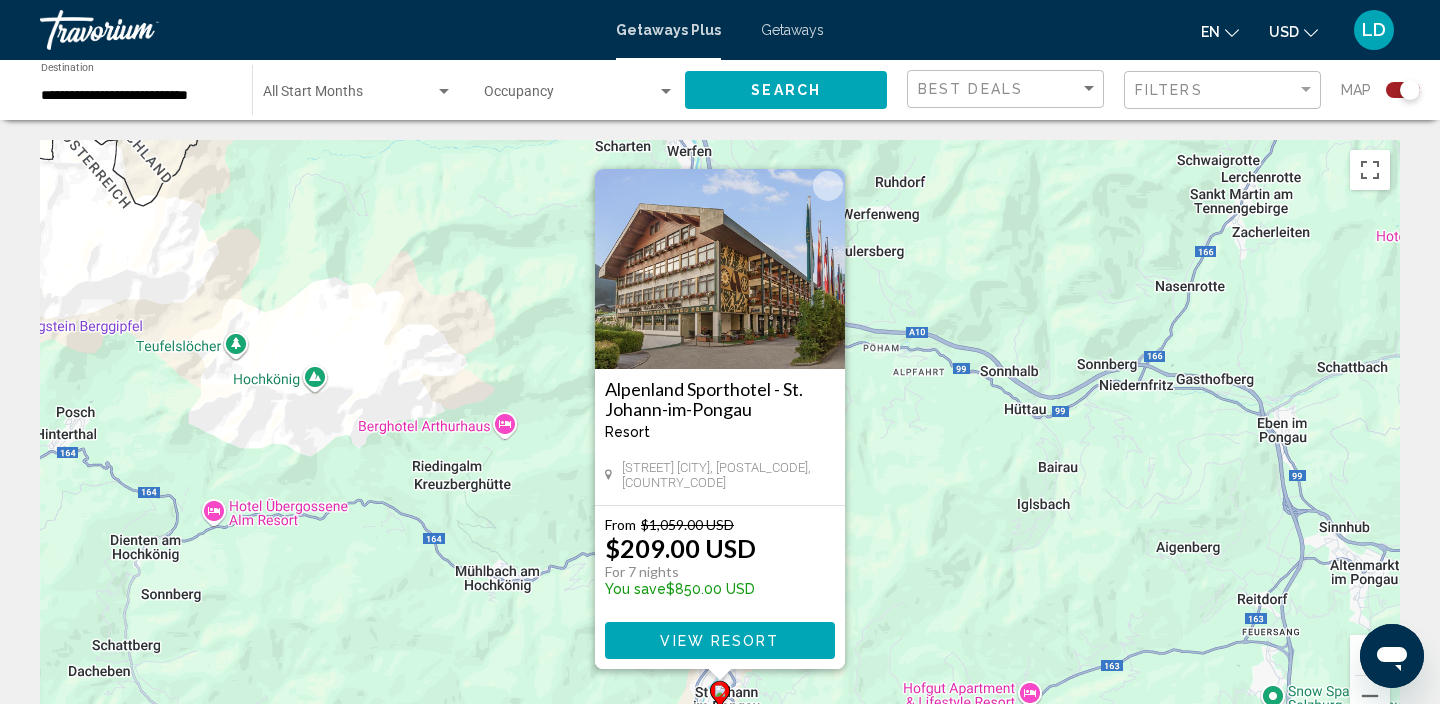 click at bounding box center [720, 269] 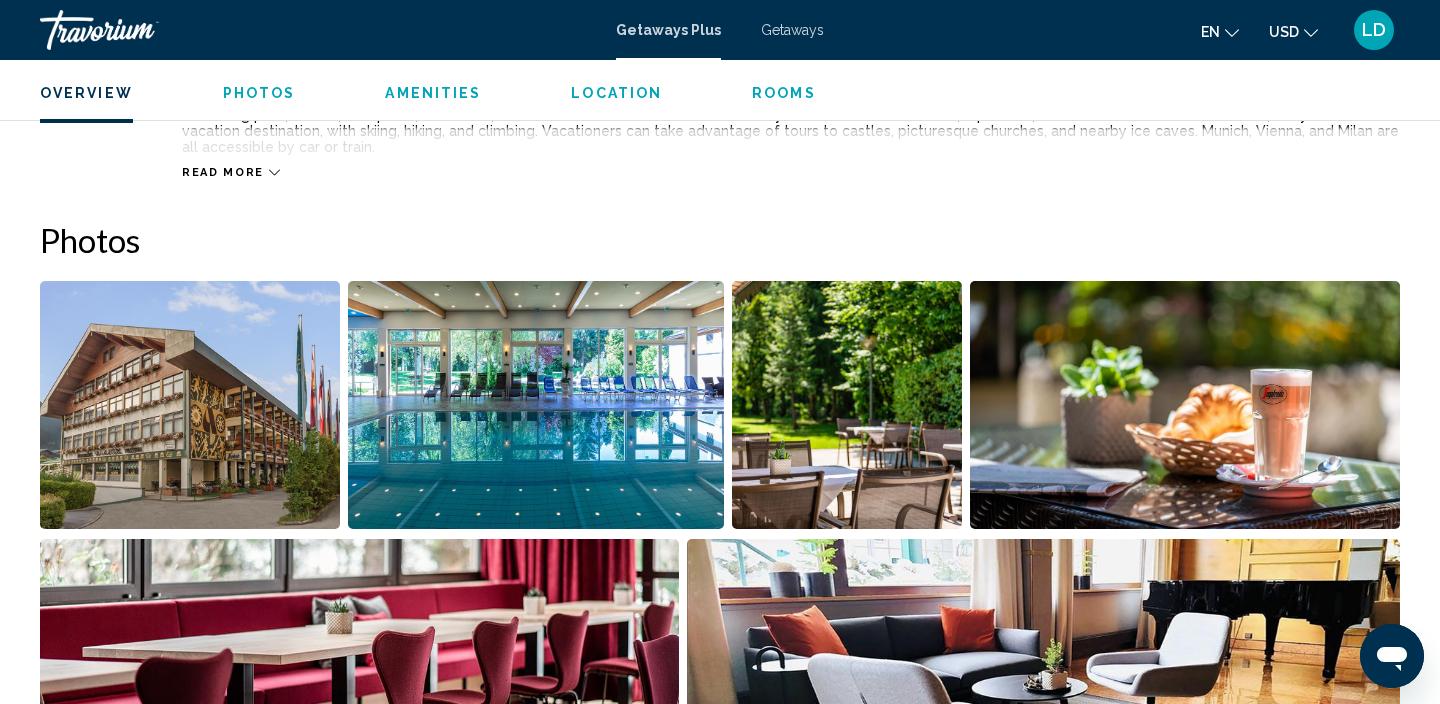 scroll, scrollTop: 810, scrollLeft: 0, axis: vertical 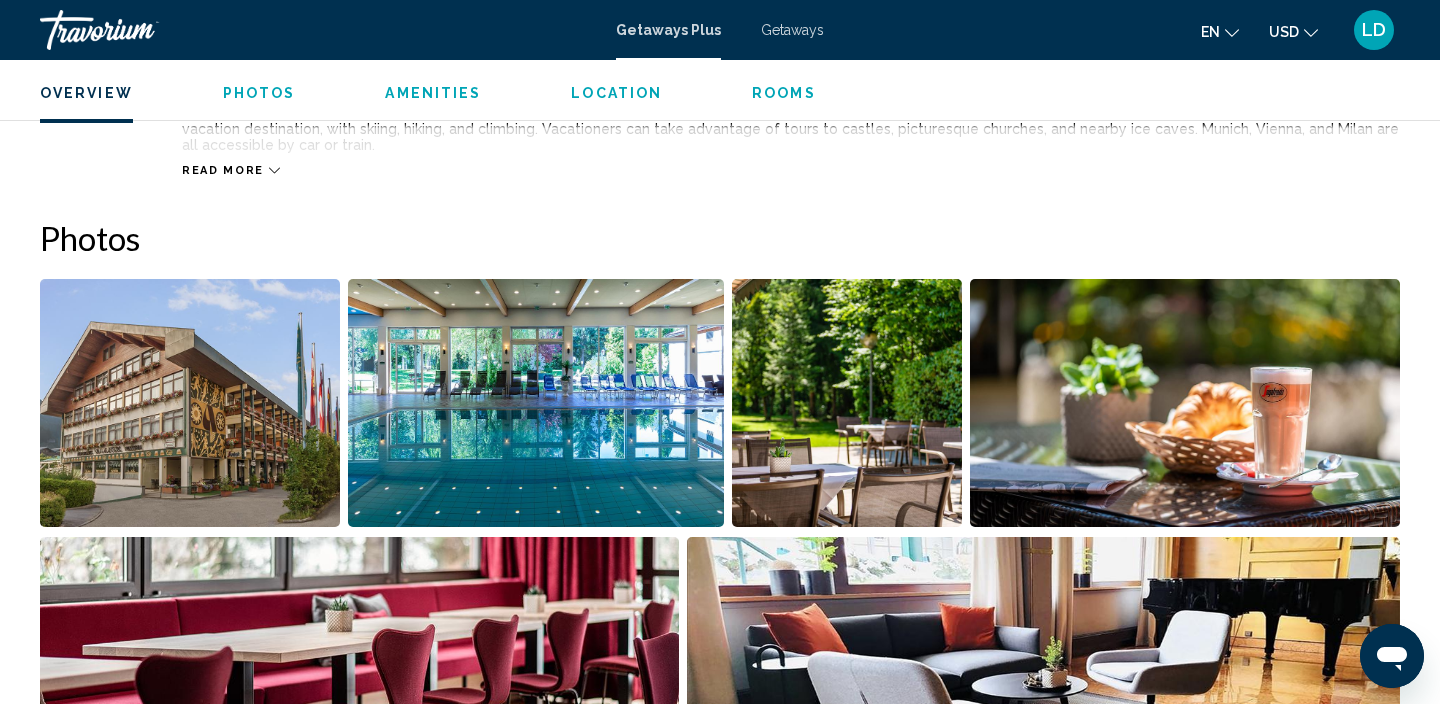 click at bounding box center [190, 403] 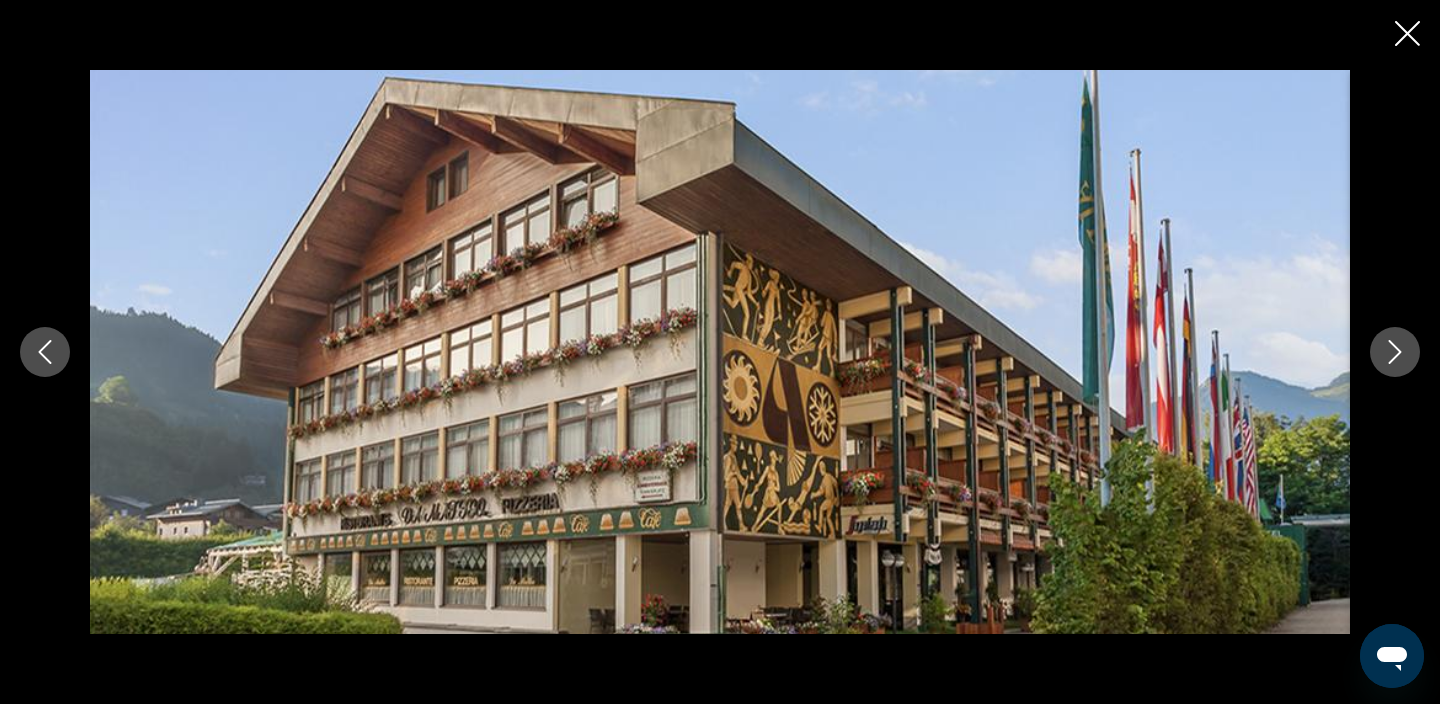 click 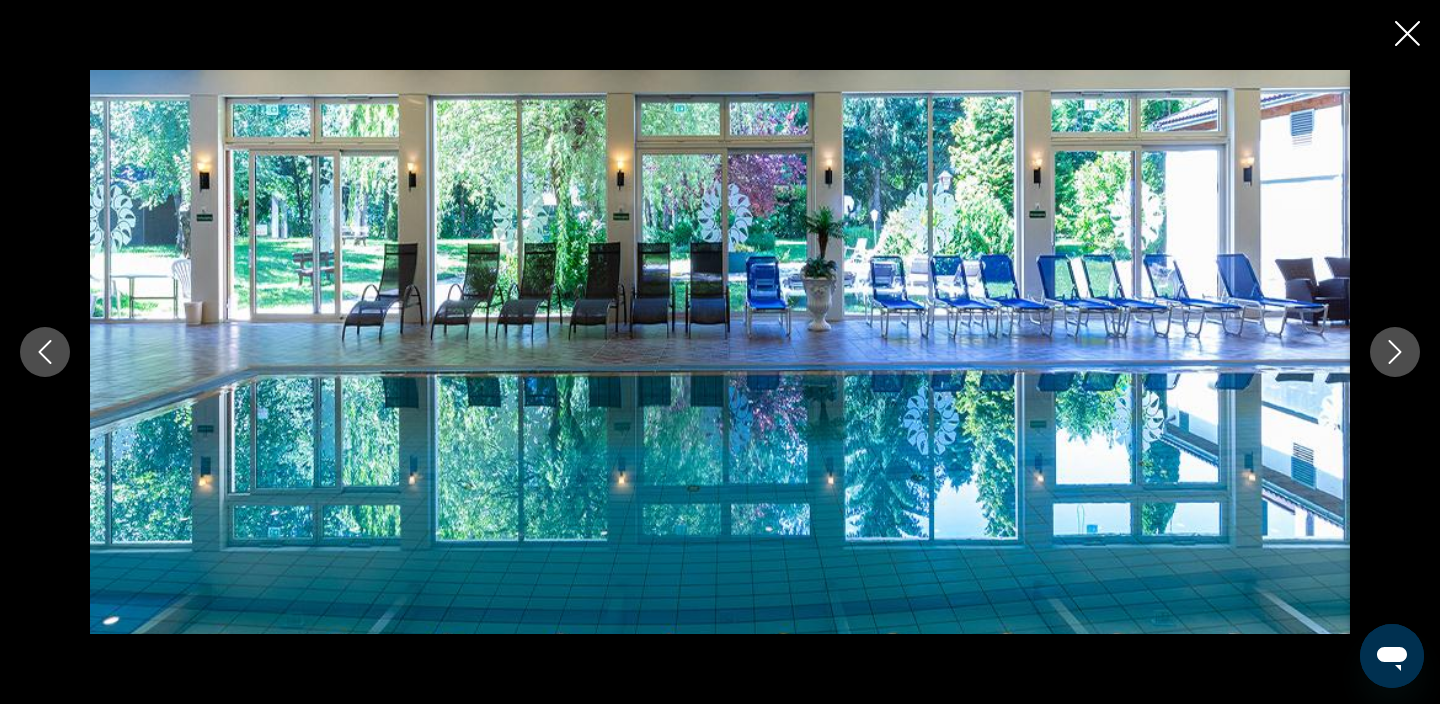 click 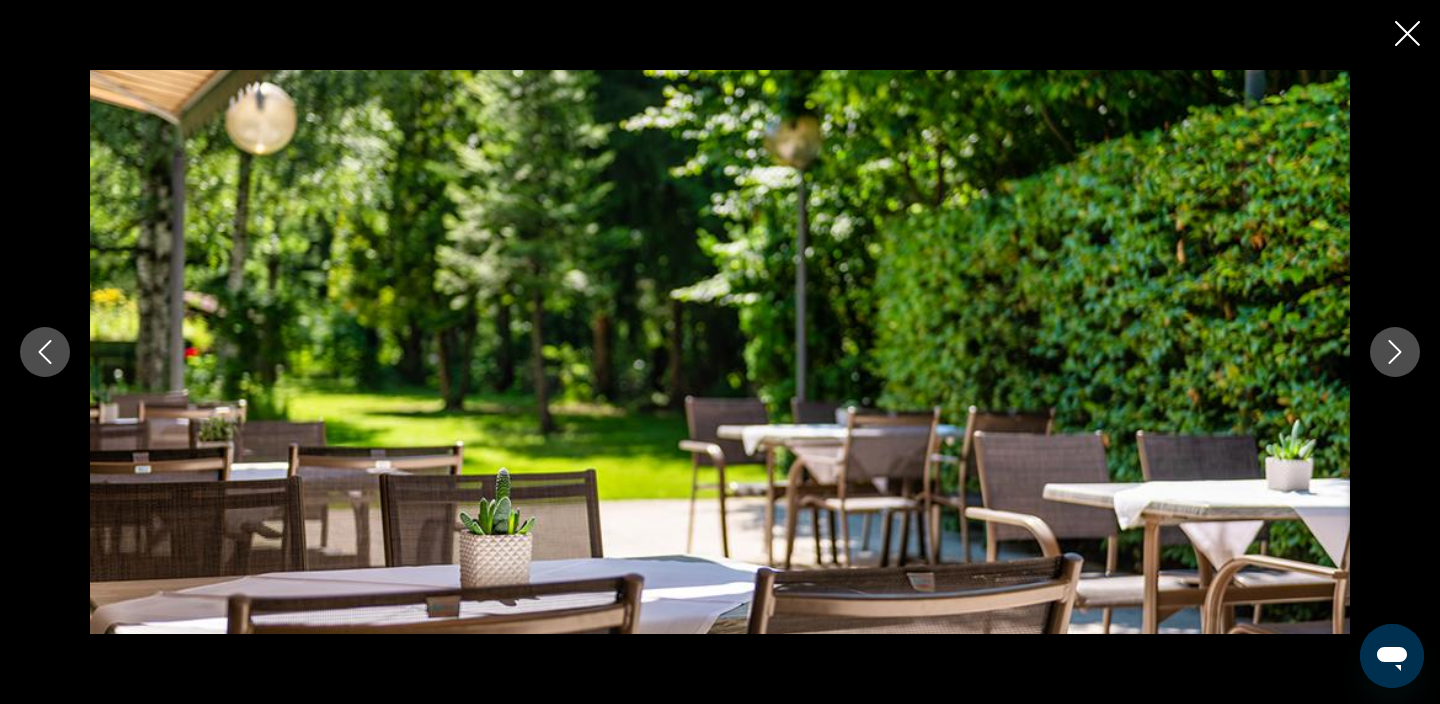 click 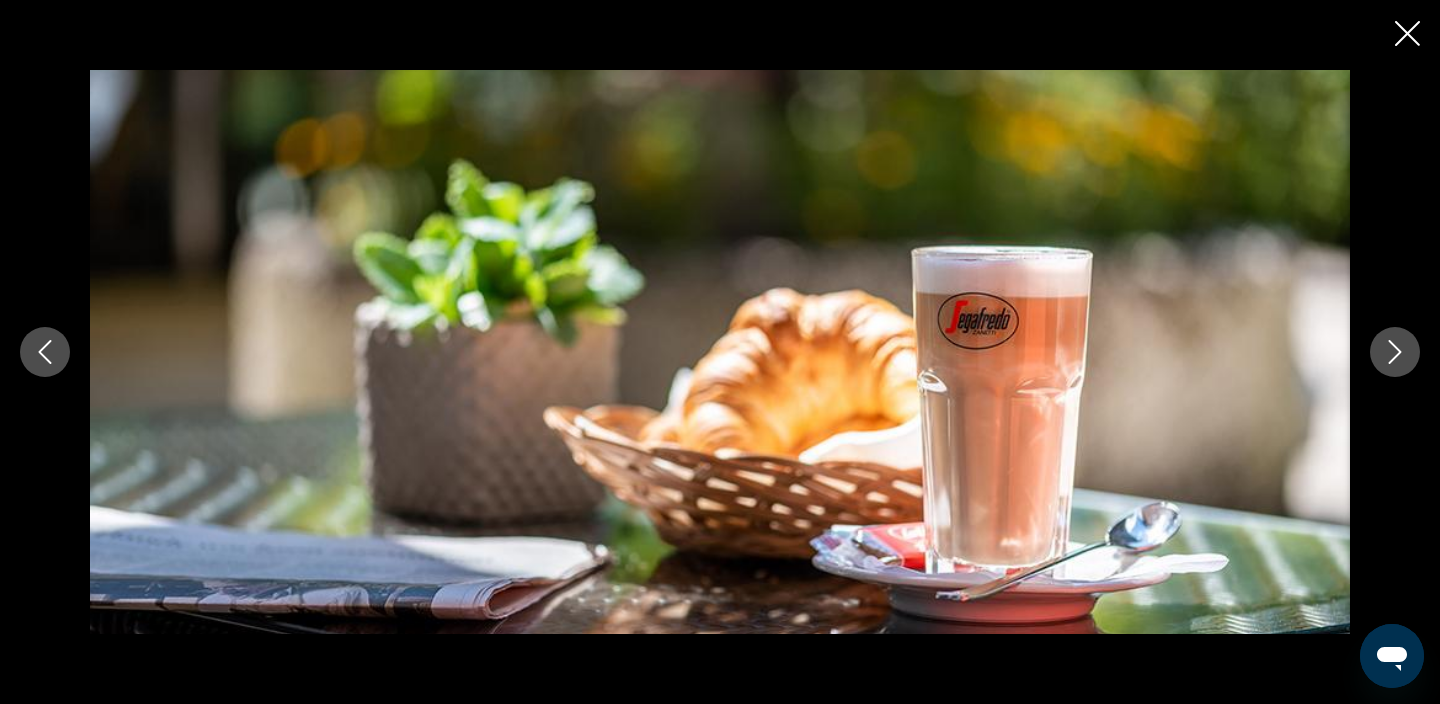 click 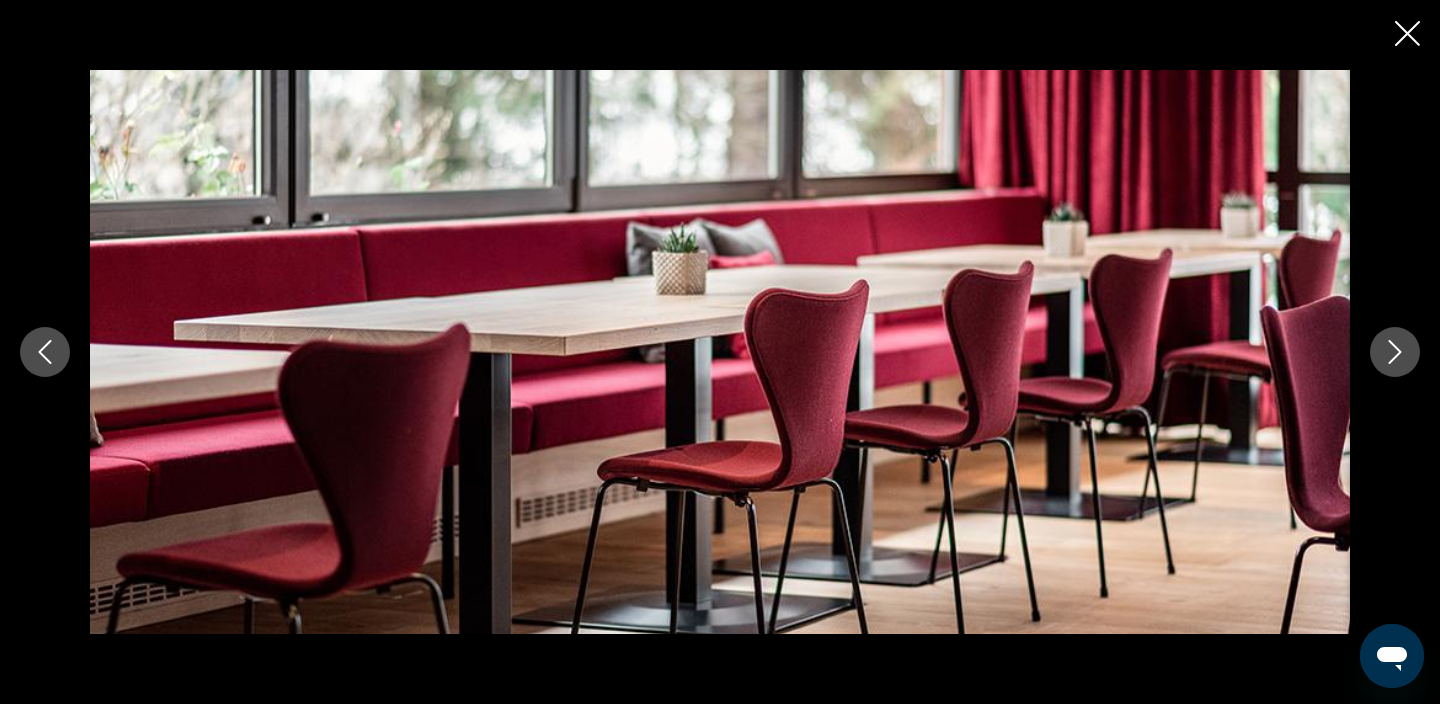 click 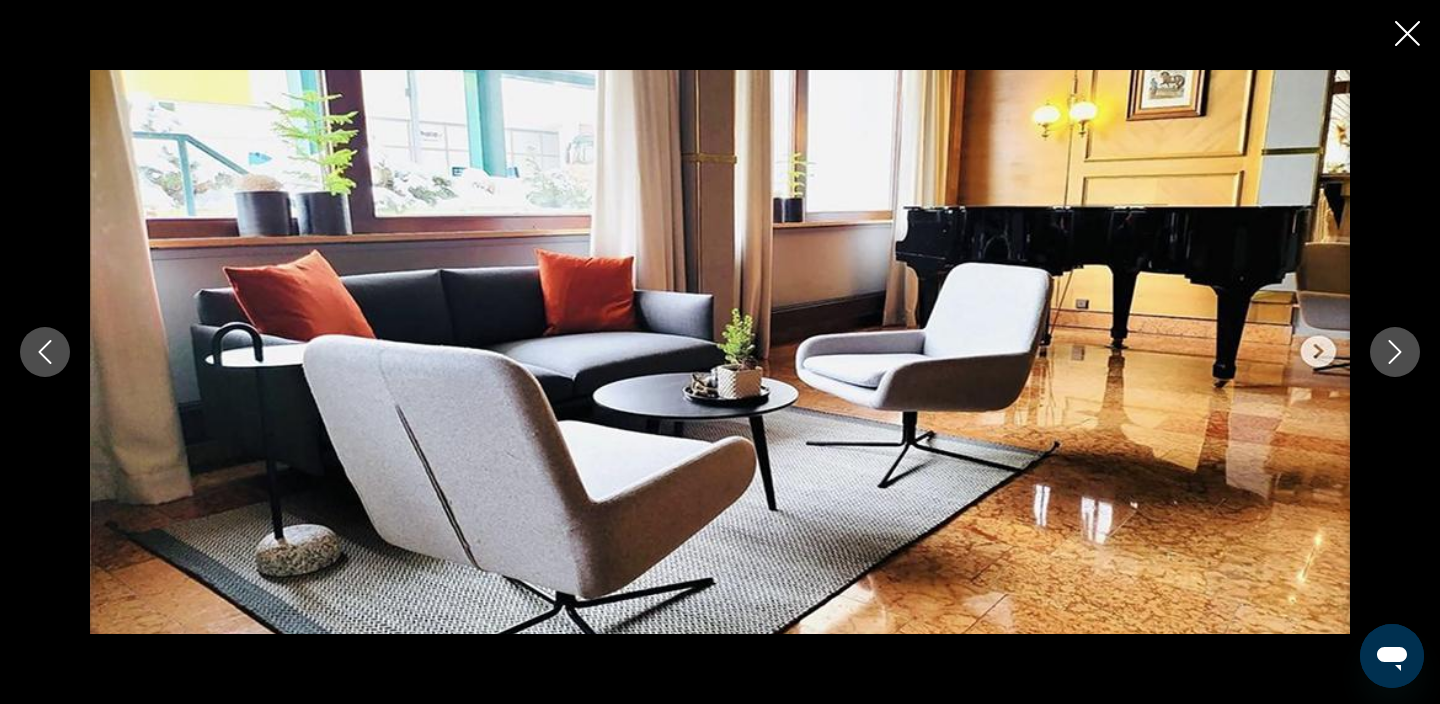 click 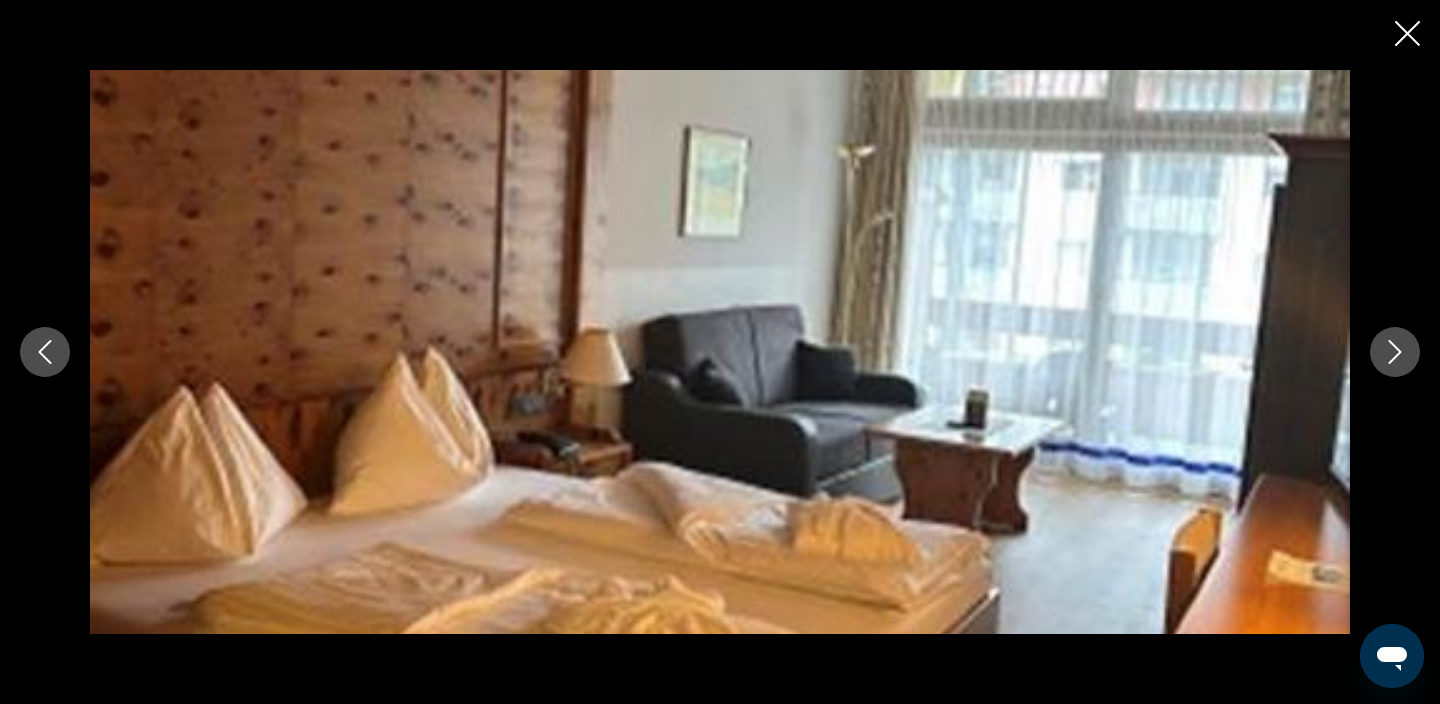 click 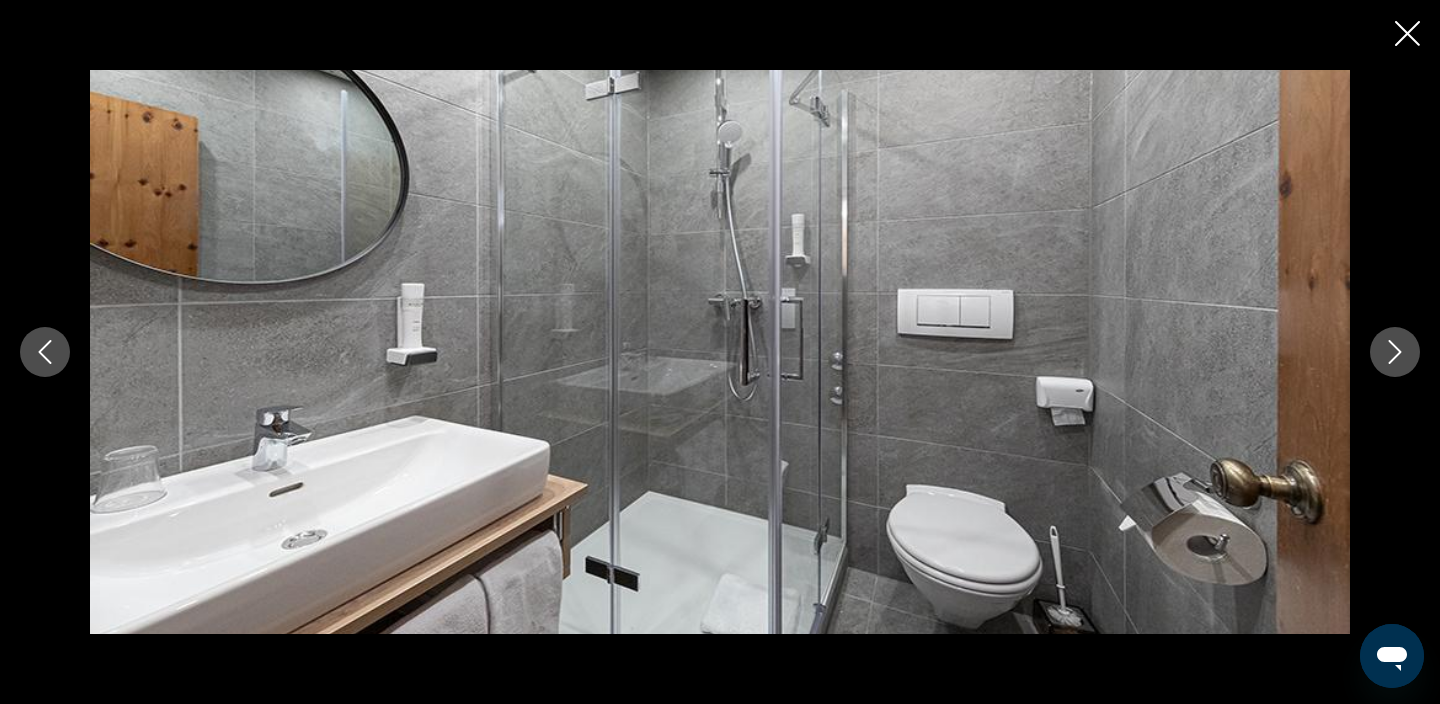 scroll, scrollTop: 1054, scrollLeft: 0, axis: vertical 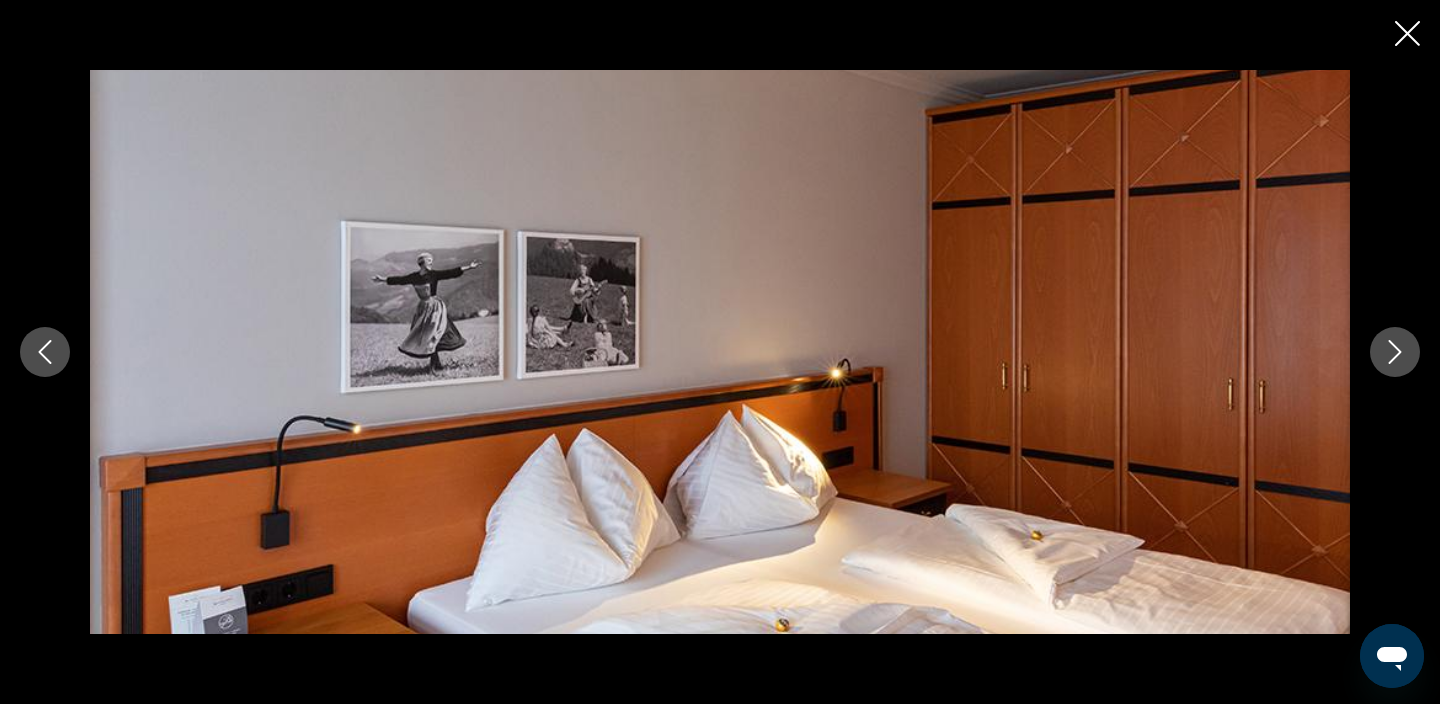 click 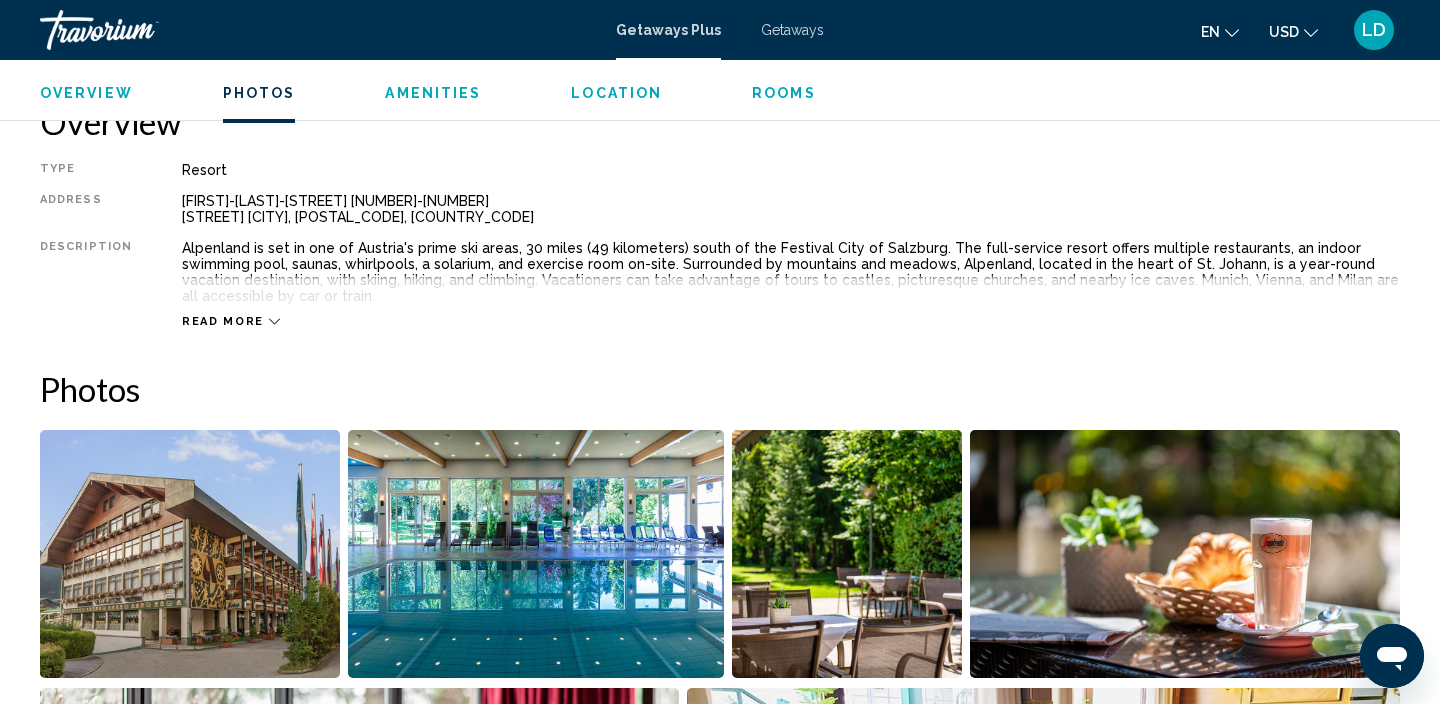 scroll, scrollTop: 0, scrollLeft: 0, axis: both 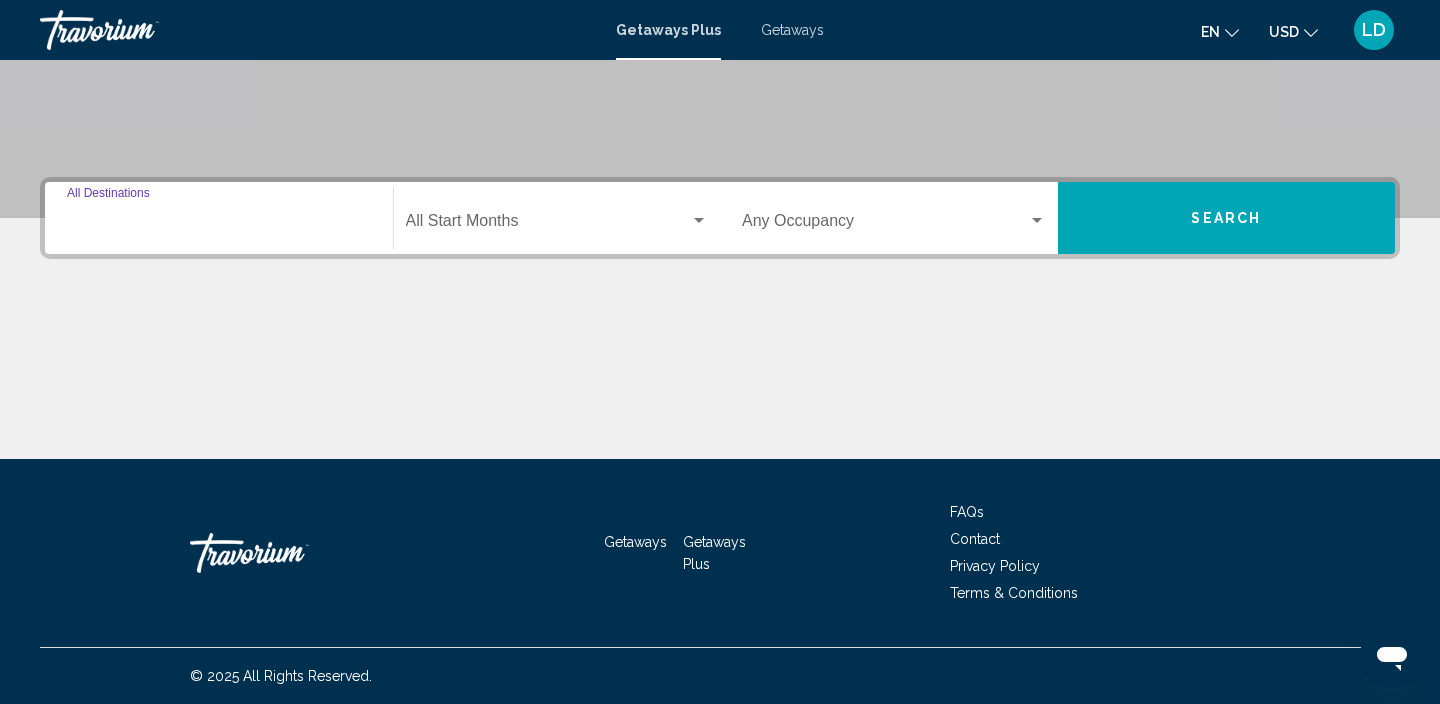 click on "Destination All Destinations" at bounding box center (219, 225) 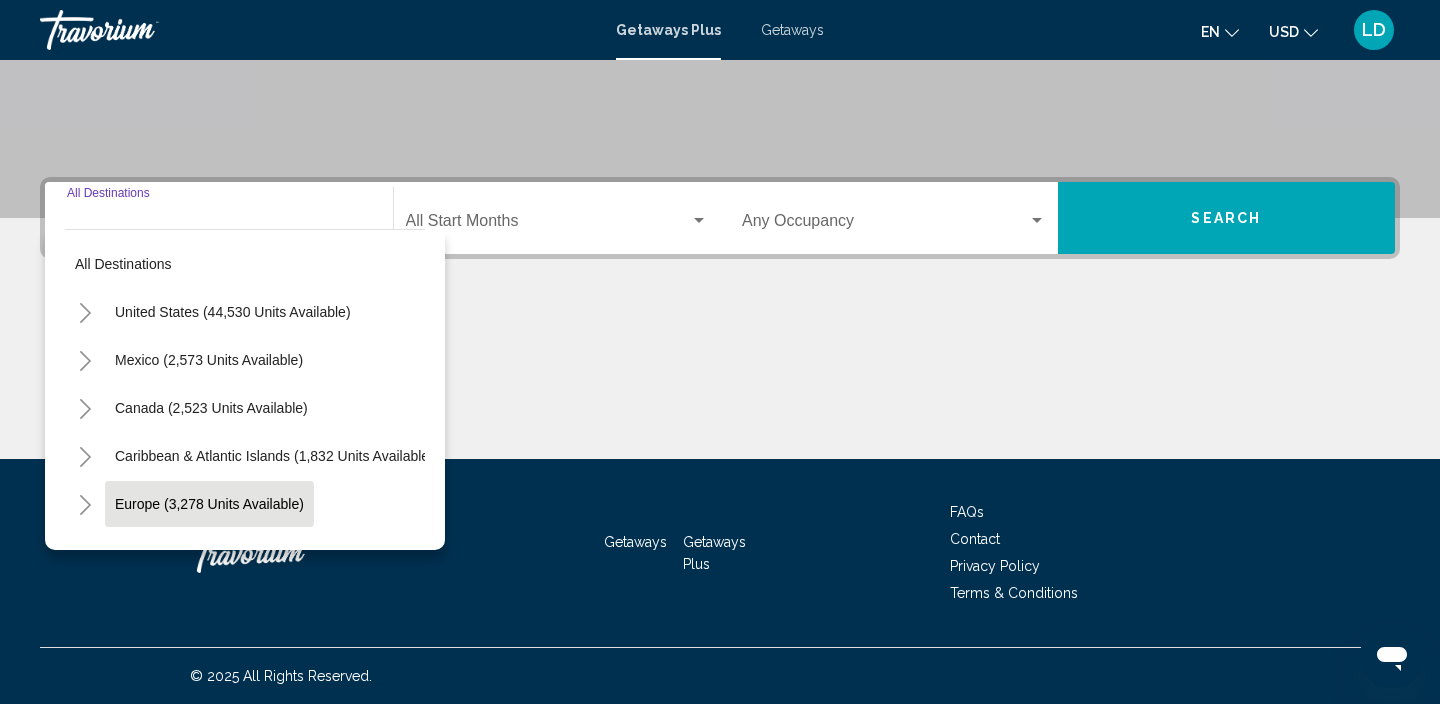click on "Europe (3,278 units available)" at bounding box center (208, 552) 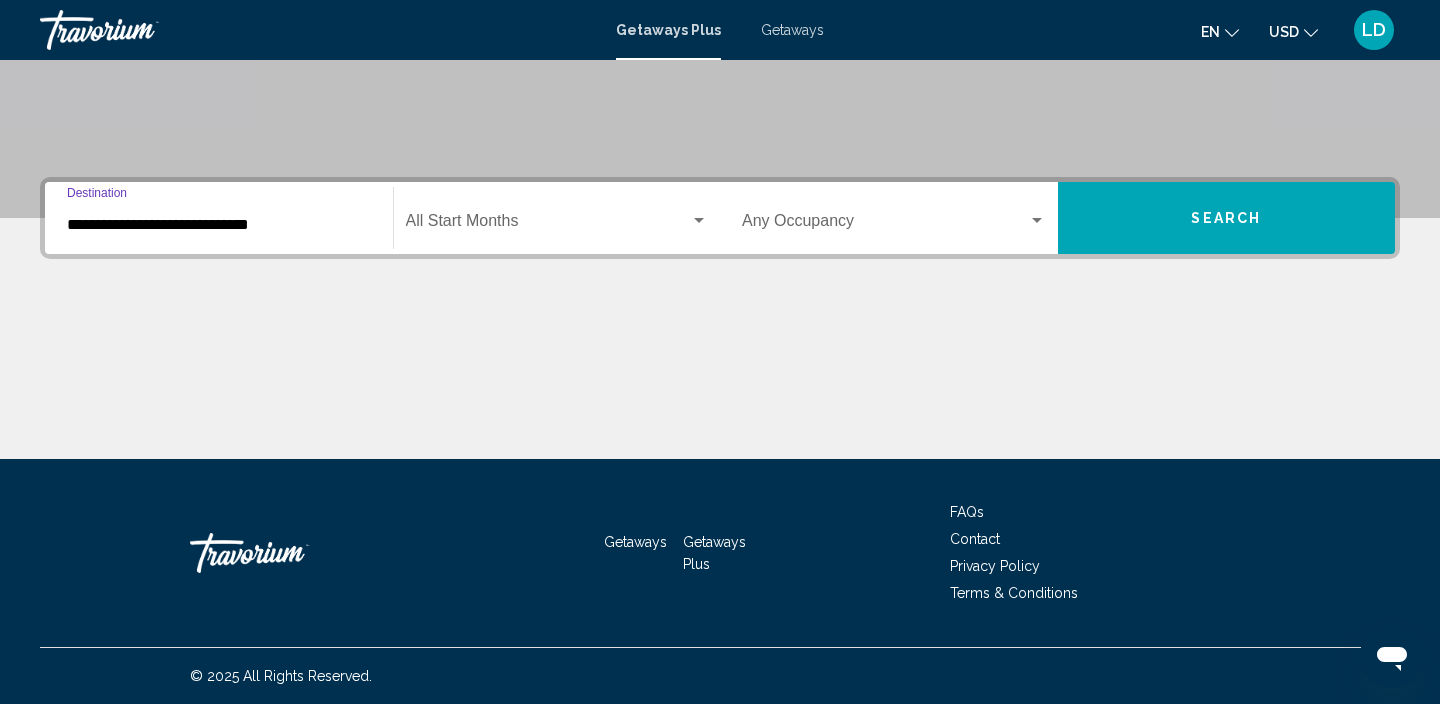 click on "Search" at bounding box center (1227, 218) 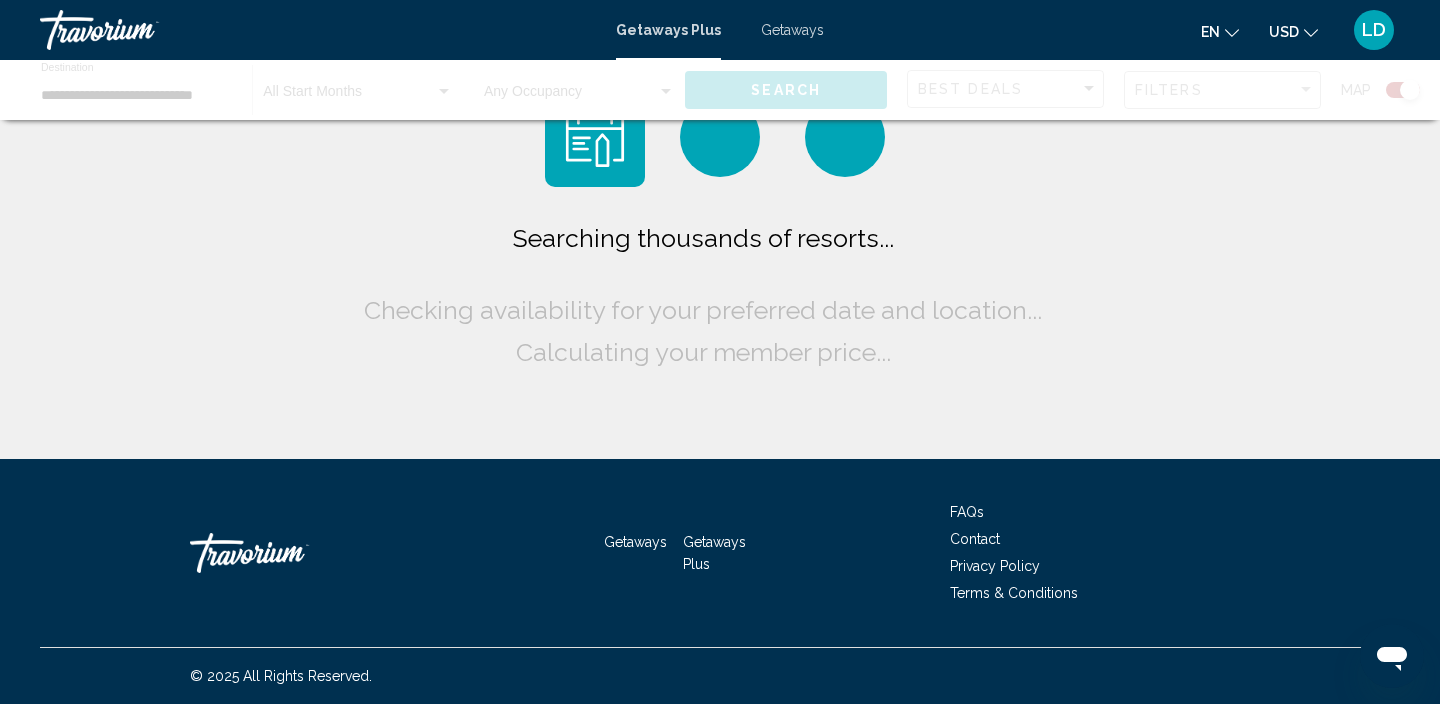 scroll, scrollTop: 0, scrollLeft: 0, axis: both 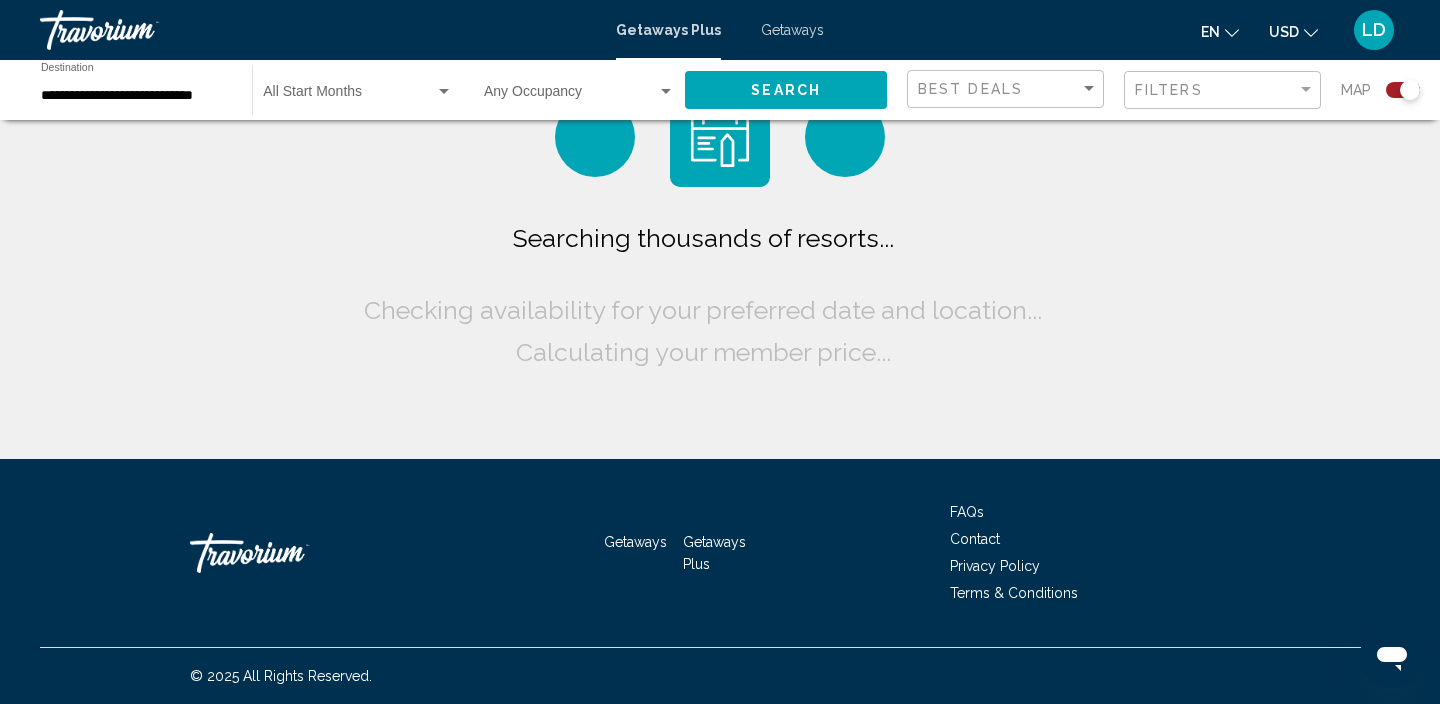 click on "Searching thousands of resorts...
Checking availability for your preferred date and location...
Calculating your member price..." 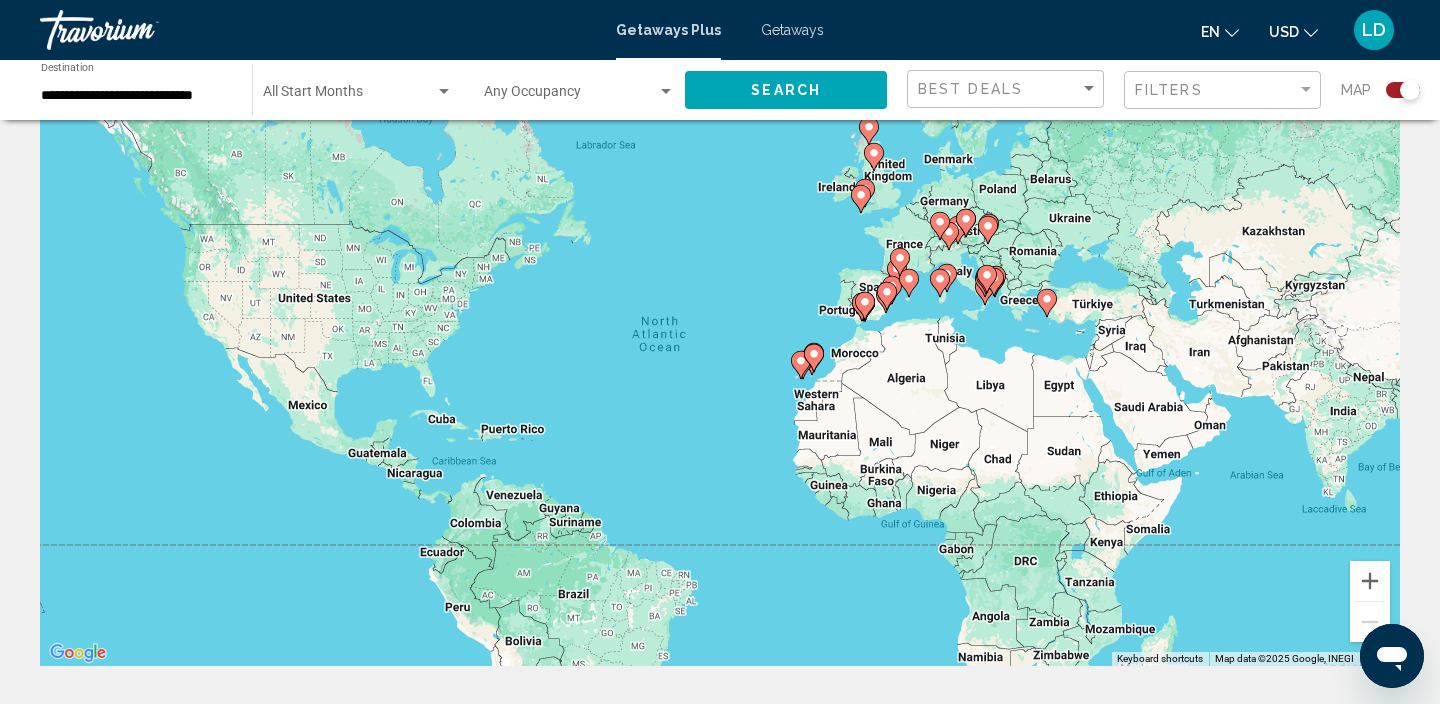 scroll, scrollTop: 64, scrollLeft: 0, axis: vertical 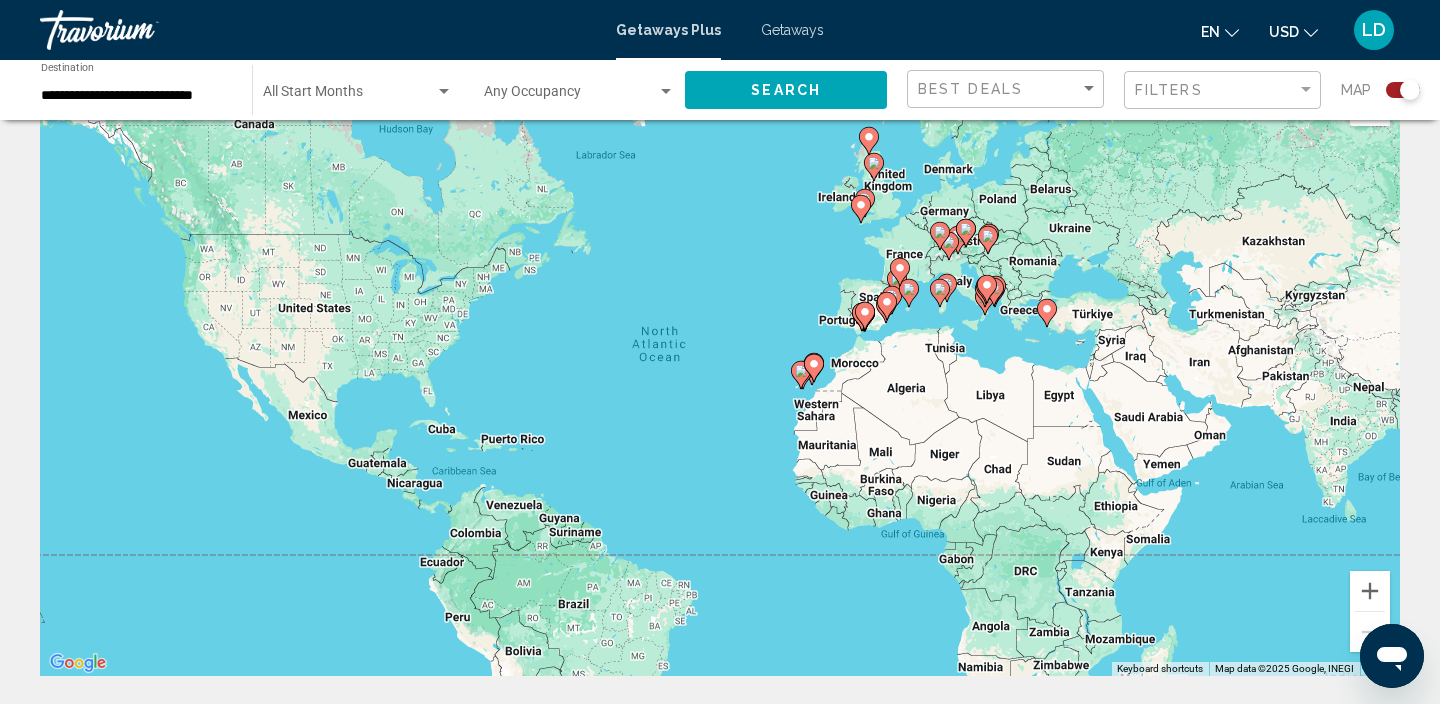 click at bounding box center (994, 292) 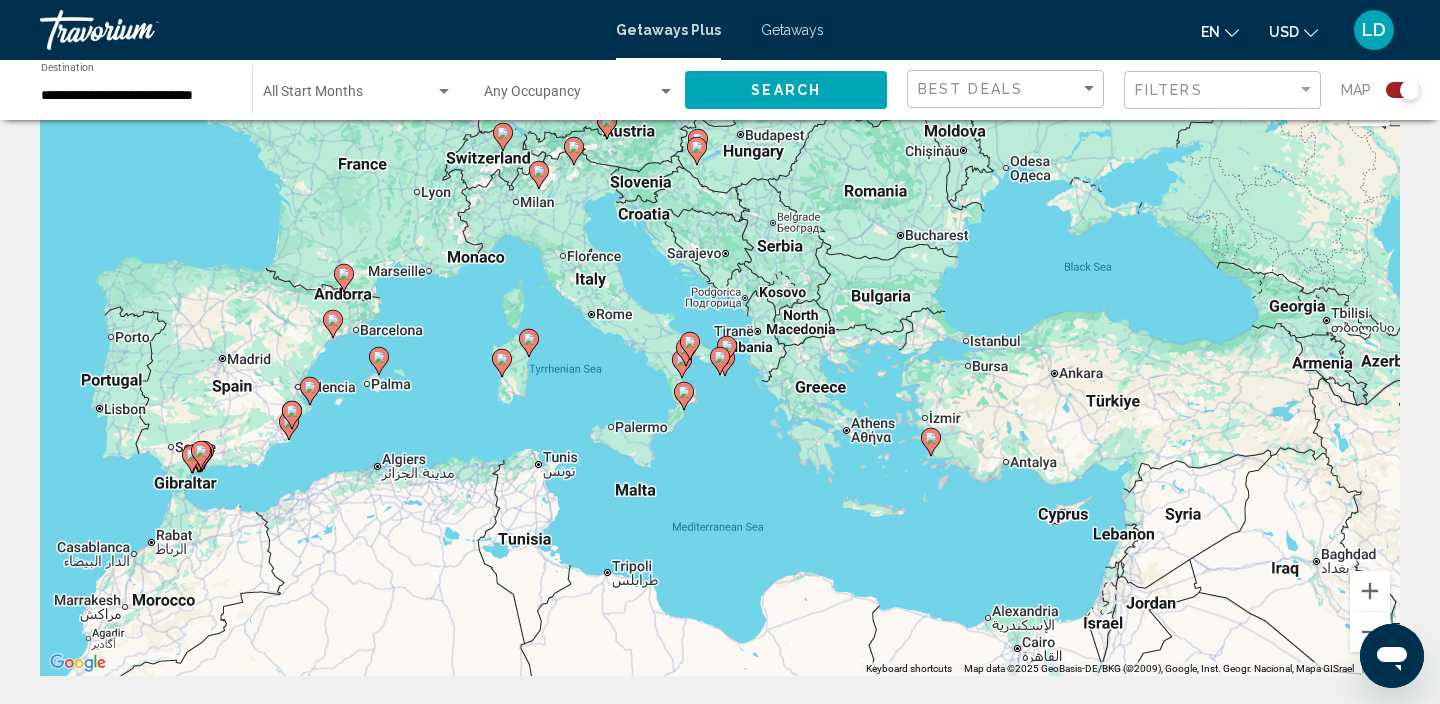 scroll, scrollTop: 0, scrollLeft: 0, axis: both 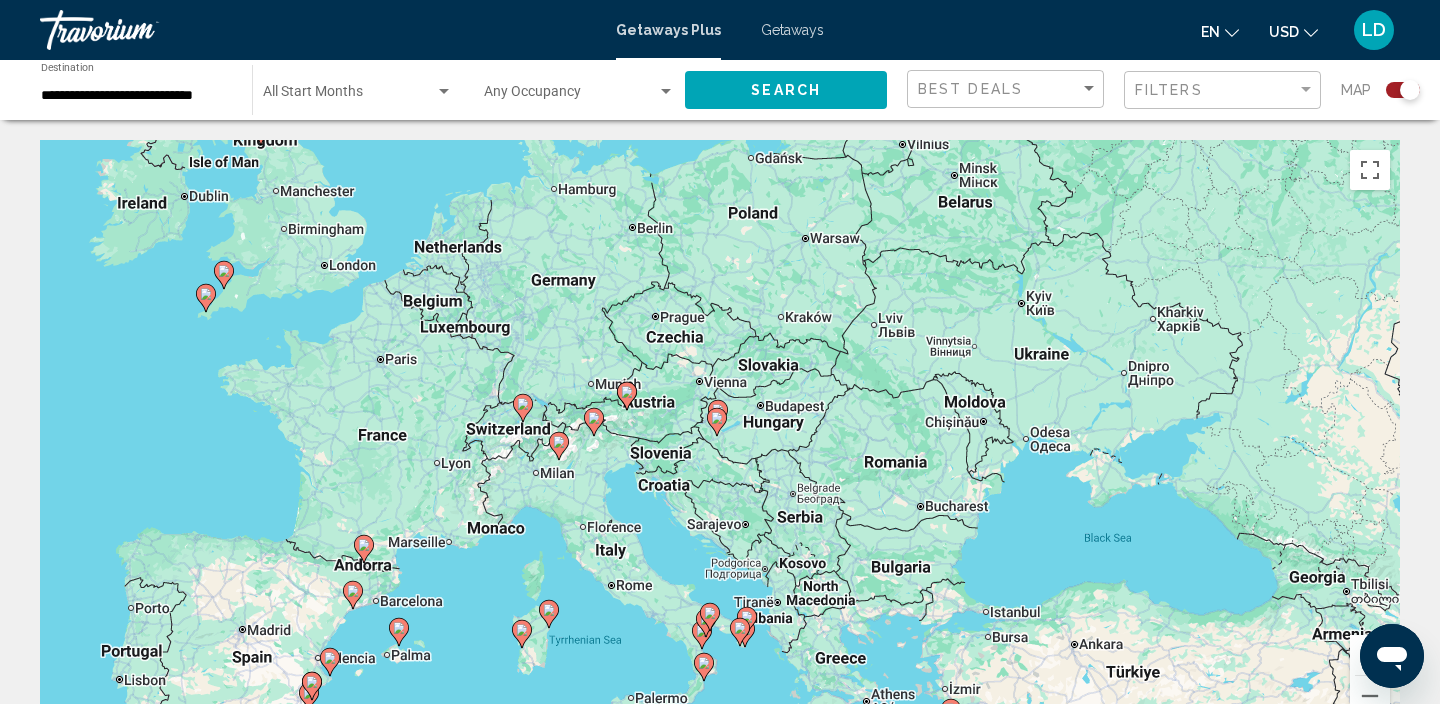 drag, startPoint x: 623, startPoint y: 286, endPoint x: 643, endPoint y: 498, distance: 212.9413 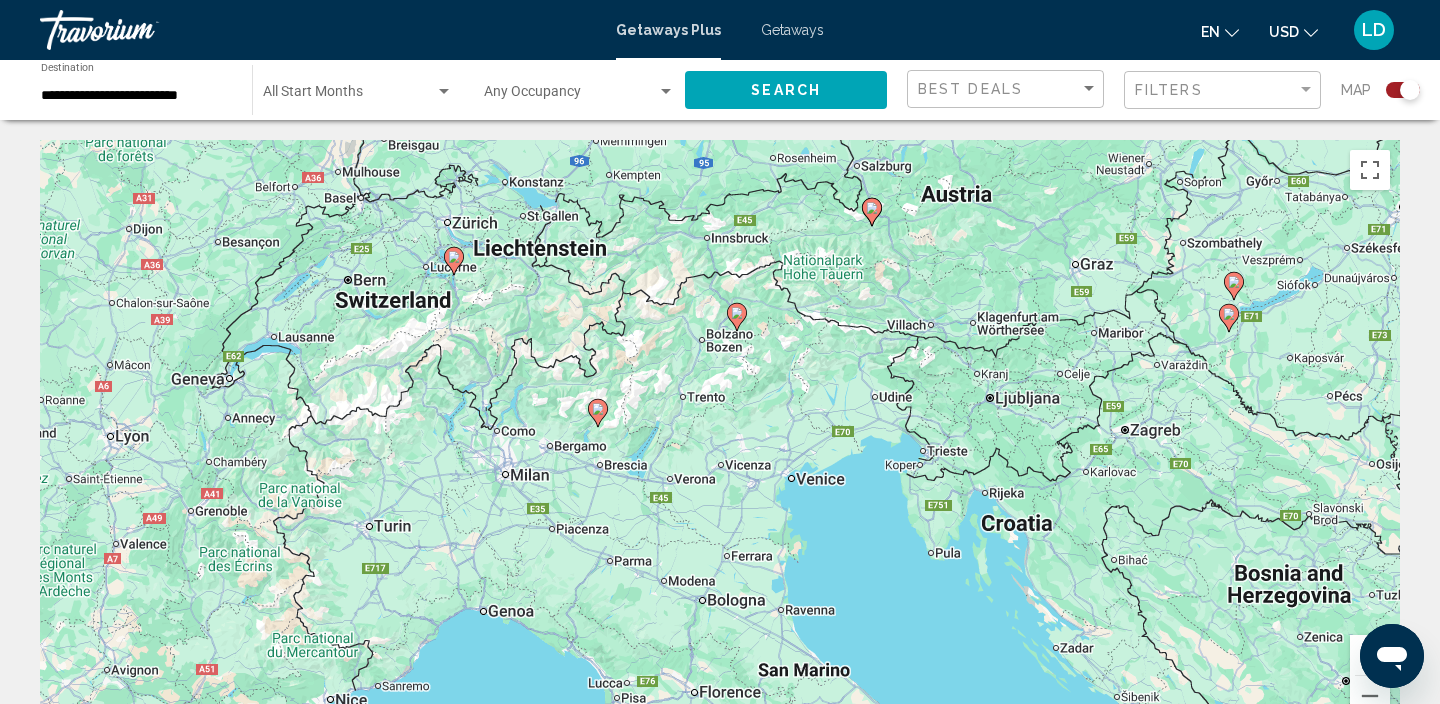 drag, startPoint x: 643, startPoint y: 474, endPoint x: 660, endPoint y: 362, distance: 113.28283 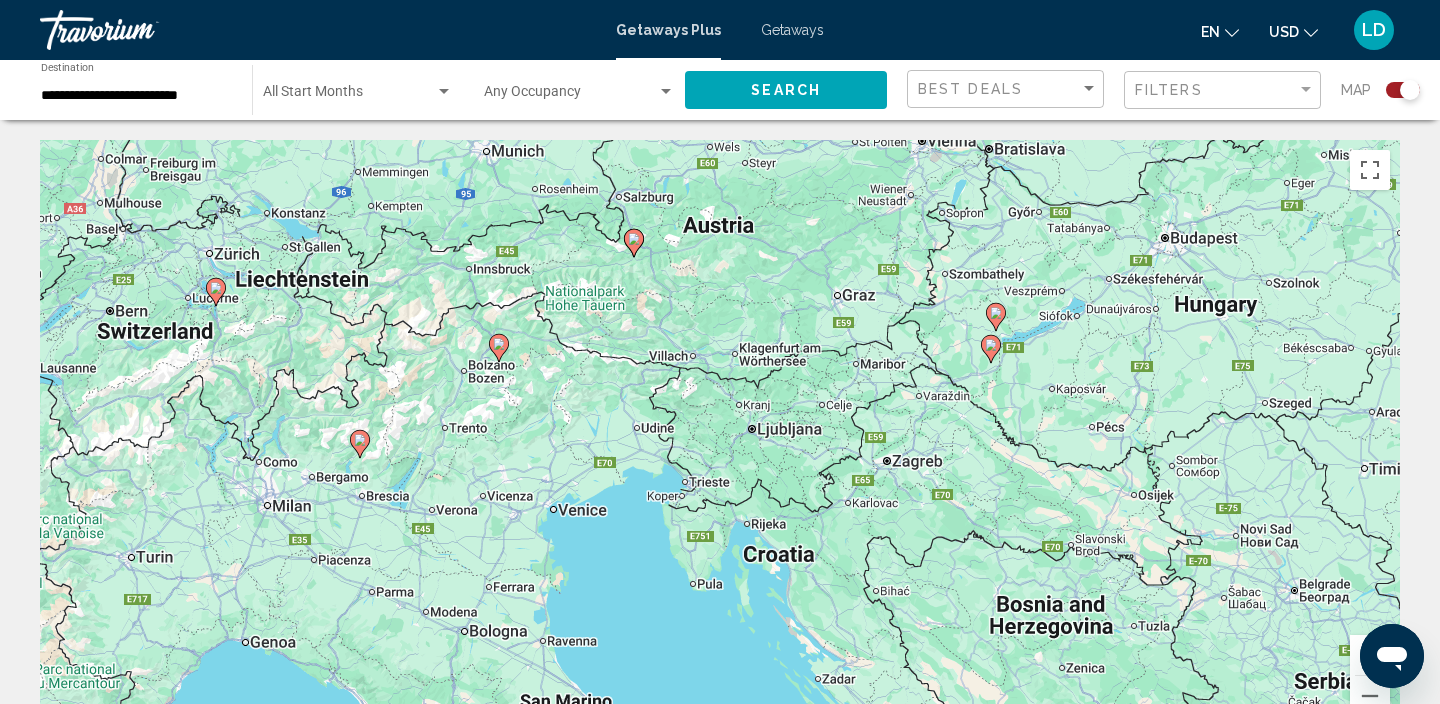 drag, startPoint x: 754, startPoint y: 367, endPoint x: 514, endPoint y: 399, distance: 242.12393 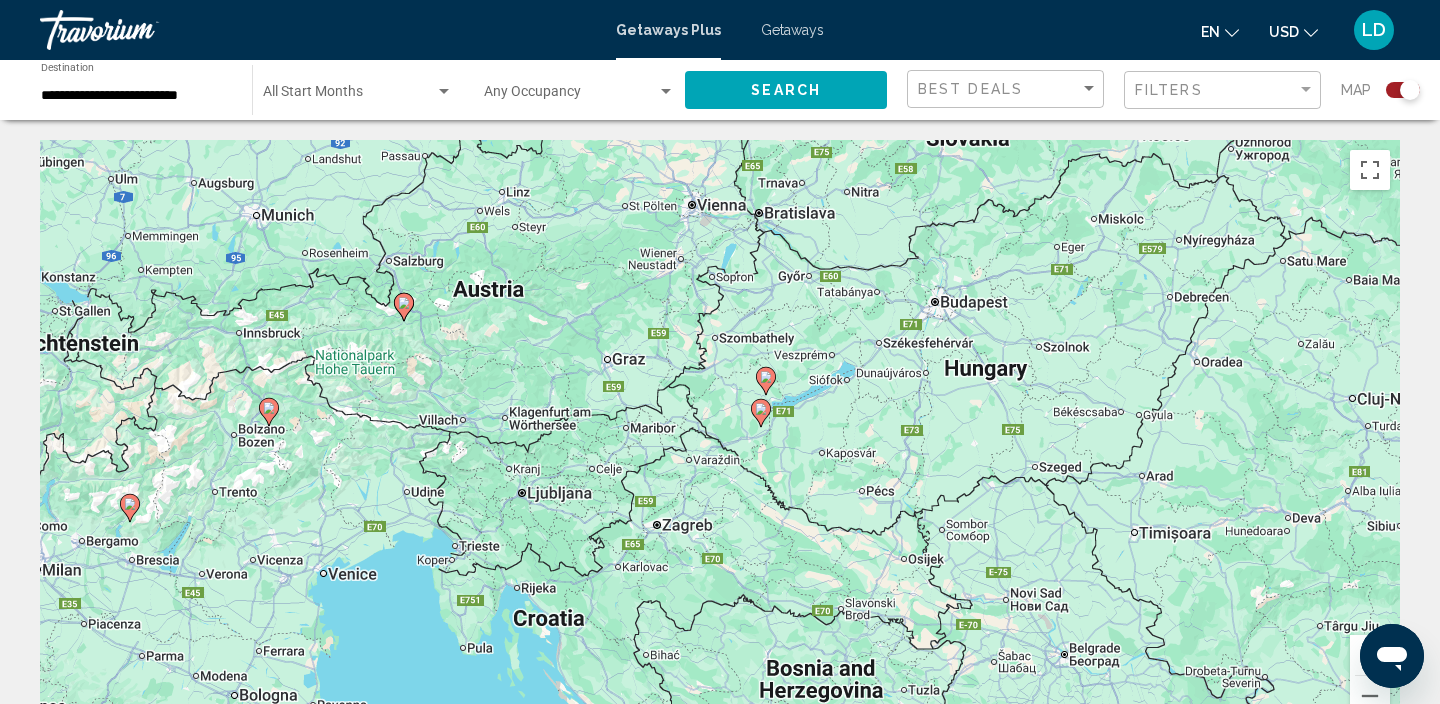 drag, startPoint x: 778, startPoint y: 361, endPoint x: 544, endPoint y: 424, distance: 242.33241 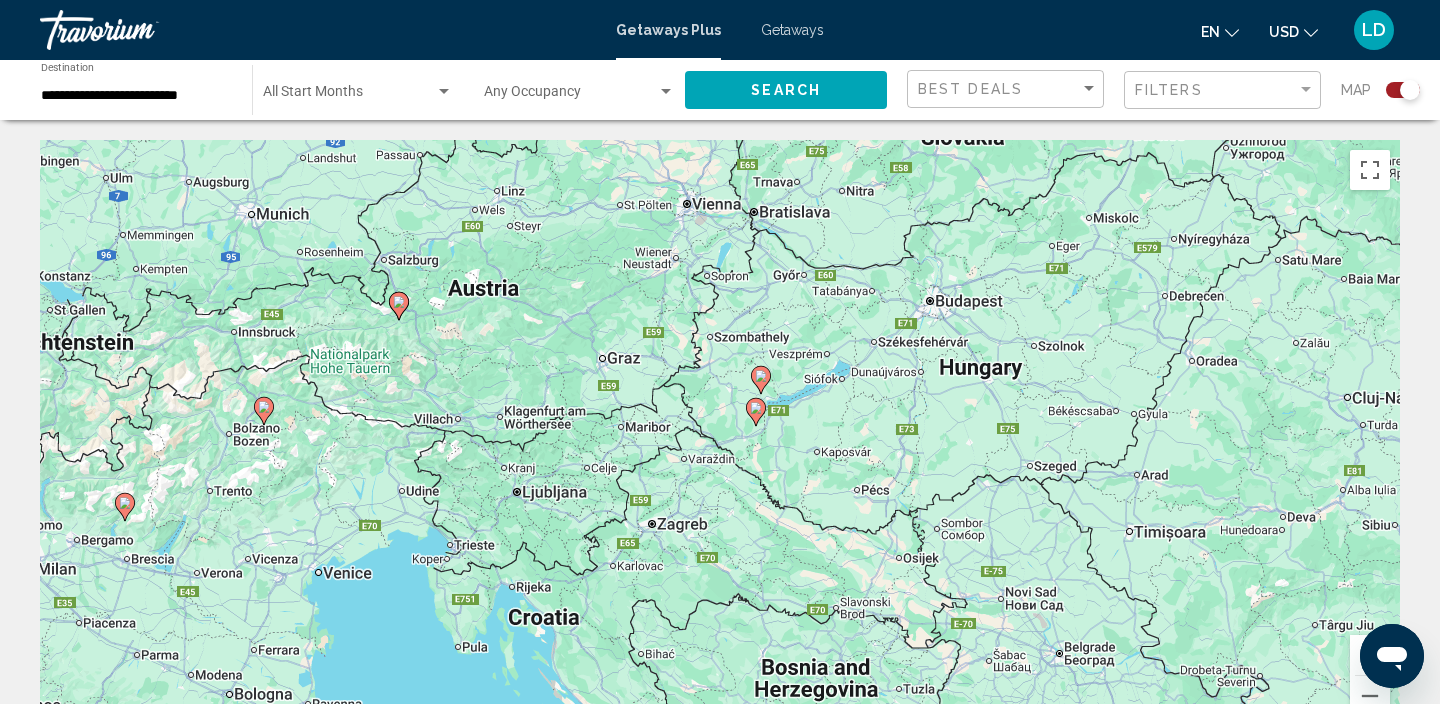 click at bounding box center (756, 412) 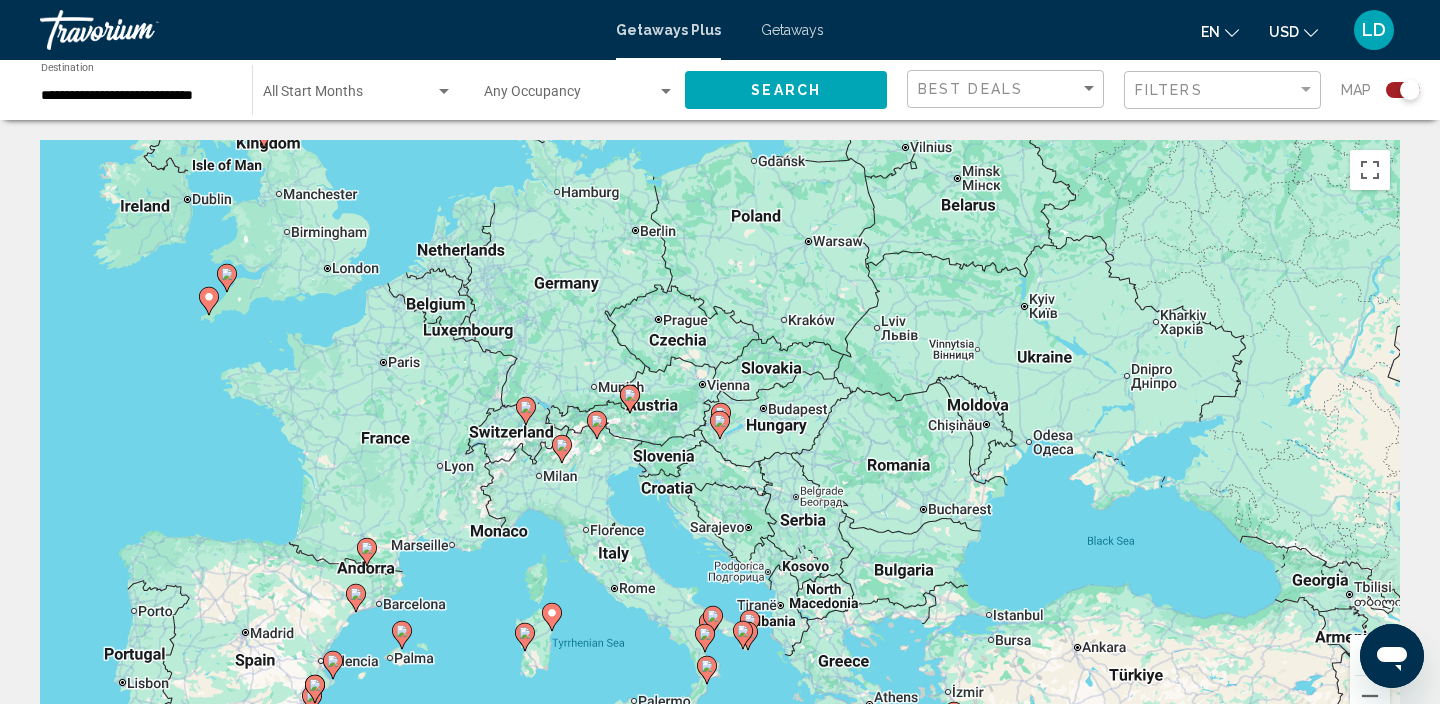 click 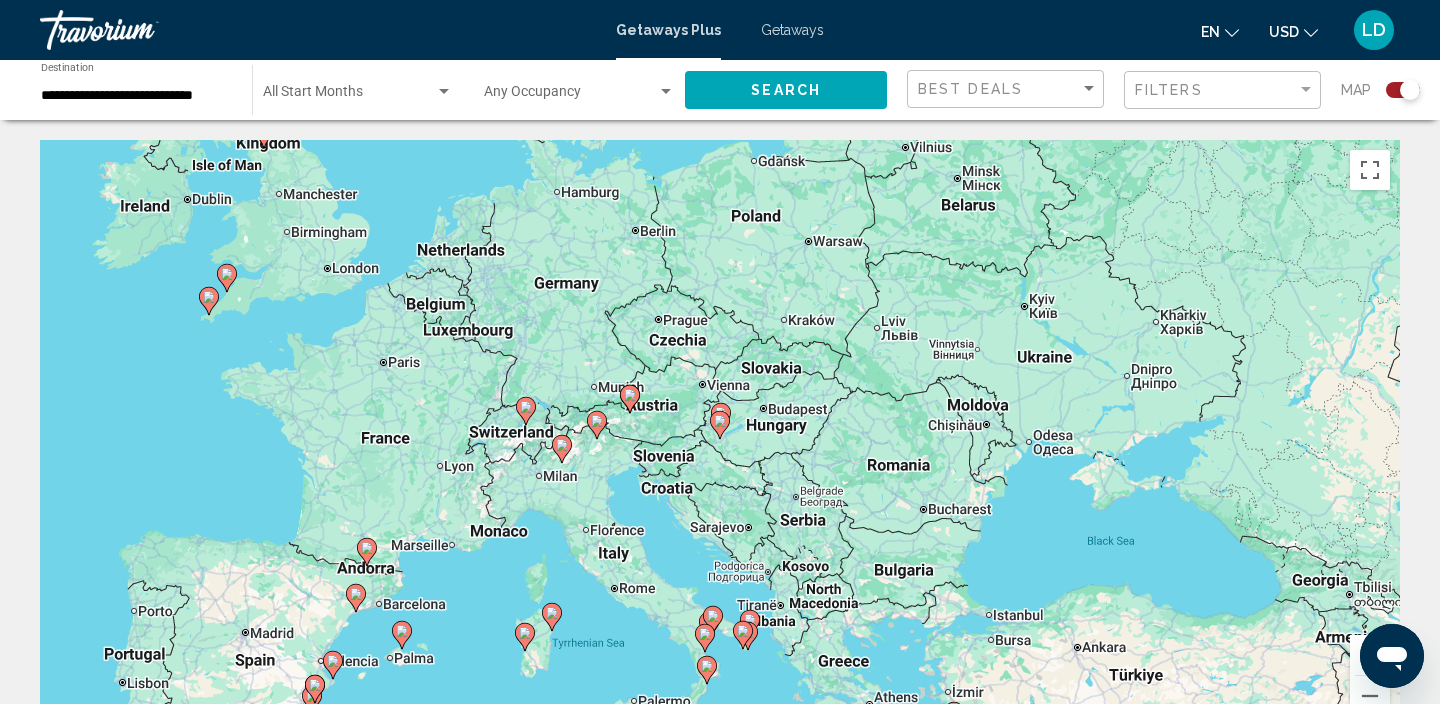 type on "**********" 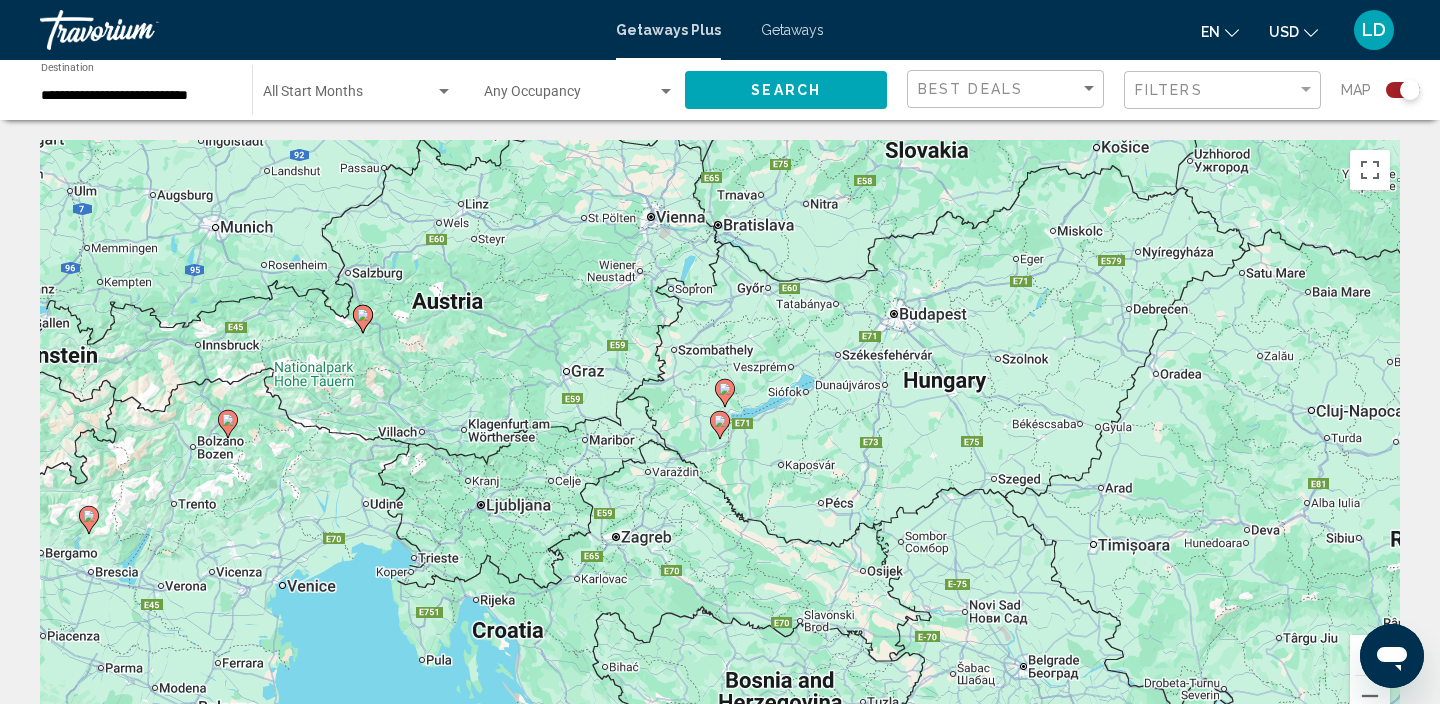 click 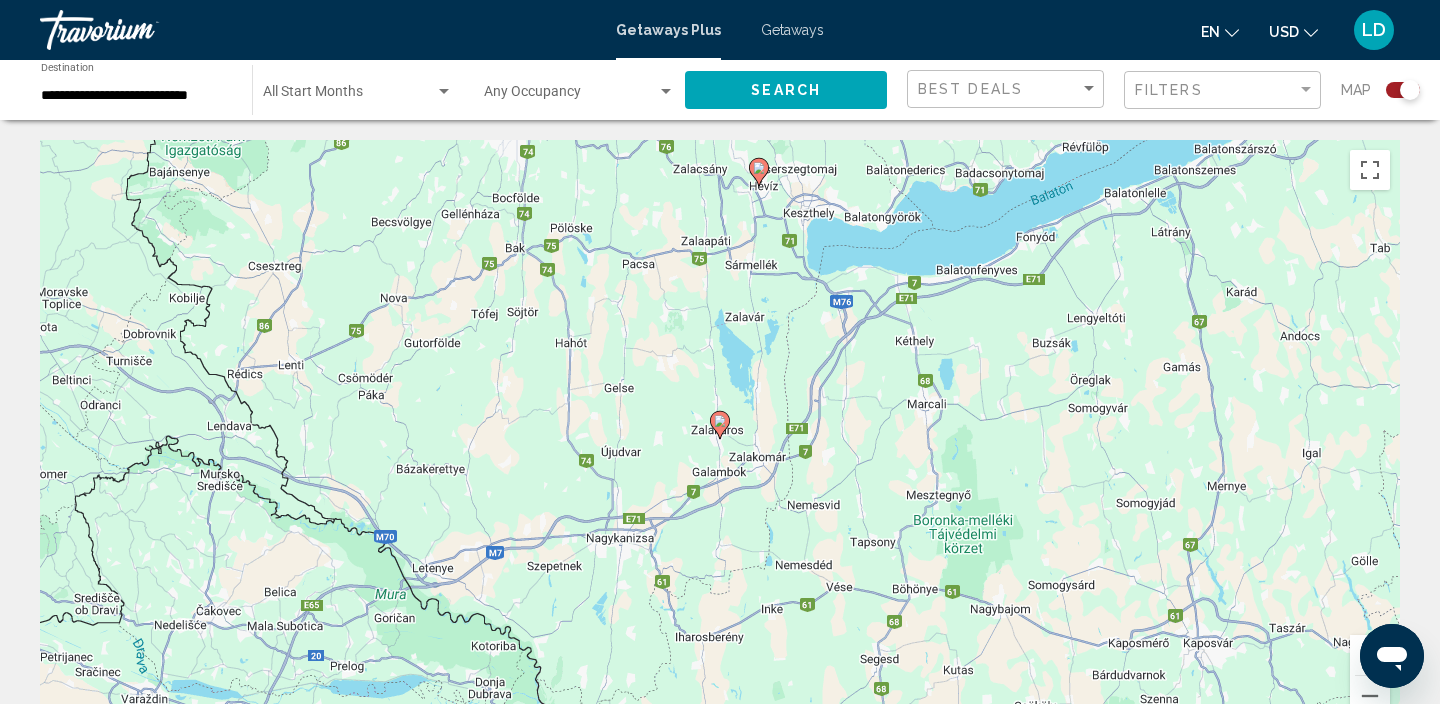 click 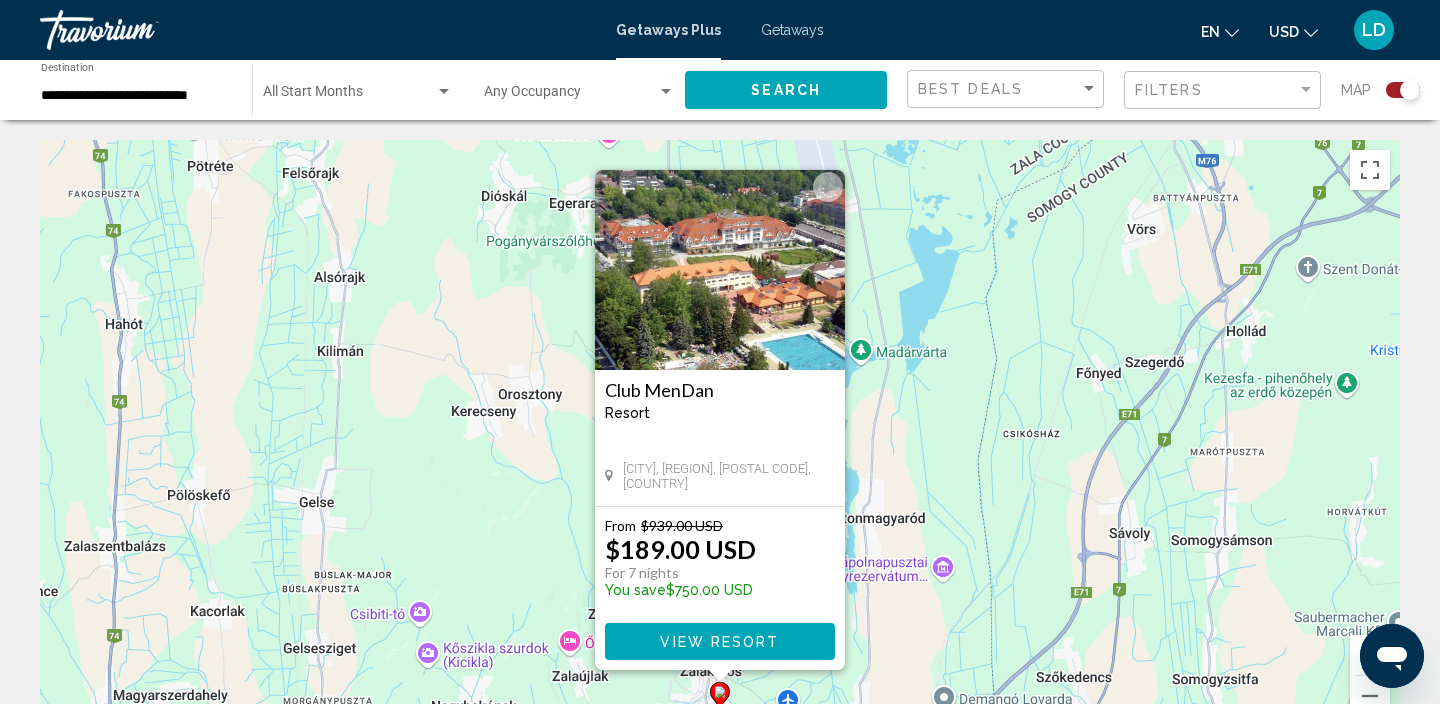 click on "To activate drag with keyboard, press Alt + Enter. Once in keyboard drag state, use the arrow keys to move the marker. To complete the drag, press the Enter key. To cancel, press Escape.  Club MenDan  Resort  -  This is an adults only resort
Zalakaros, Zala, 8749, HUN From $939.00 USD $189.00 USD For 7 nights You save  $750.00 USD  View Resort" at bounding box center (720, 440) 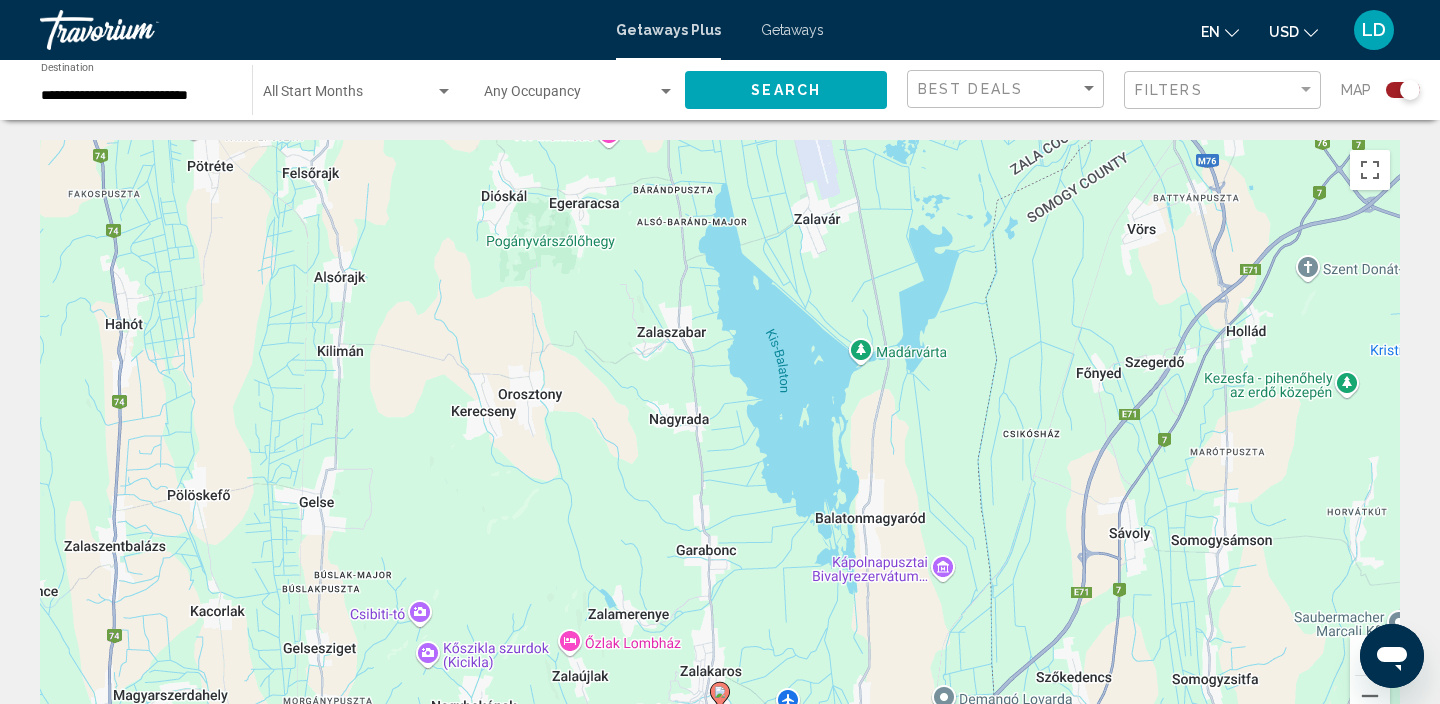 click on "To activate drag with keyboard, press Alt + Enter. Once in keyboard drag state, use the arrow keys to move the marker. To complete the drag, press the Enter key. To cancel, press Escape." at bounding box center (720, 440) 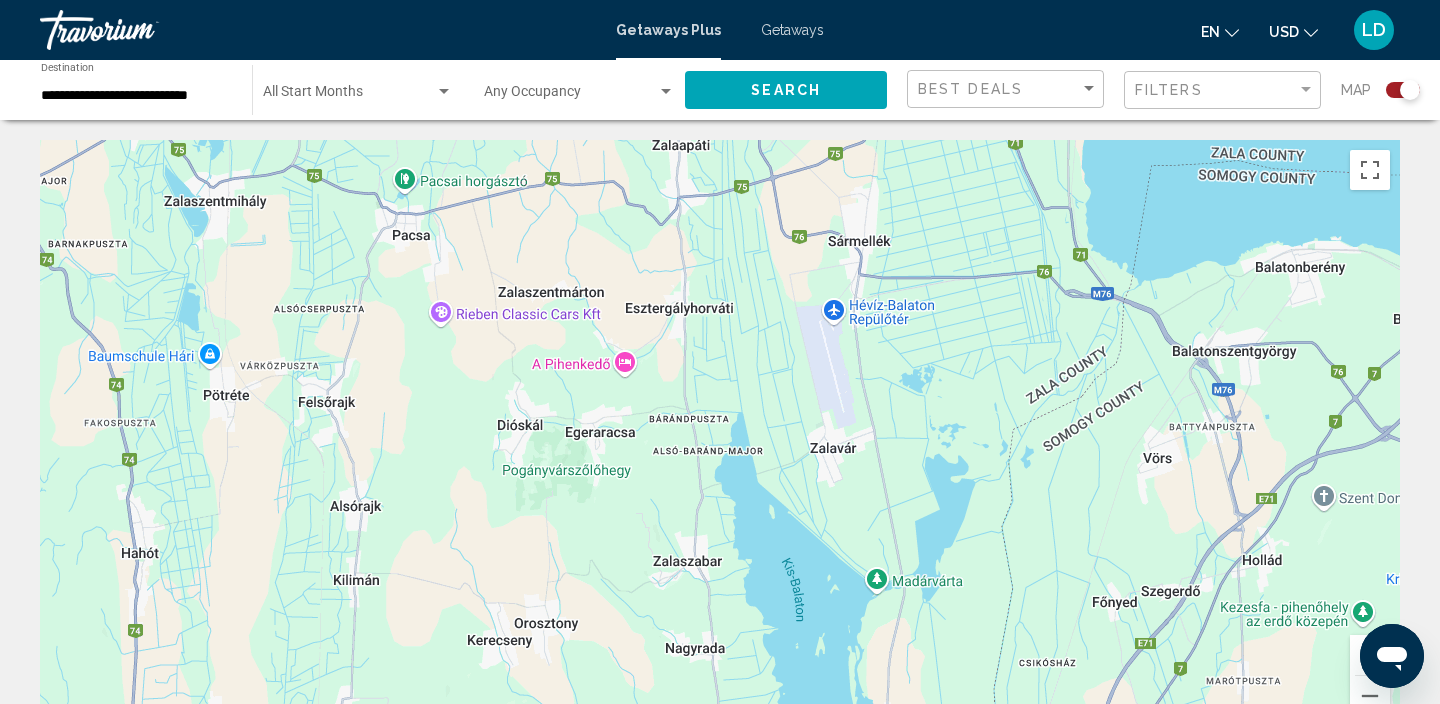 drag, startPoint x: 667, startPoint y: 392, endPoint x: 683, endPoint y: 629, distance: 237.53947 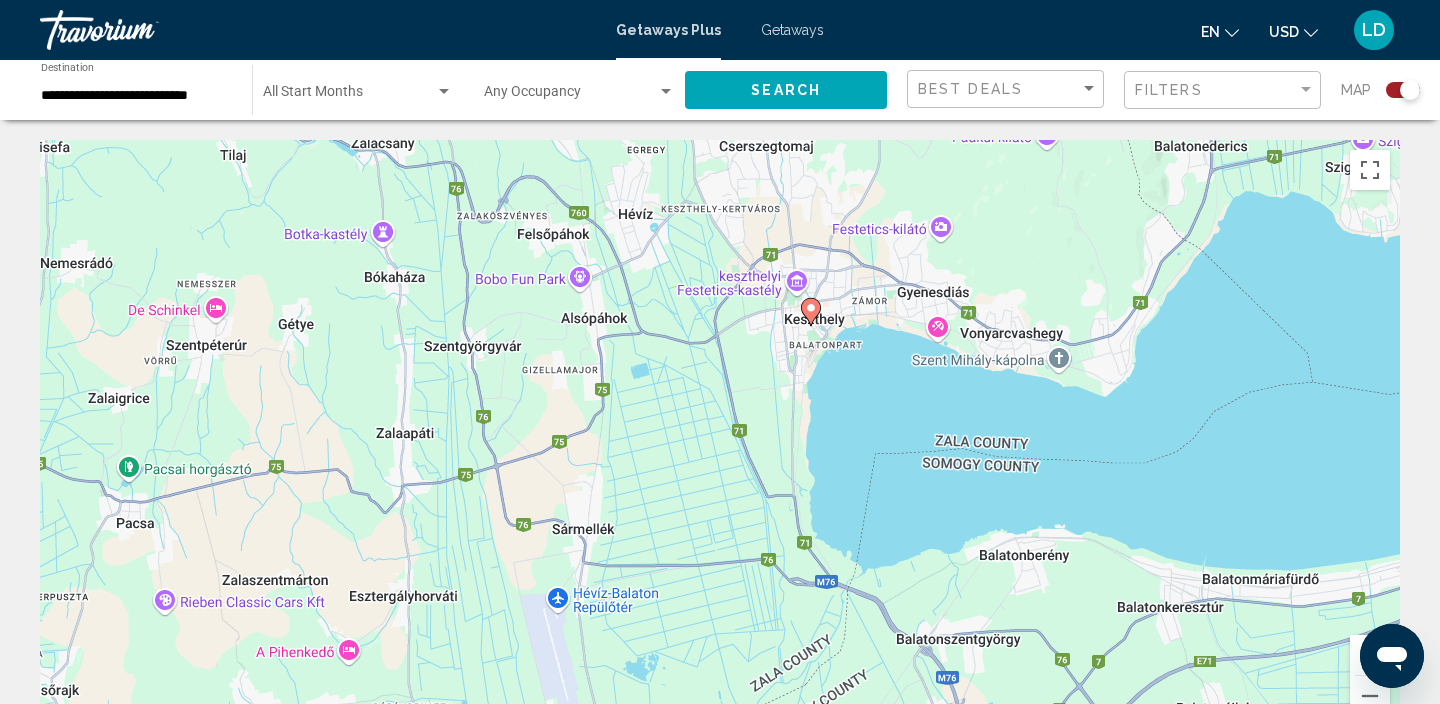 drag, startPoint x: 740, startPoint y: 306, endPoint x: 464, endPoint y: 601, distance: 403.98145 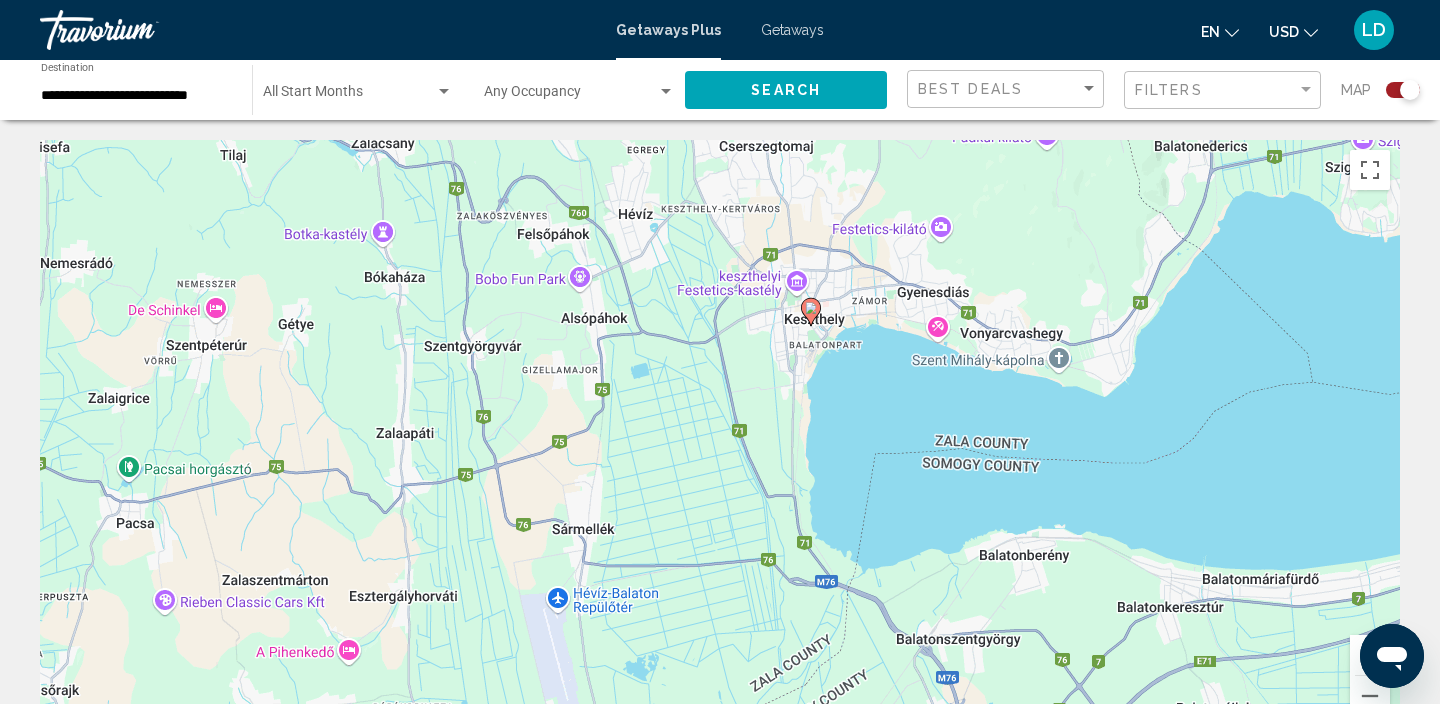 click on "To activate drag with keyboard, press Alt + Enter. Once in keyboard drag state, use the arrow keys to move the marker. To complete the drag, press the Enter key. To cancel, press Escape." at bounding box center [720, 440] 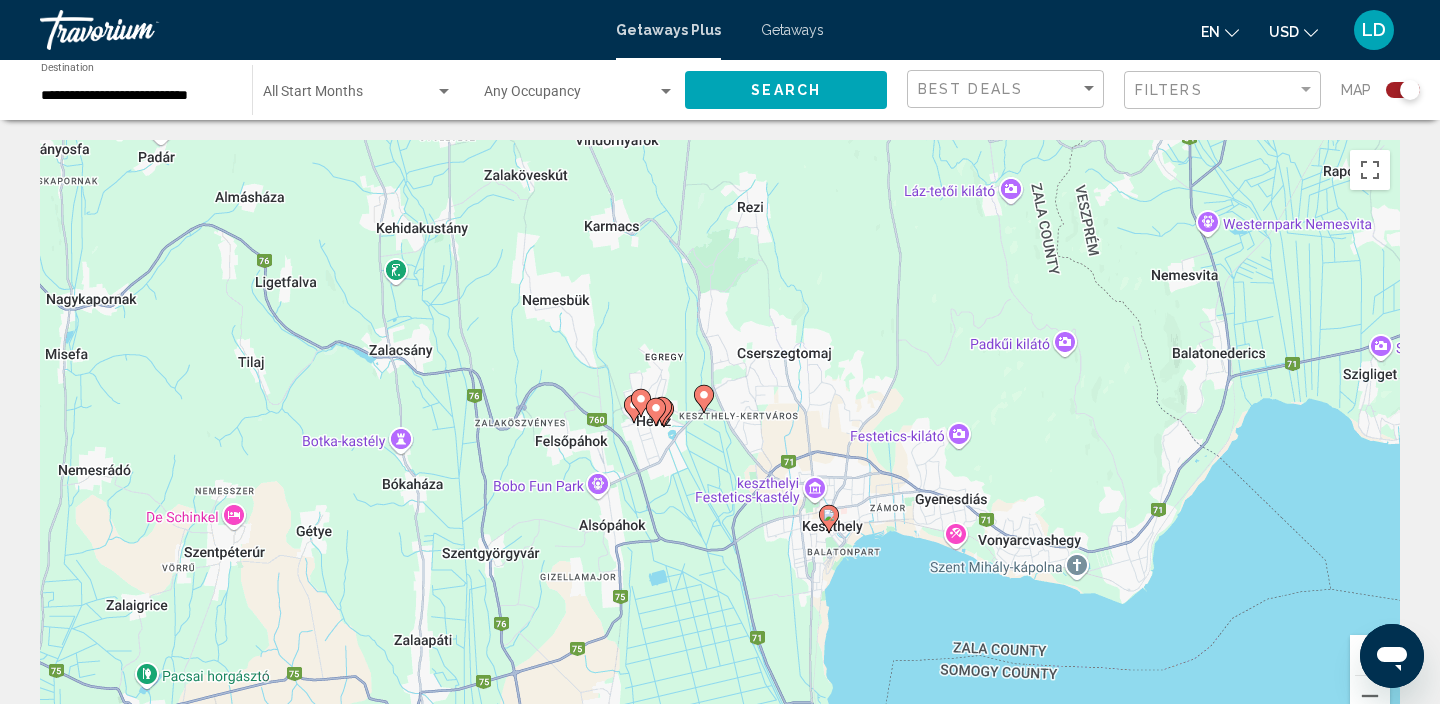 drag, startPoint x: 653, startPoint y: 274, endPoint x: 672, endPoint y: 484, distance: 210.85777 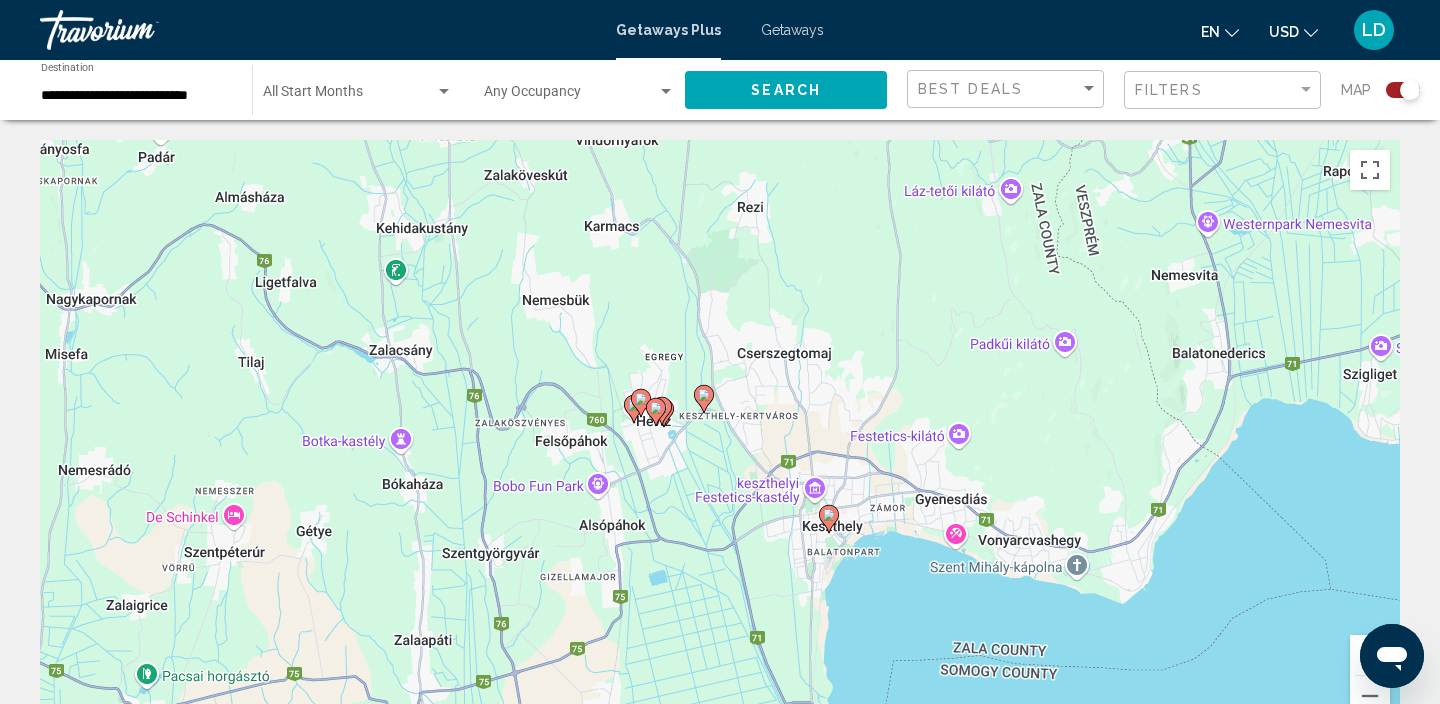 click on "To activate drag with keyboard, press Alt + Enter. Once in keyboard drag state, use the arrow keys to move the marker. To complete the drag, press the Enter key. To cancel, press Escape." at bounding box center (720, 440) 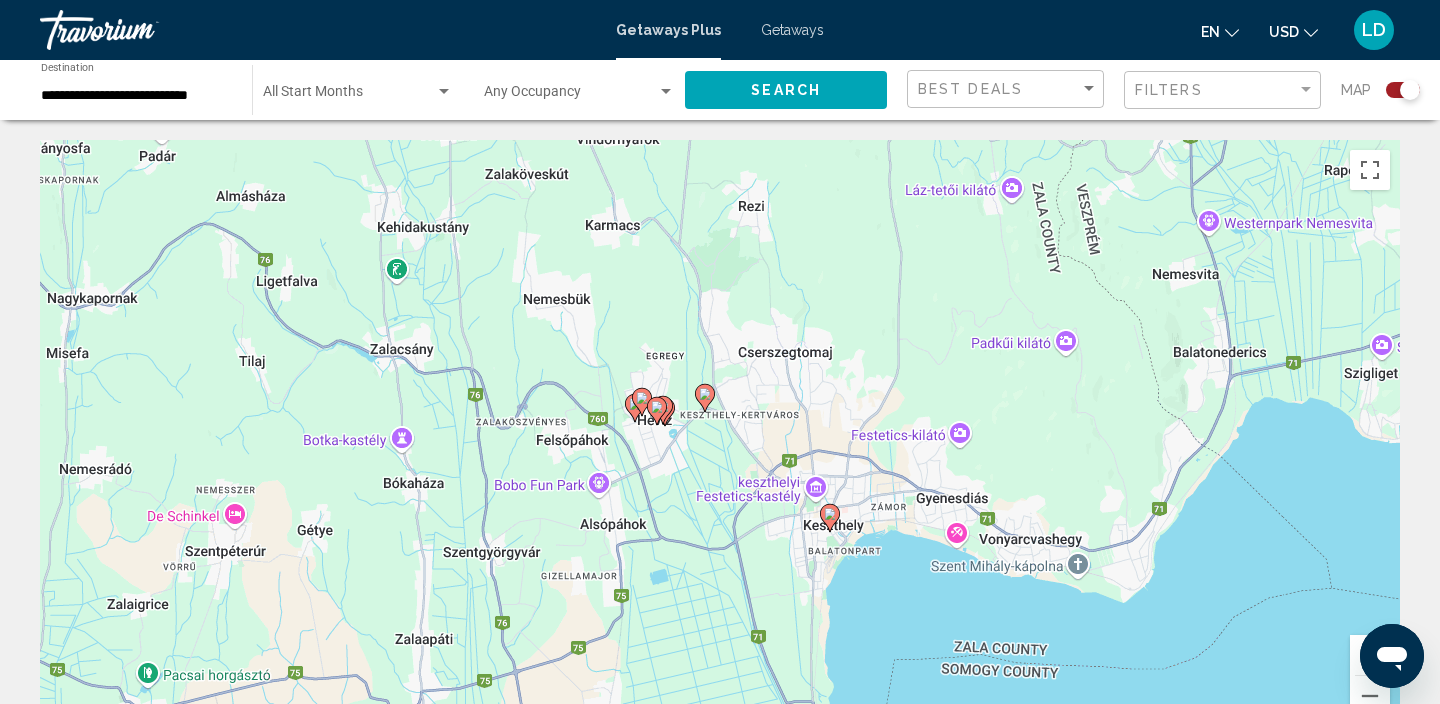 click 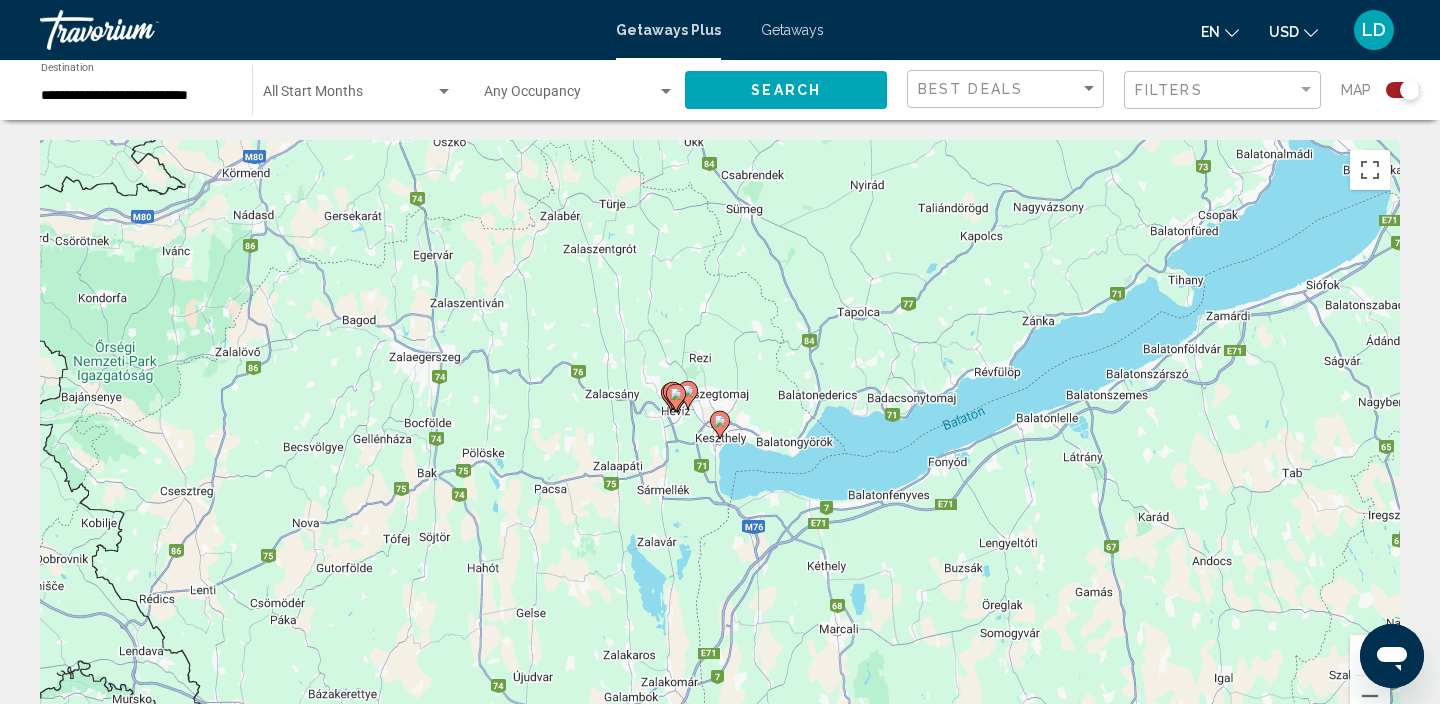 click 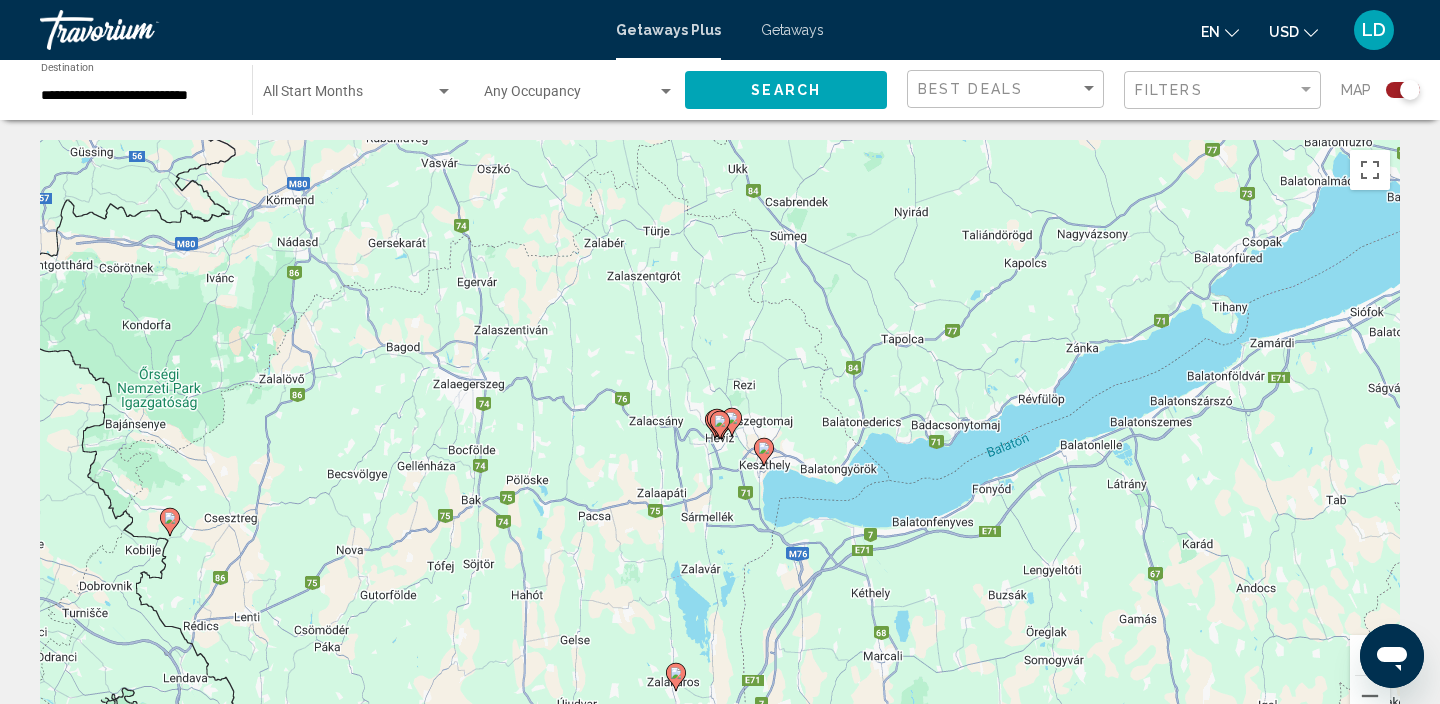 click 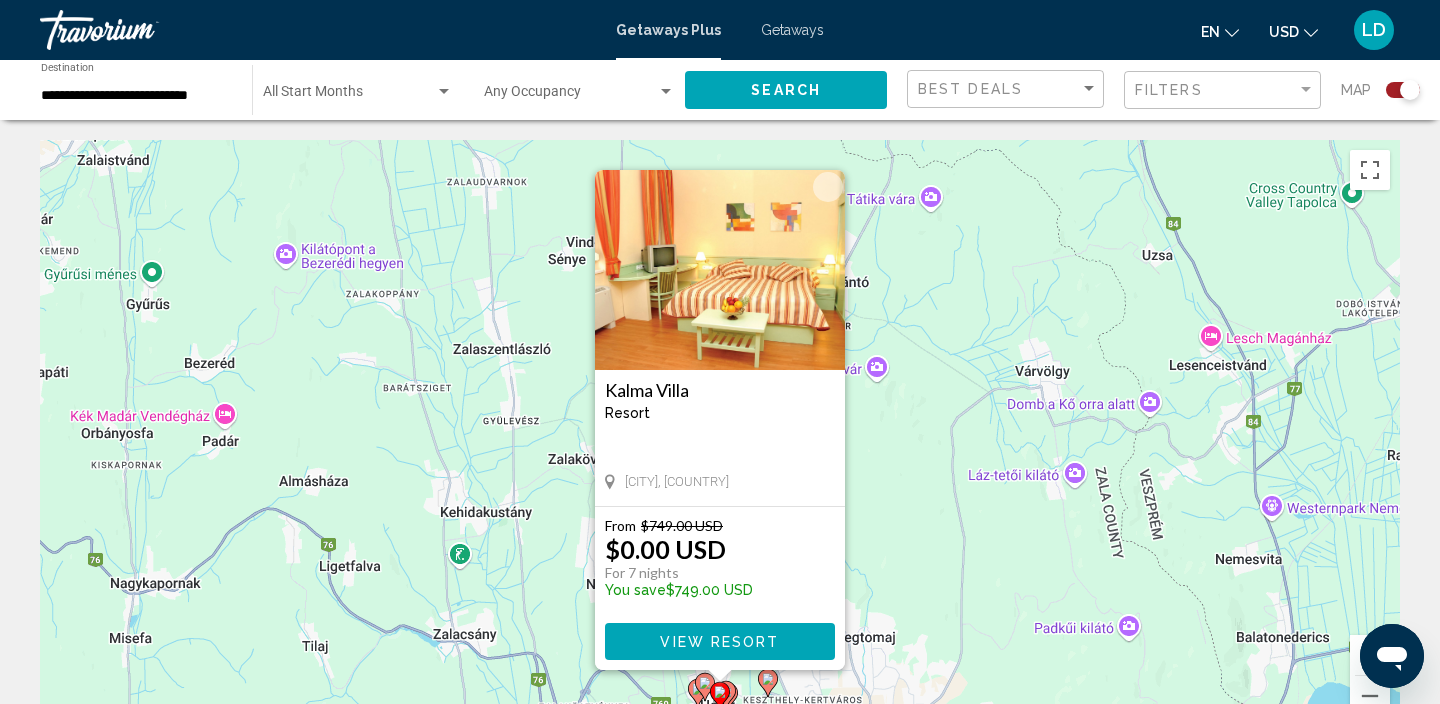 click on "From $749.00 USD $0.00 USD For 7 nights You save  $749.00 USD" at bounding box center [720, 562] 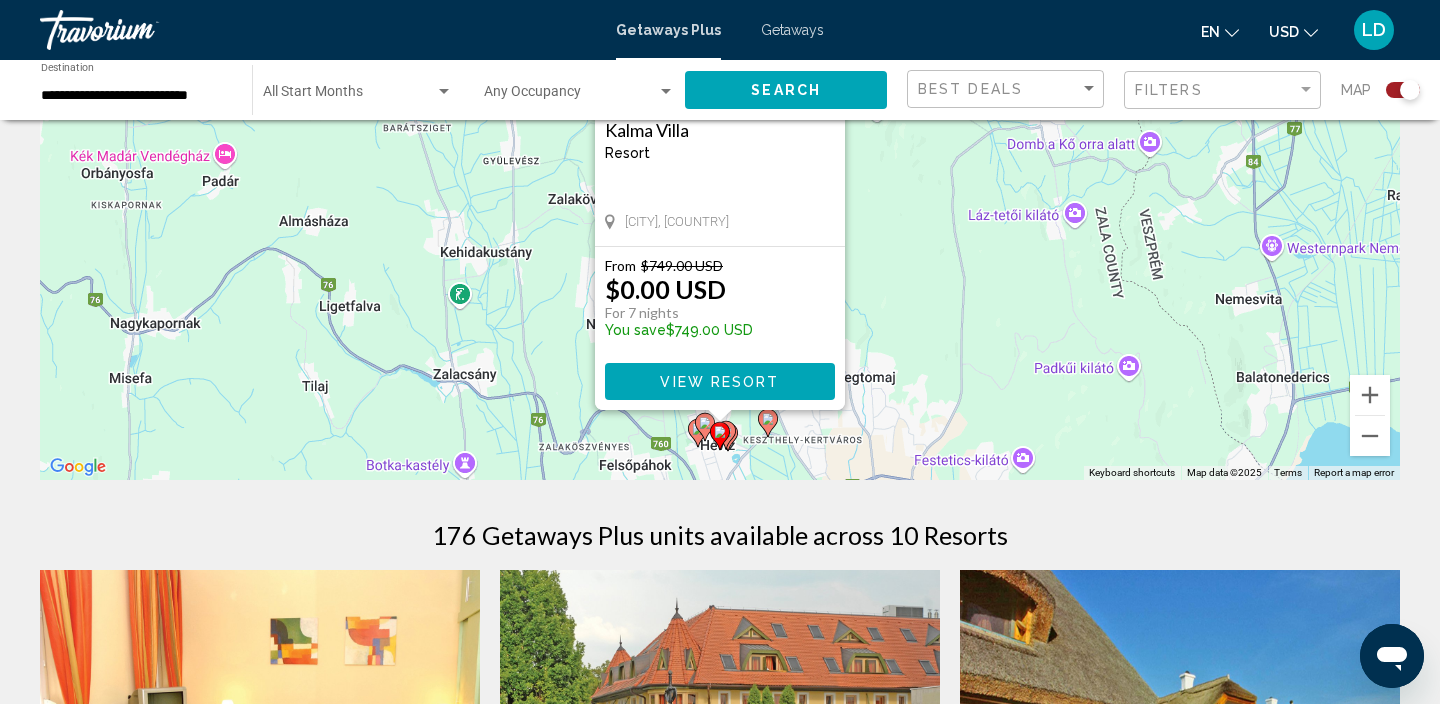 scroll, scrollTop: 262, scrollLeft: 0, axis: vertical 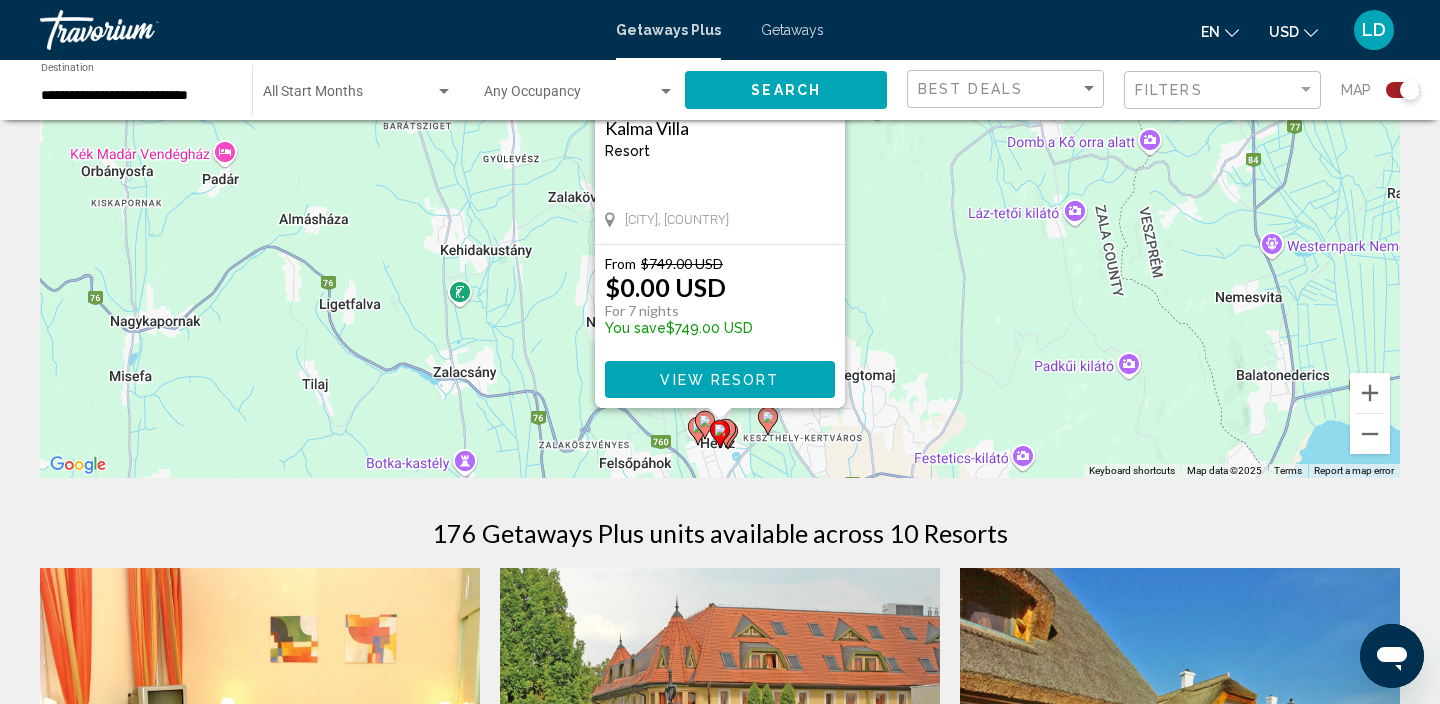 click 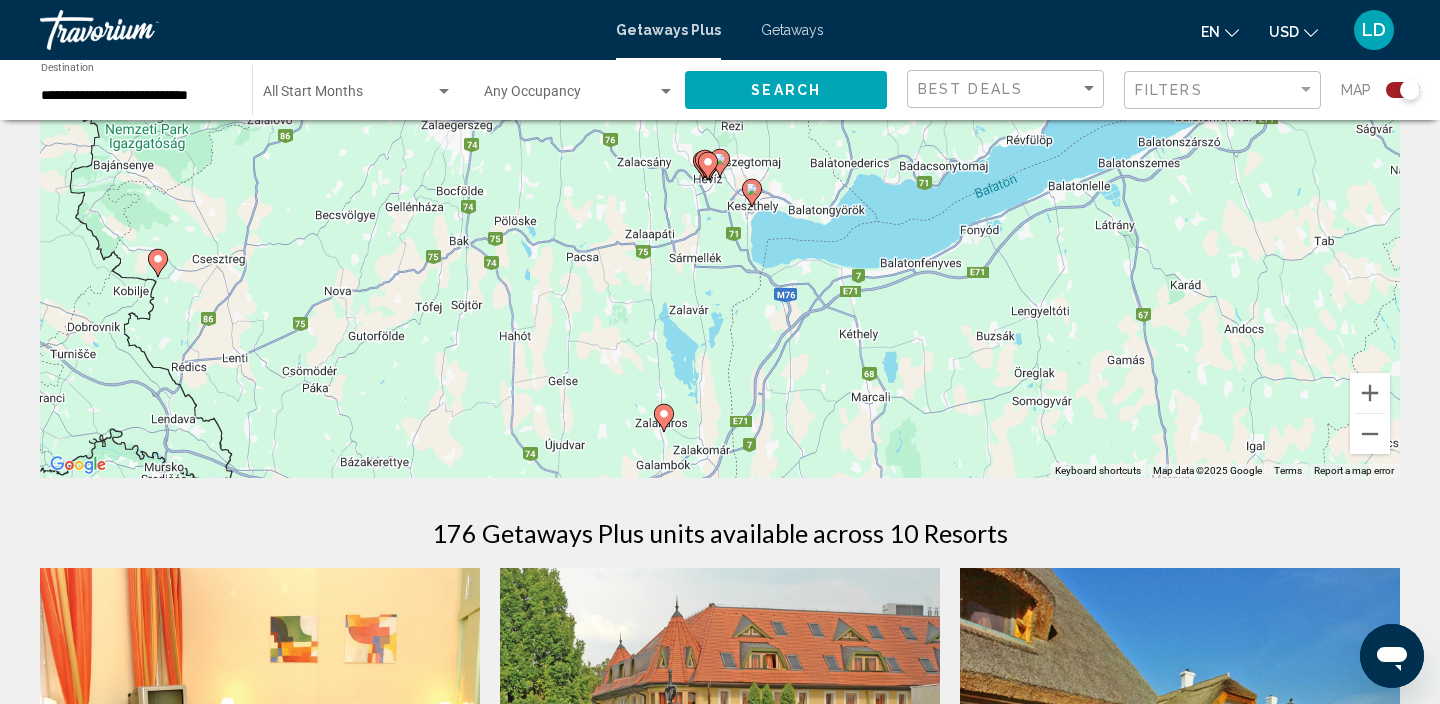 click 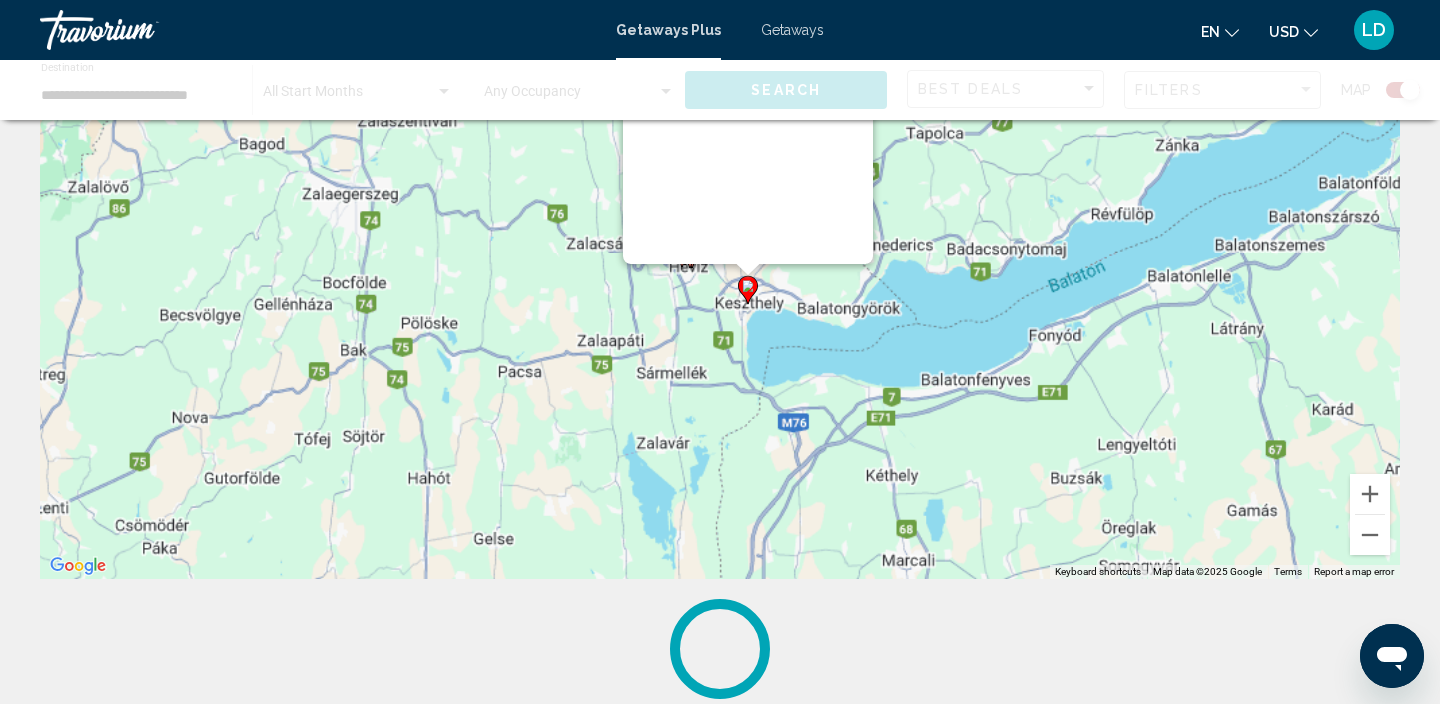 scroll, scrollTop: 0, scrollLeft: 0, axis: both 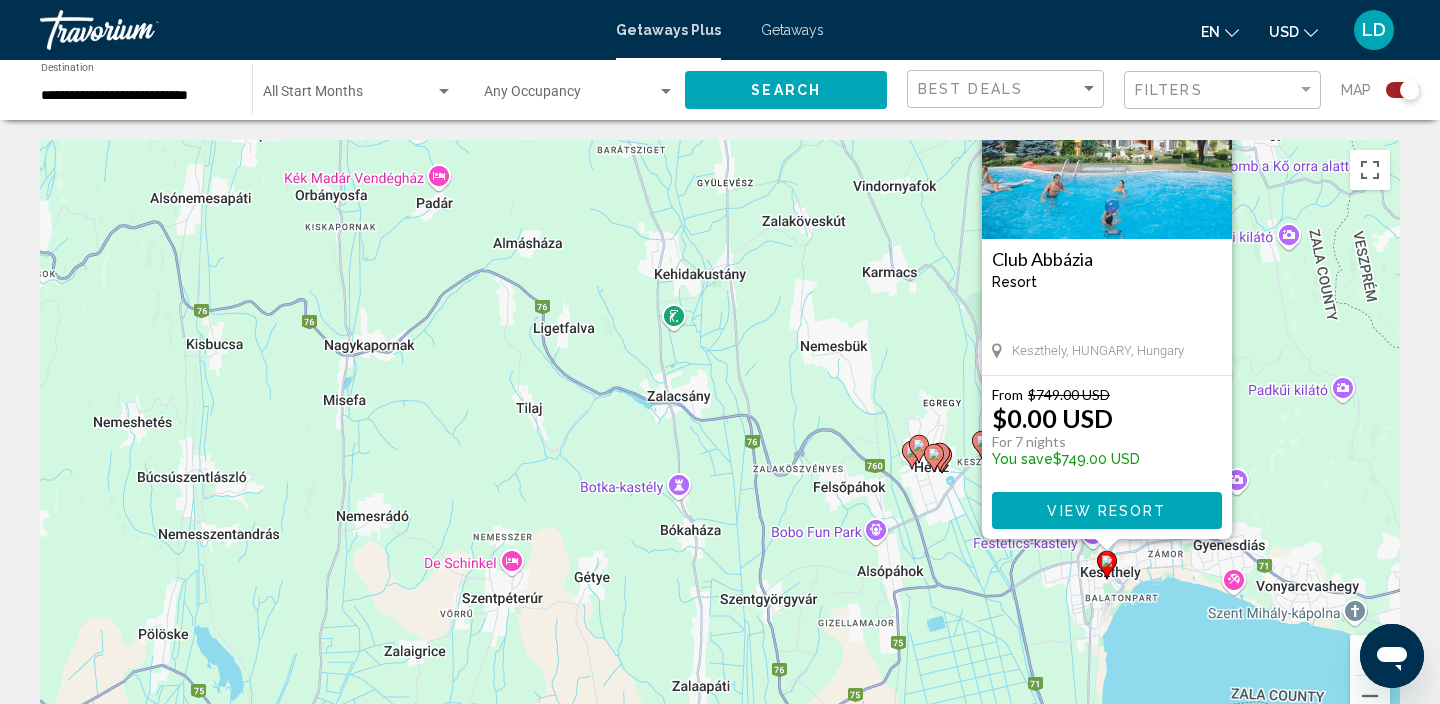 drag, startPoint x: 432, startPoint y: 547, endPoint x: 856, endPoint y: 408, distance: 446.20288 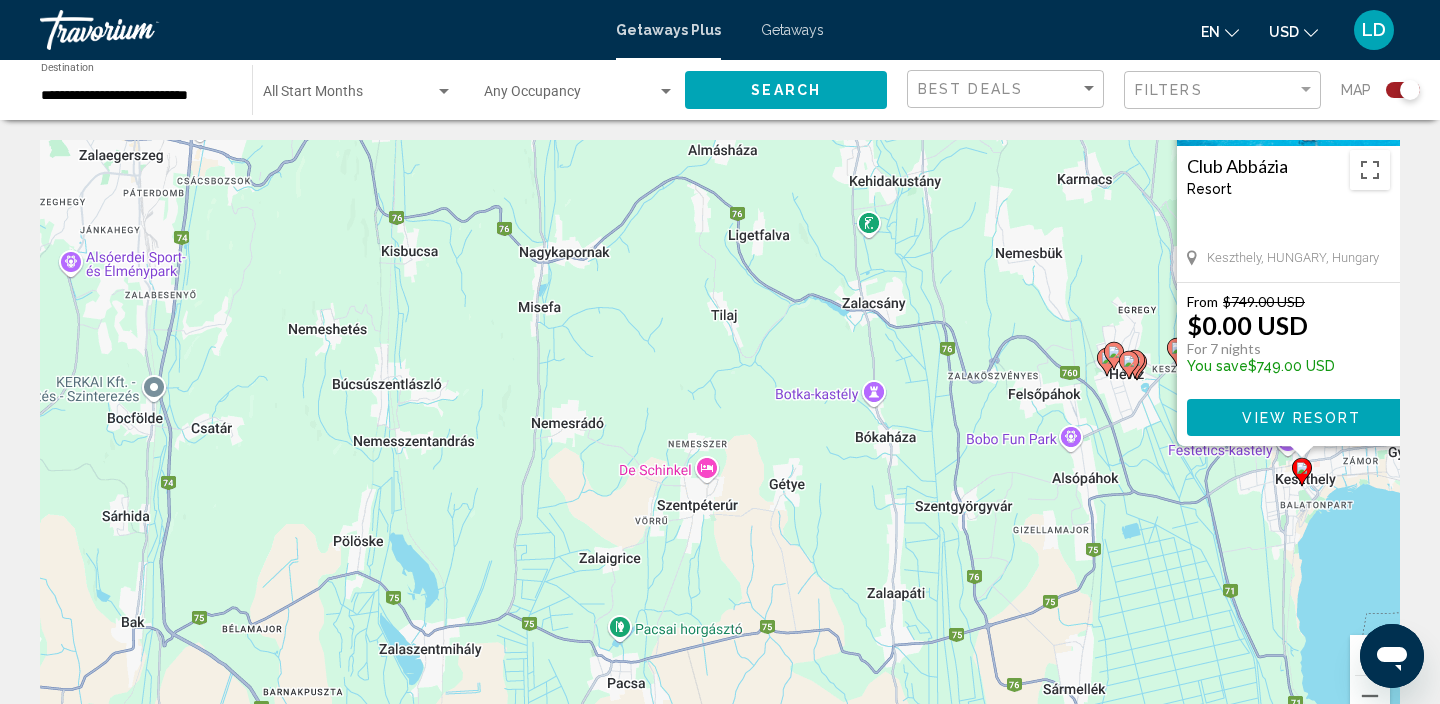 drag, startPoint x: 448, startPoint y: 485, endPoint x: 806, endPoint y: 302, distance: 402.06094 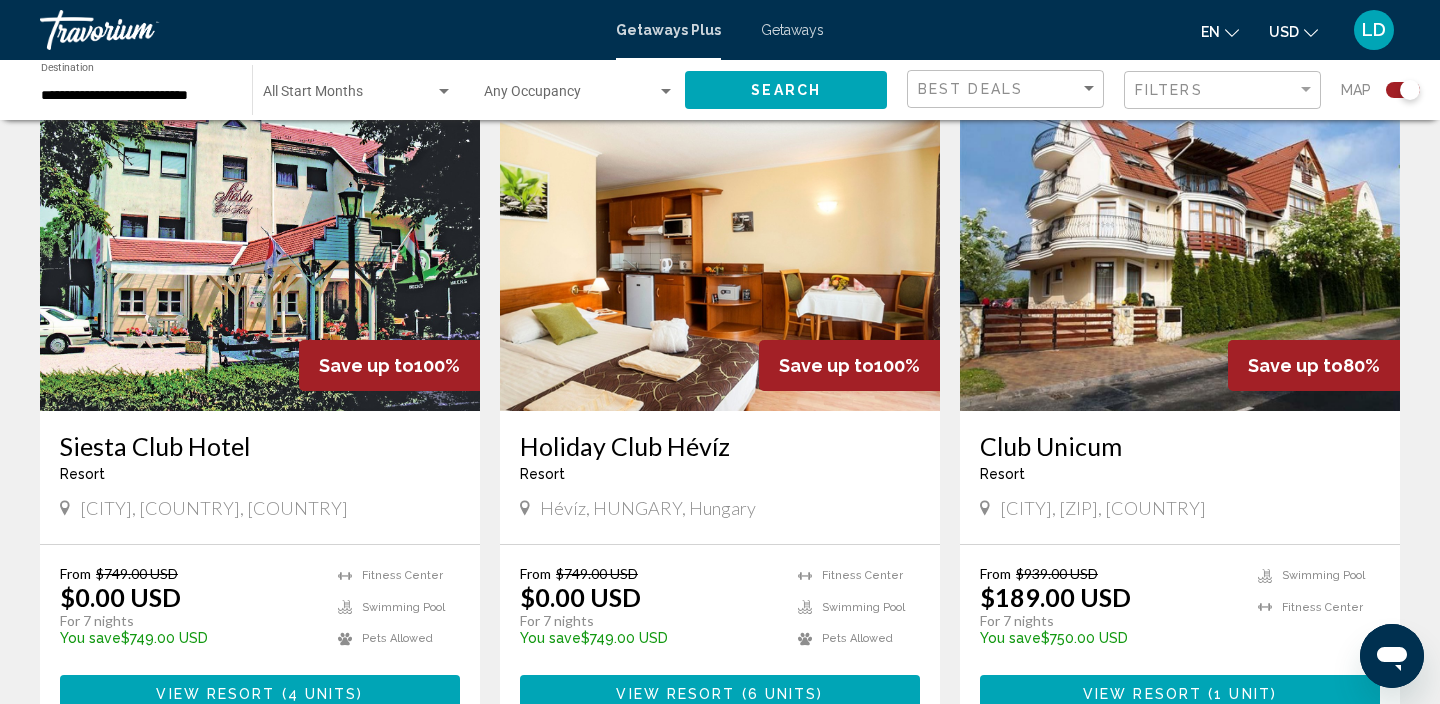 scroll, scrollTop: 2105, scrollLeft: 0, axis: vertical 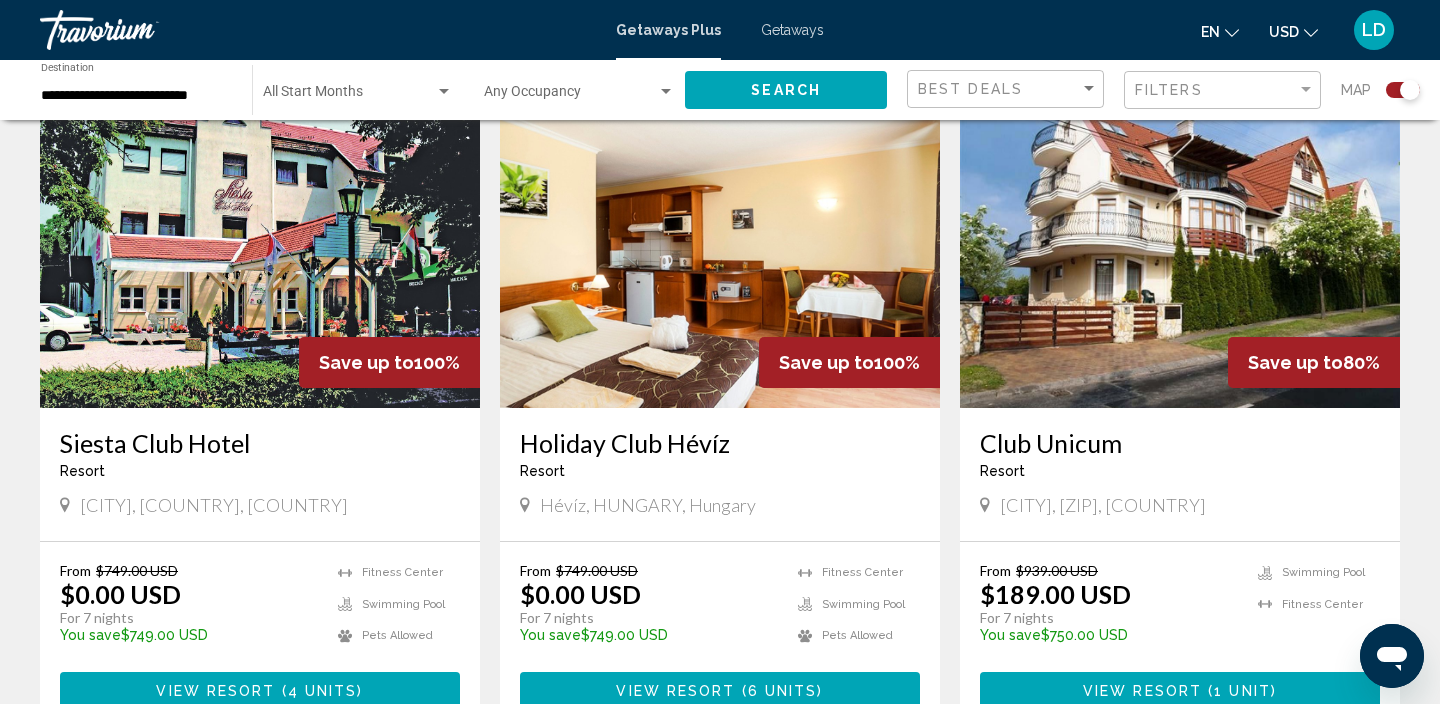 click at bounding box center (720, 248) 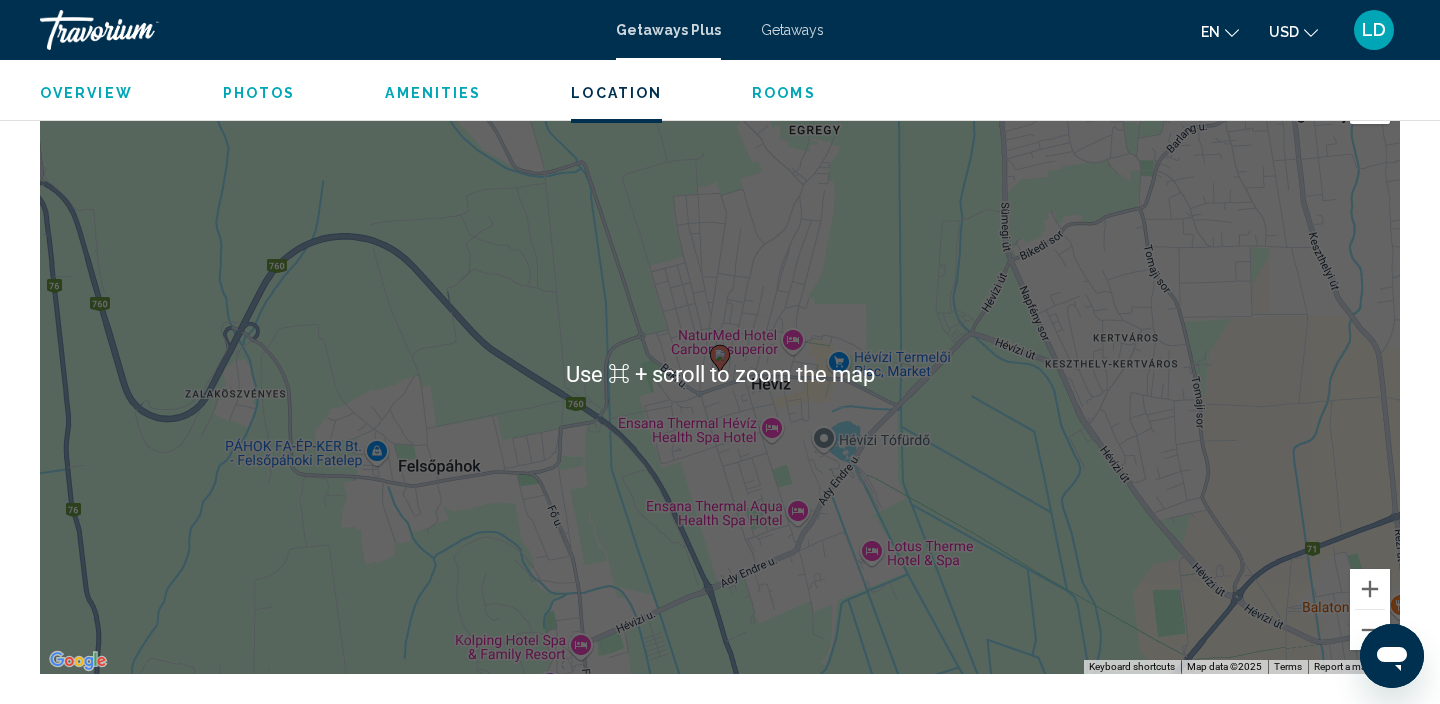 scroll, scrollTop: 2990, scrollLeft: 0, axis: vertical 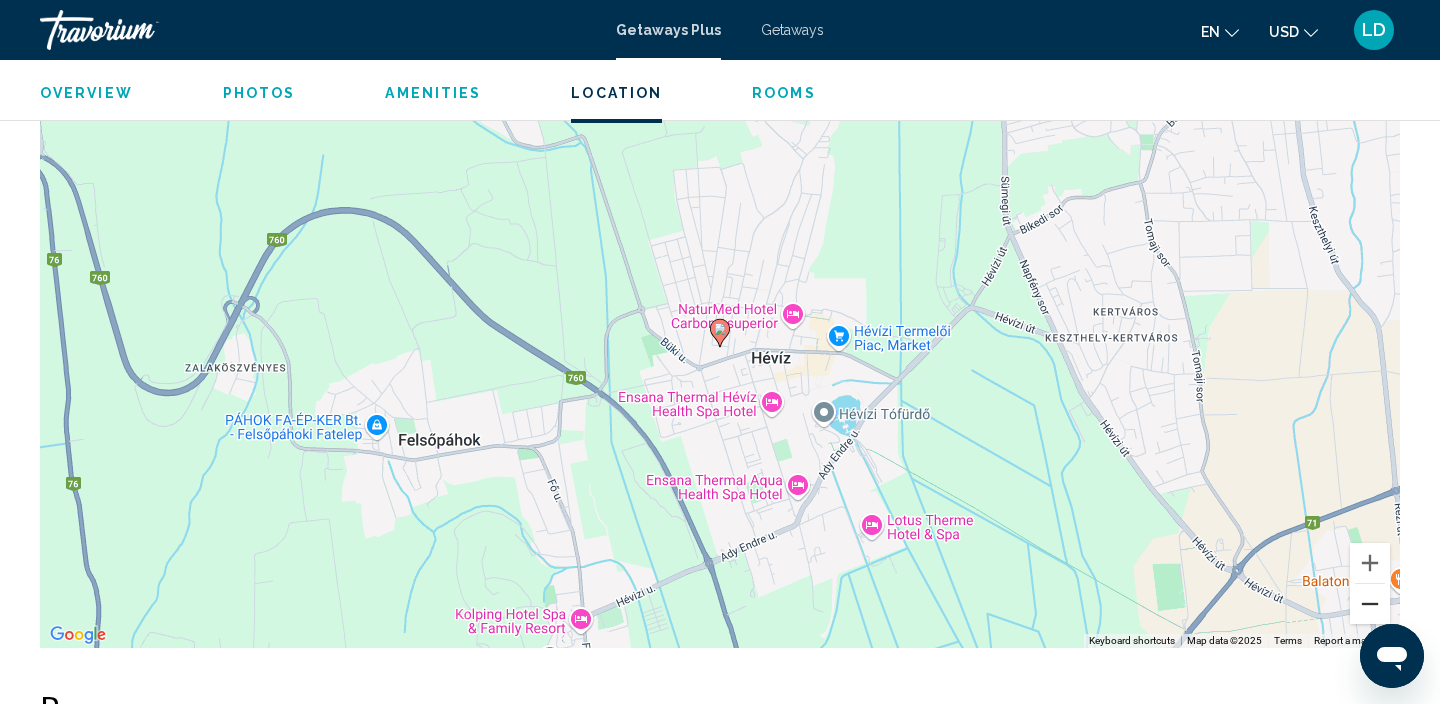 click at bounding box center [1370, 604] 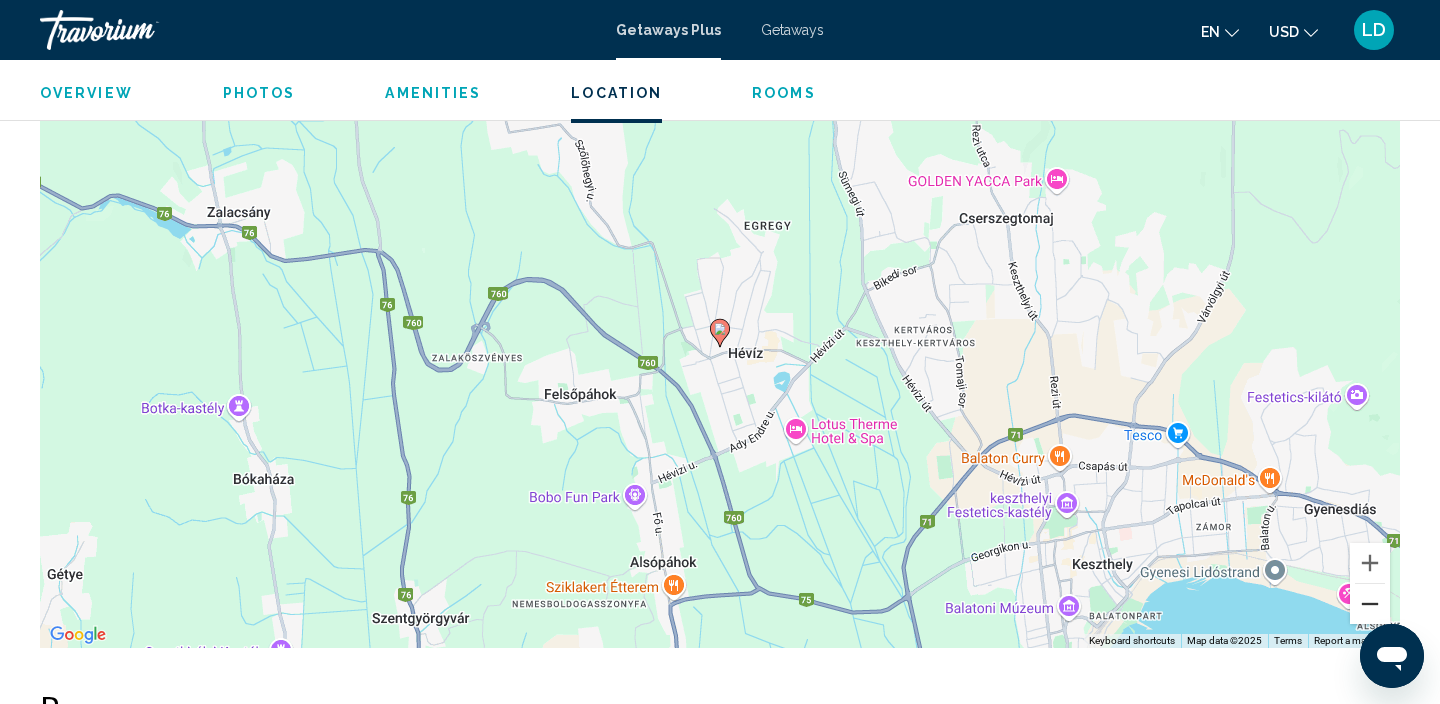 click at bounding box center (1370, 604) 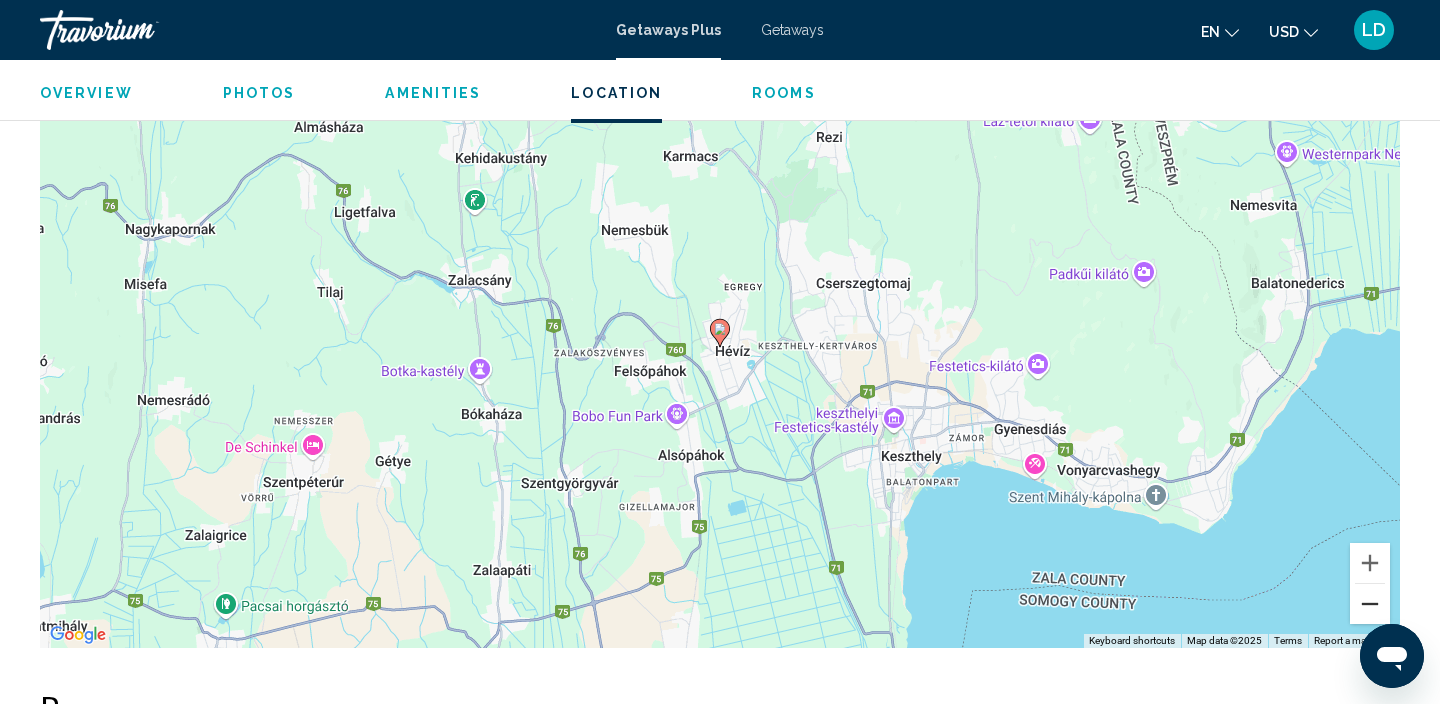 click at bounding box center [1370, 604] 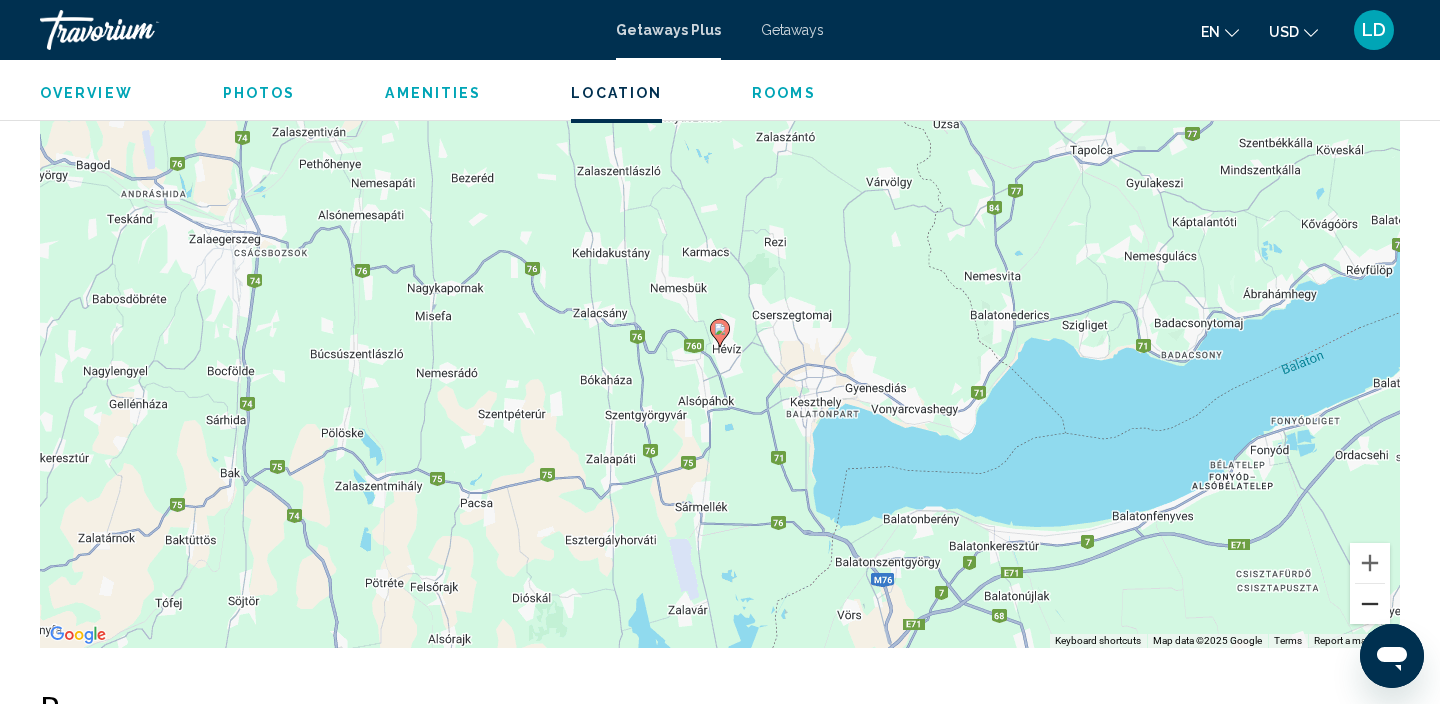 click at bounding box center [1370, 604] 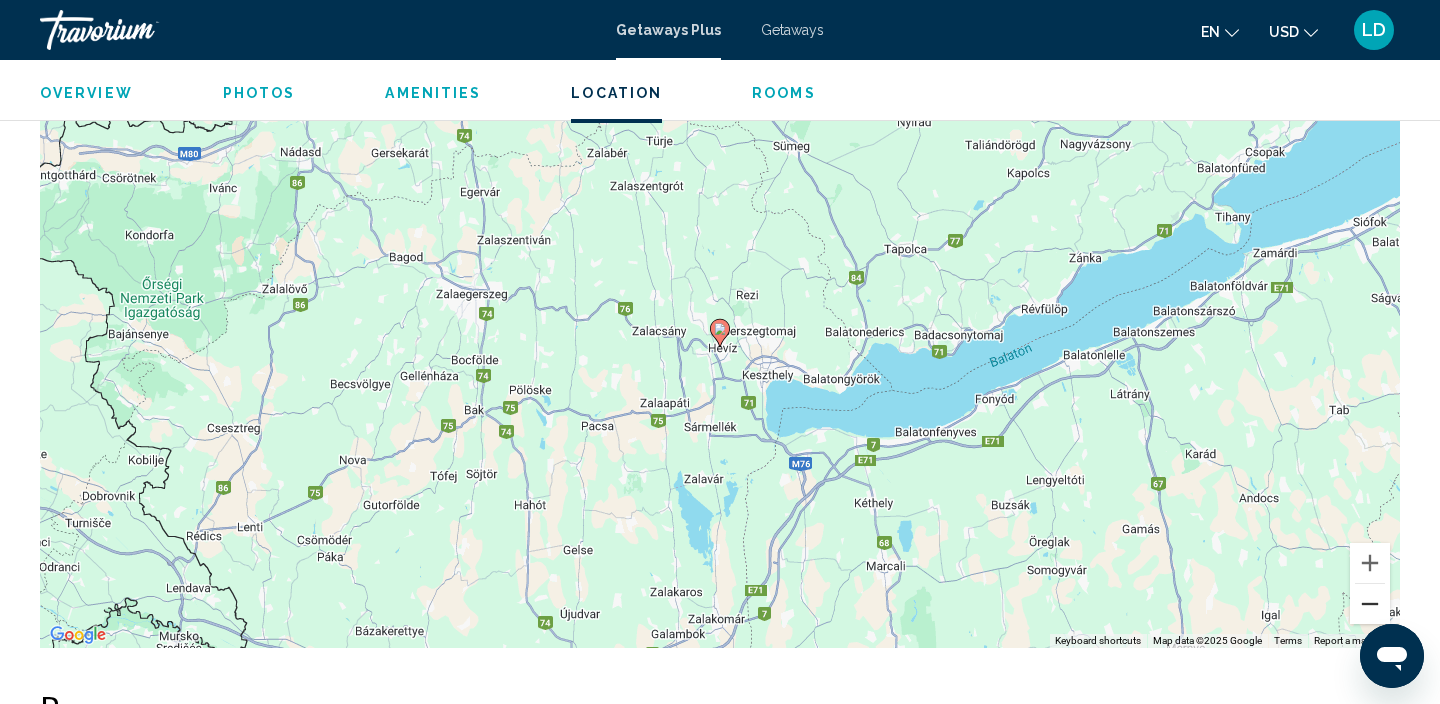 click at bounding box center [1370, 604] 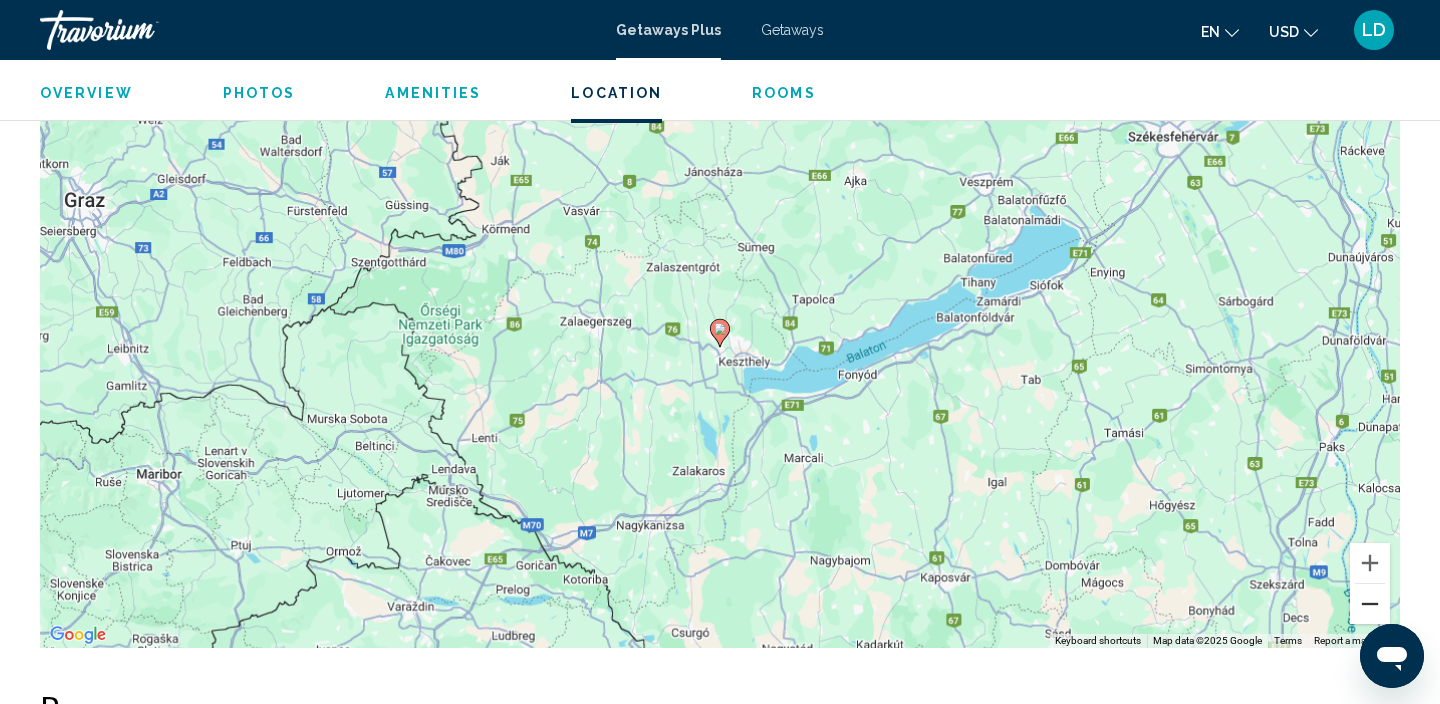 click at bounding box center [1370, 604] 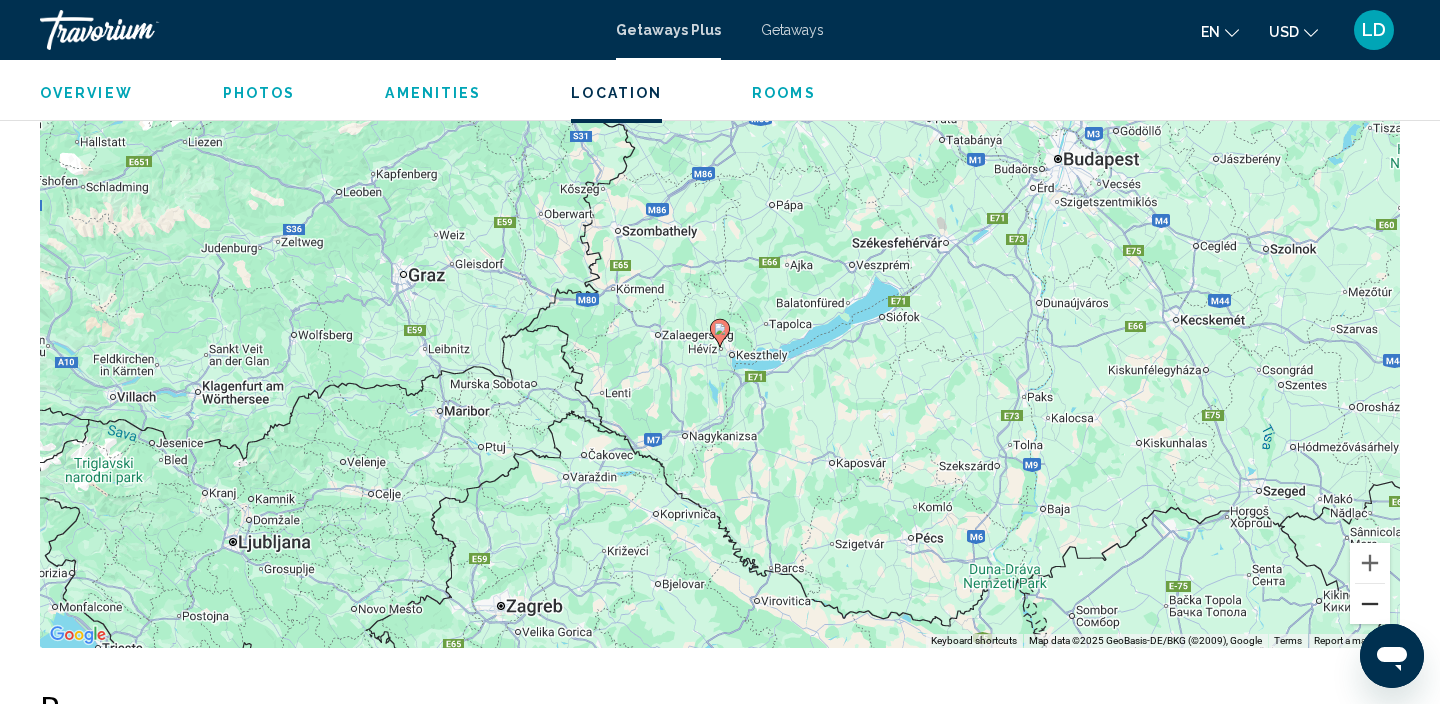 click at bounding box center (1370, 604) 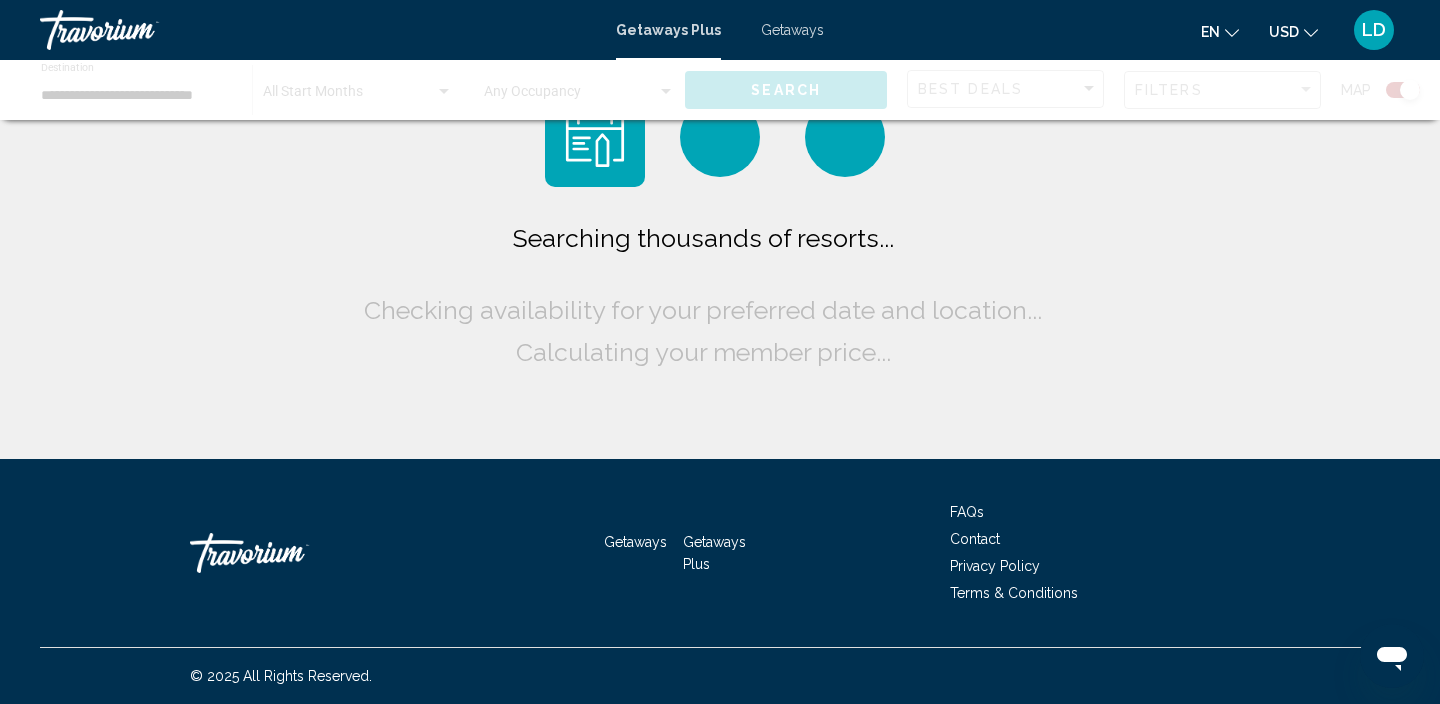 scroll, scrollTop: 0, scrollLeft: 0, axis: both 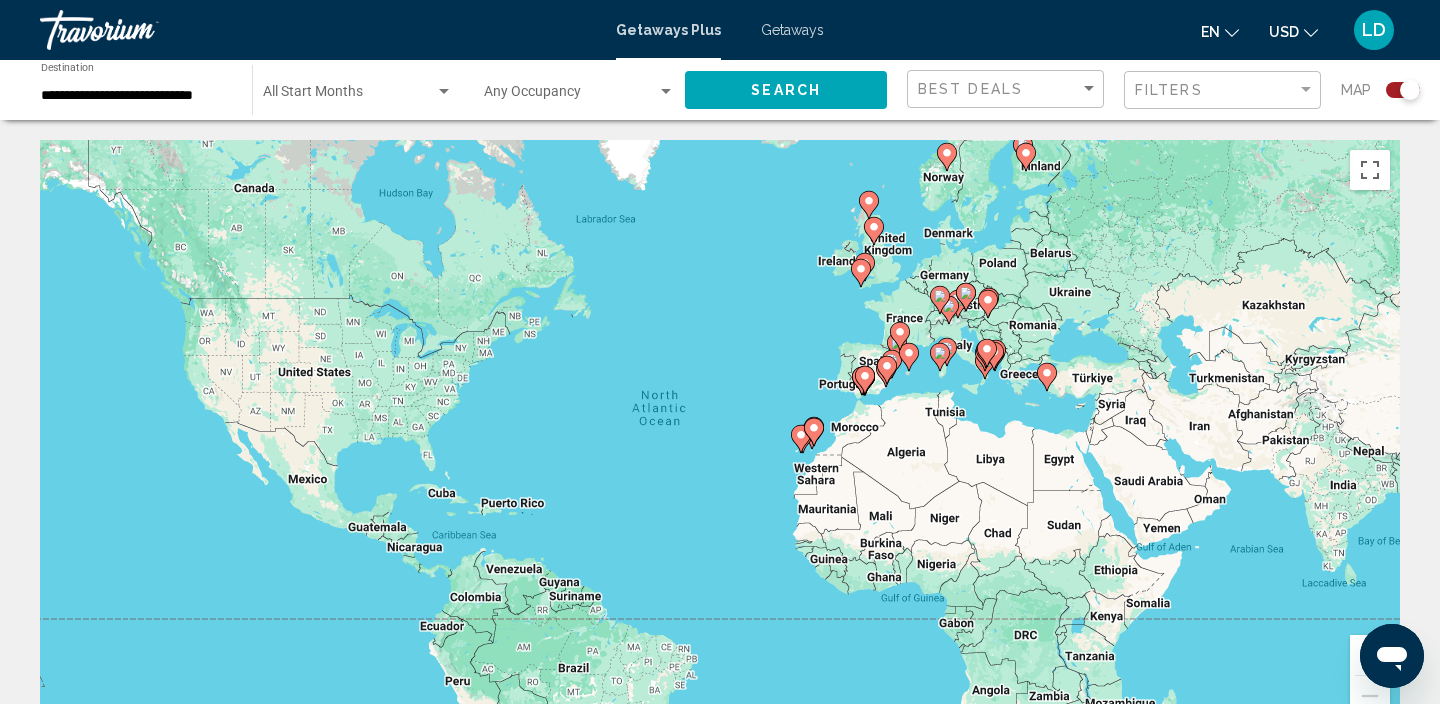 click at bounding box center [996, 354] 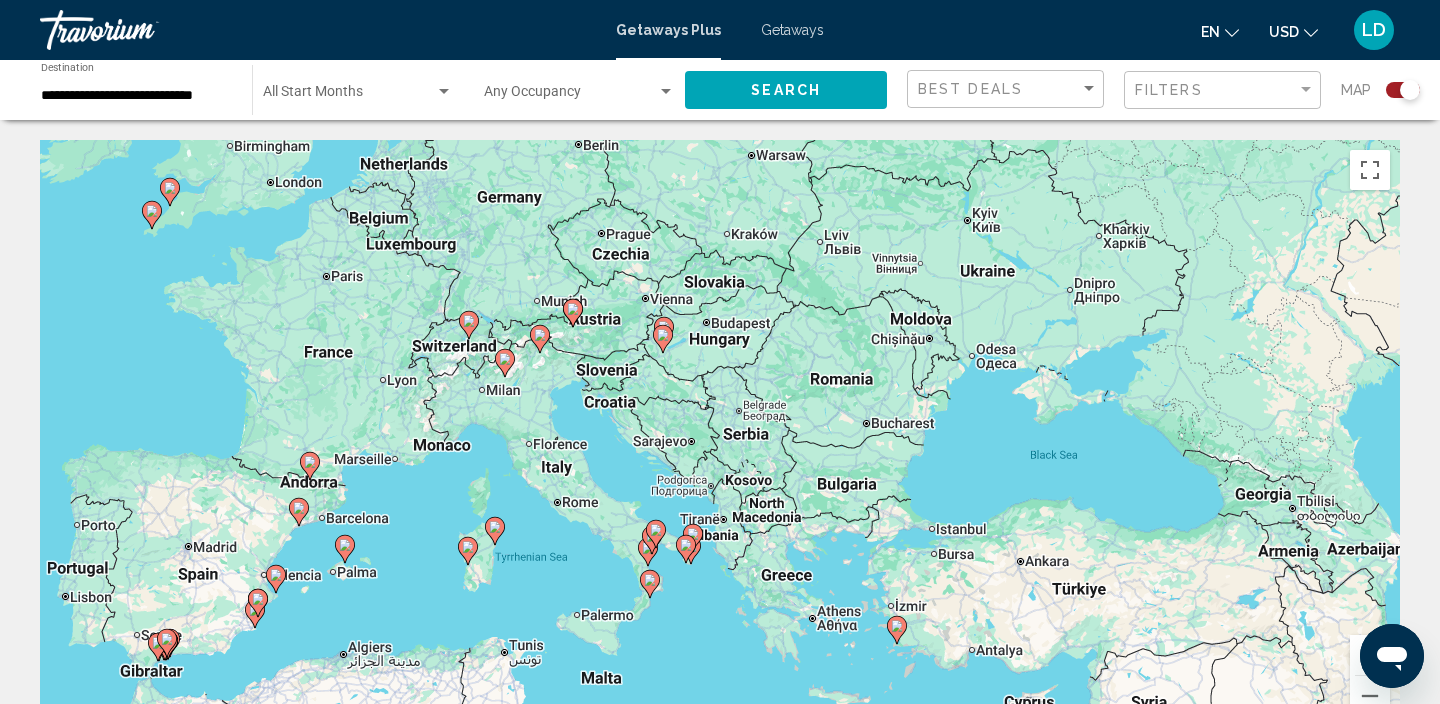 drag, startPoint x: 644, startPoint y: 433, endPoint x: 617, endPoint y: 548, distance: 118.12705 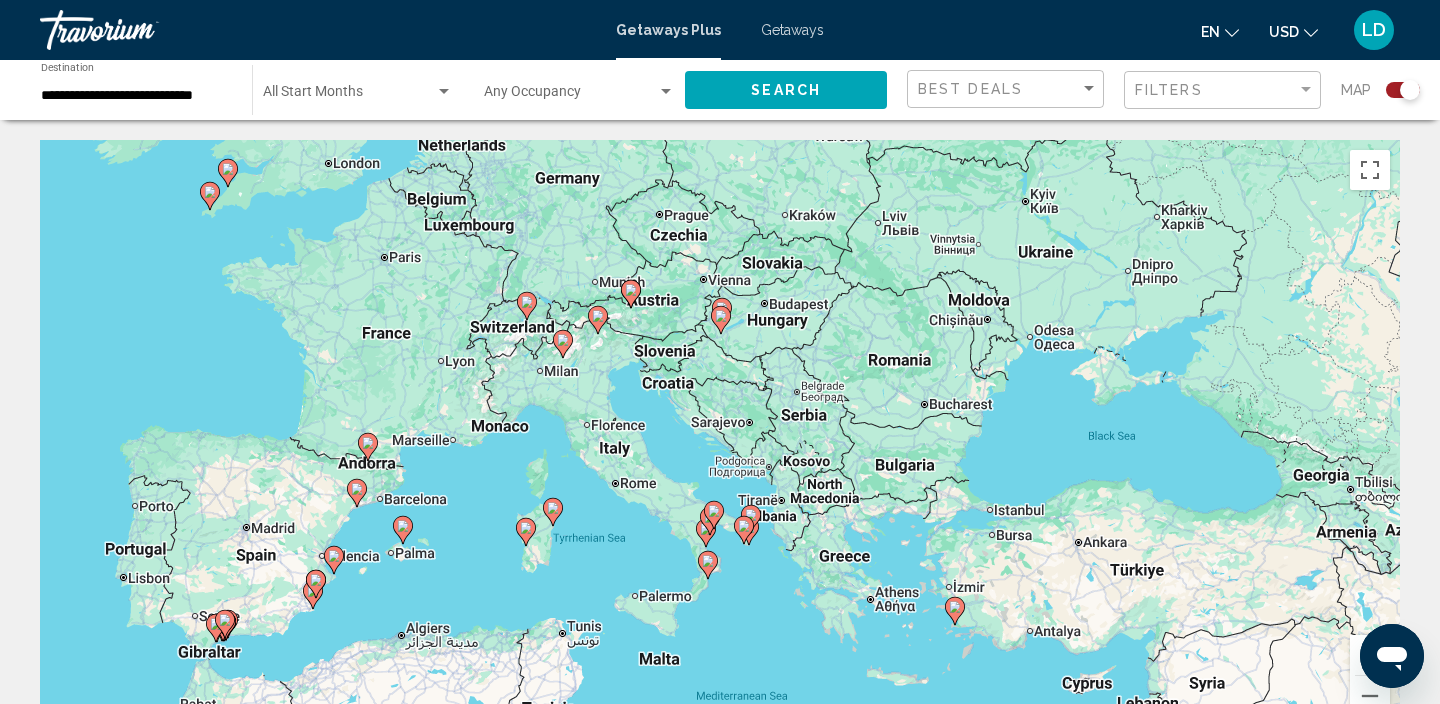 drag, startPoint x: 401, startPoint y: 498, endPoint x: 463, endPoint y: 479, distance: 64.84597 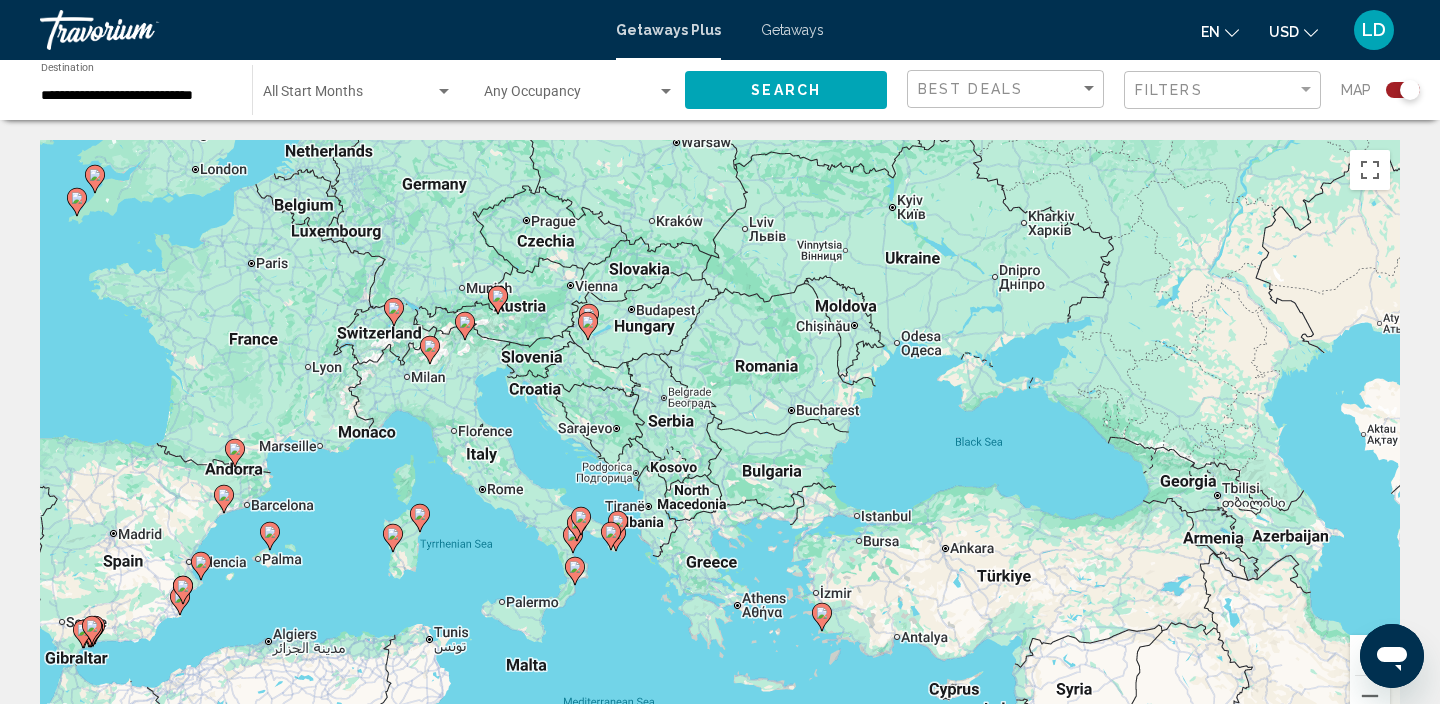 drag, startPoint x: 475, startPoint y: 523, endPoint x: 335, endPoint y: 529, distance: 140.12851 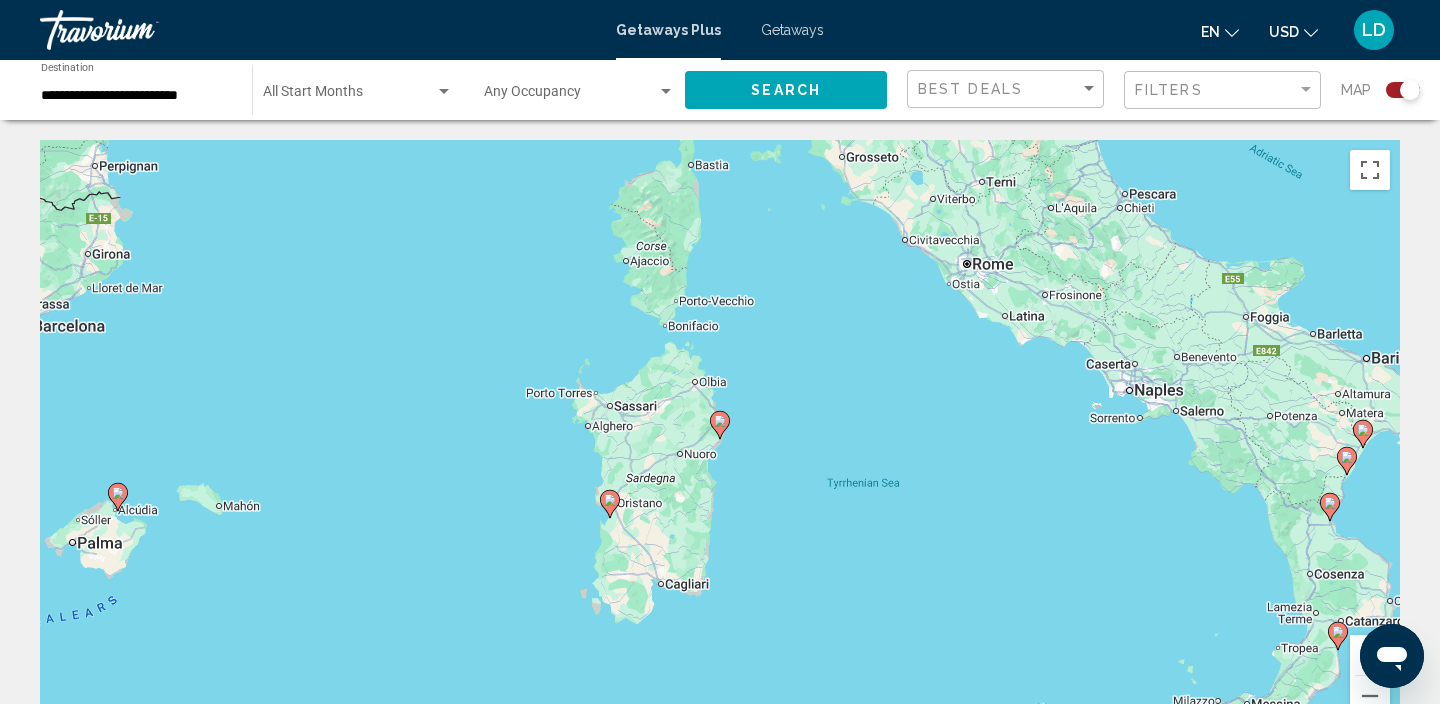 click 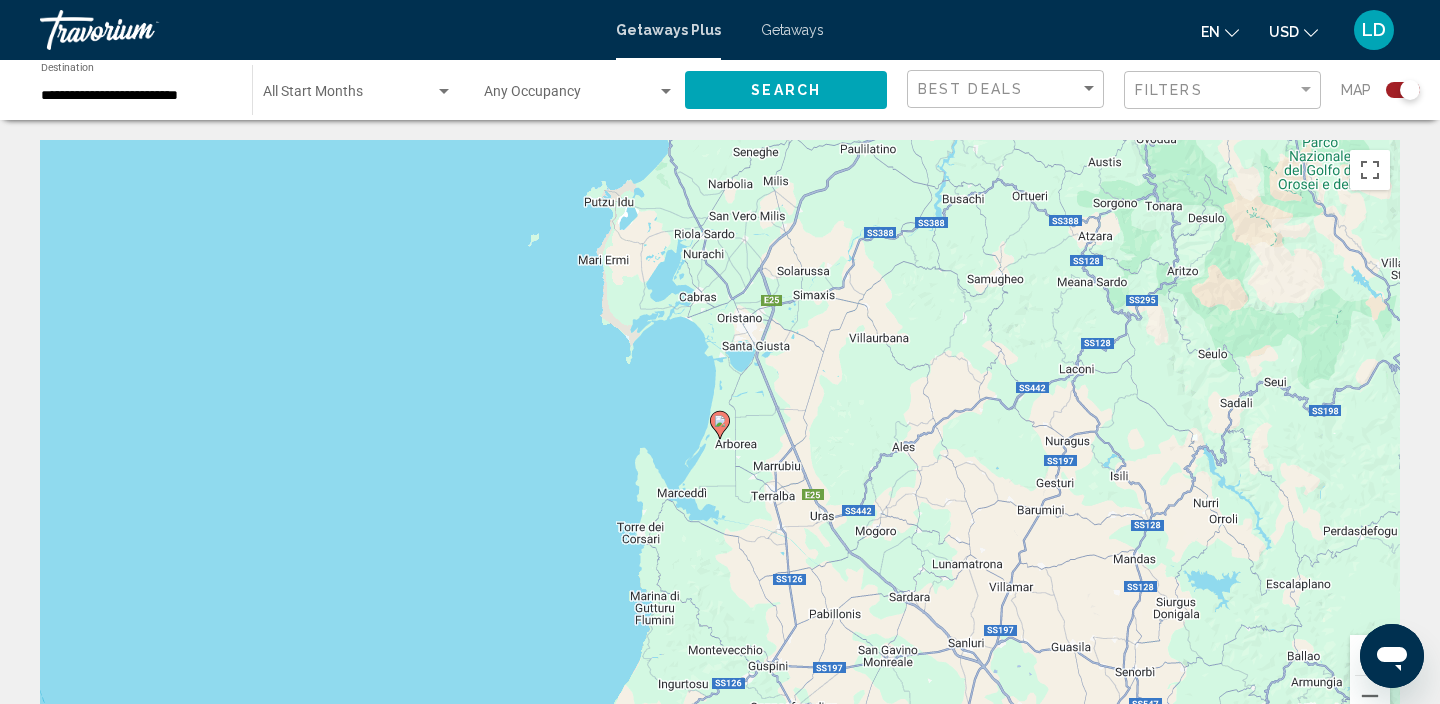click 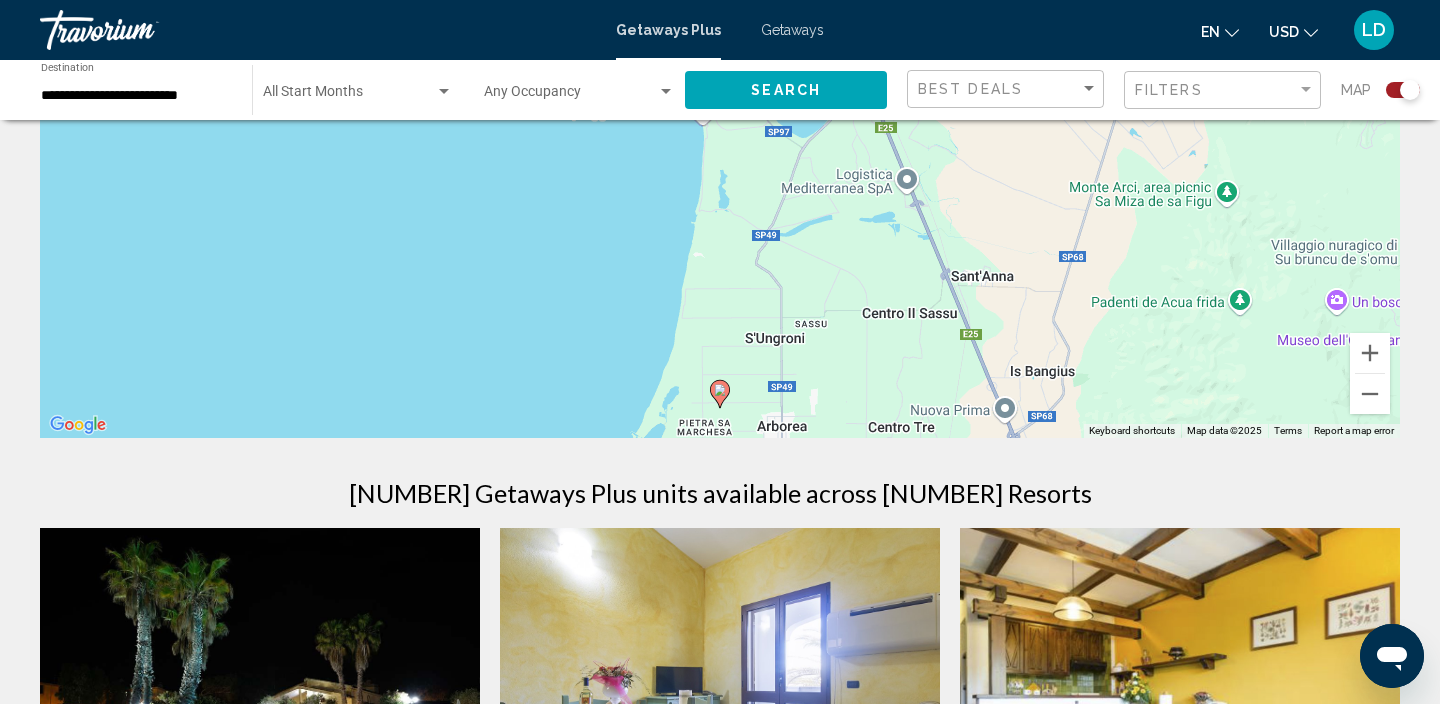 scroll, scrollTop: 272, scrollLeft: 0, axis: vertical 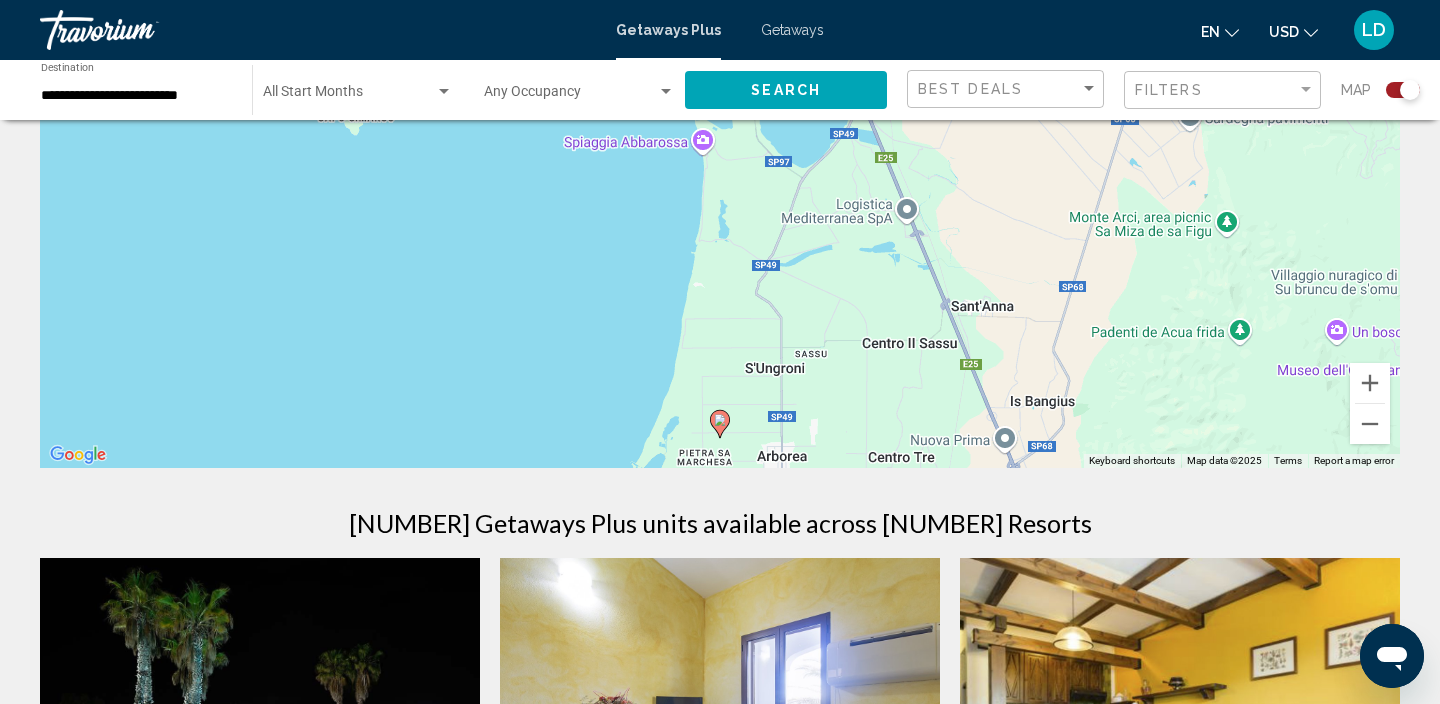 click 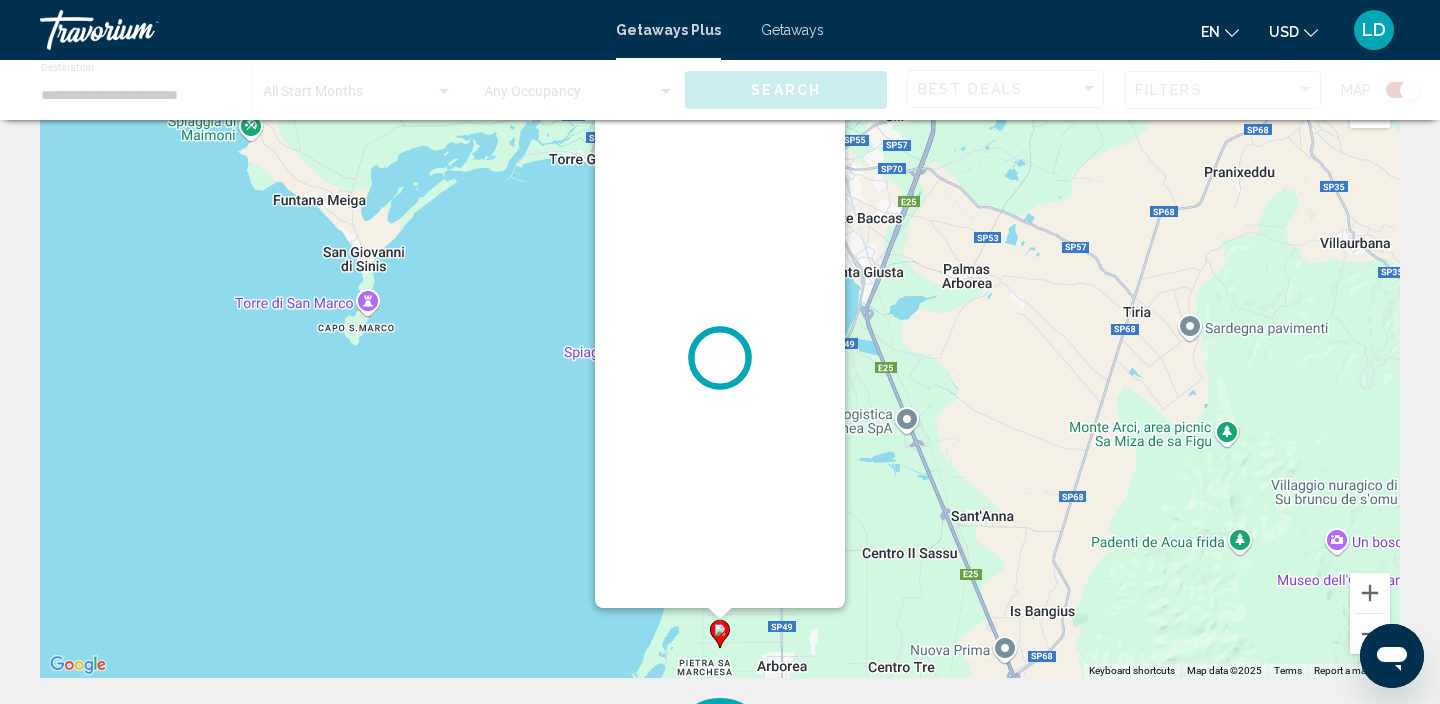 scroll, scrollTop: 0, scrollLeft: 0, axis: both 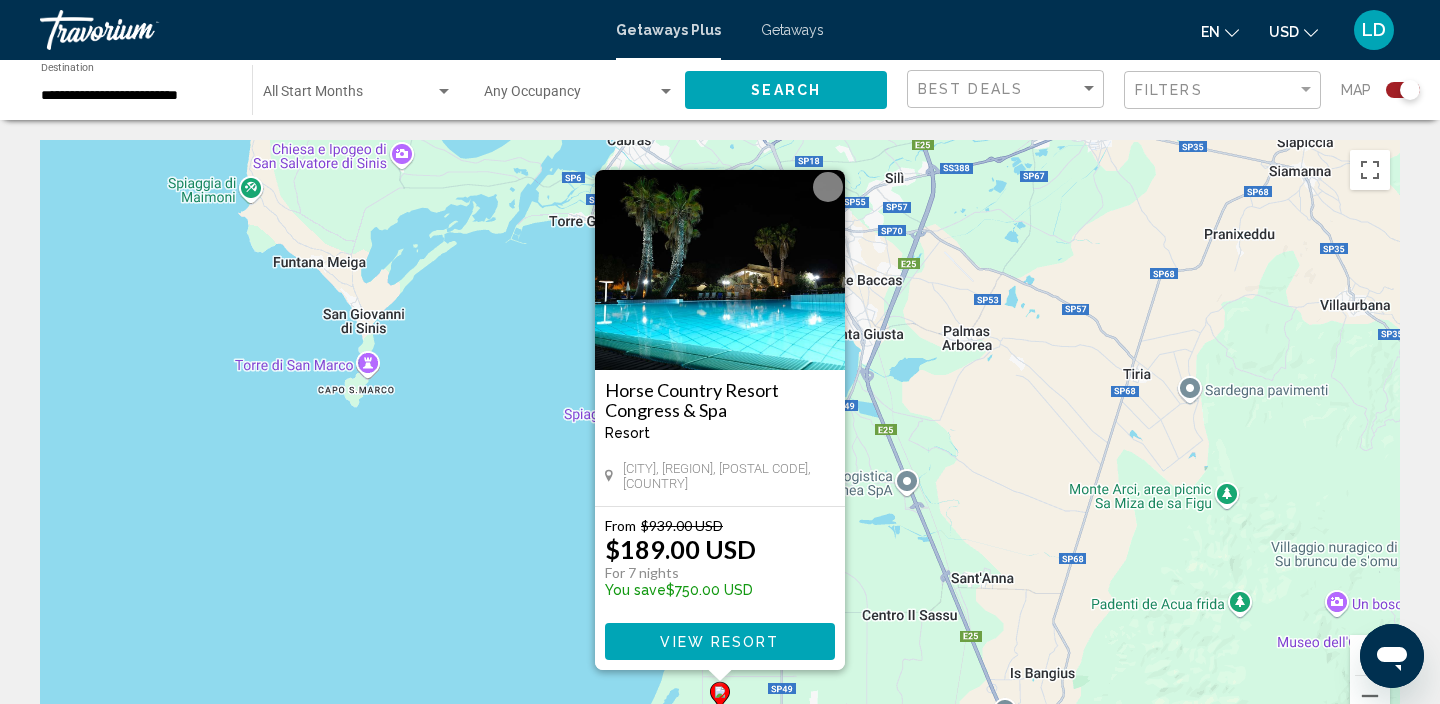 click on "To activate drag with keyboard, press Alt + Enter. Once in keyboard drag state, use the arrow keys to move the marker. To complete the drag, press the Enter key. To cancel, press Escape.  Horse Country Resort Congress & Spa  Resort  -  This is an adults only resort
Arborea, Sardinia, OR, 09092, ITA From $939.00 USD $189.00 USD For 7 nights You save  $750.00 USD  View Resort" at bounding box center [720, 440] 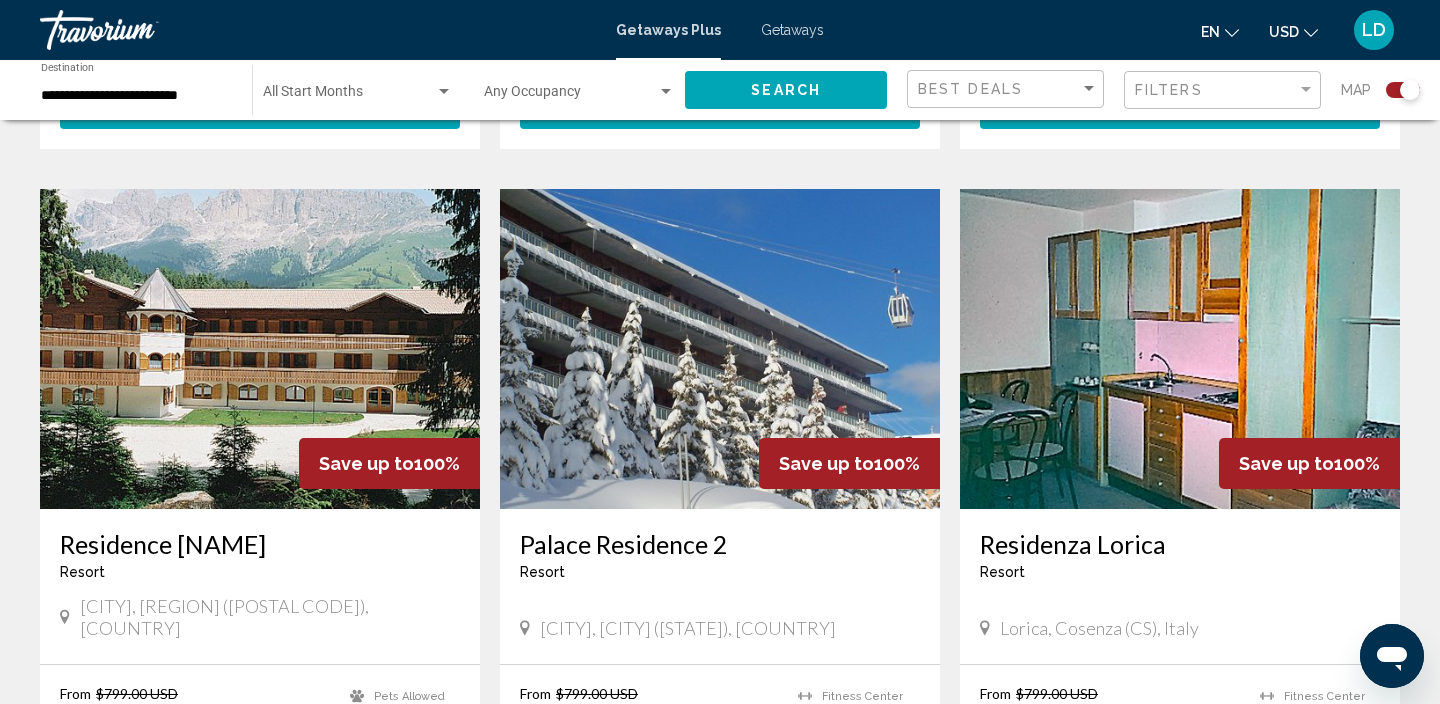 scroll, scrollTop: 1373, scrollLeft: 0, axis: vertical 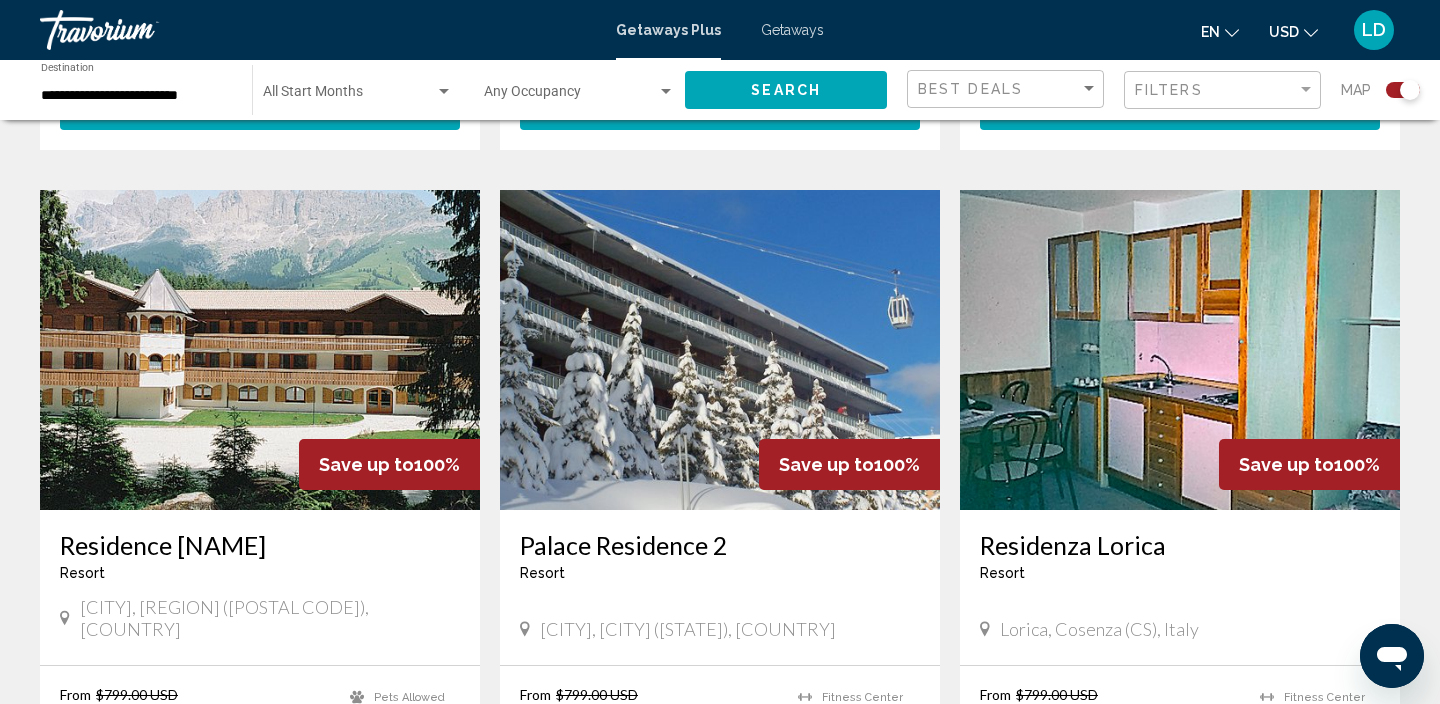 click at bounding box center [720, 350] 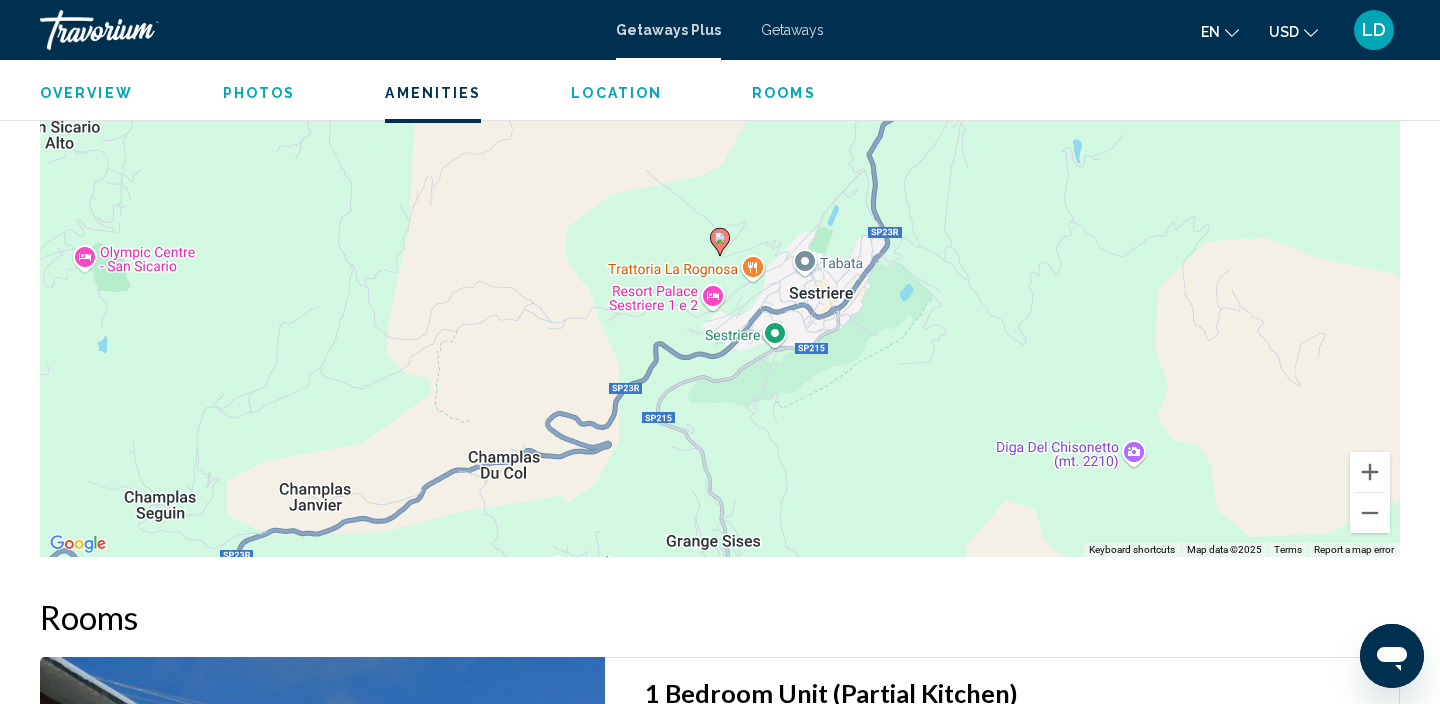 scroll, scrollTop: 1952, scrollLeft: 0, axis: vertical 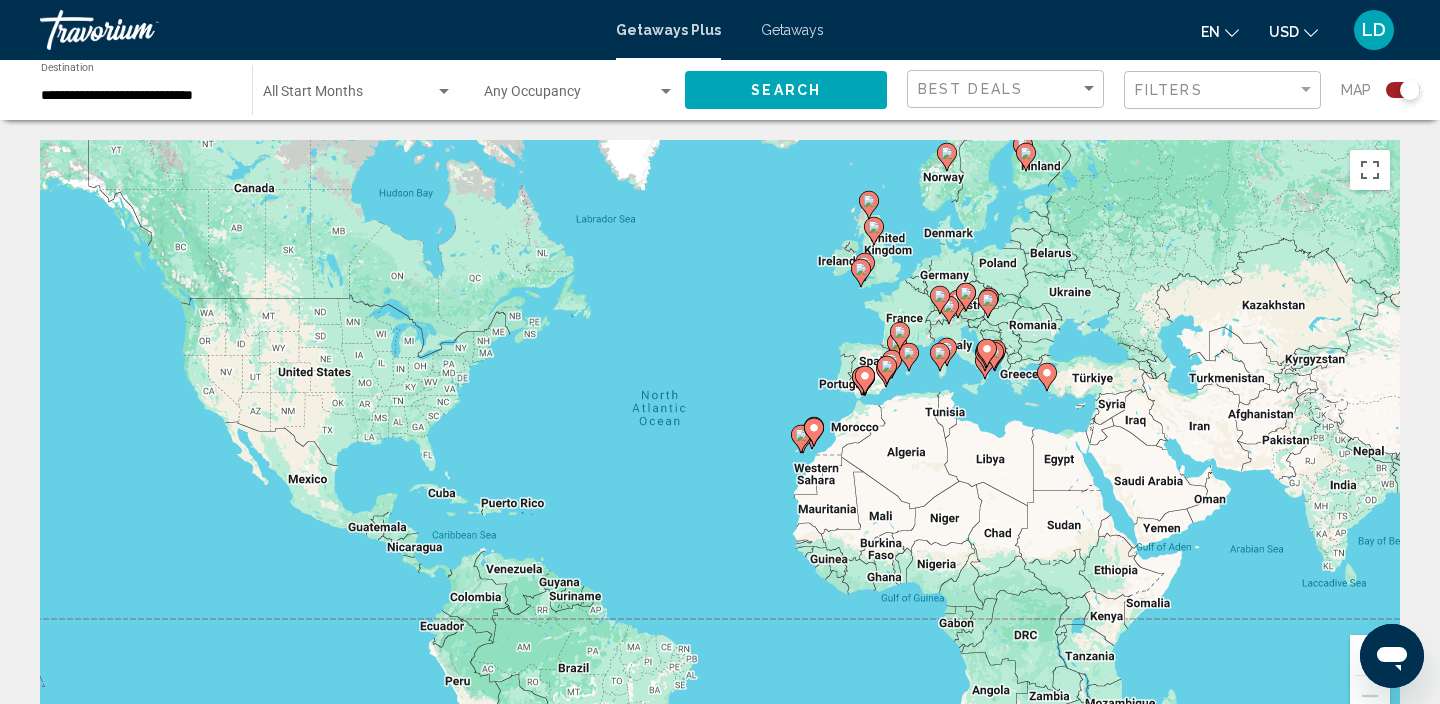 click 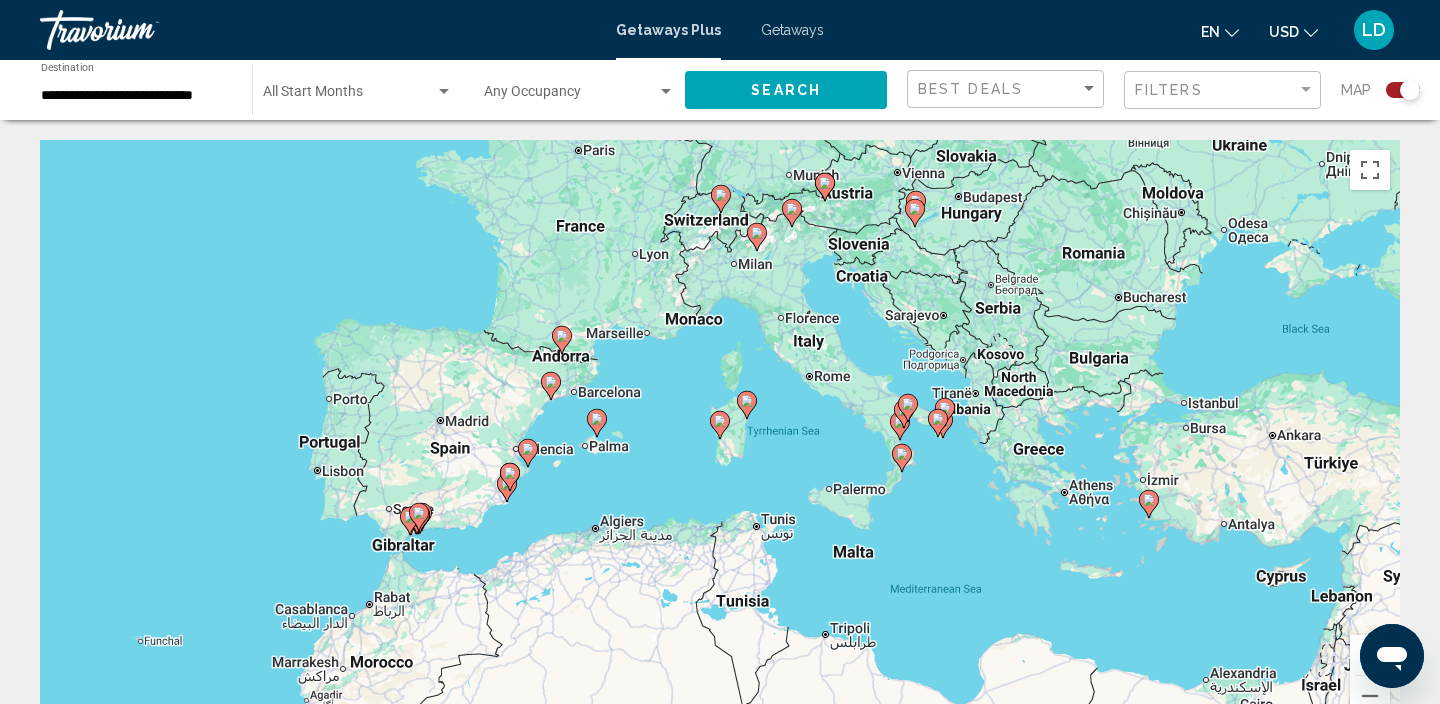 click 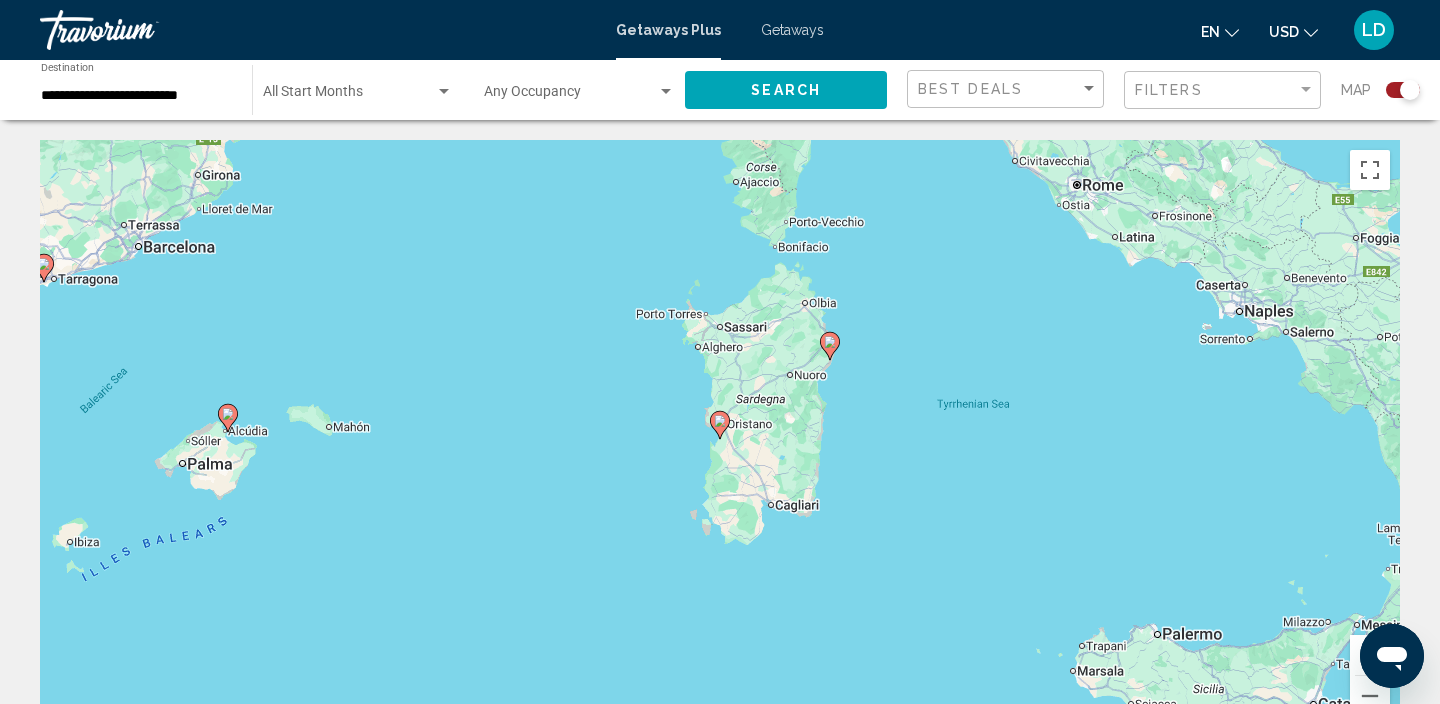click 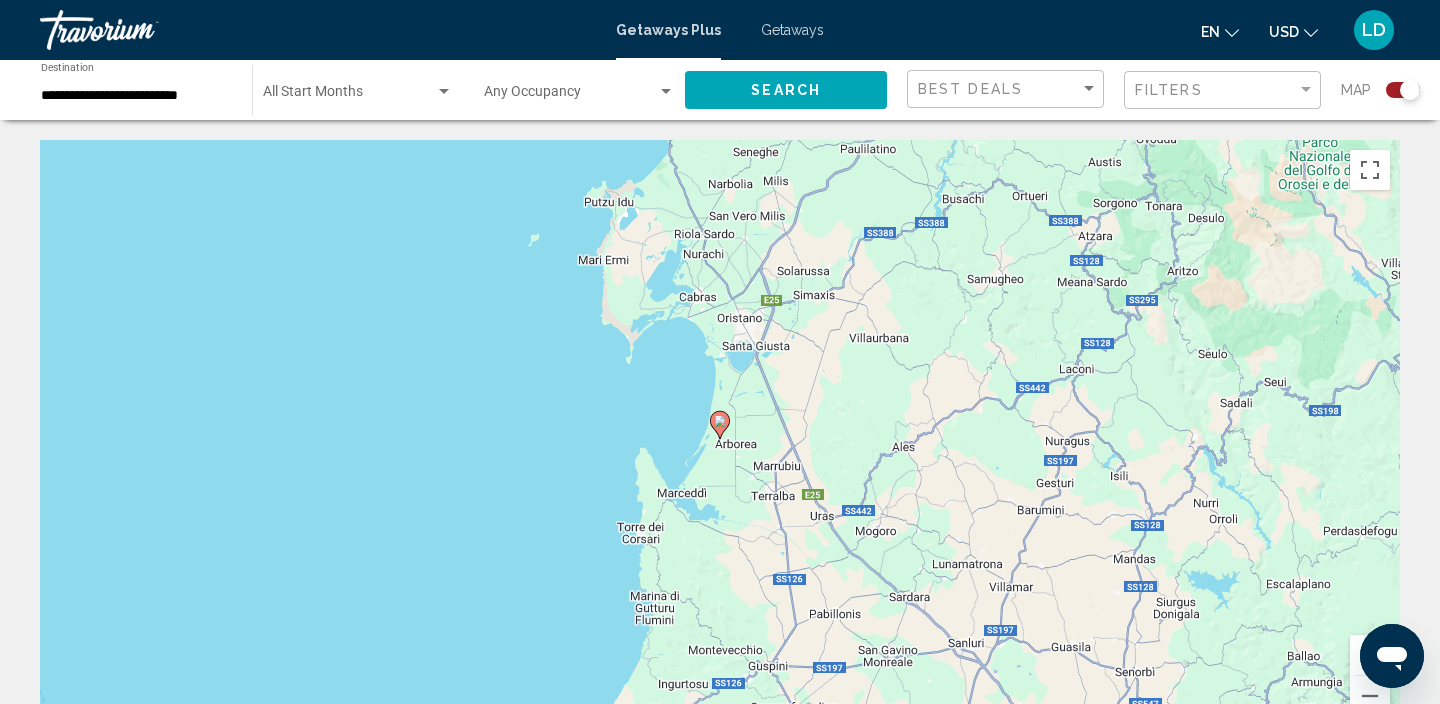 click 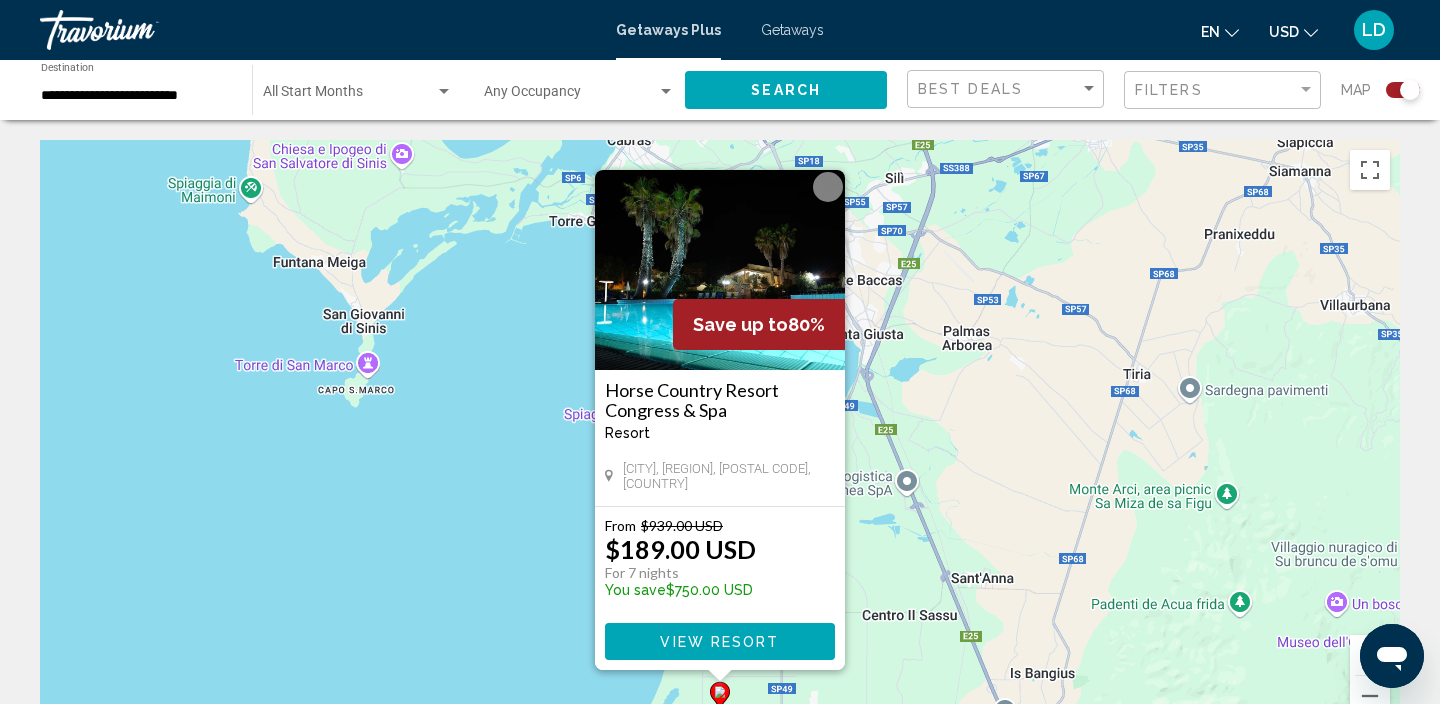 click on "Horse Country Resort Congress & Spa" at bounding box center (720, 400) 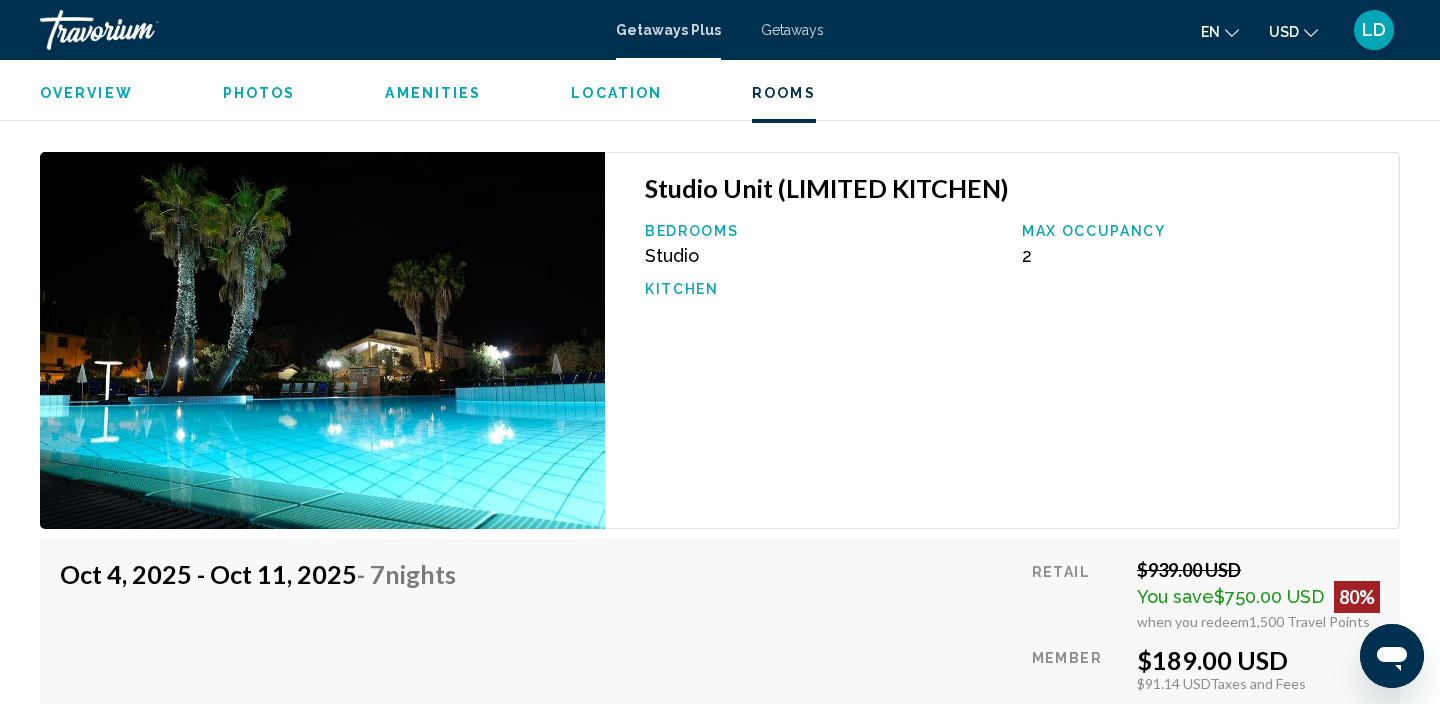 scroll, scrollTop: 5410, scrollLeft: 0, axis: vertical 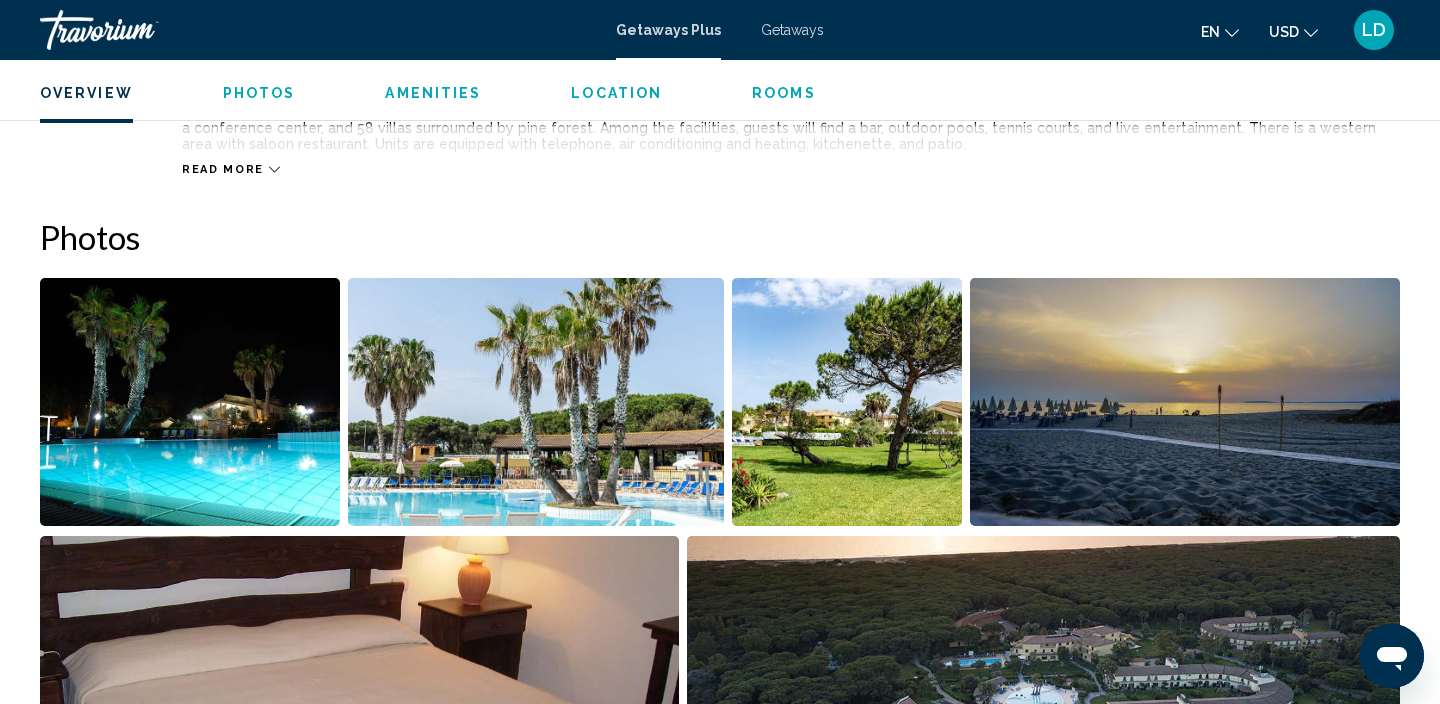 click at bounding box center (535, 402) 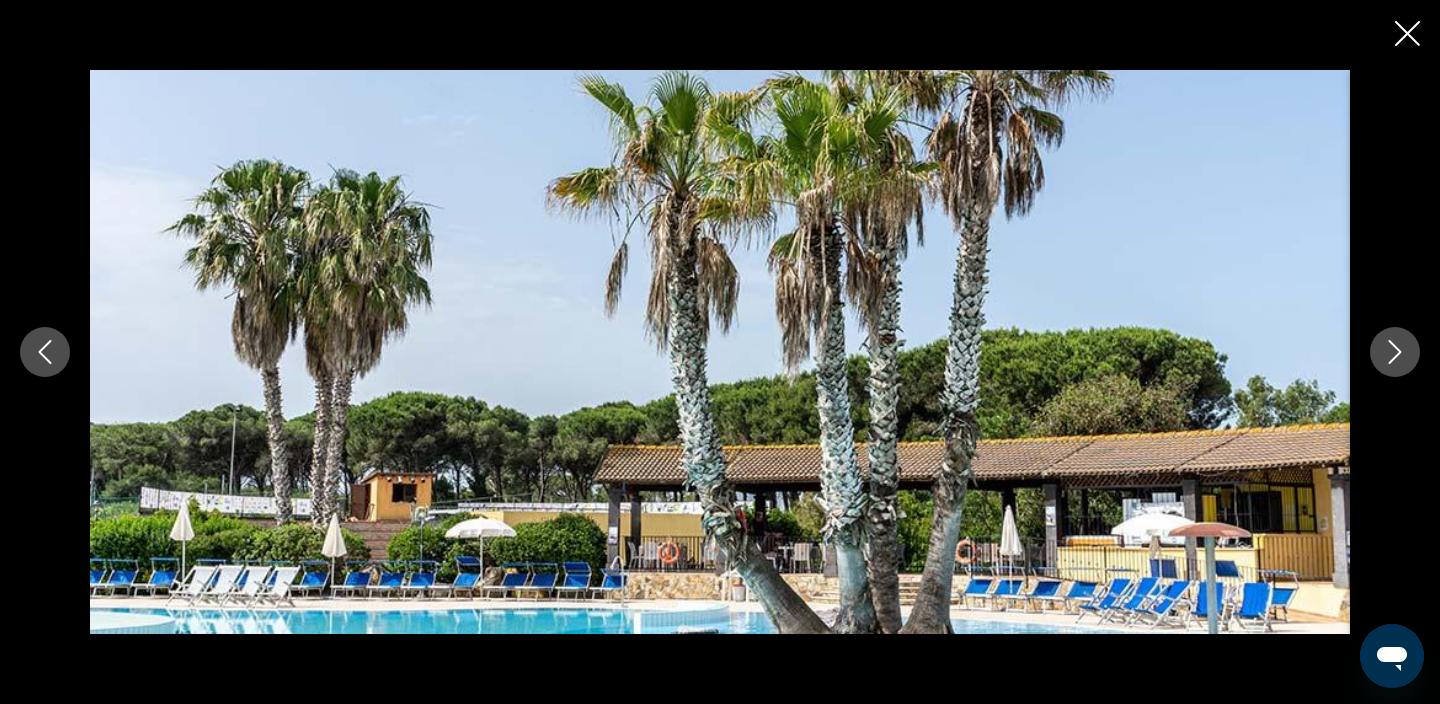 click 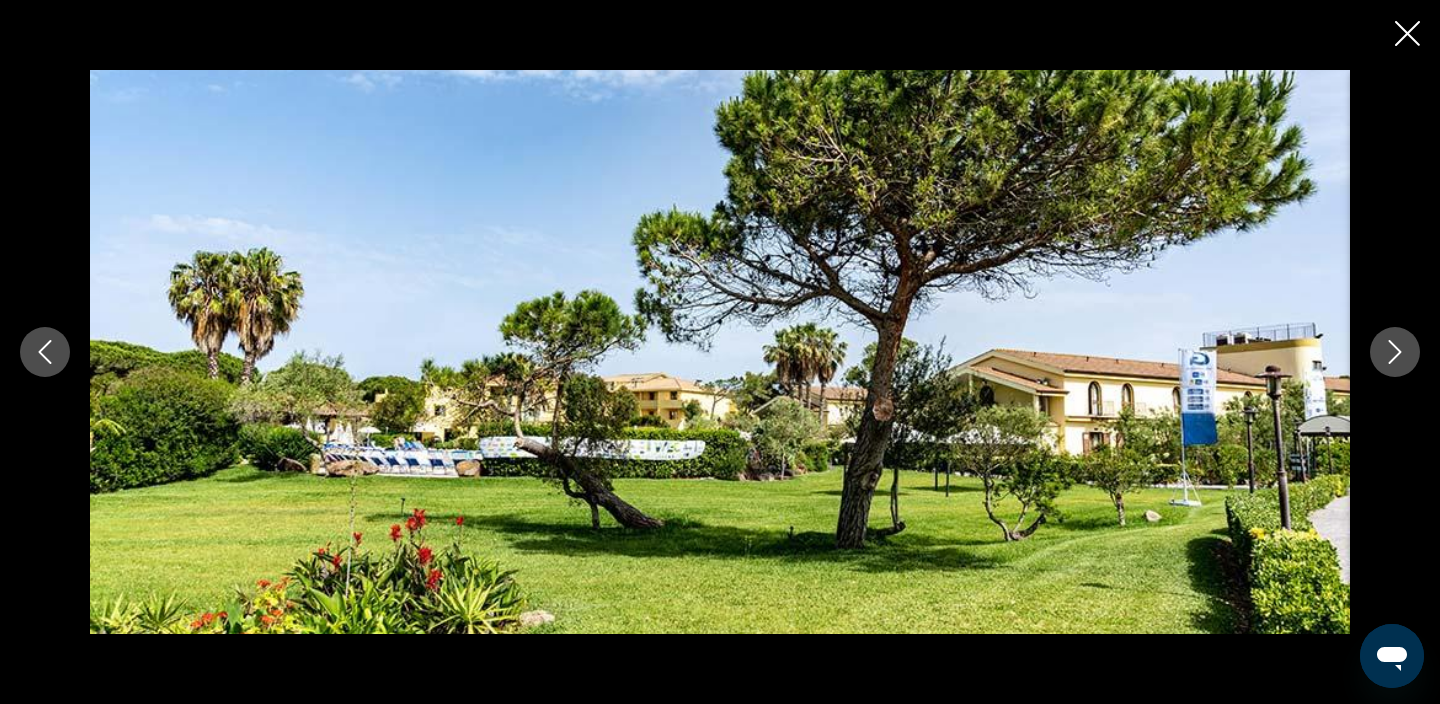click 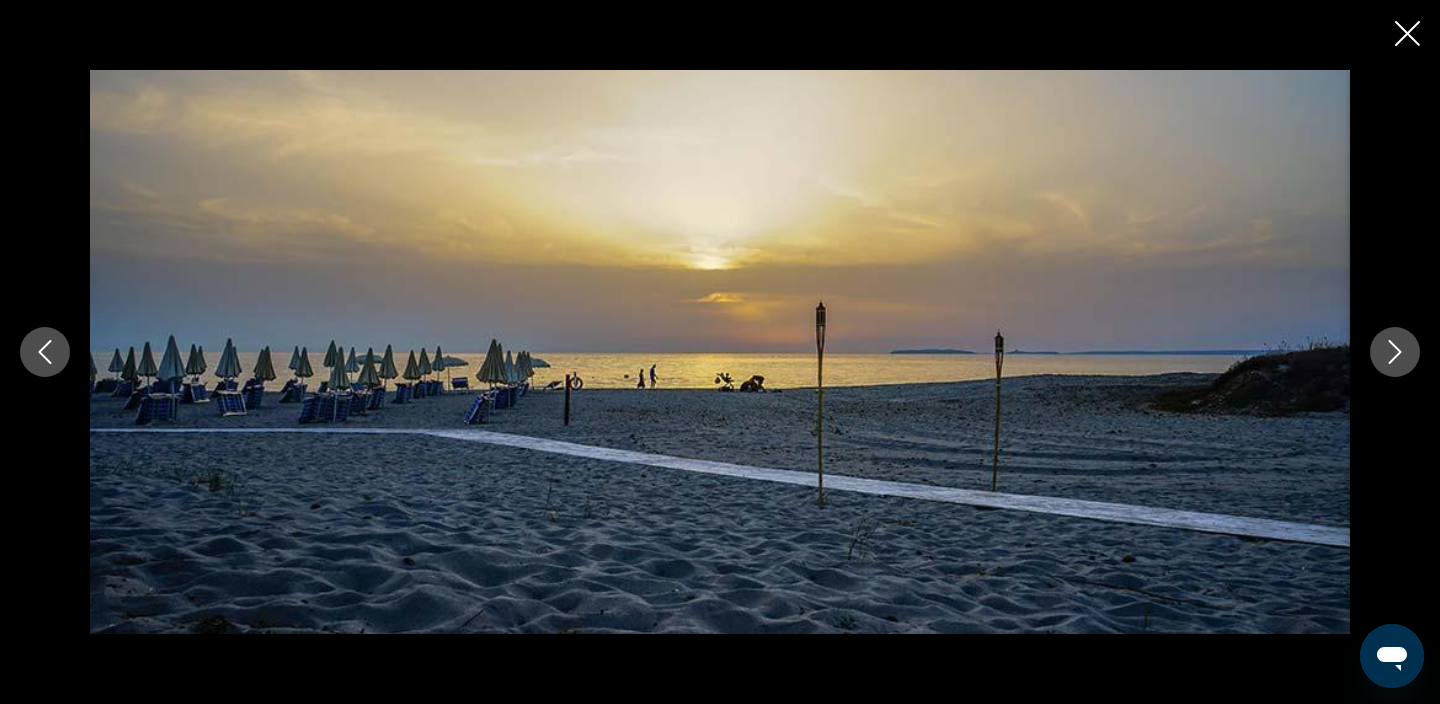 click 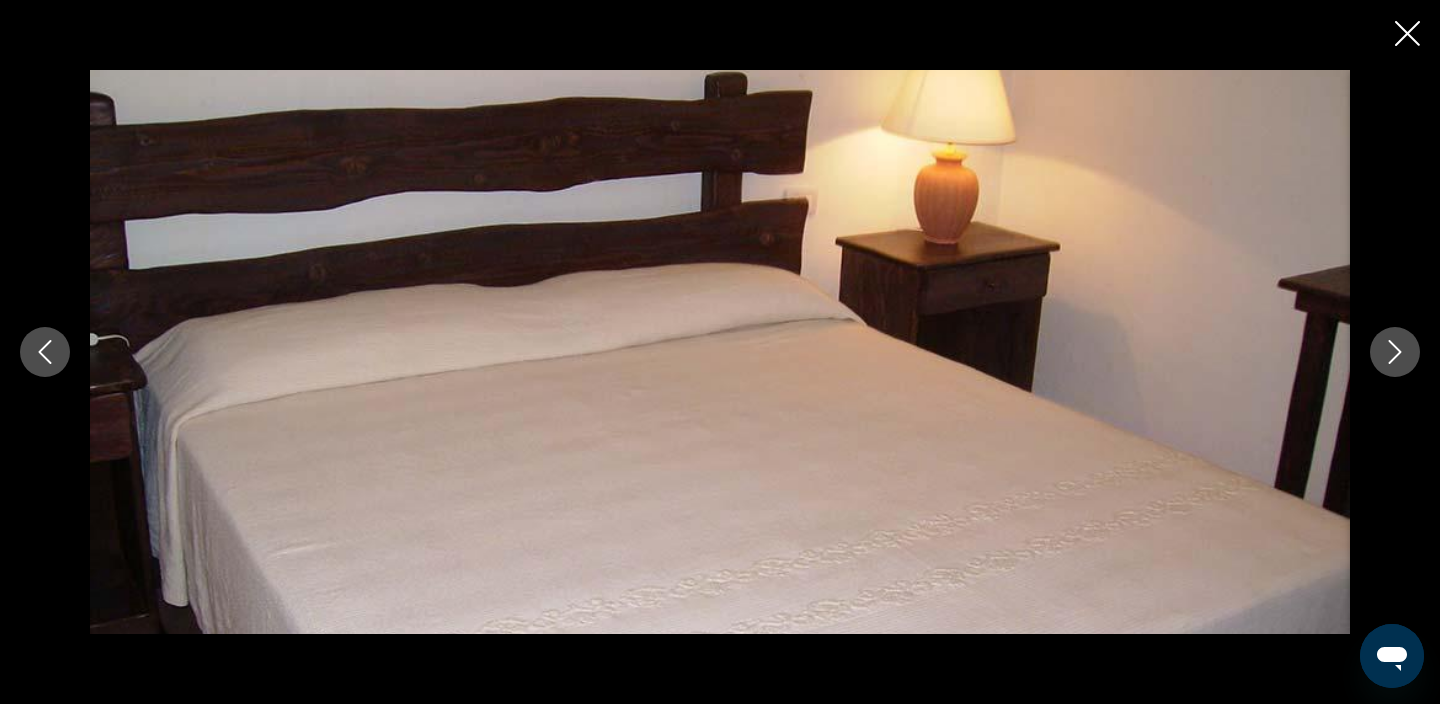 click 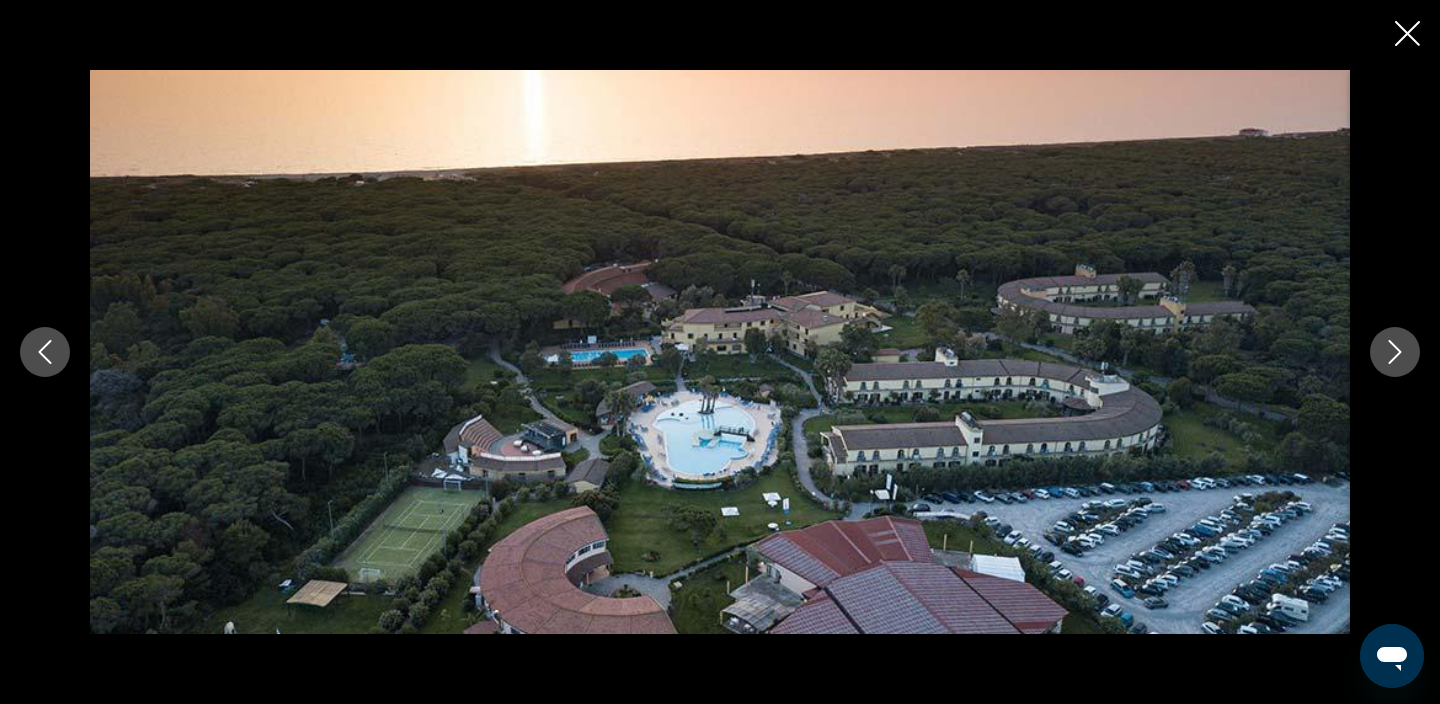click 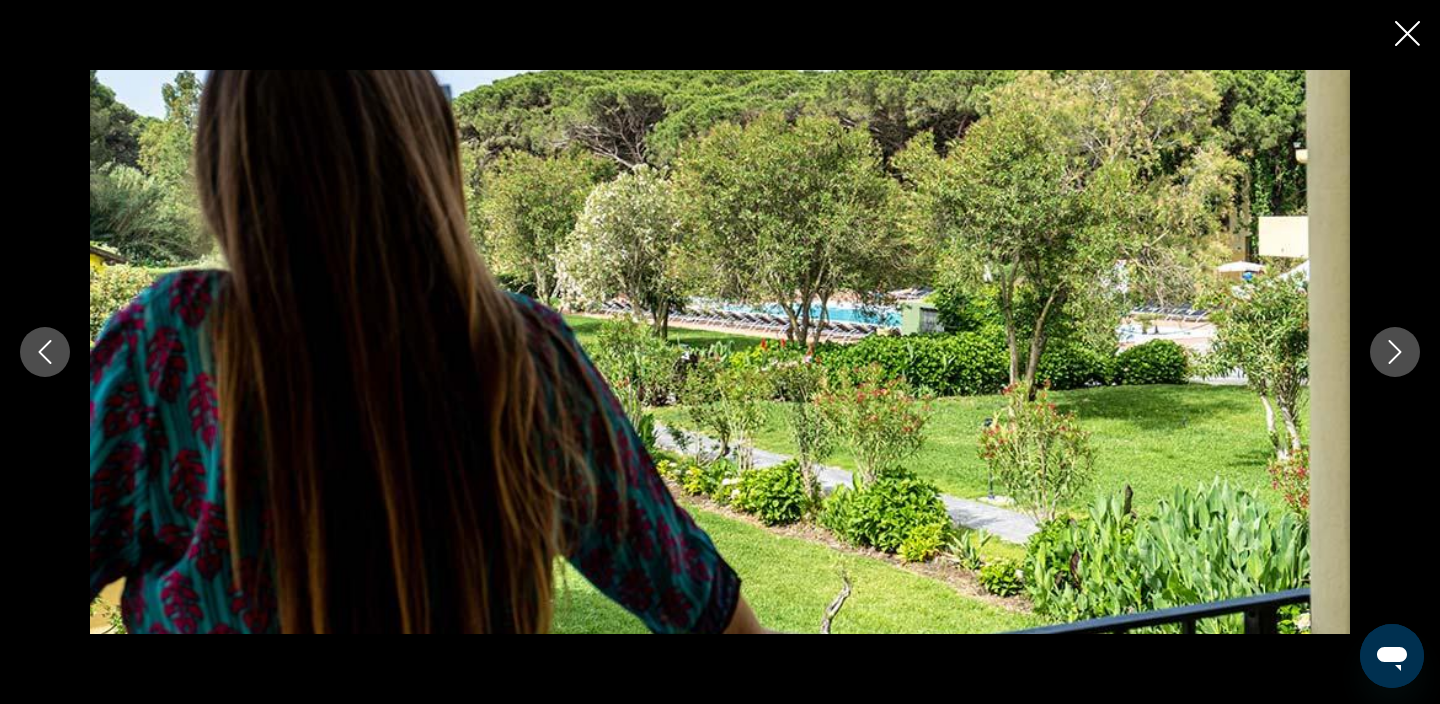 click 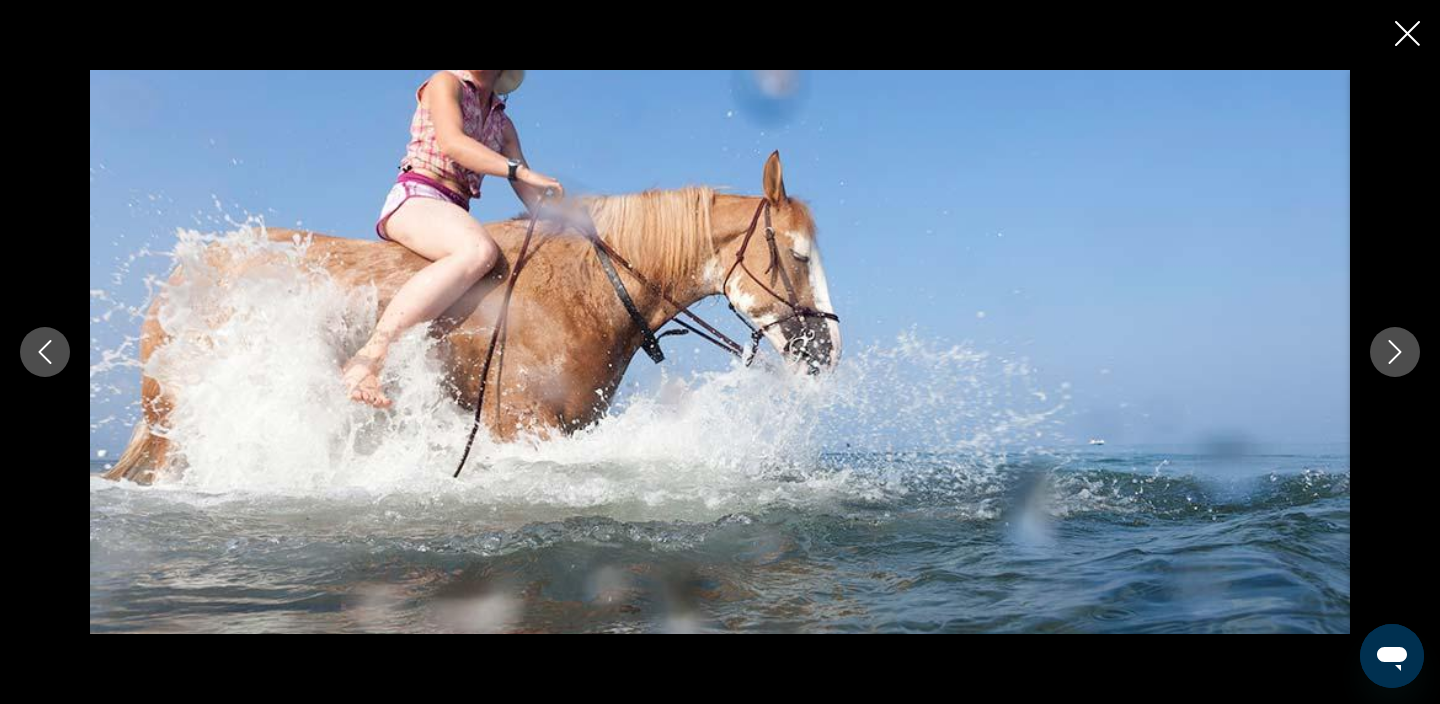 click 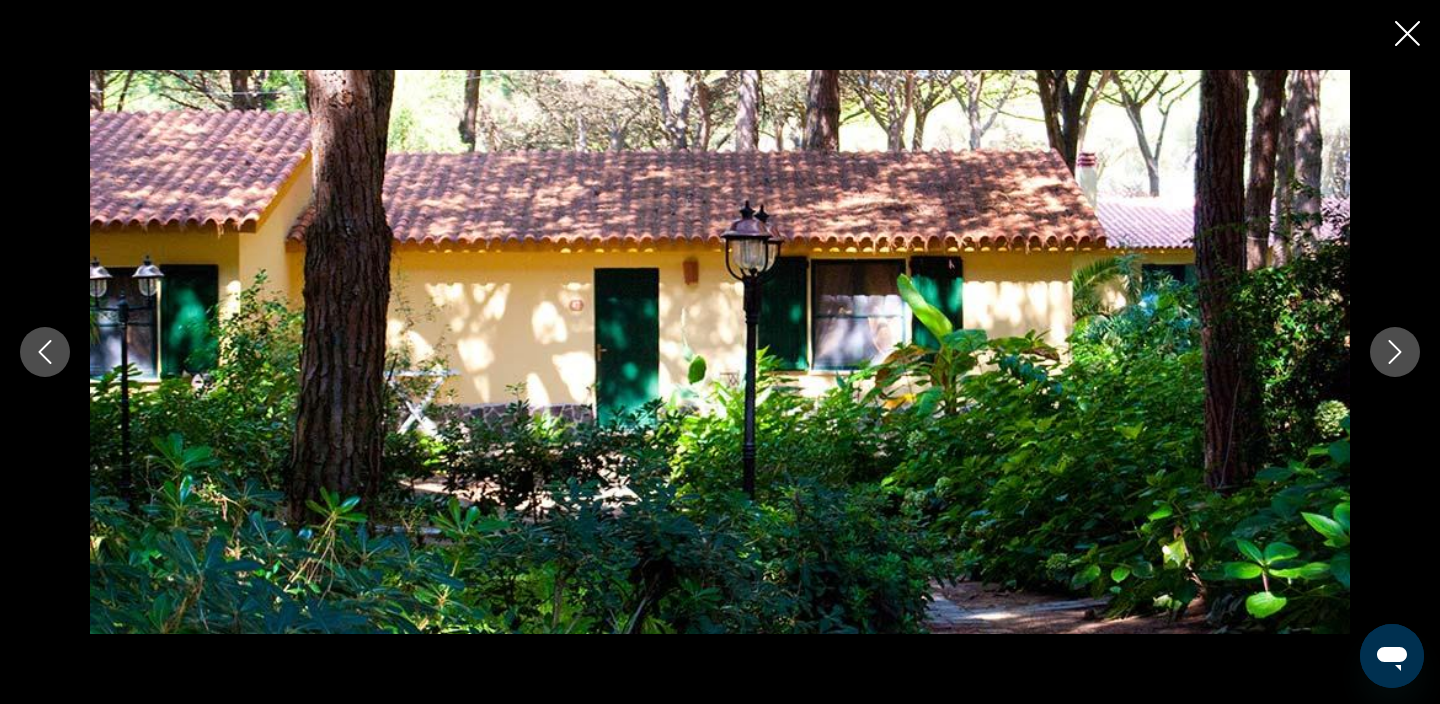 click 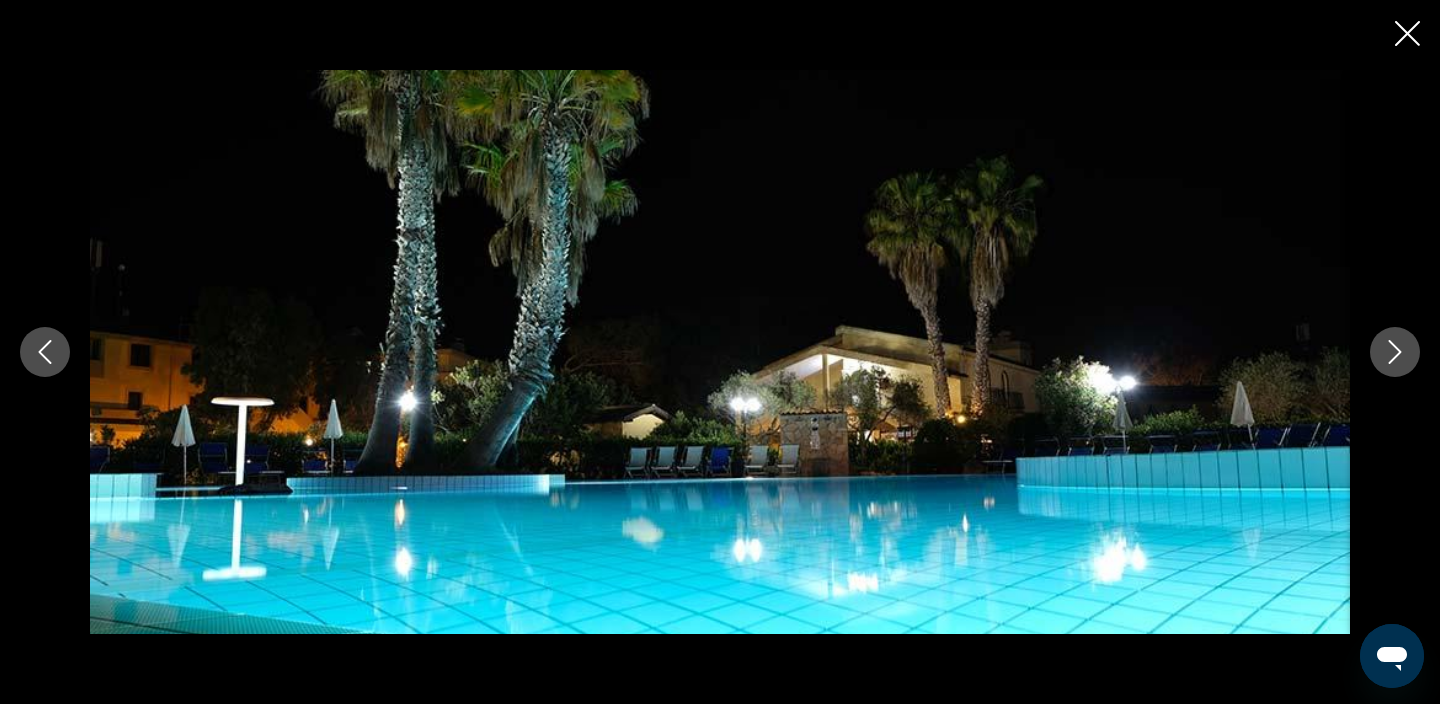 click 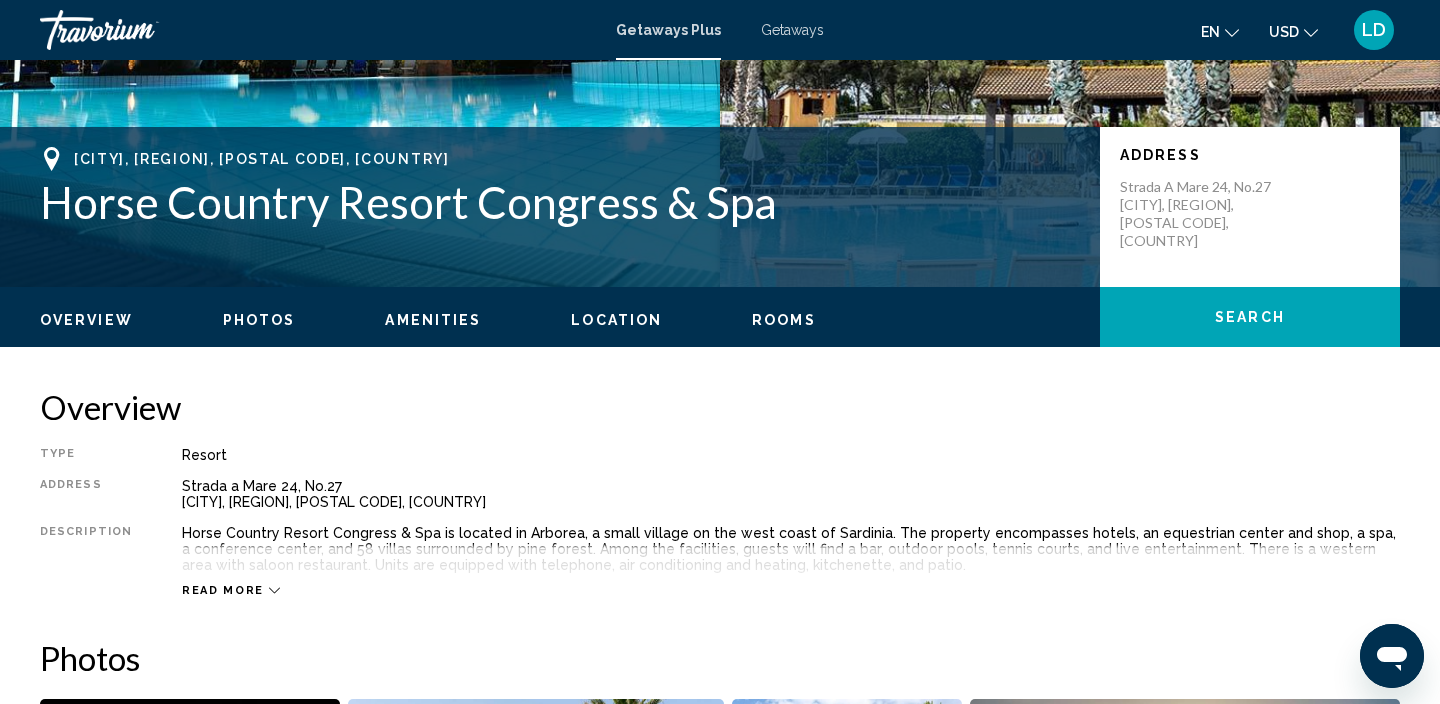 scroll, scrollTop: 0, scrollLeft: 0, axis: both 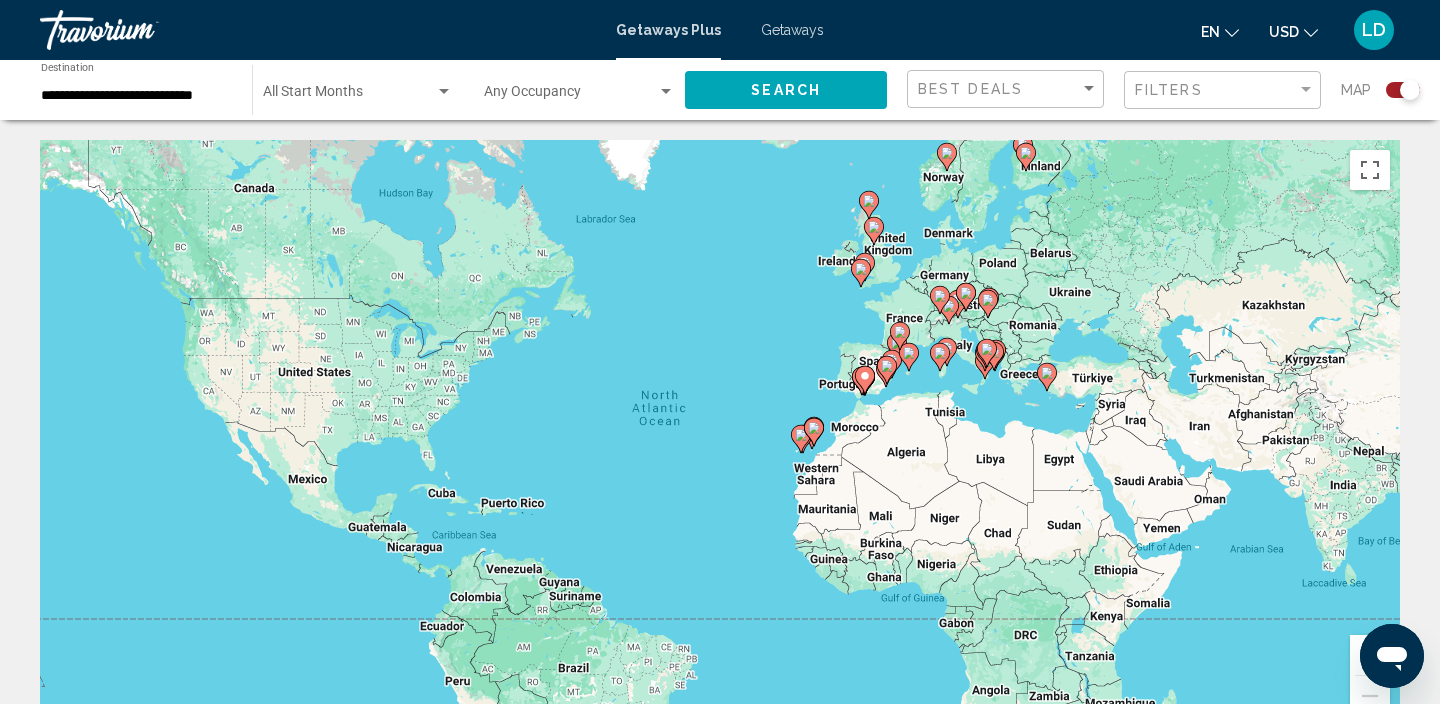 click 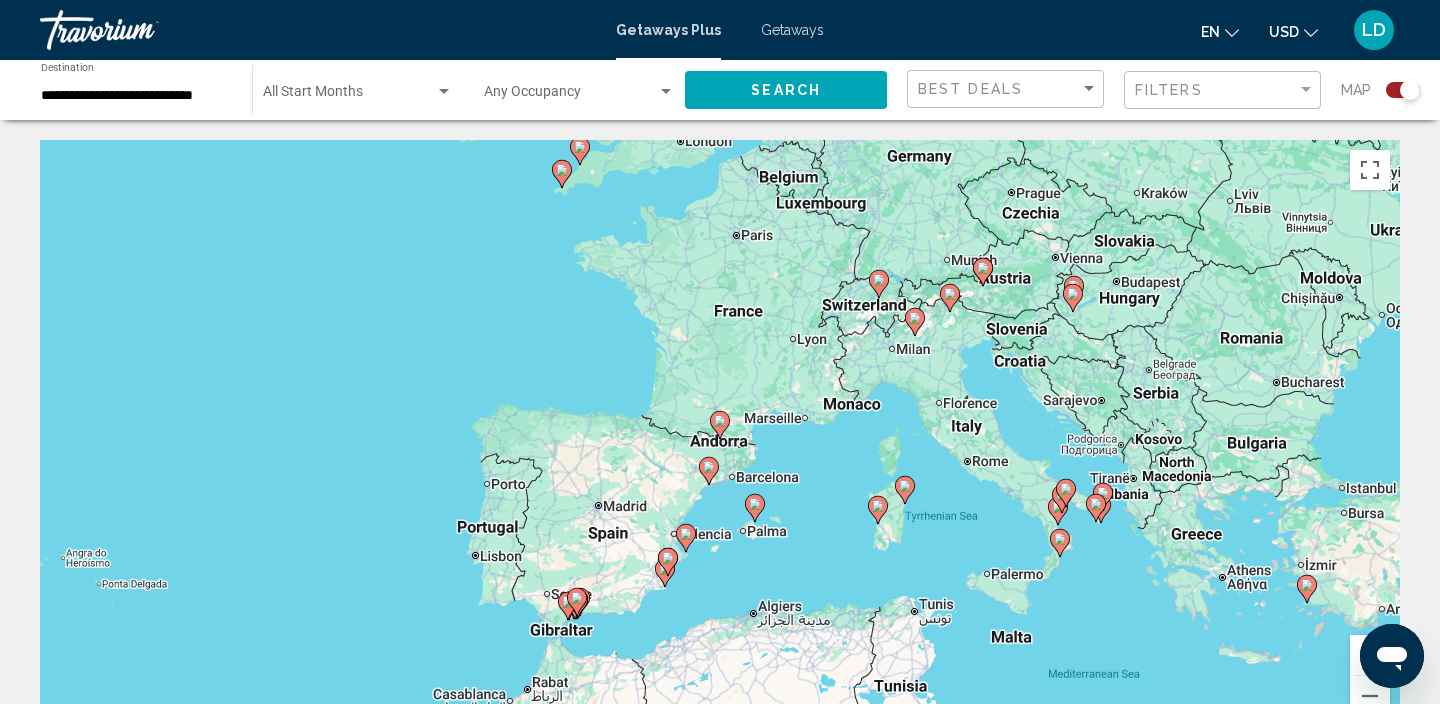 click 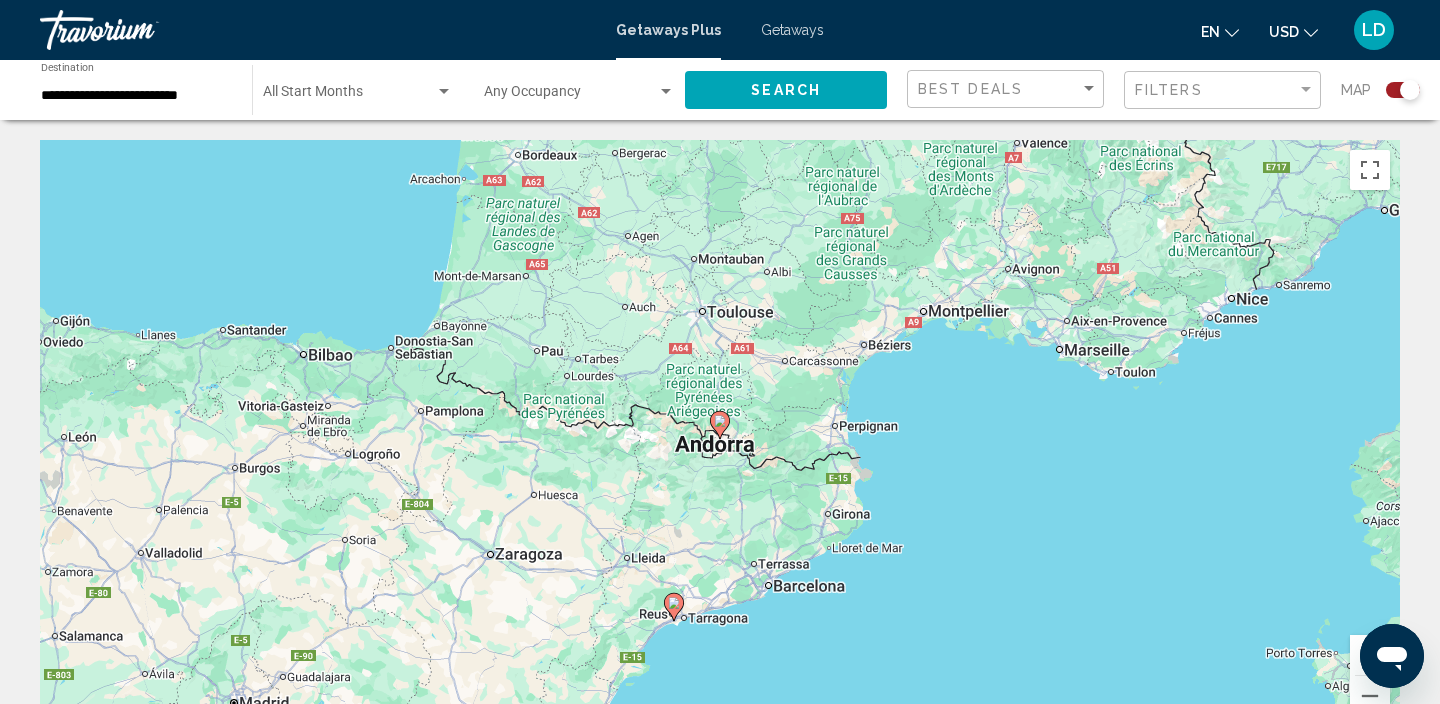 click 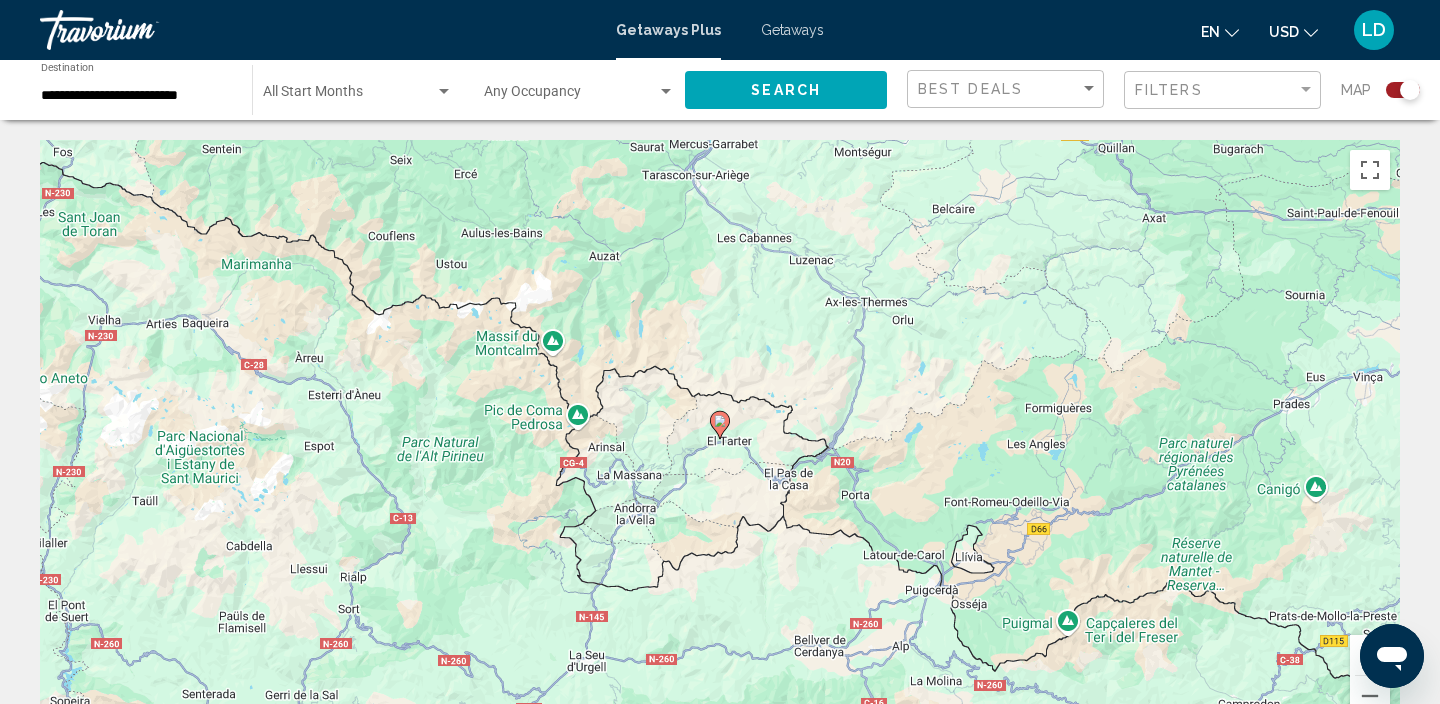 click 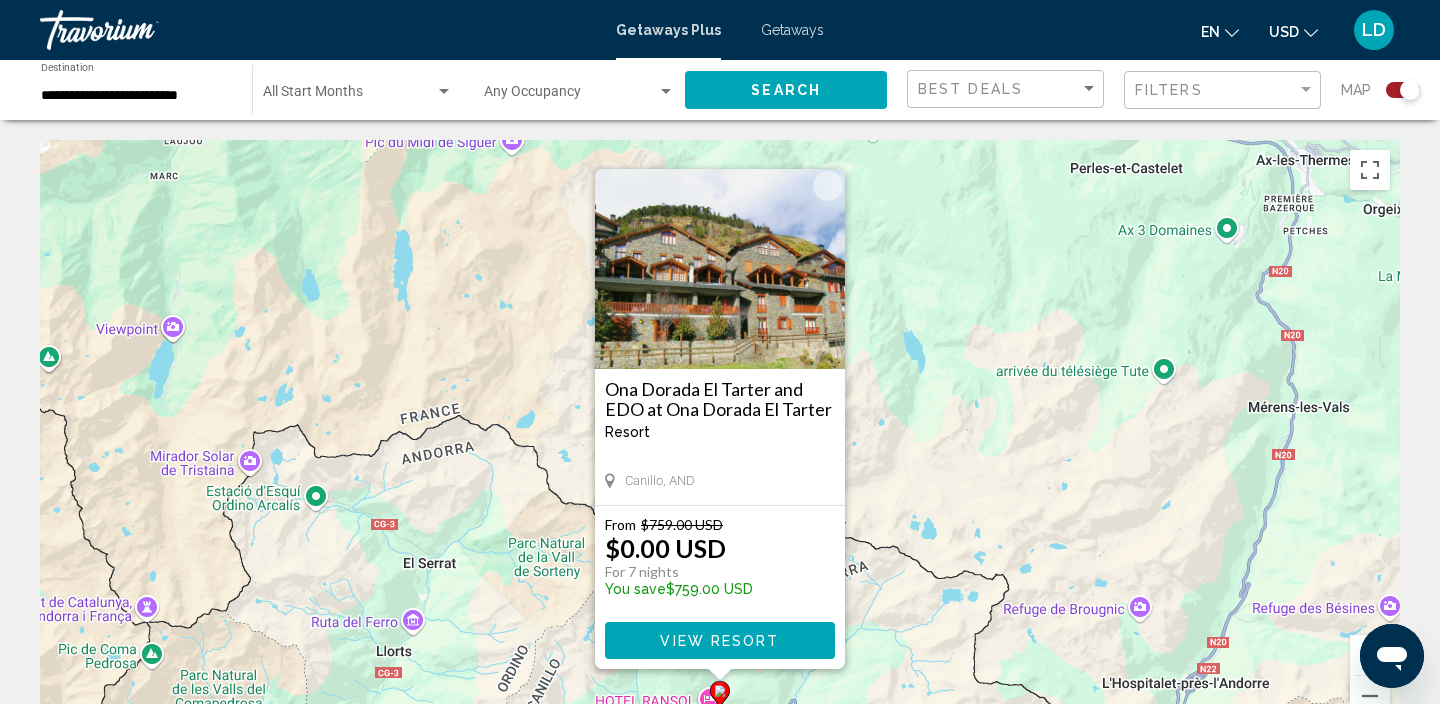 click at bounding box center (720, 269) 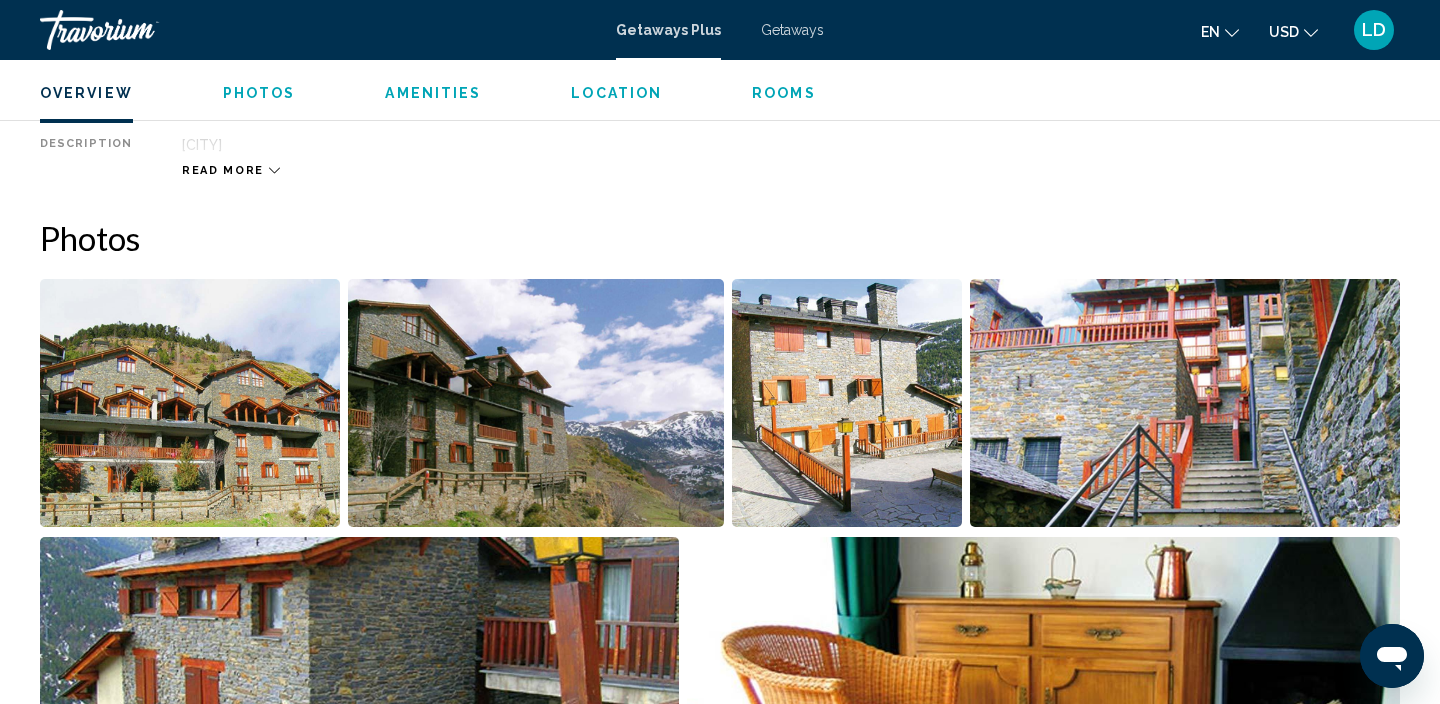 scroll, scrollTop: 763, scrollLeft: 0, axis: vertical 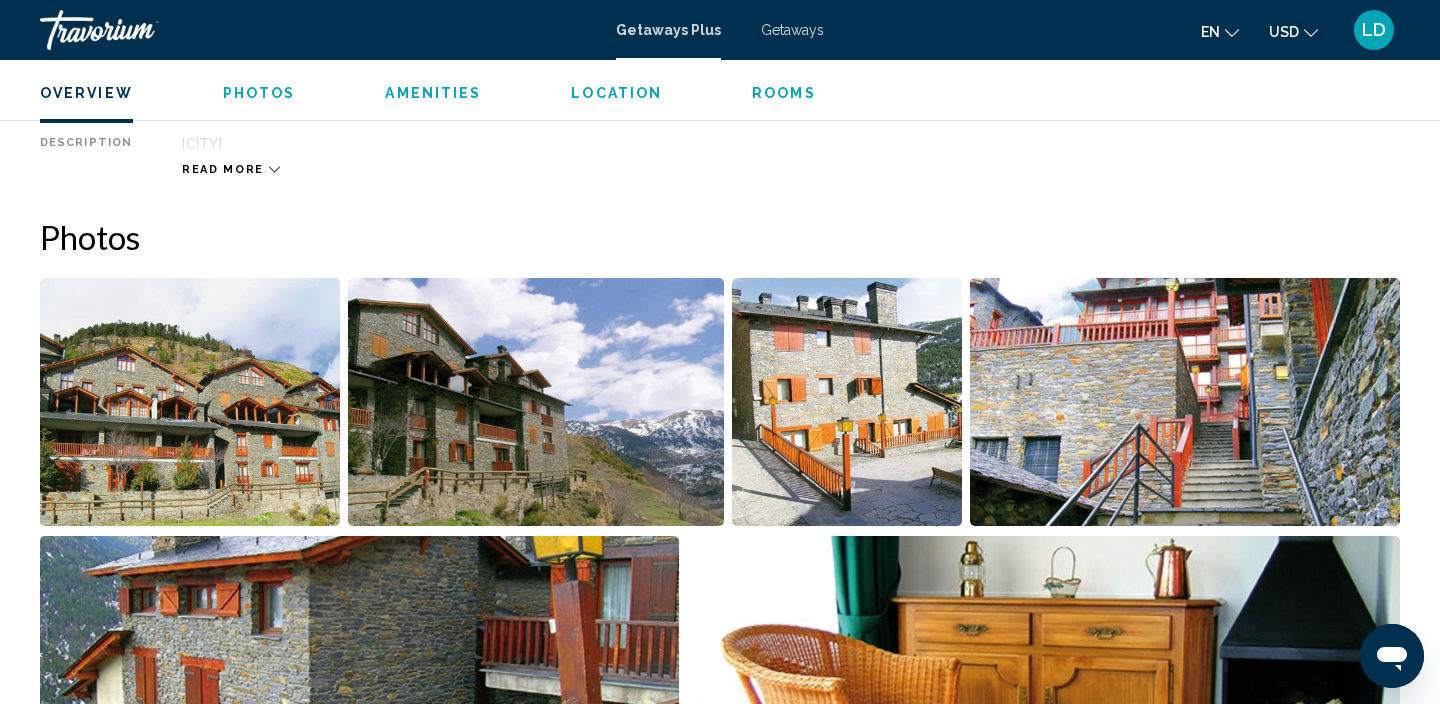 click at bounding box center [190, 402] 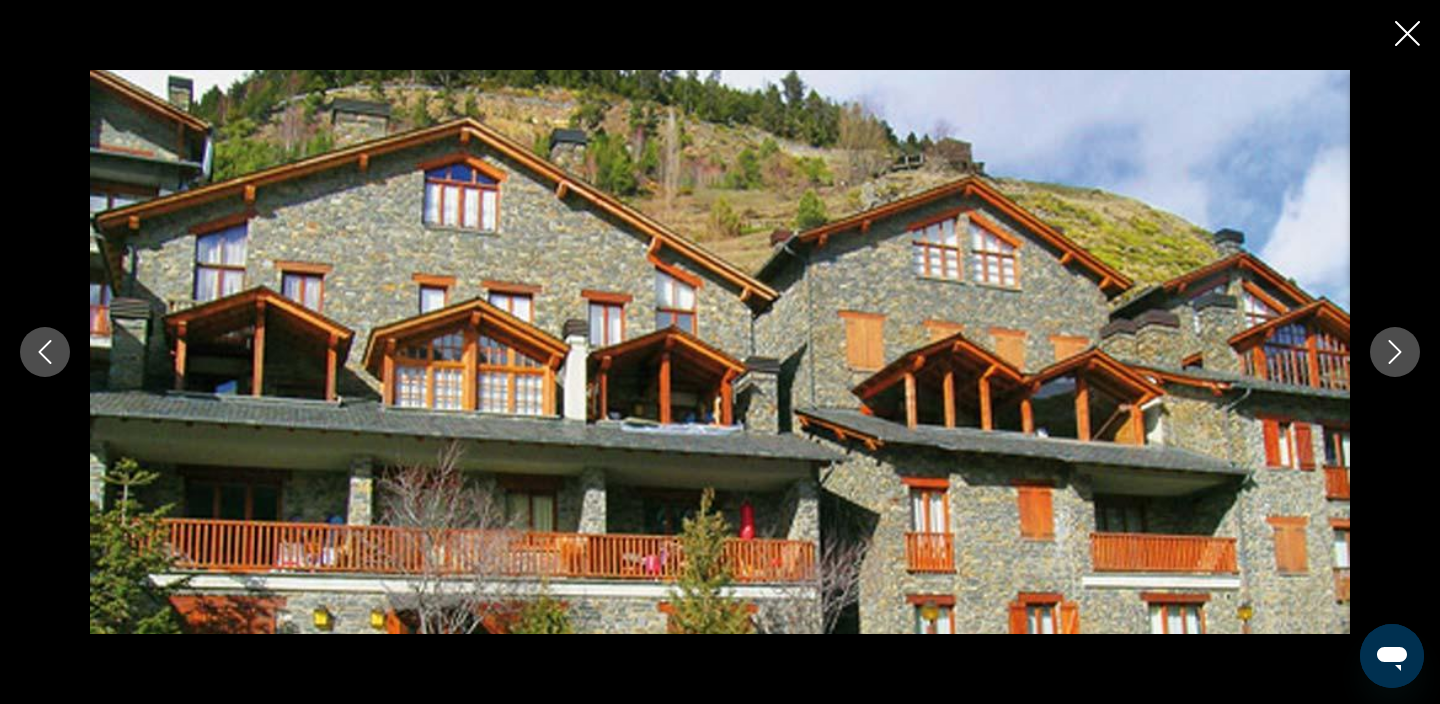 click 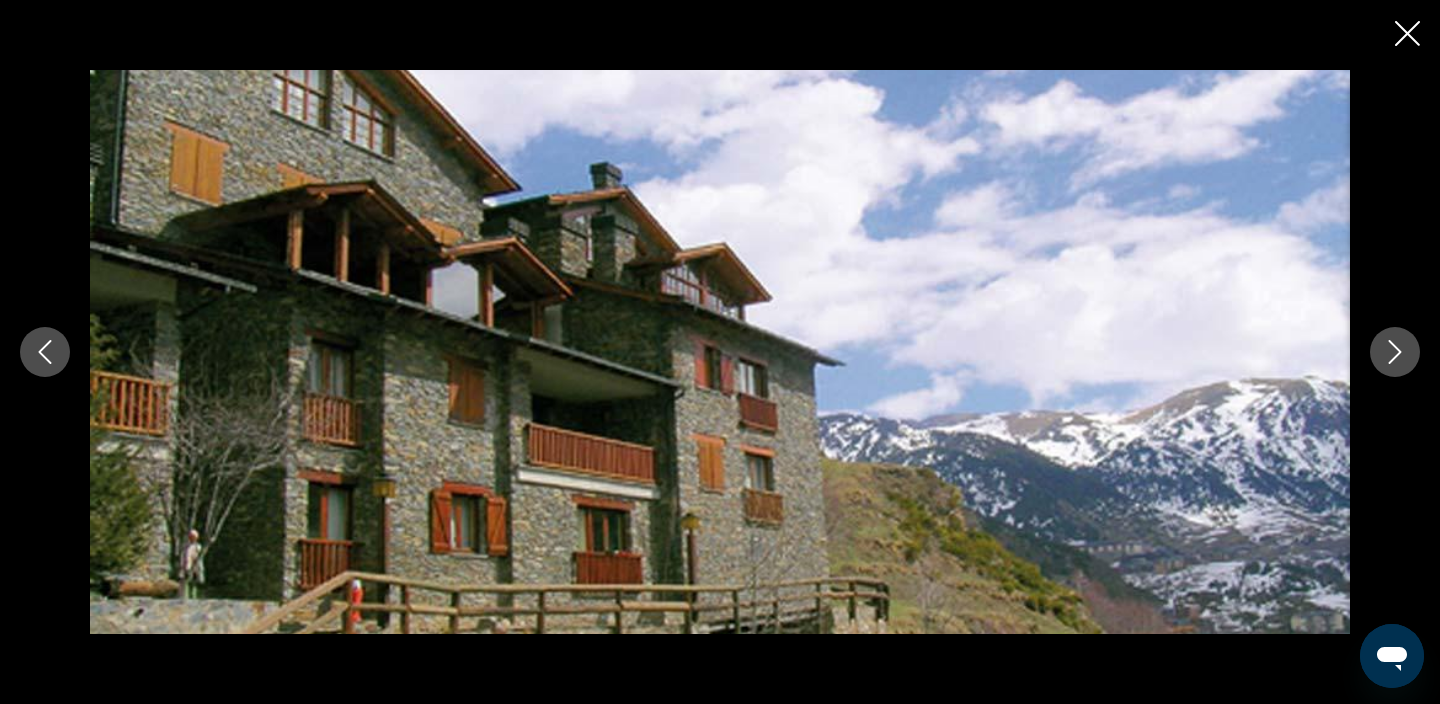 click 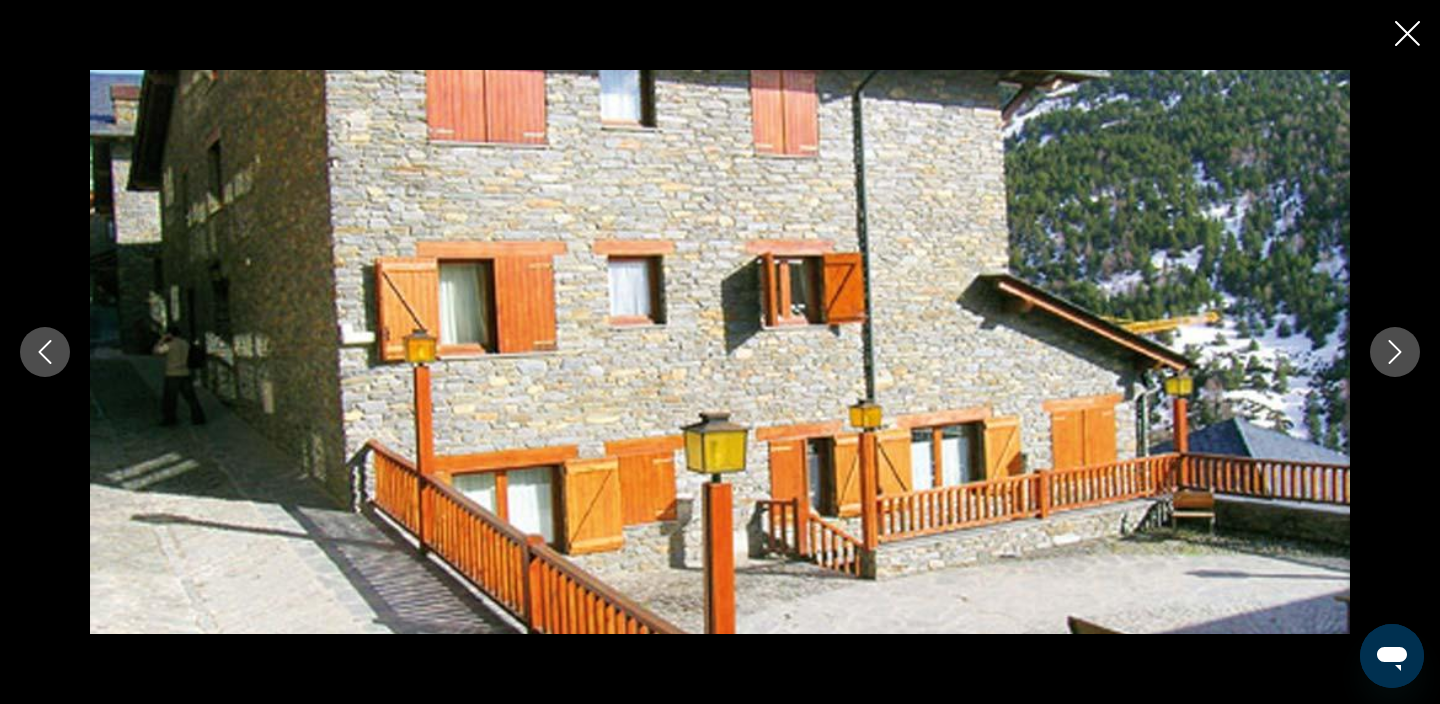 click 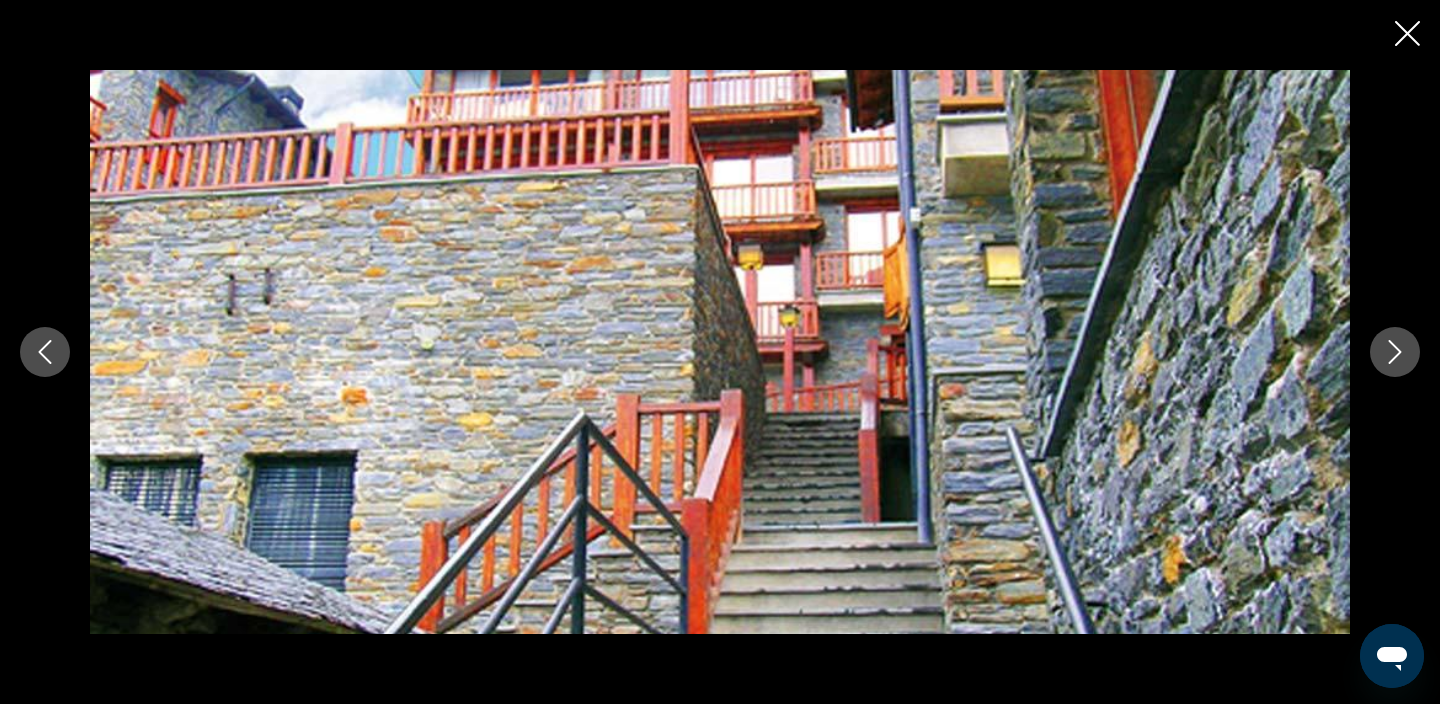 click 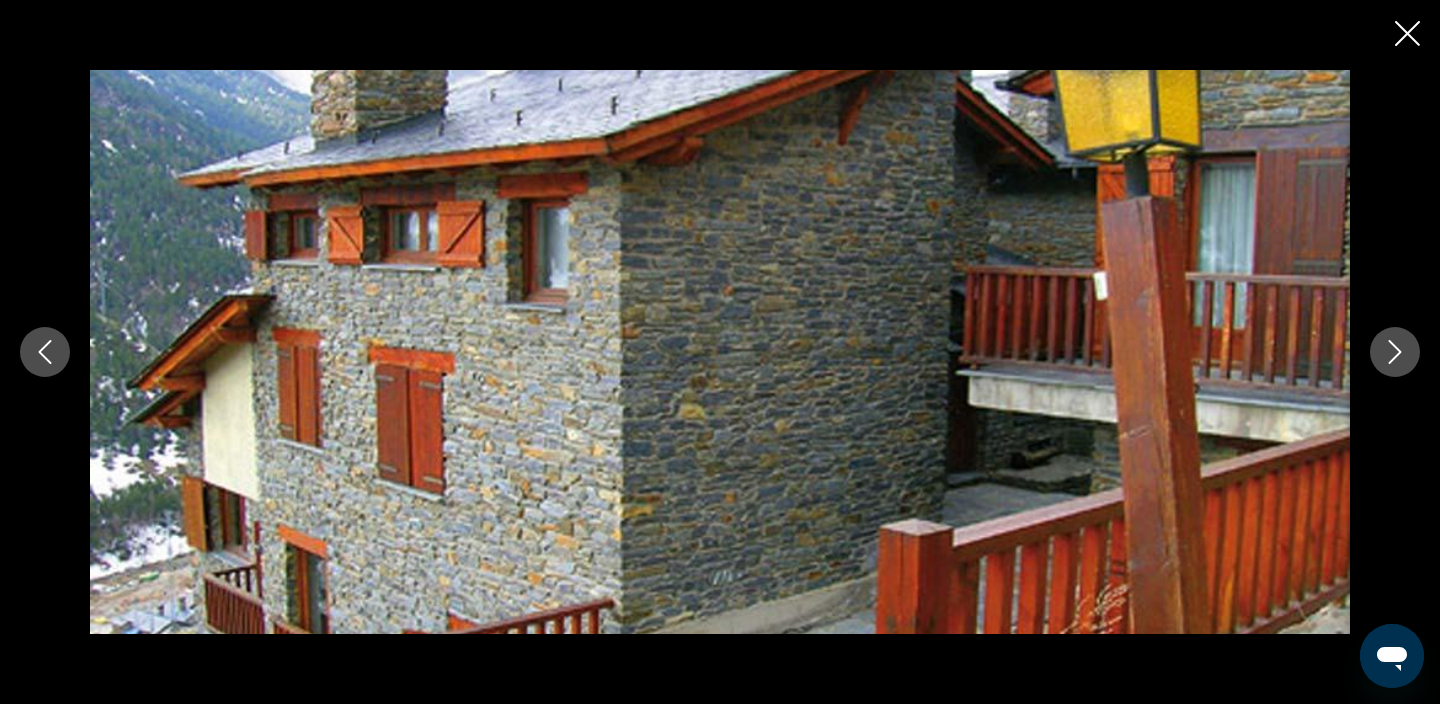 click 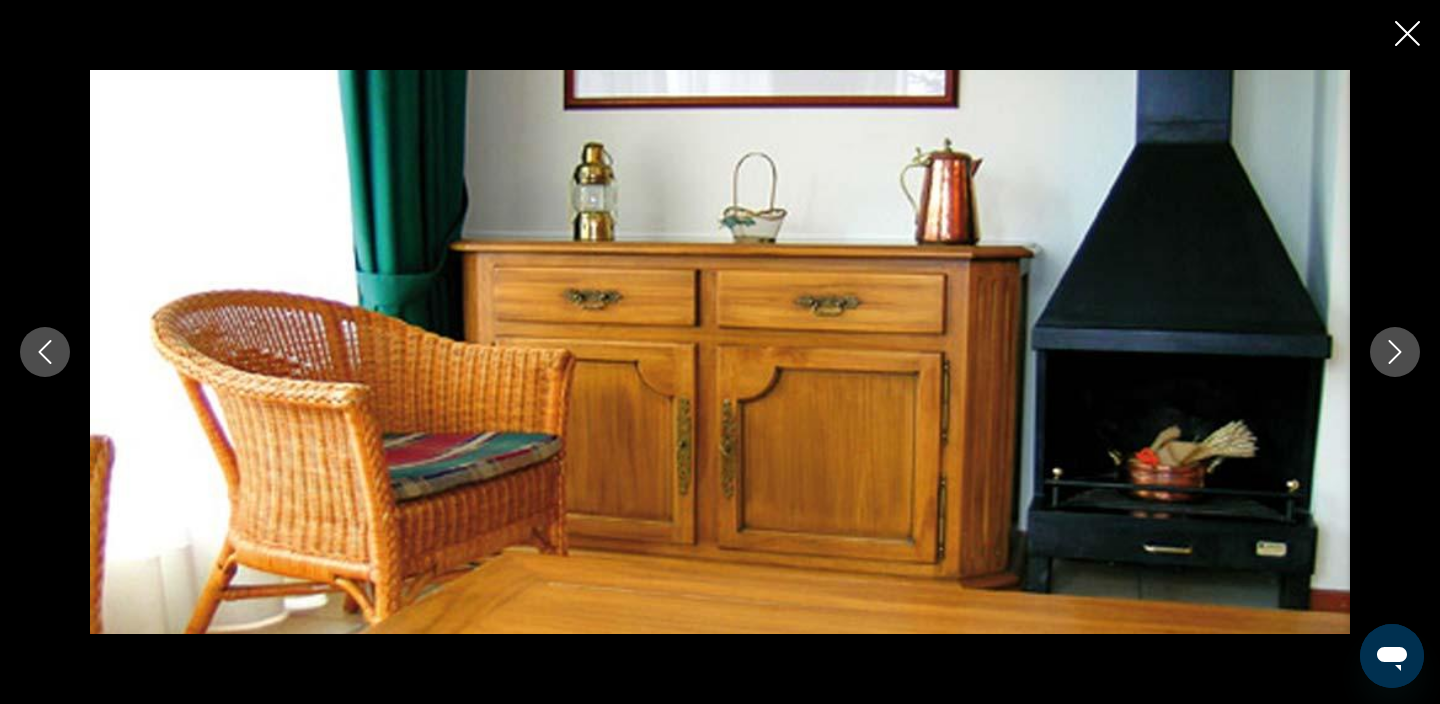 click 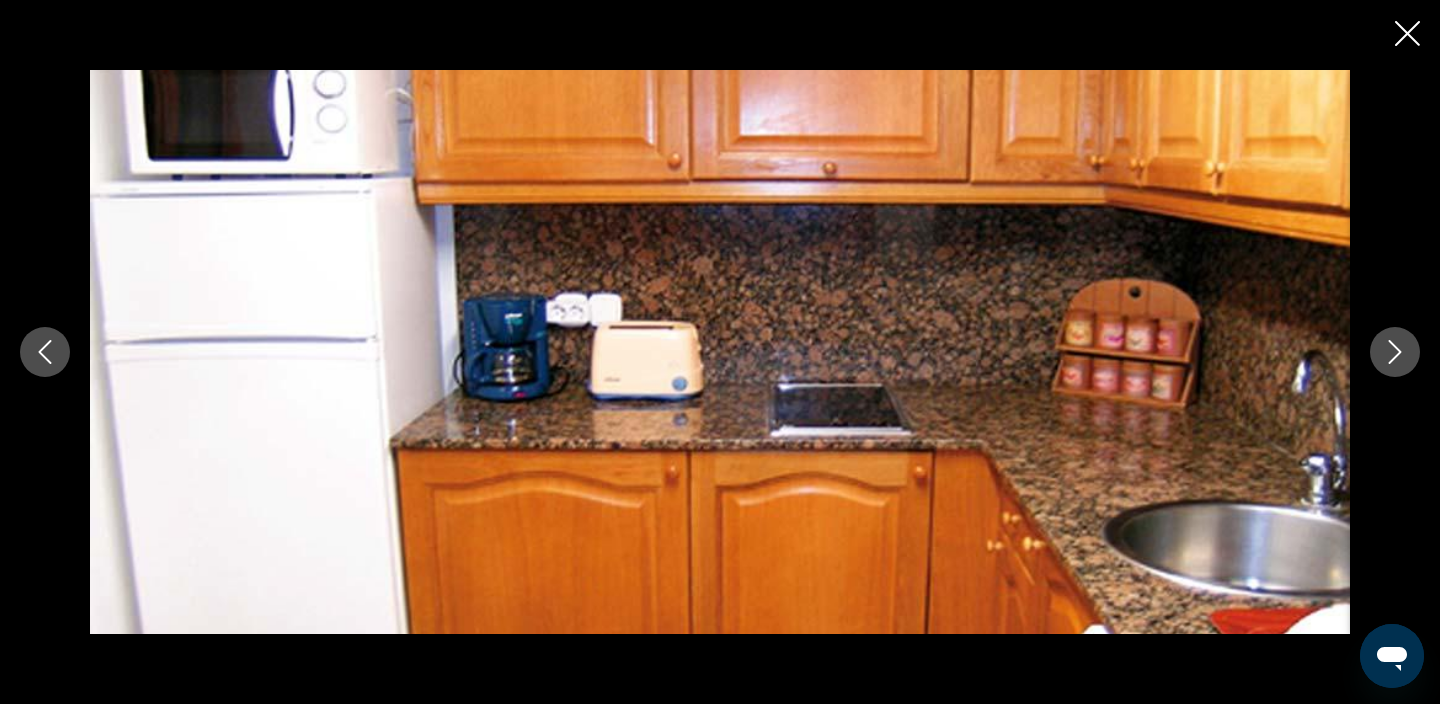 click 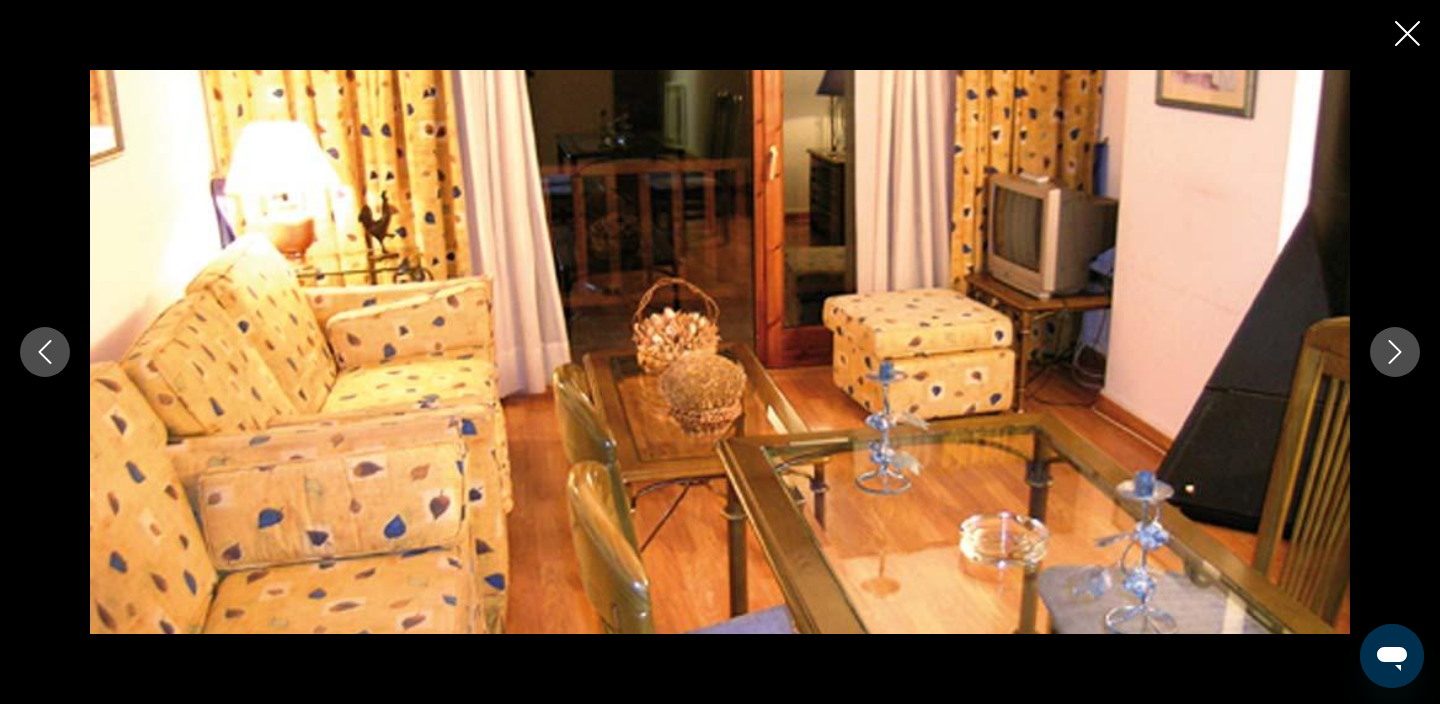click 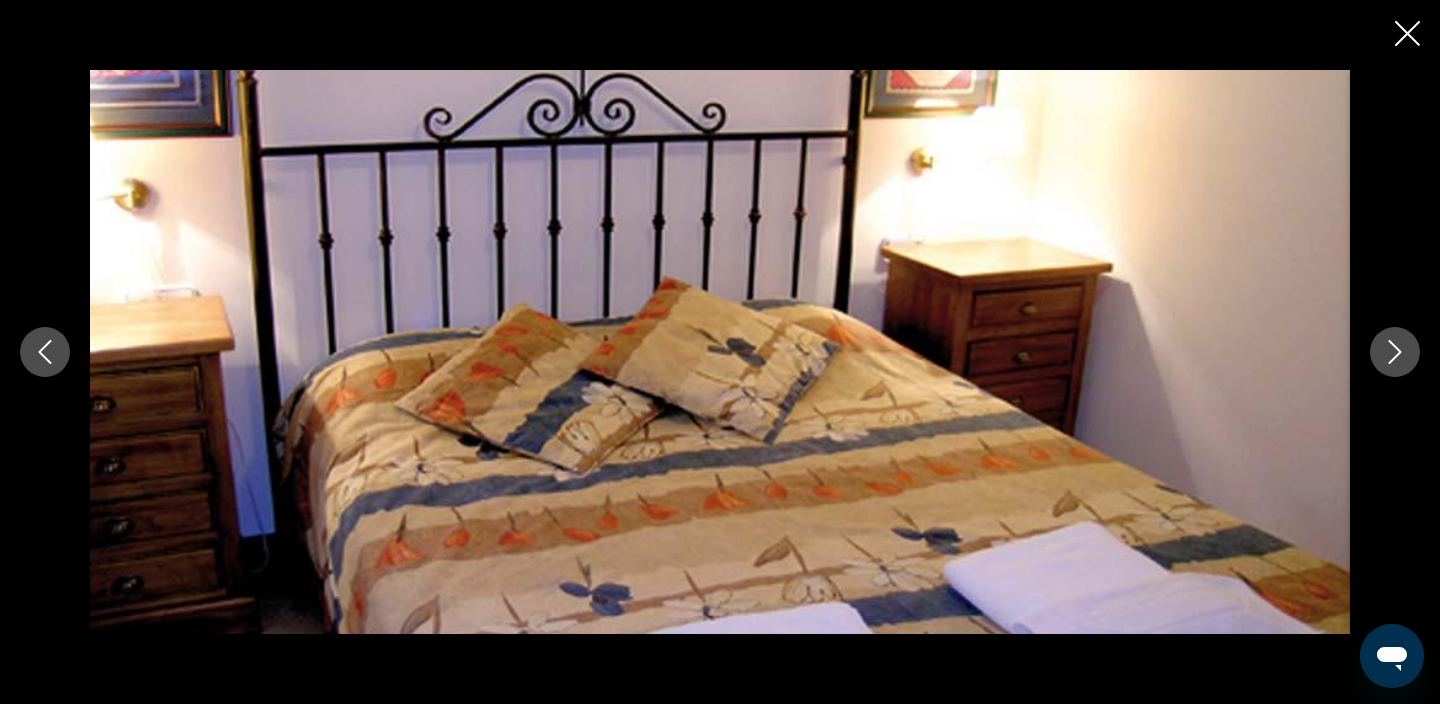 click 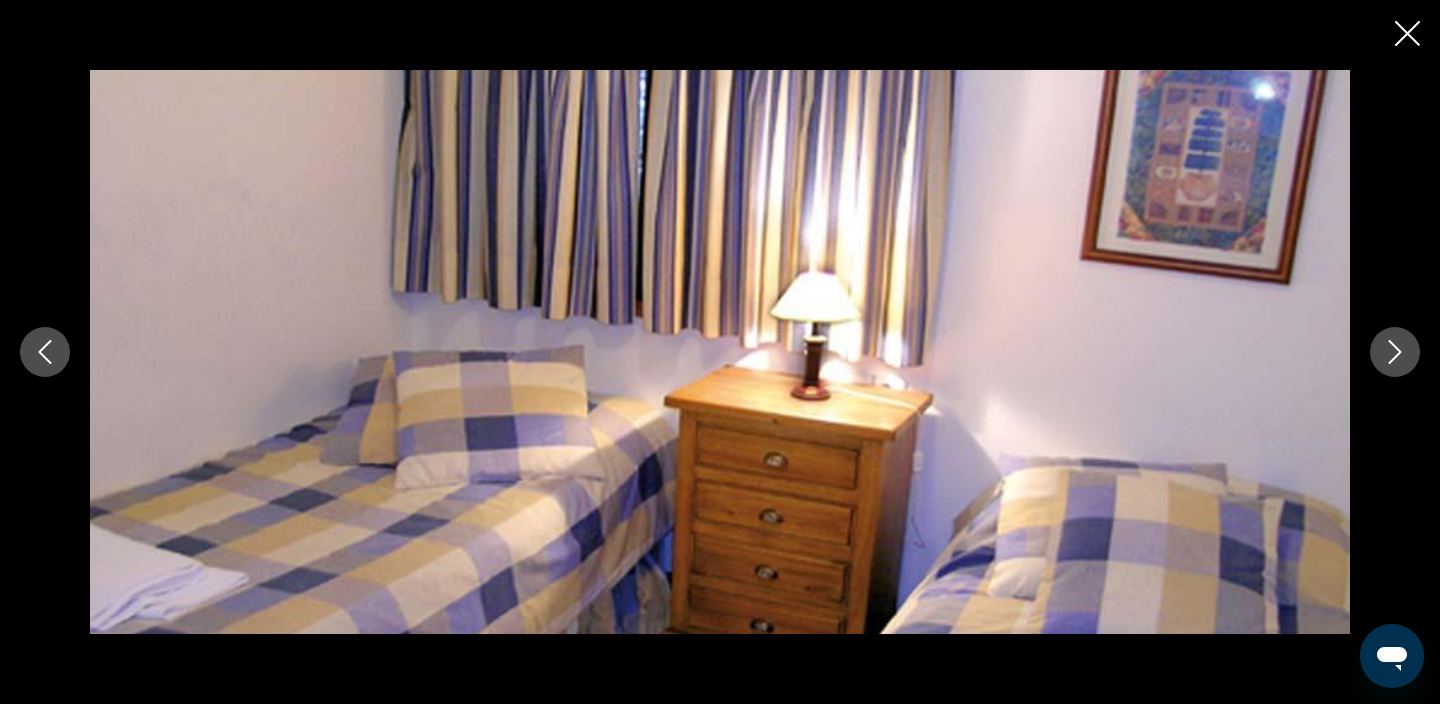click 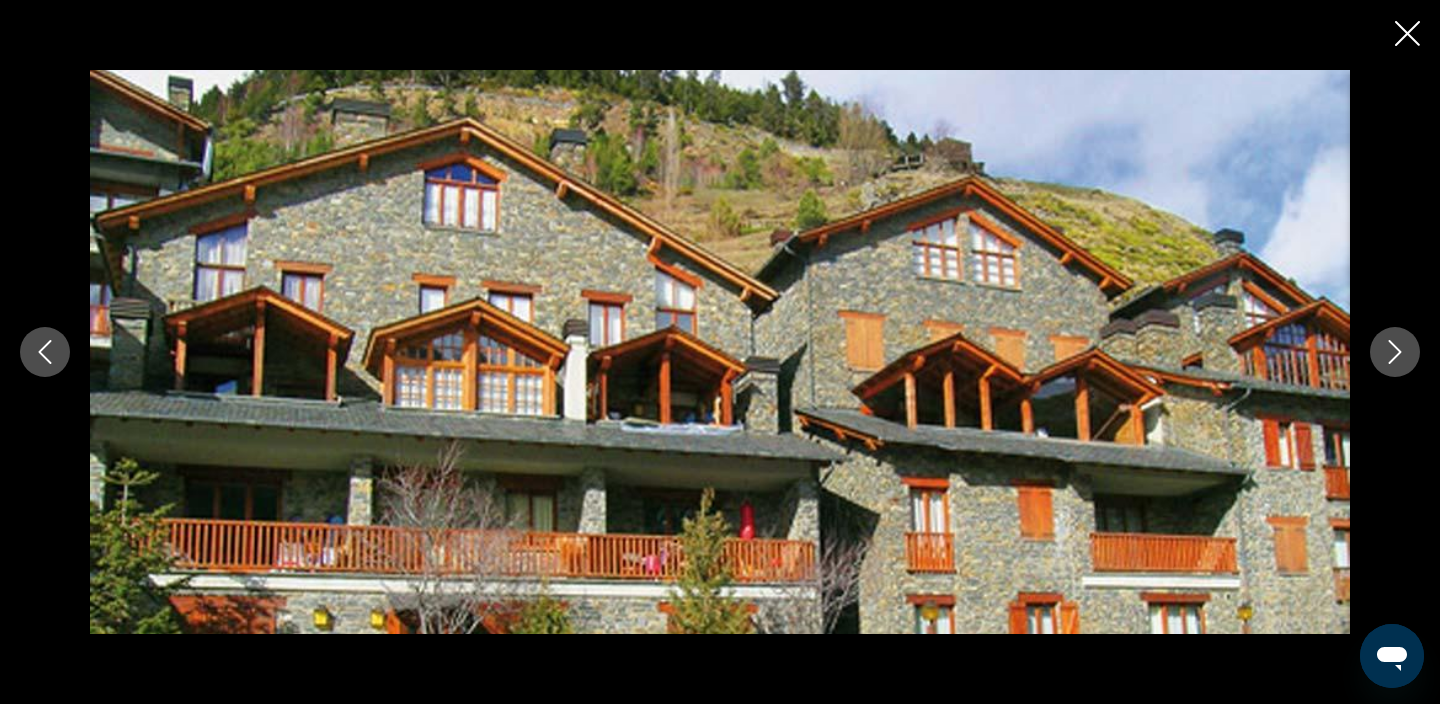 click 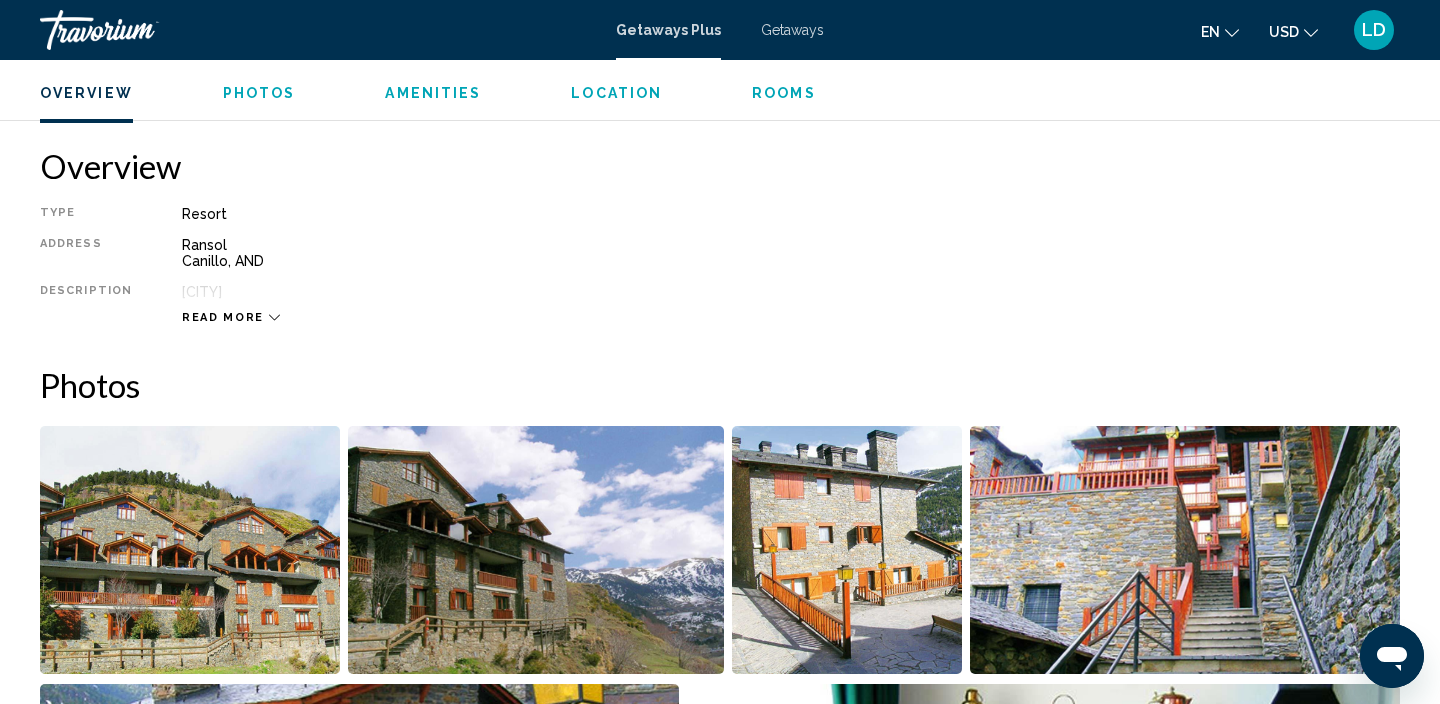 scroll, scrollTop: 617, scrollLeft: 0, axis: vertical 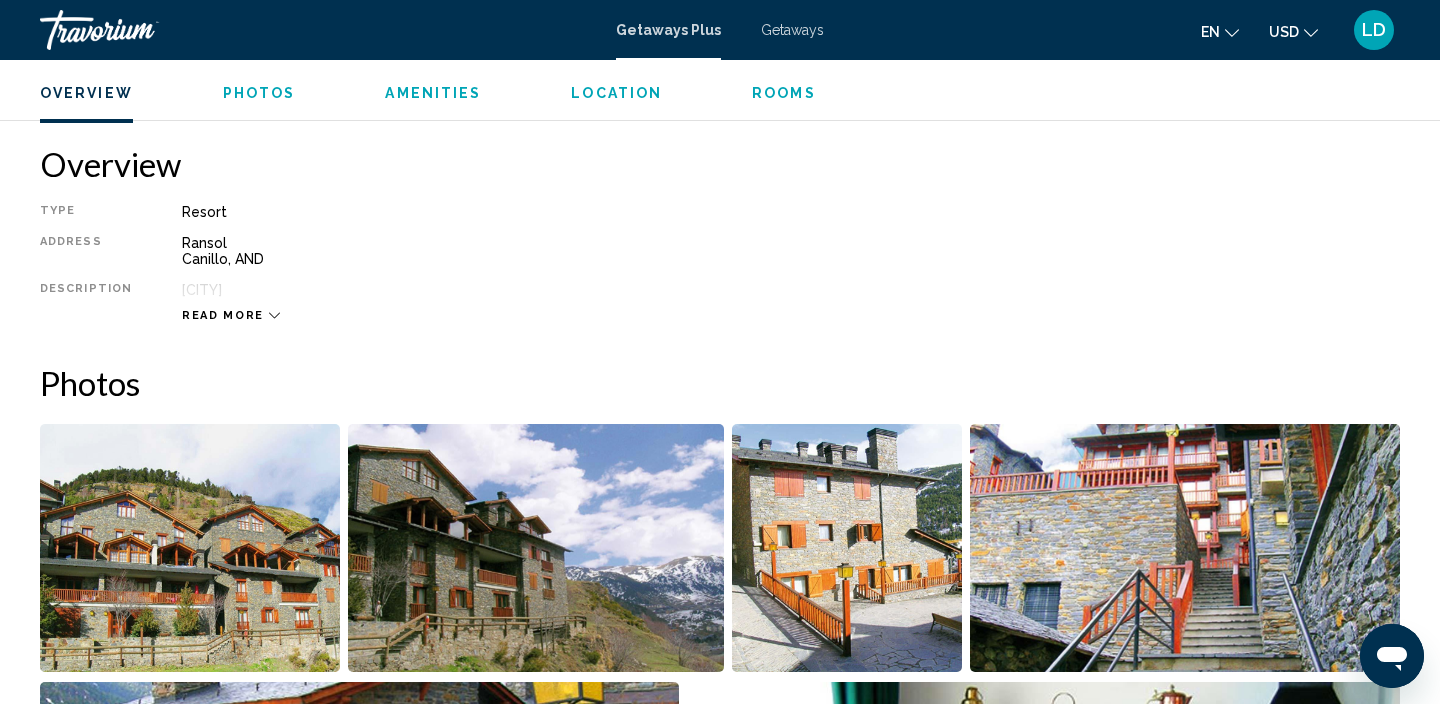 click on "Location" at bounding box center [616, 93] 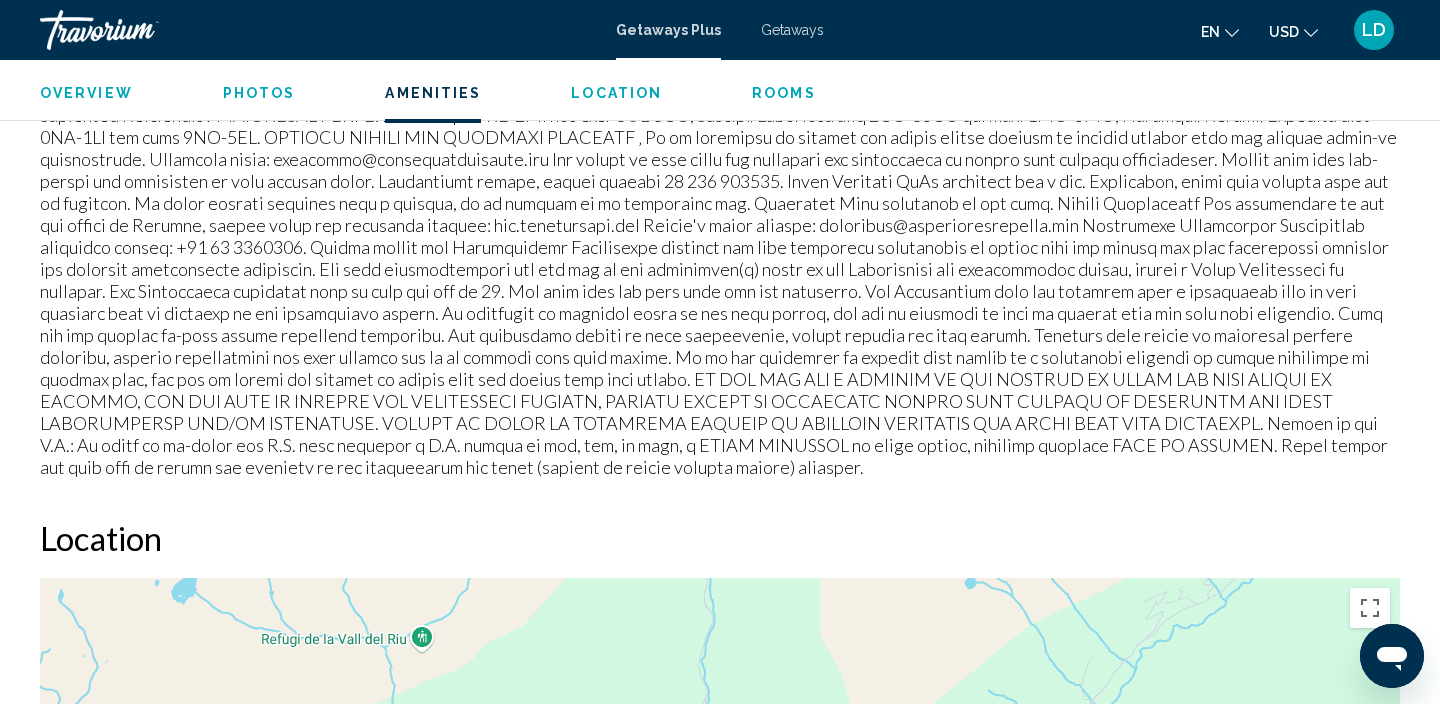 scroll, scrollTop: 2491, scrollLeft: 0, axis: vertical 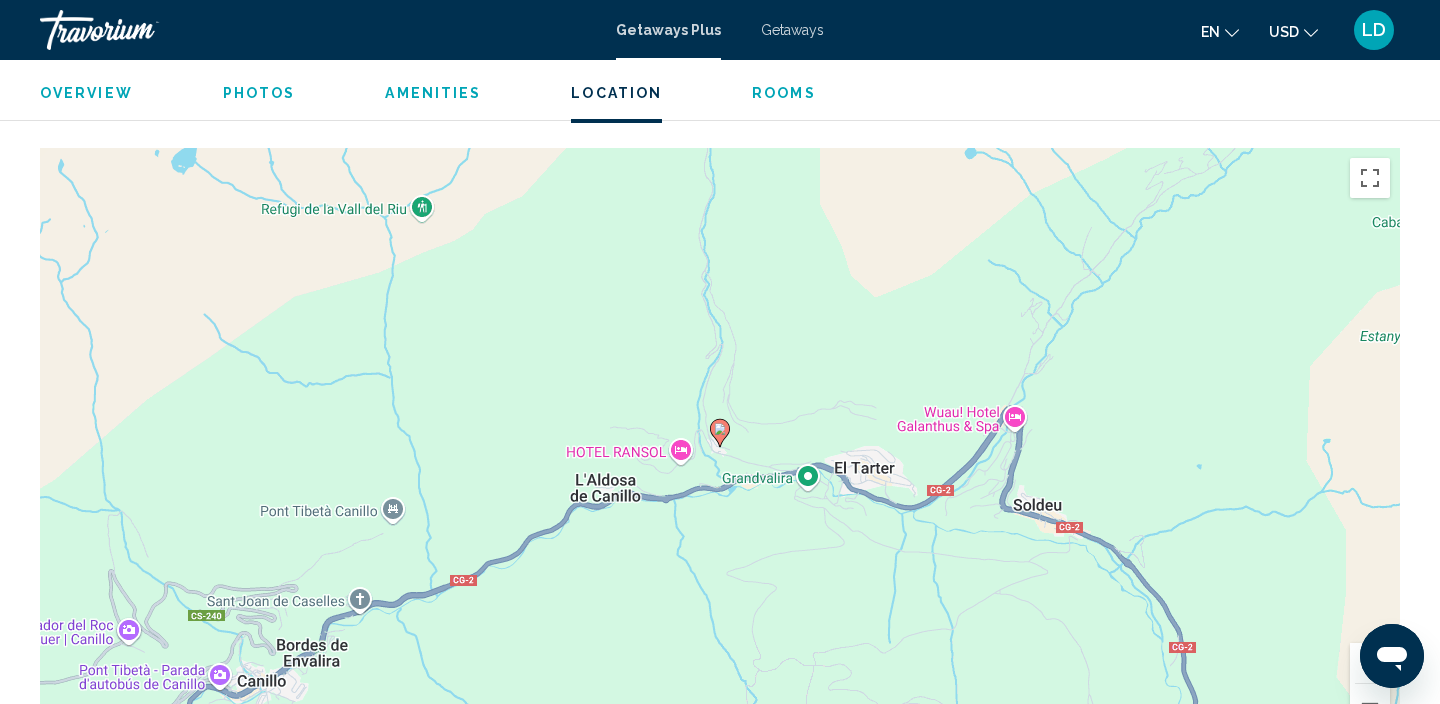 click 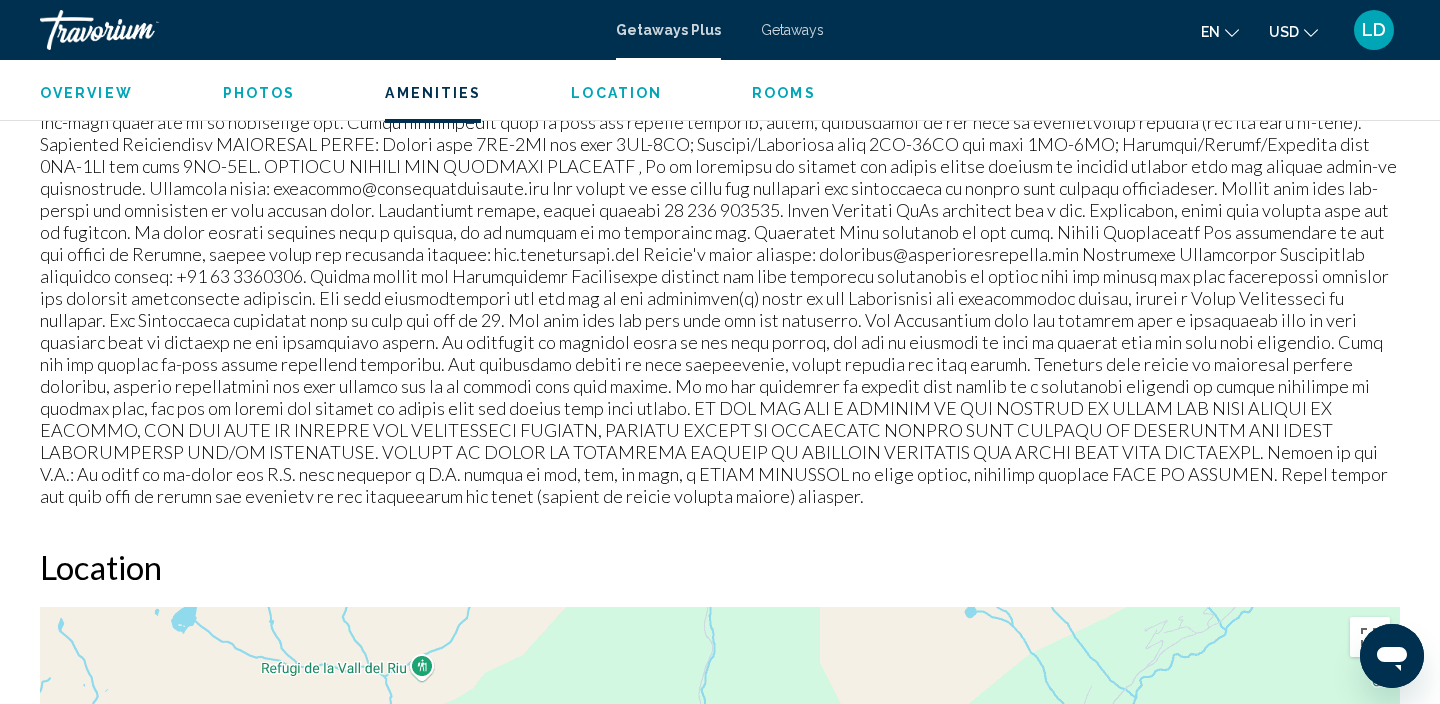 scroll, scrollTop: 1862, scrollLeft: 0, axis: vertical 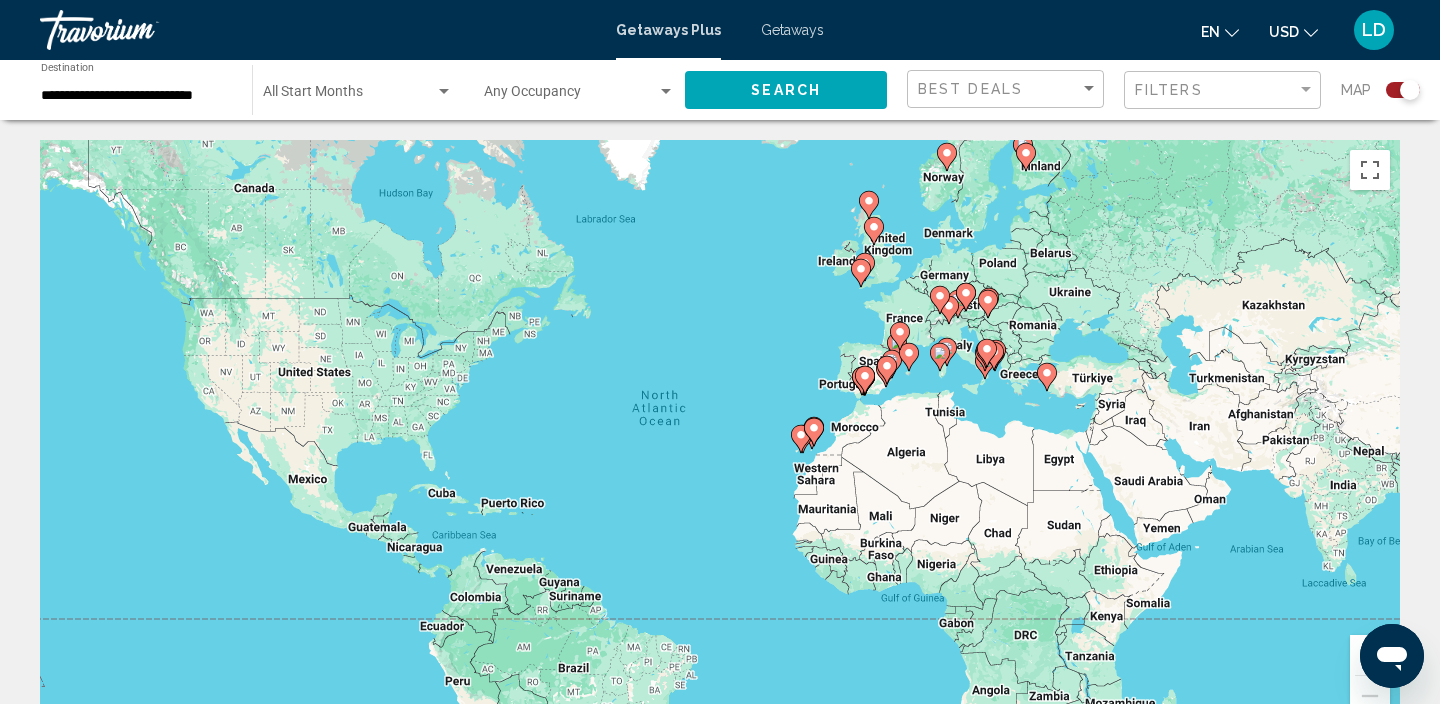 click on "**********" at bounding box center [136, 96] 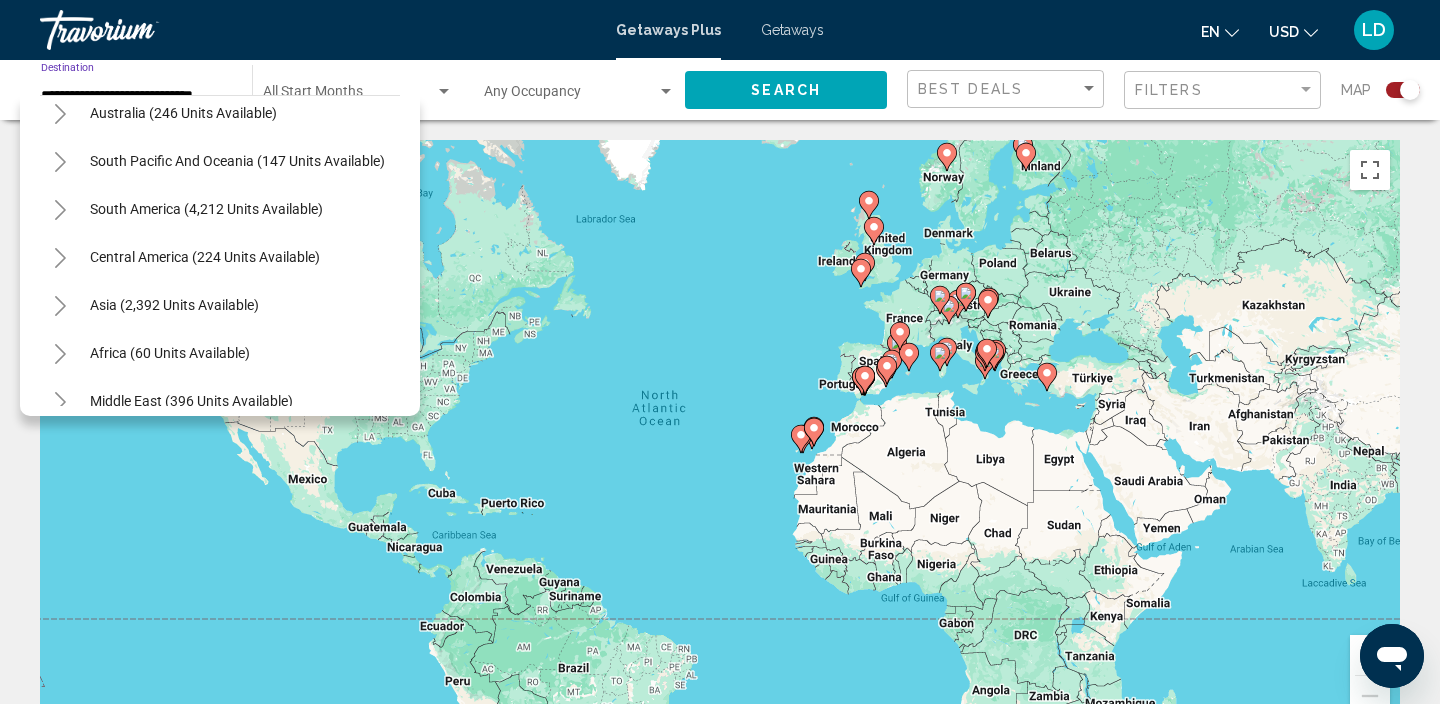 scroll, scrollTop: 1188, scrollLeft: 0, axis: vertical 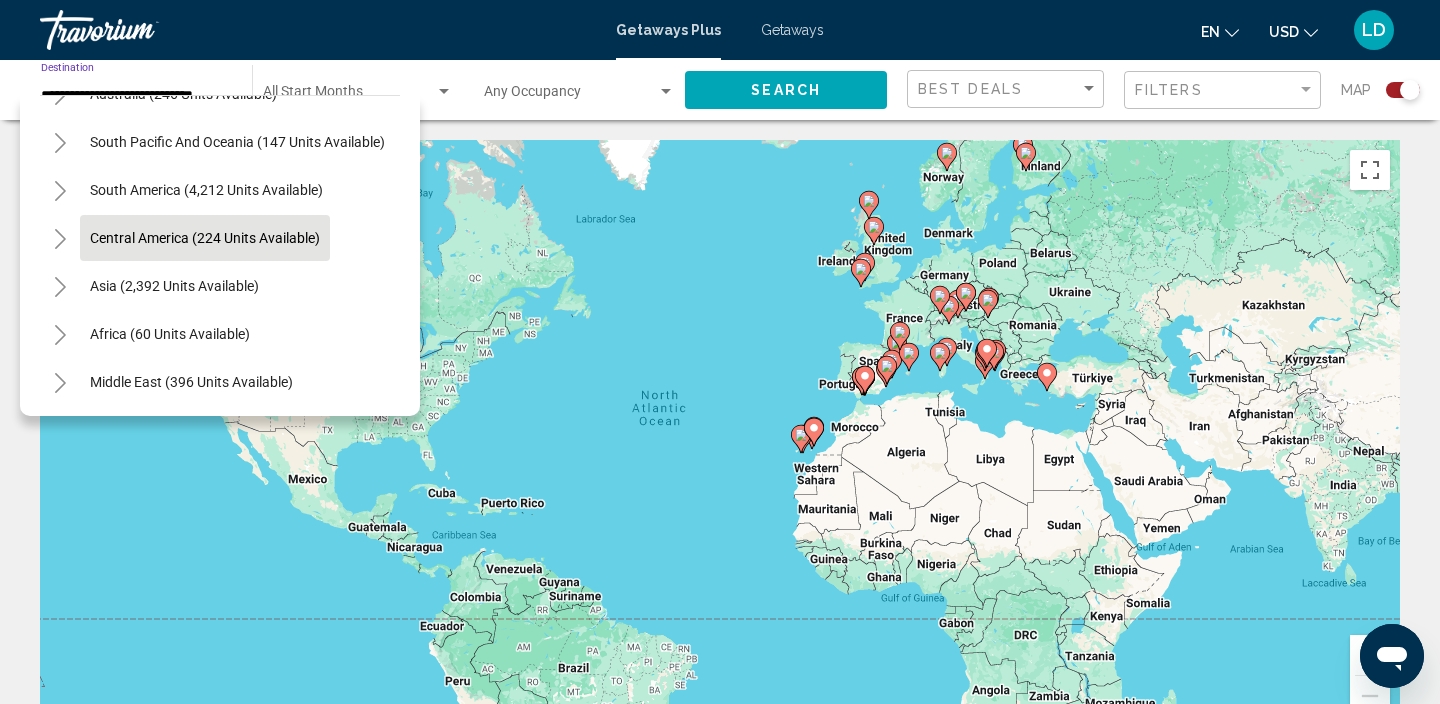 click on "Central America (224 units available)" at bounding box center (174, 286) 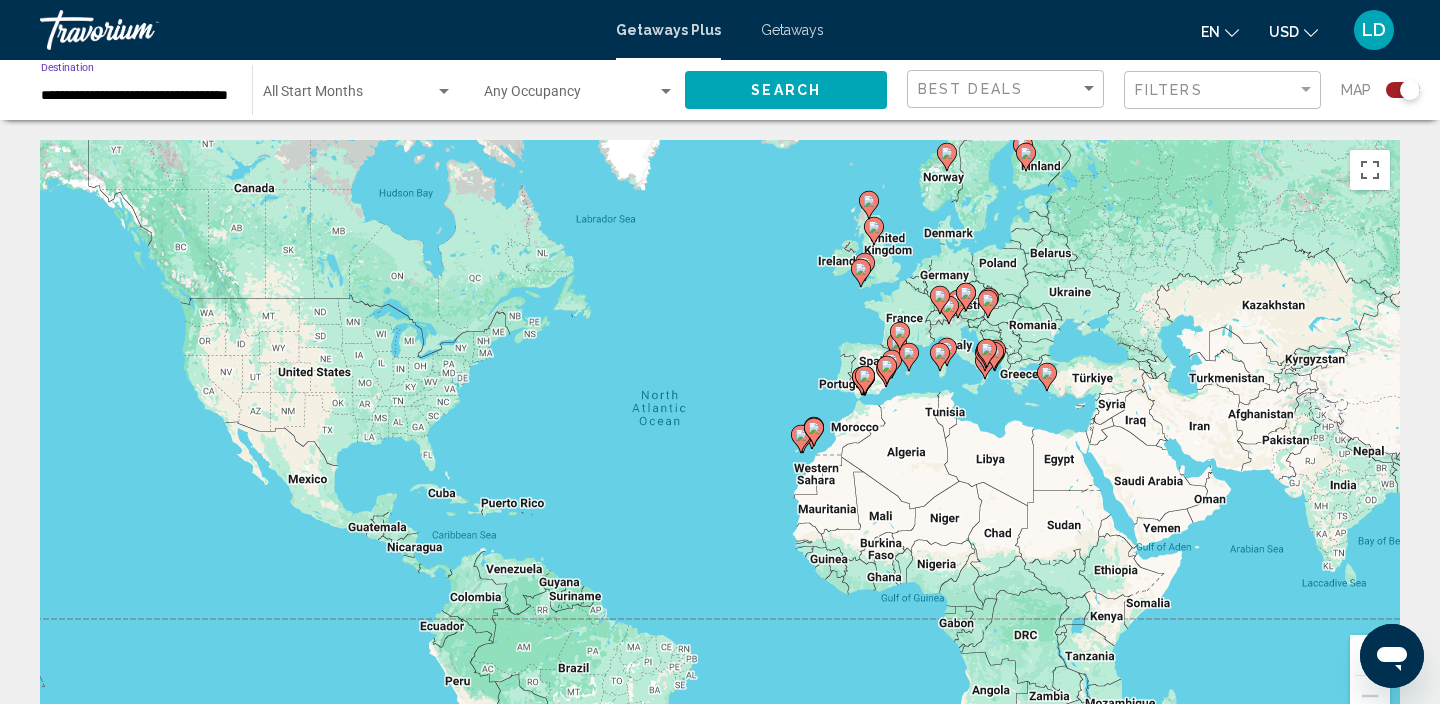 click on "Search" 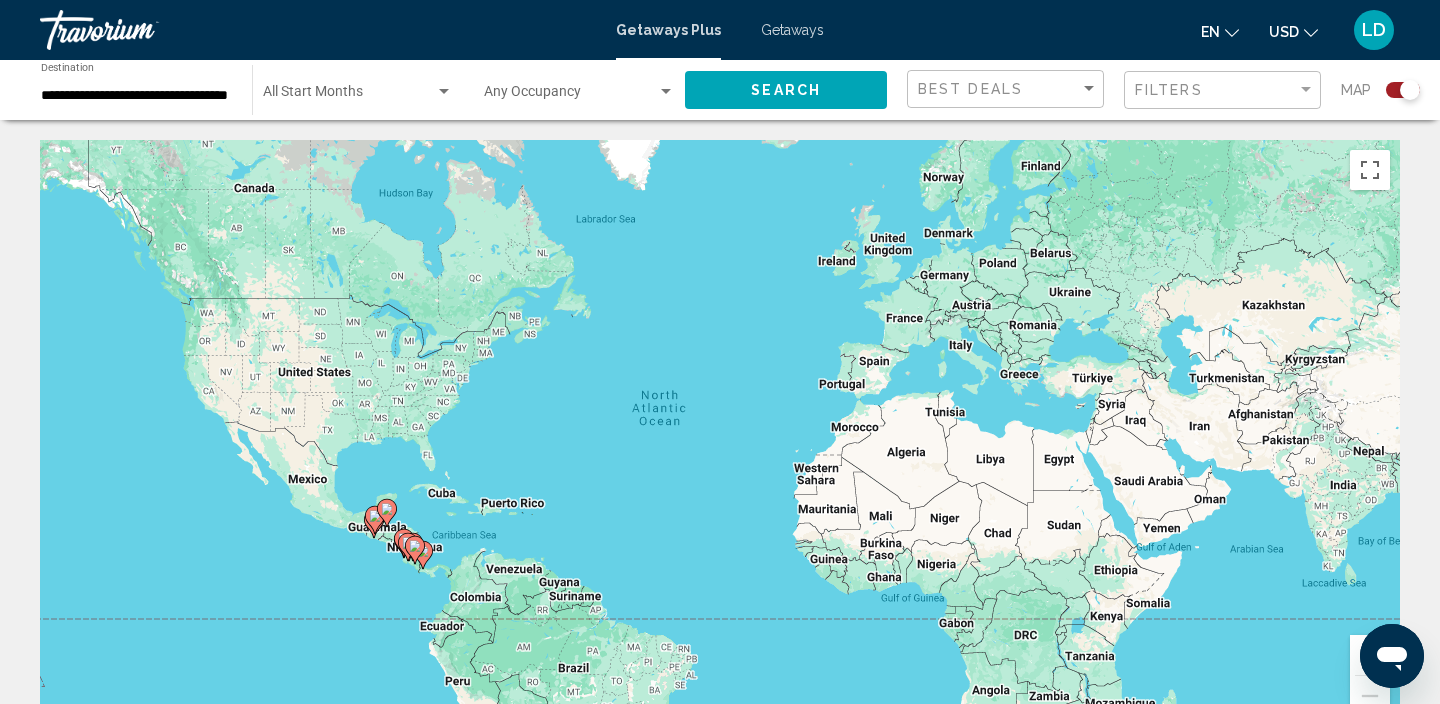 click 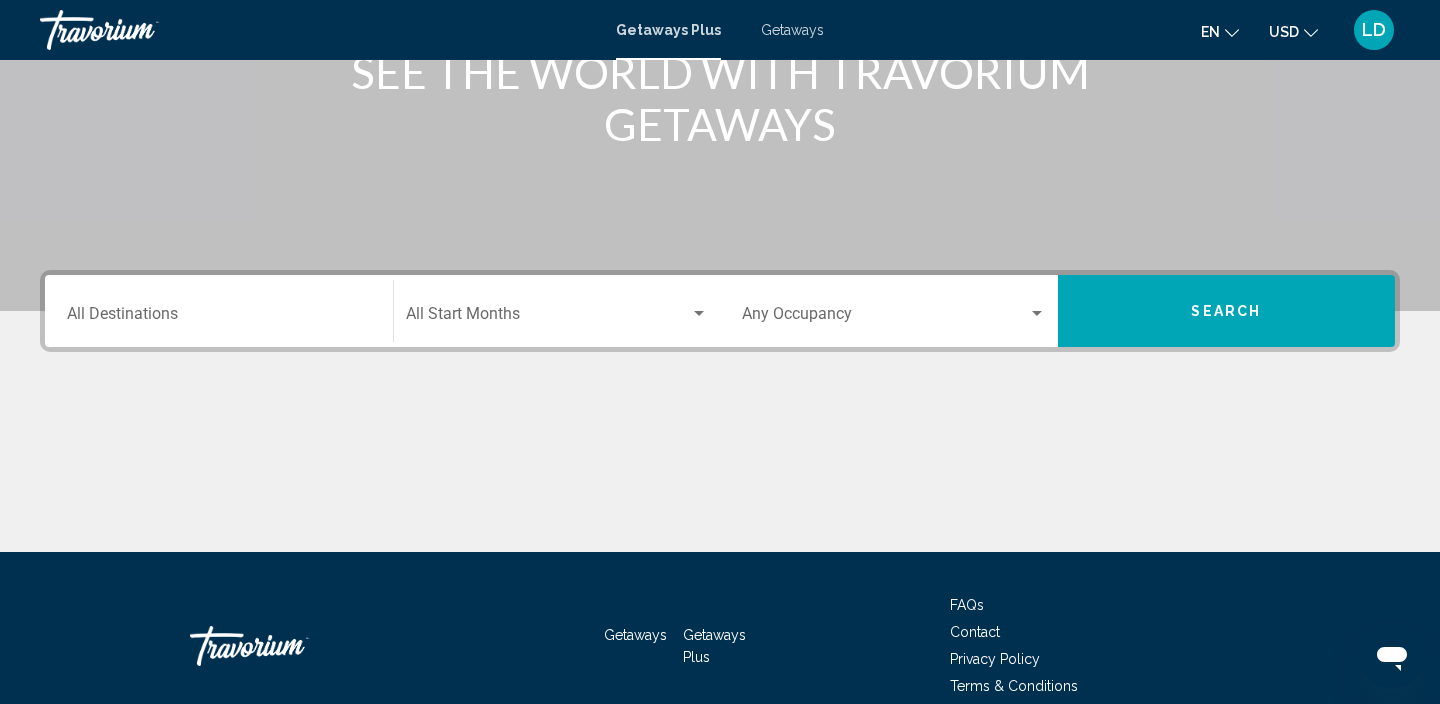 click on "Destination All Destinations" at bounding box center (219, 311) 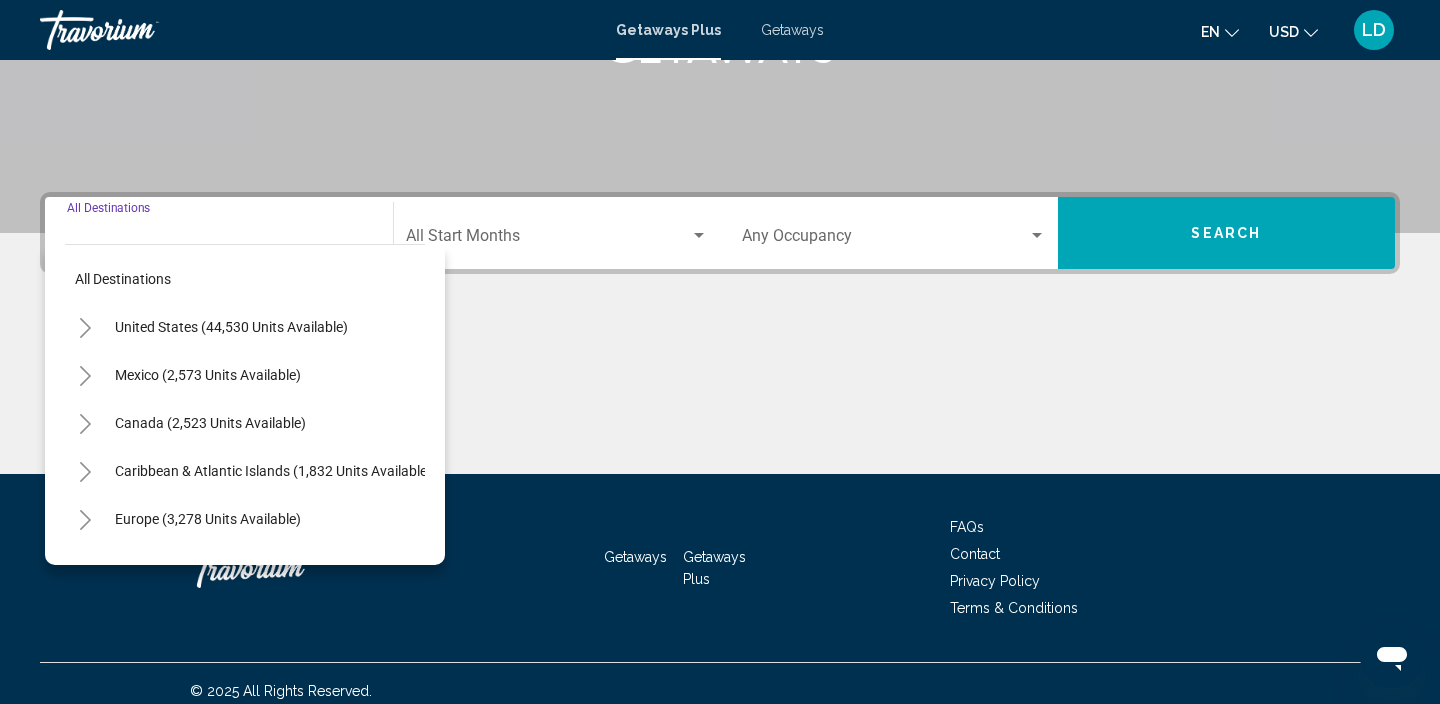 scroll, scrollTop: 382, scrollLeft: 0, axis: vertical 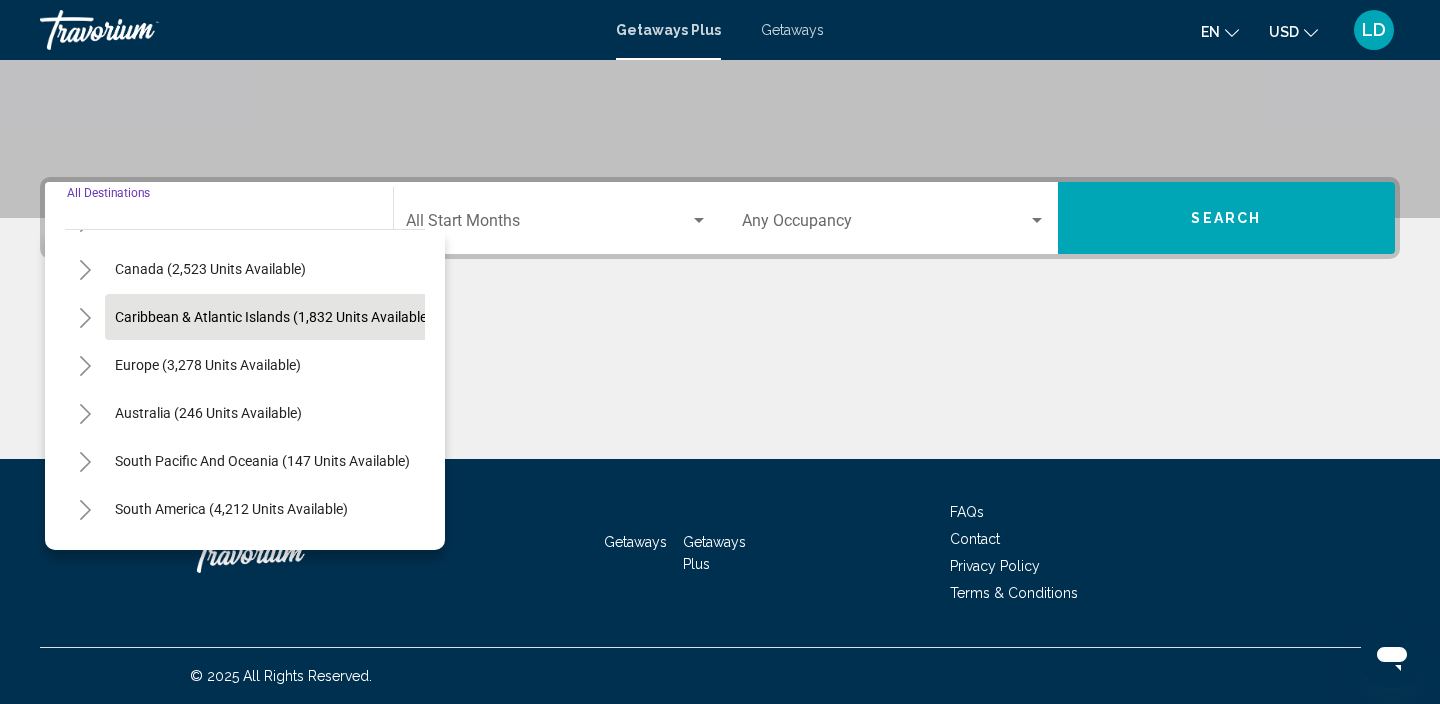 click on "Caribbean & Atlantic Islands (1,832 units available)" at bounding box center [208, 365] 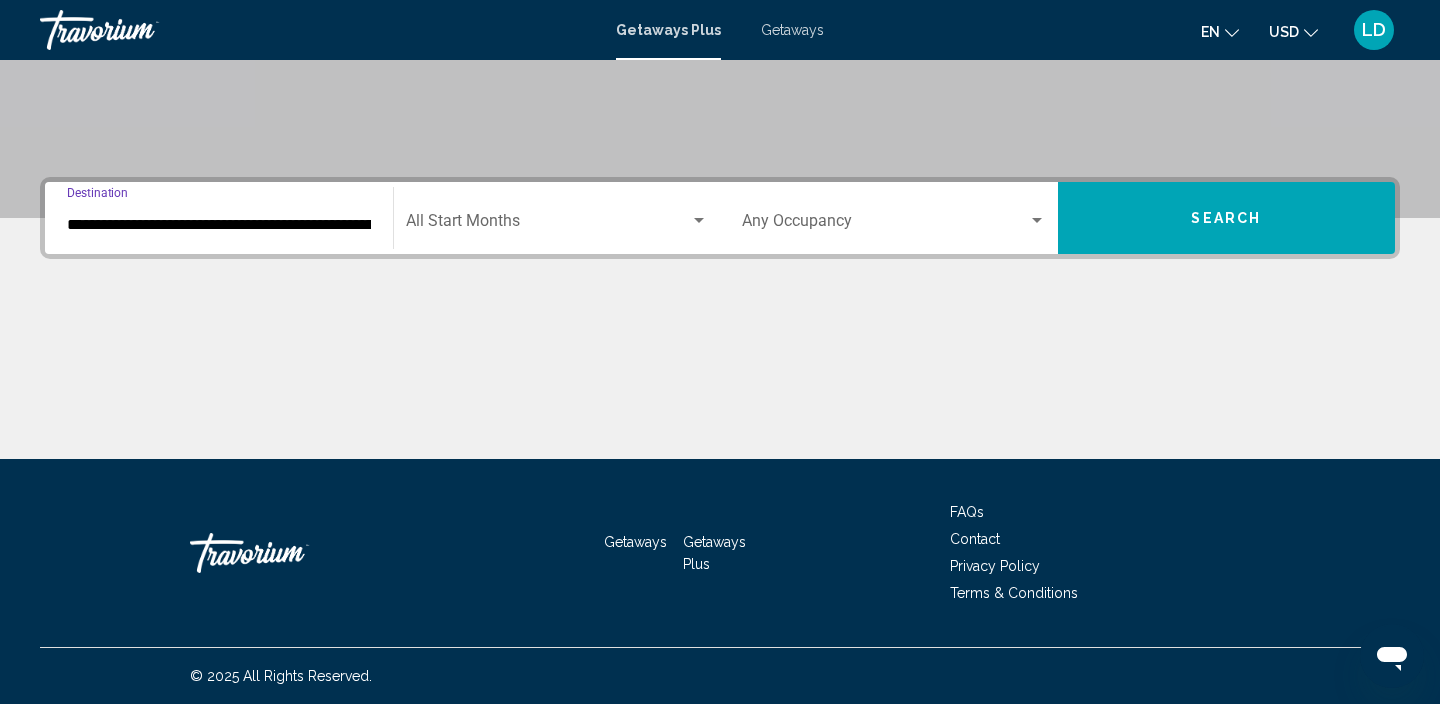 click at bounding box center [699, 220] 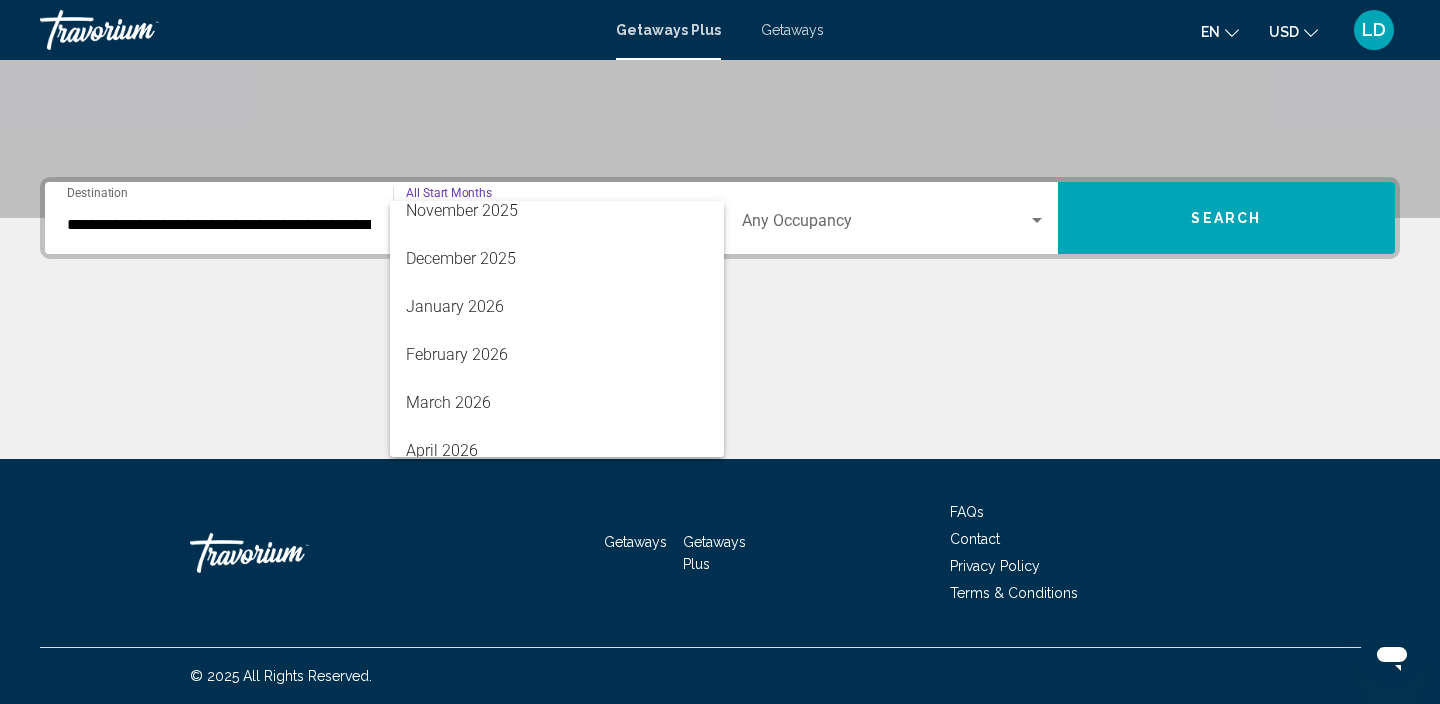 scroll, scrollTop: 209, scrollLeft: 0, axis: vertical 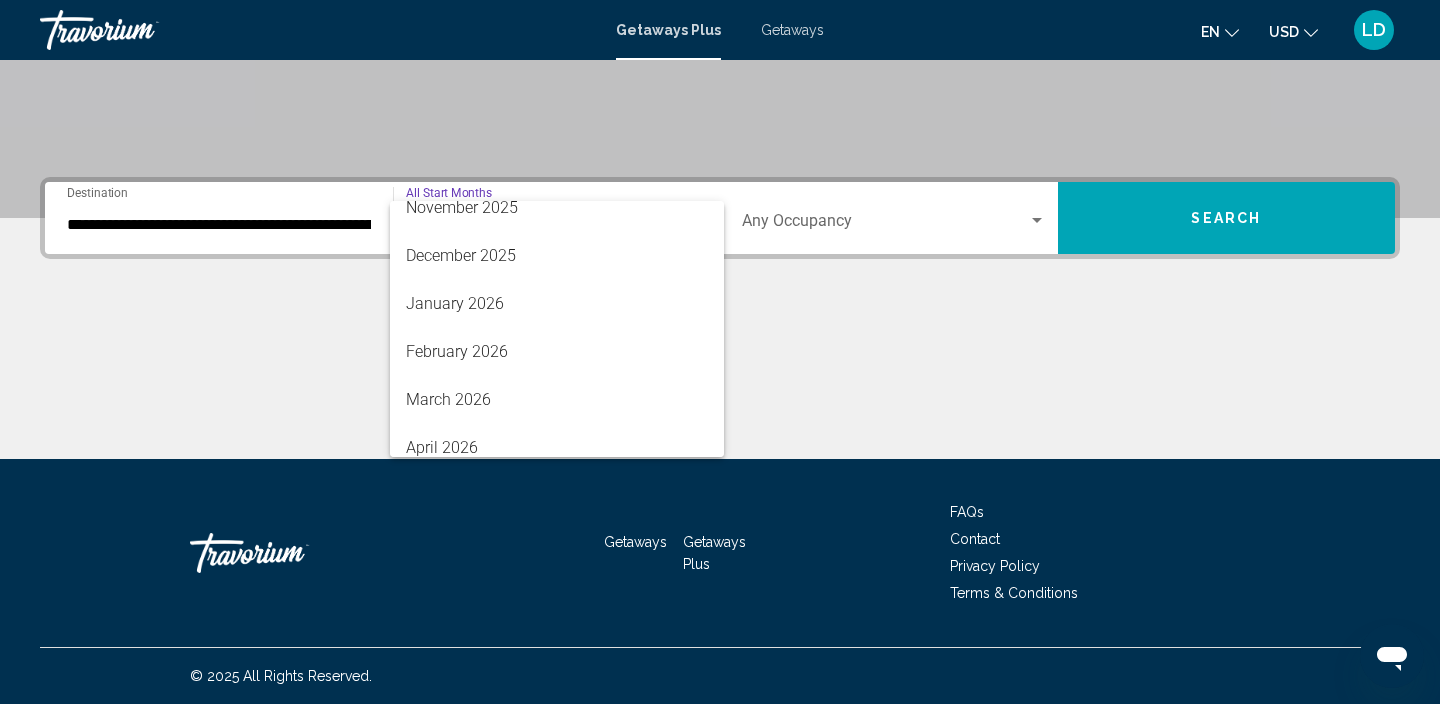 click at bounding box center [720, 352] 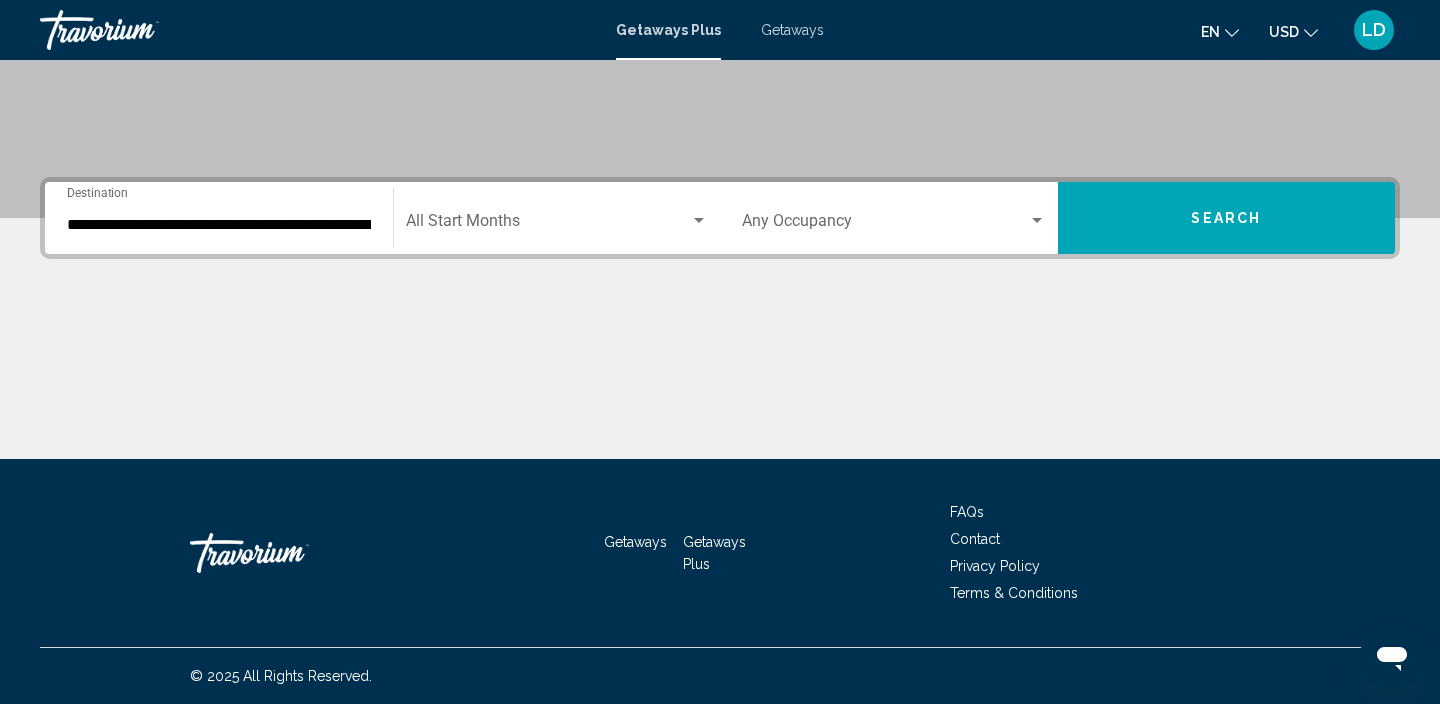 click on "Search" at bounding box center [1226, 219] 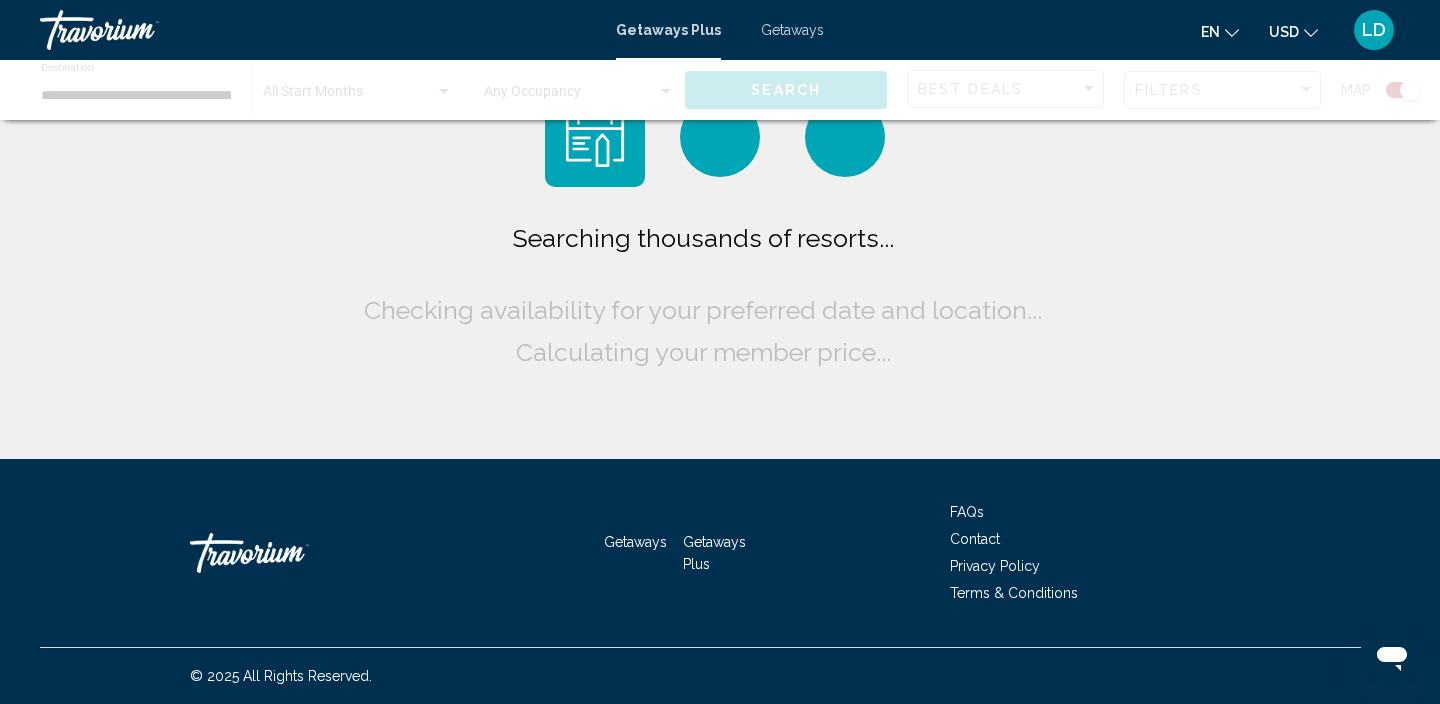 scroll, scrollTop: 0, scrollLeft: 0, axis: both 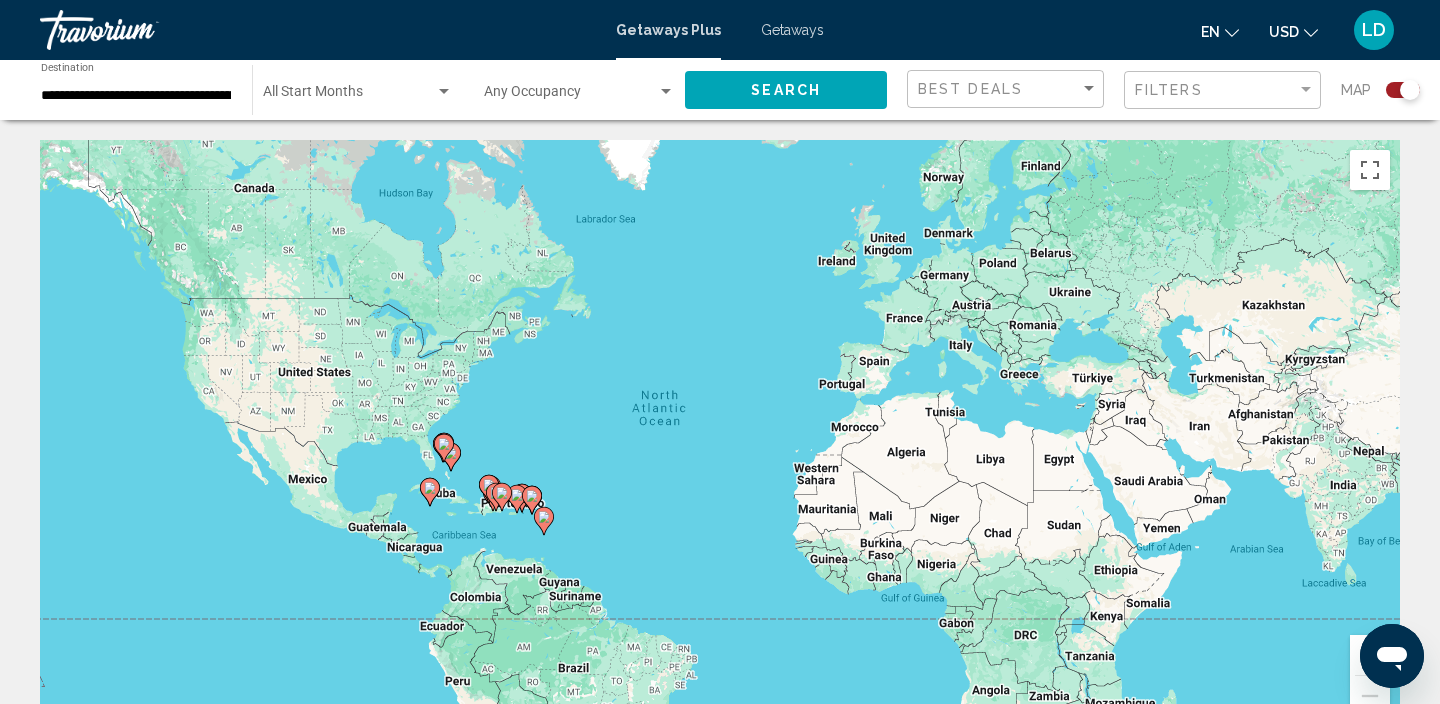 click 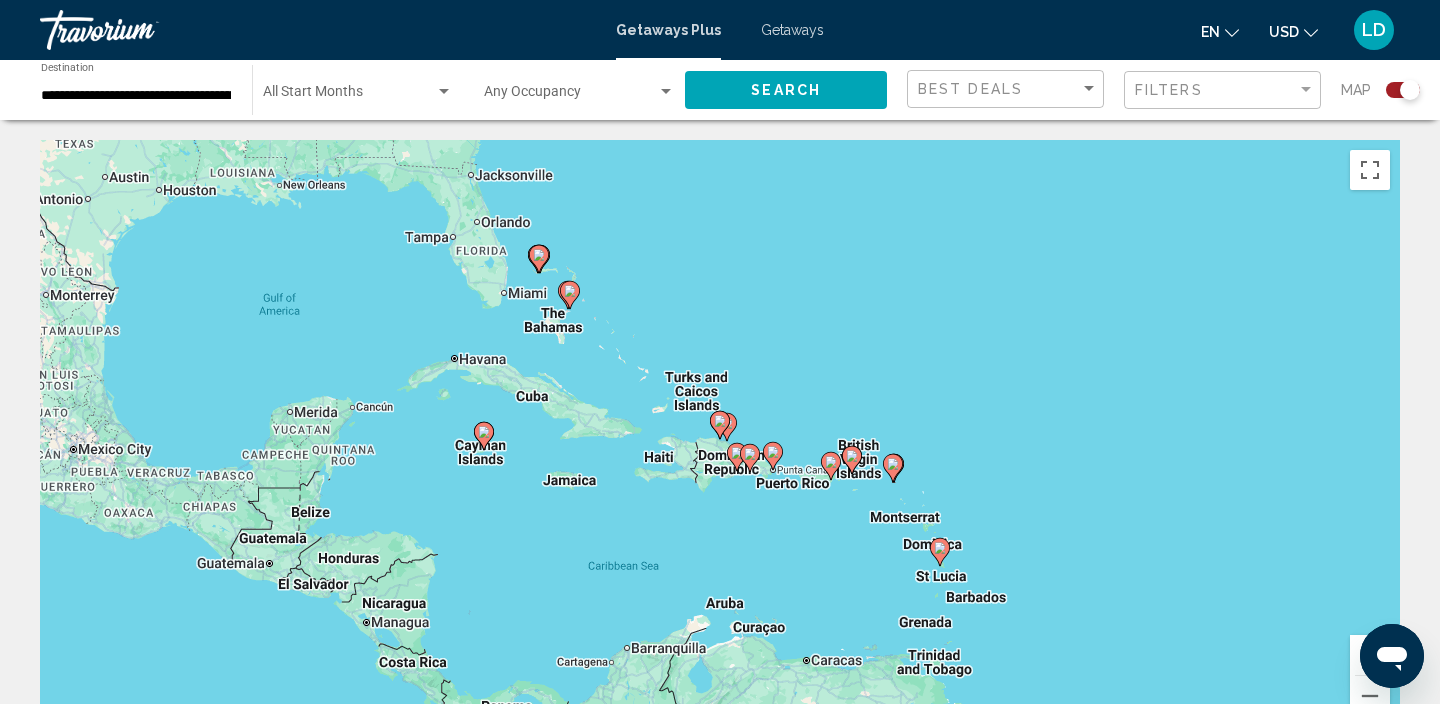 click on "To activate drag with keyboard, press Alt + Enter. Once in keyboard drag state, use the arrow keys to move the marker. To complete the drag, press the Enter key. To cancel, press Escape." at bounding box center (720, 440) 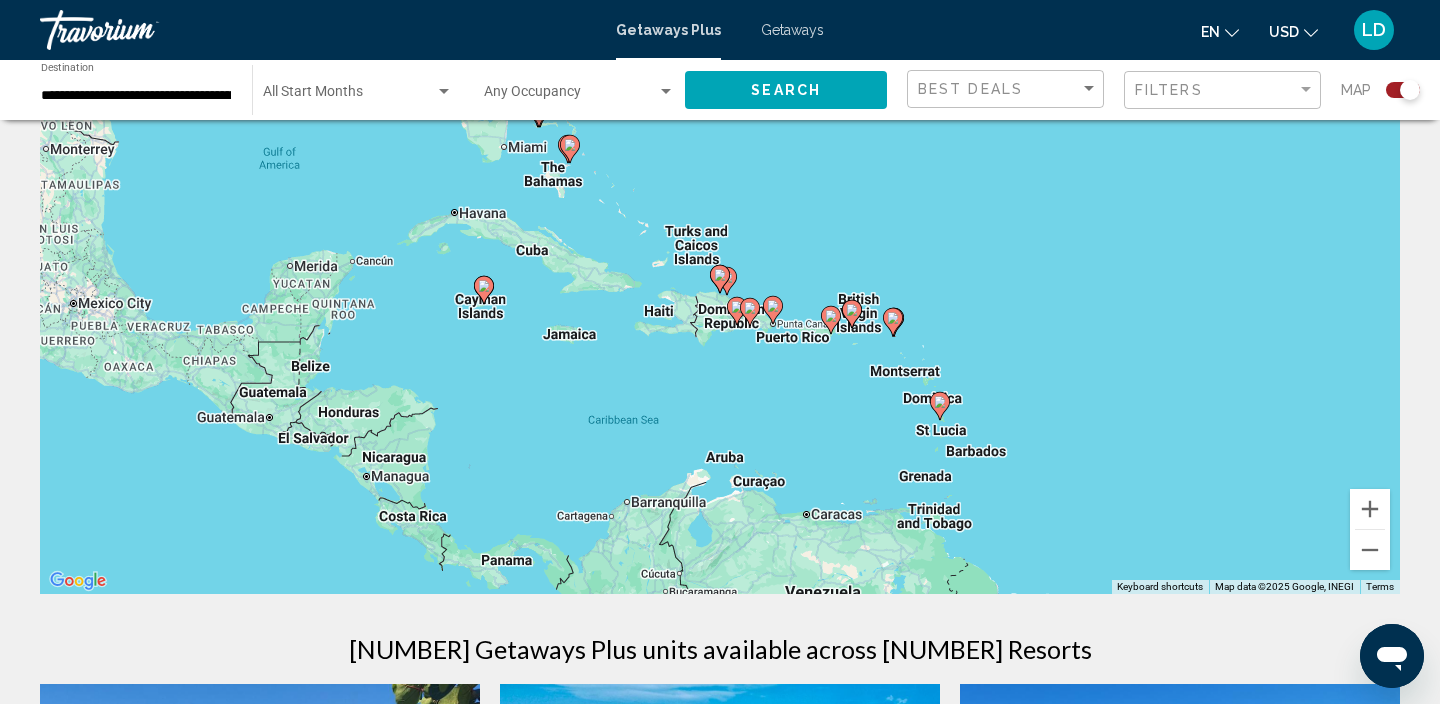 scroll, scrollTop: 170, scrollLeft: 0, axis: vertical 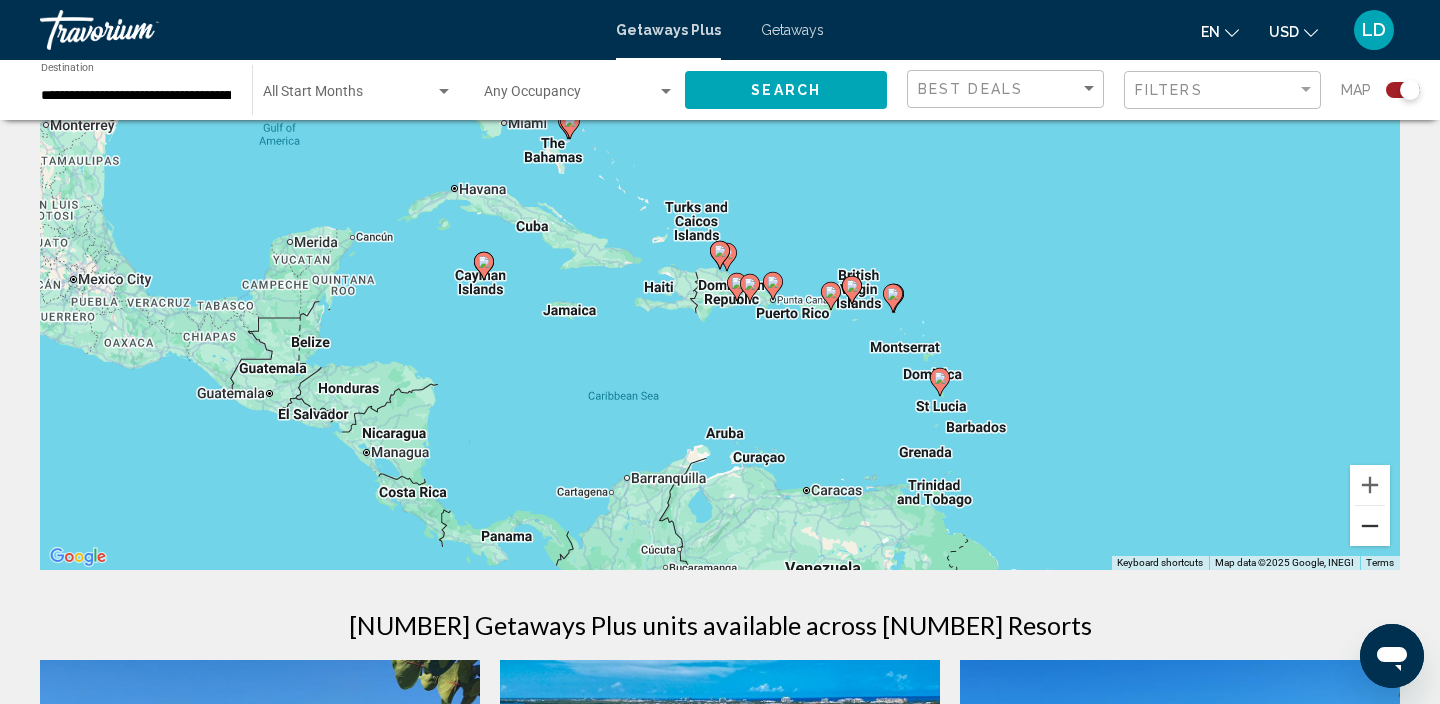click at bounding box center (1370, 526) 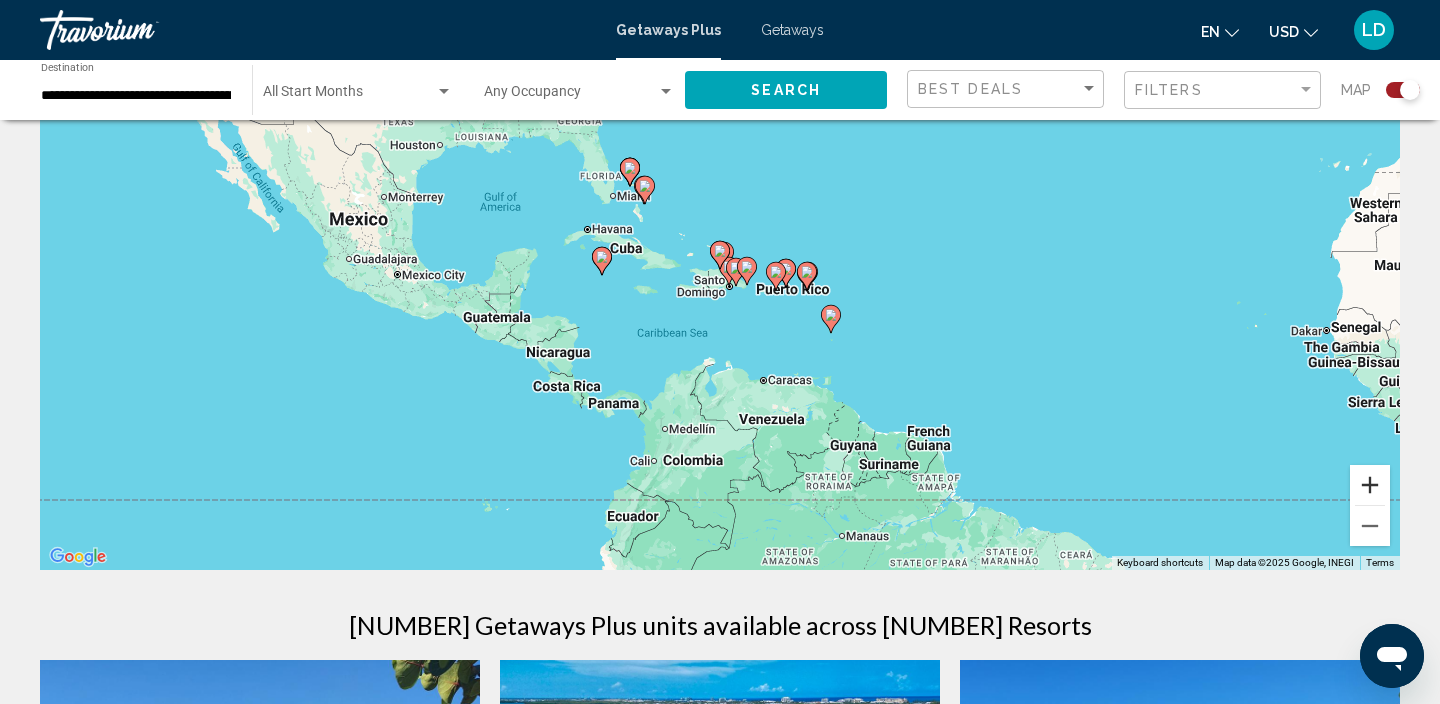 click at bounding box center [1370, 485] 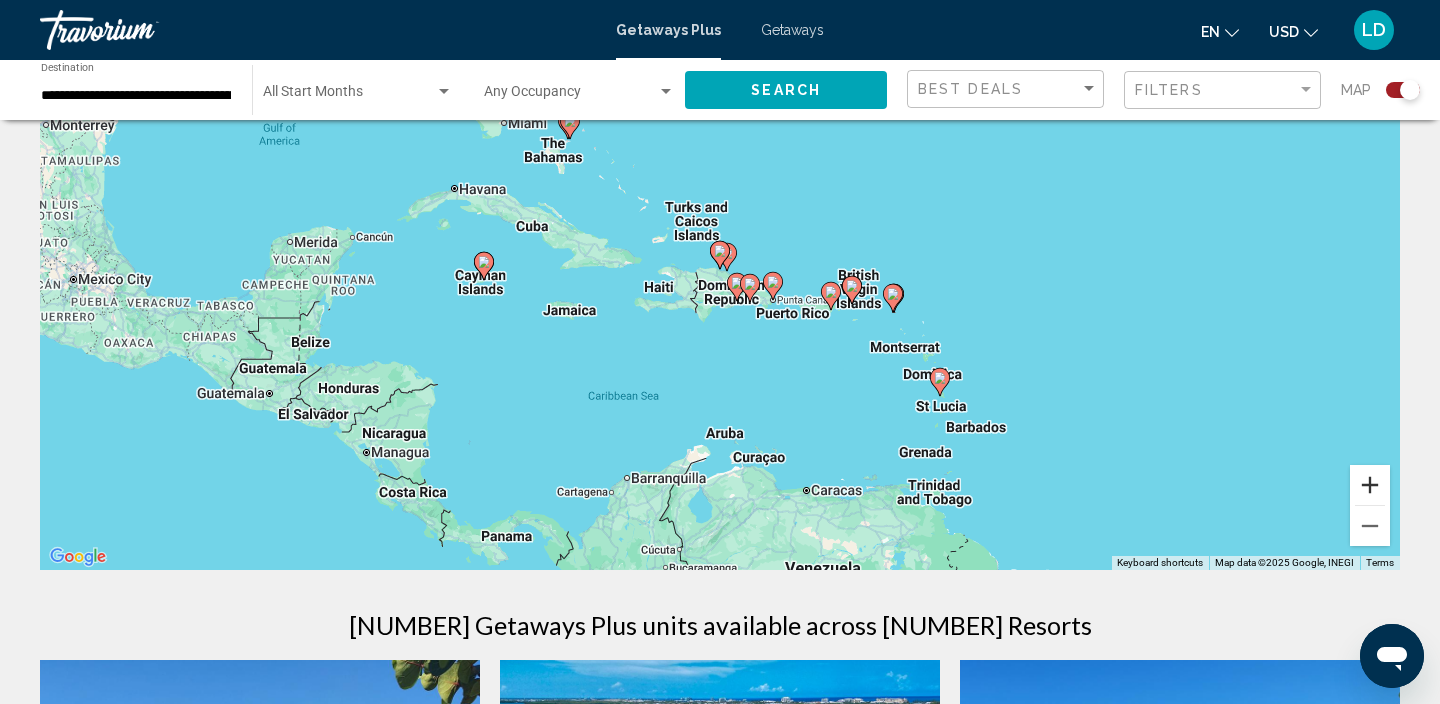 click at bounding box center (1370, 485) 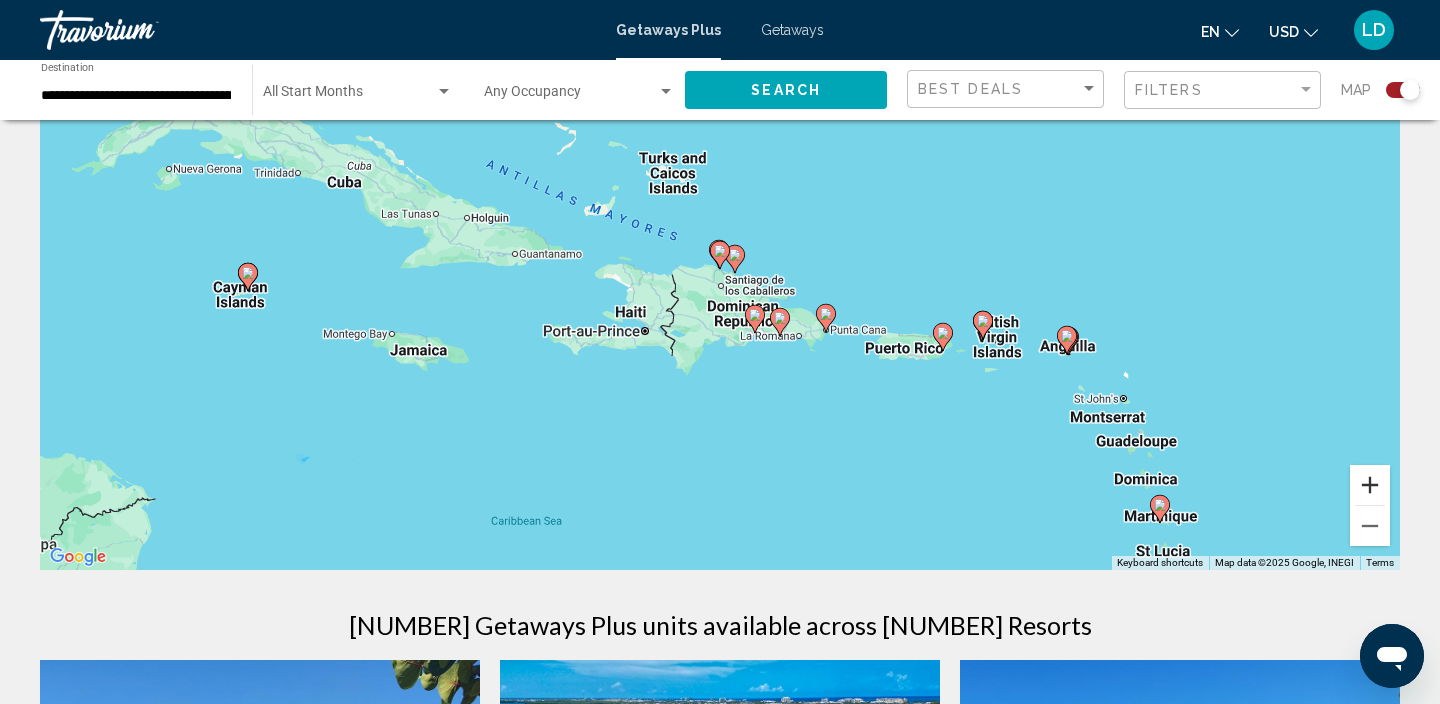 click at bounding box center (1370, 485) 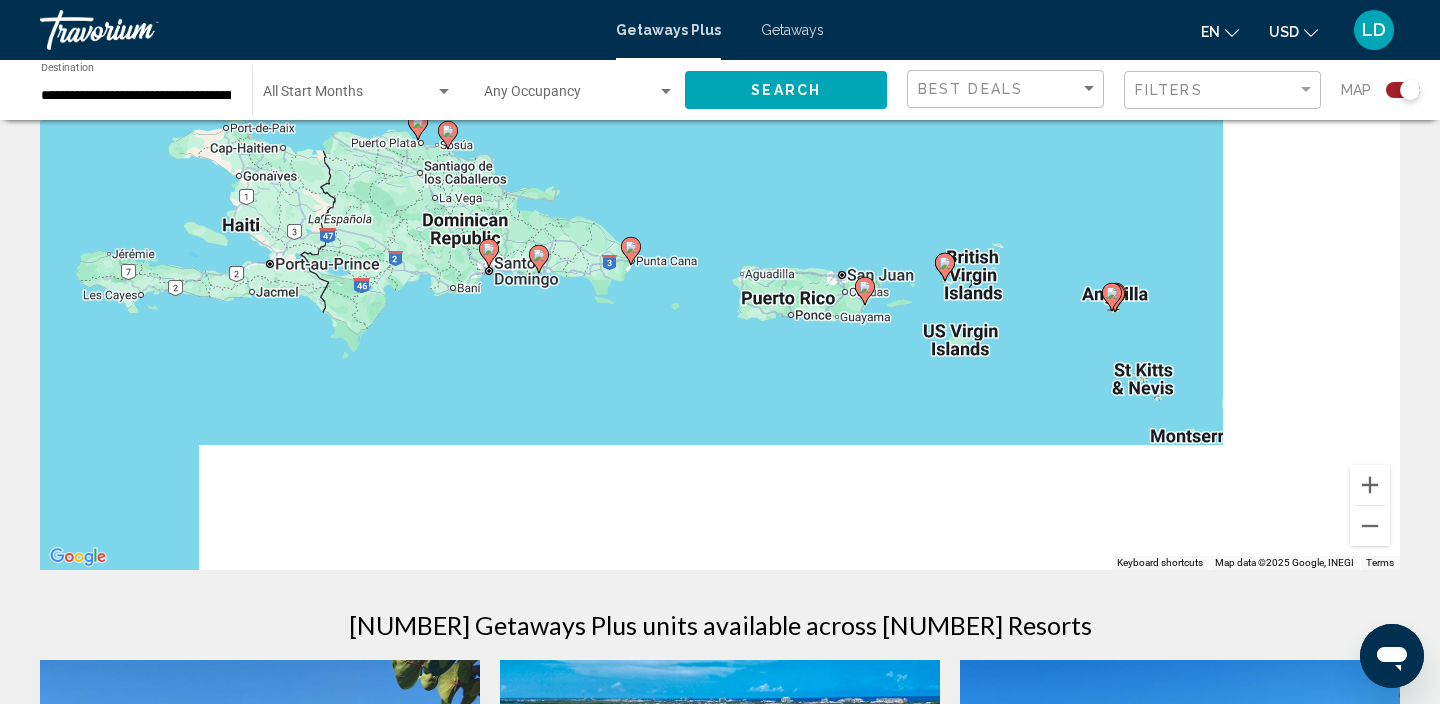 drag, startPoint x: 1096, startPoint y: 468, endPoint x: 746, endPoint y: 329, distance: 376.59128 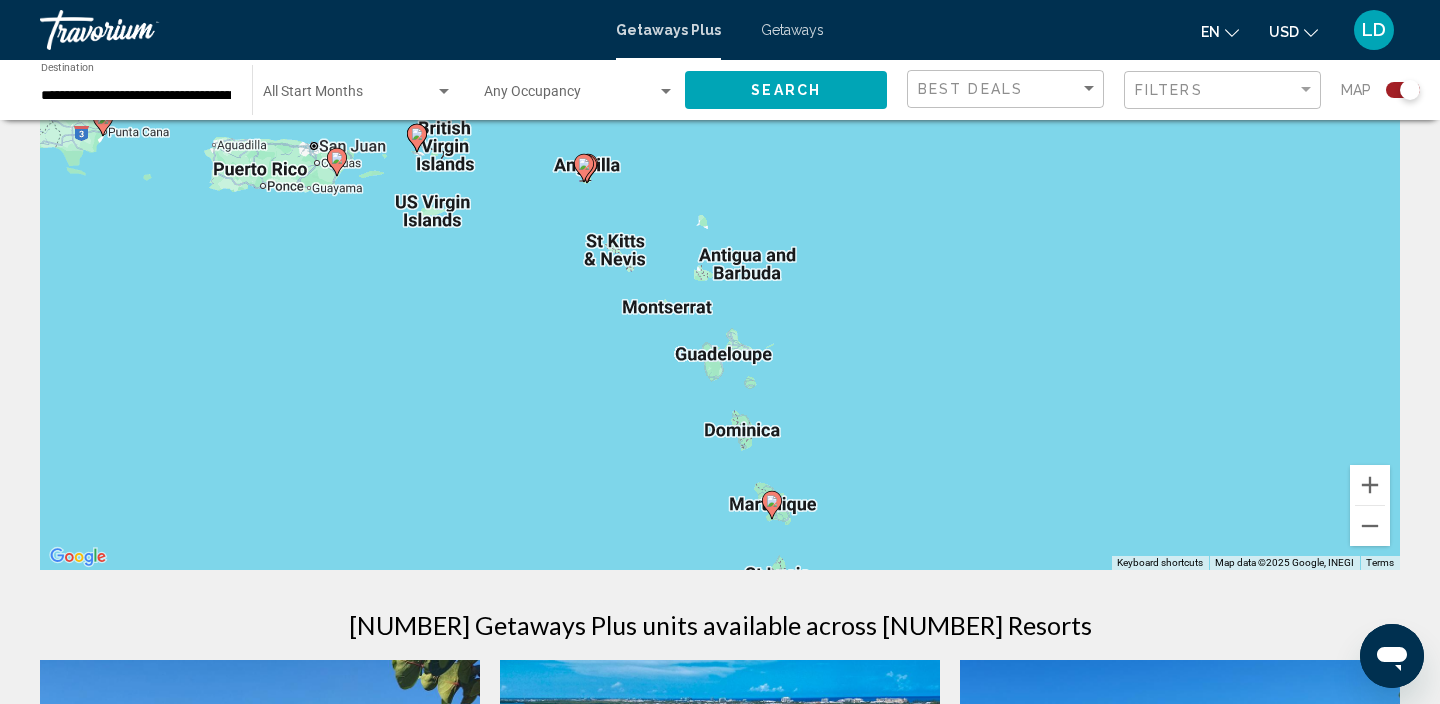 drag, startPoint x: 973, startPoint y: 413, endPoint x: 463, endPoint y: 298, distance: 522.80493 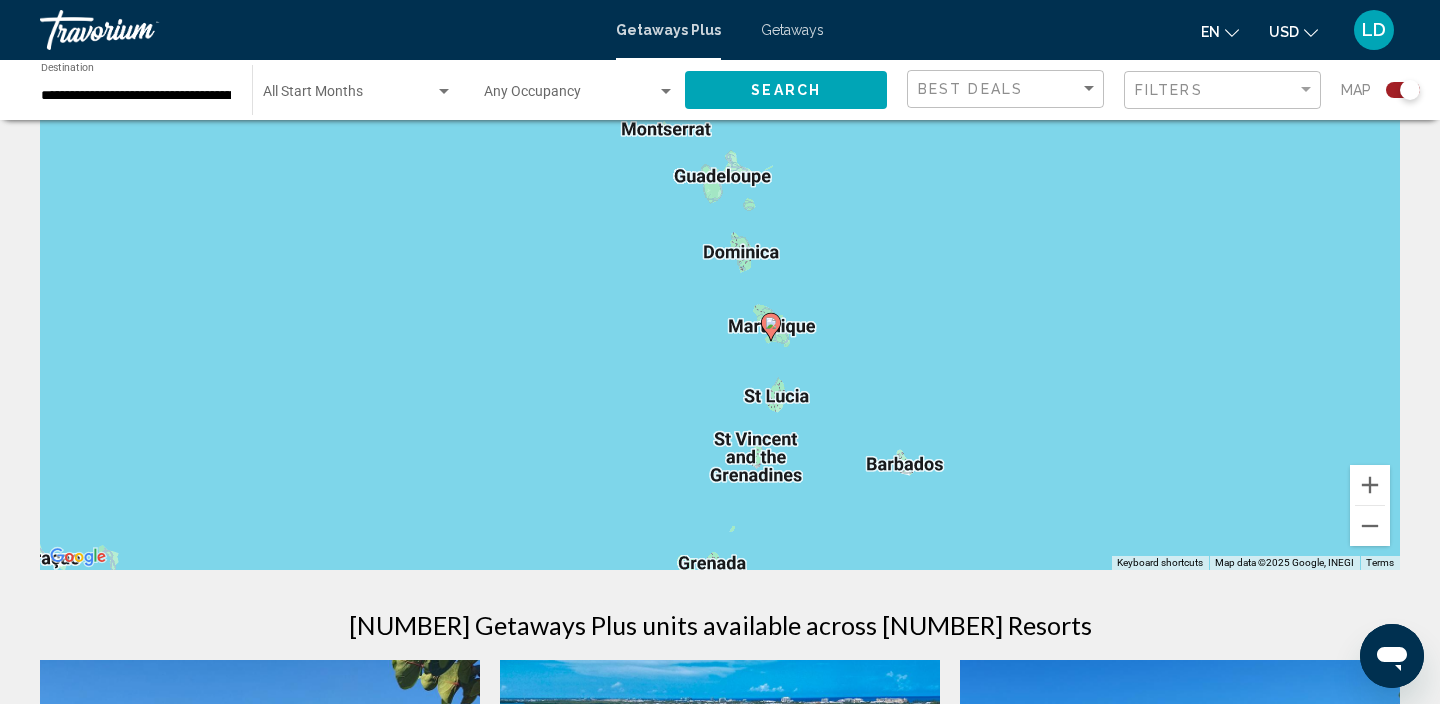drag, startPoint x: 772, startPoint y: 460, endPoint x: 769, endPoint y: 264, distance: 196.02296 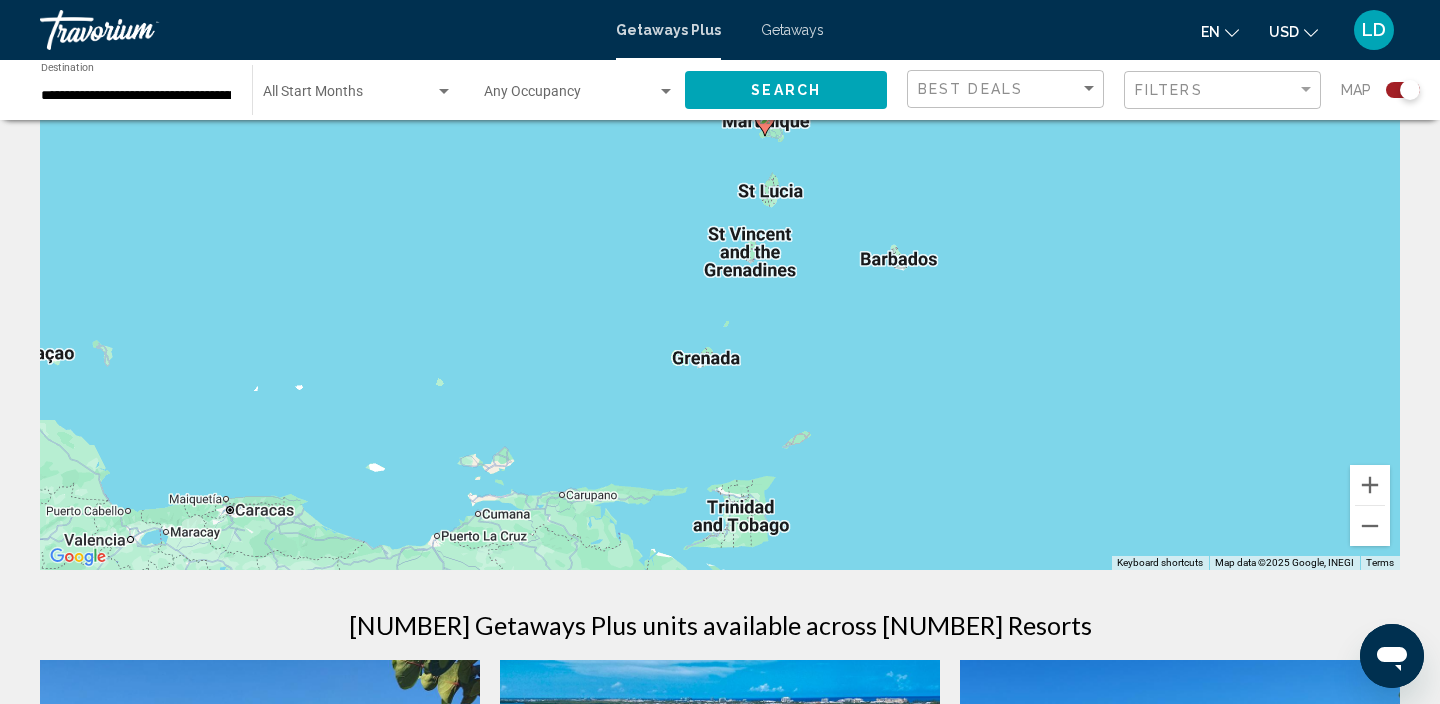 drag, startPoint x: 867, startPoint y: 421, endPoint x: 867, endPoint y: 204, distance: 217 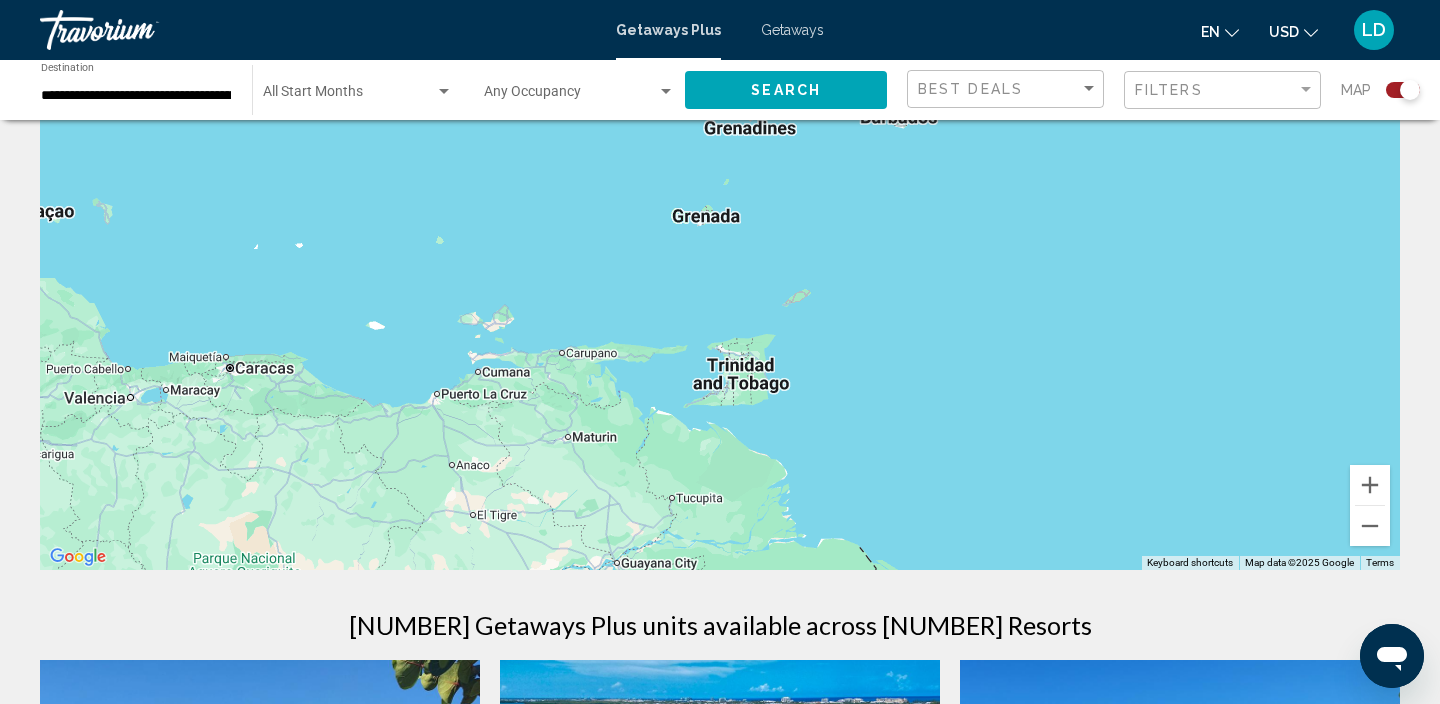 drag, startPoint x: 868, startPoint y: 197, endPoint x: 879, endPoint y: 375, distance: 178.33957 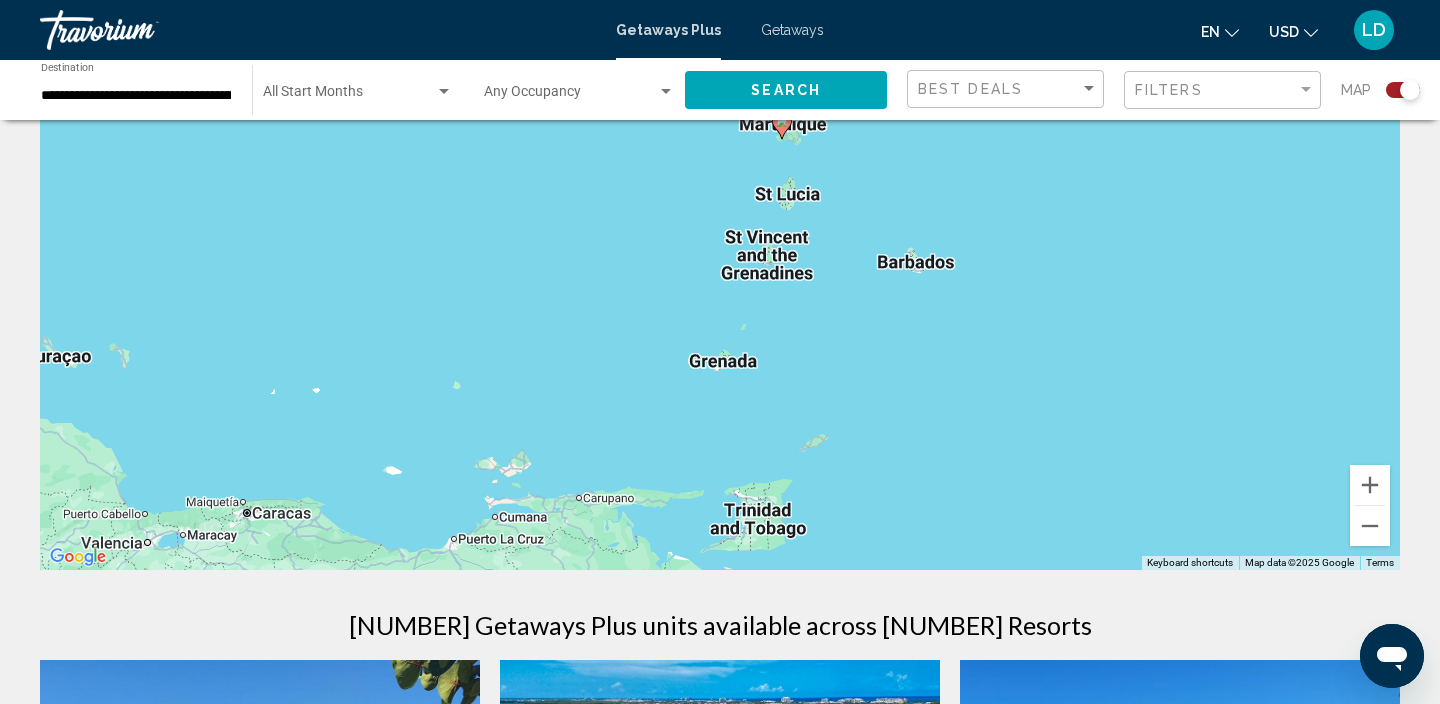 click on "To activate drag with keyboard, press Alt + Enter. Once in keyboard drag state, use the arrow keys to move the marker. To complete the drag, press the Enter key. To cancel, press Escape." at bounding box center (720, 270) 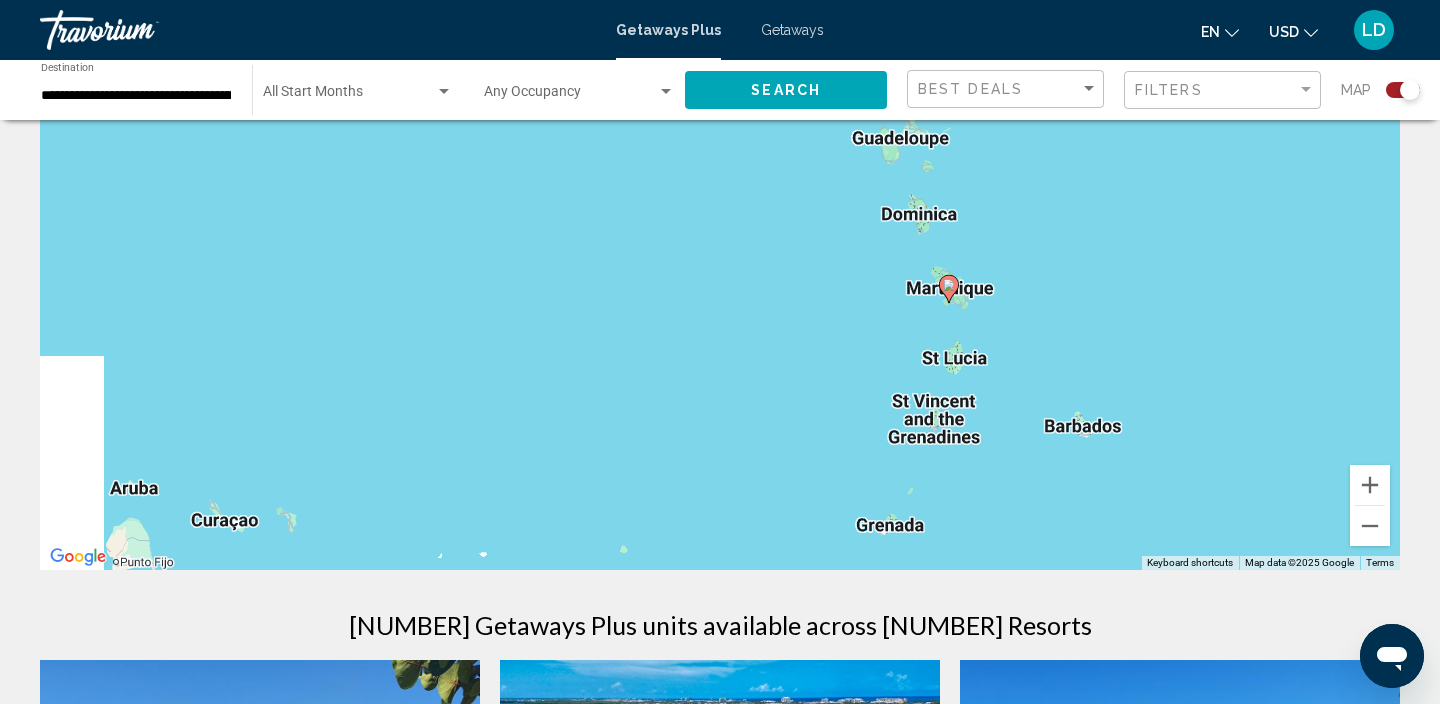 drag, startPoint x: 564, startPoint y: 354, endPoint x: 764, endPoint y: 530, distance: 266.4132 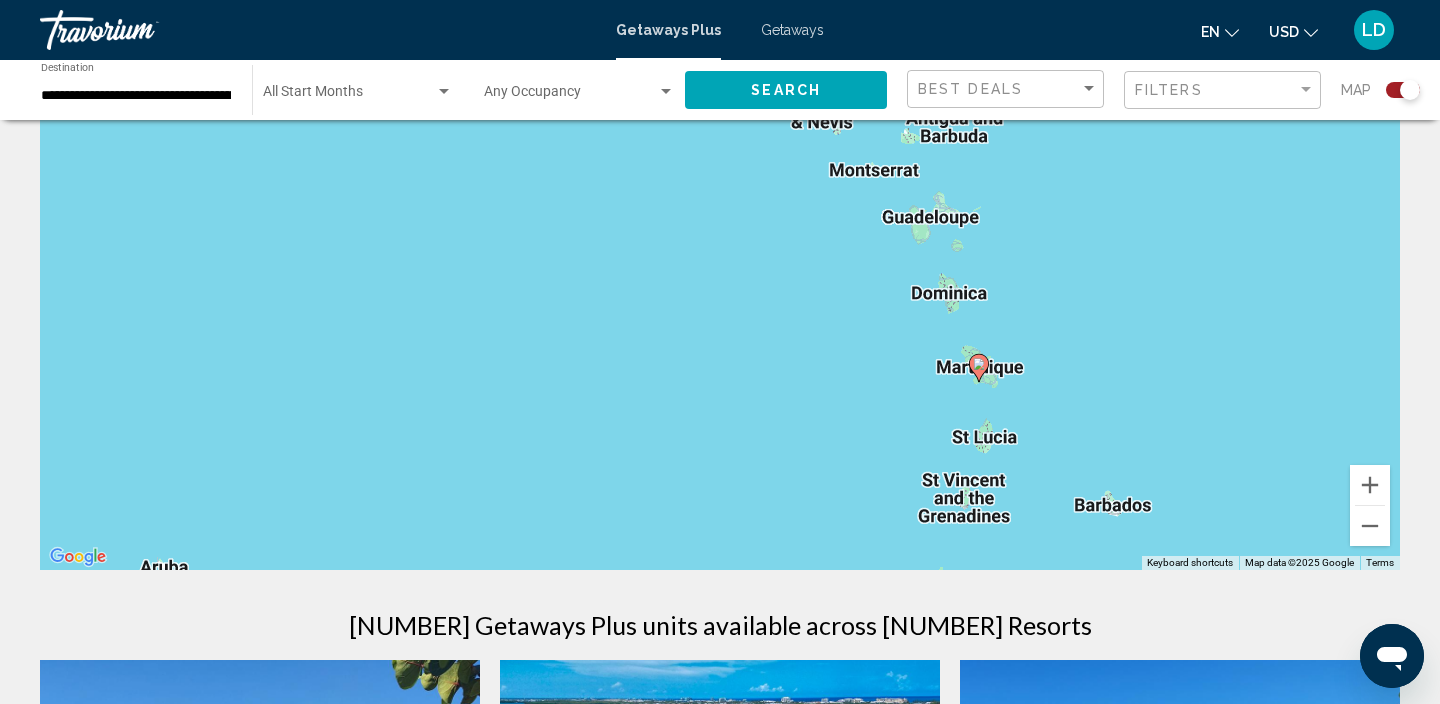 drag, startPoint x: 747, startPoint y: 369, endPoint x: 753, endPoint y: 423, distance: 54.33231 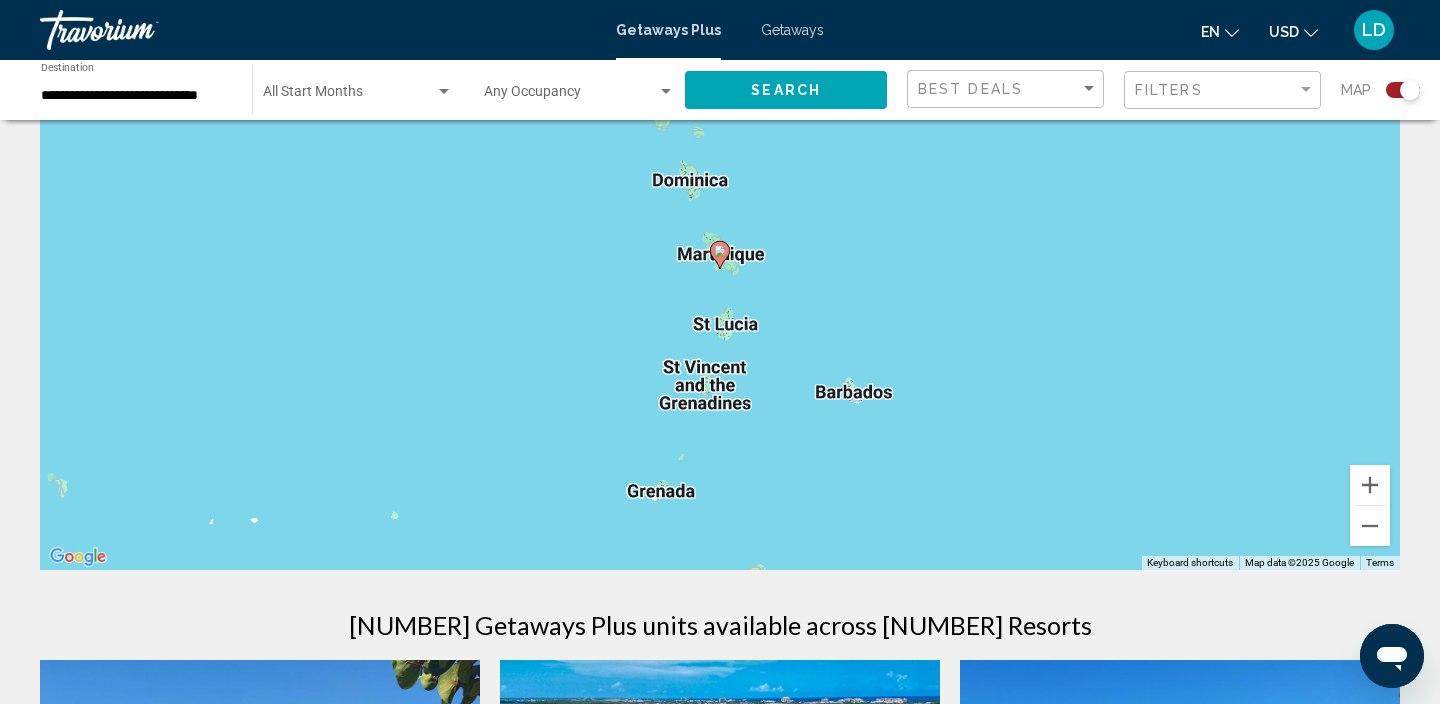 click 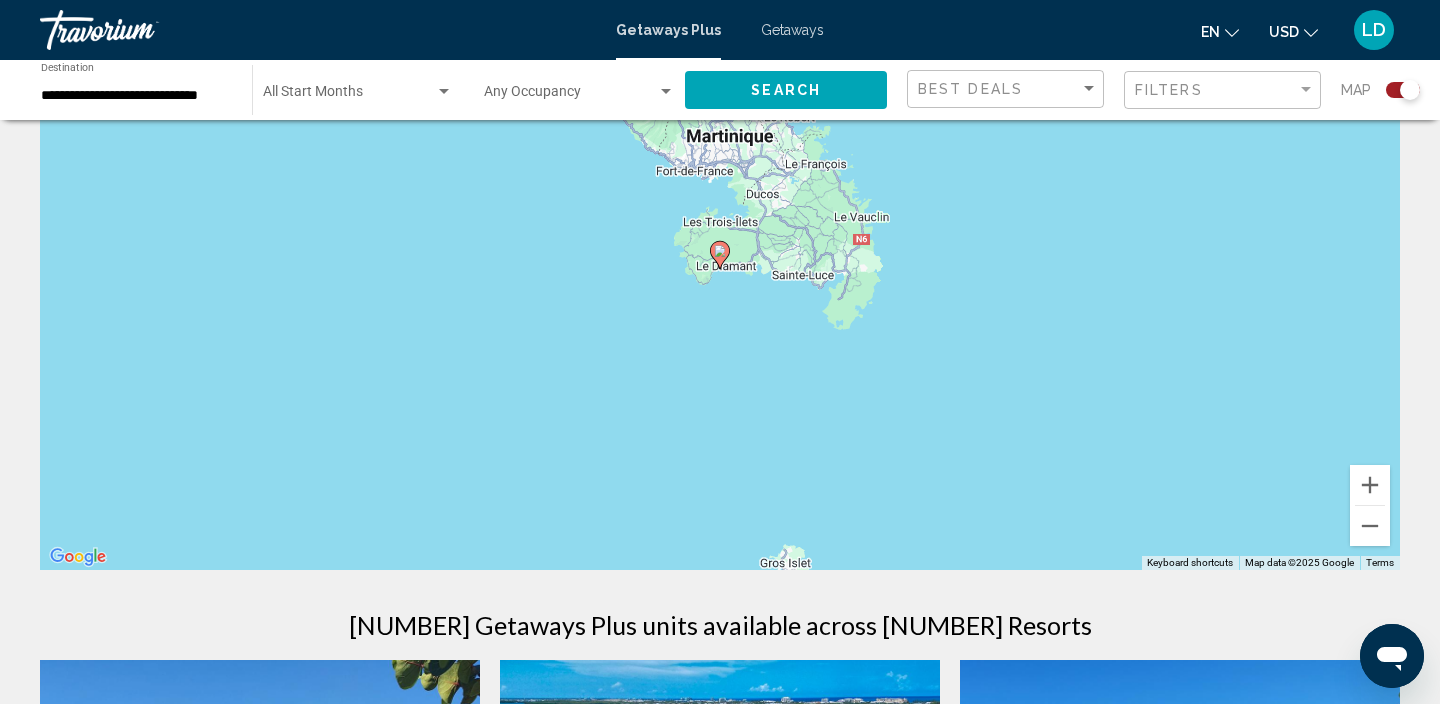 click 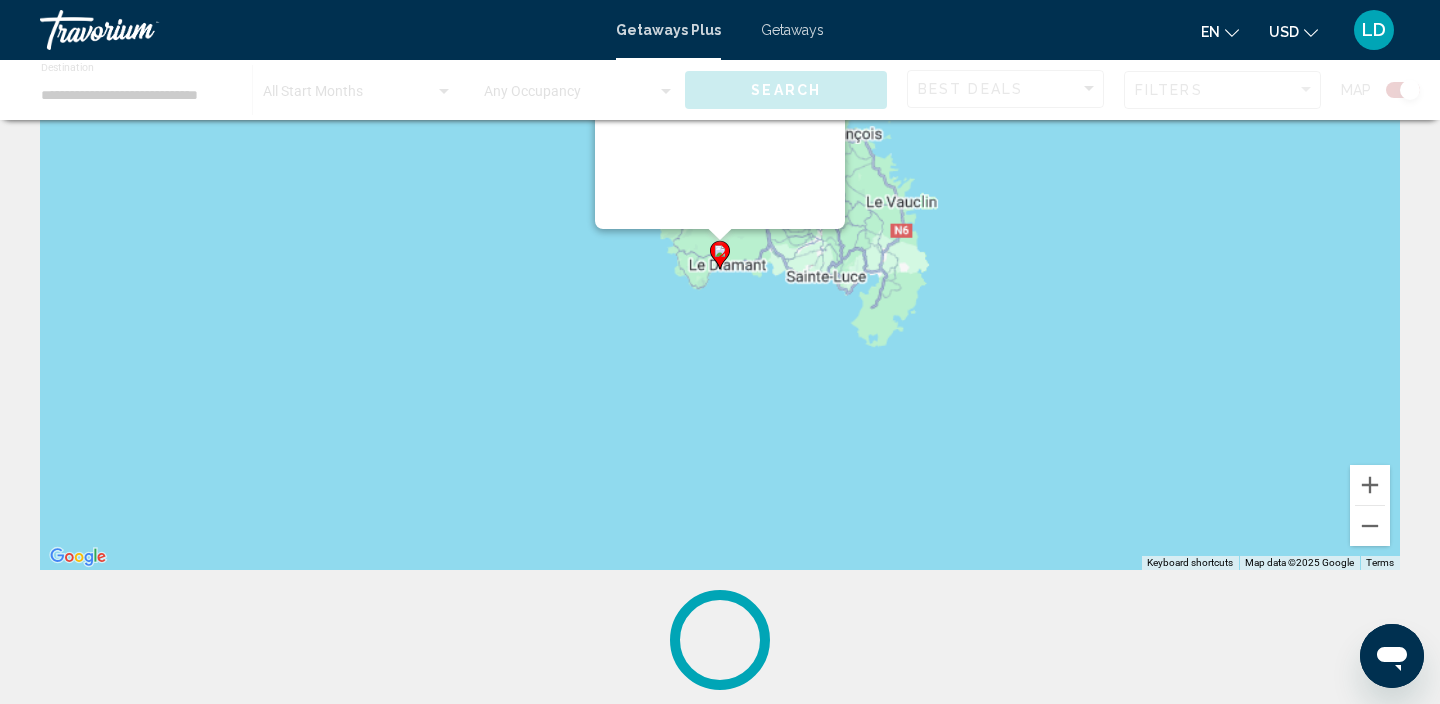 scroll, scrollTop: 0, scrollLeft: 0, axis: both 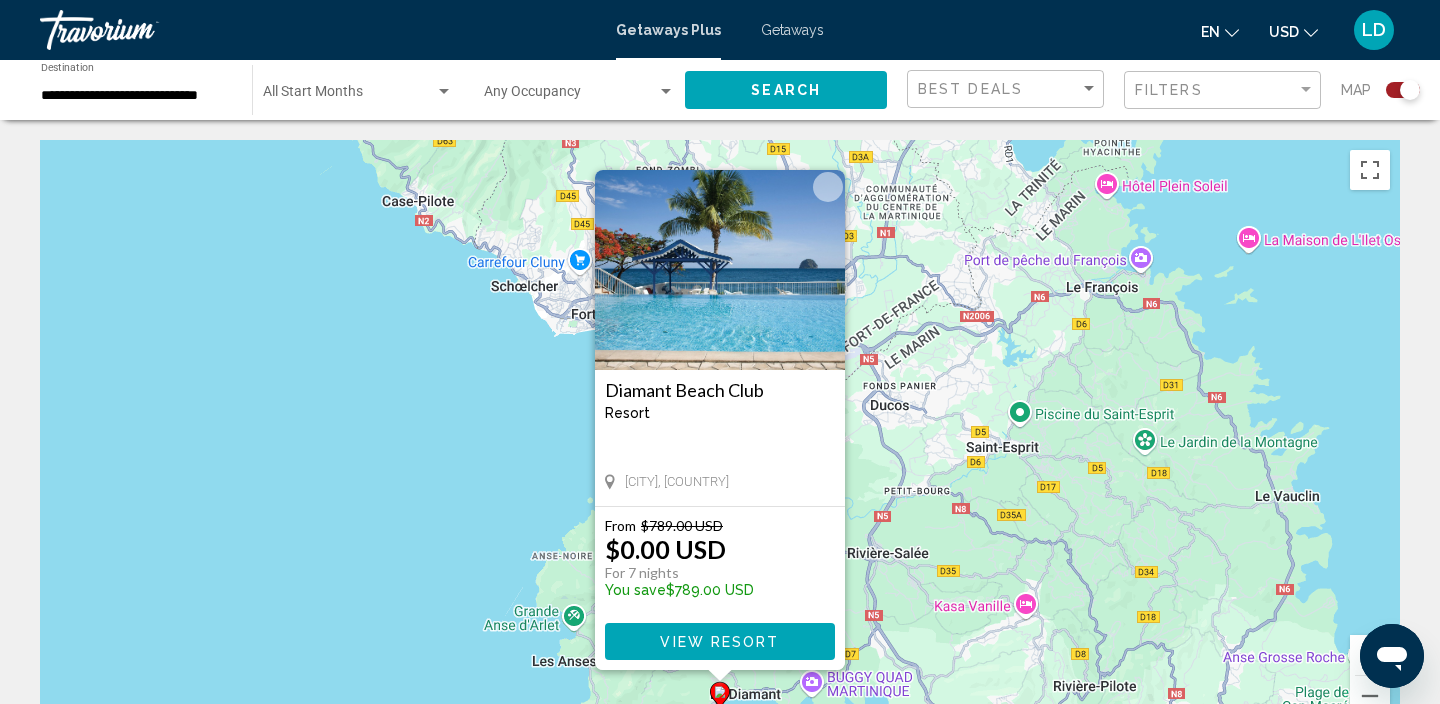 click at bounding box center [720, 270] 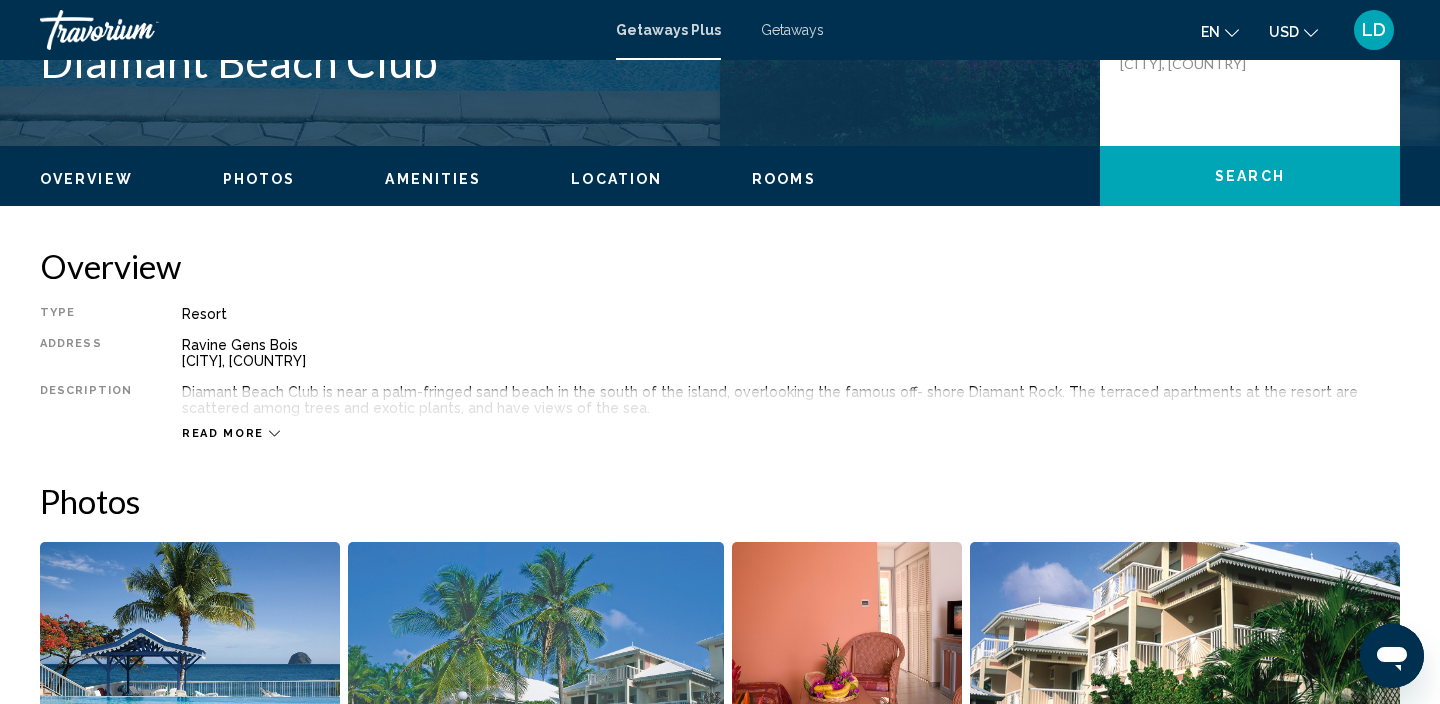 scroll, scrollTop: 885, scrollLeft: 0, axis: vertical 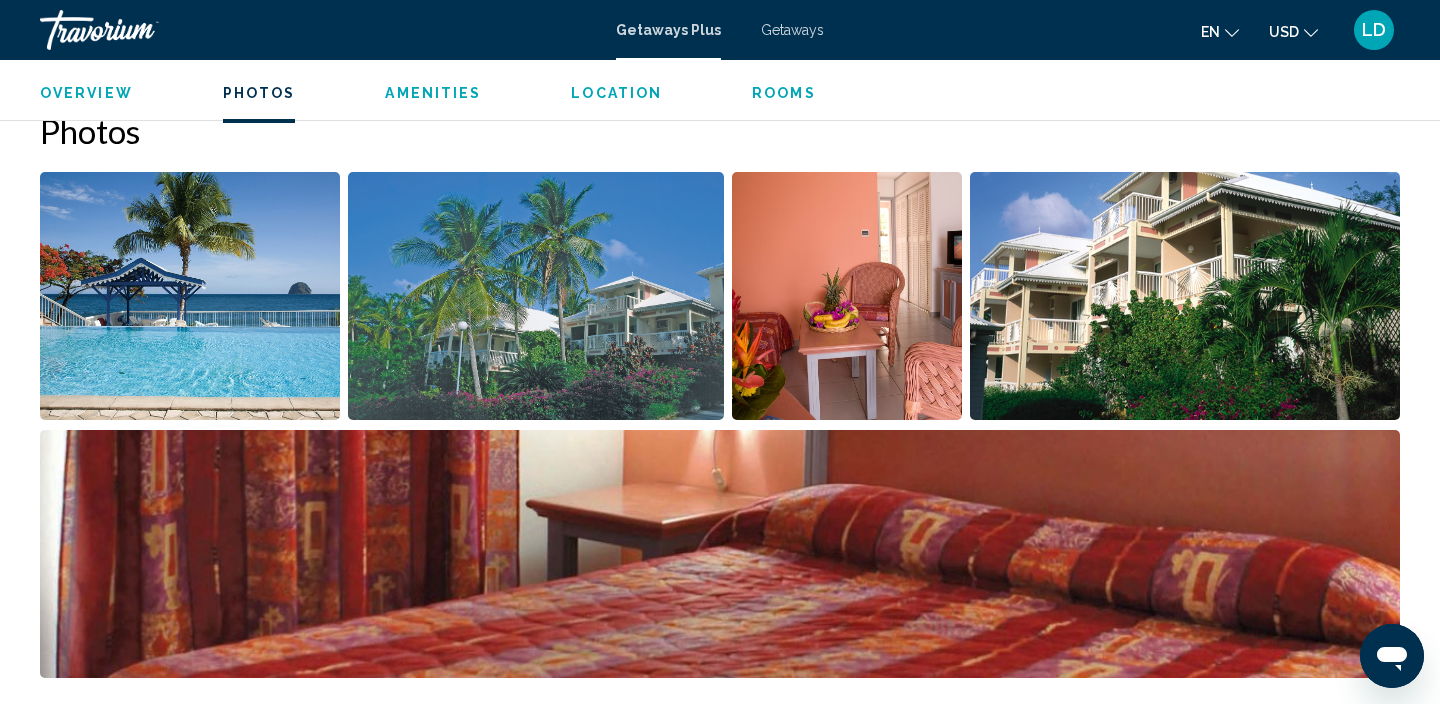 click at bounding box center (190, 296) 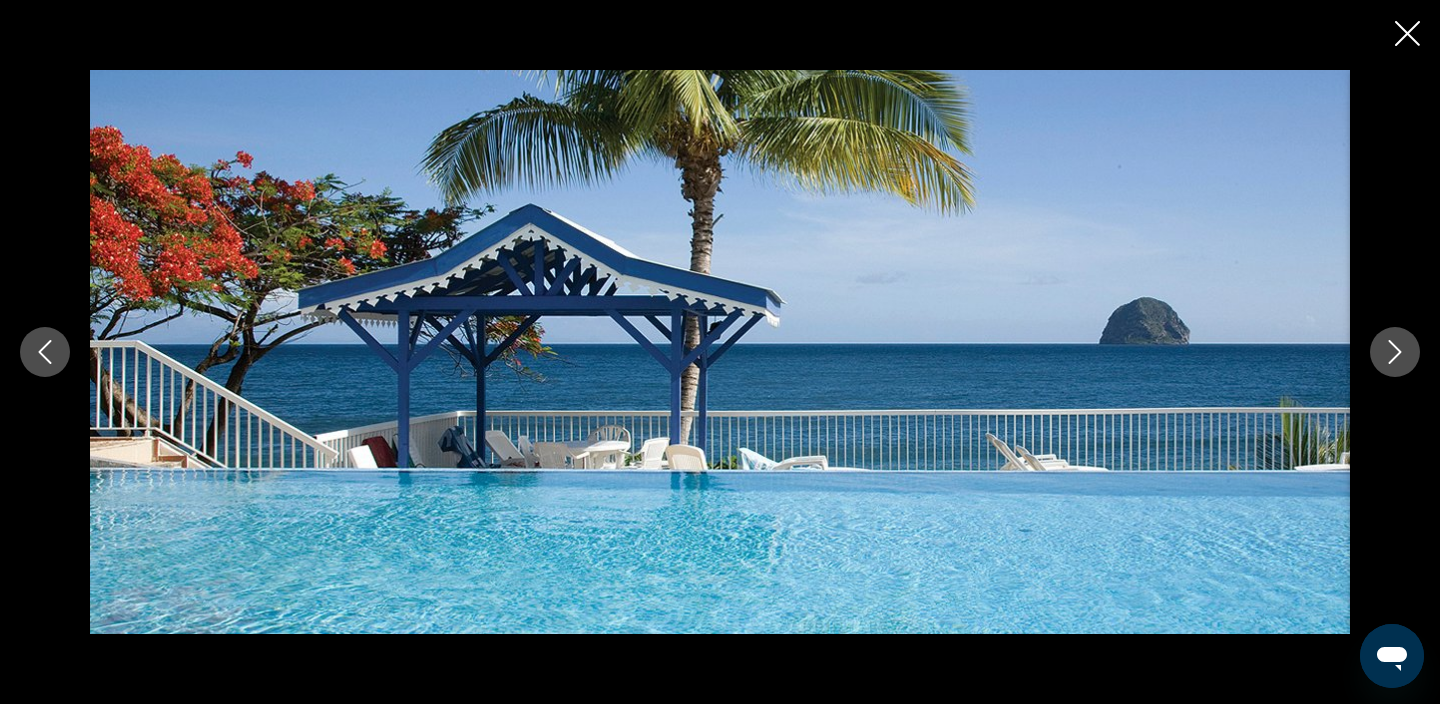 click at bounding box center (1395, 352) 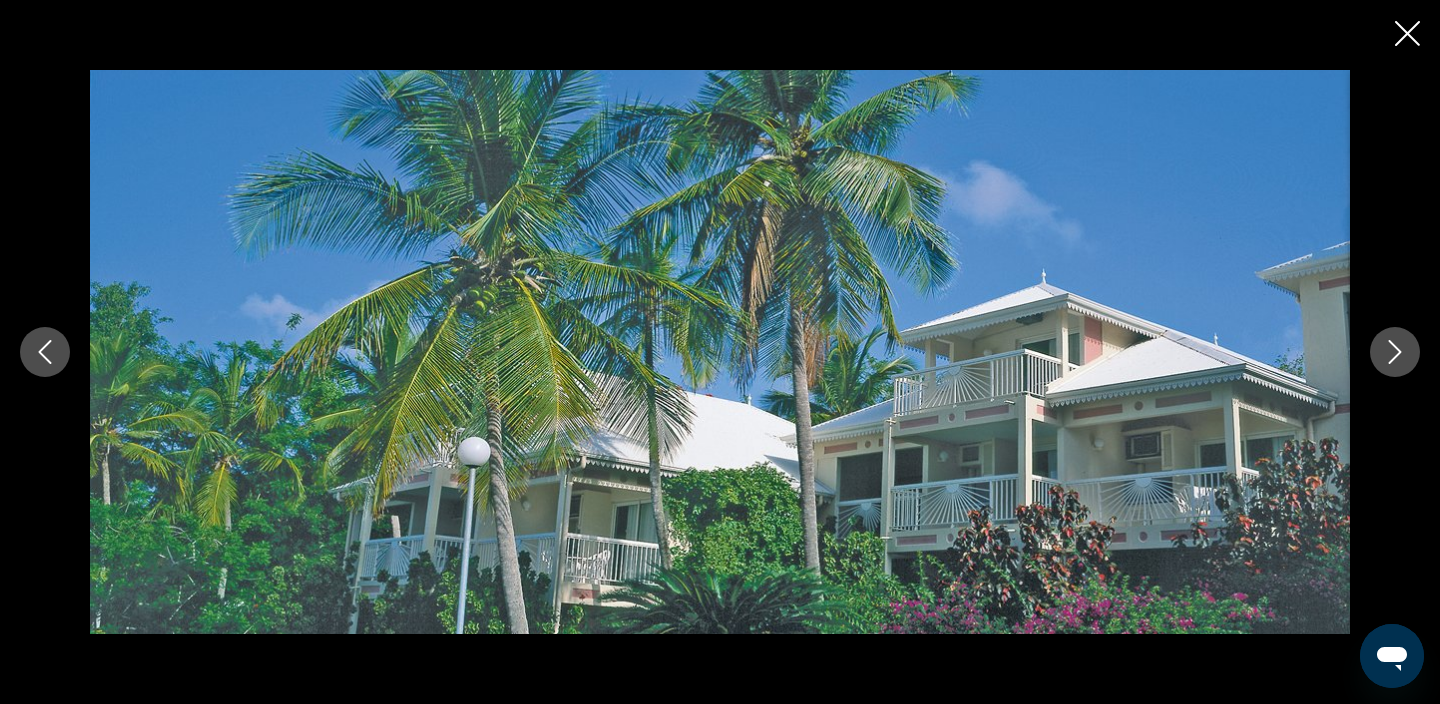 click at bounding box center (1395, 352) 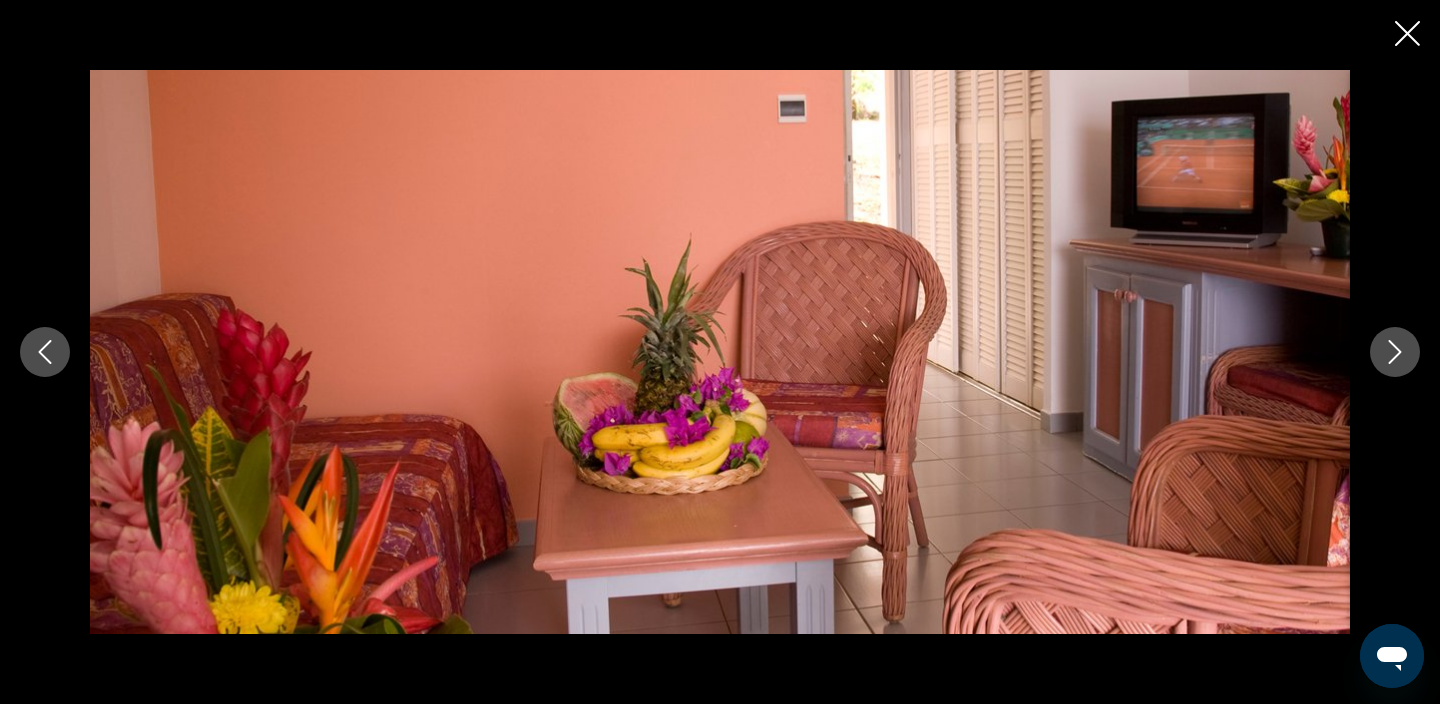 click at bounding box center (1395, 352) 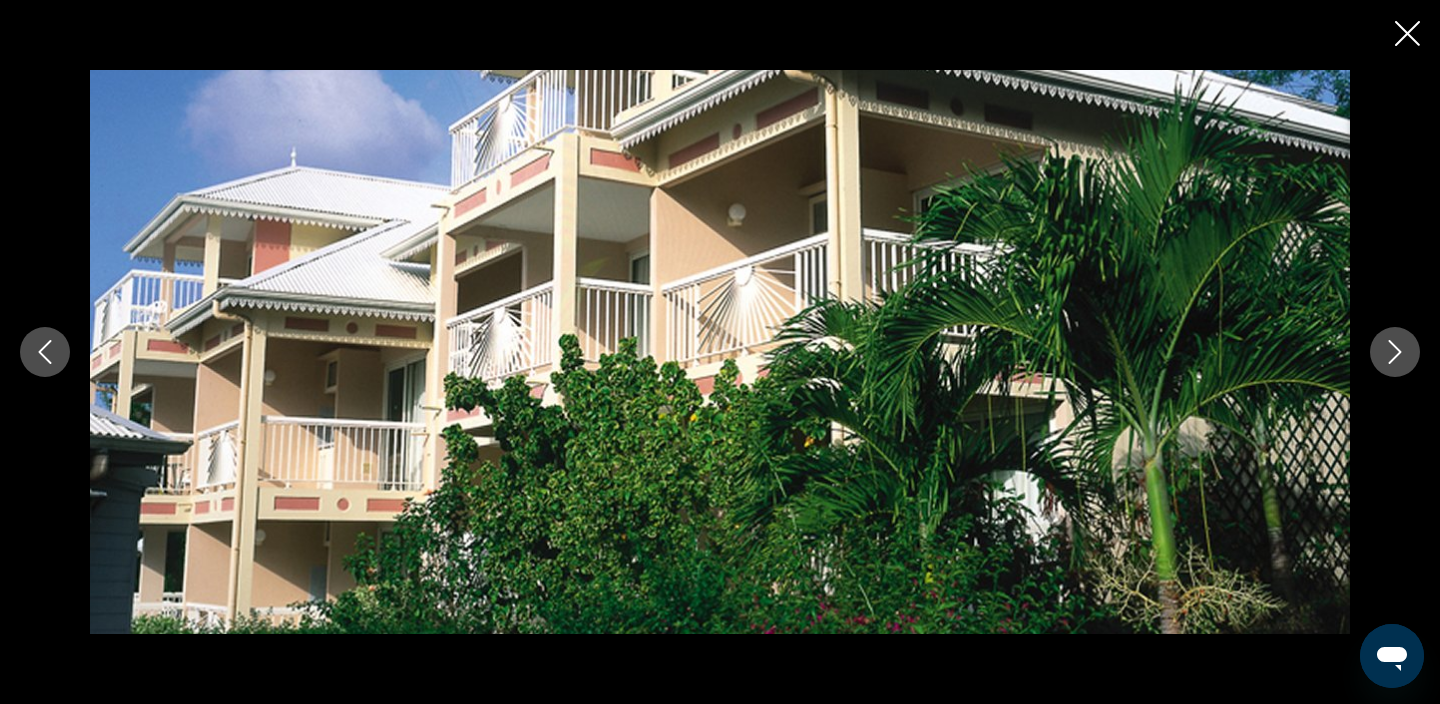 click at bounding box center (1395, 352) 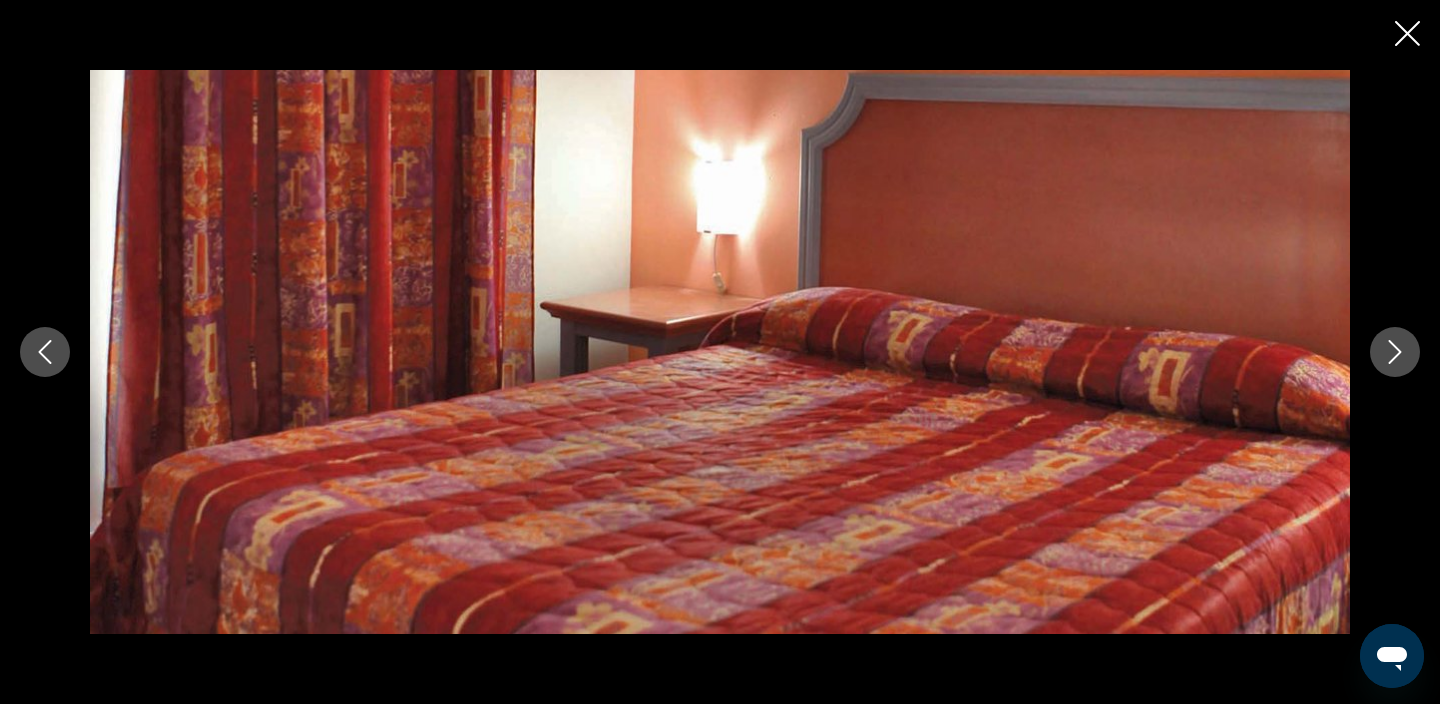 click at bounding box center [1395, 352] 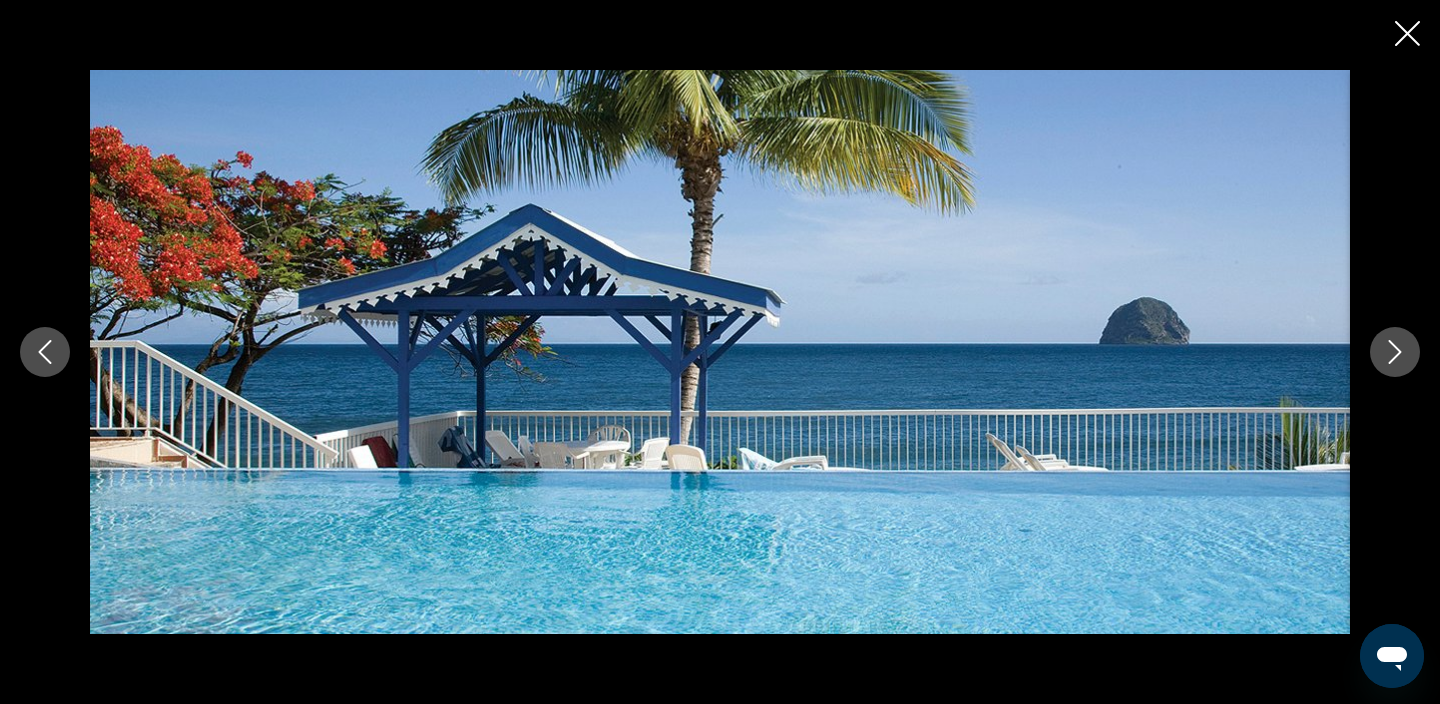 scroll, scrollTop: 1455, scrollLeft: 0, axis: vertical 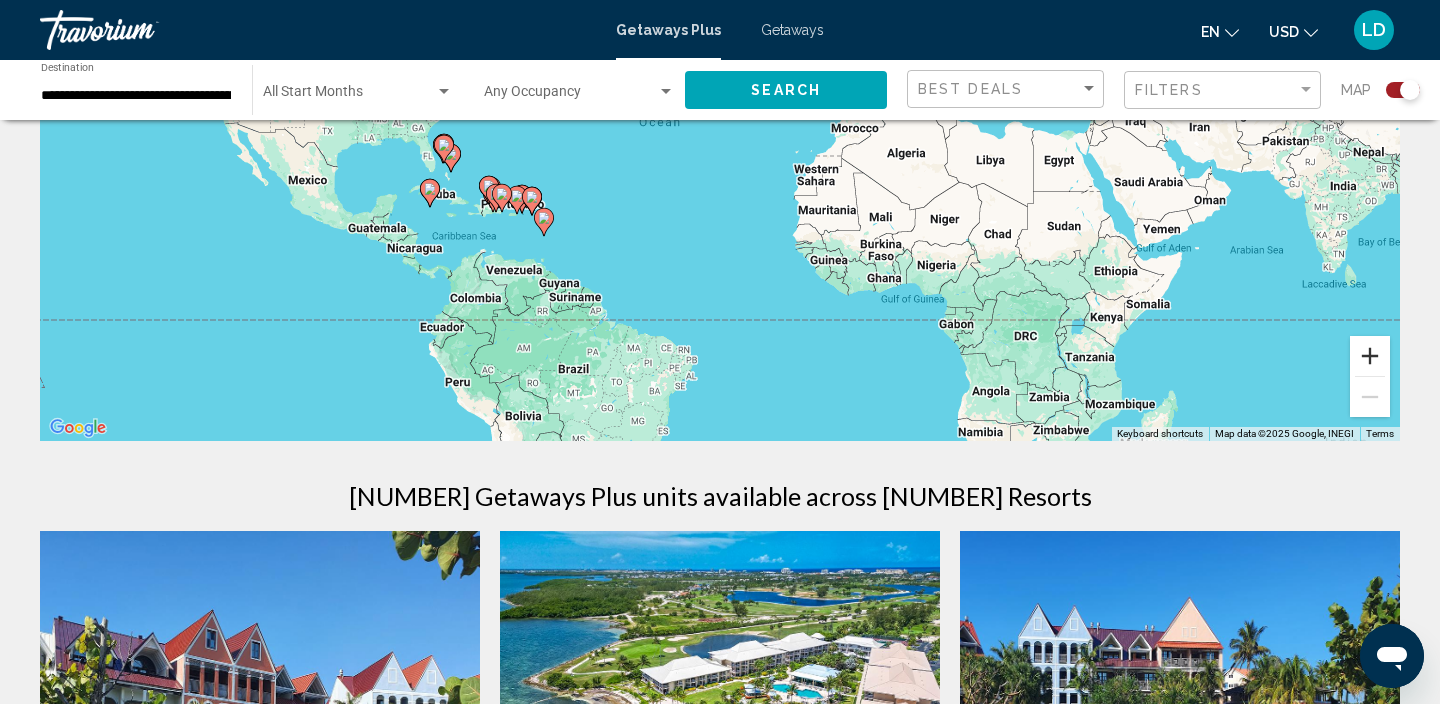 click at bounding box center (1370, 356) 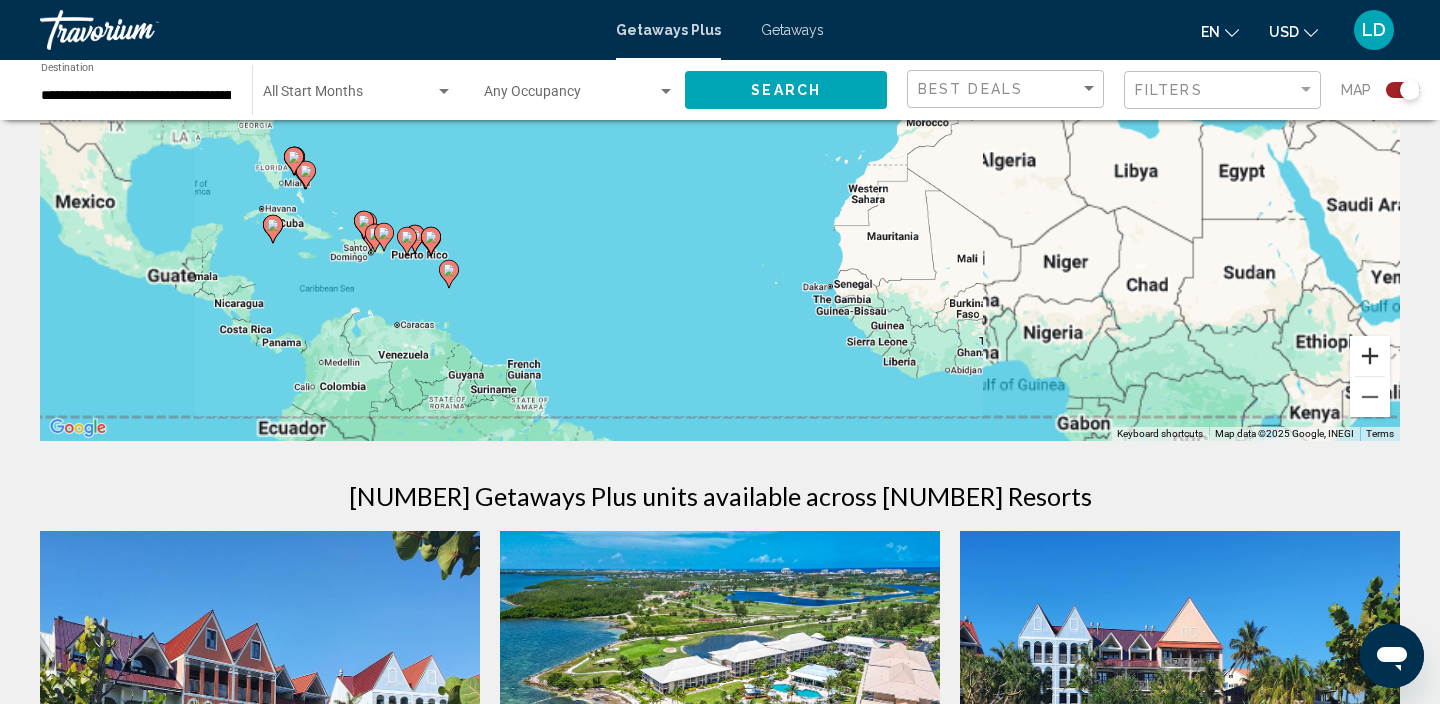 click at bounding box center [1370, 356] 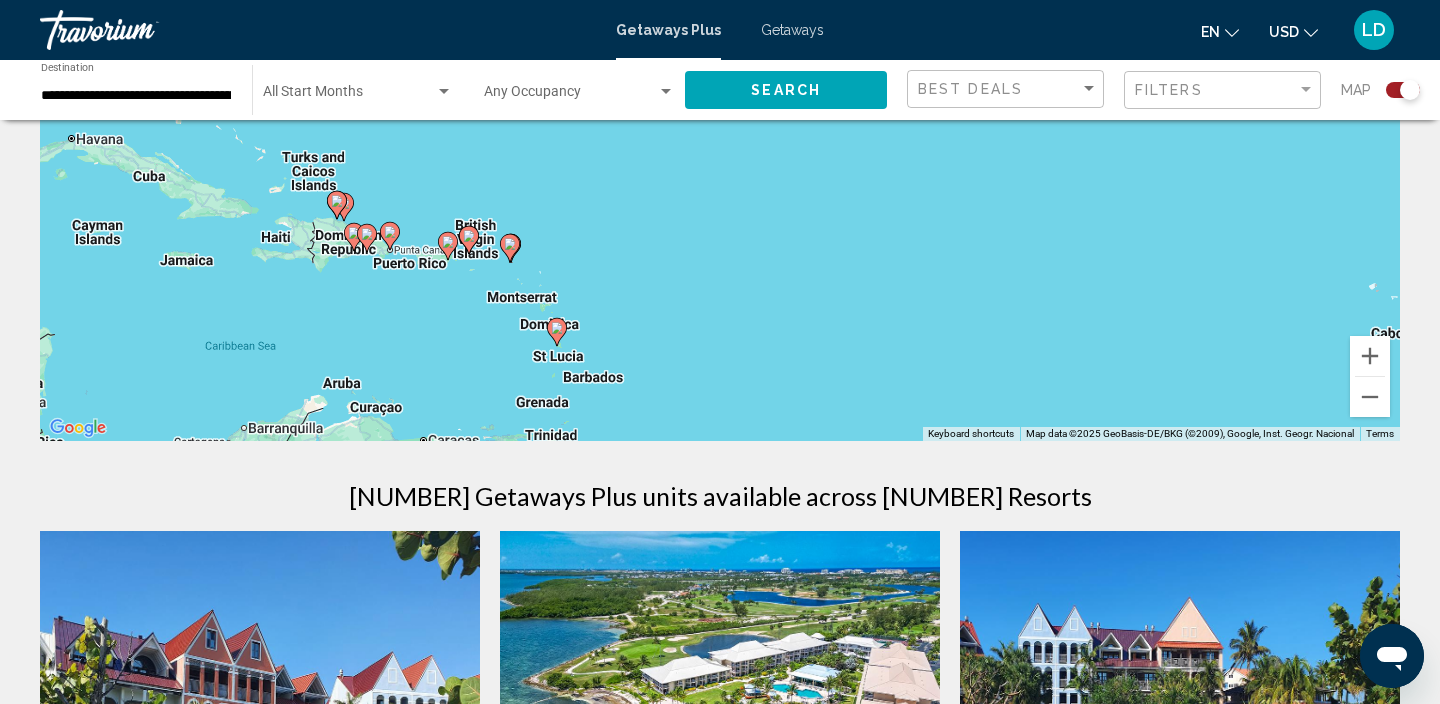 drag, startPoint x: 679, startPoint y: 353, endPoint x: 1228, endPoint y: 173, distance: 577.7551 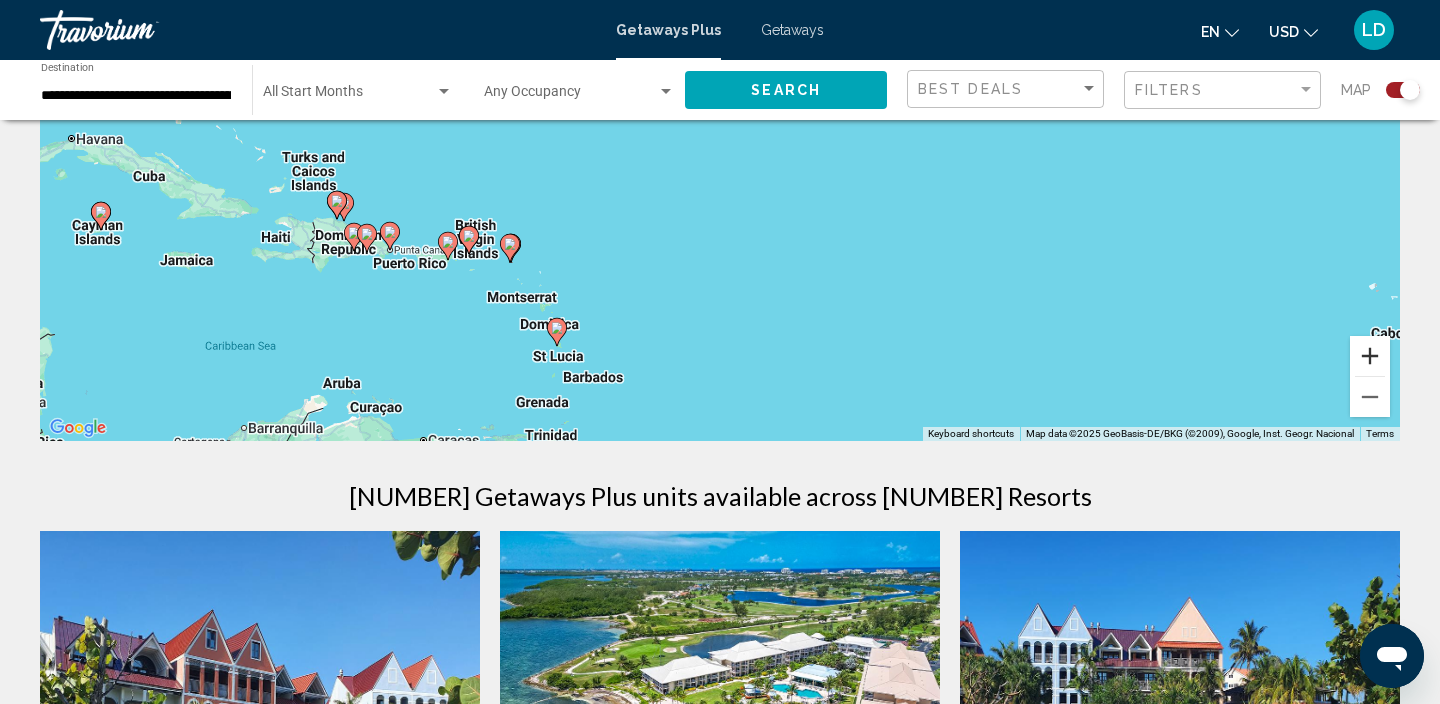 click at bounding box center (1370, 356) 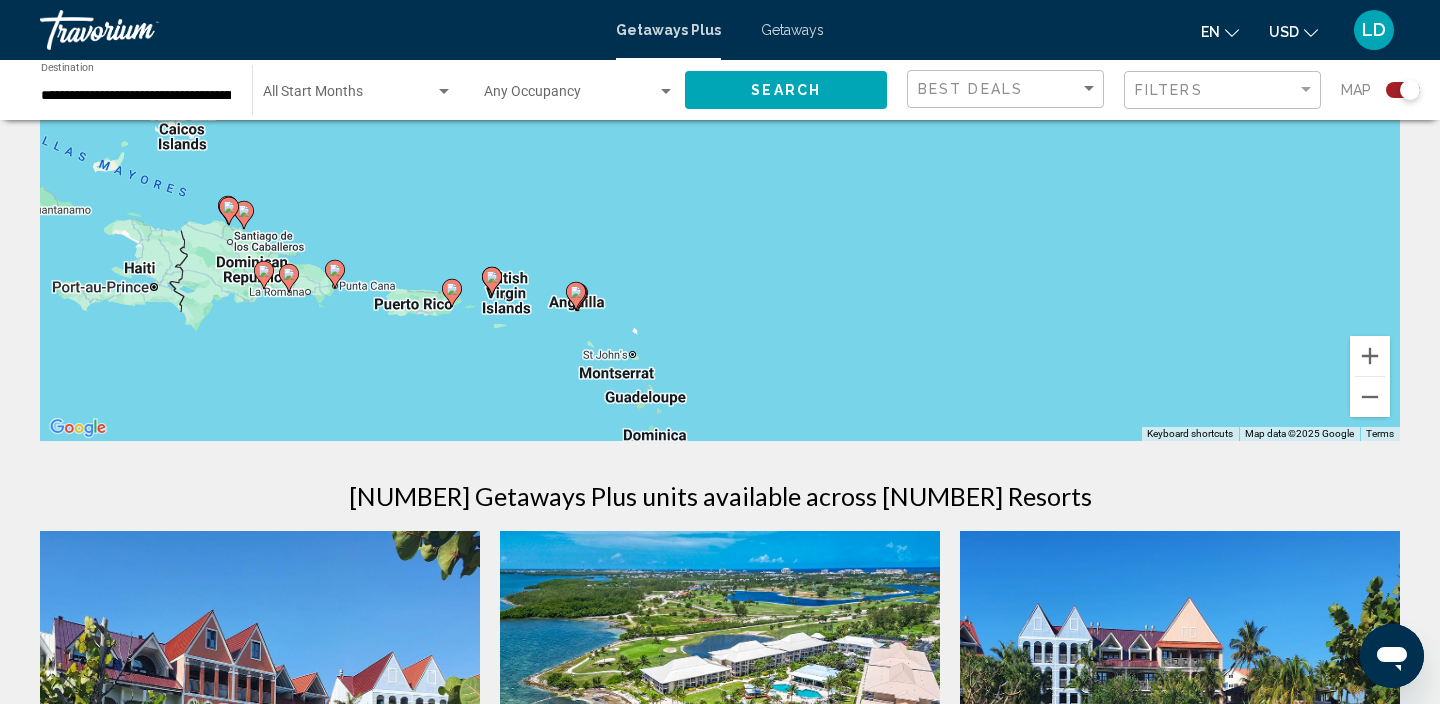 drag, startPoint x: 709, startPoint y: 271, endPoint x: 993, endPoint y: 194, distance: 294.2533 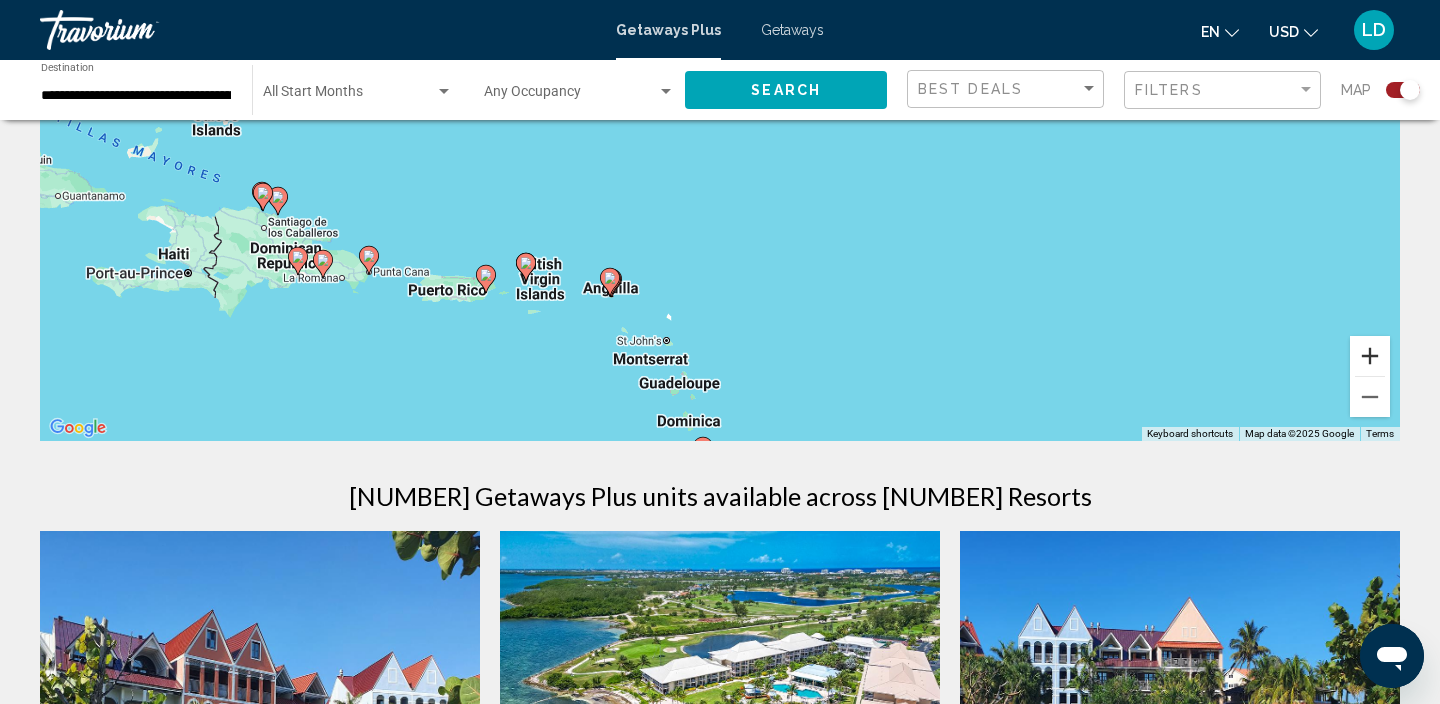 click at bounding box center (1370, 356) 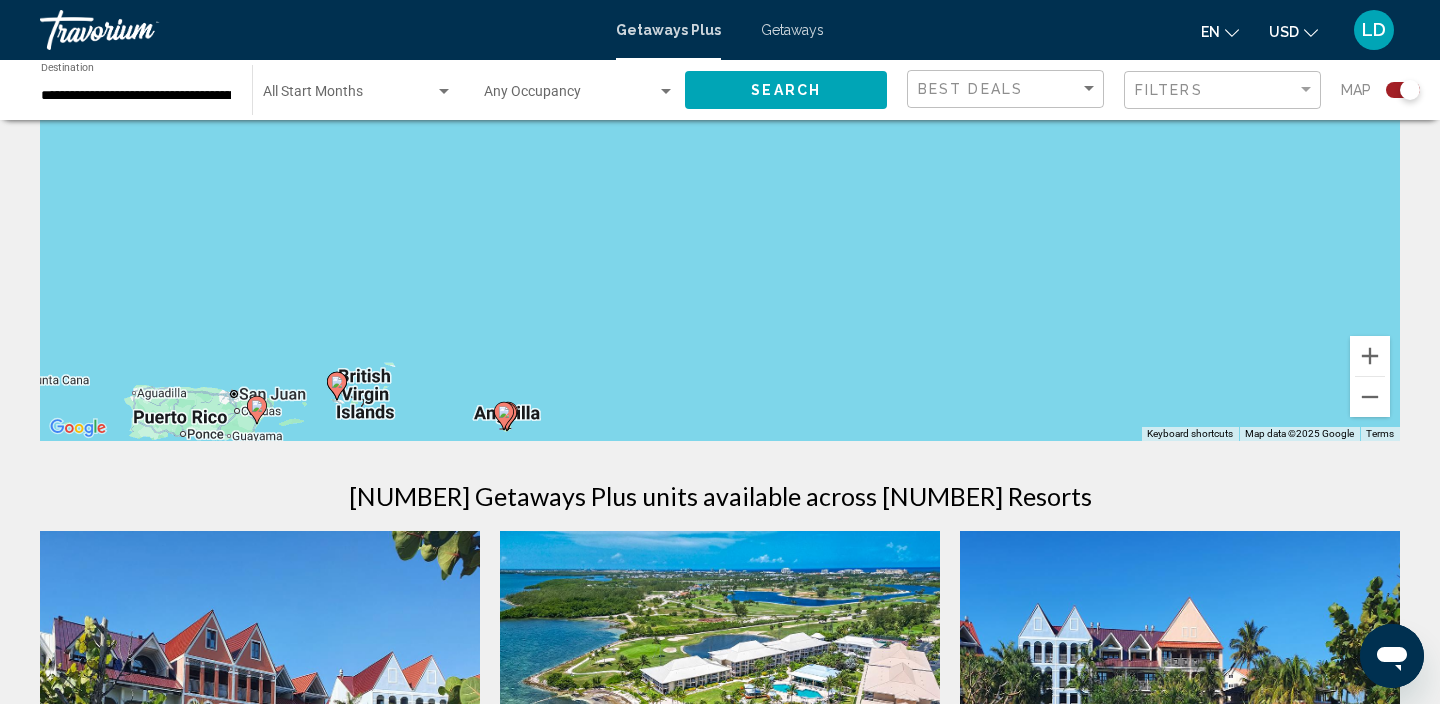 drag, startPoint x: 1074, startPoint y: 268, endPoint x: 1131, endPoint y: 156, distance: 125.670204 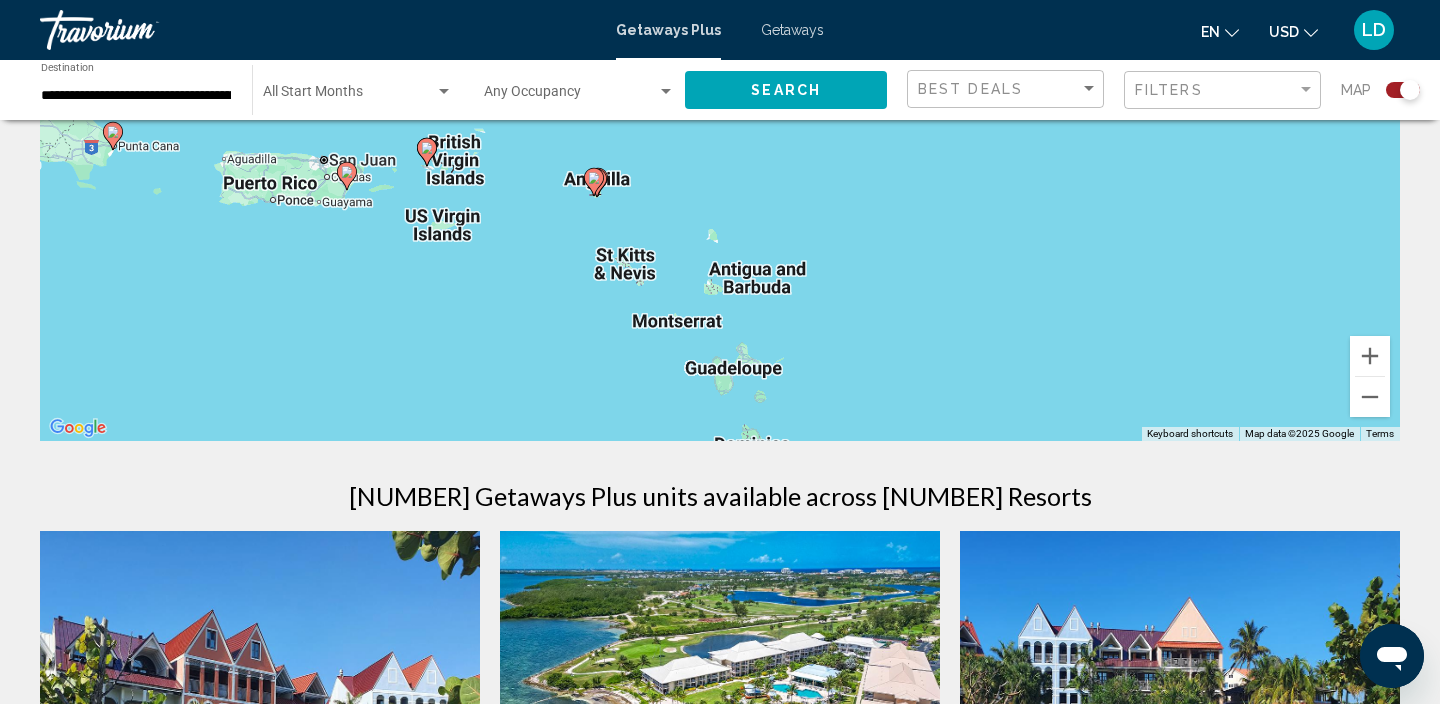 drag, startPoint x: 767, startPoint y: 258, endPoint x: 749, endPoint y: 245, distance: 22.203604 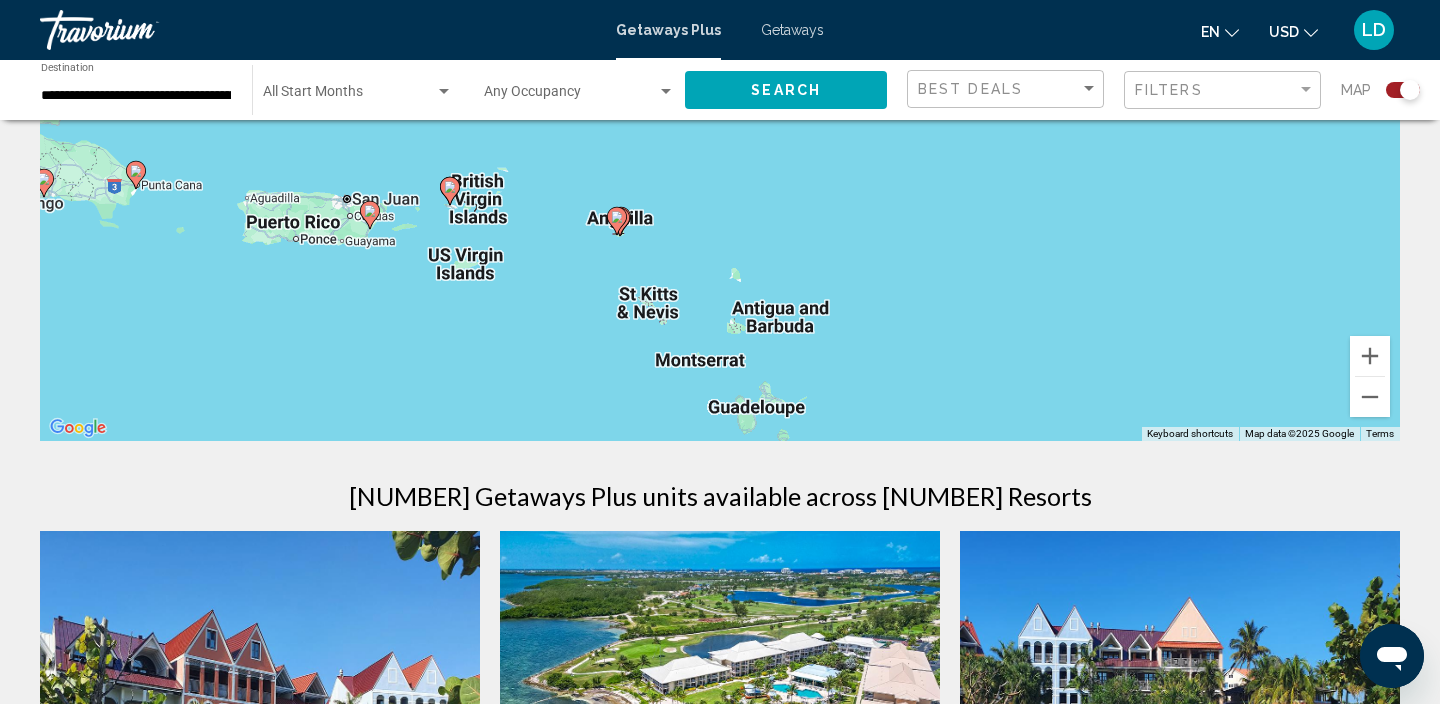 click 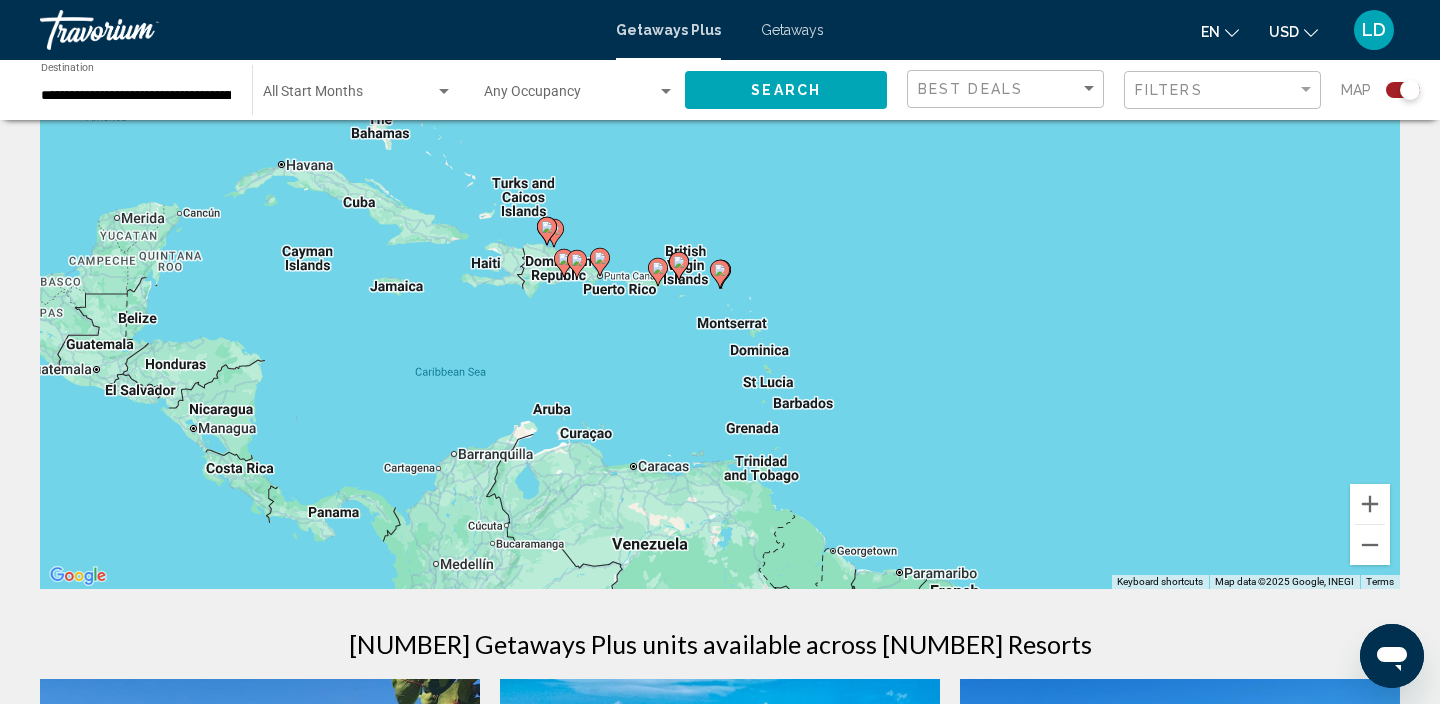 scroll, scrollTop: 148, scrollLeft: 0, axis: vertical 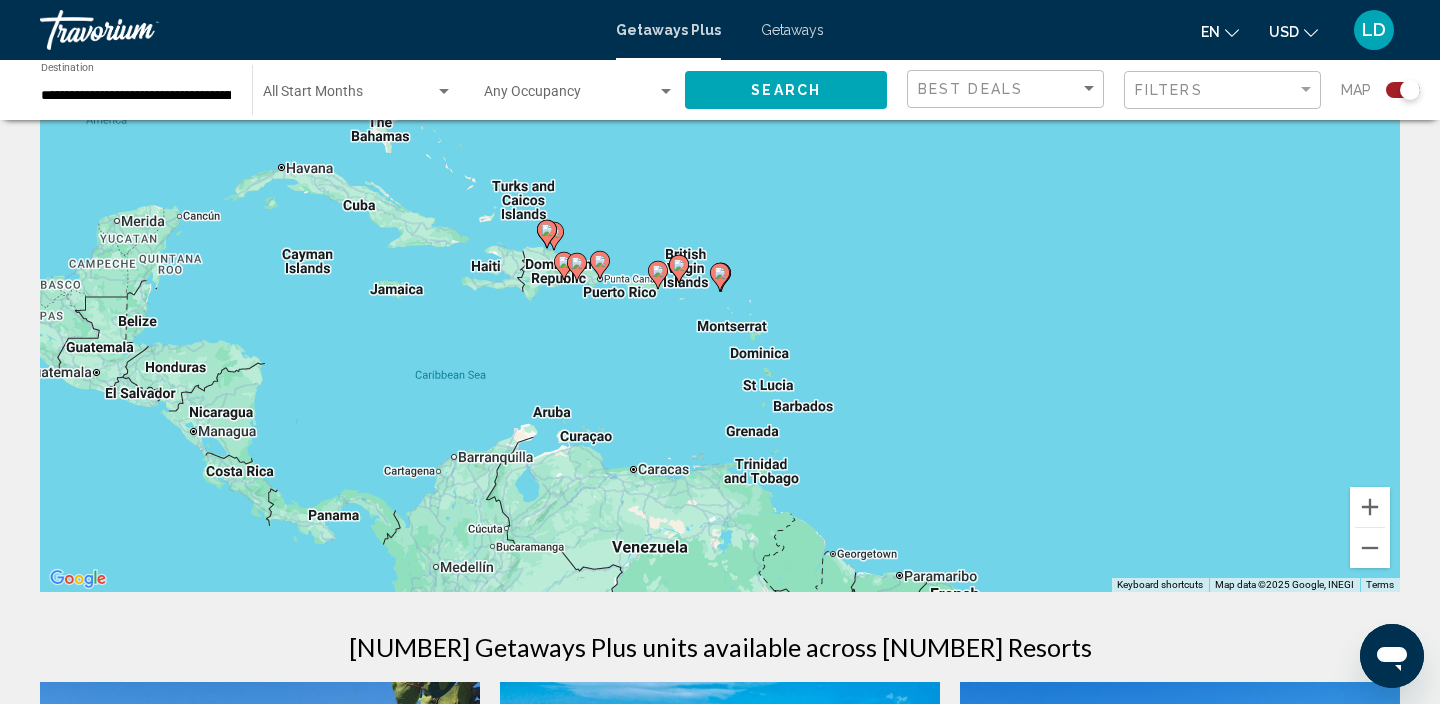 click 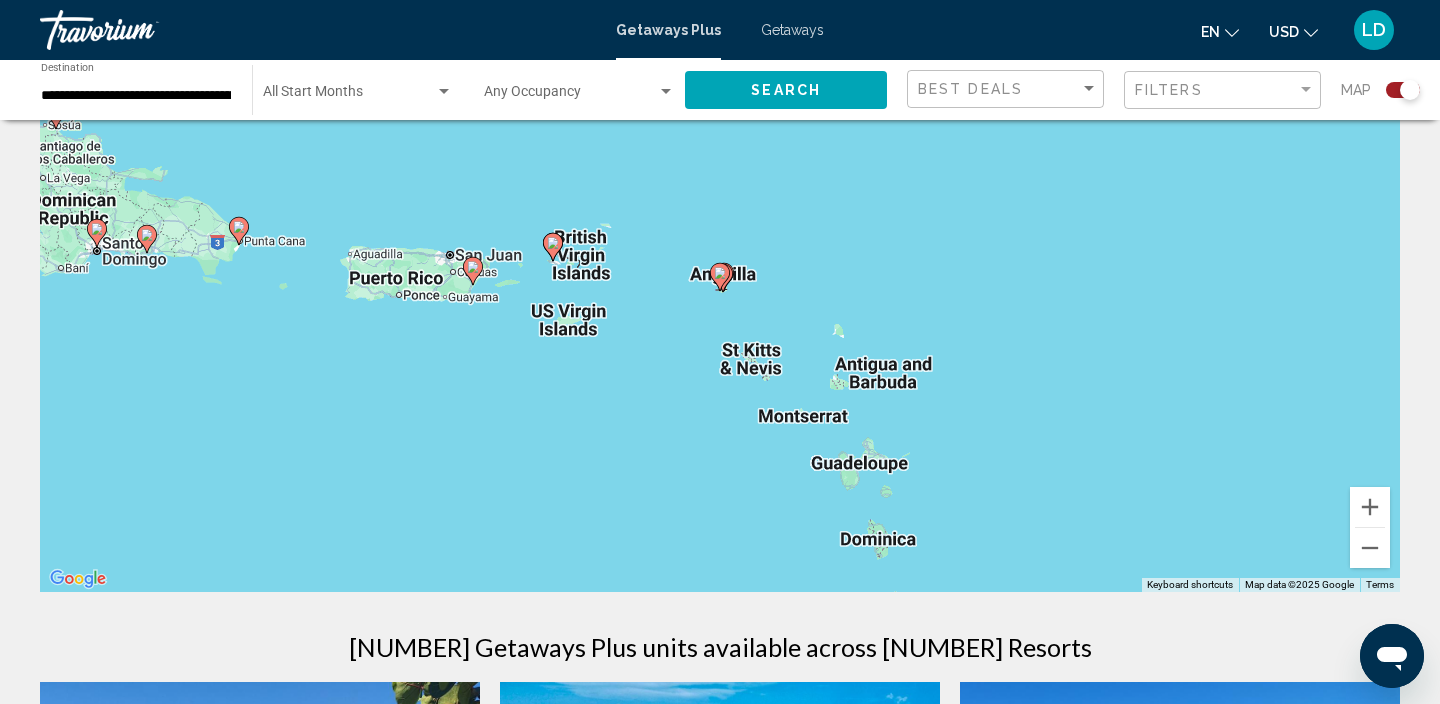 click 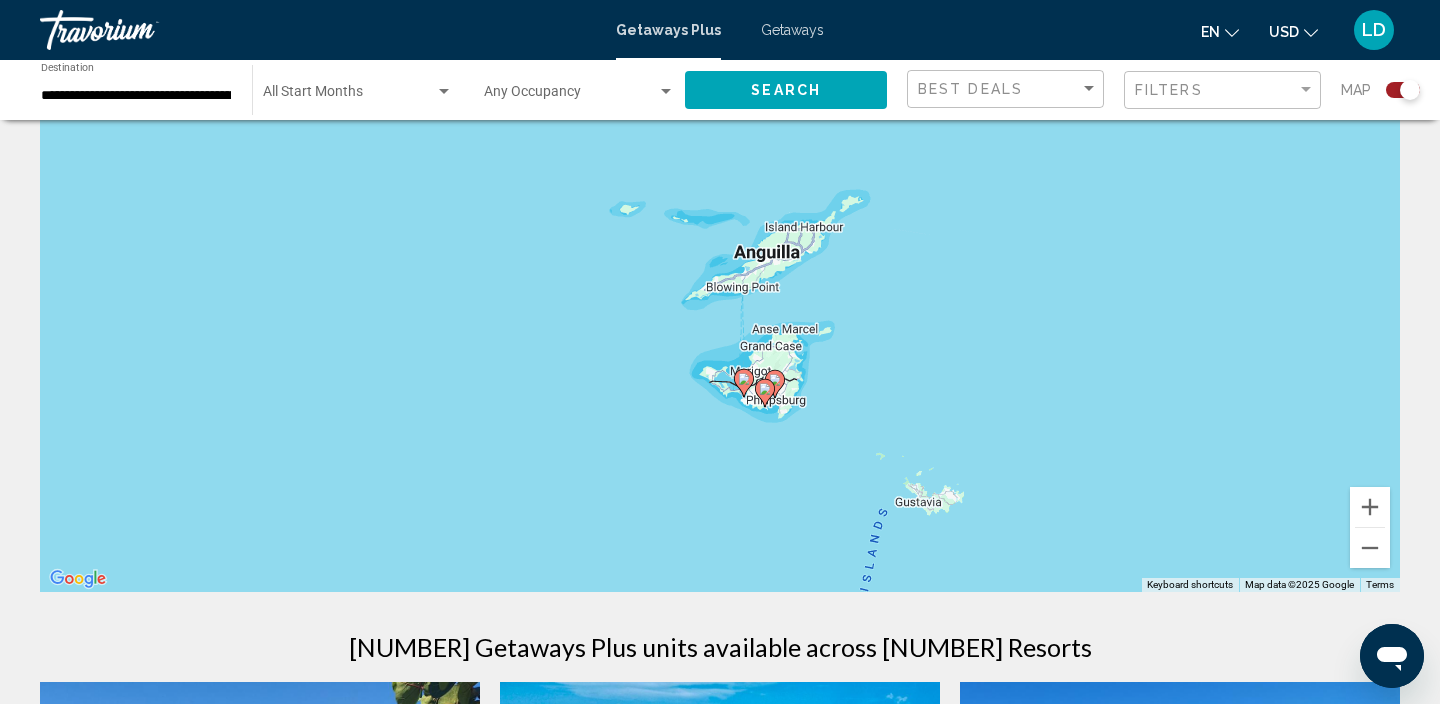 drag, startPoint x: 704, startPoint y: 332, endPoint x: 728, endPoint y: 441, distance: 111.61093 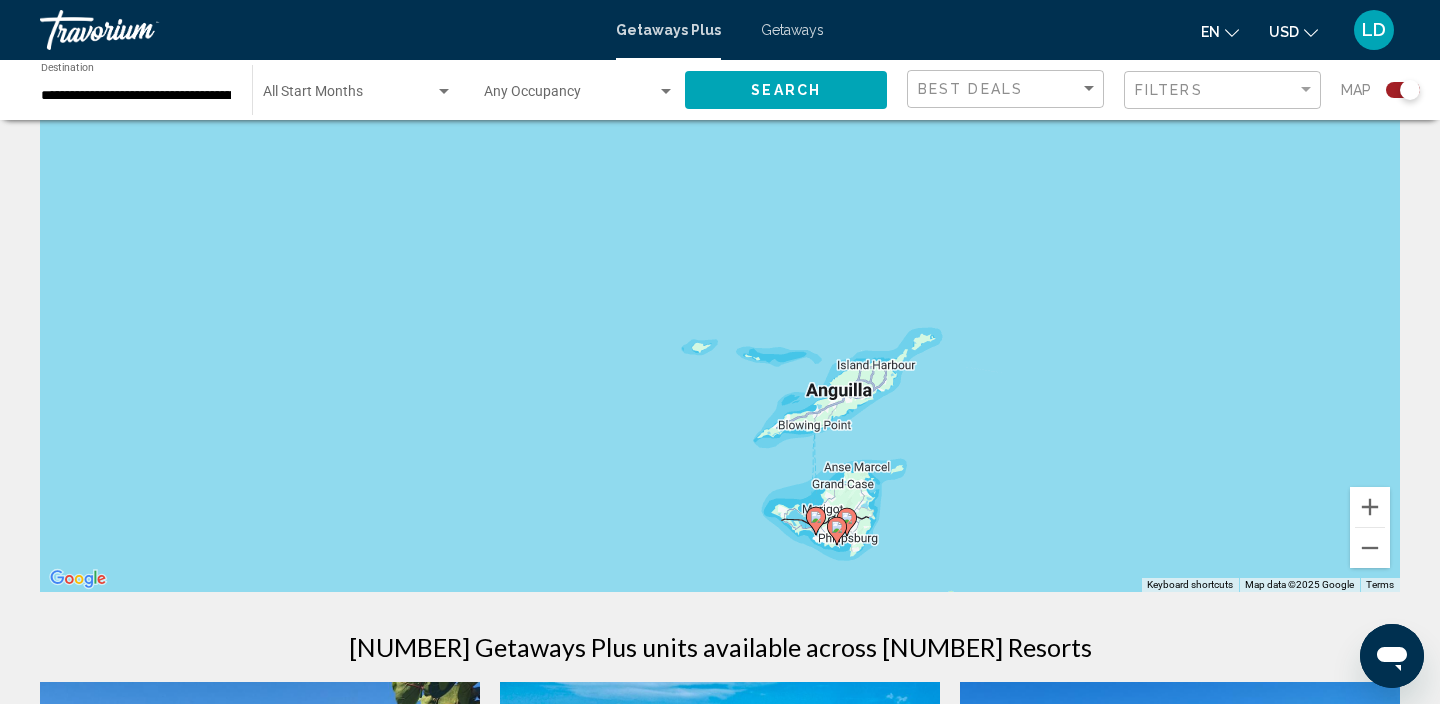 drag, startPoint x: 561, startPoint y: 234, endPoint x: 626, endPoint y: 282, distance: 80.80223 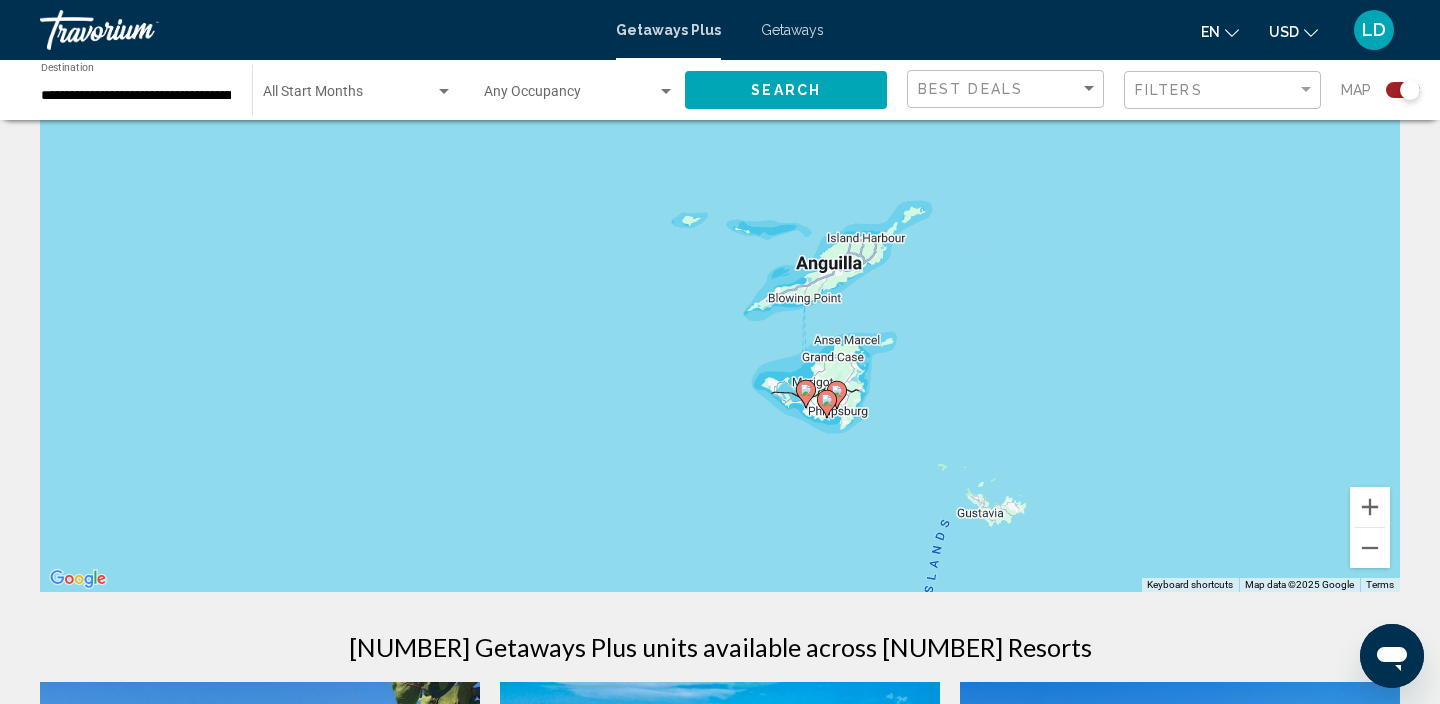 click 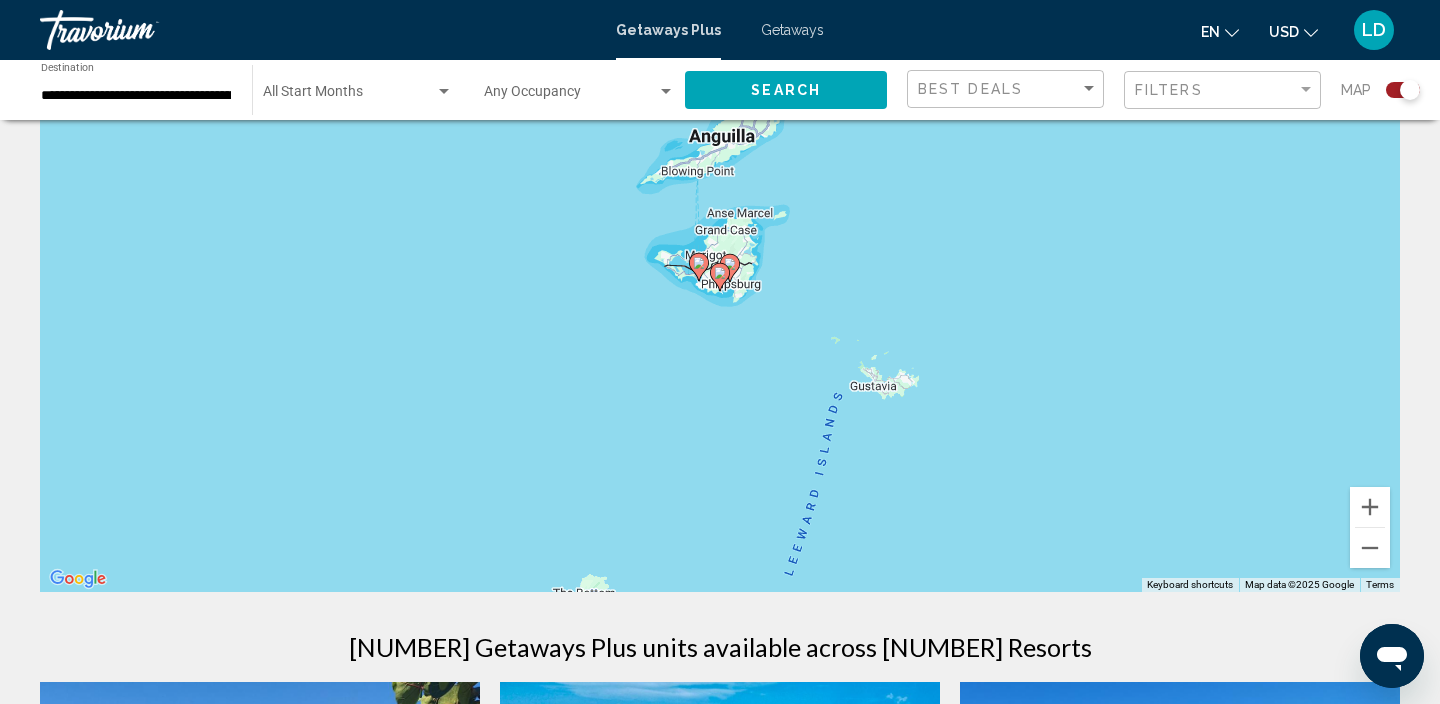 click 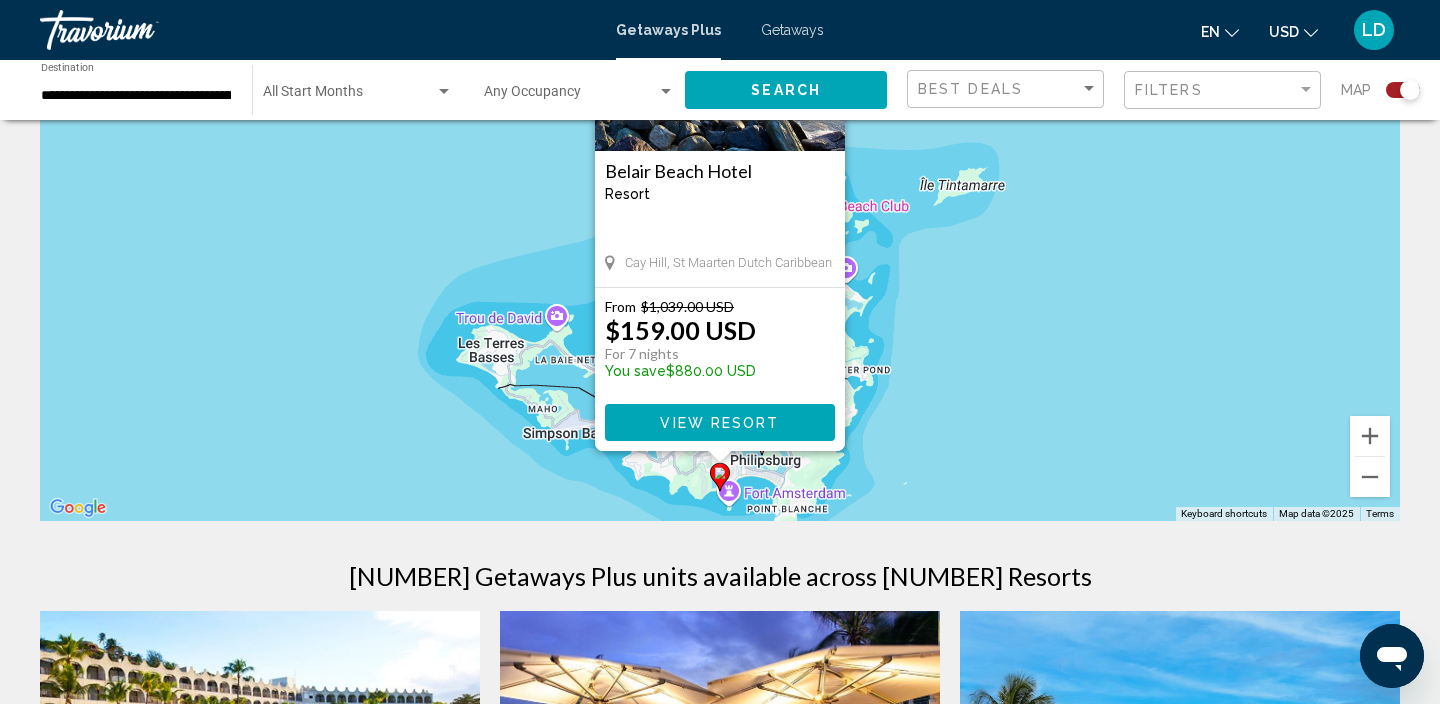 scroll, scrollTop: 242, scrollLeft: 0, axis: vertical 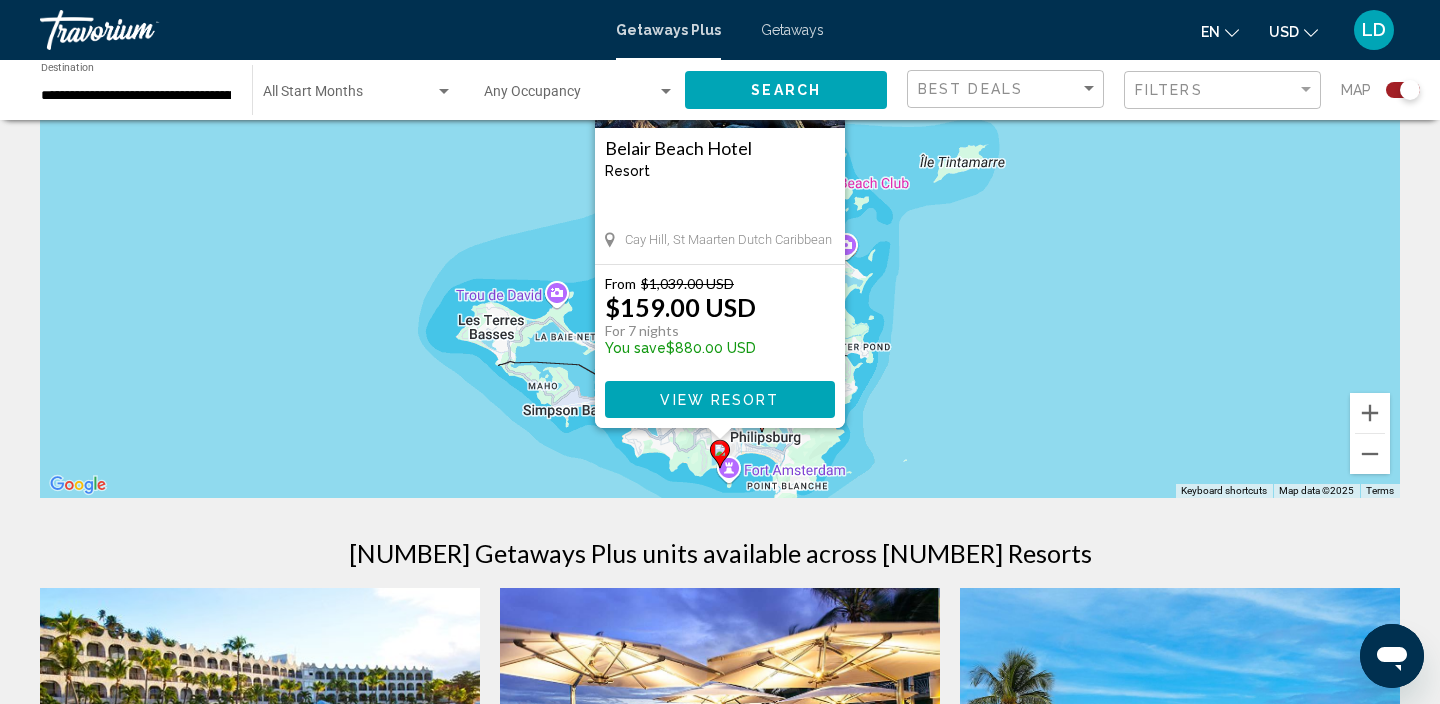 click on "To activate drag with keyboard, press Alt + Enter. Once in keyboard drag state, use the arrow keys to move the marker. To complete the drag, press the Enter key. To cancel, press Escape.  Belair Beach Hotel  Resort  -  This is an adults only resort
Cay Hill, St Maarten Dutch Caribbean From $1,039.00 USD $159.00 USD For 7 nights You save  $880.00 USD  View Resort" at bounding box center (720, 198) 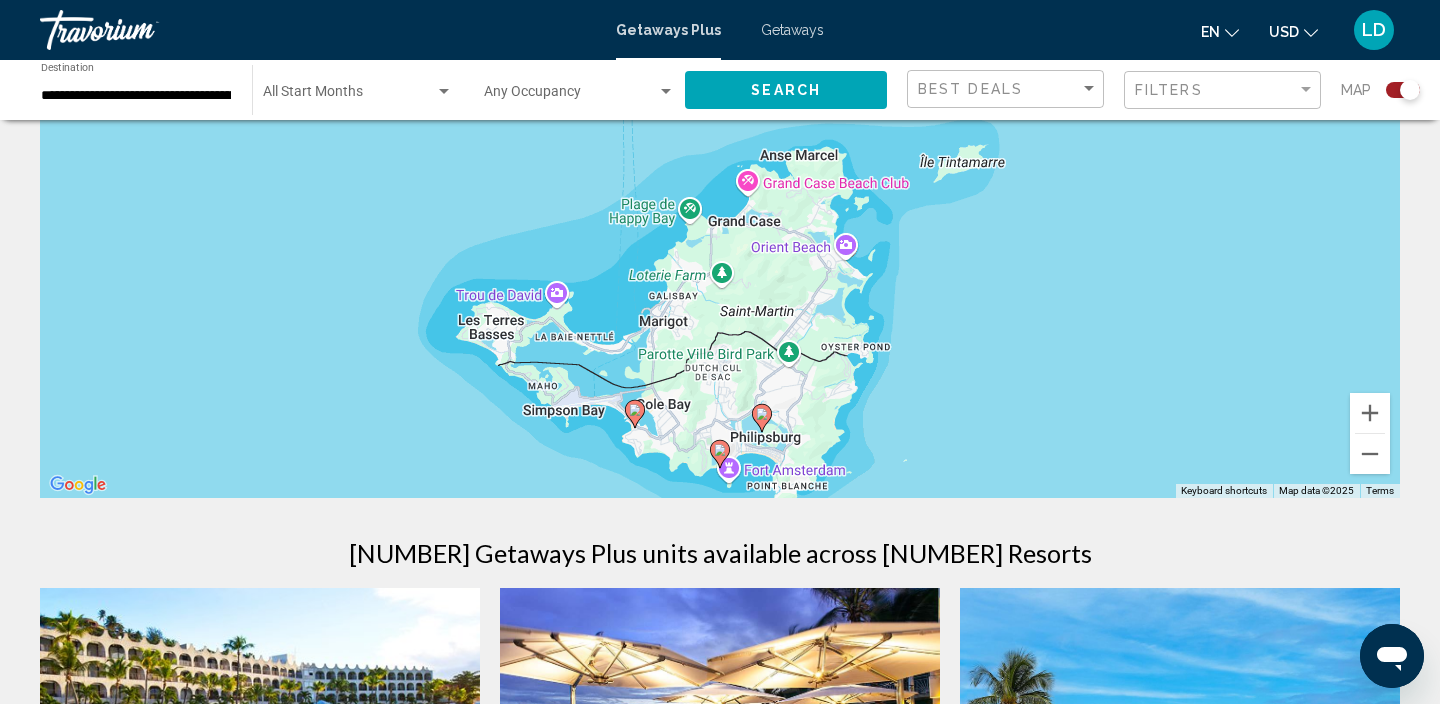 click 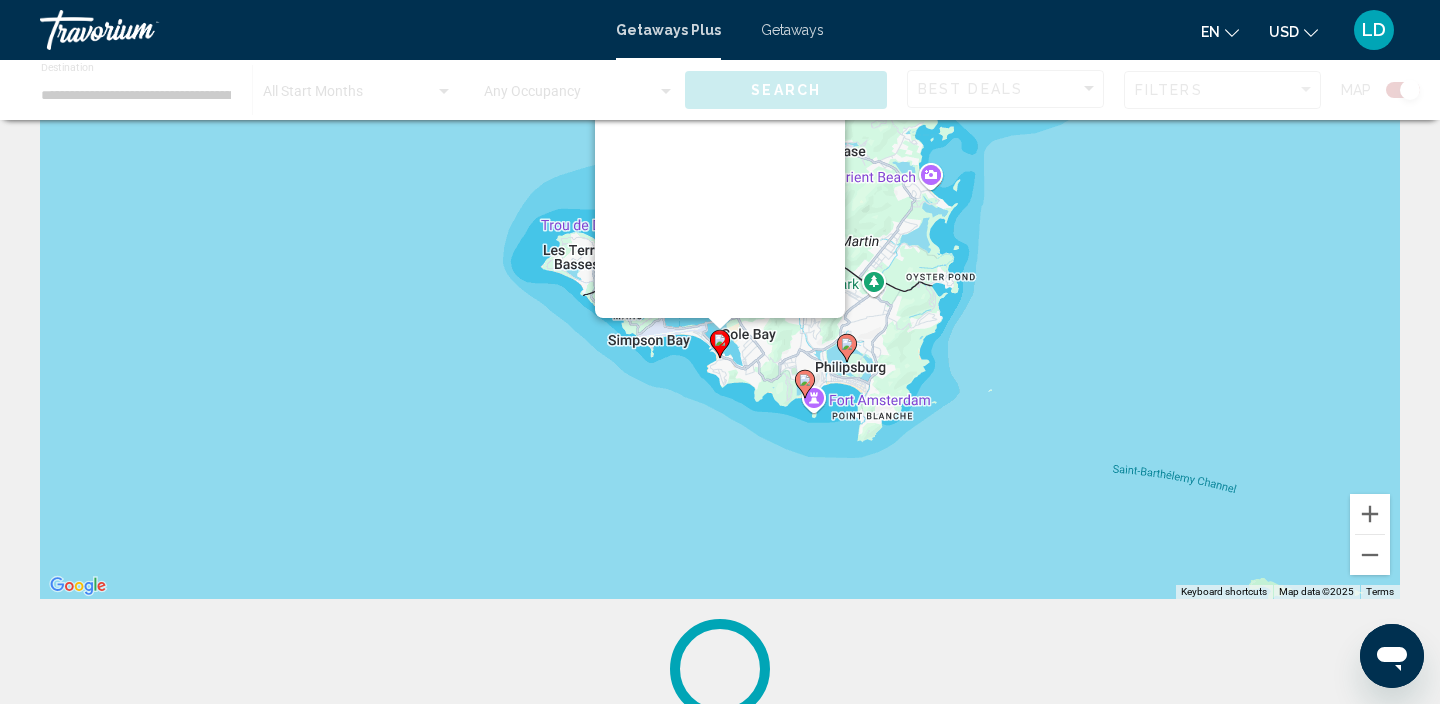 scroll, scrollTop: 0, scrollLeft: 0, axis: both 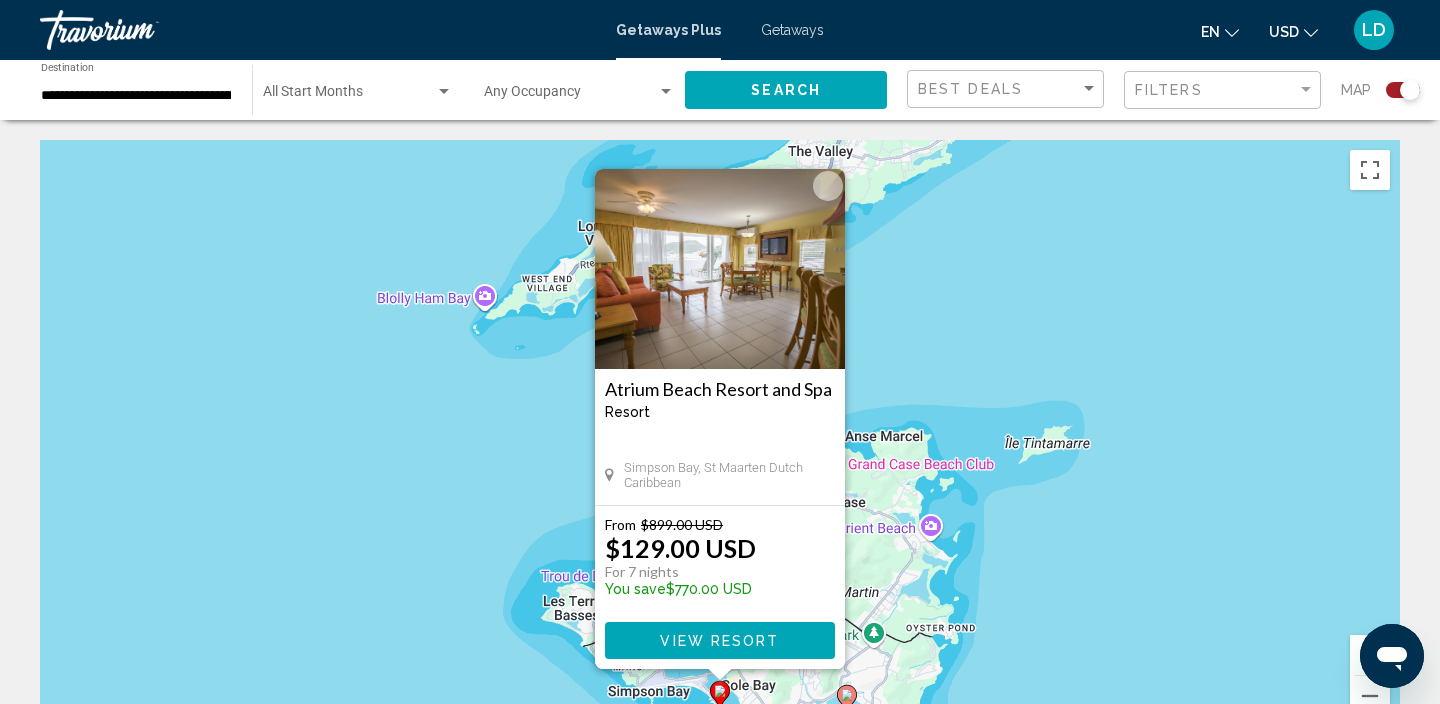 click on "To activate drag with keyboard, press Alt + Enter. Once in keyboard drag state, use the arrow keys to move the marker. To complete the drag, press the Enter key. To cancel, press Escape.  Atrium Beach Resort and Spa  Resort  -  This is an adults only resort
Simpson Bay, St Maarten Dutch Caribbean From $899.00 USD $129.00 USD For 7 nights You save  $770.00 USD  View Resort" at bounding box center (720, 440) 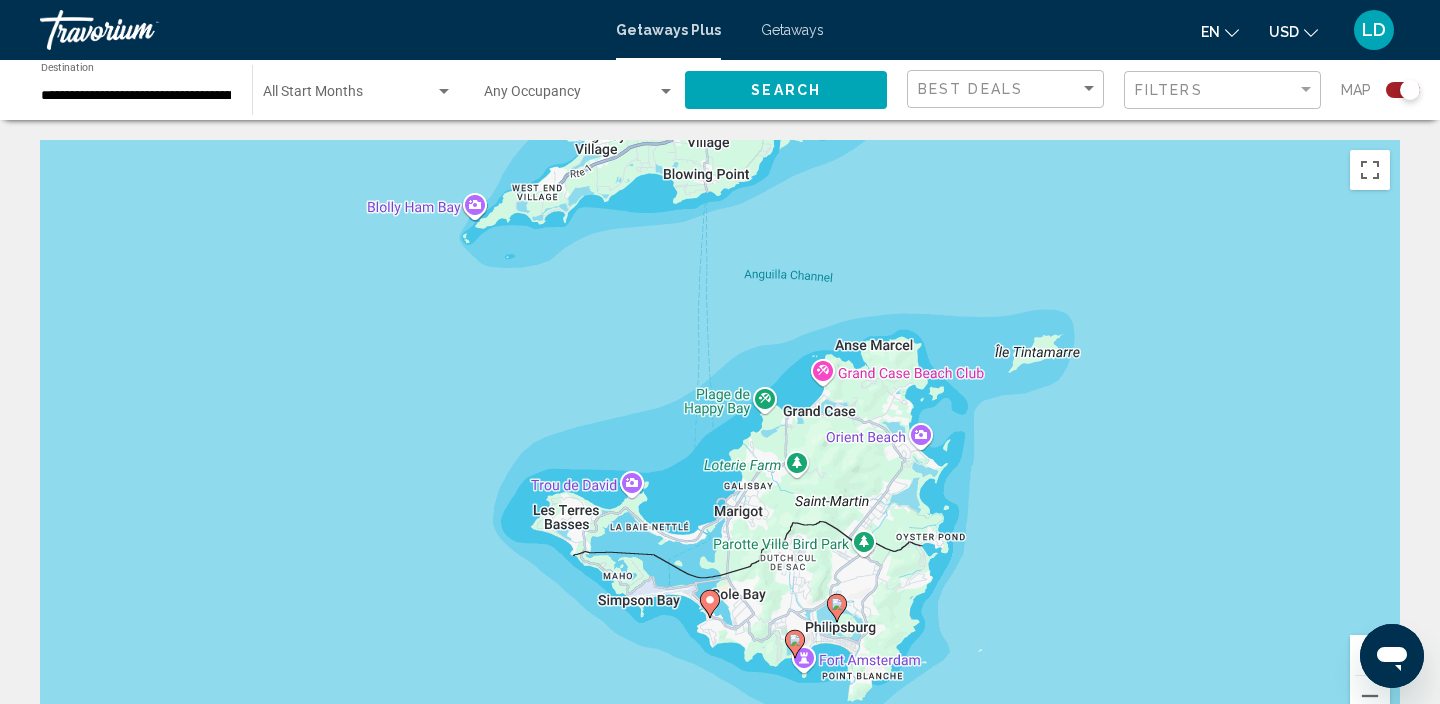 drag, startPoint x: 849, startPoint y: 505, endPoint x: 816, endPoint y: 279, distance: 228.39659 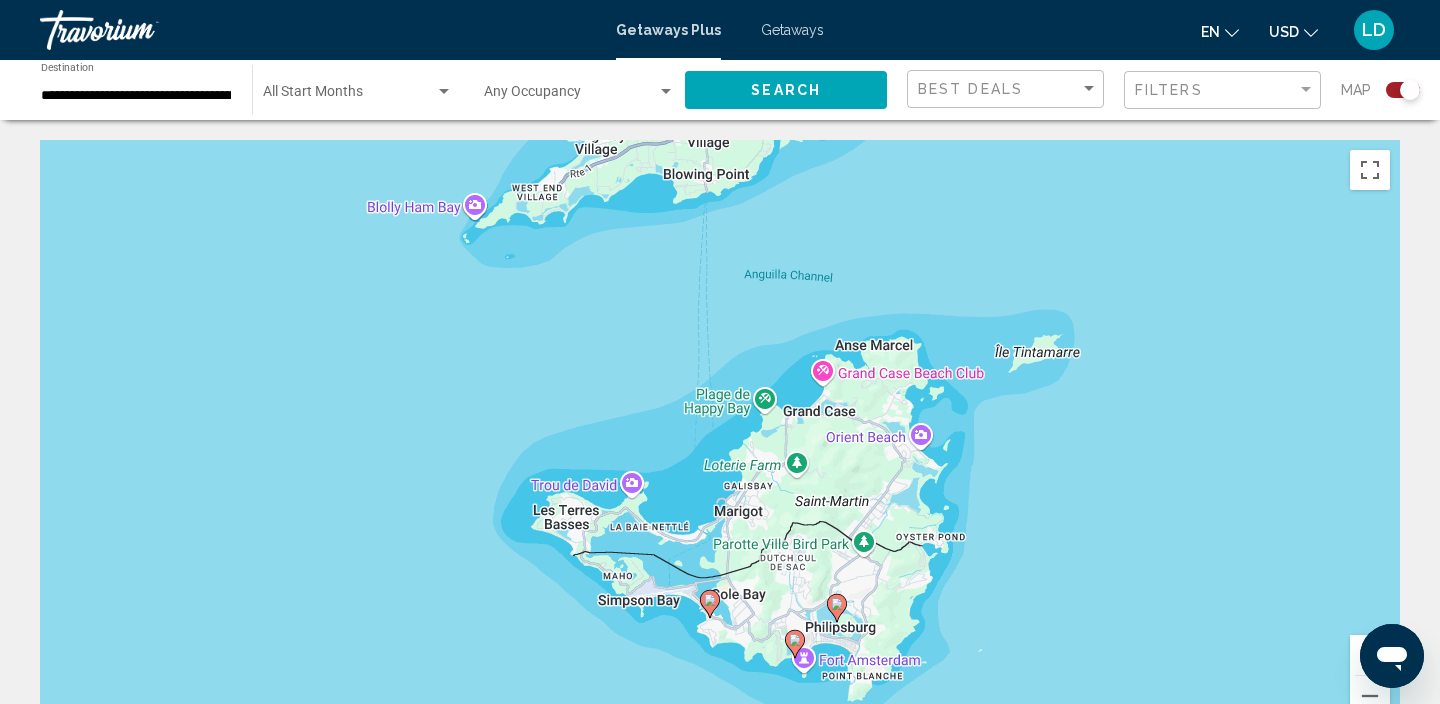 click on "To activate drag with keyboard, press Alt + Enter. Once in keyboard drag state, use the arrow keys to move the marker. To complete the drag, press the Enter key. To cancel, press Escape." at bounding box center [720, 440] 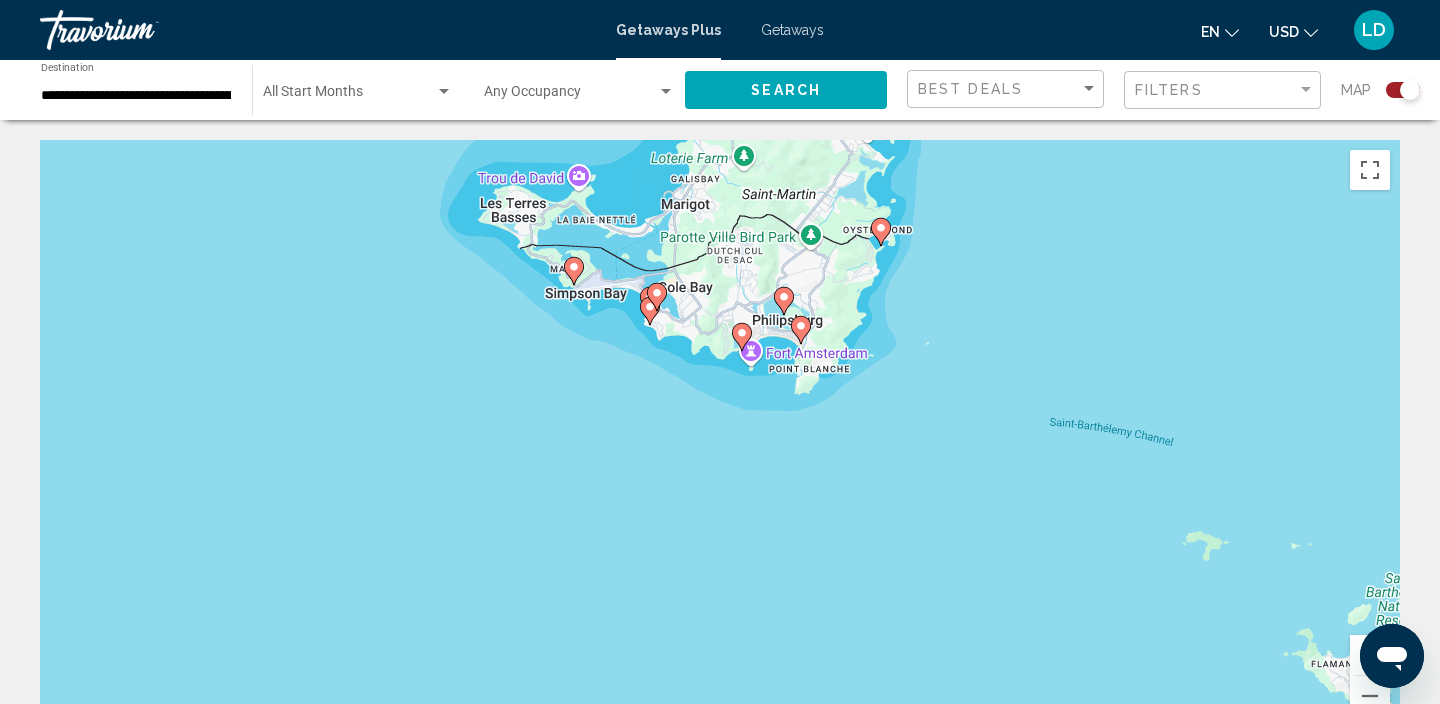 click 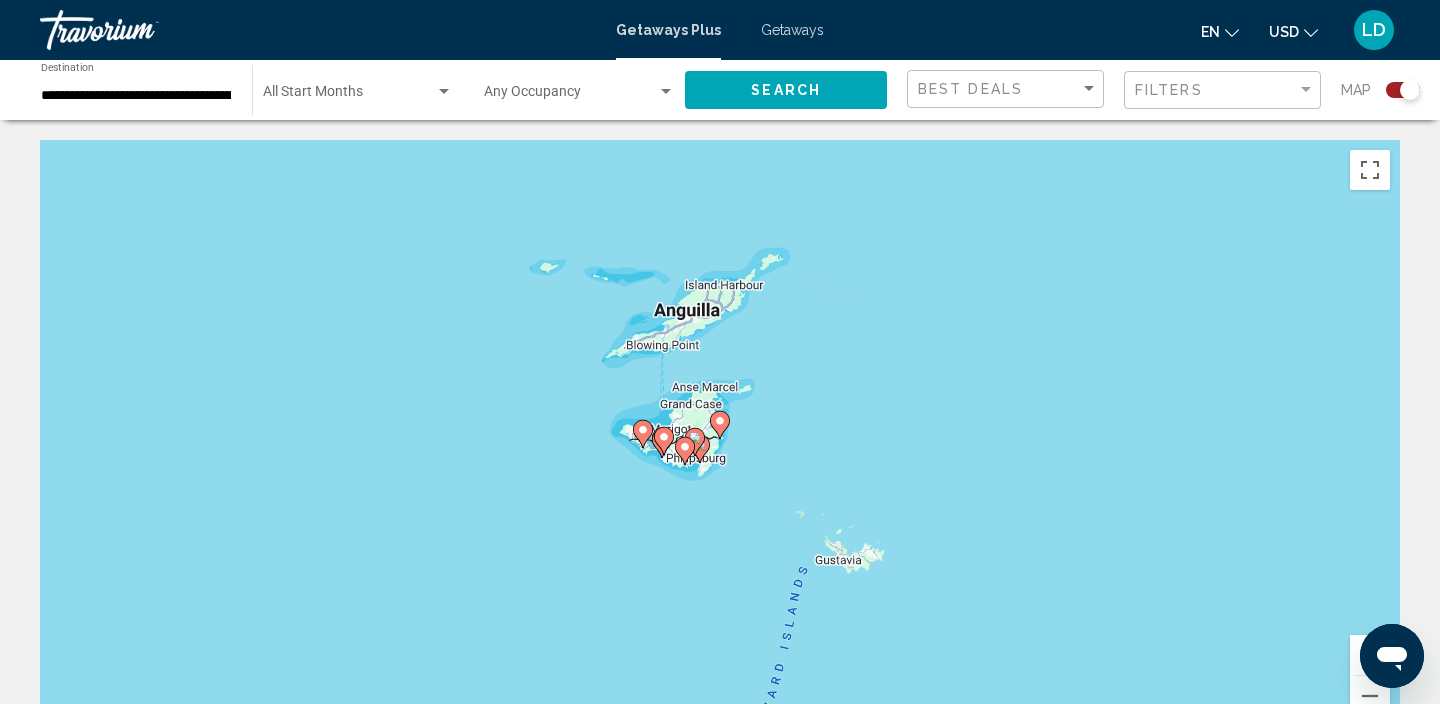 click 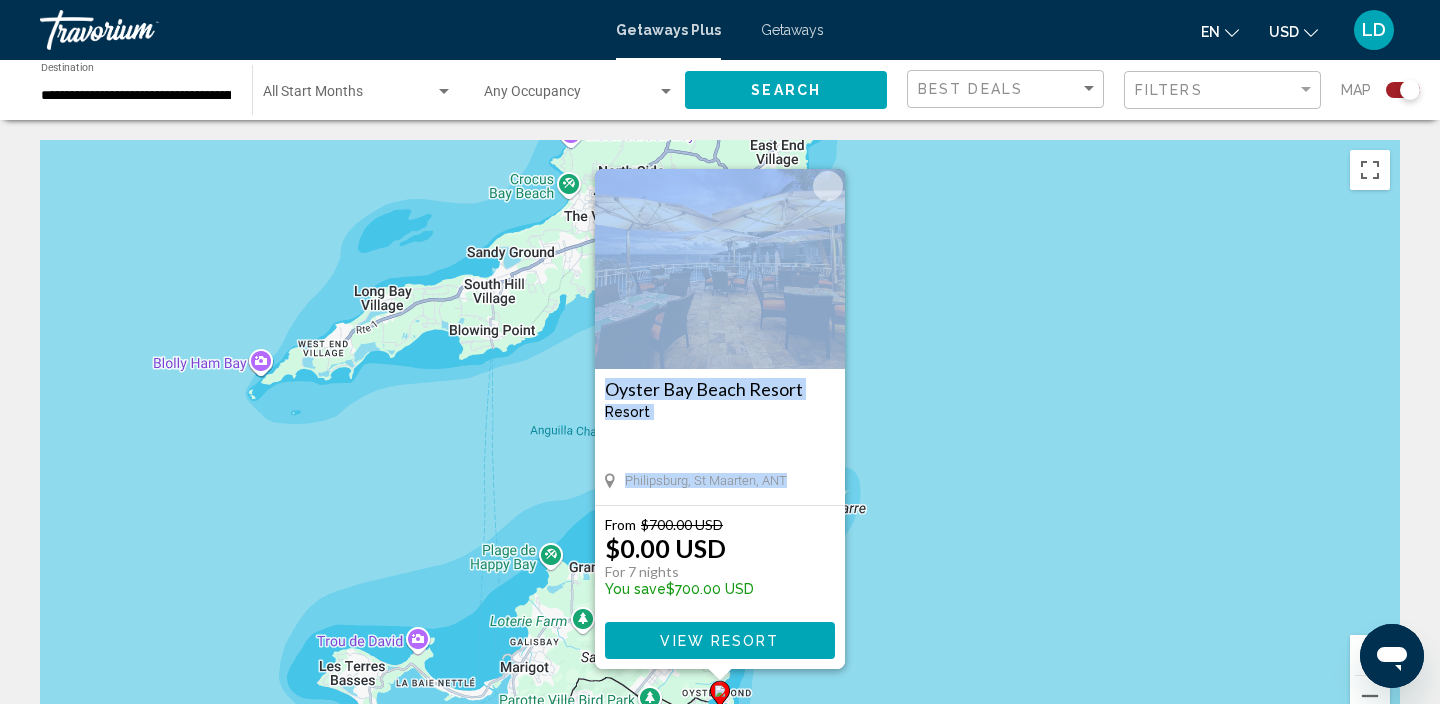 drag, startPoint x: 834, startPoint y: 487, endPoint x: 860, endPoint y: 333, distance: 156.17938 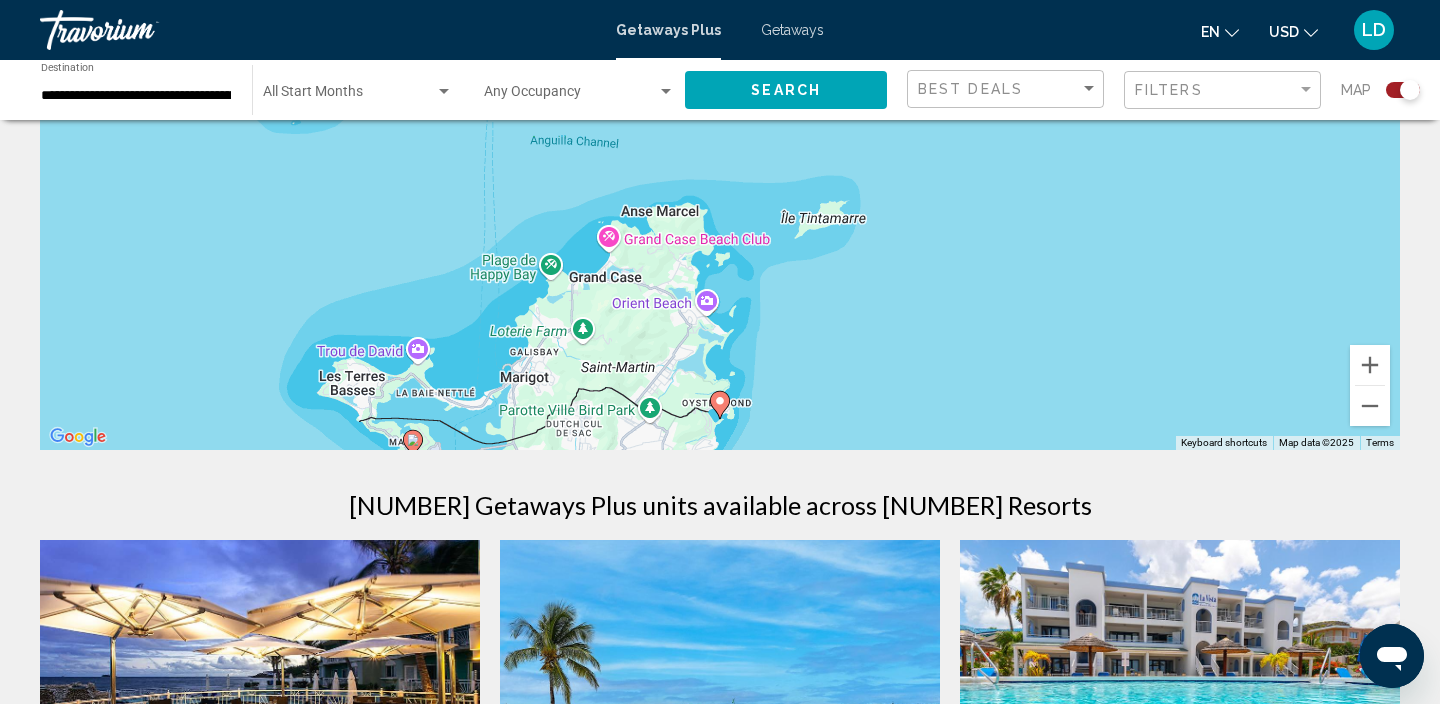 scroll, scrollTop: 293, scrollLeft: 0, axis: vertical 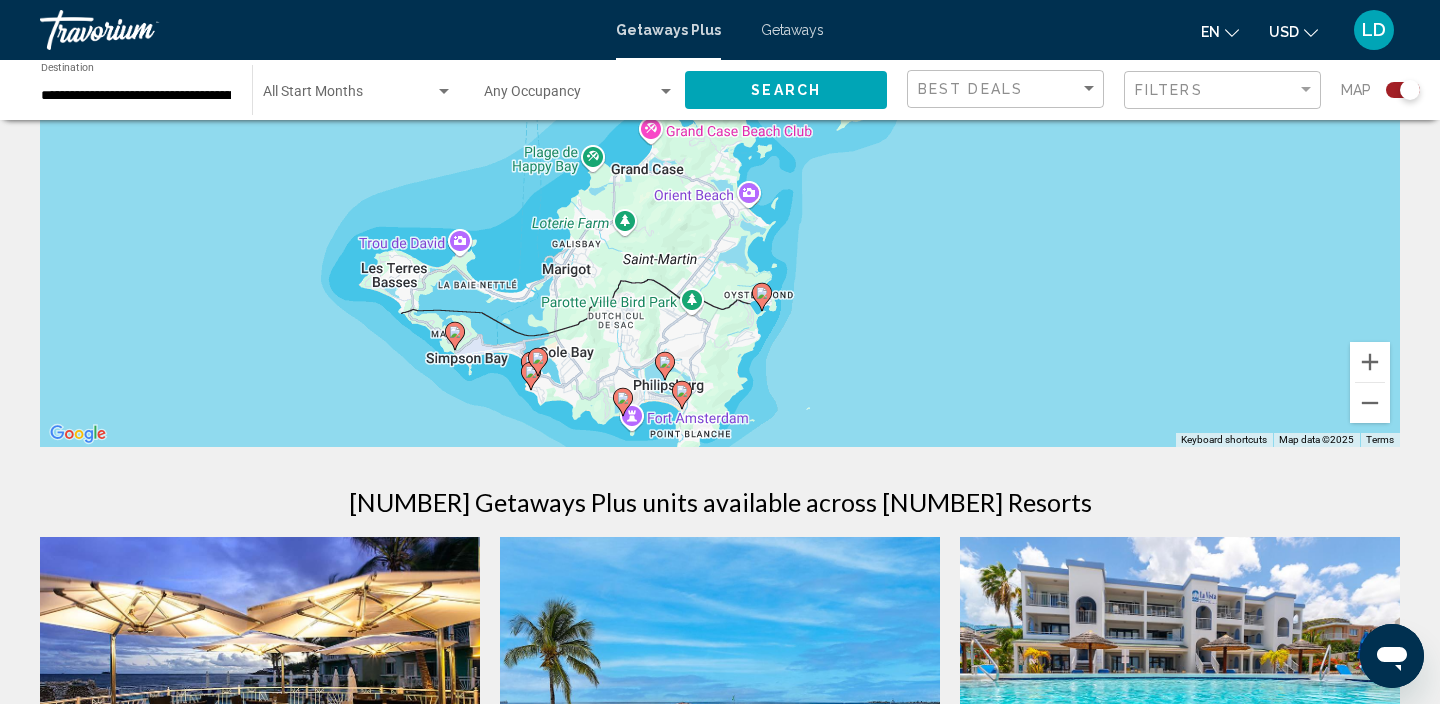 drag, startPoint x: 873, startPoint y: 263, endPoint x: 920, endPoint y: 141, distance: 130.7402 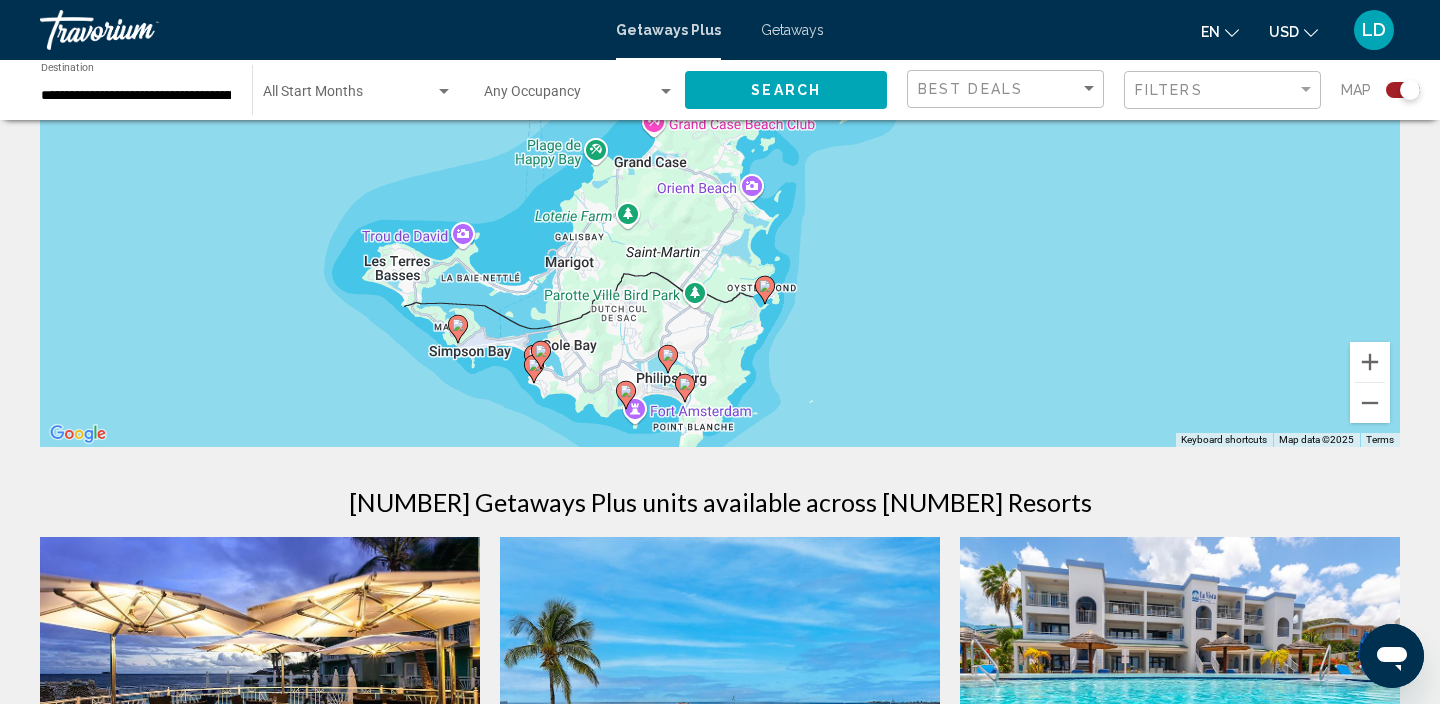 click 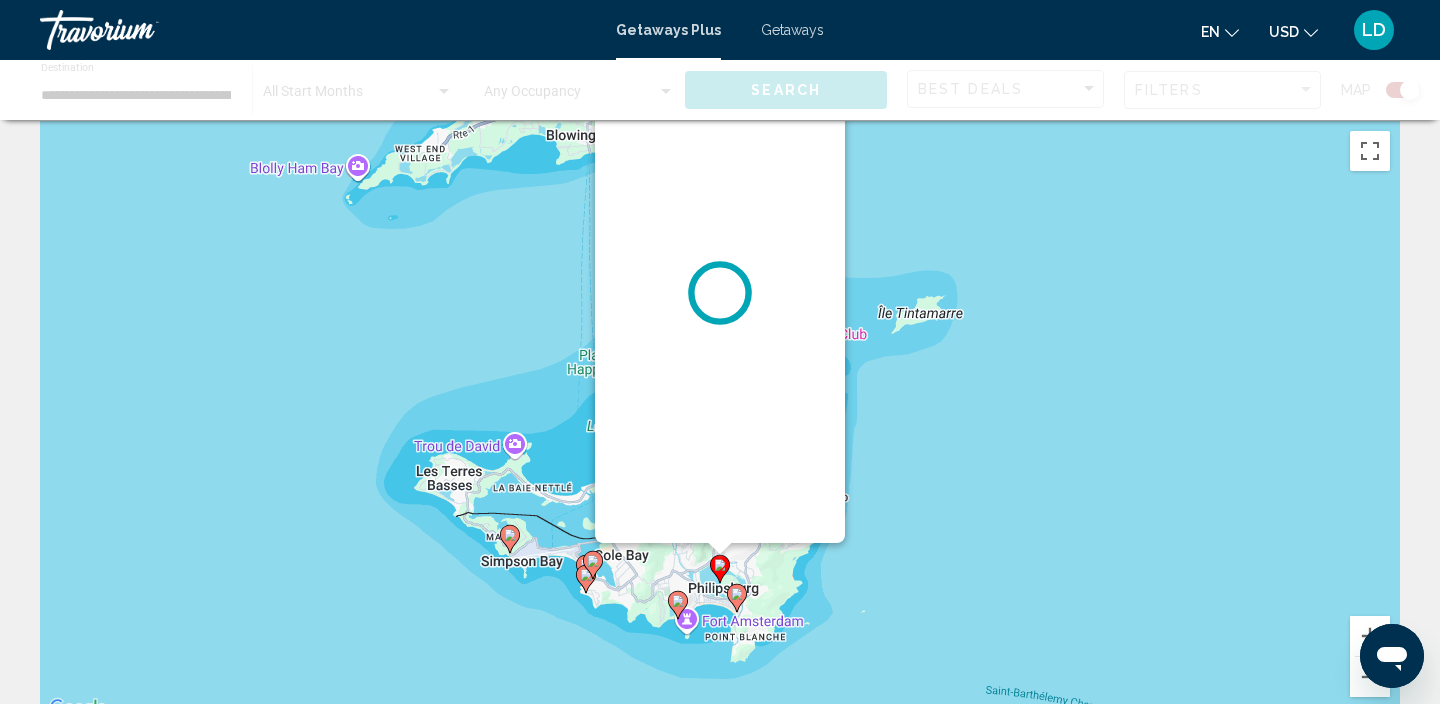 scroll, scrollTop: 0, scrollLeft: 0, axis: both 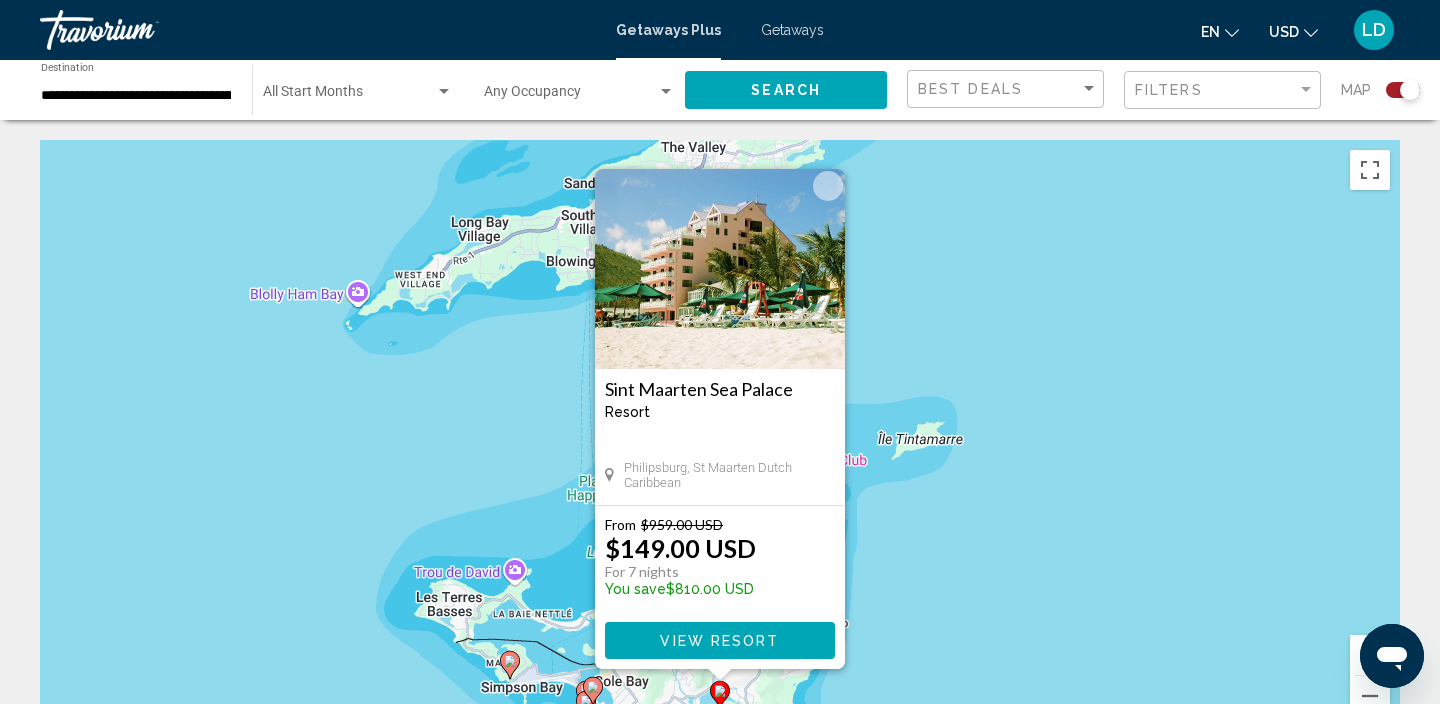 click on "To activate drag with keyboard, press Alt + Enter. Once in keyboard drag state, use the arrow keys to move the marker. To complete the drag, press the Enter key. To cancel, press Escape.  Sint Maarten Sea Palace  Resort  -  This is an adults only resort
Philipsburg, St Maarten Dutch Caribbean From $959.00 USD $149.00 USD For 7 nights You save  $810.00 USD  View Resort" at bounding box center (720, 440) 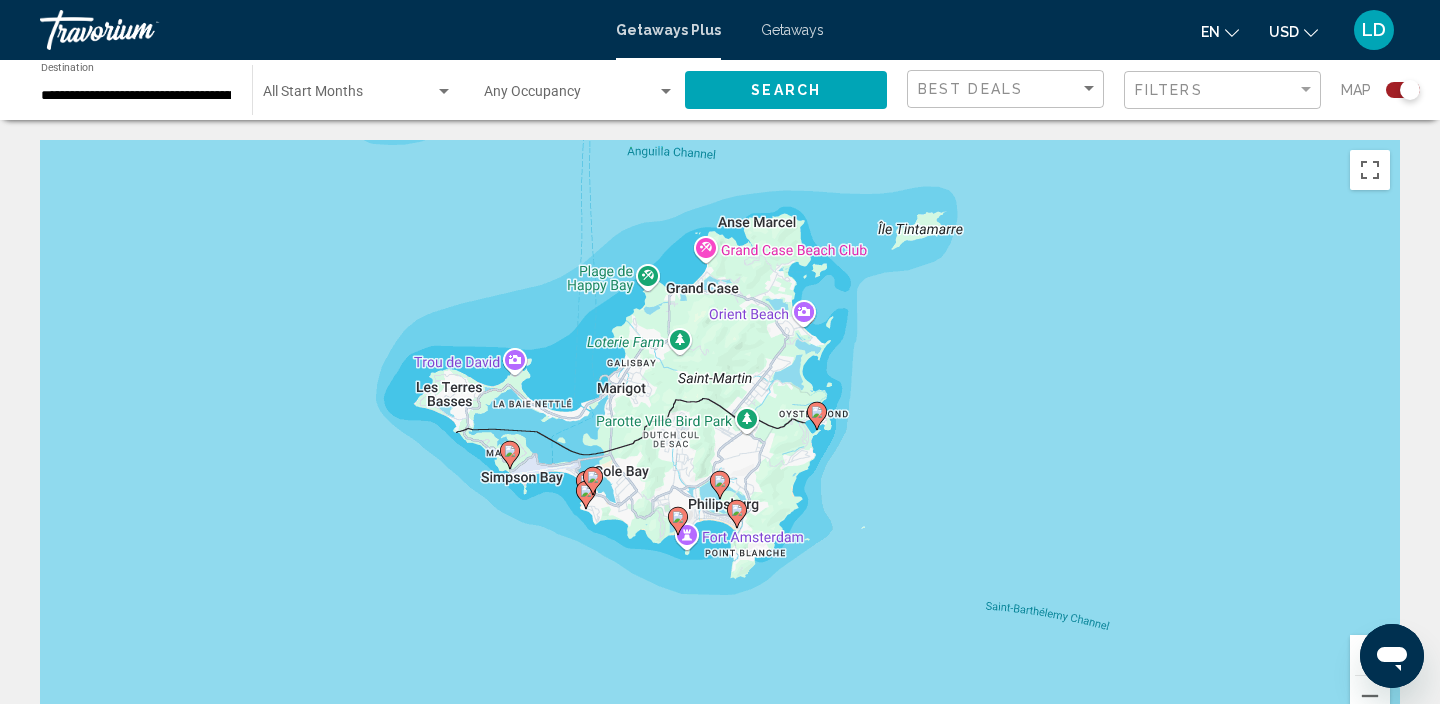 drag, startPoint x: 969, startPoint y: 472, endPoint x: 969, endPoint y: 282, distance: 190 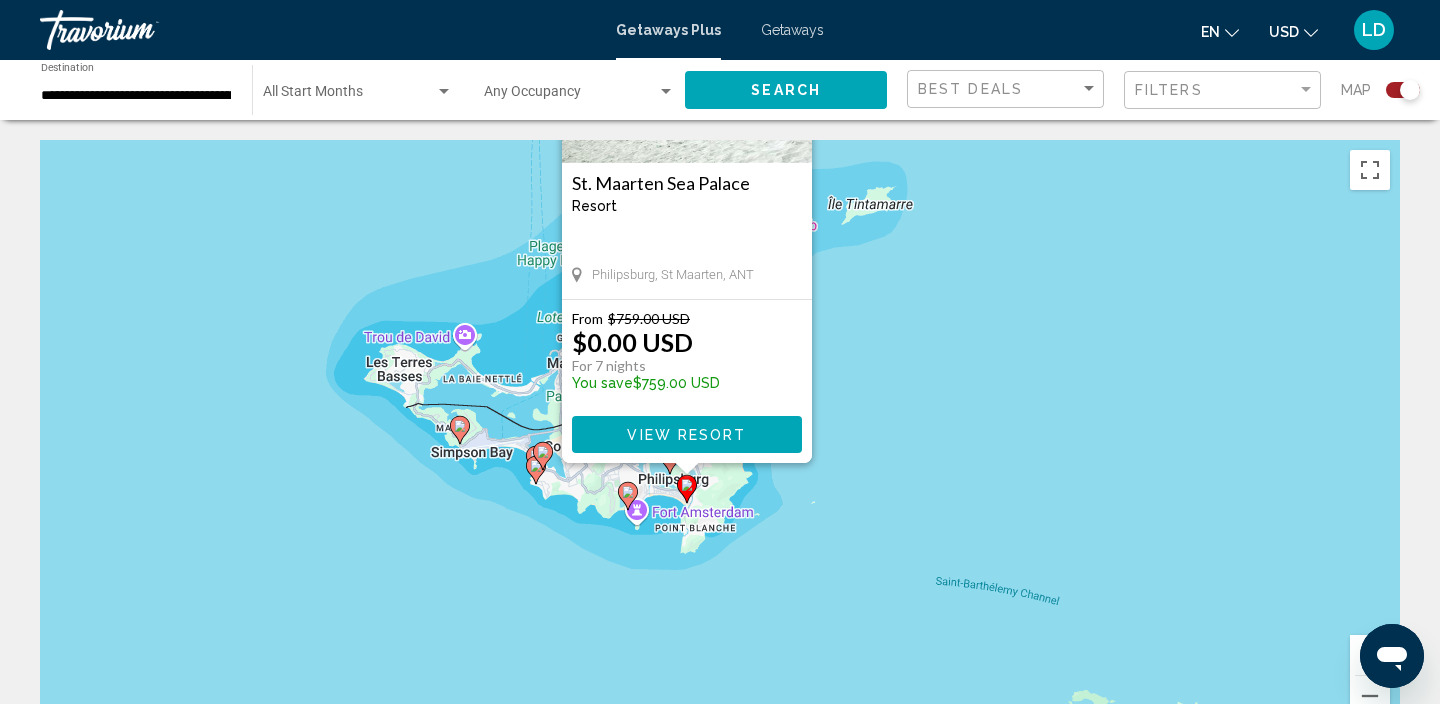 drag, startPoint x: 999, startPoint y: 526, endPoint x: 968, endPoint y: 303, distance: 225.1444 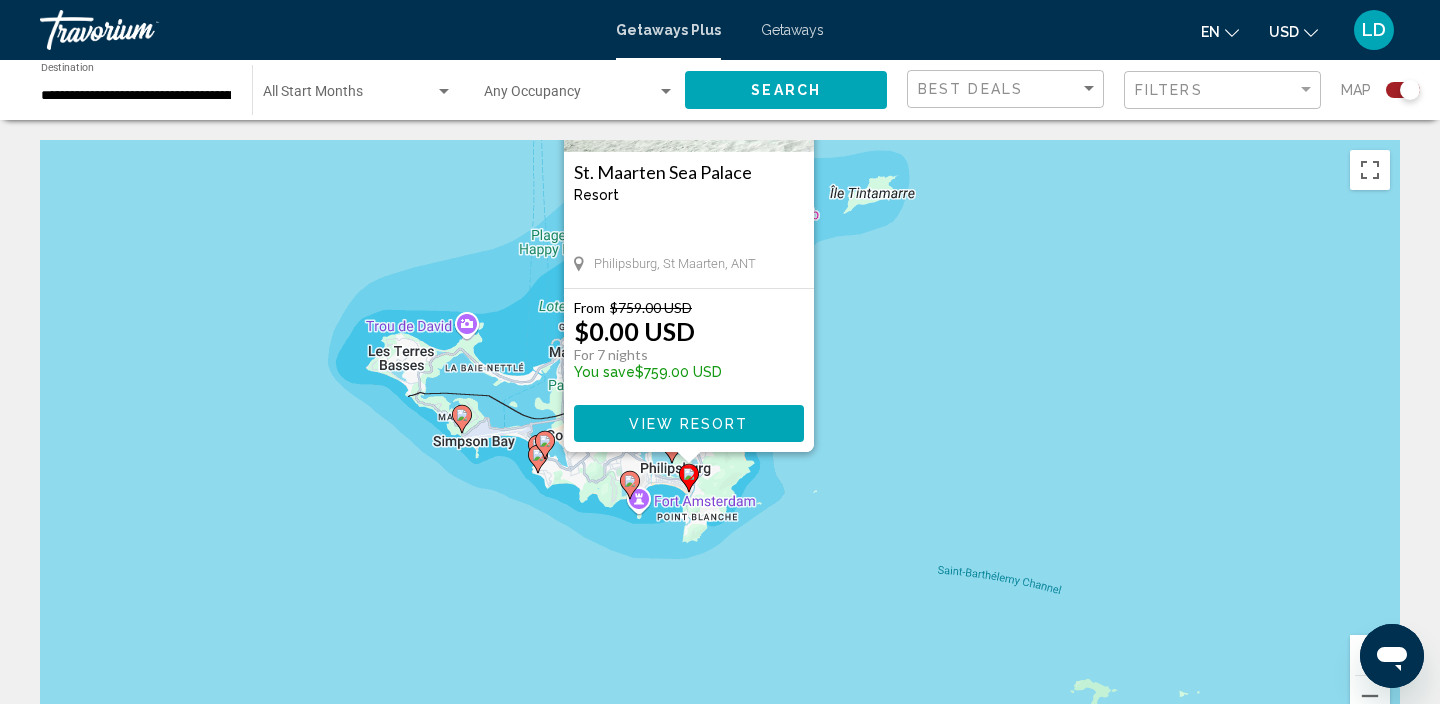 click 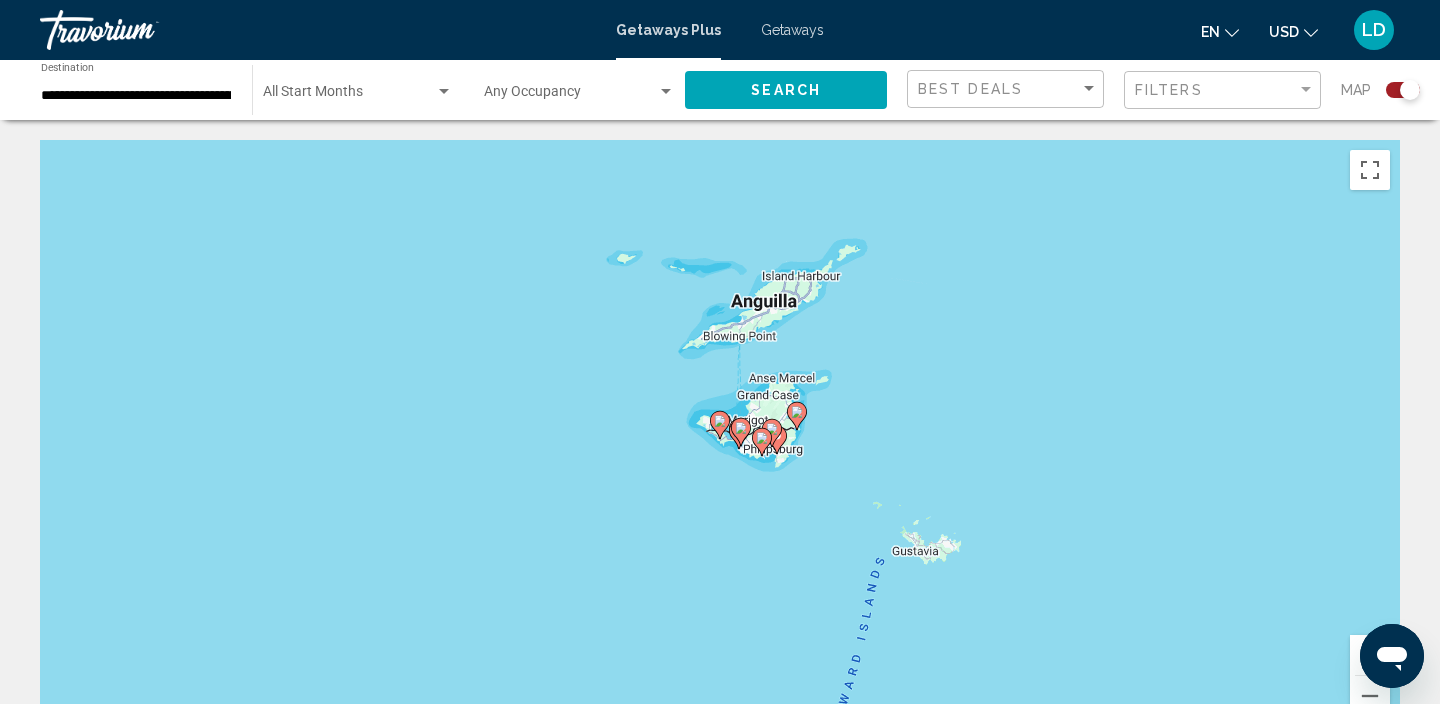 click 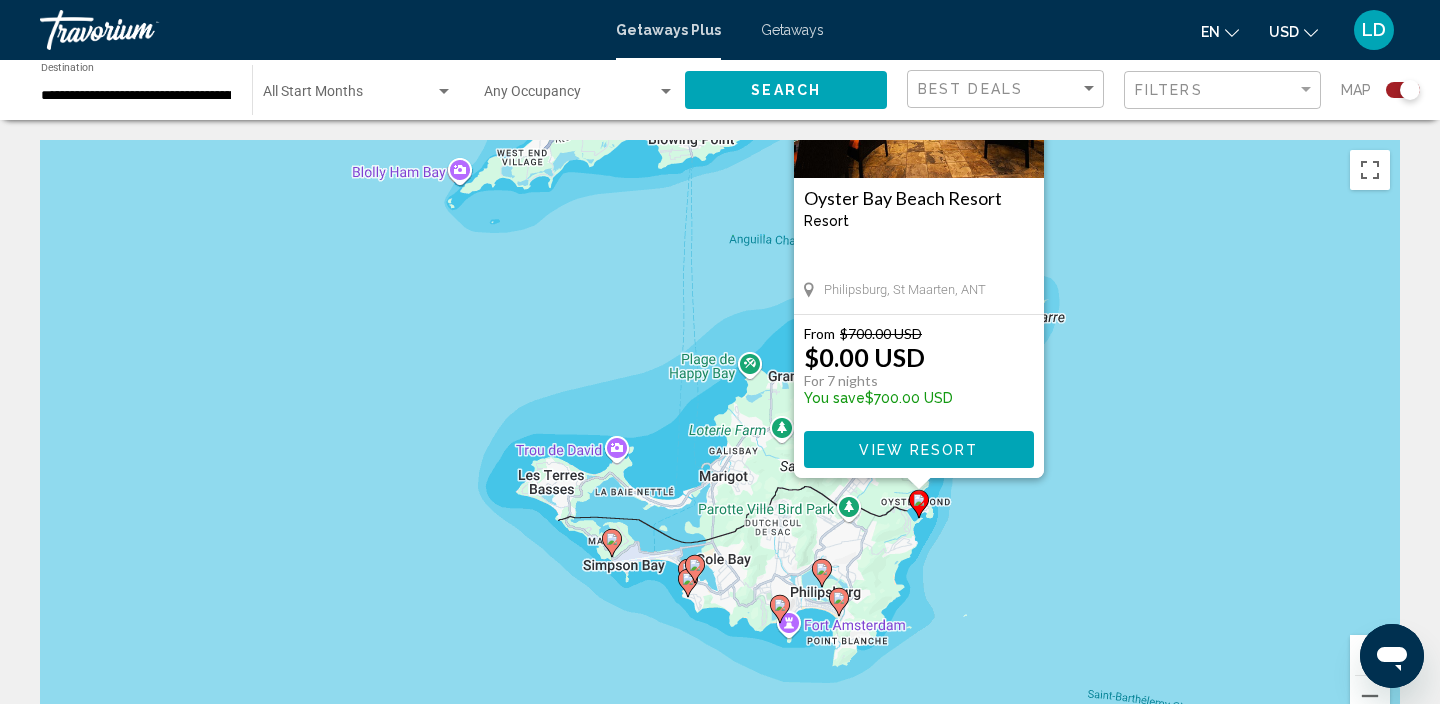 drag, startPoint x: 904, startPoint y: 440, endPoint x: 1107, endPoint y: 245, distance: 281.48535 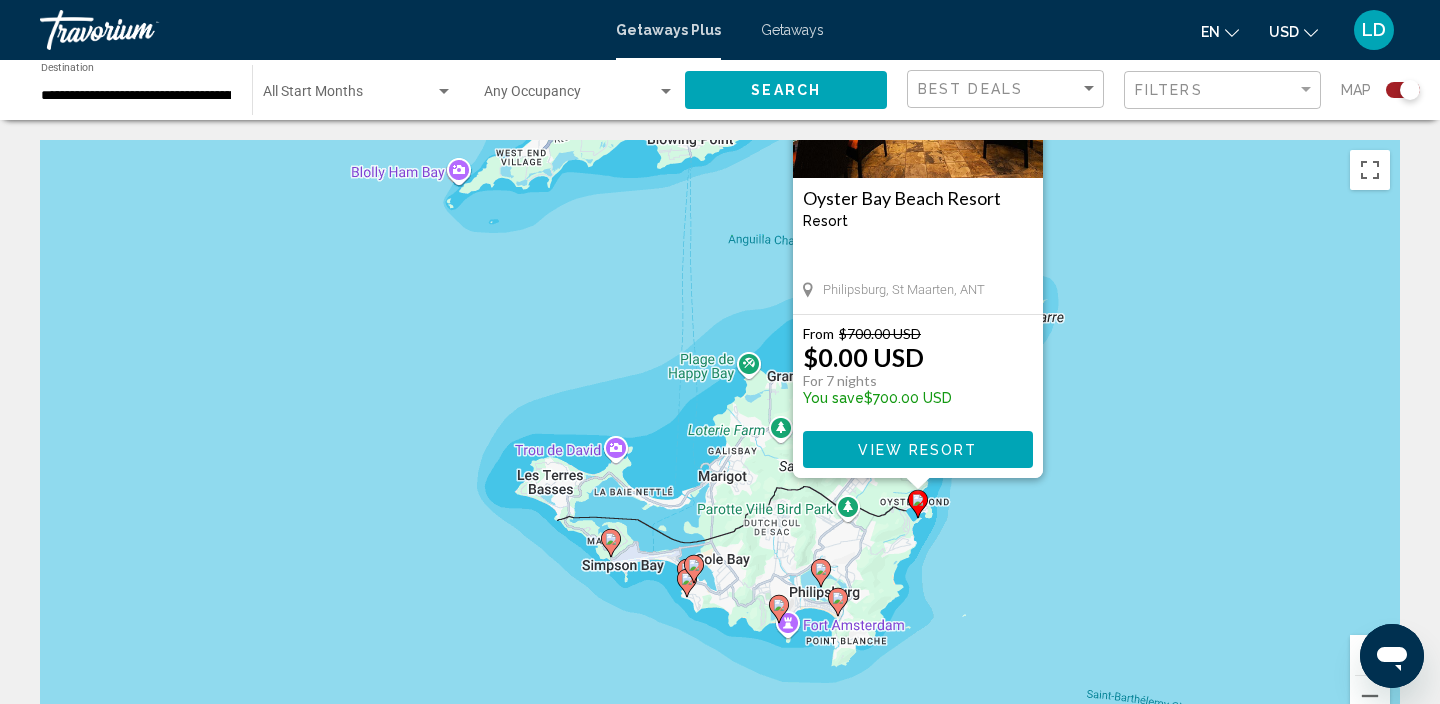 click 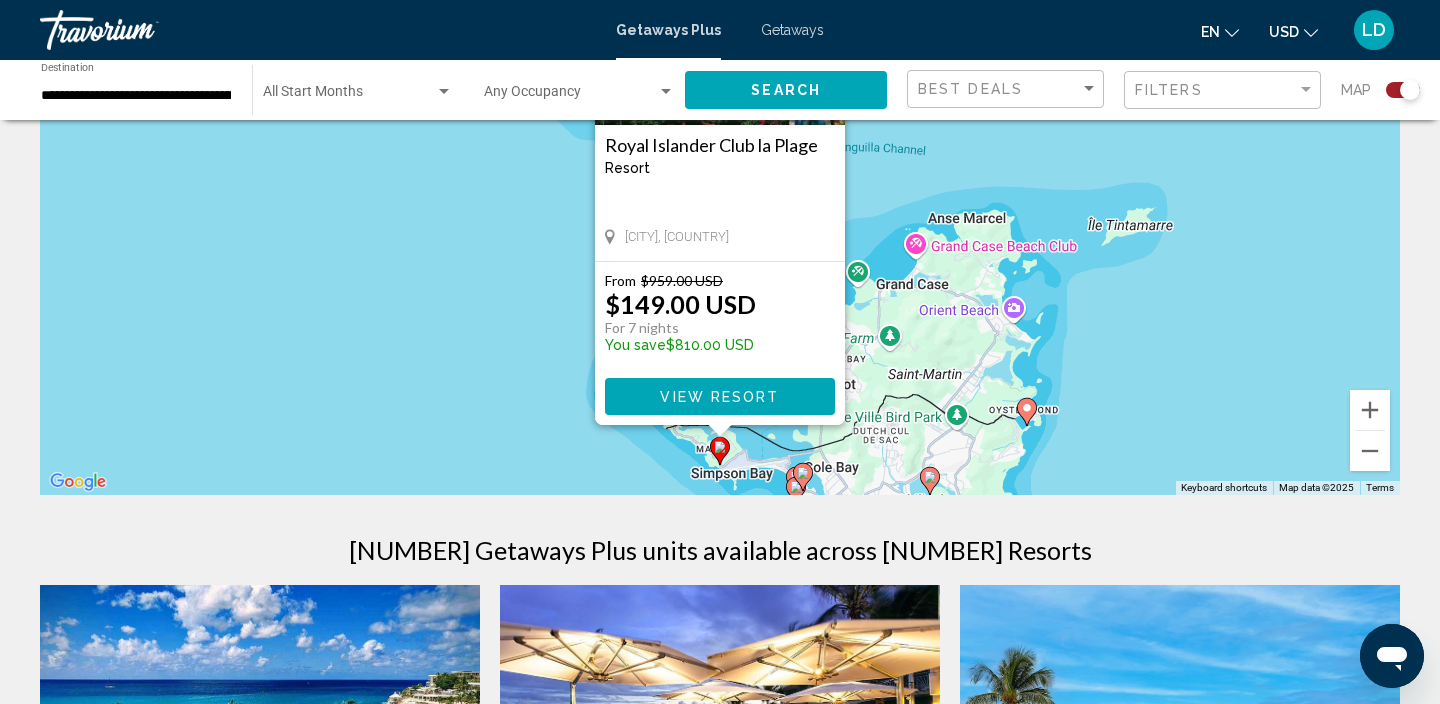 scroll, scrollTop: 258, scrollLeft: 0, axis: vertical 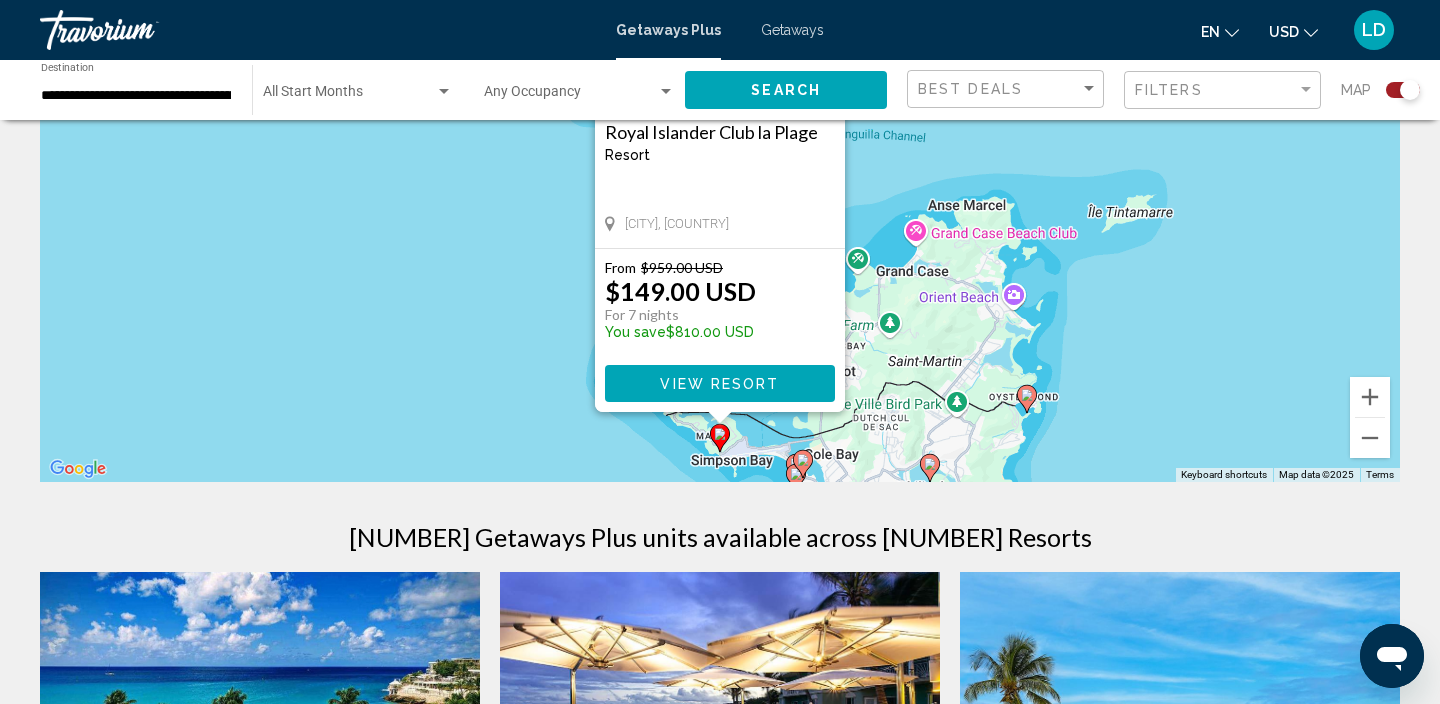 click at bounding box center (803, 464) 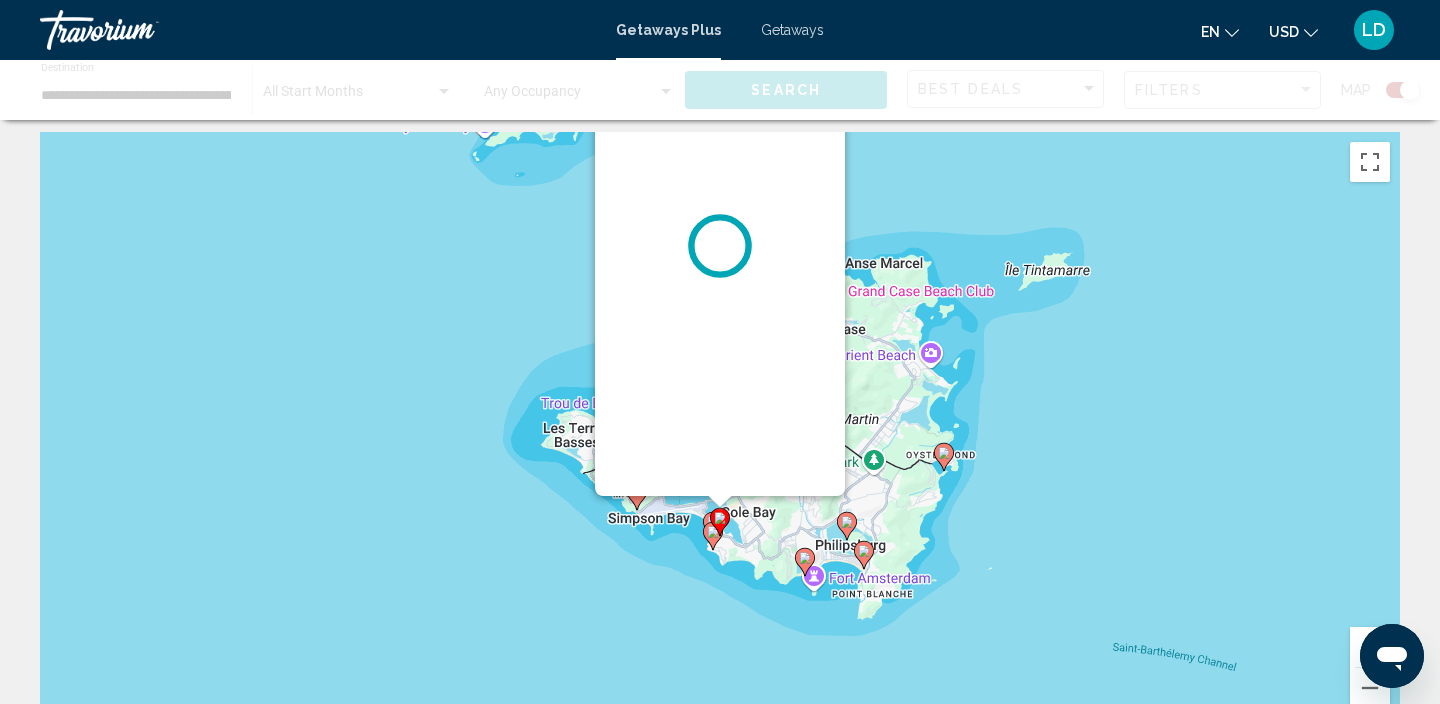 scroll, scrollTop: 0, scrollLeft: 0, axis: both 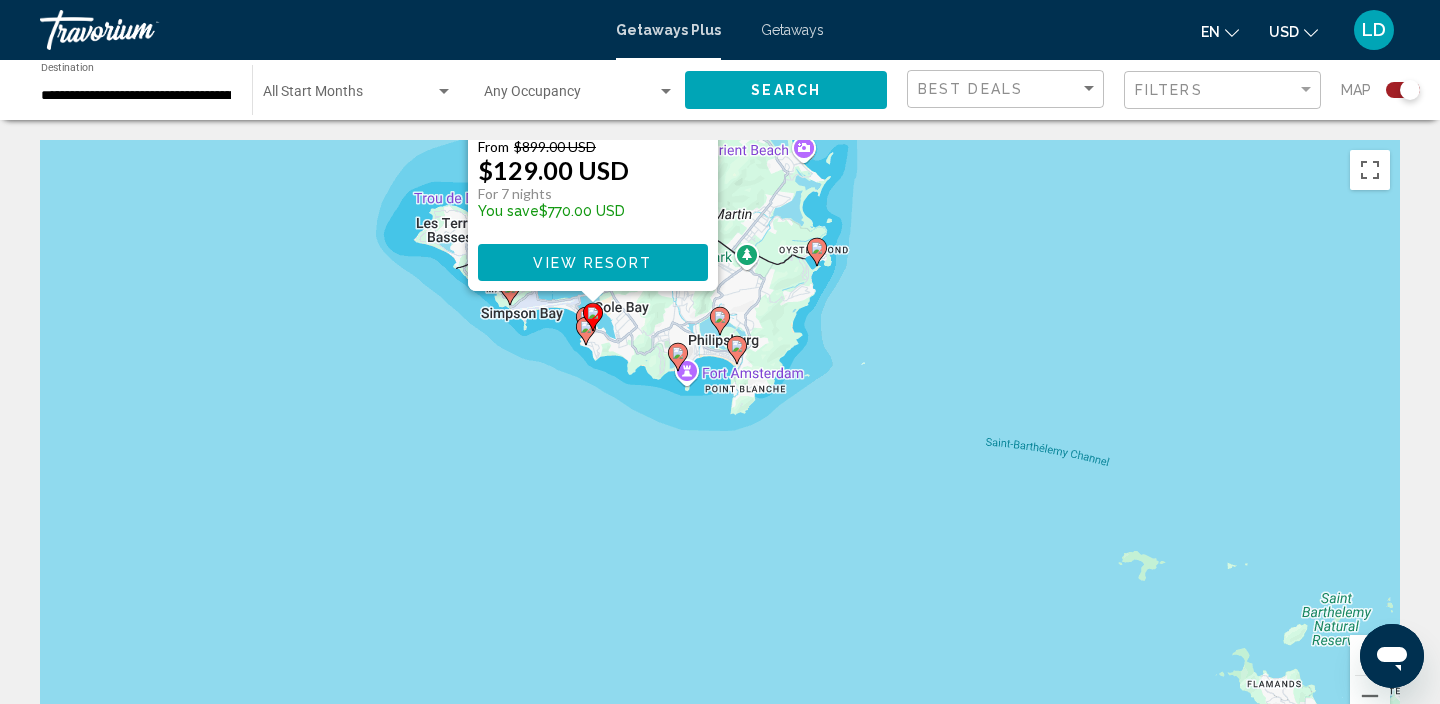 drag, startPoint x: 959, startPoint y: 518, endPoint x: 832, endPoint y: 138, distance: 400.6607 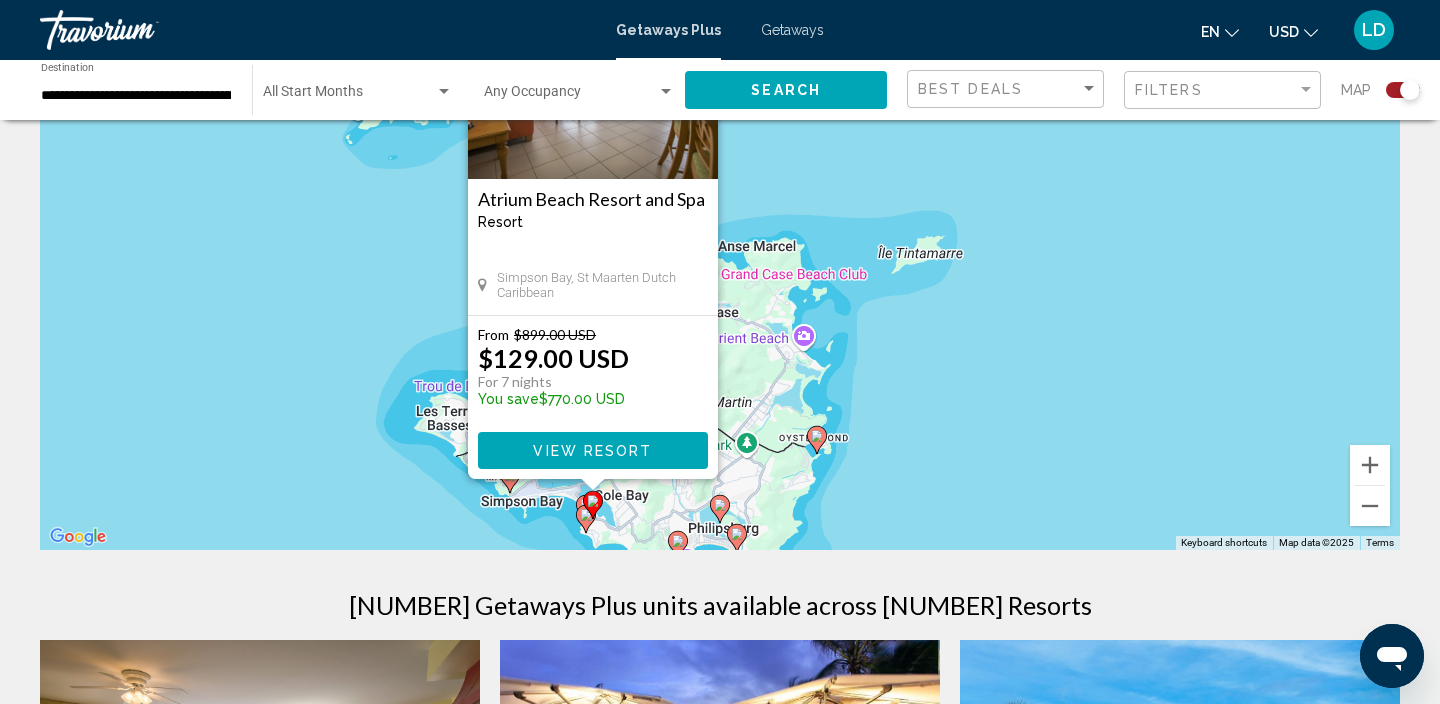 scroll, scrollTop: 194, scrollLeft: 0, axis: vertical 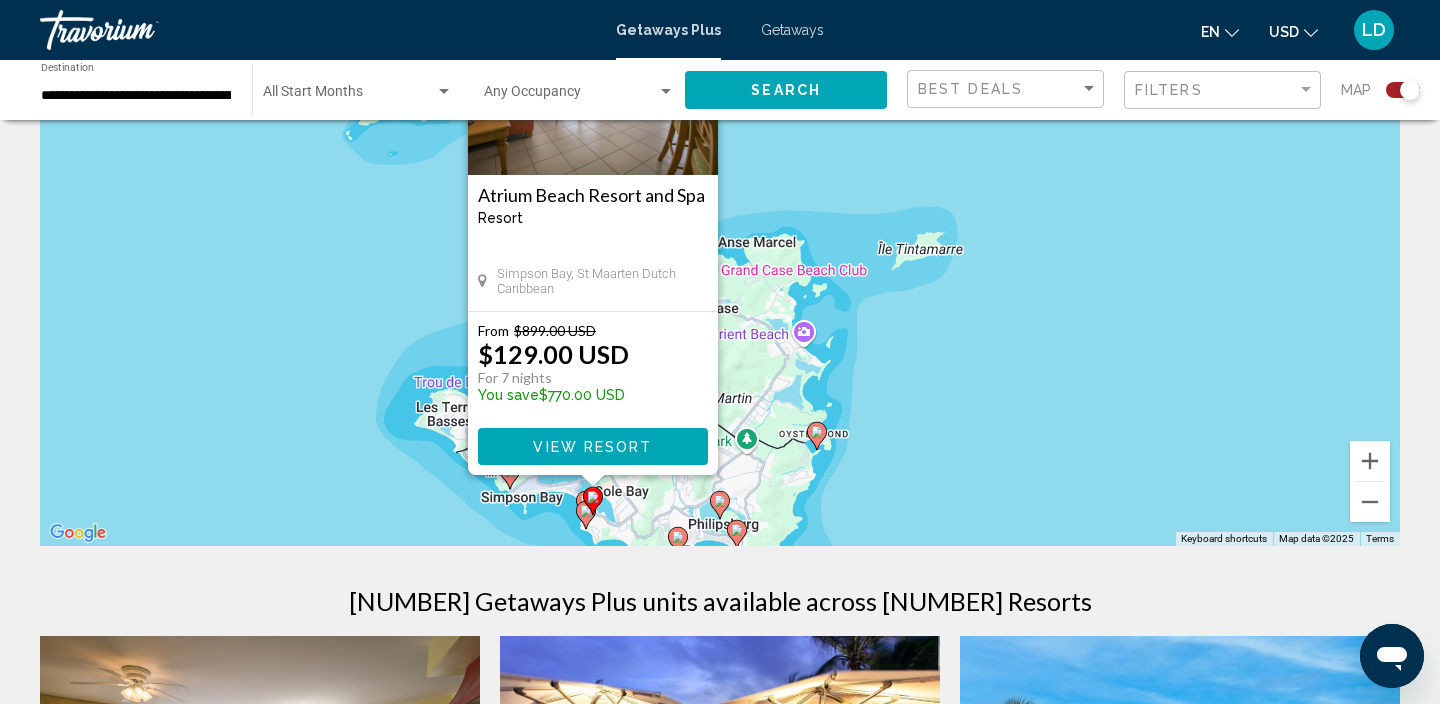 click 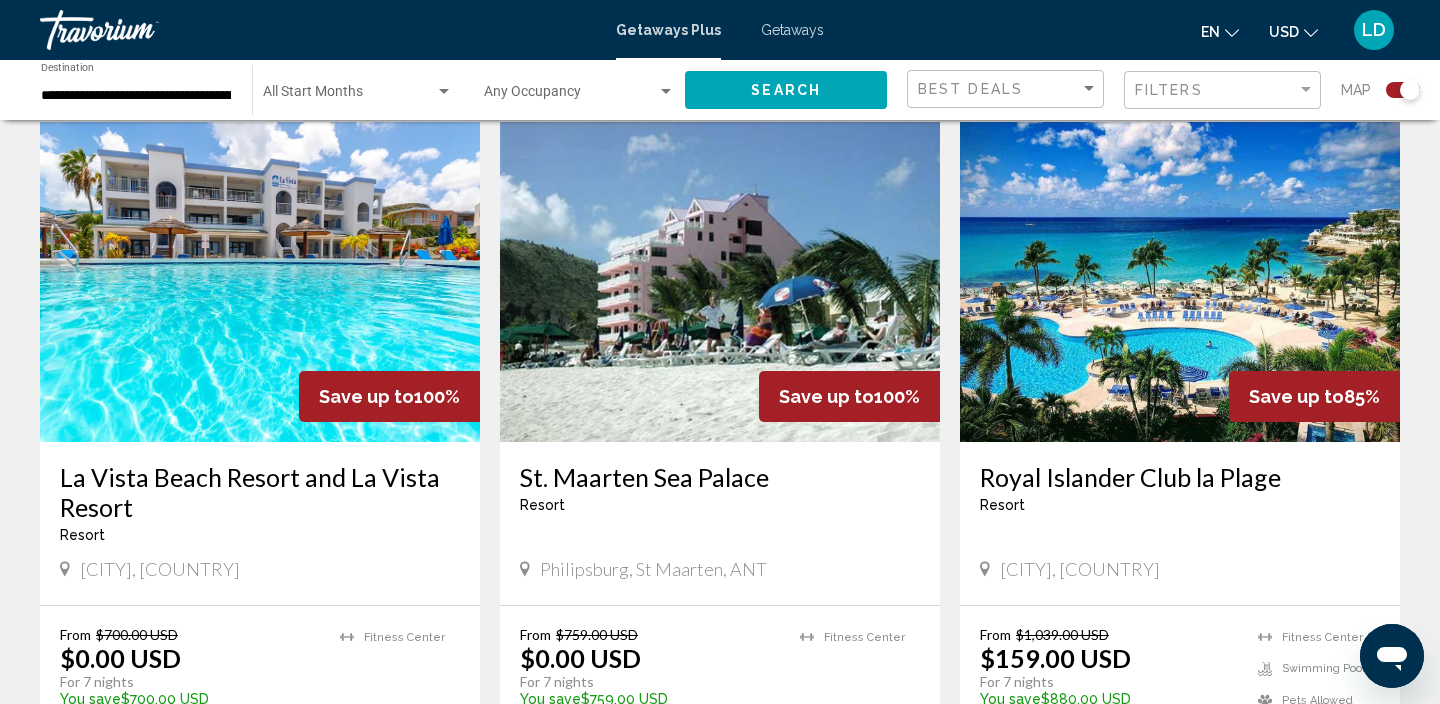 scroll, scrollTop: 1344, scrollLeft: 0, axis: vertical 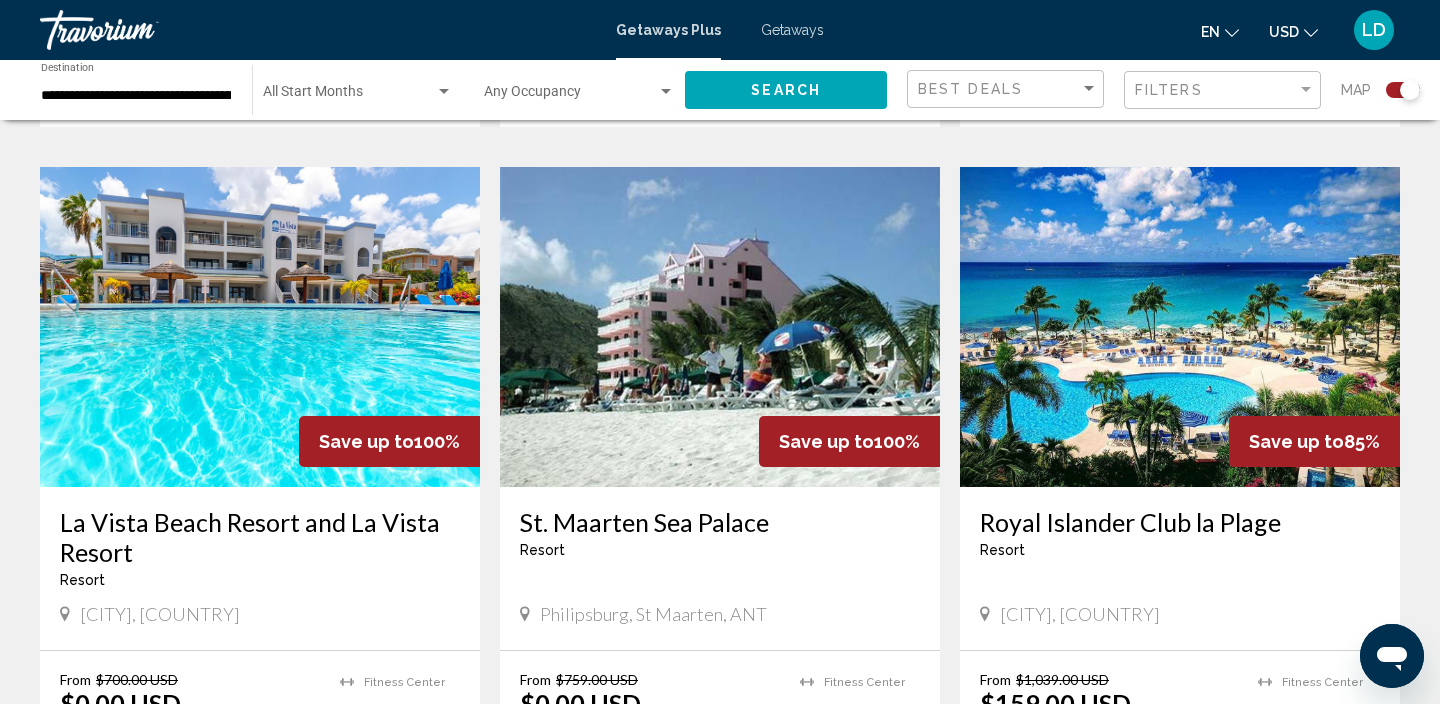 click at bounding box center [666, 91] 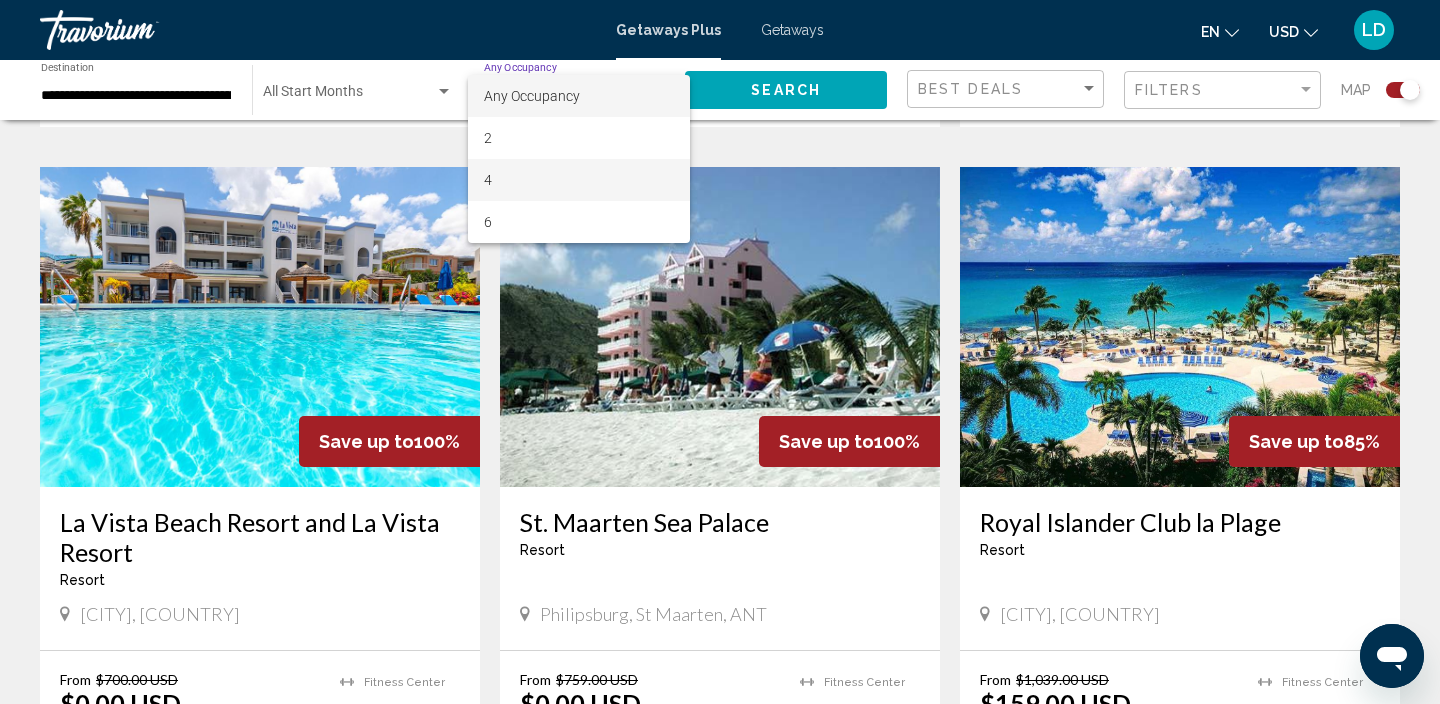 click on "4" at bounding box center [579, 180] 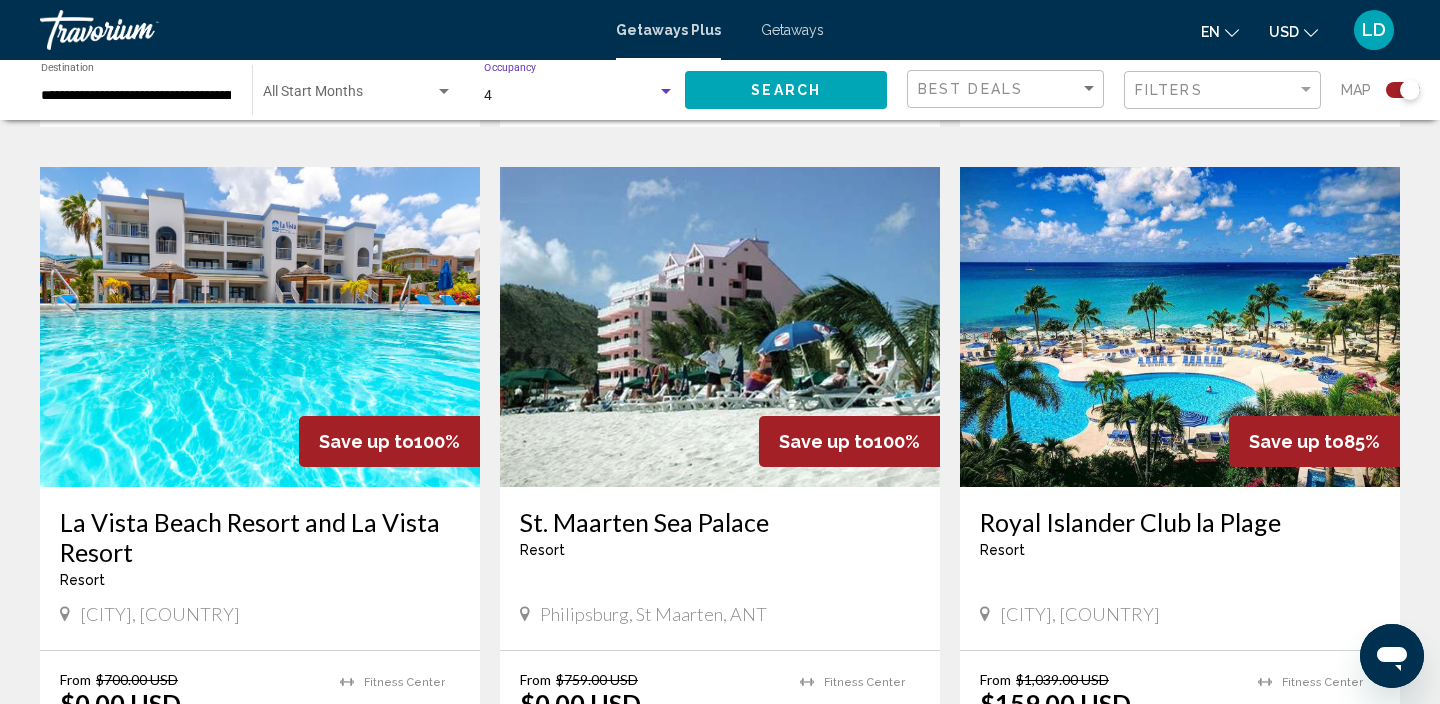 click on "Search" 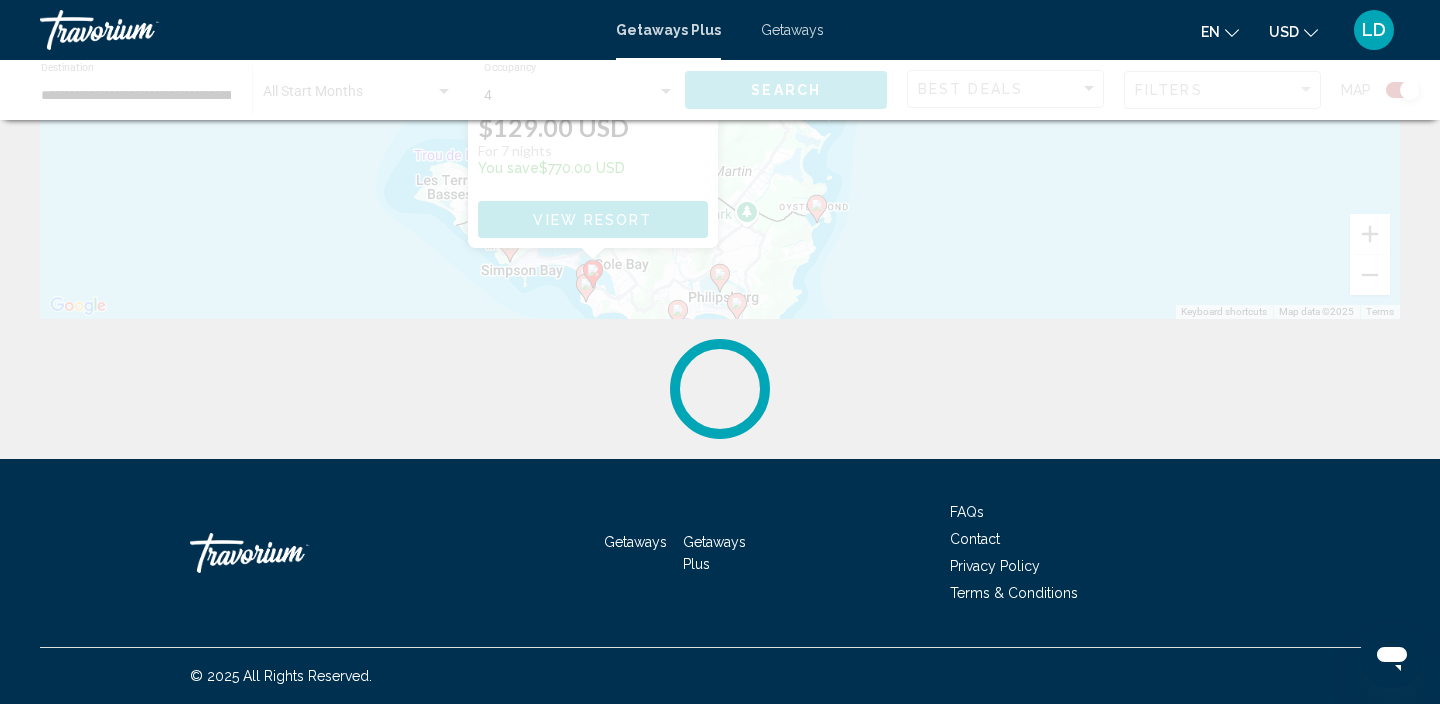 scroll, scrollTop: 0, scrollLeft: 0, axis: both 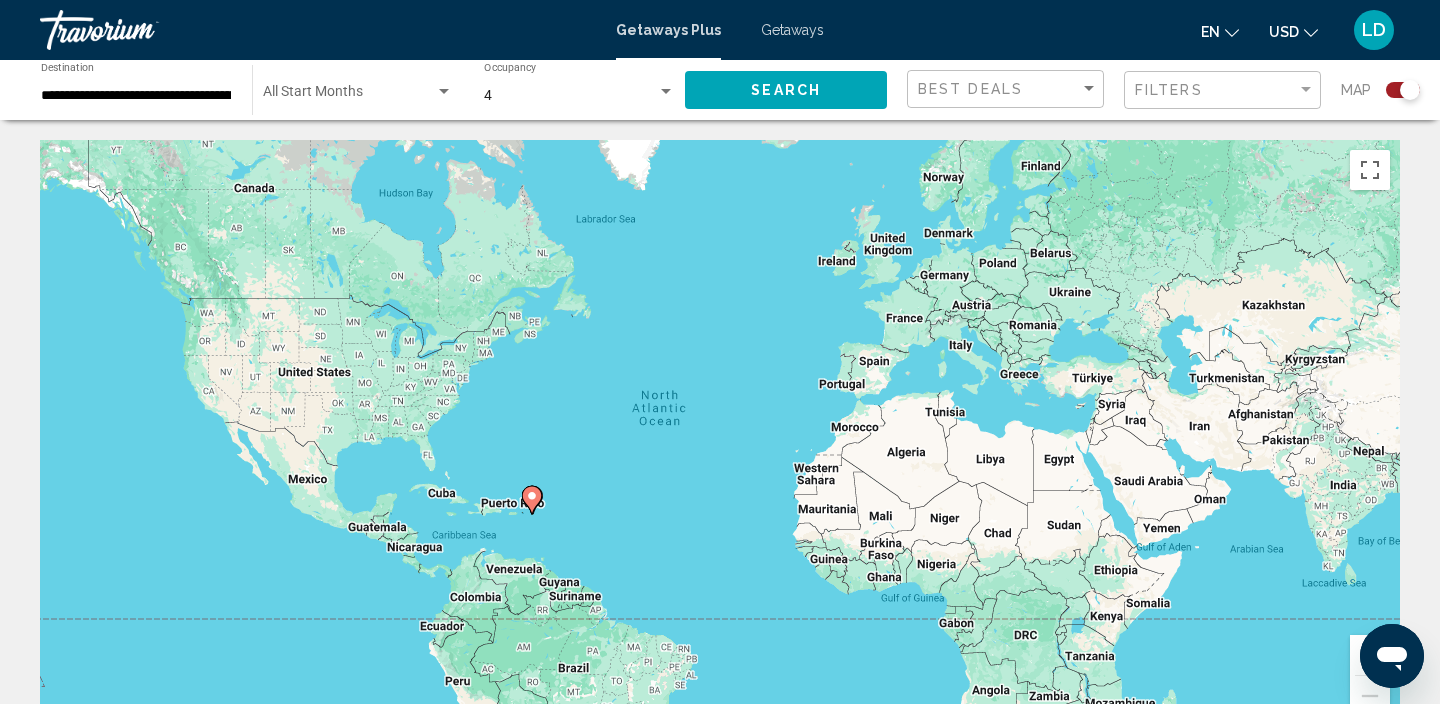 click 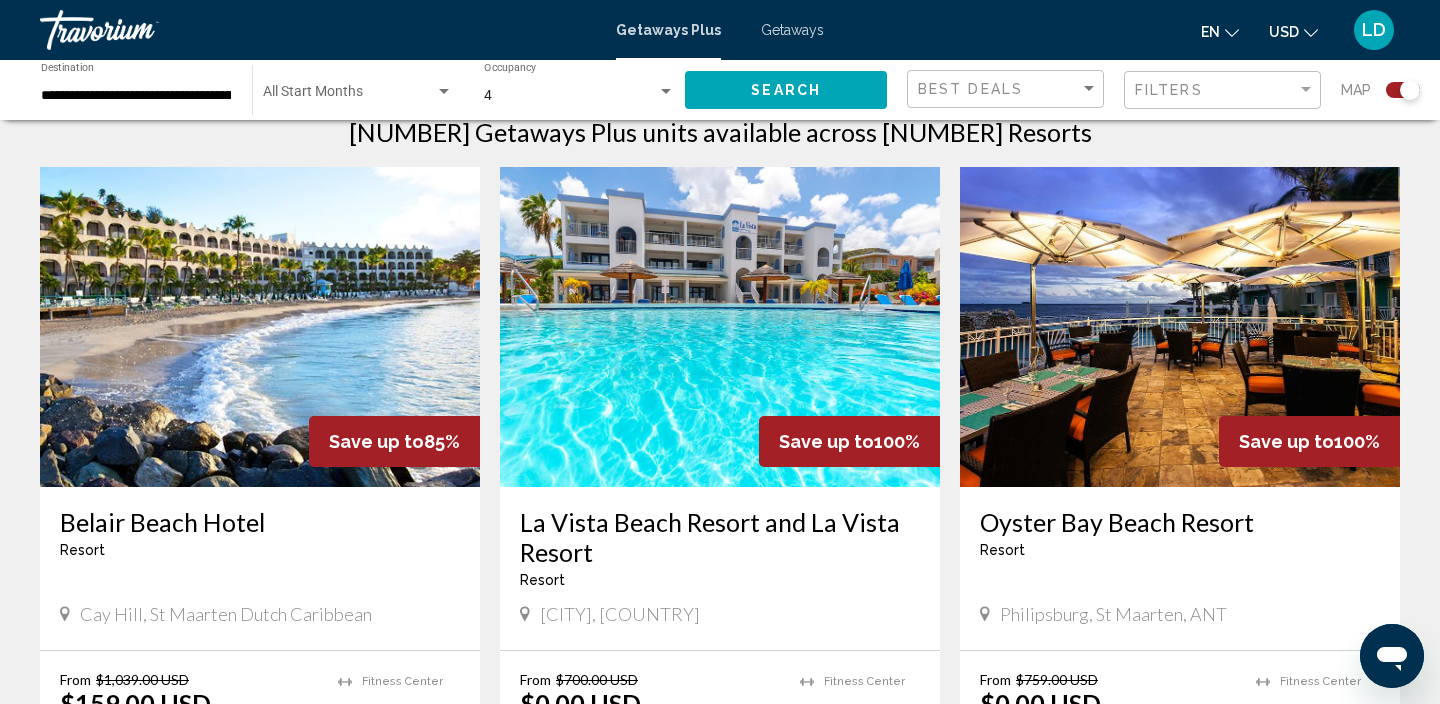 scroll, scrollTop: 672, scrollLeft: 0, axis: vertical 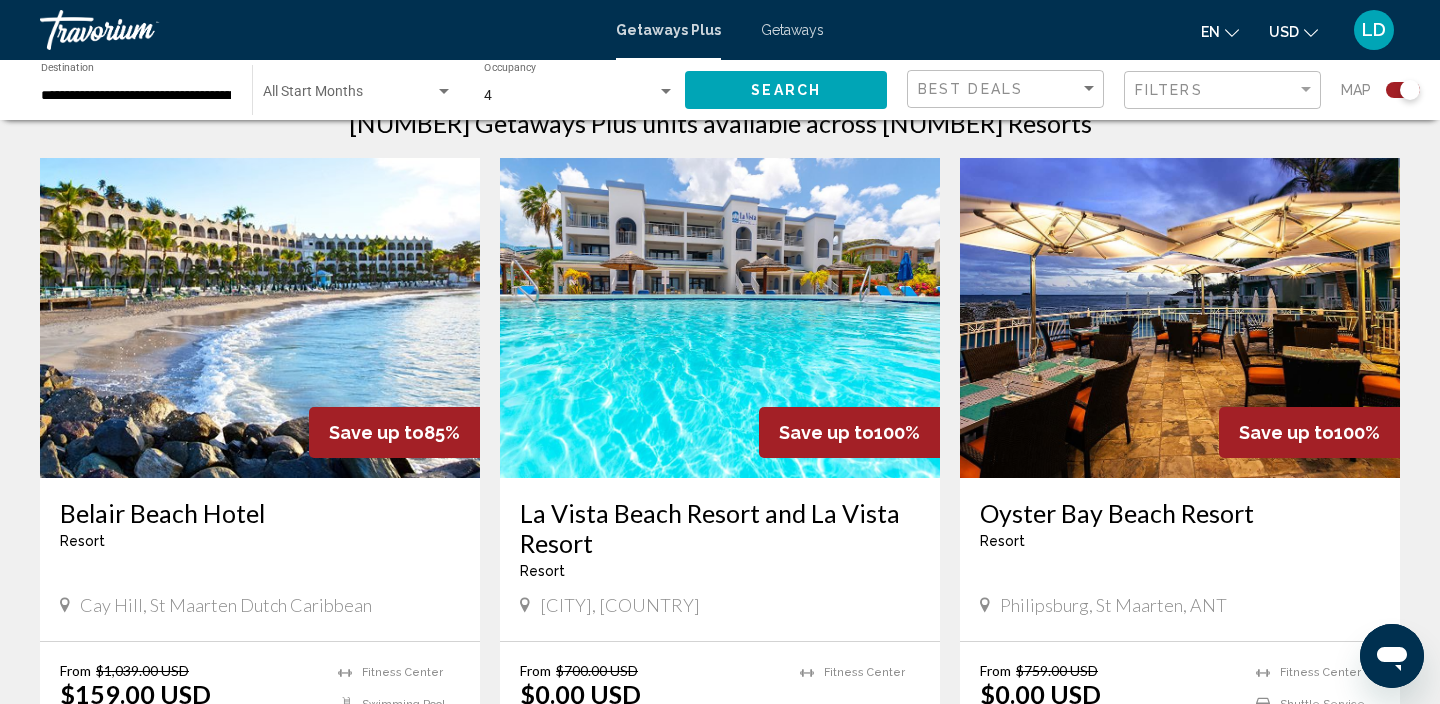 click at bounding box center (720, 318) 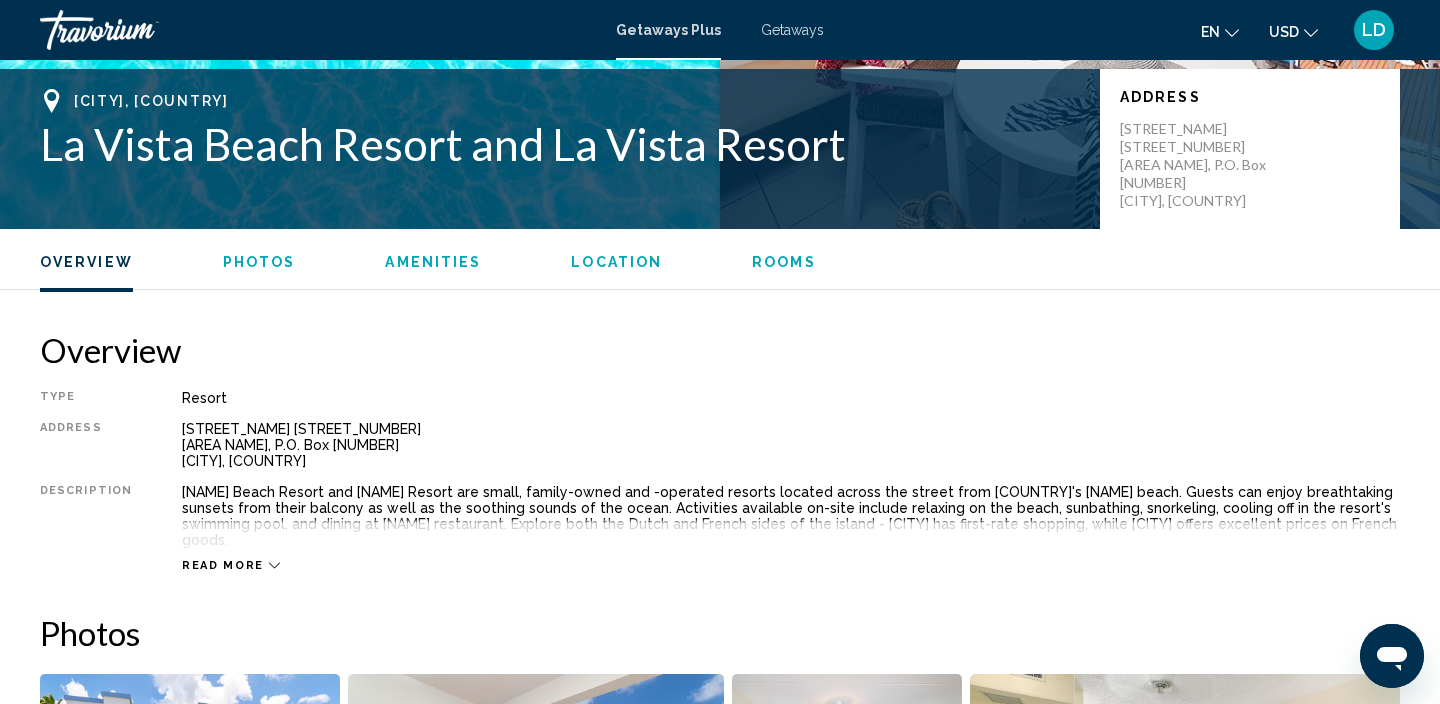 scroll, scrollTop: 286, scrollLeft: 0, axis: vertical 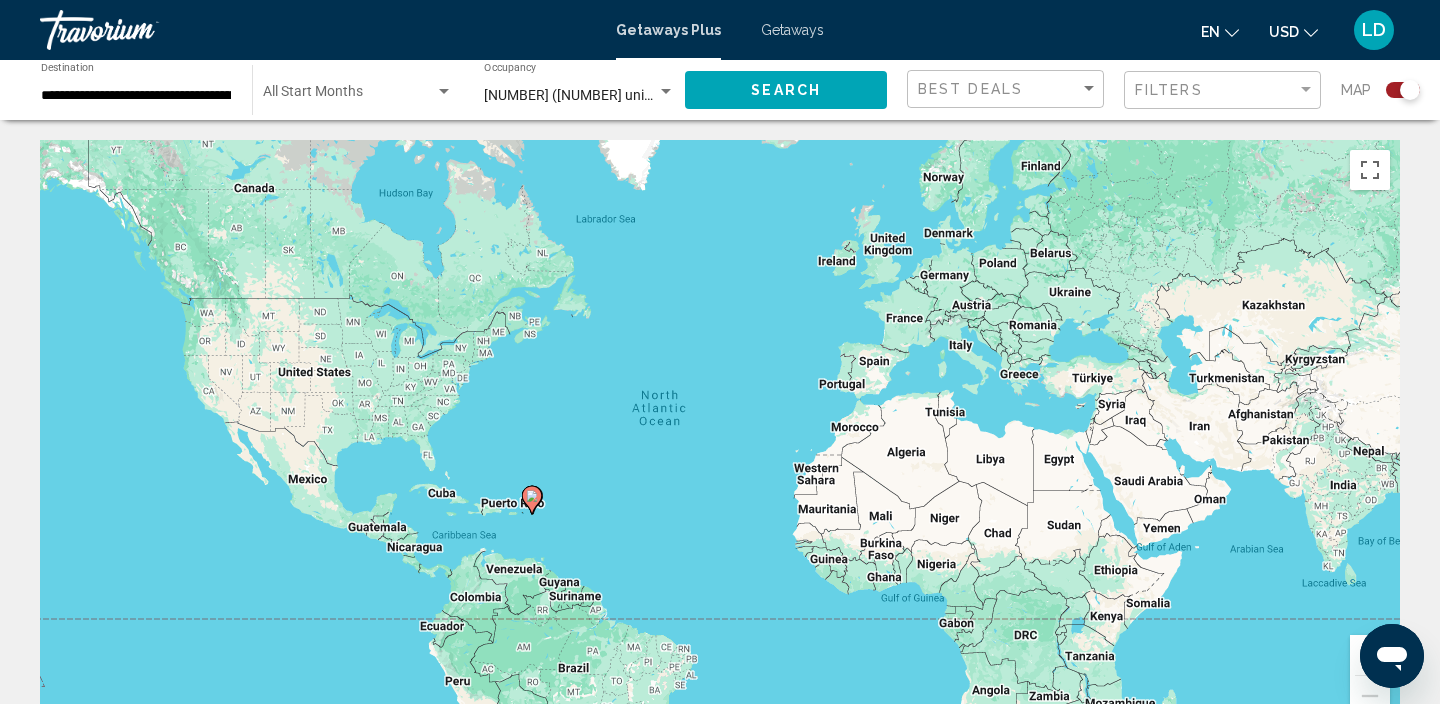 click at bounding box center (444, 91) 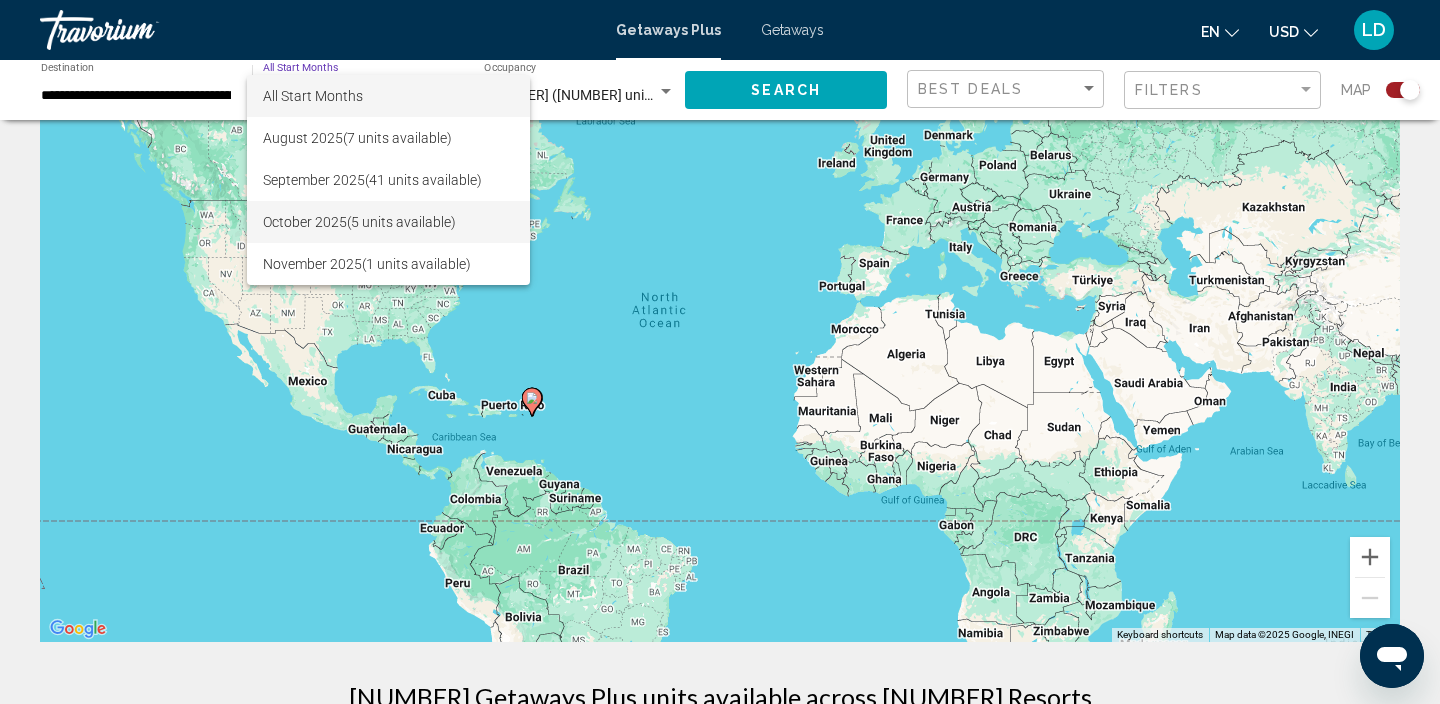 scroll, scrollTop: 0, scrollLeft: 0, axis: both 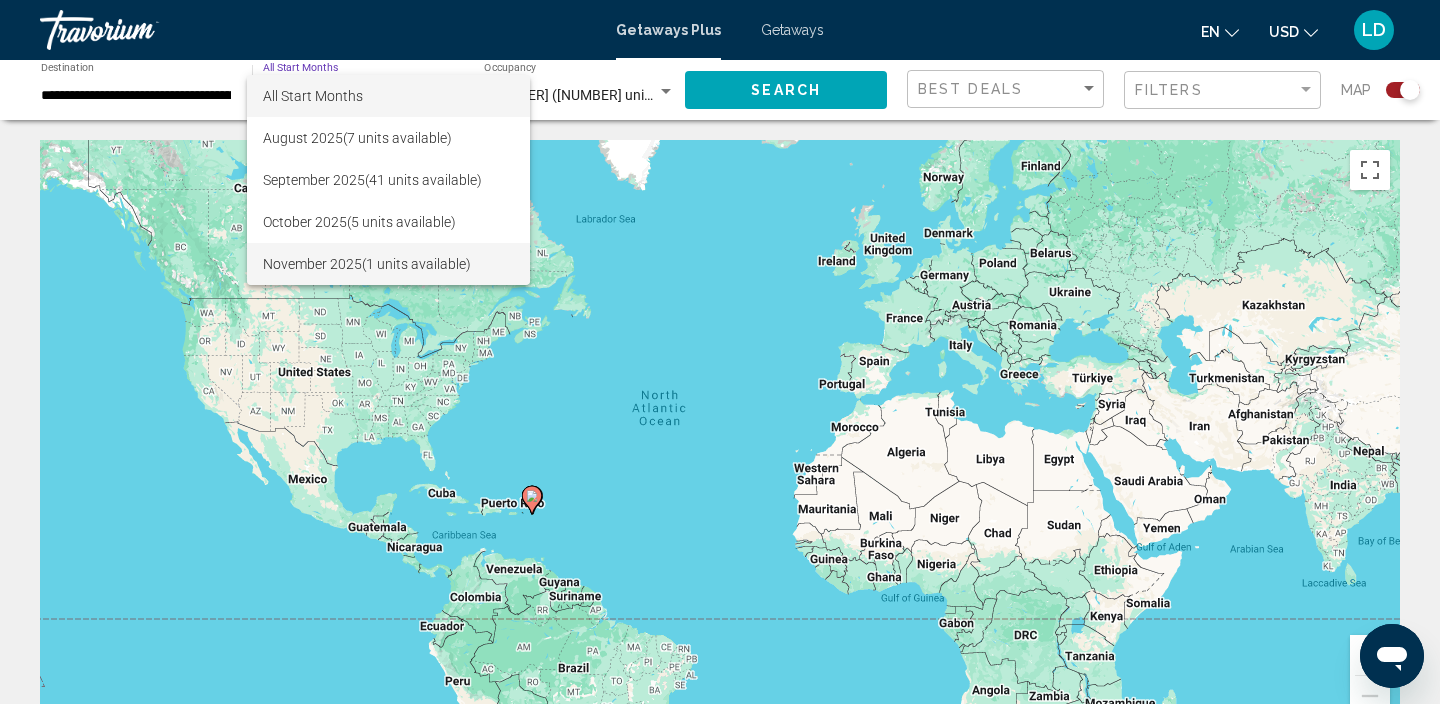 click on "November 2025  (1 units available)" at bounding box center (388, 264) 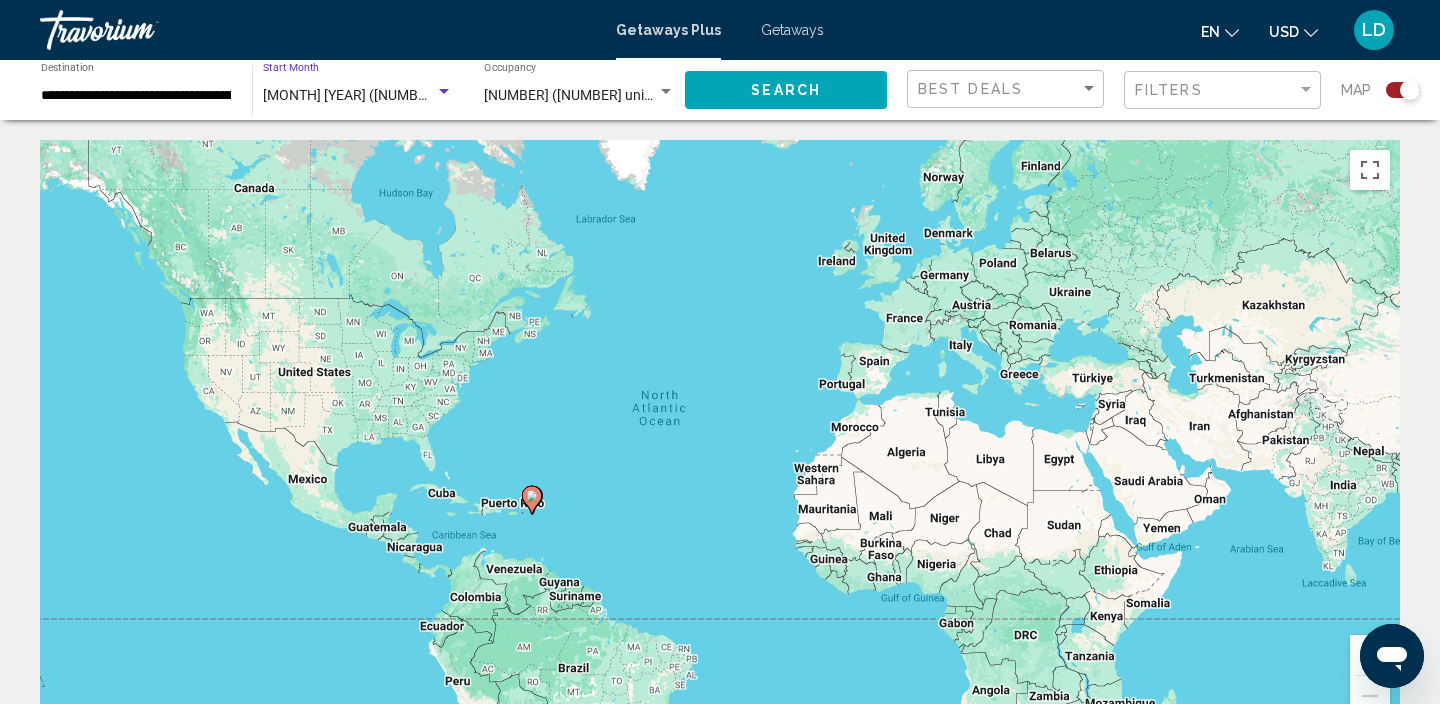 click at bounding box center [444, 91] 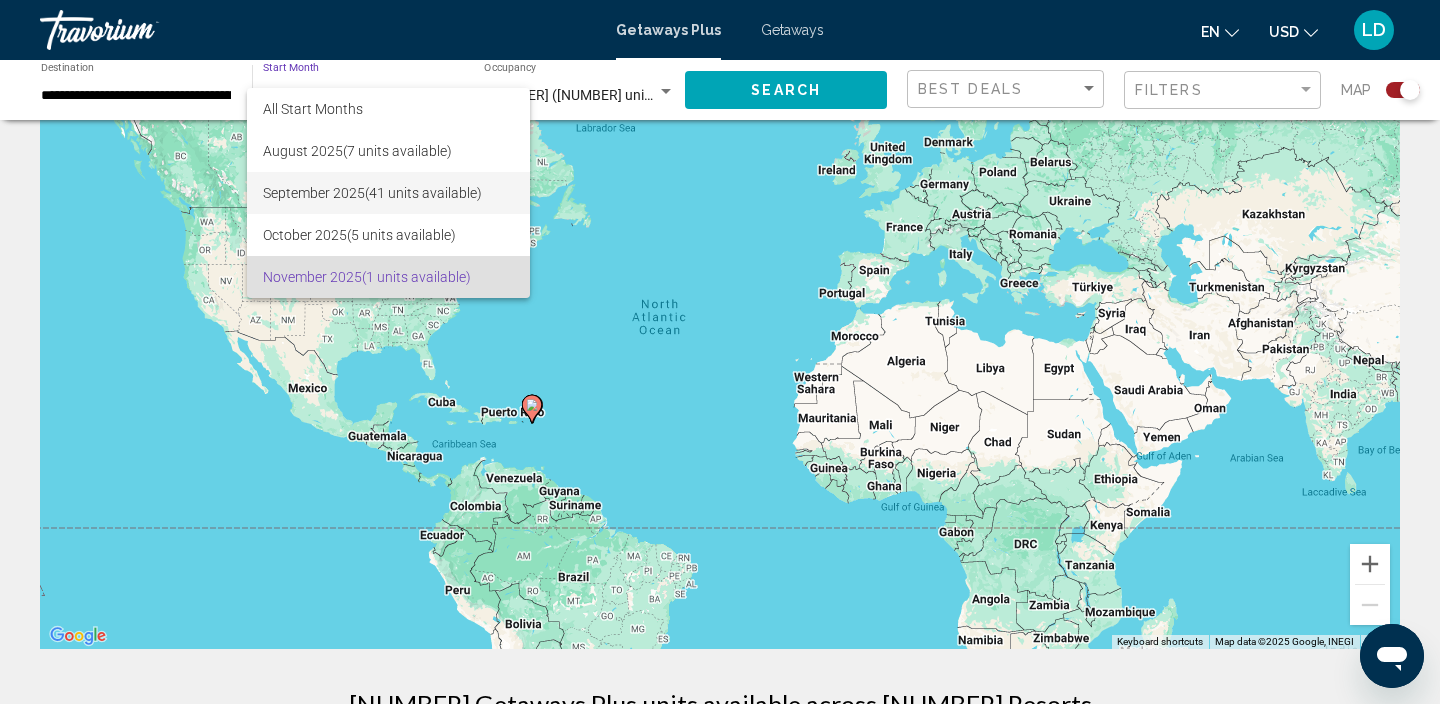 scroll, scrollTop: 0, scrollLeft: 0, axis: both 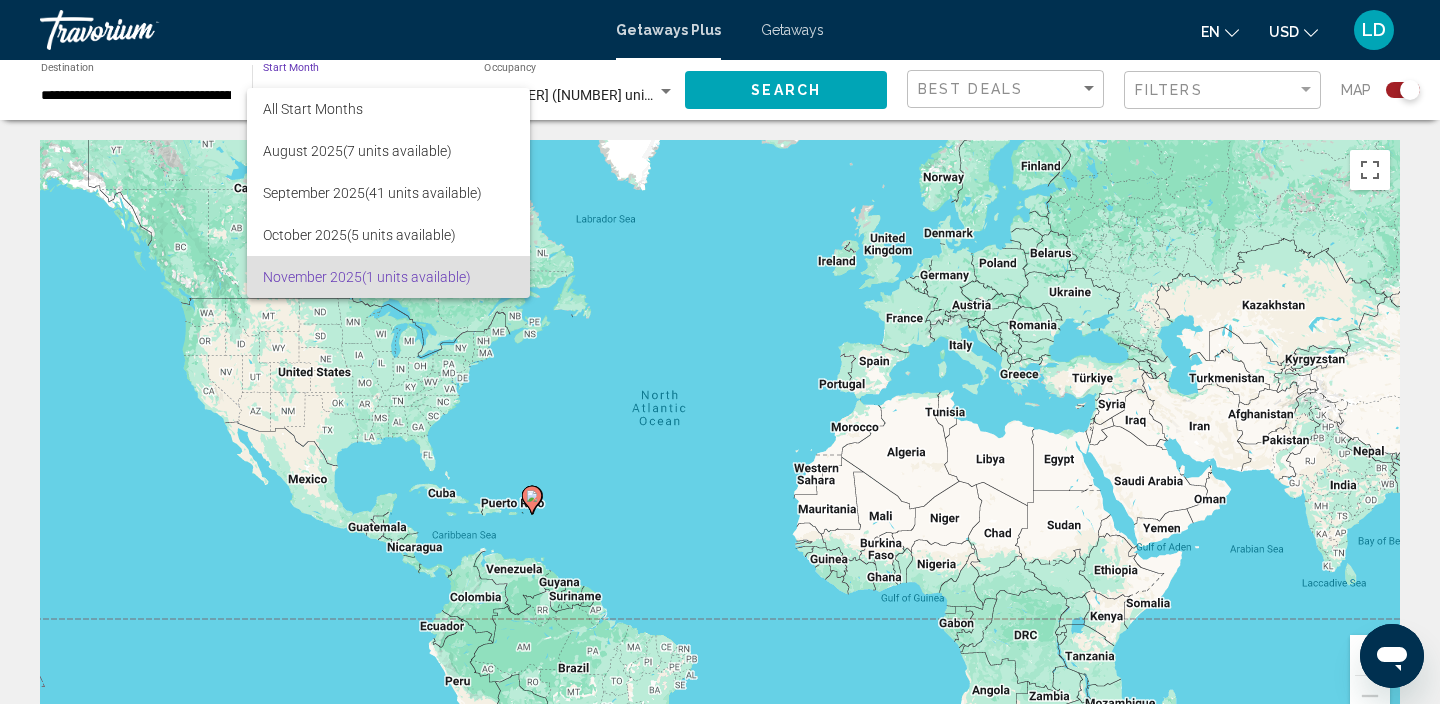 click at bounding box center (720, 352) 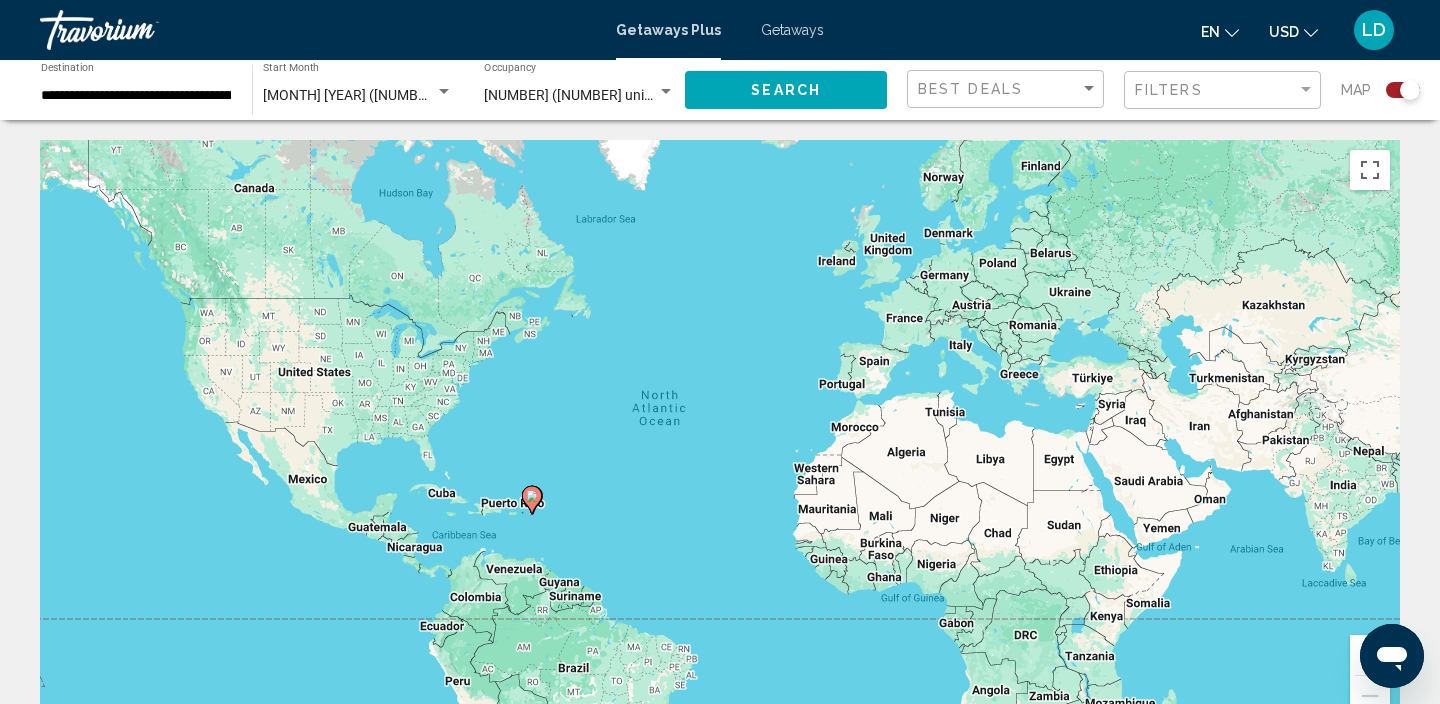 click on "November 2025 (1 units available)" at bounding box center (399, 95) 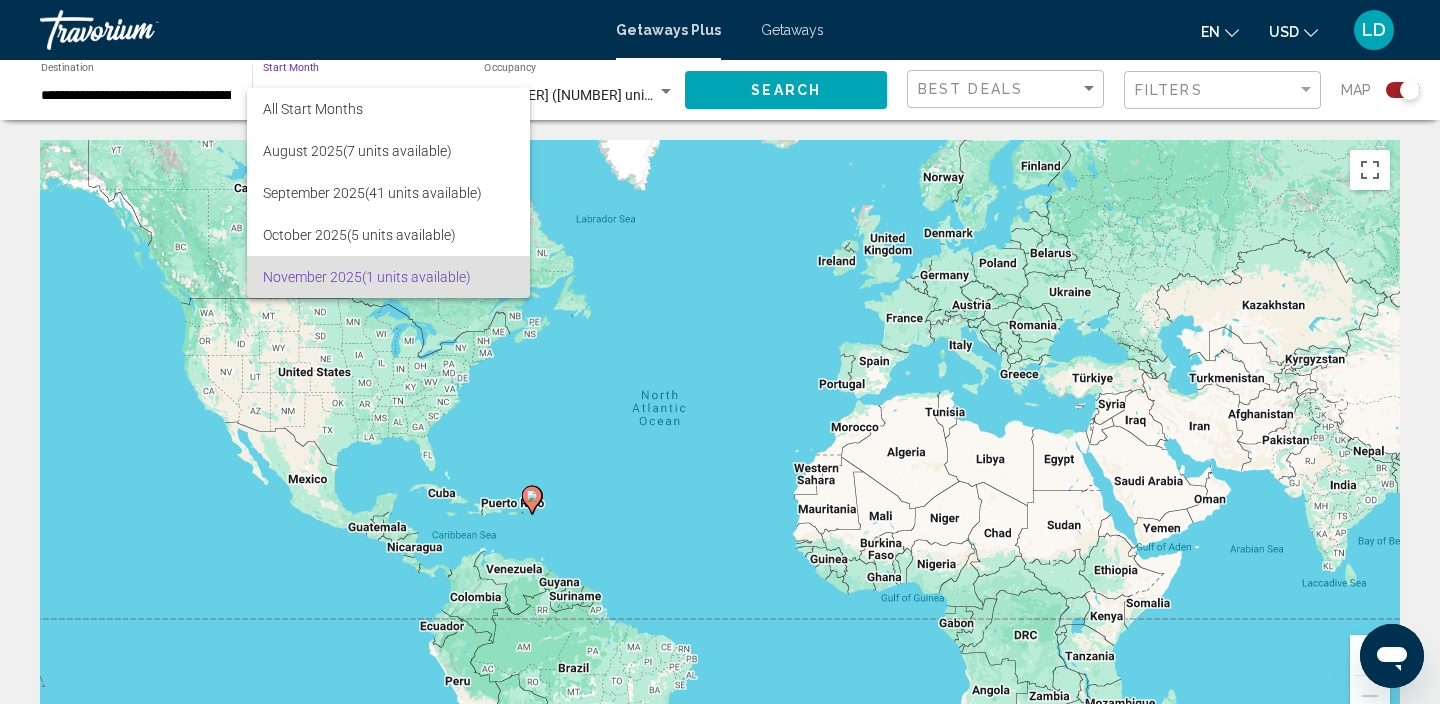 click on "November 2025  (1 units available)" at bounding box center [388, 277] 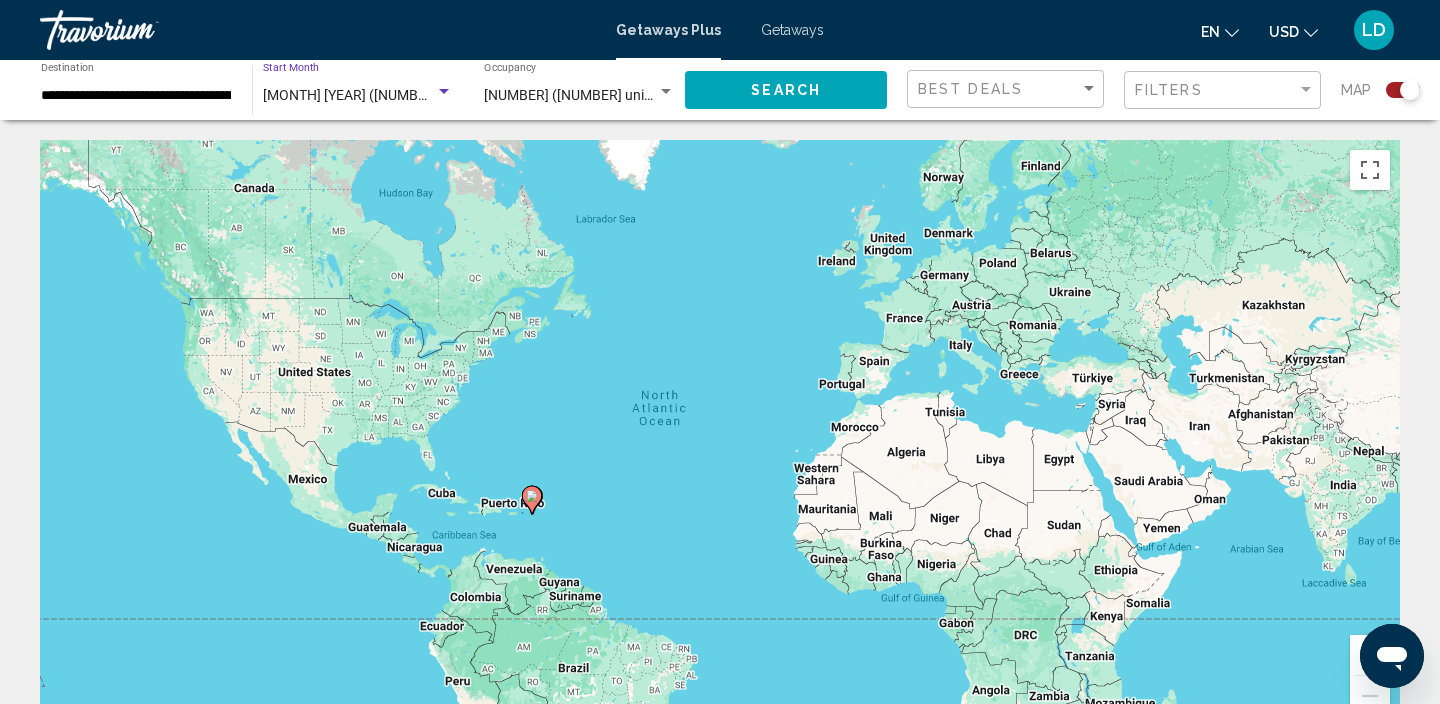 click on "Search" 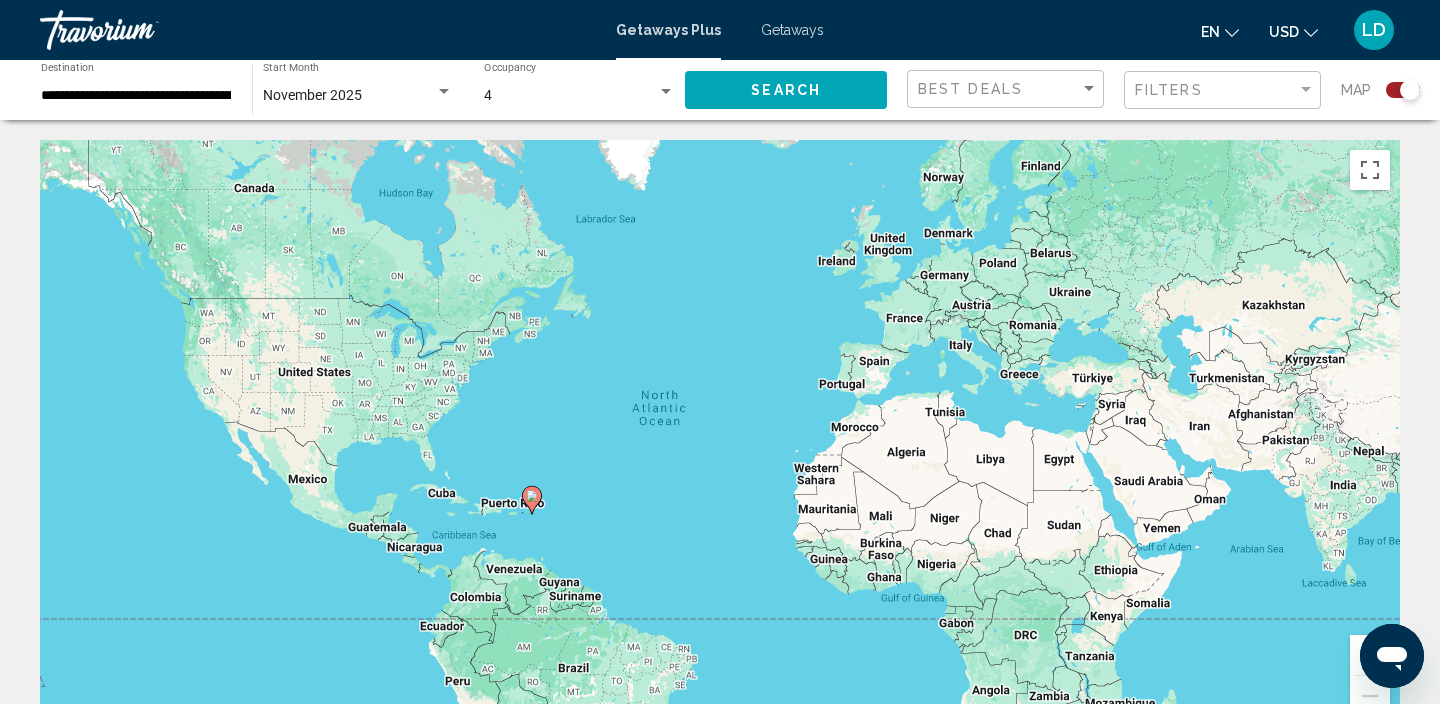 click on "Search" 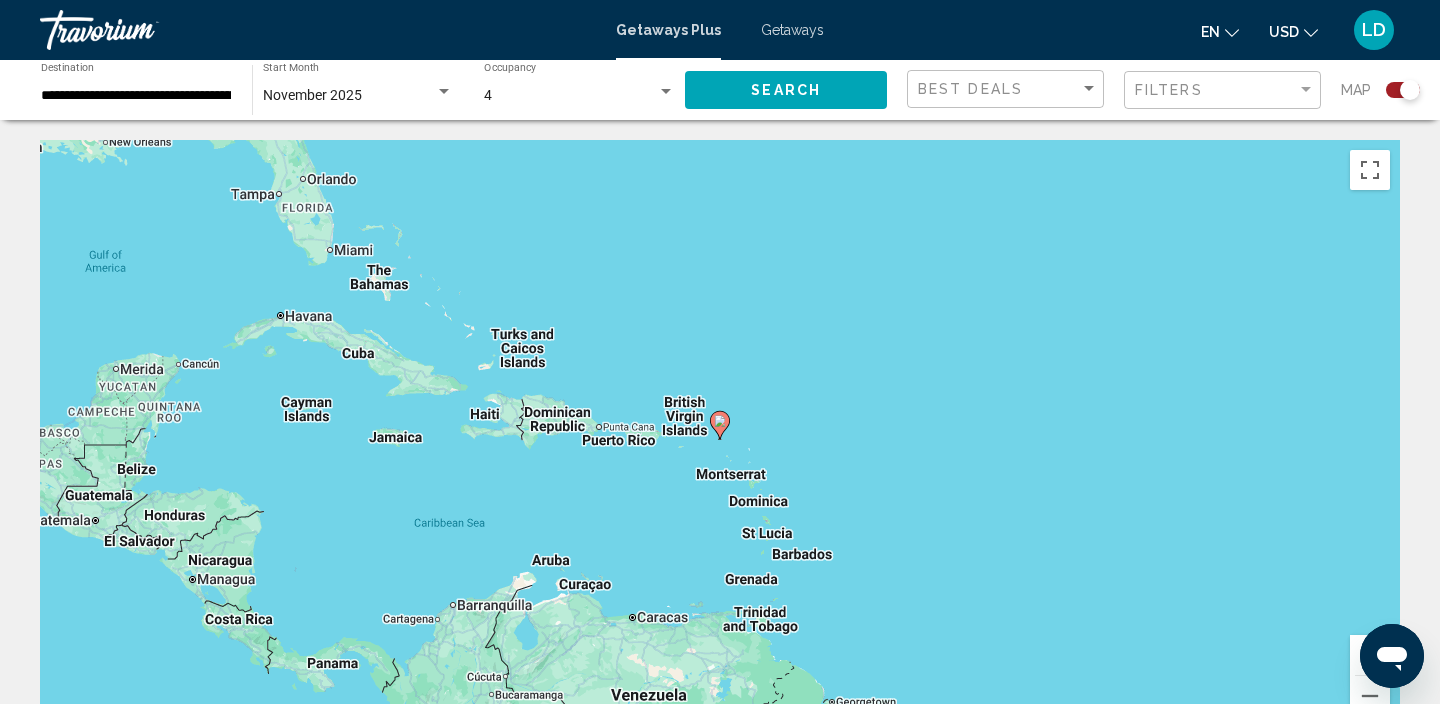 click 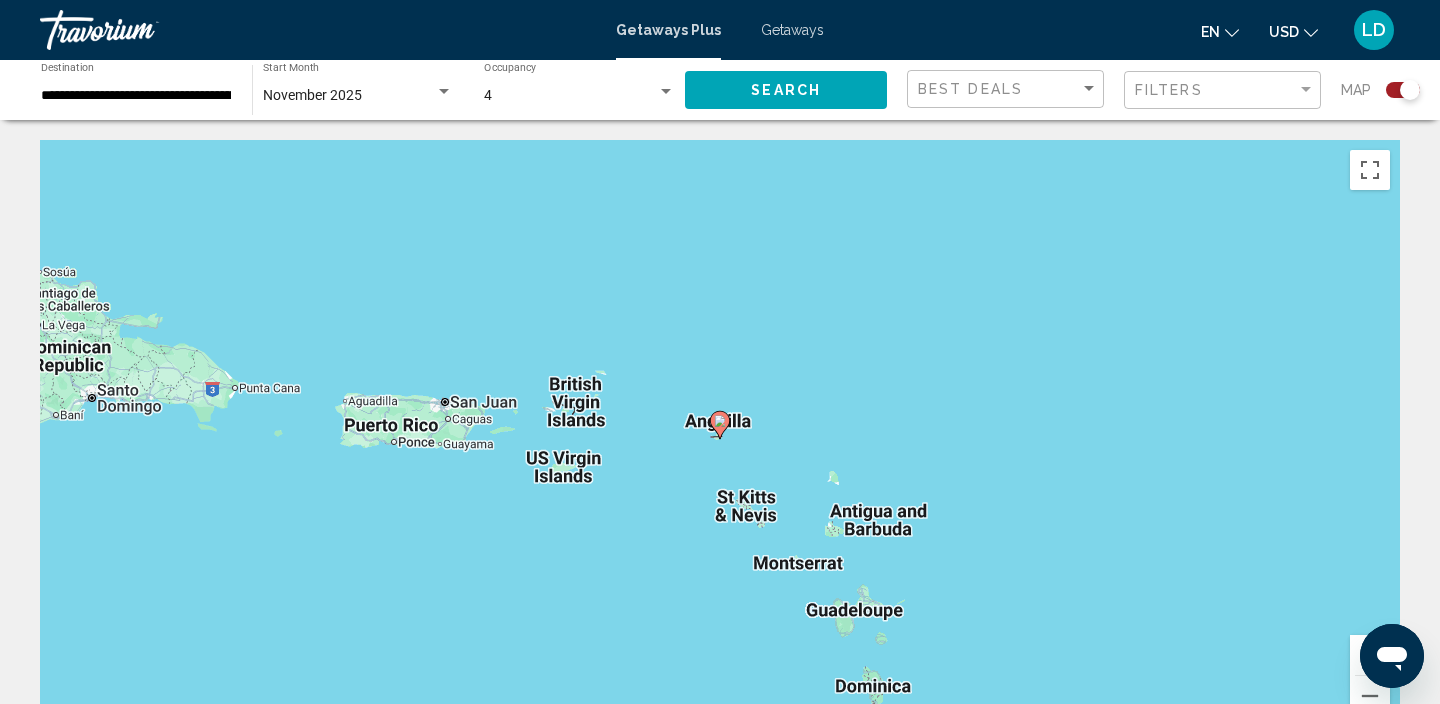 click on "November 2025 Start Month All Start Months" 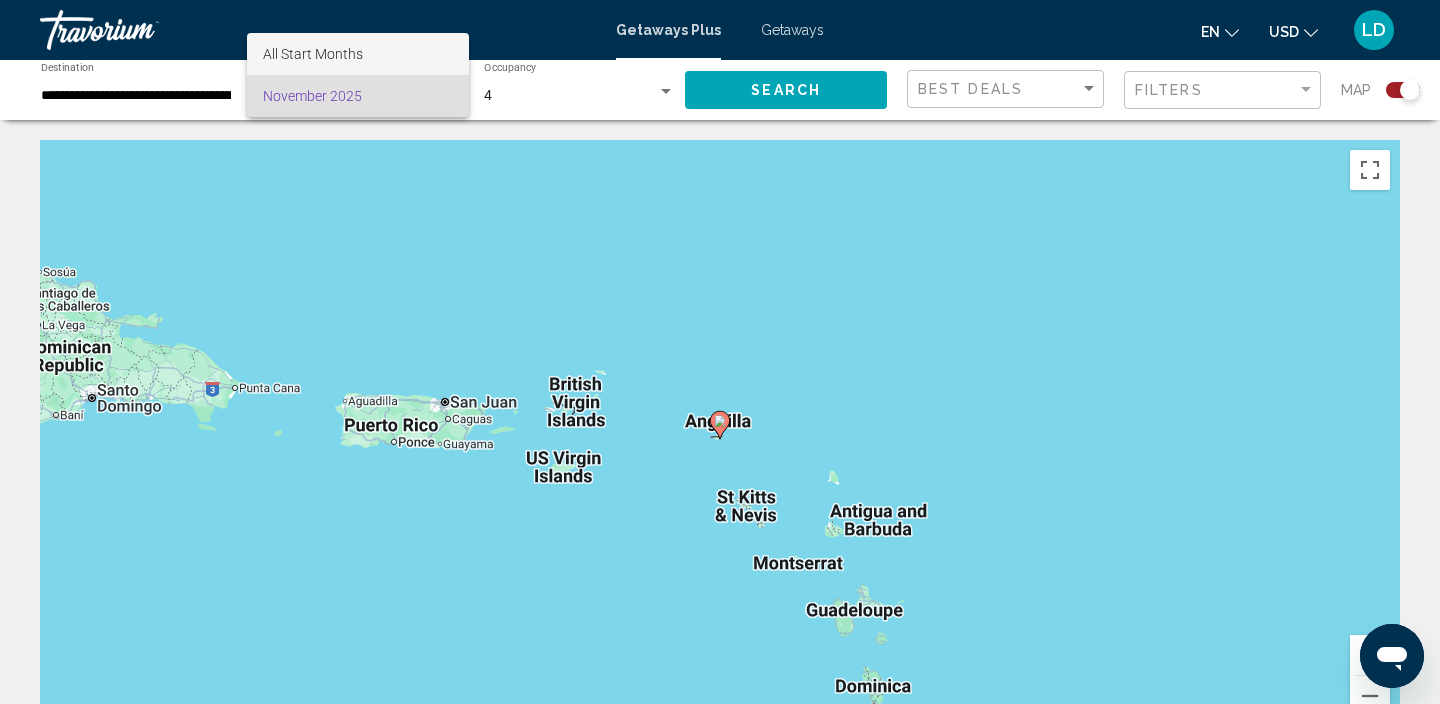 click on "All Start Months" at bounding box center [313, 54] 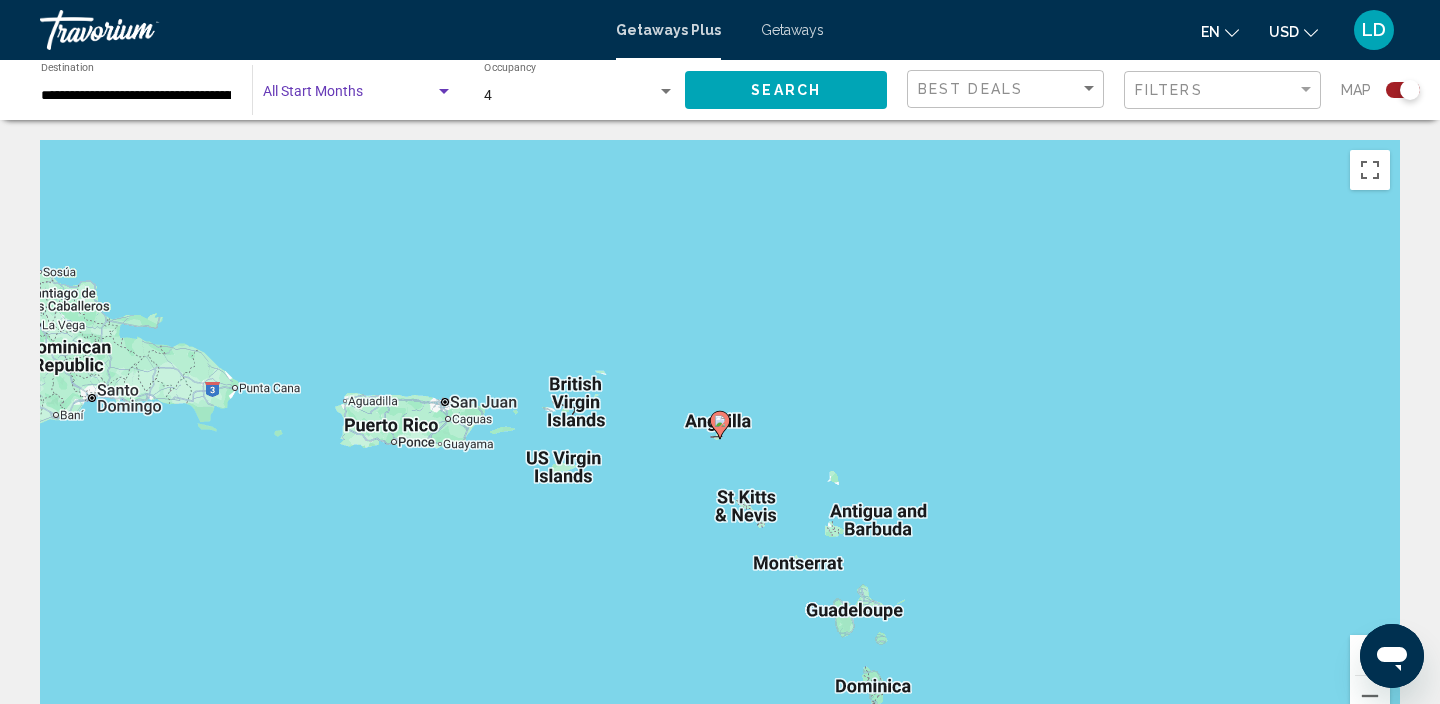 click at bounding box center (444, 91) 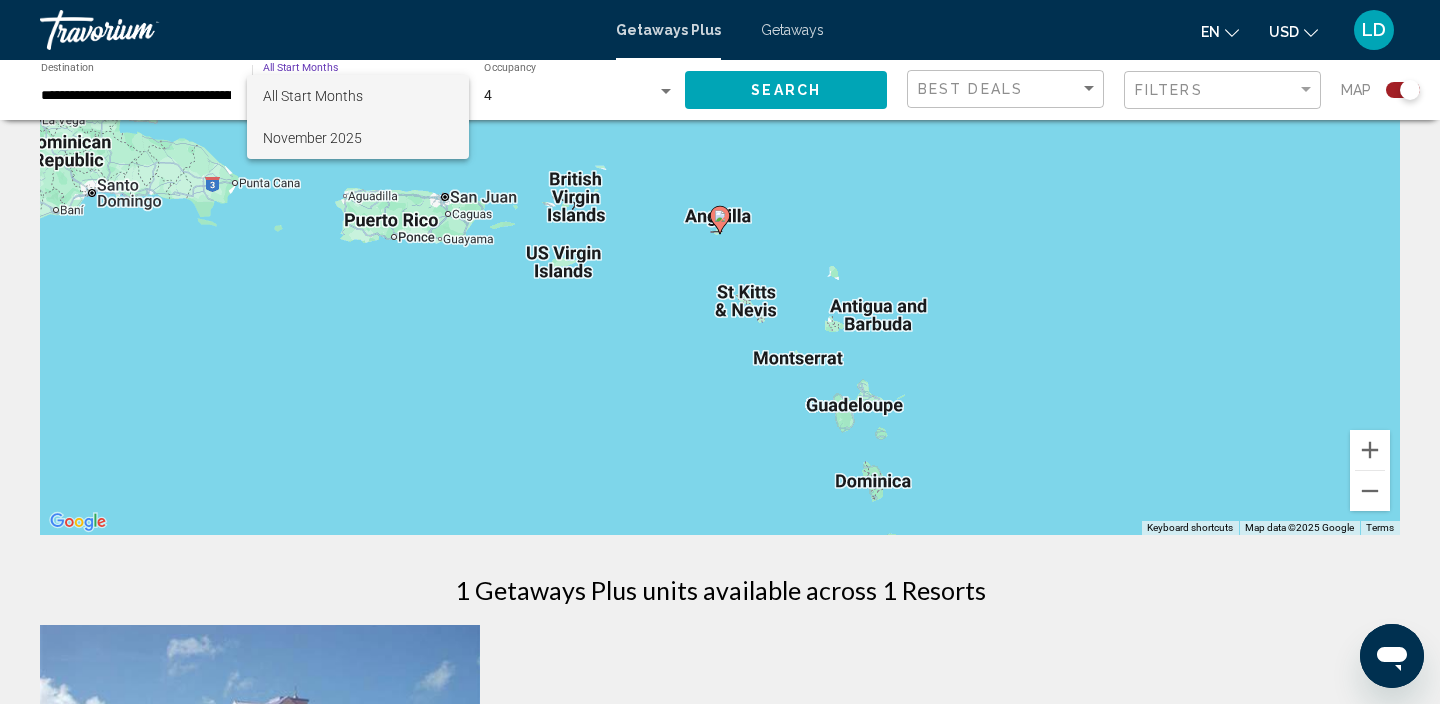 scroll, scrollTop: 0, scrollLeft: 0, axis: both 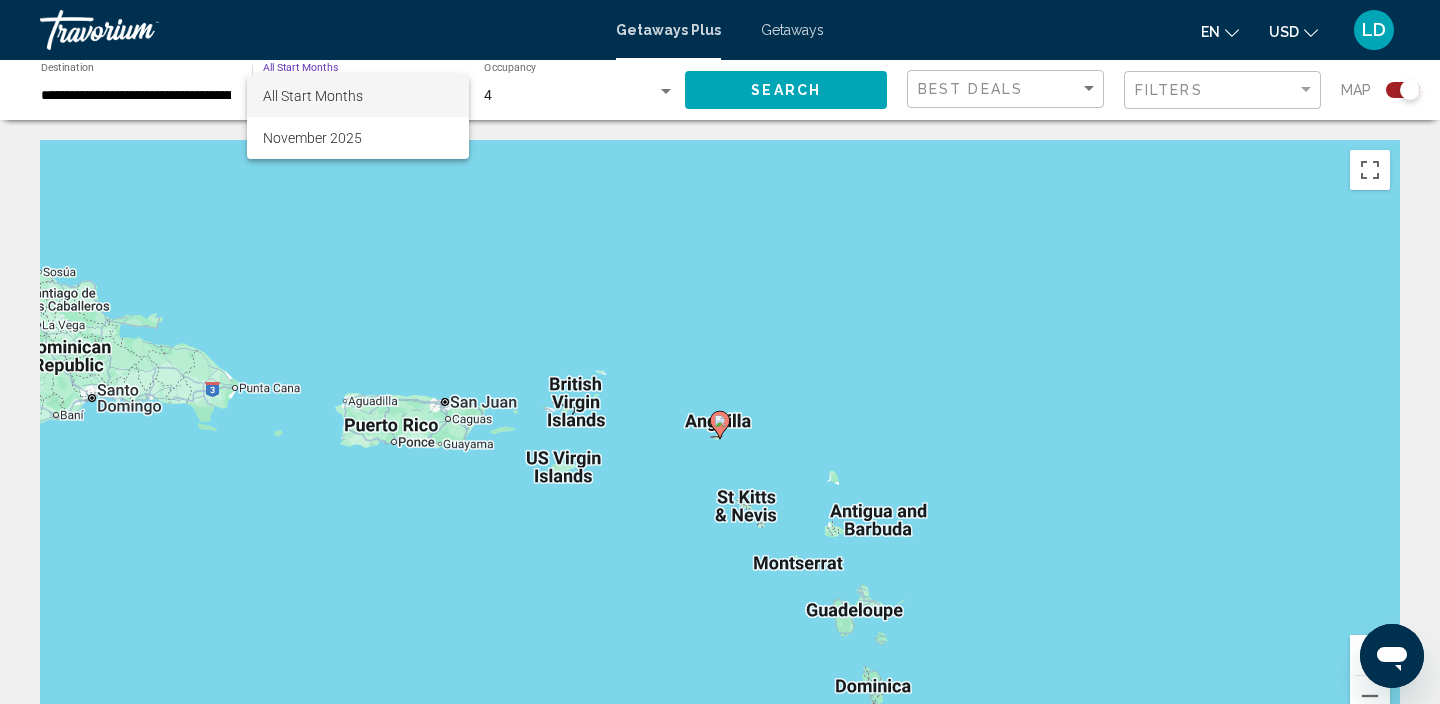 click at bounding box center [720, 352] 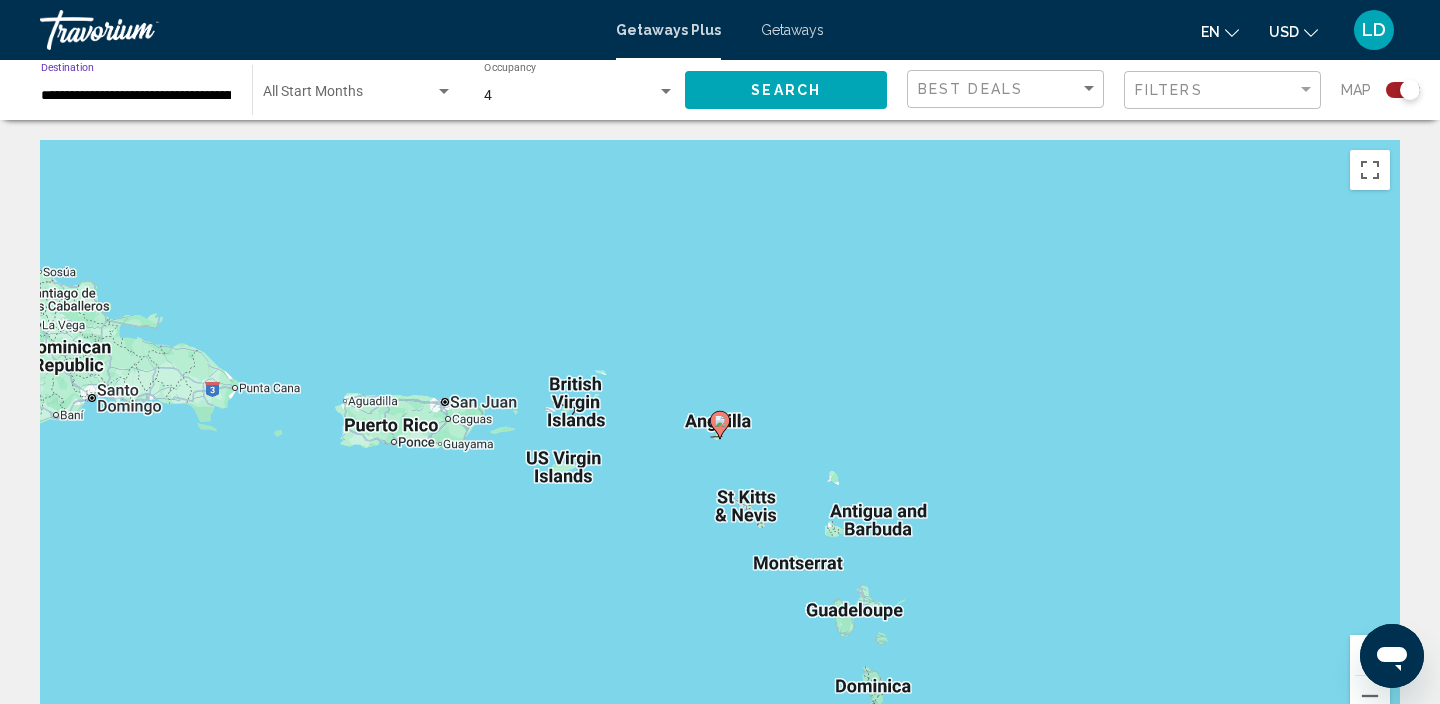 click on "**********" at bounding box center [136, 96] 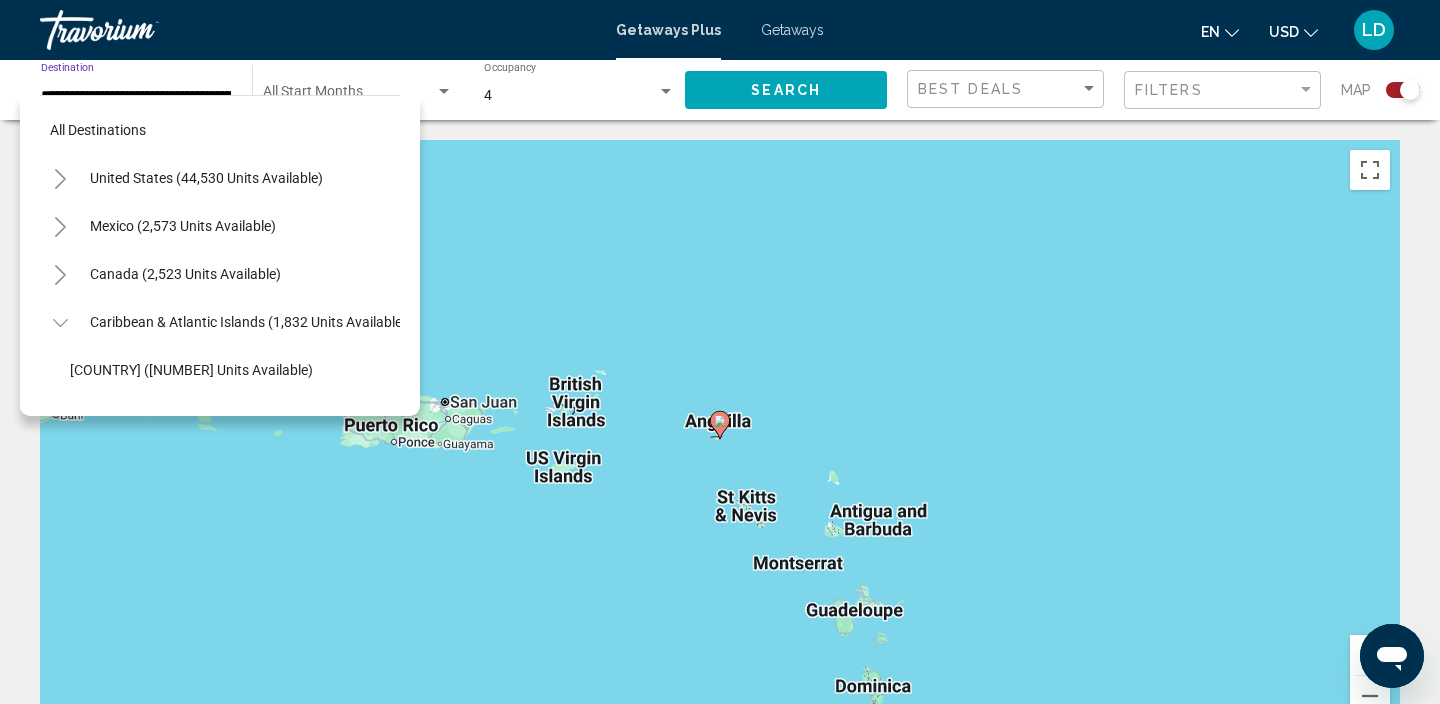 scroll, scrollTop: 407, scrollLeft: 0, axis: vertical 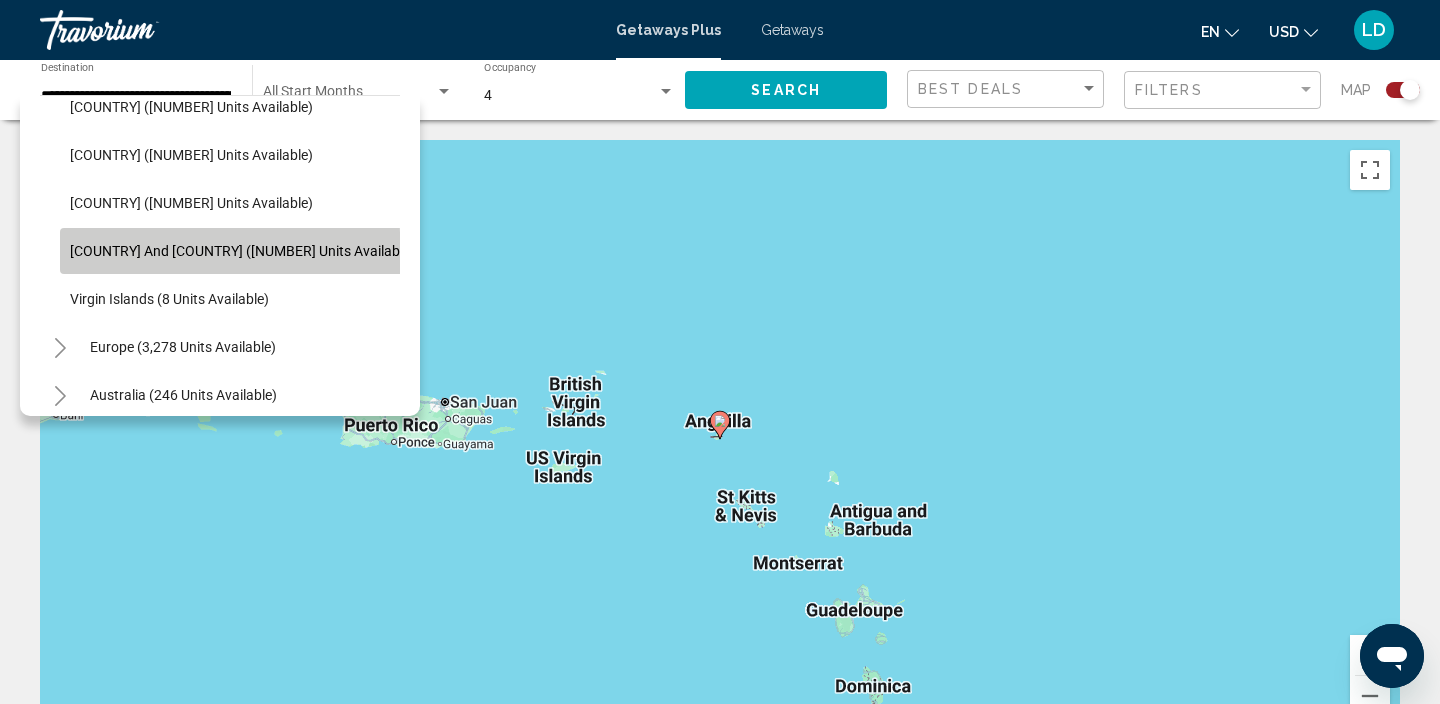 click on "[LOCATION] and [LOCATION] ([NUMBER] units available)" 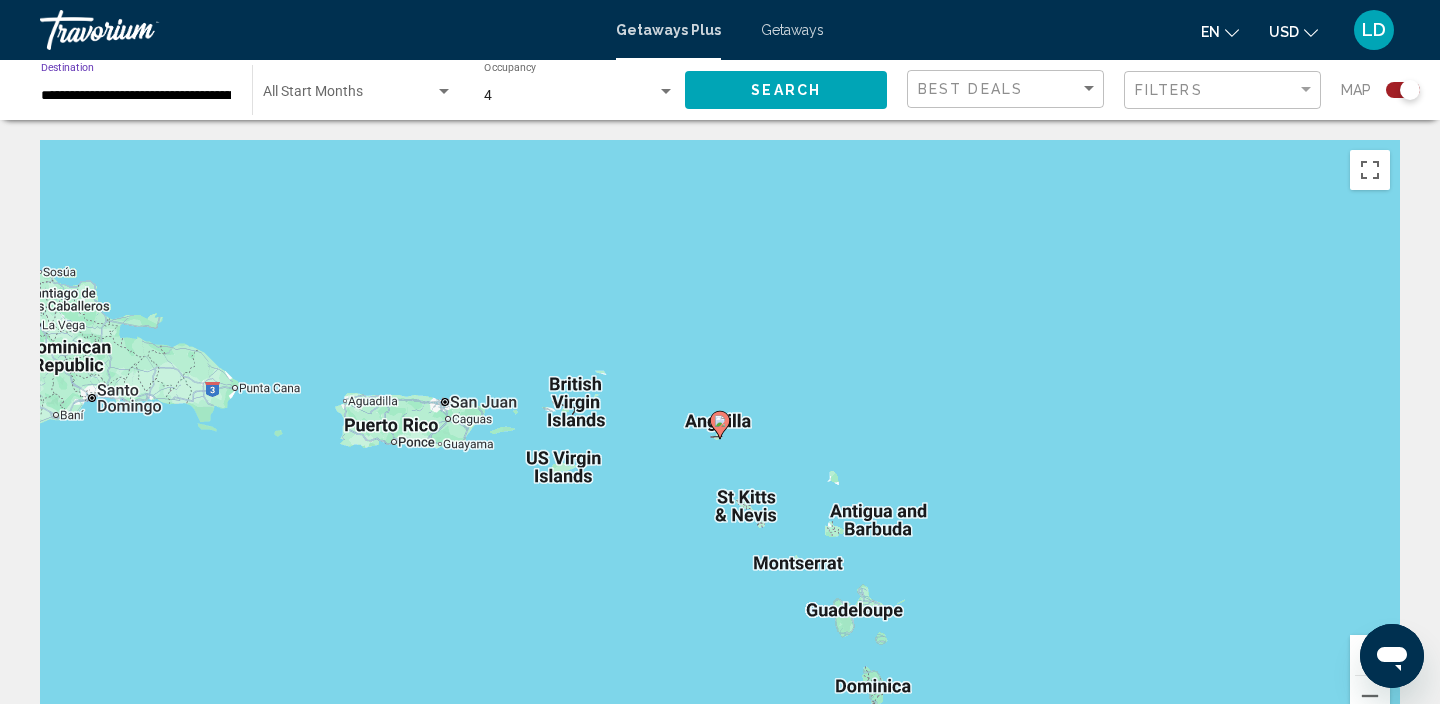 click on "**********" at bounding box center (136, 96) 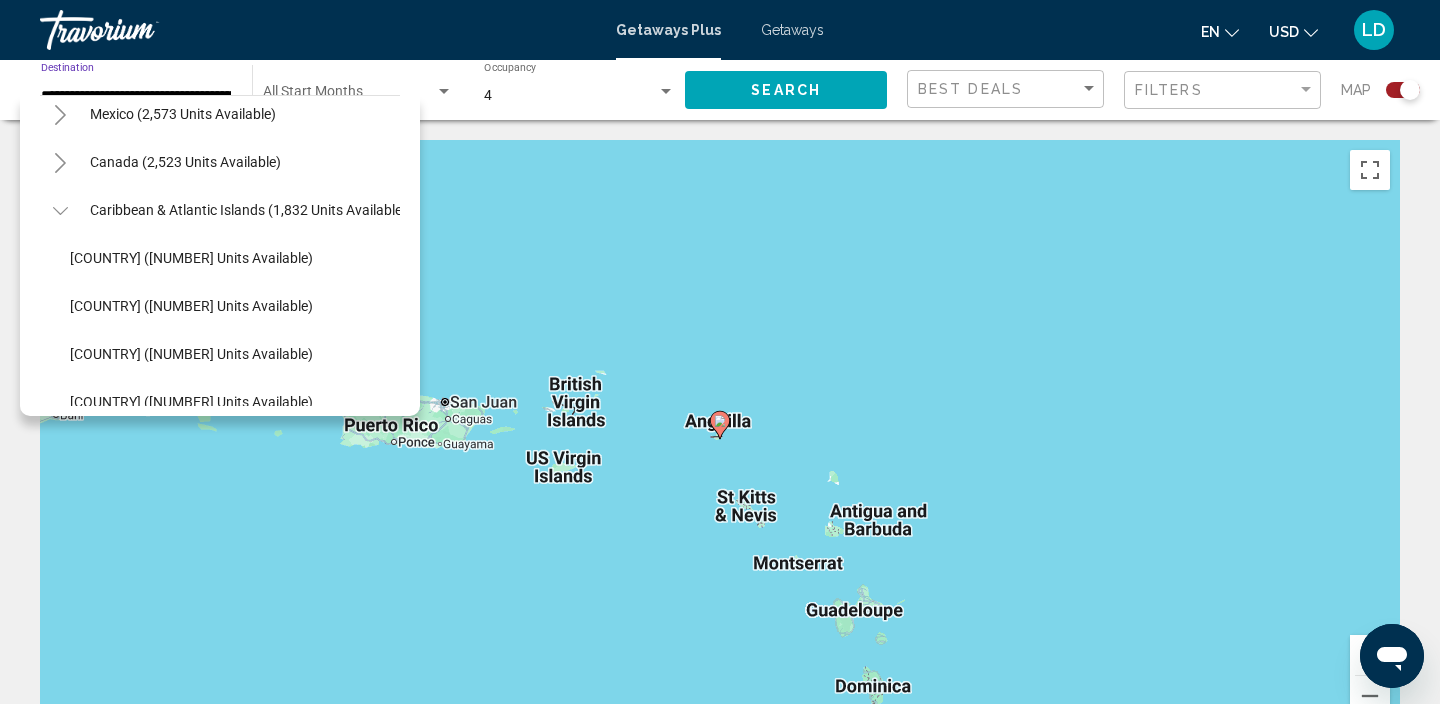 scroll, scrollTop: 108, scrollLeft: 0, axis: vertical 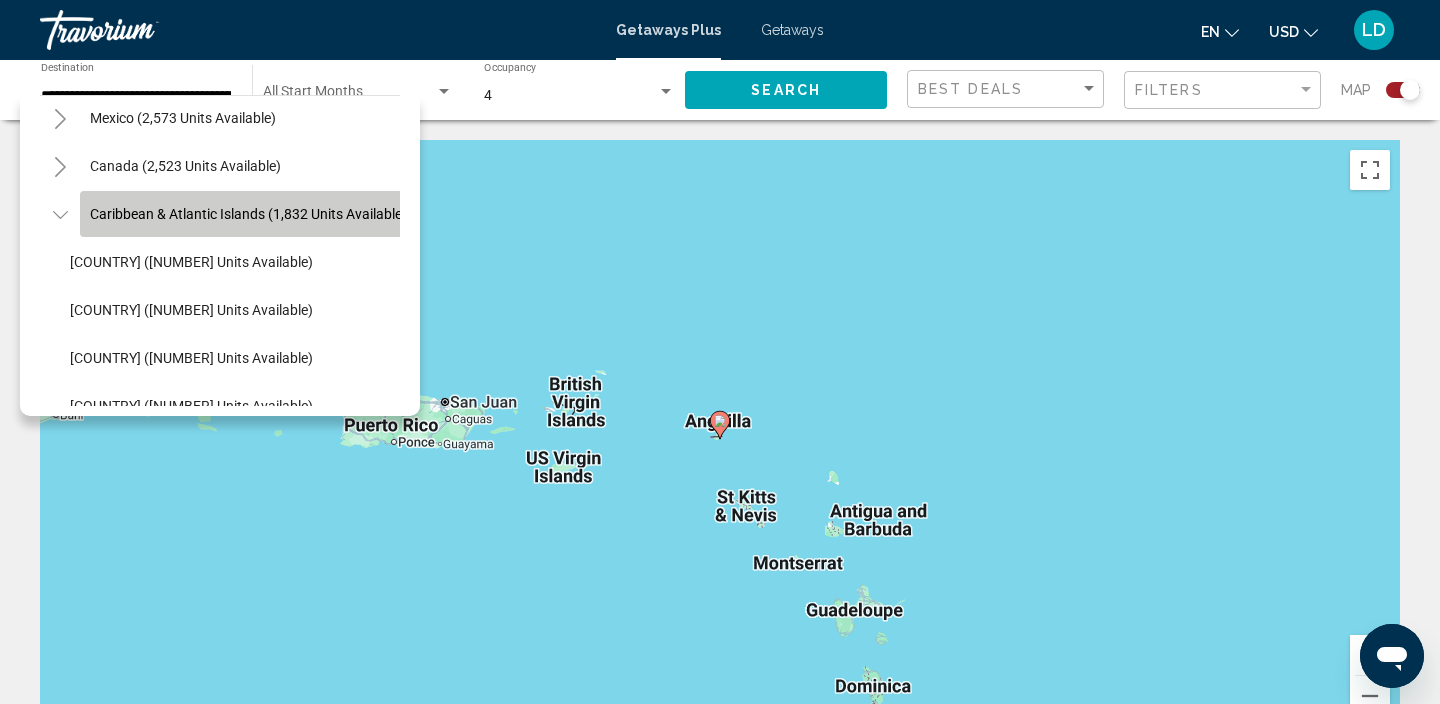 click on "Caribbean & Atlantic Islands (1,832 units available)" 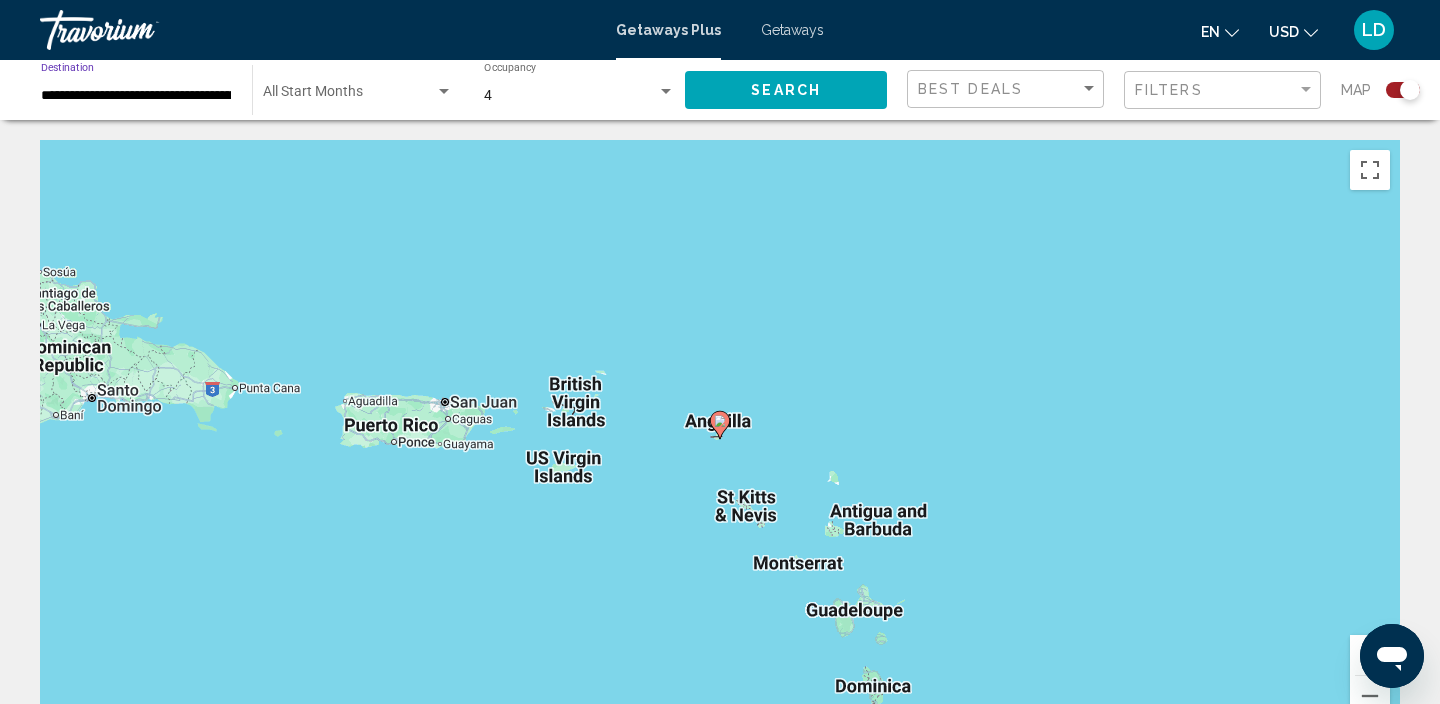 click at bounding box center [444, 91] 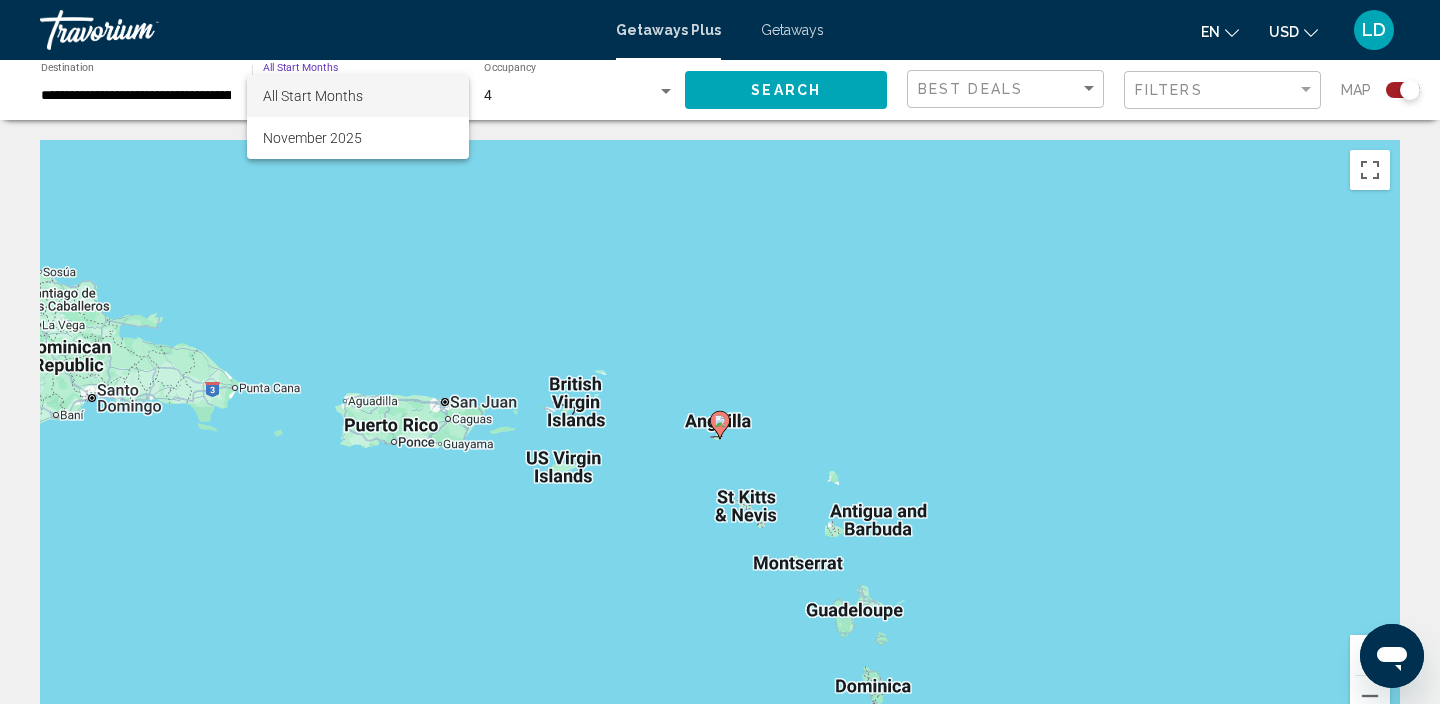 click at bounding box center [720, 352] 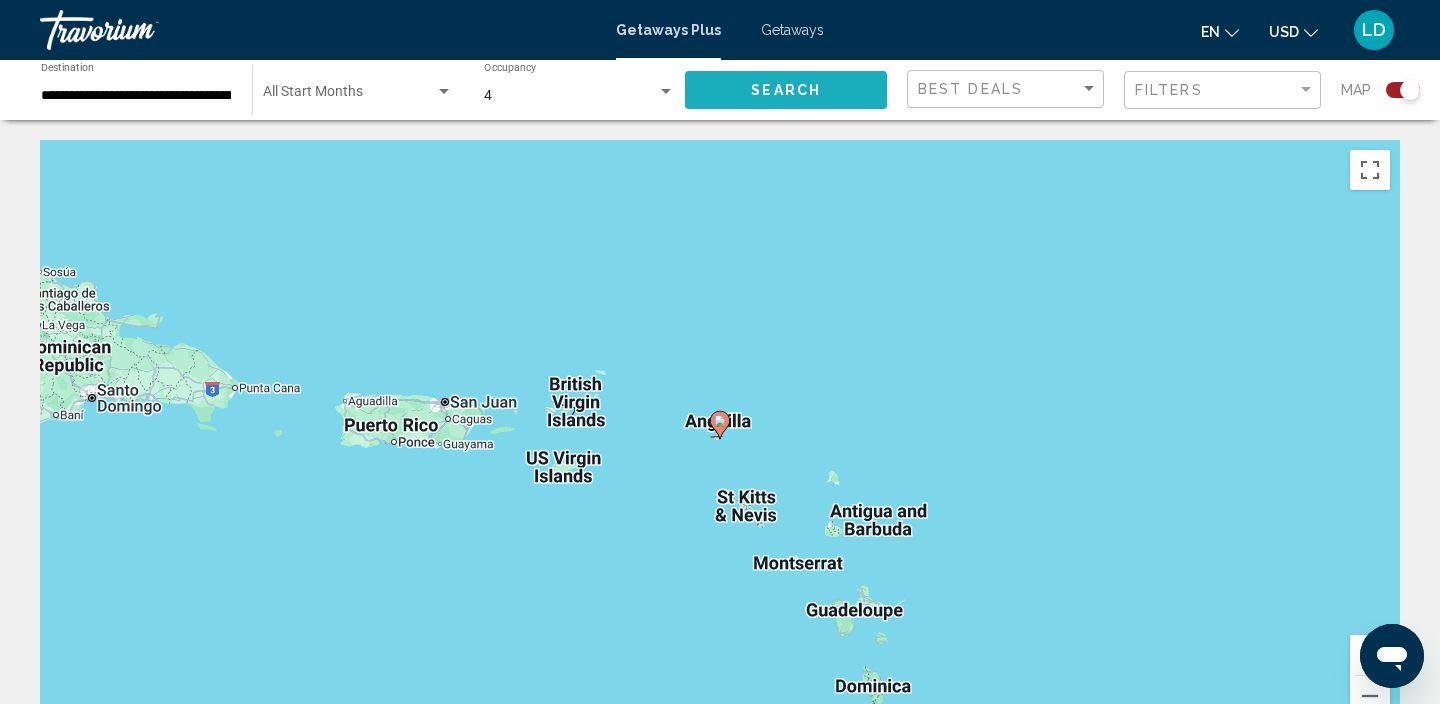 click on "Search" 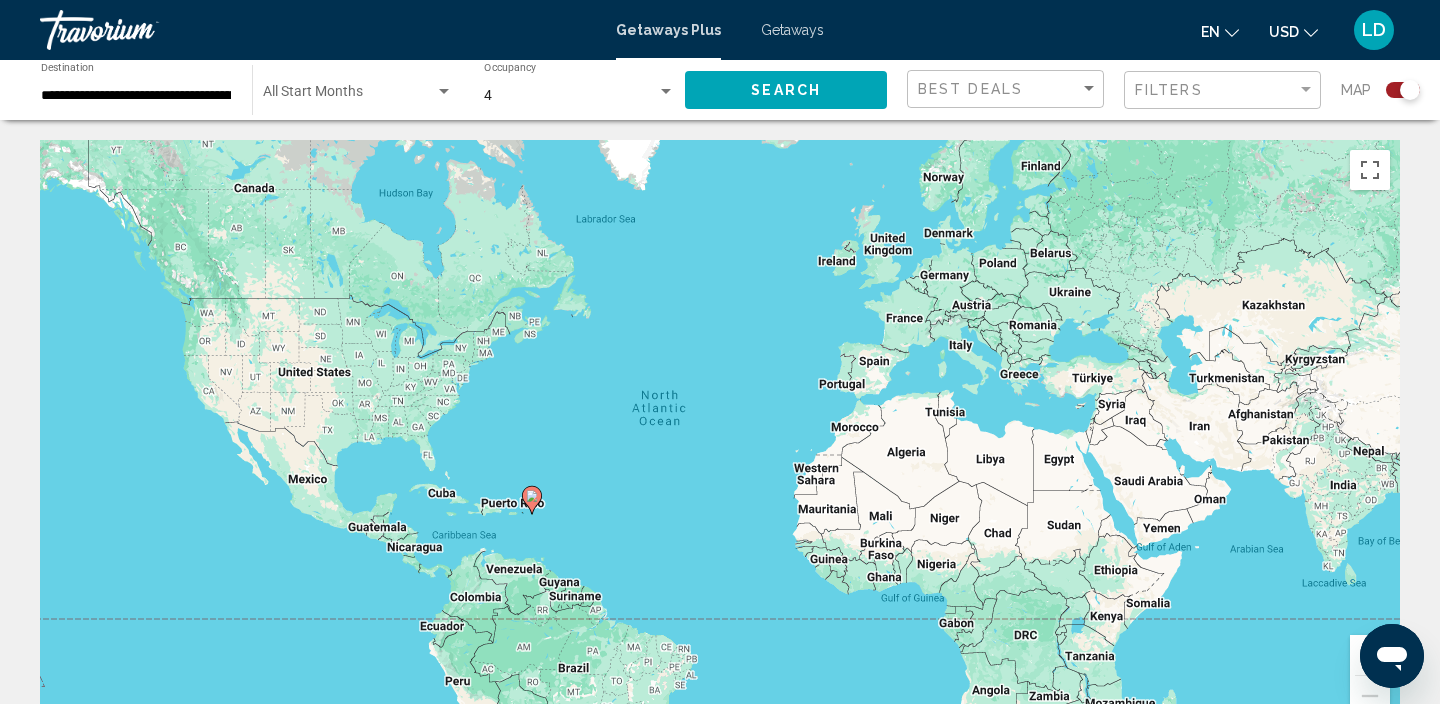 click at bounding box center [349, 96] 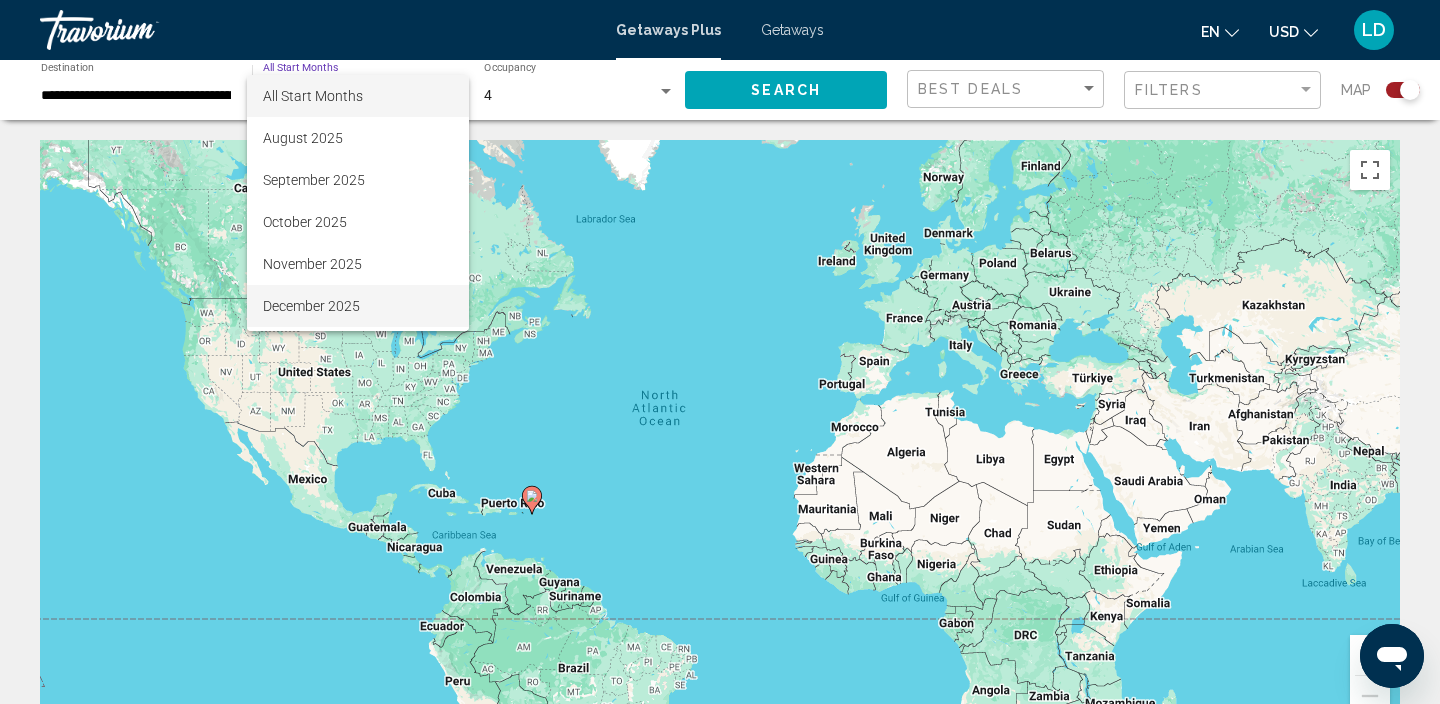 scroll, scrollTop: 38, scrollLeft: 0, axis: vertical 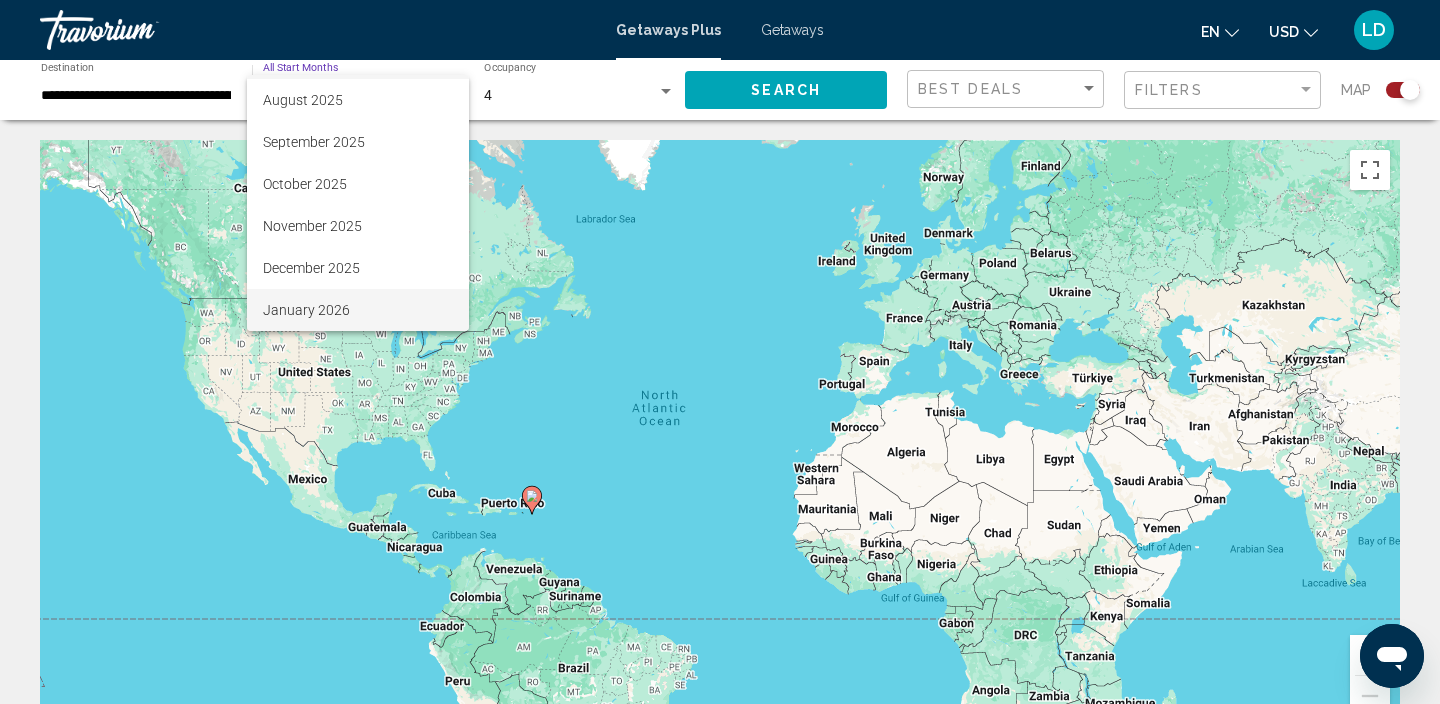click on "January 2026" at bounding box center [358, 310] 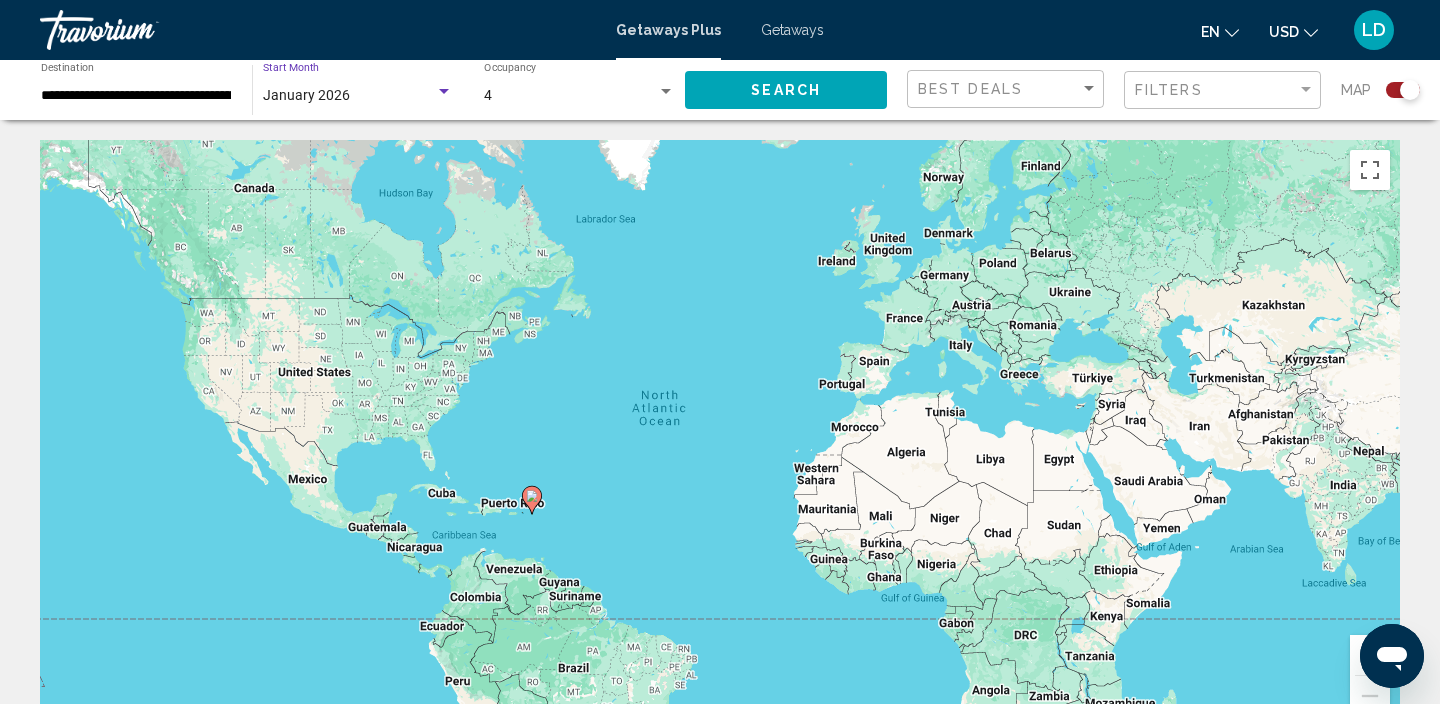 click on "Search" 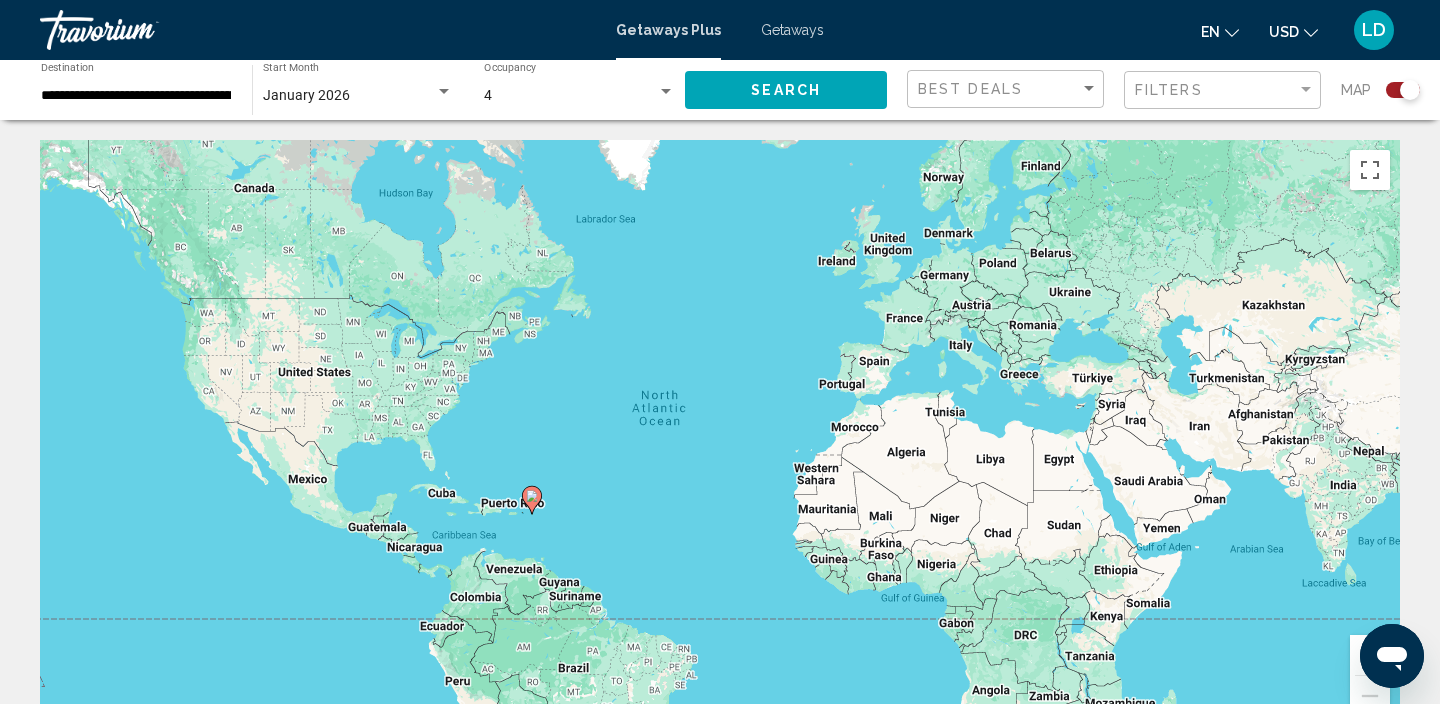 click on "Search" 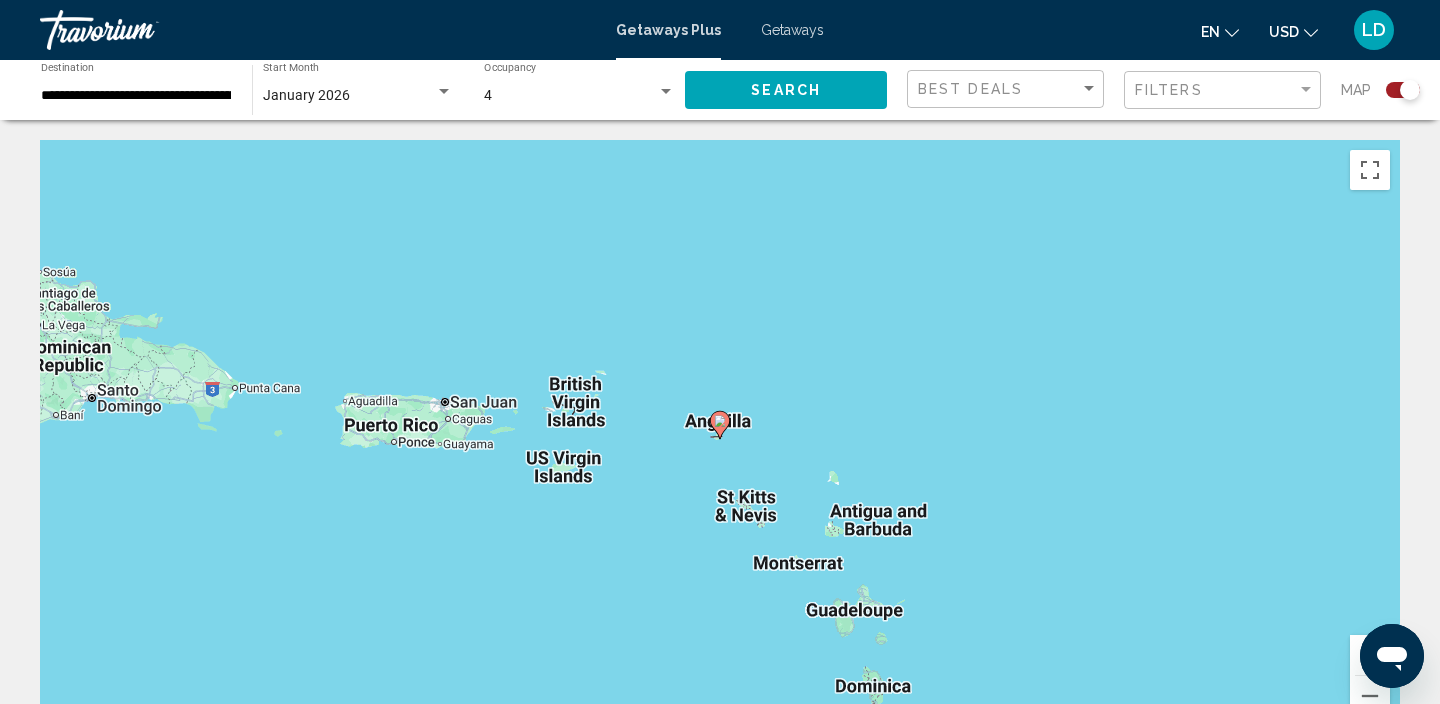 click 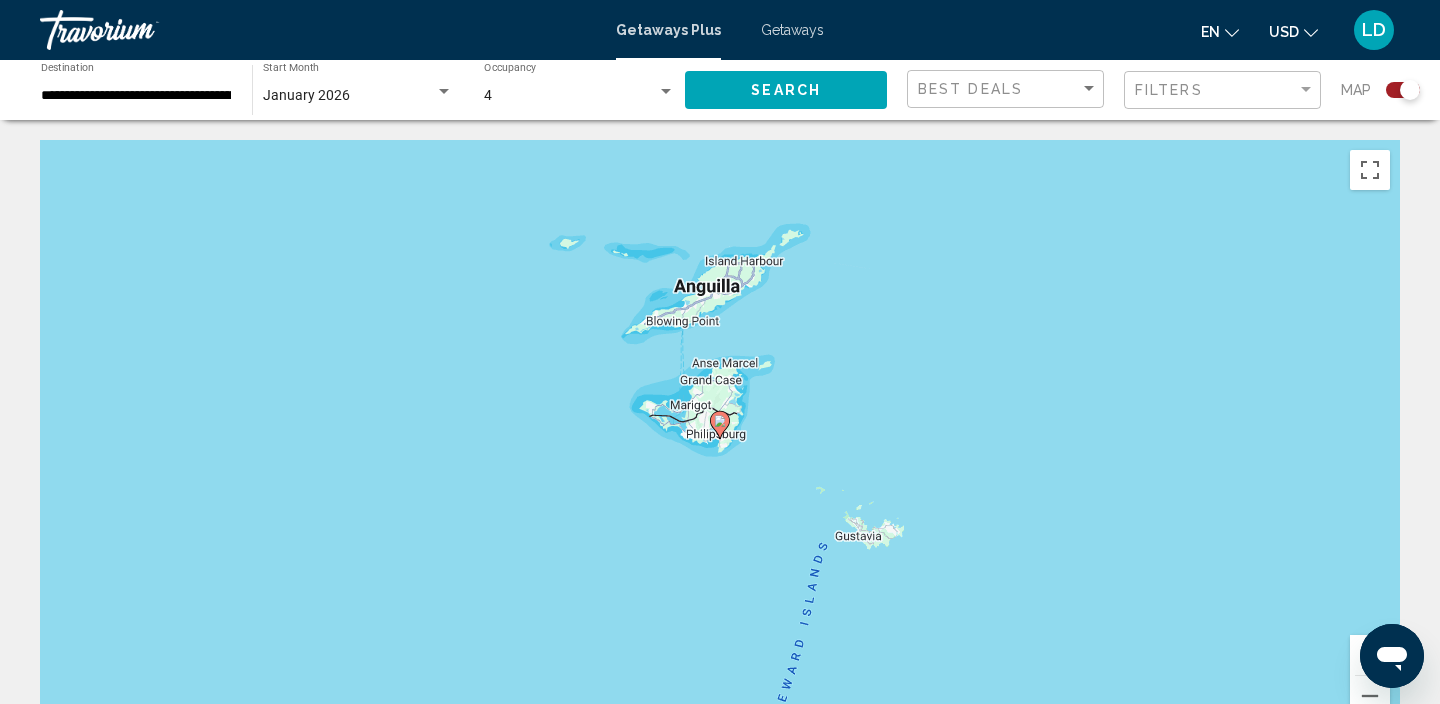 click 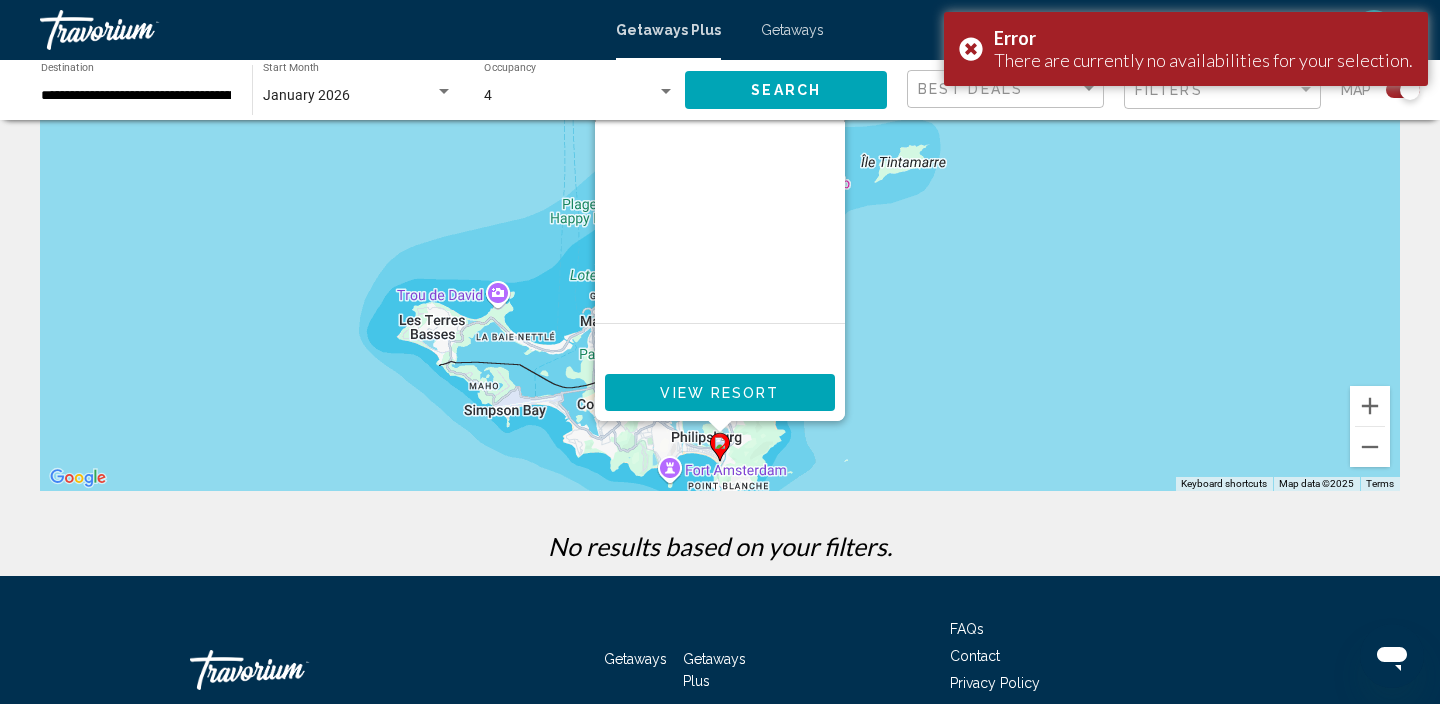 scroll, scrollTop: 250, scrollLeft: 0, axis: vertical 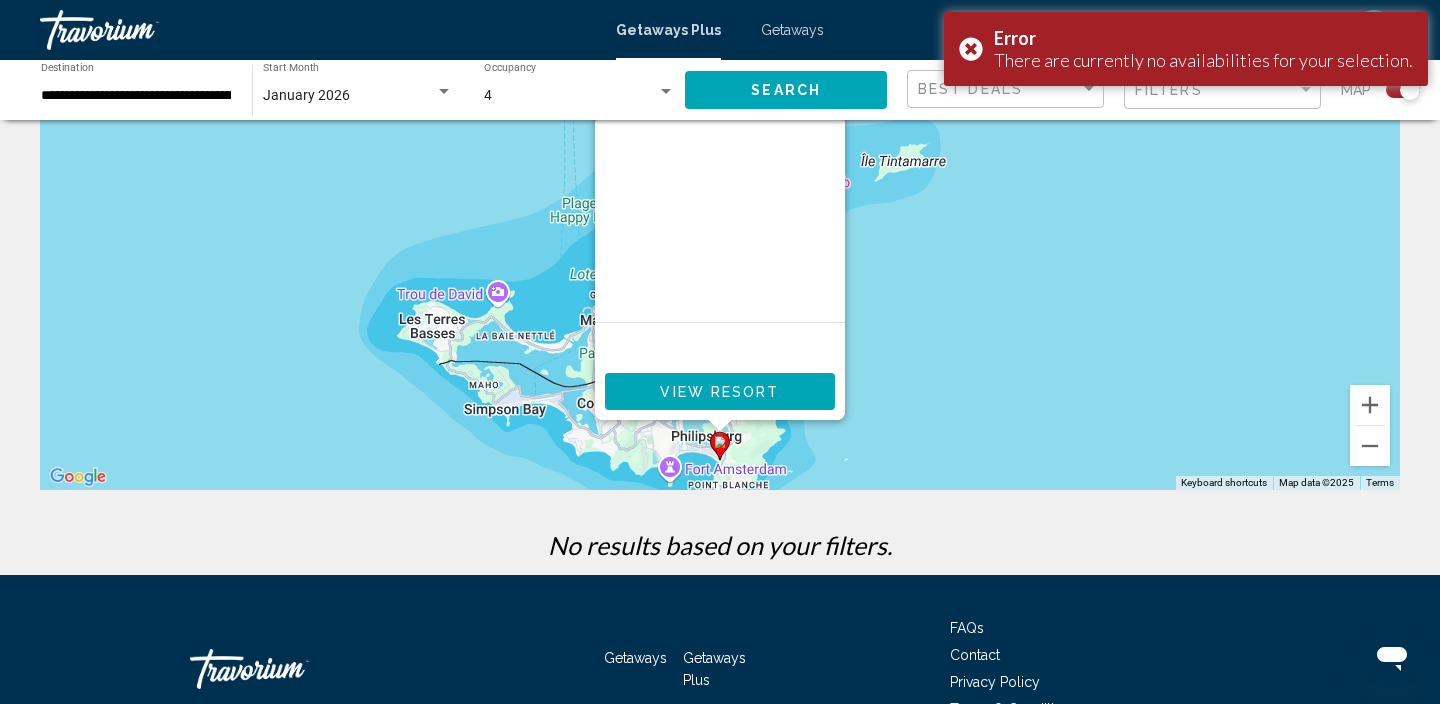 click on "View Resort" at bounding box center [719, 392] 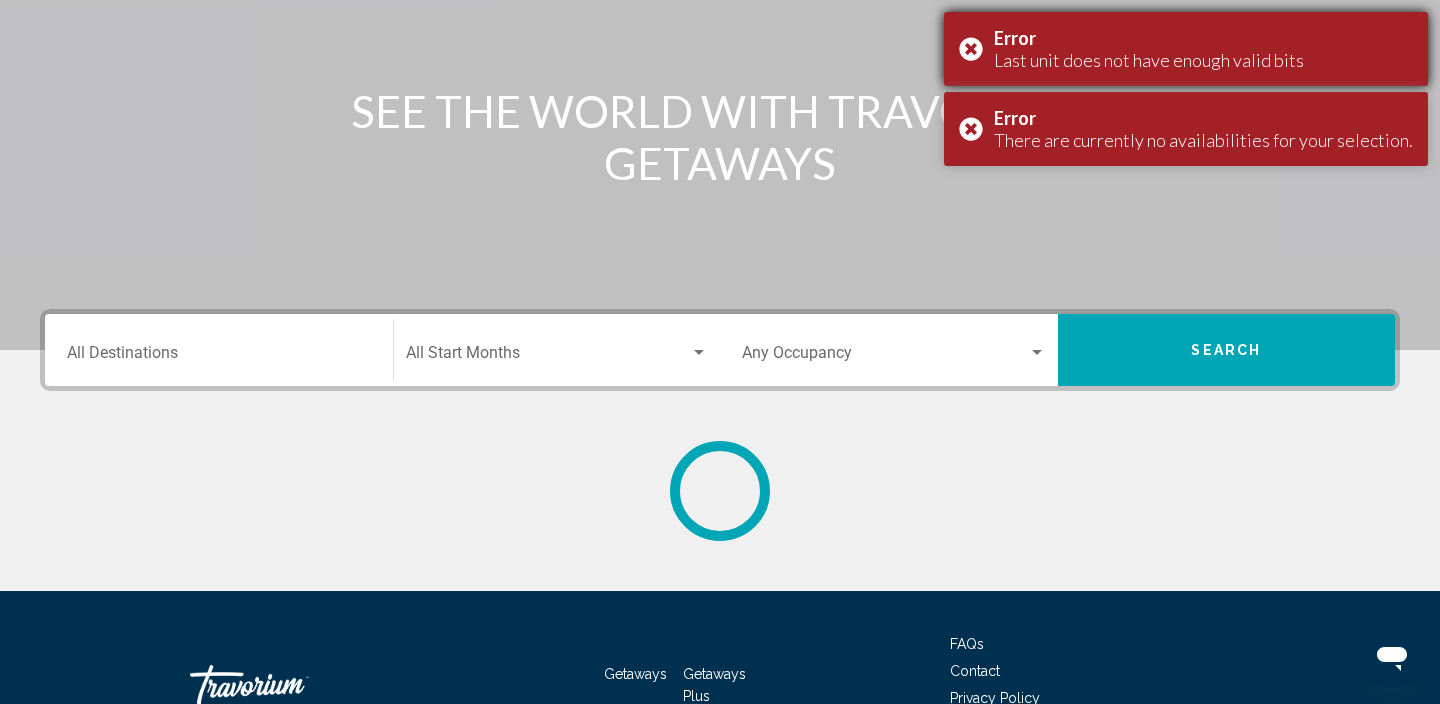 scroll, scrollTop: 0, scrollLeft: 0, axis: both 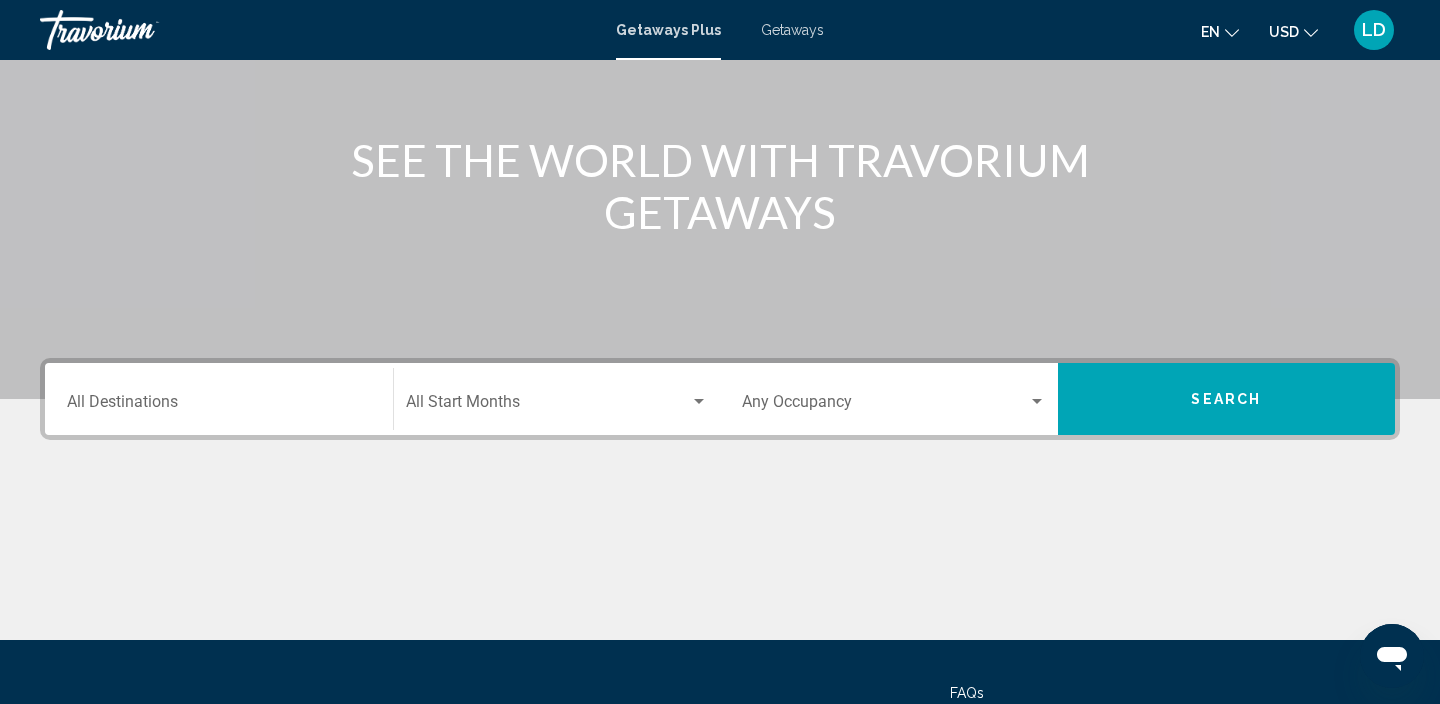 click on "Destination All Destinations" at bounding box center (219, 406) 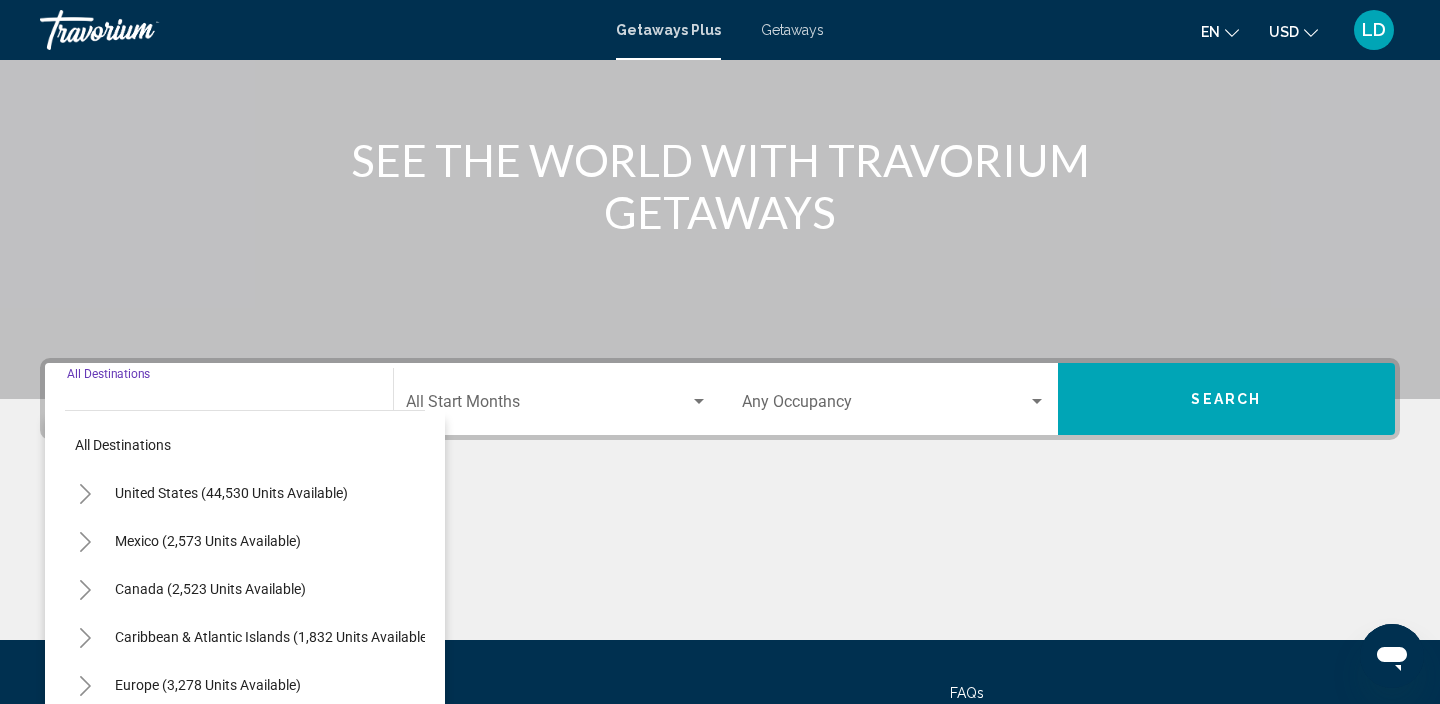 scroll, scrollTop: 382, scrollLeft: 0, axis: vertical 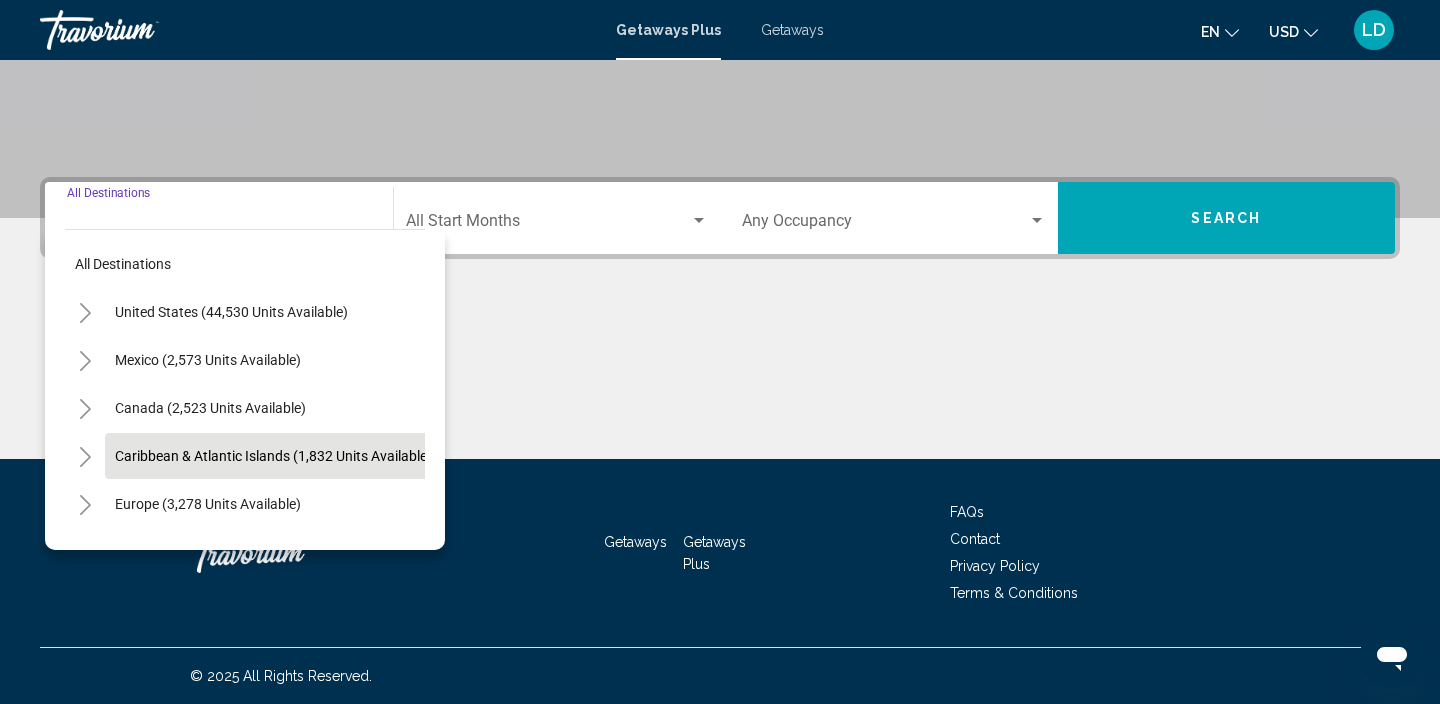 click on "Caribbean & Atlantic Islands (1,832 units available)" at bounding box center [208, 504] 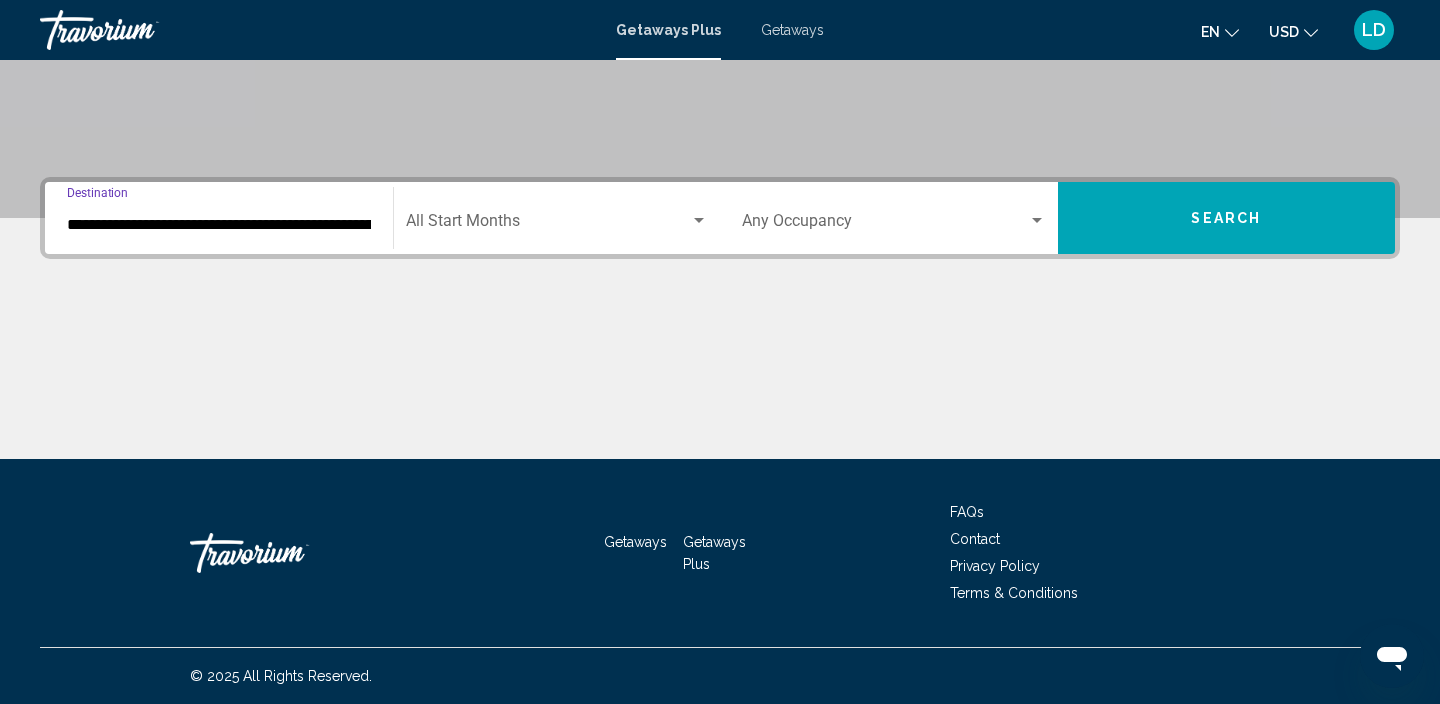 click at bounding box center (699, 221) 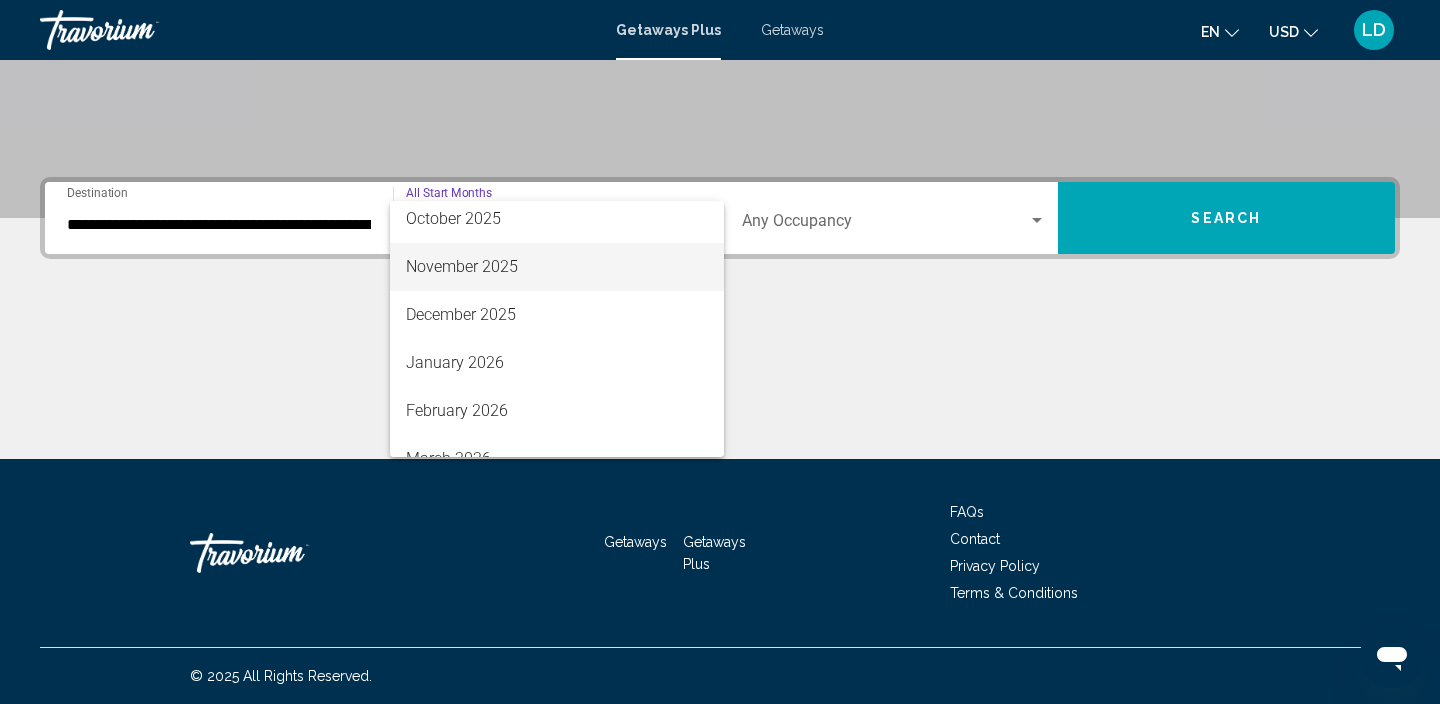 scroll, scrollTop: 158, scrollLeft: 0, axis: vertical 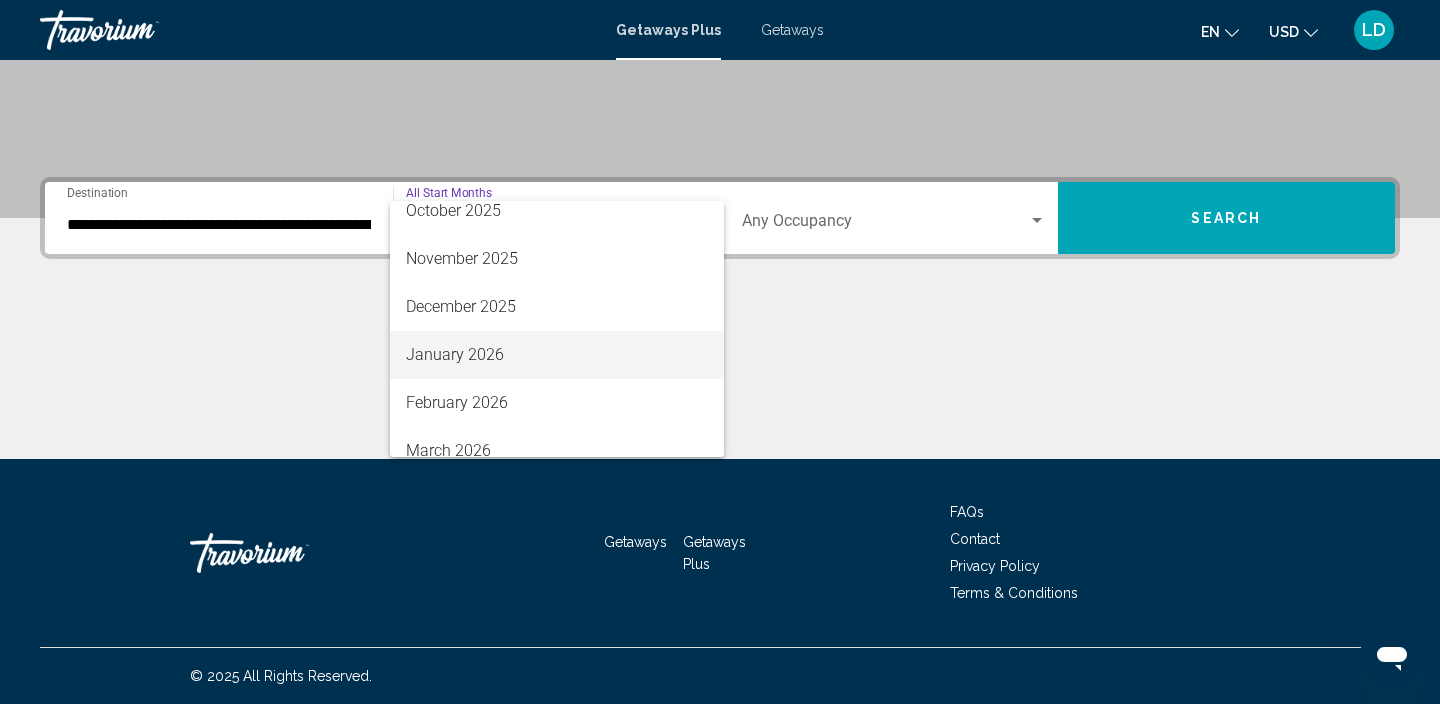 click on "January 2026" at bounding box center (557, 355) 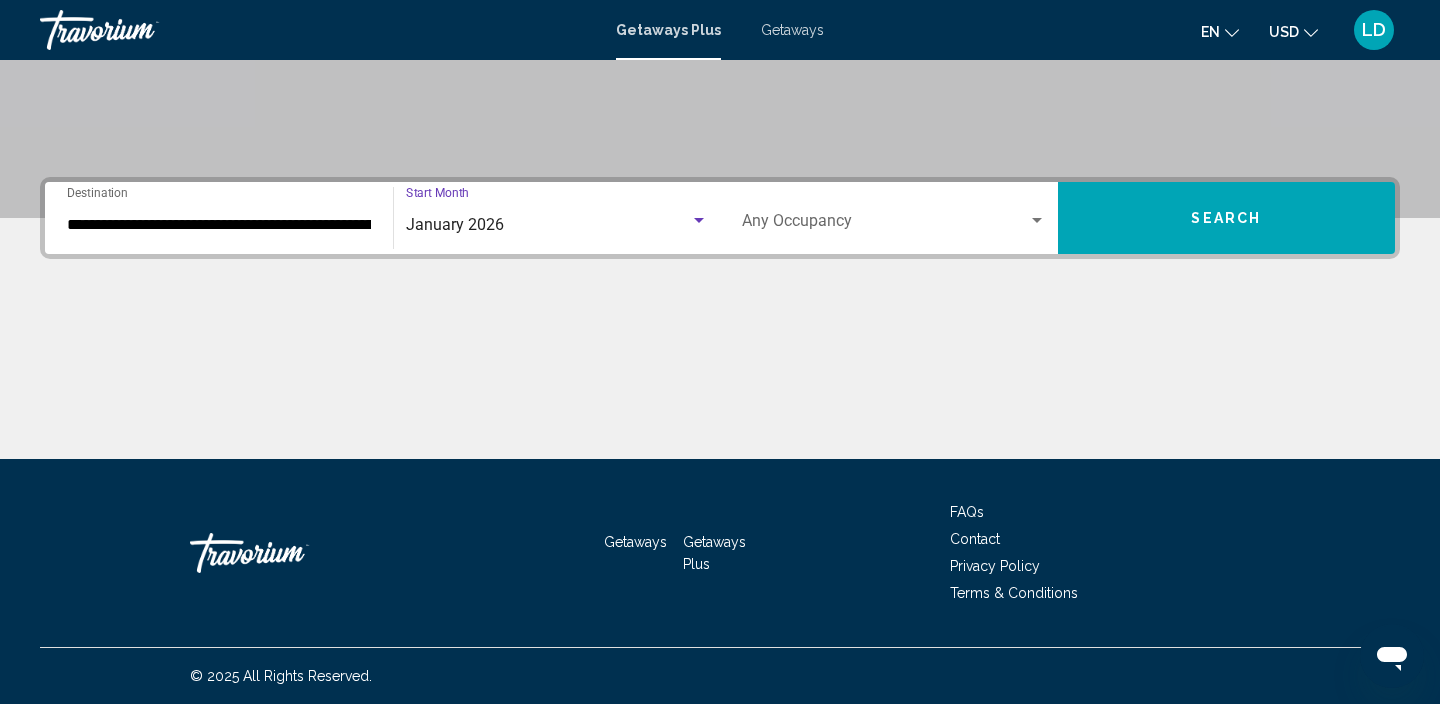 click at bounding box center [1037, 220] 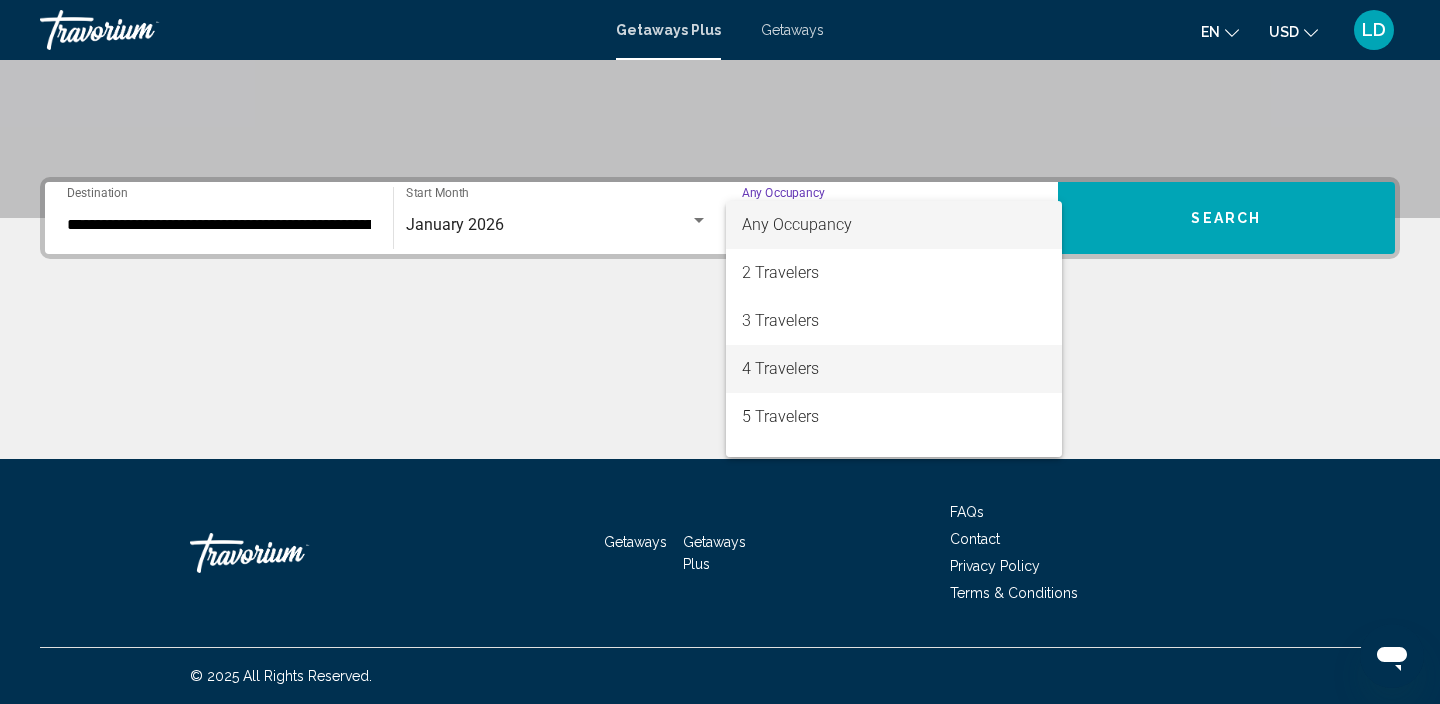click on "4 Travelers" at bounding box center (894, 369) 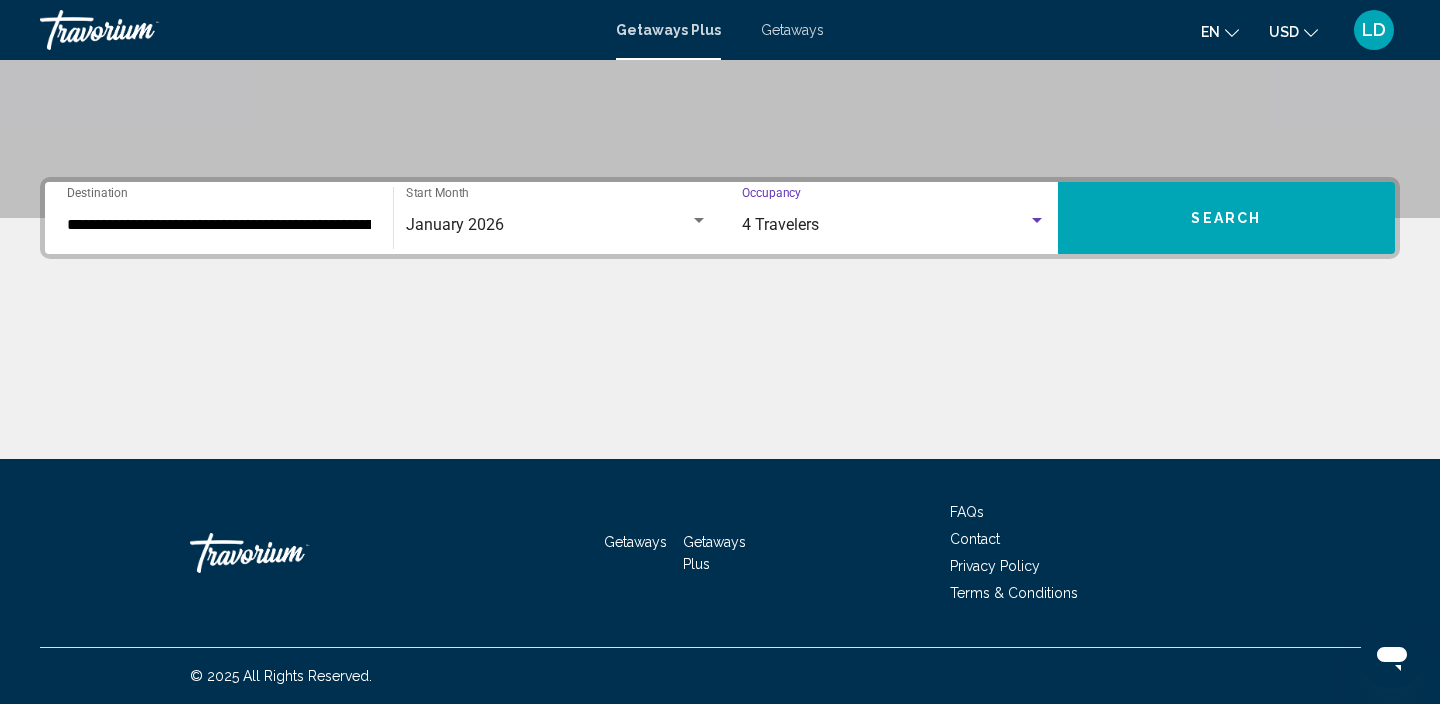 click on "Search" at bounding box center (1226, 219) 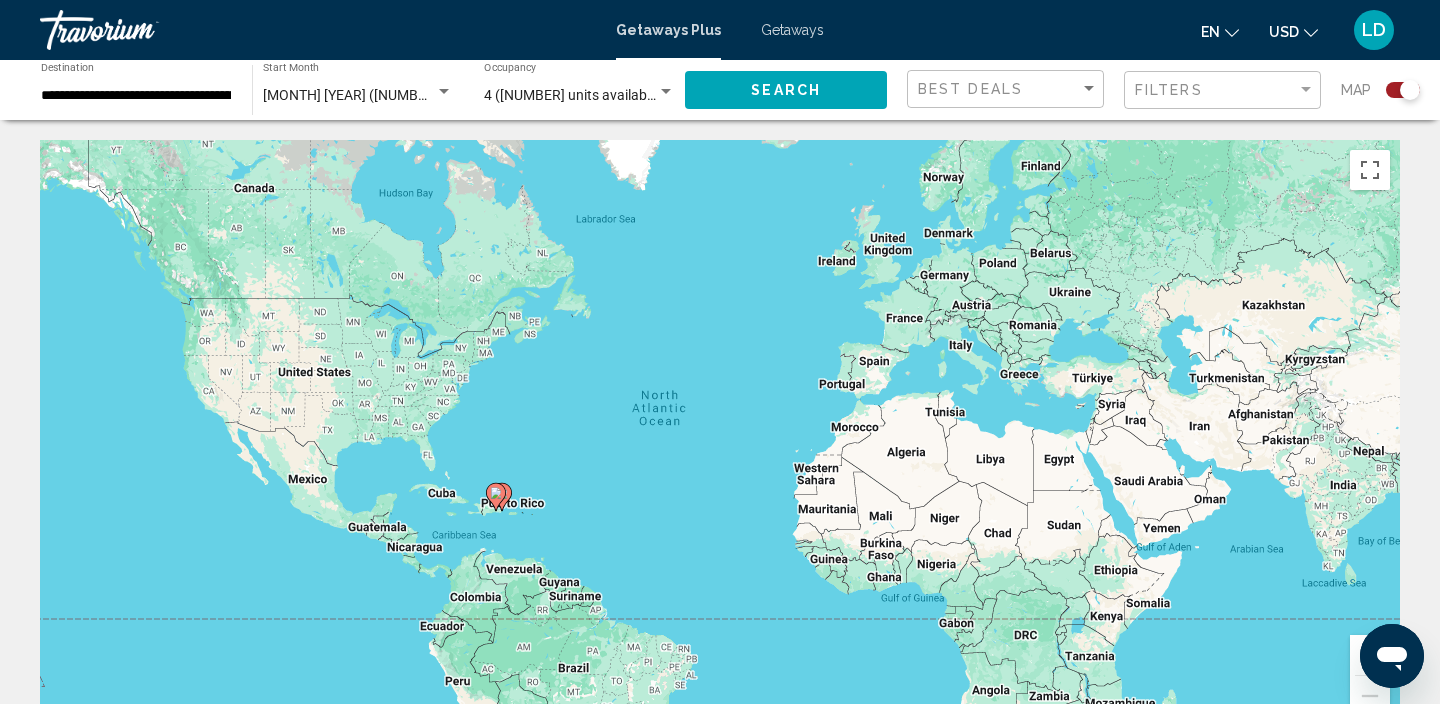 click 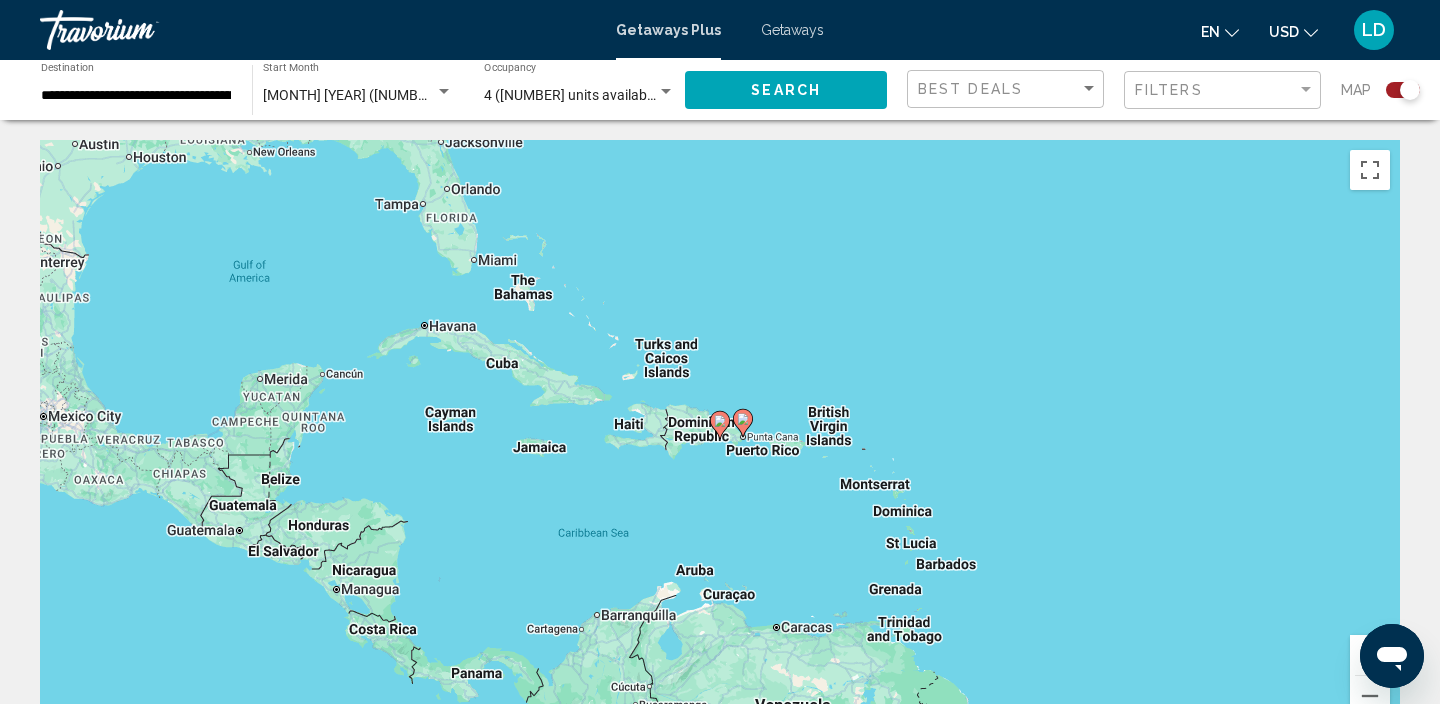 click at bounding box center [720, 425] 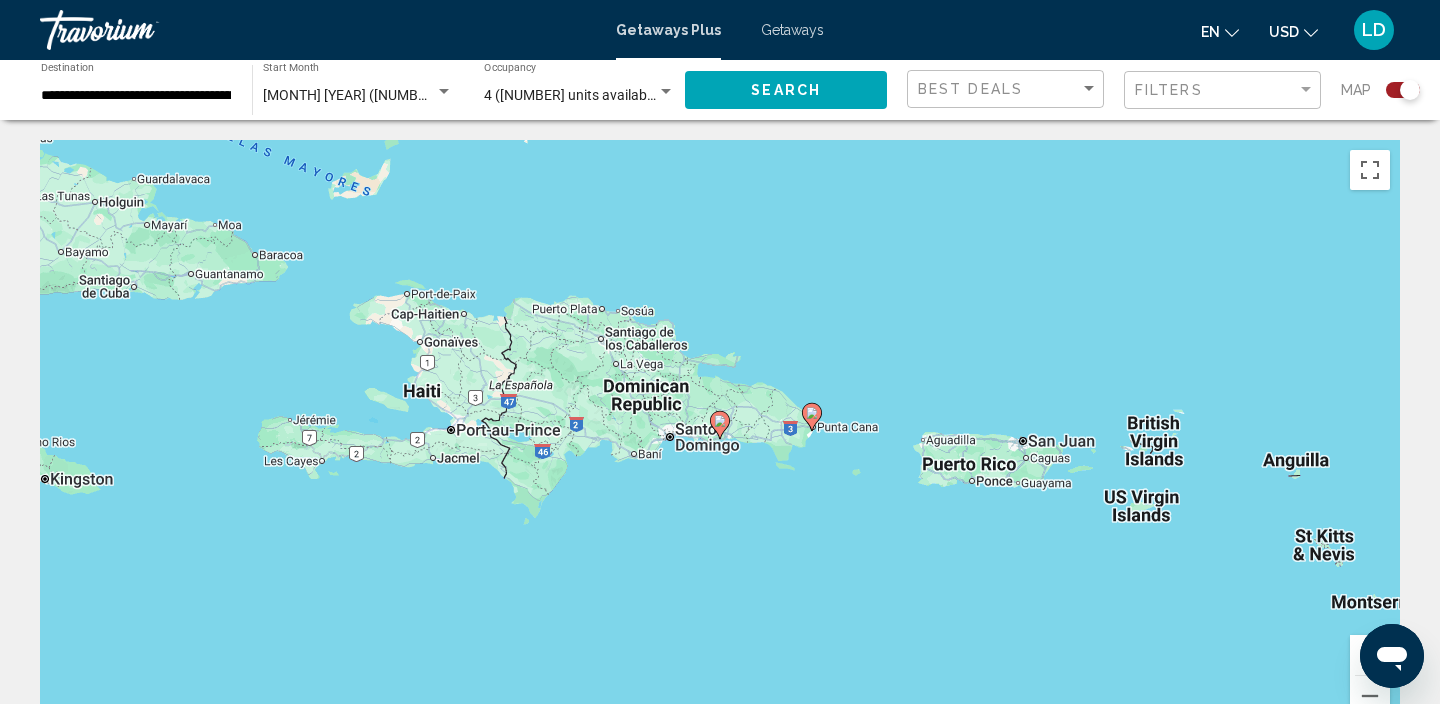 click at bounding box center (720, 425) 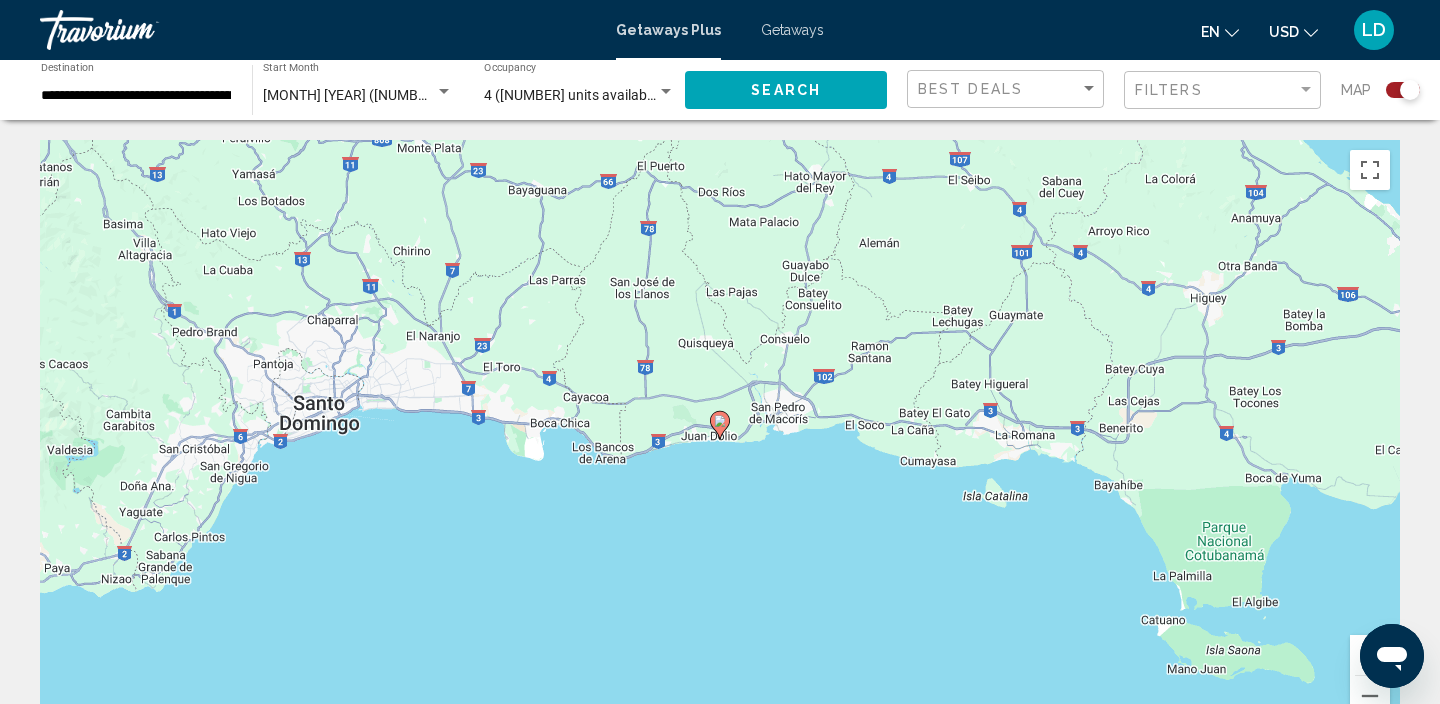click 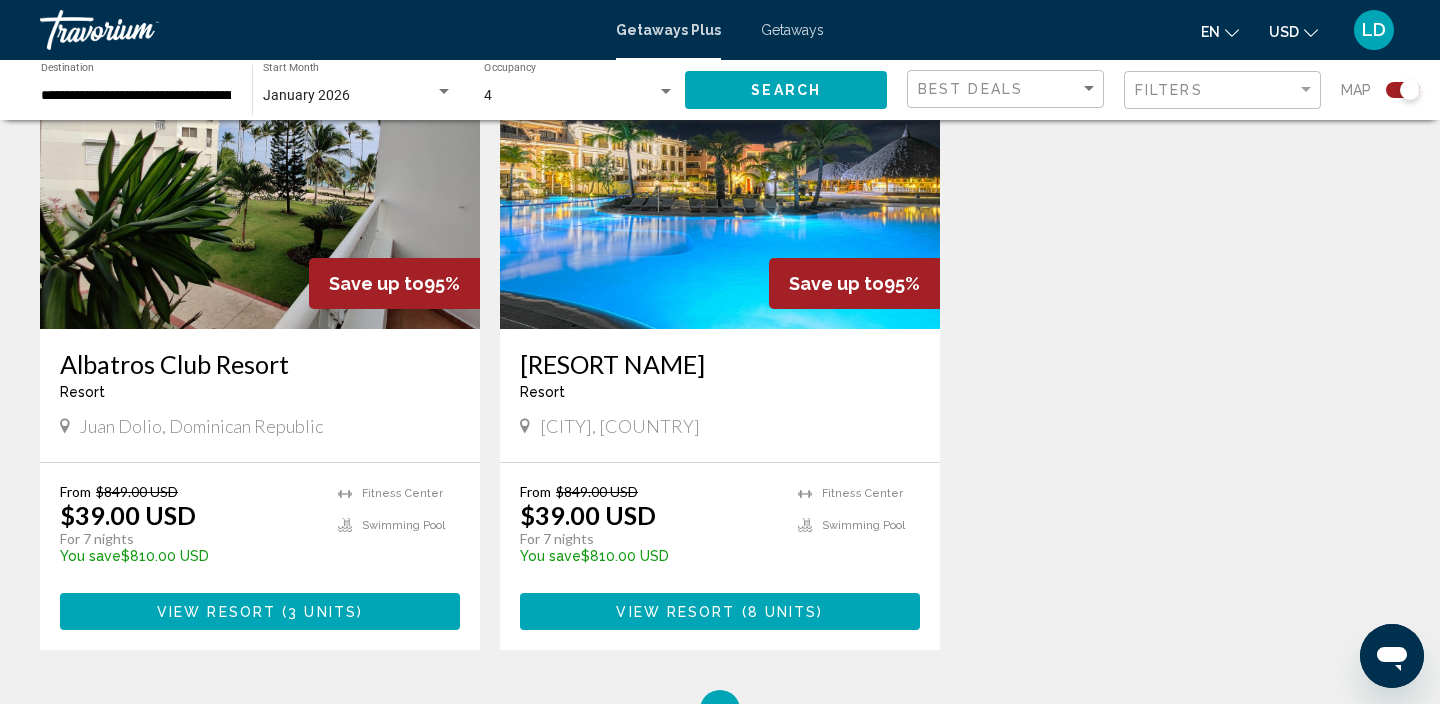 scroll, scrollTop: 749, scrollLeft: 0, axis: vertical 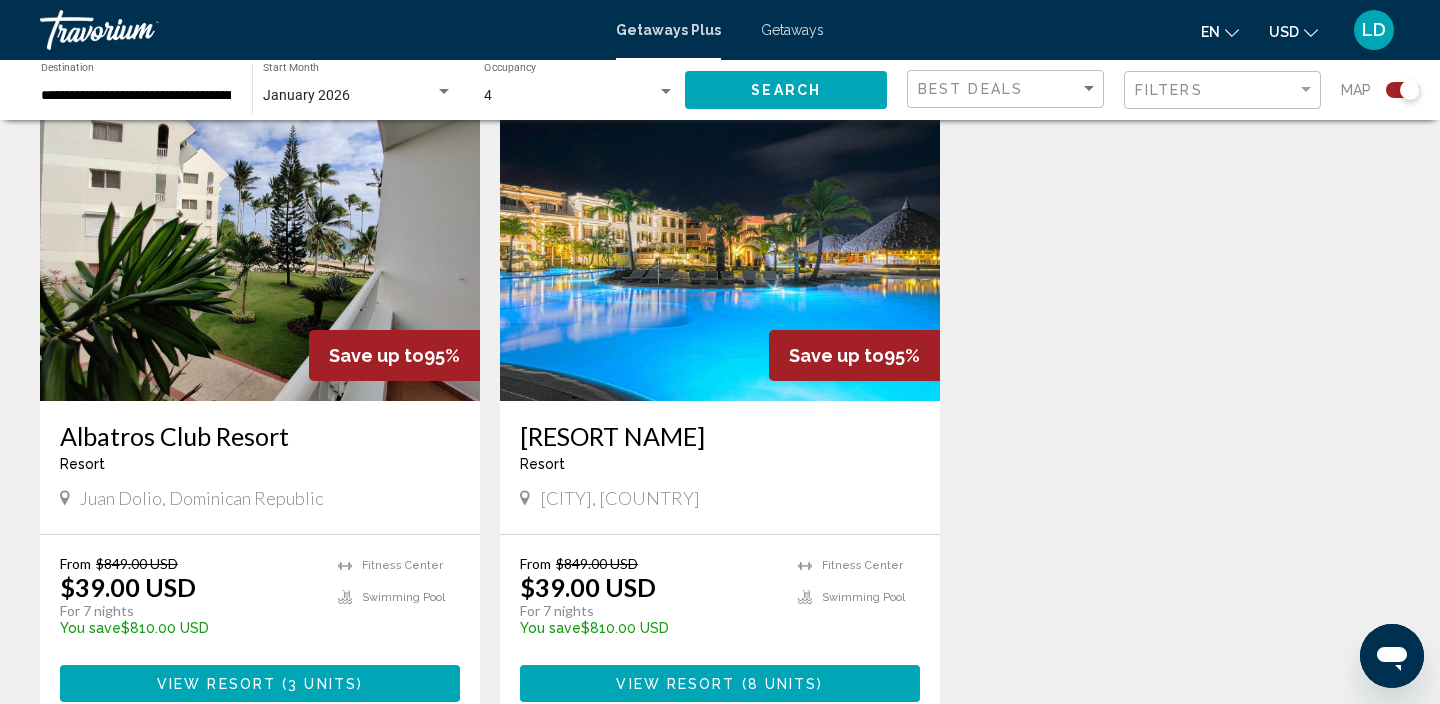 click at bounding box center [720, 241] 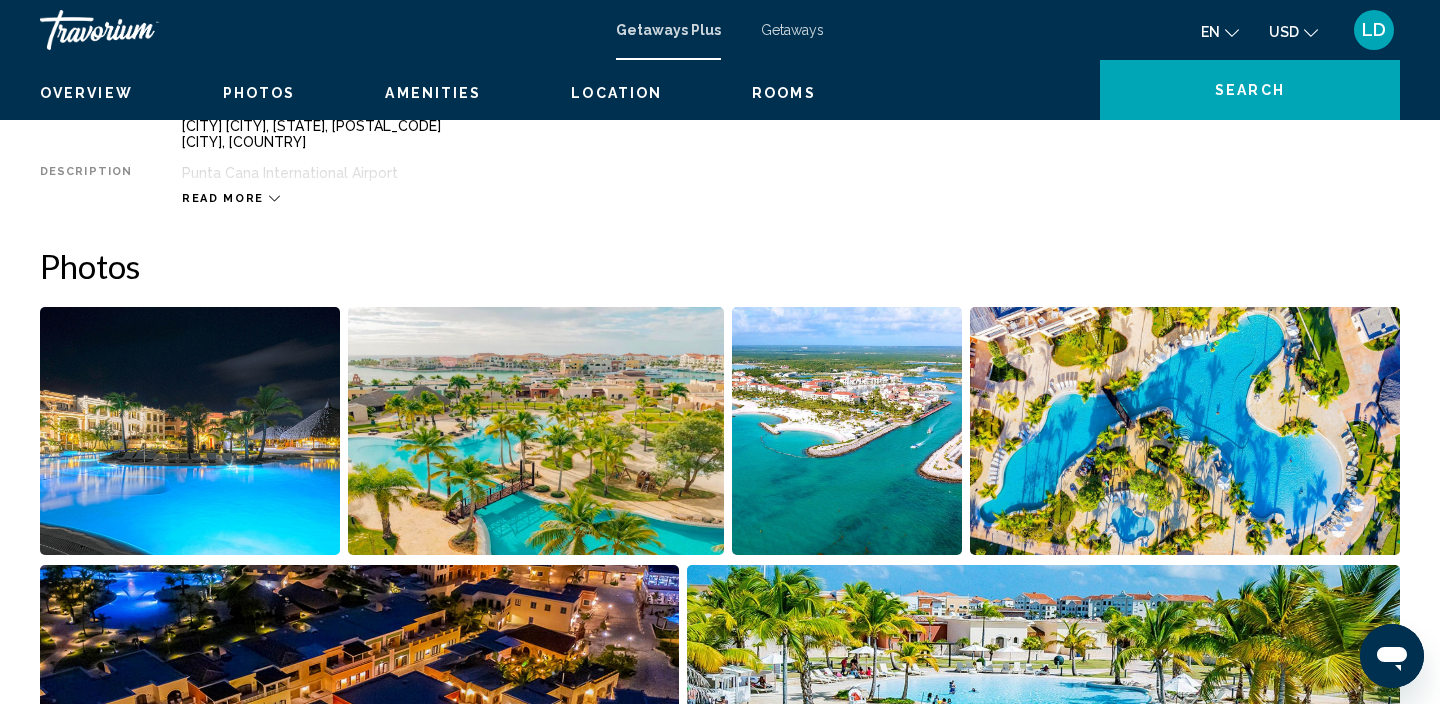 scroll, scrollTop: 8, scrollLeft: 0, axis: vertical 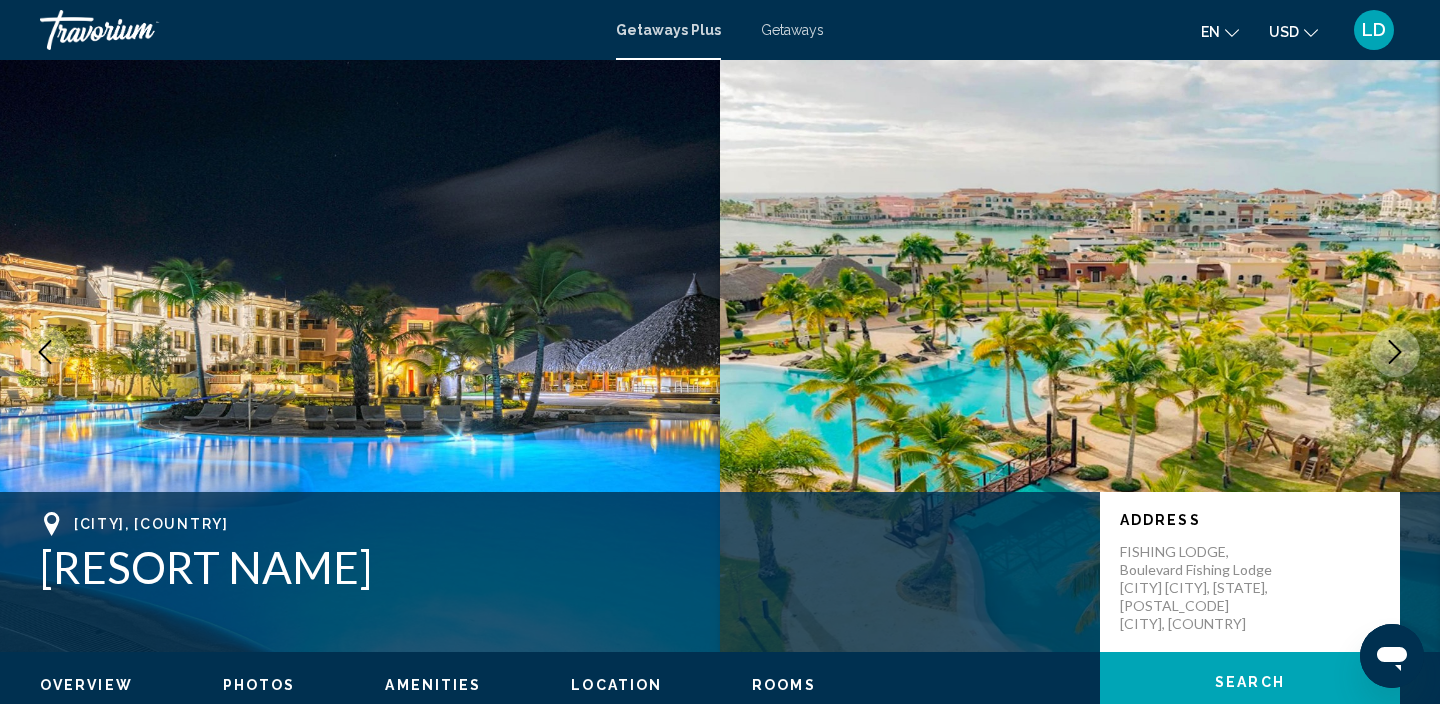click 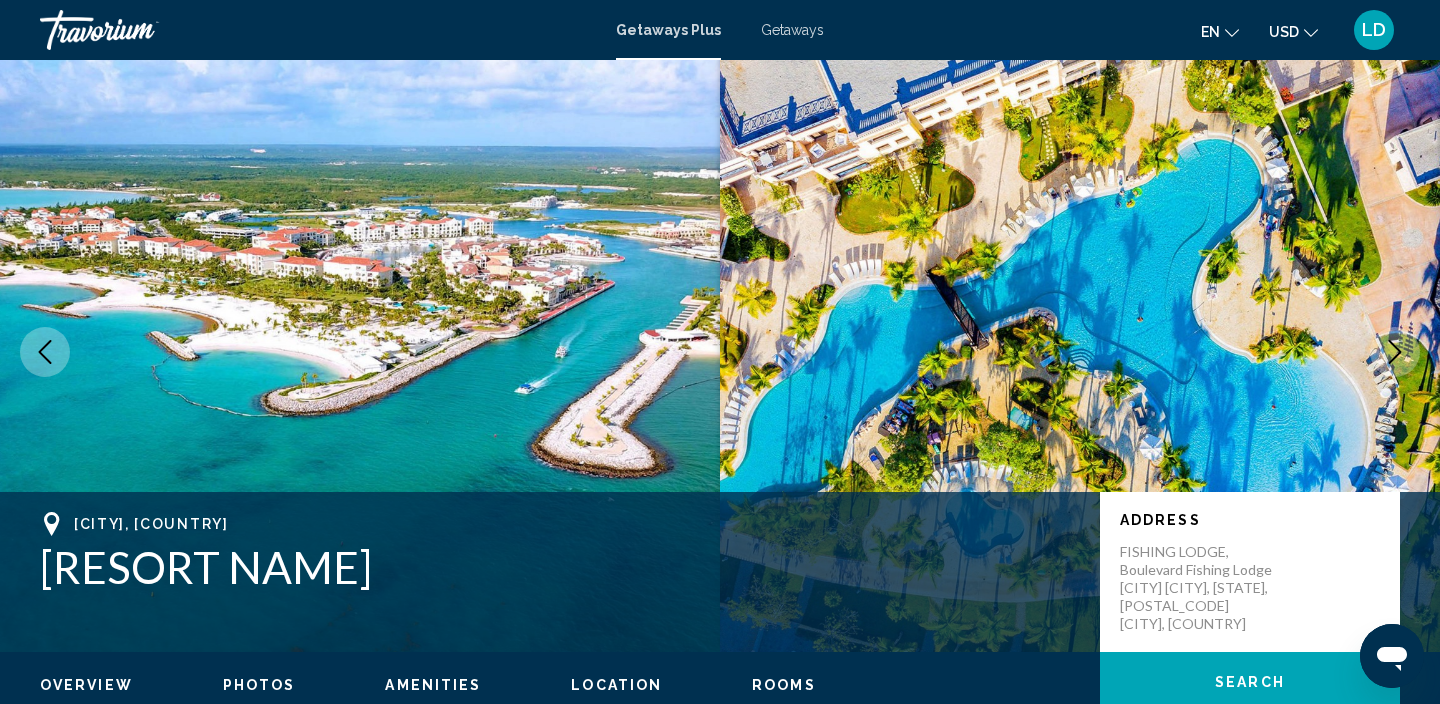 click 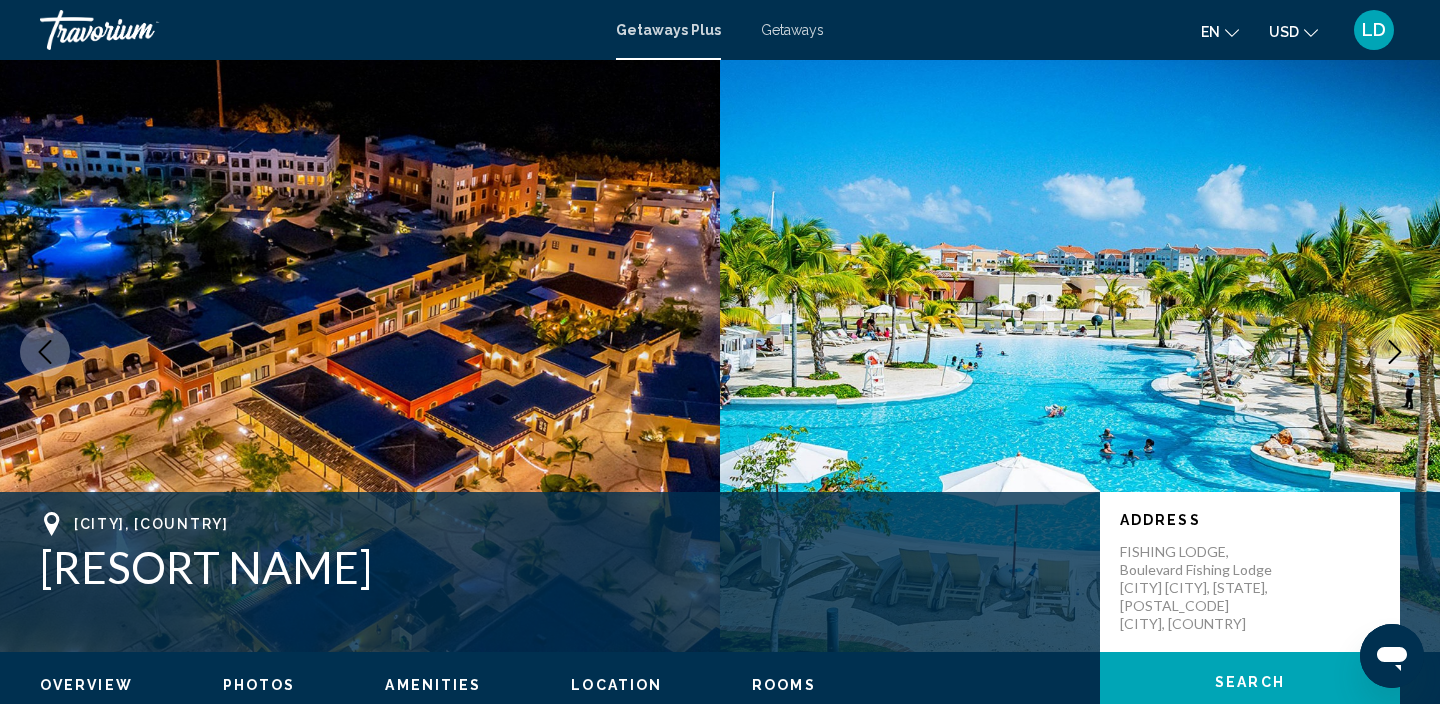 click 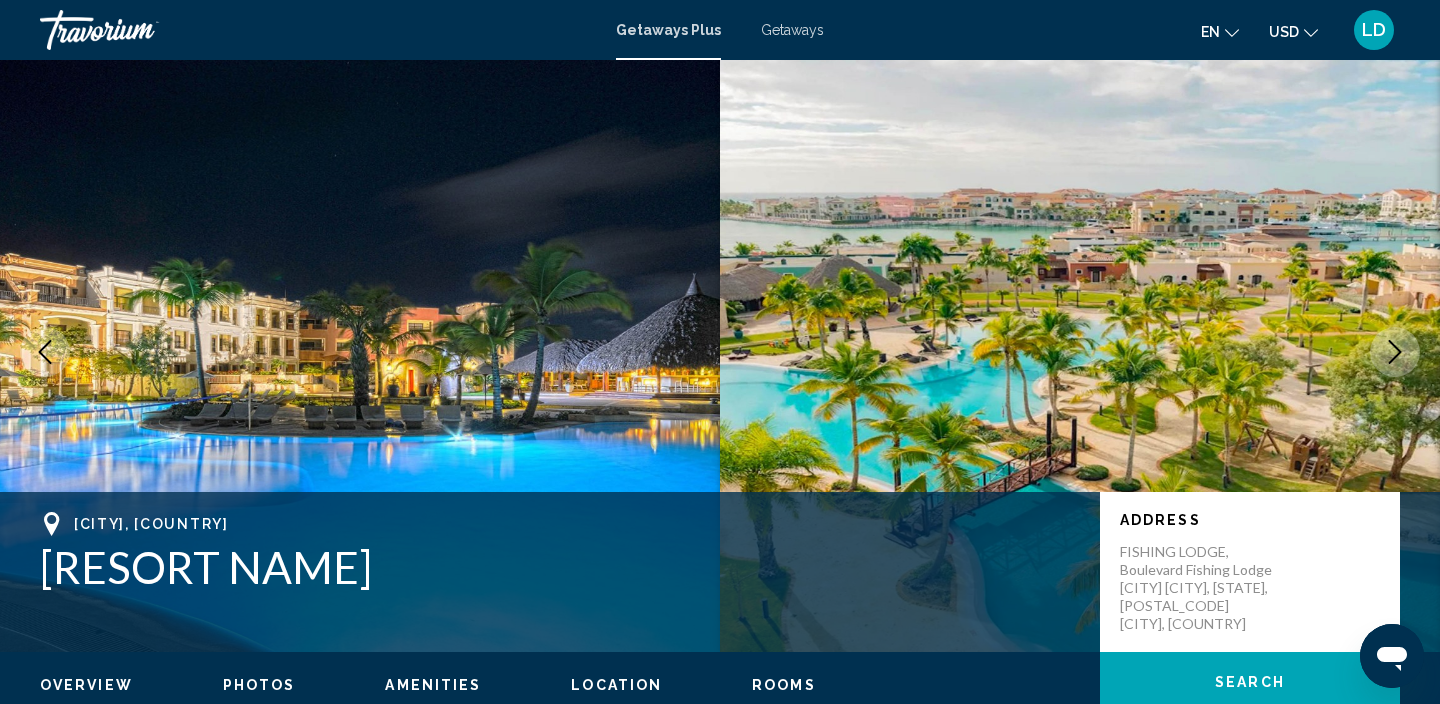 click 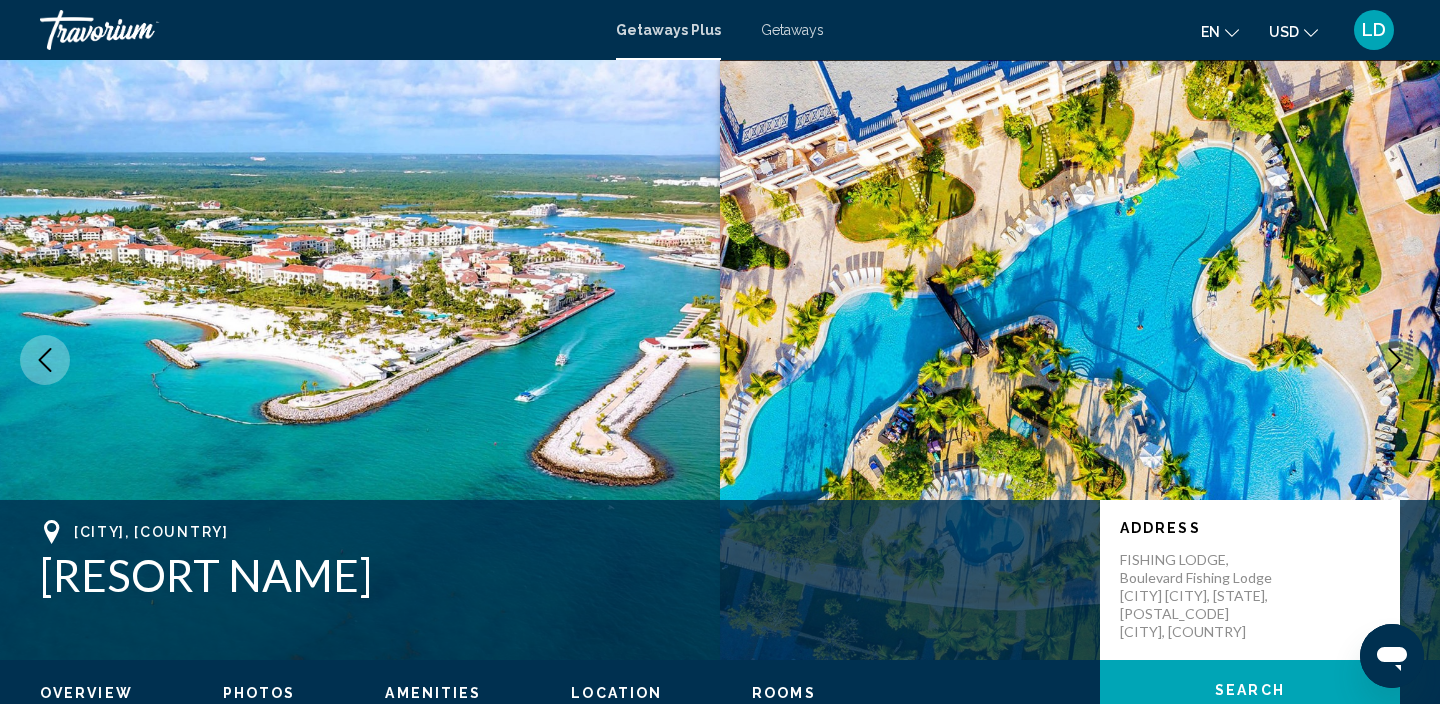 scroll, scrollTop: 1, scrollLeft: 0, axis: vertical 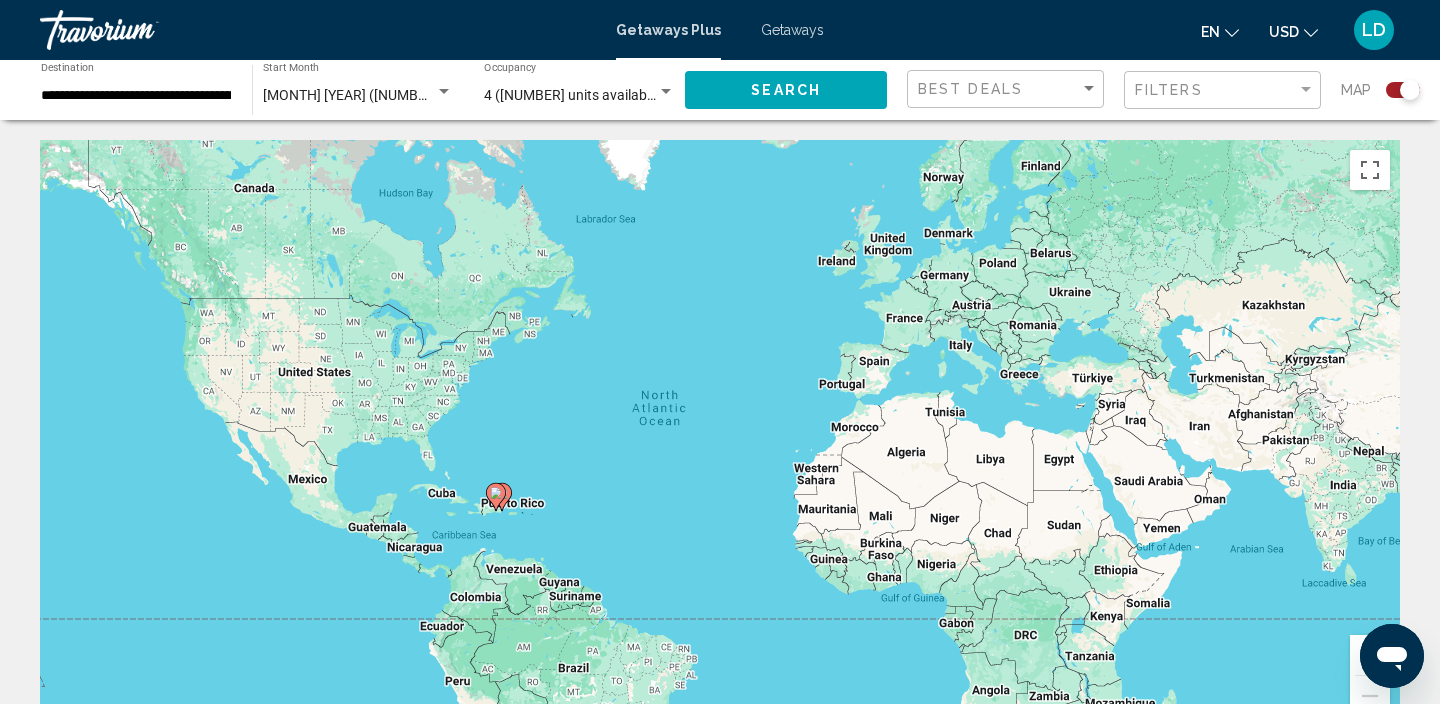 click at bounding box center (666, 91) 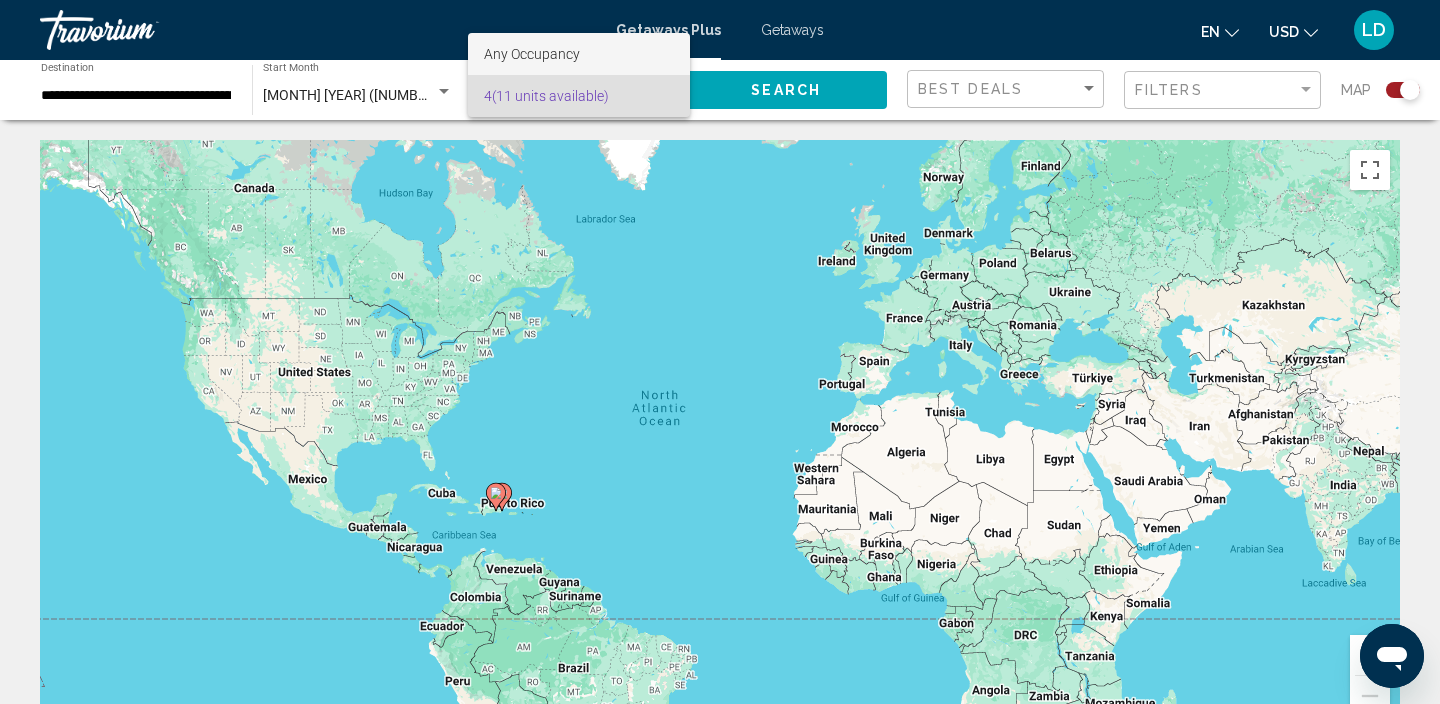 click on "Any Occupancy" at bounding box center [532, 54] 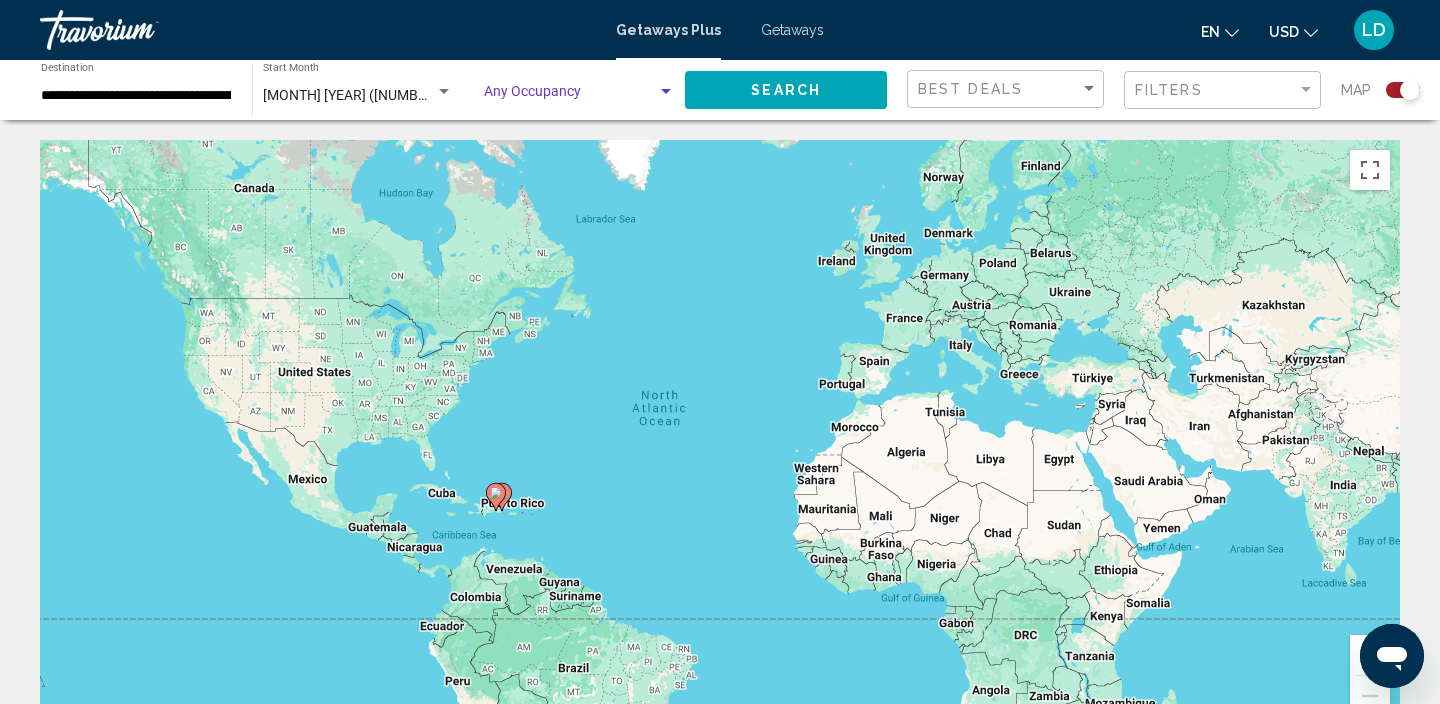 click at bounding box center [666, 92] 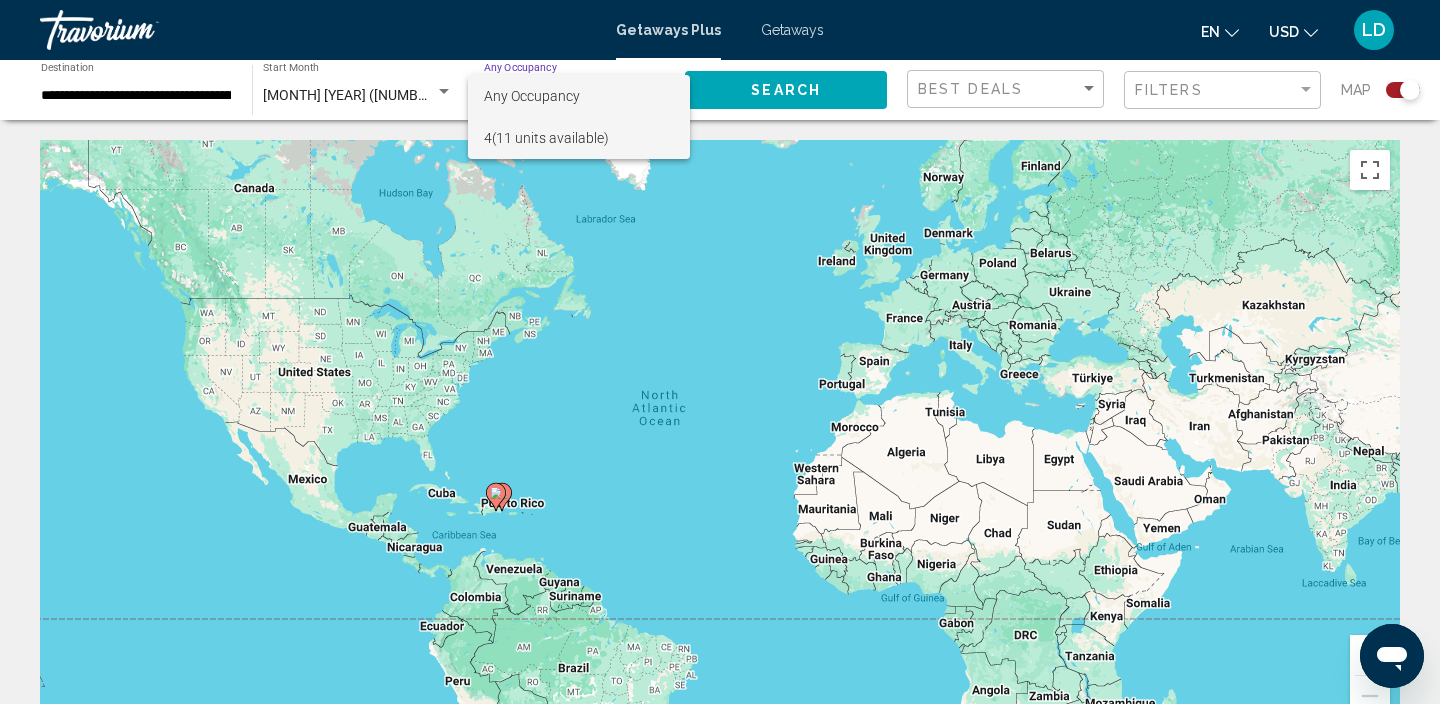 click on "4  (11 units available)" at bounding box center [579, 138] 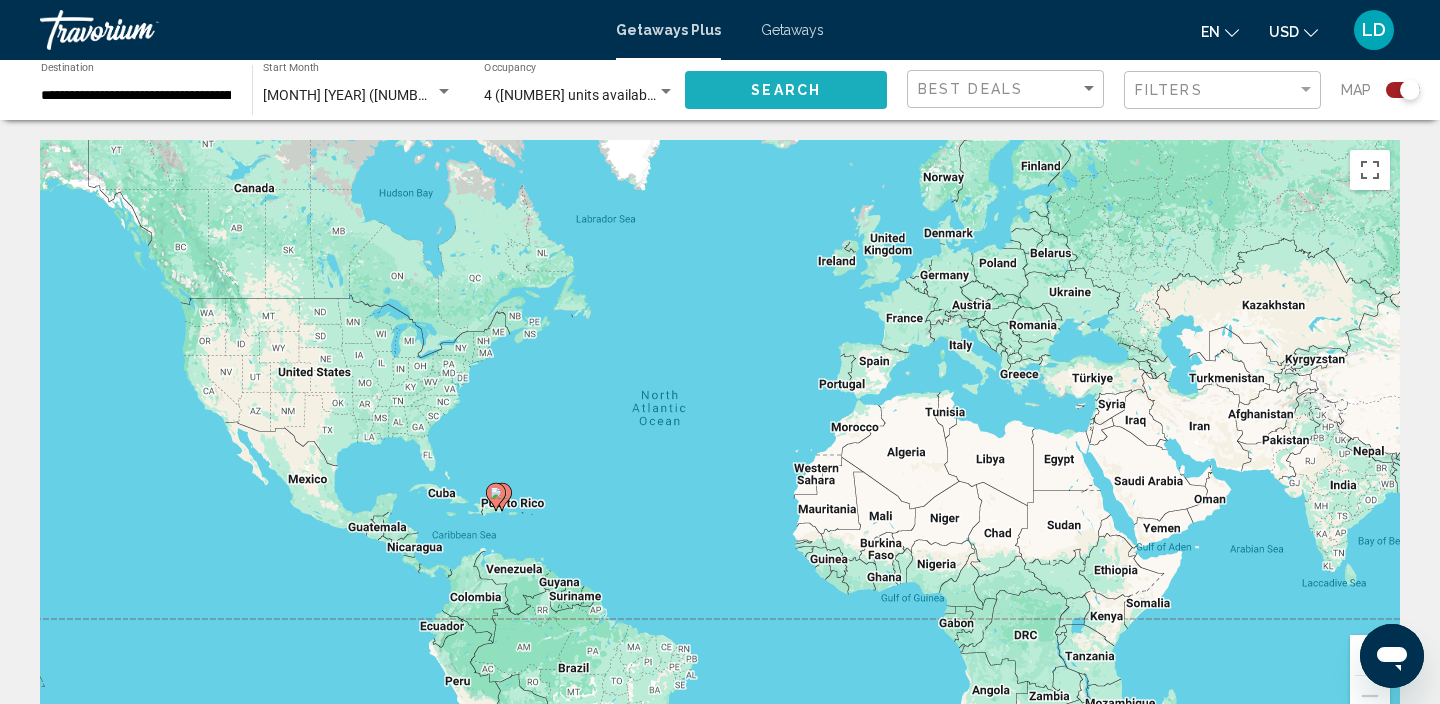 click on "Search" 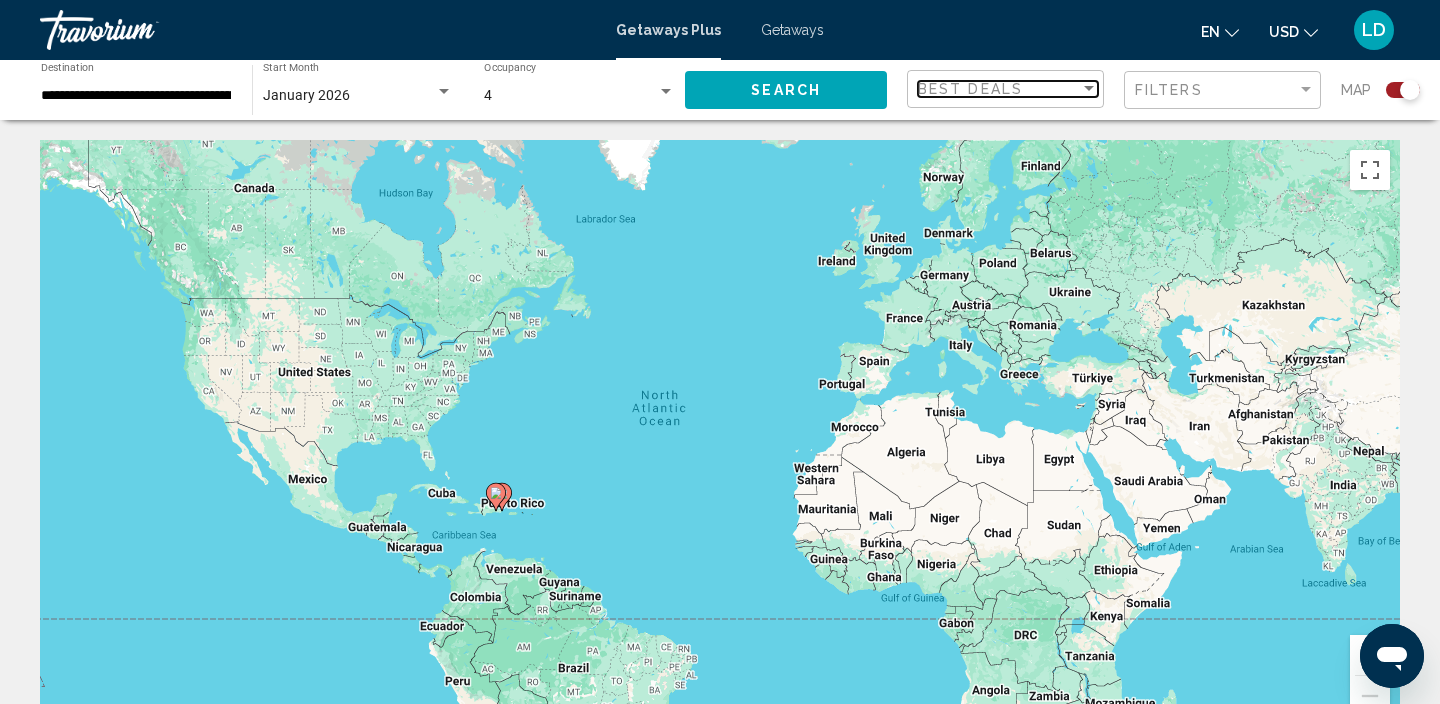 click at bounding box center (1089, 88) 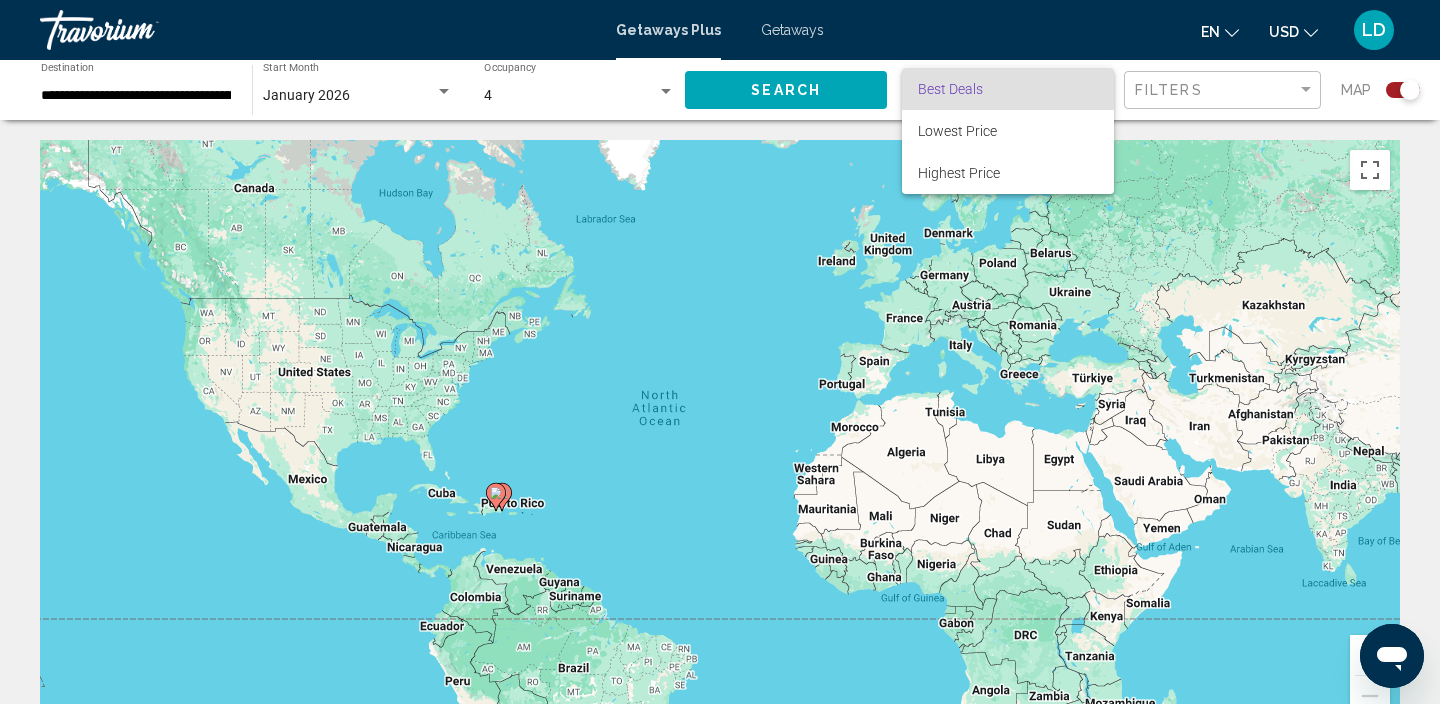 click at bounding box center (720, 352) 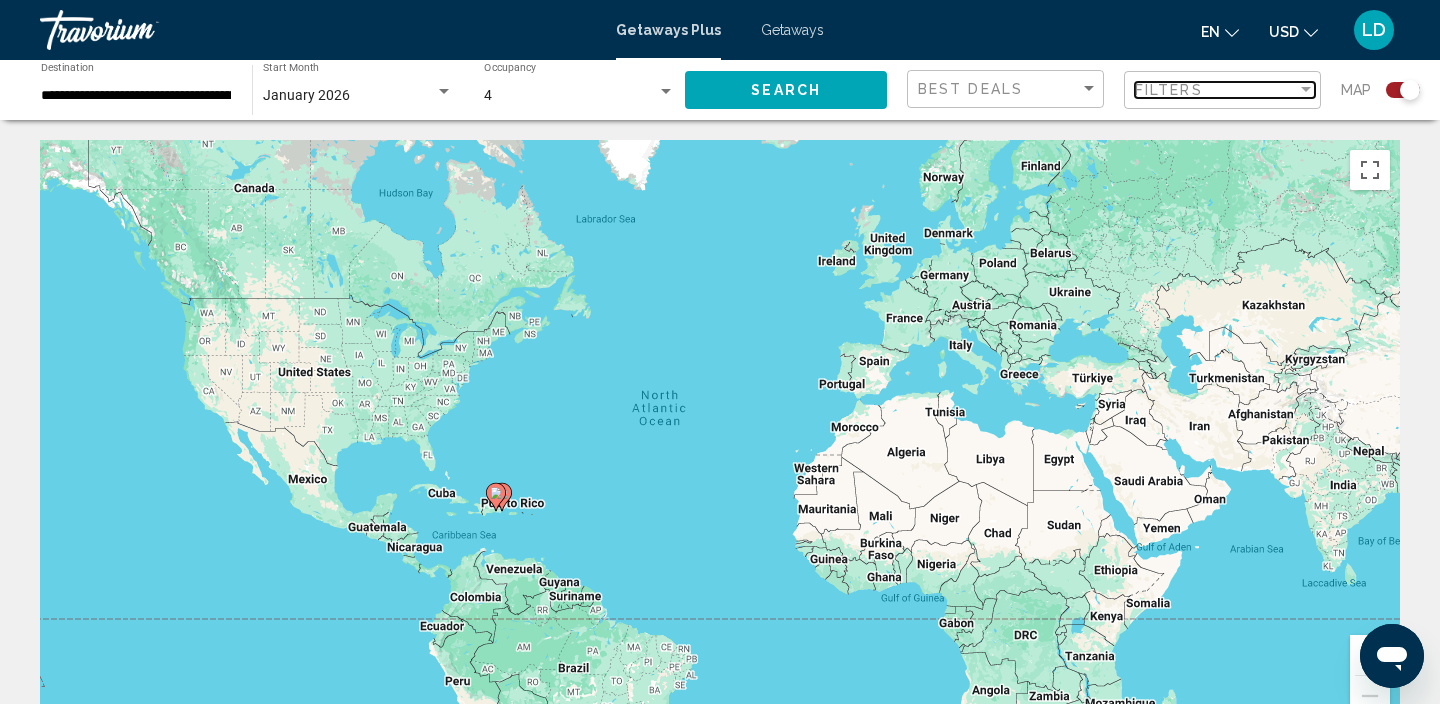 click at bounding box center (1306, 90) 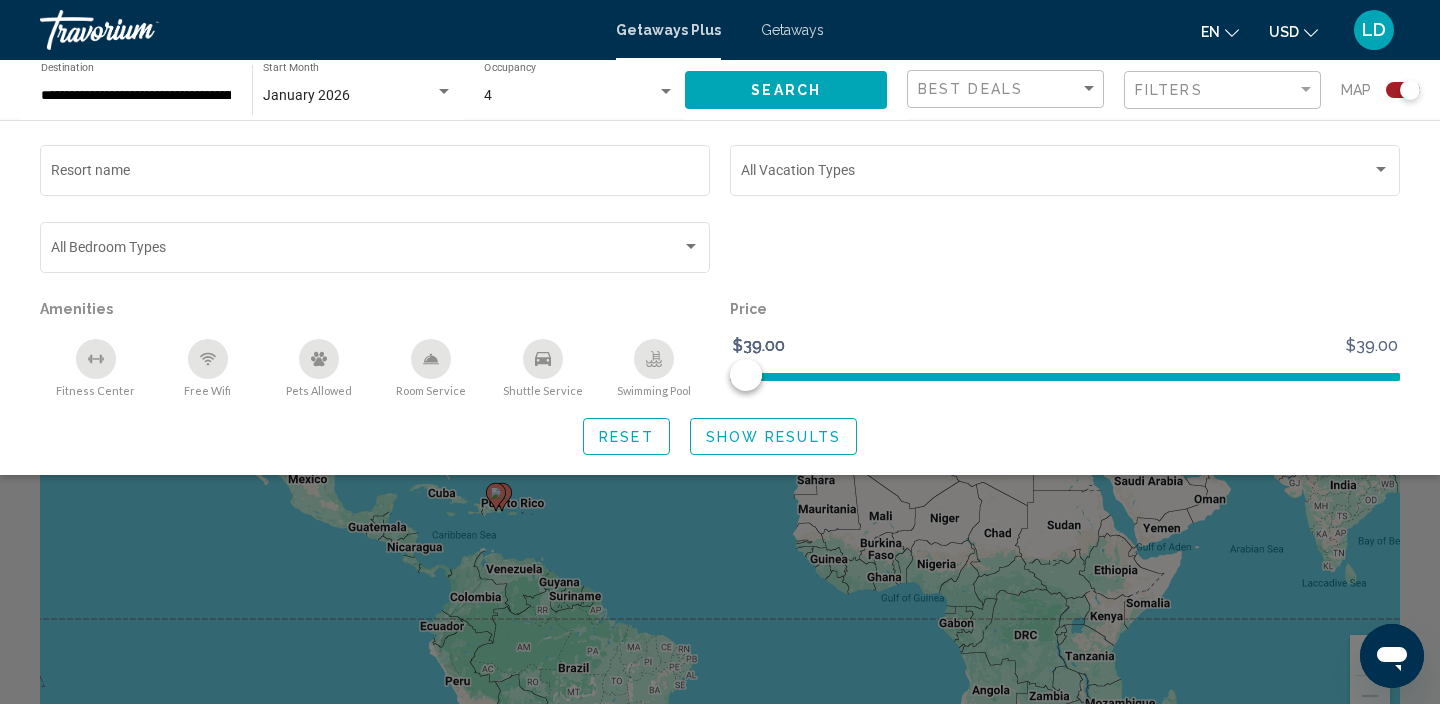 click on "4" at bounding box center [488, 95] 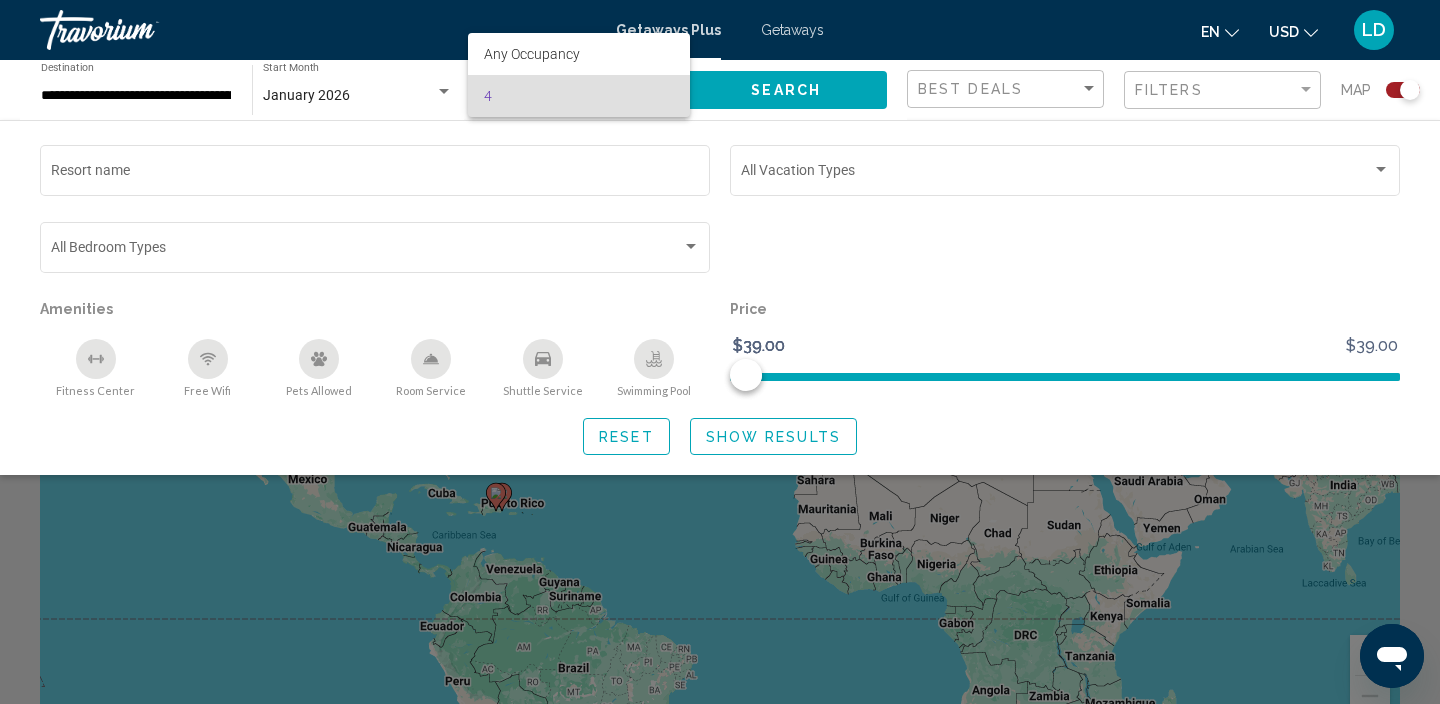click on "4" at bounding box center (579, 96) 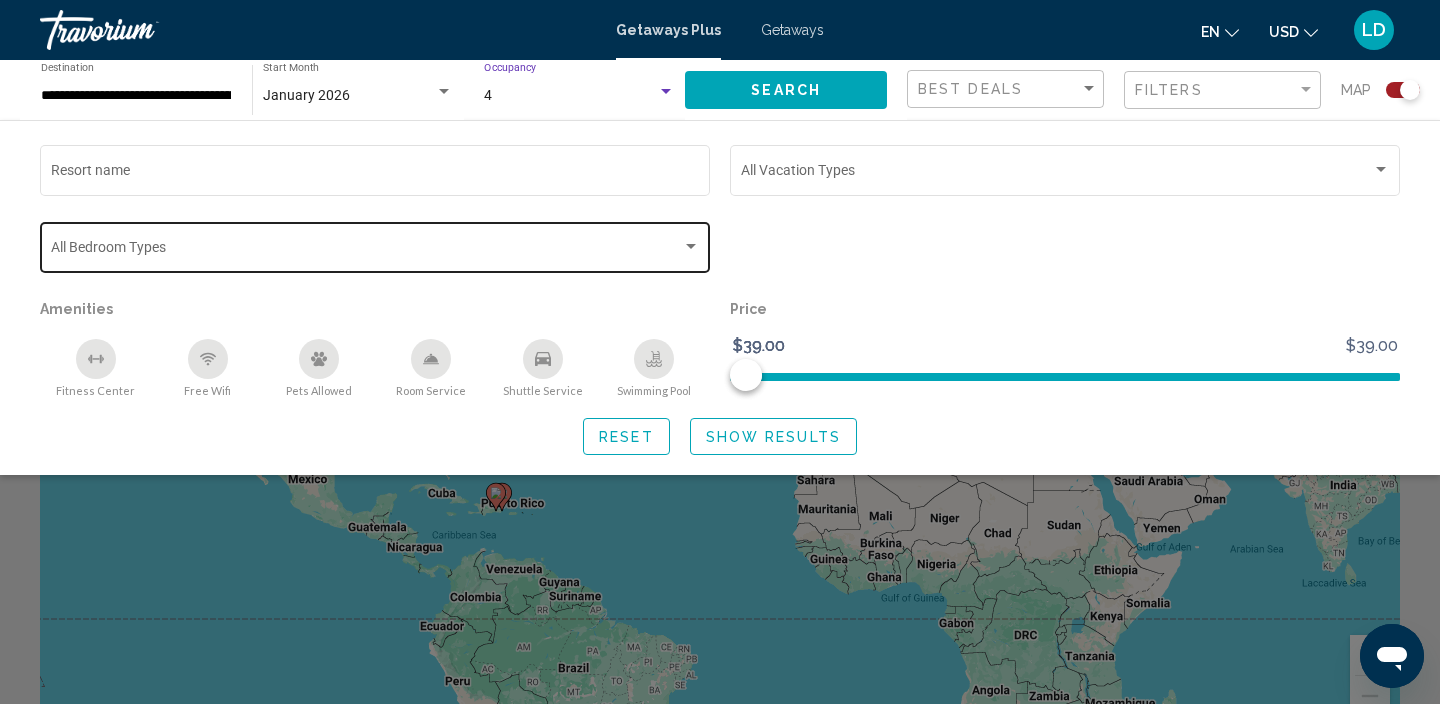 click at bounding box center [691, 246] 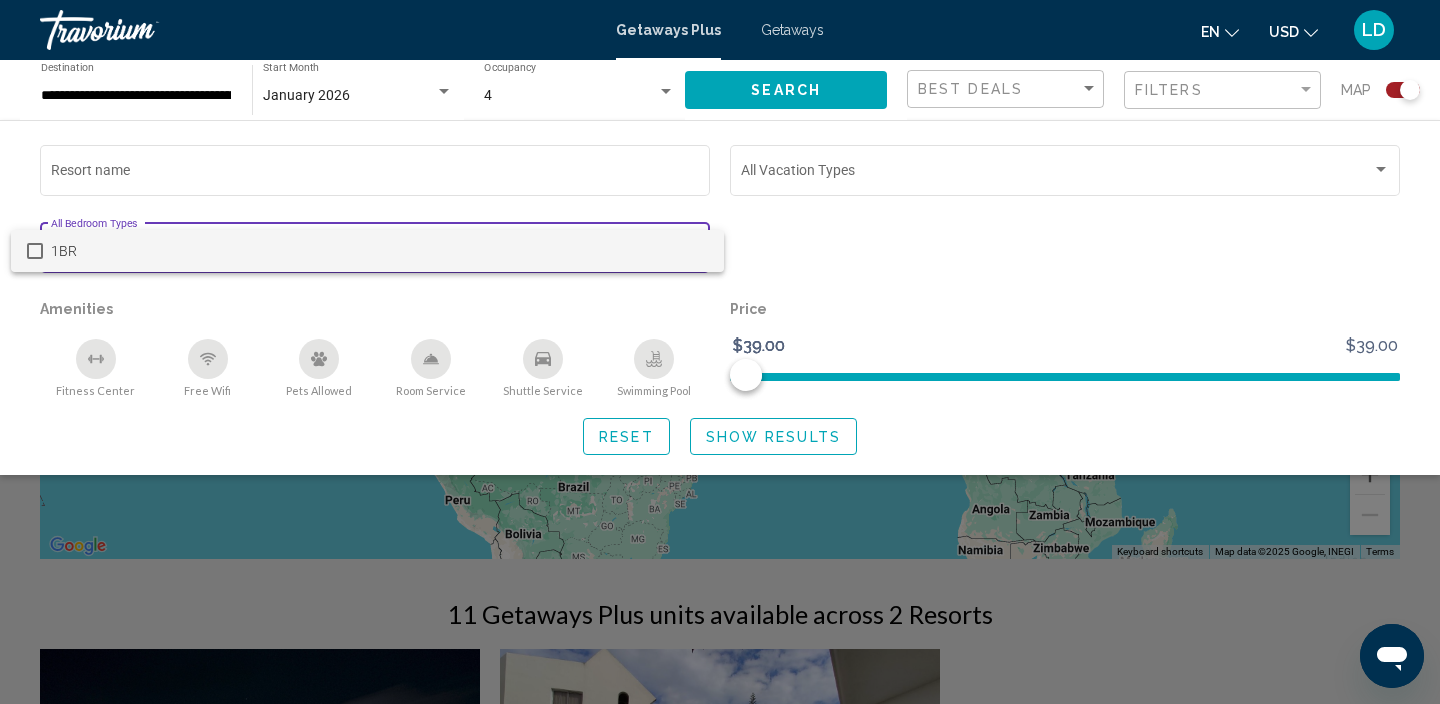 scroll, scrollTop: 173, scrollLeft: 0, axis: vertical 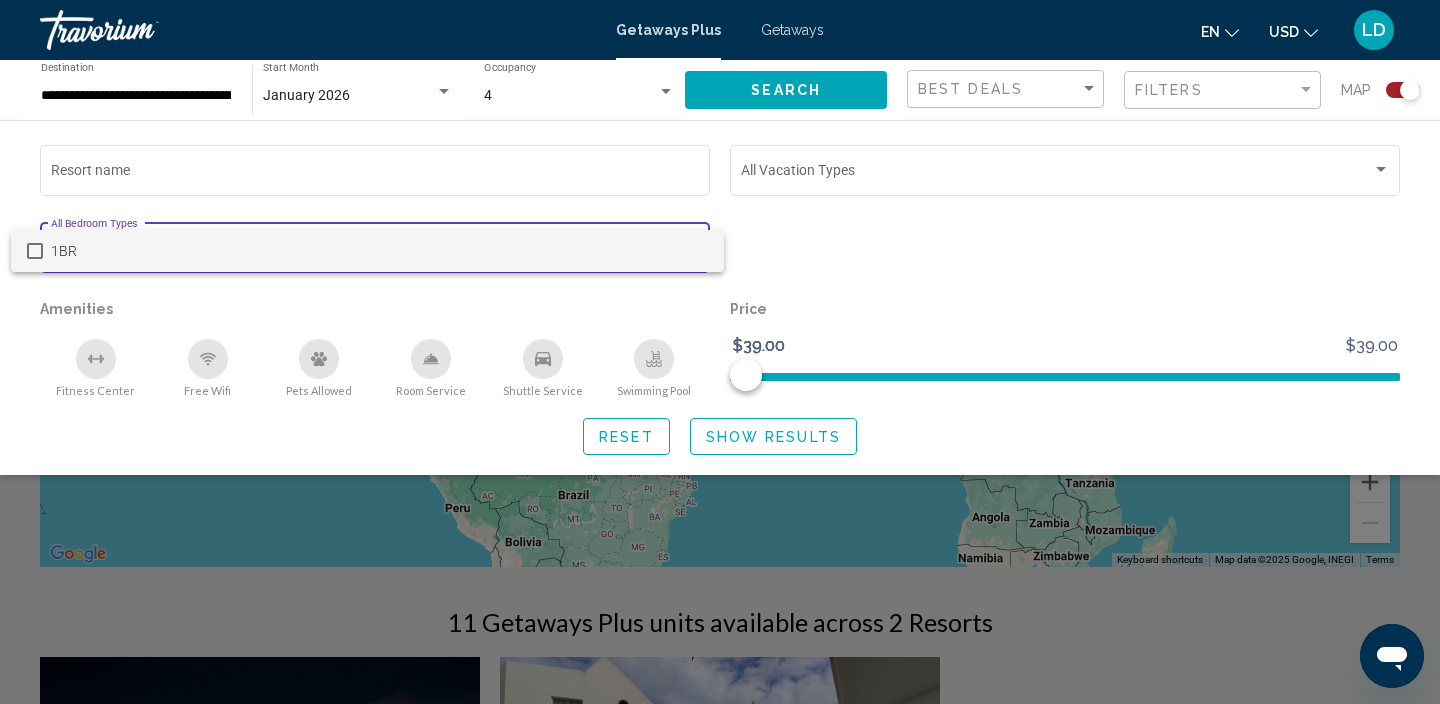 click at bounding box center [720, 352] 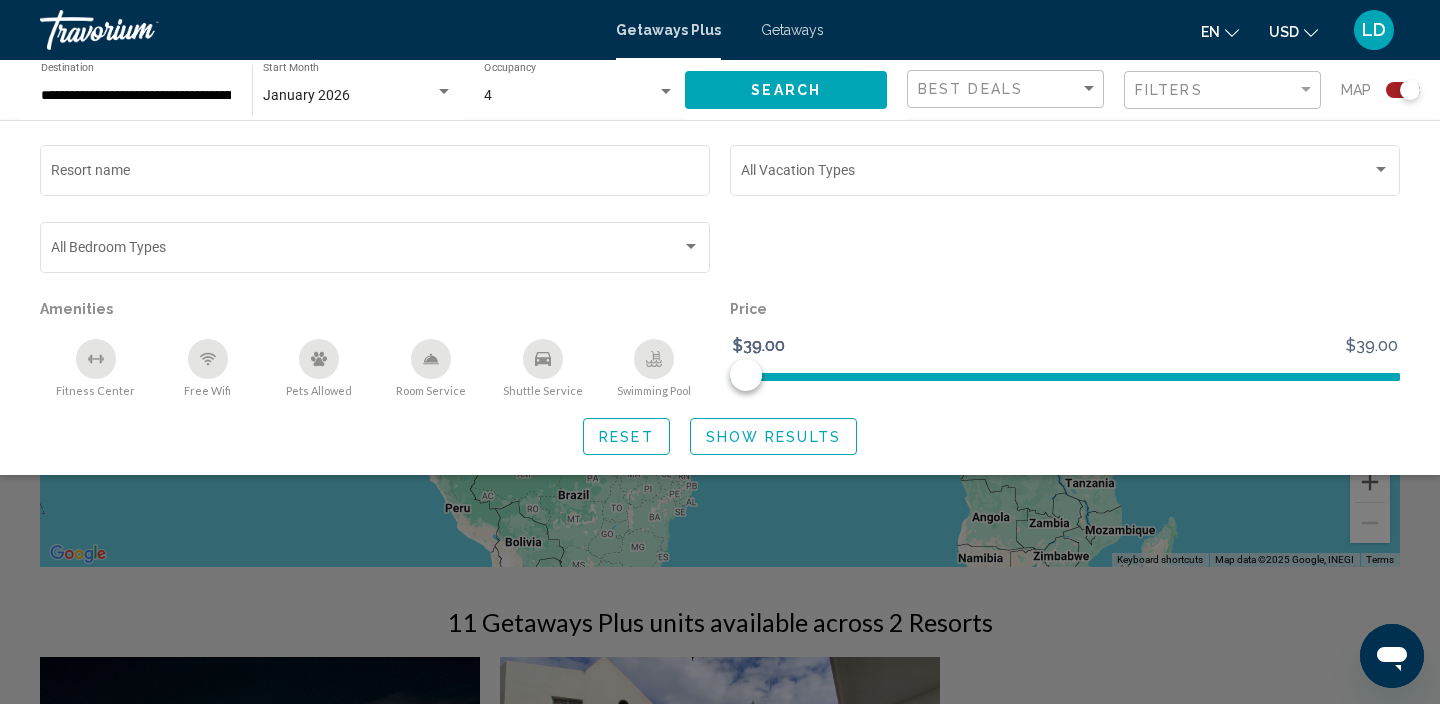 click on "Bedroom Types All Bedroom Types" 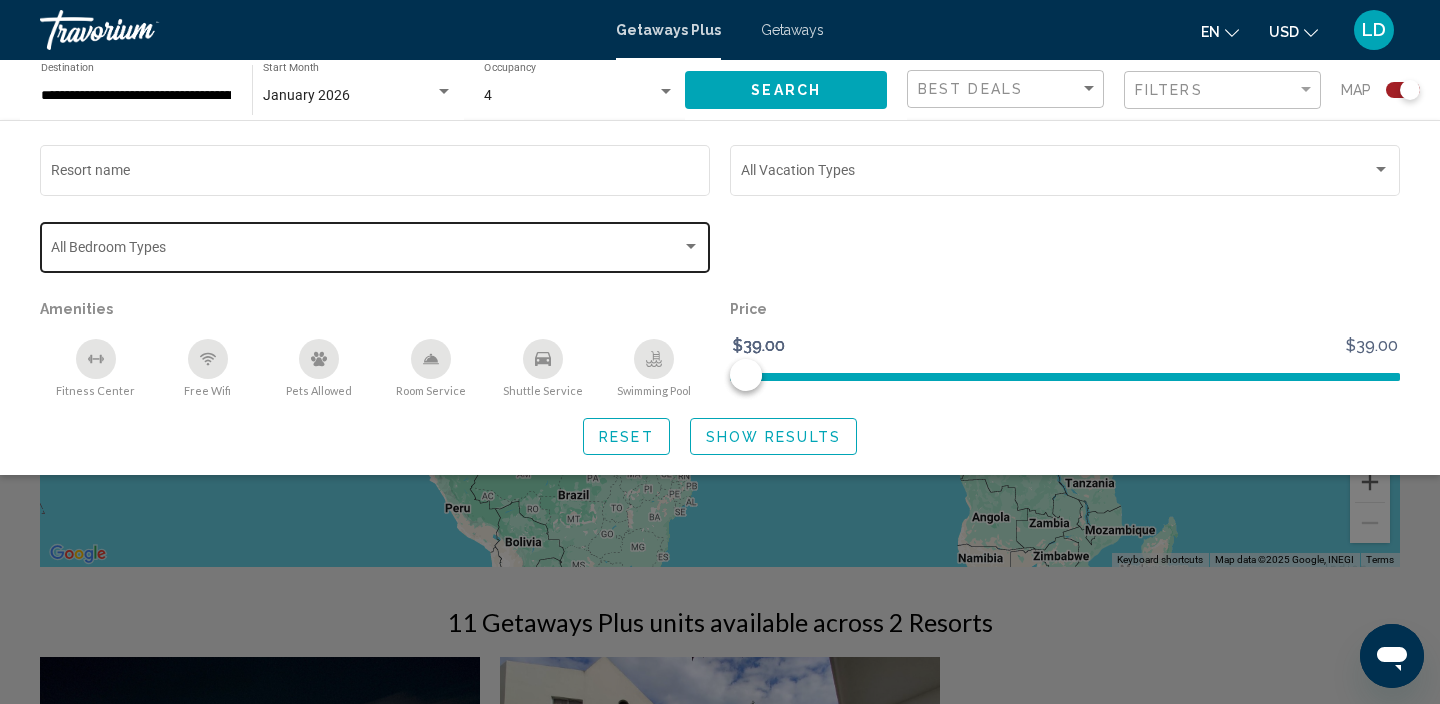 click at bounding box center (366, 251) 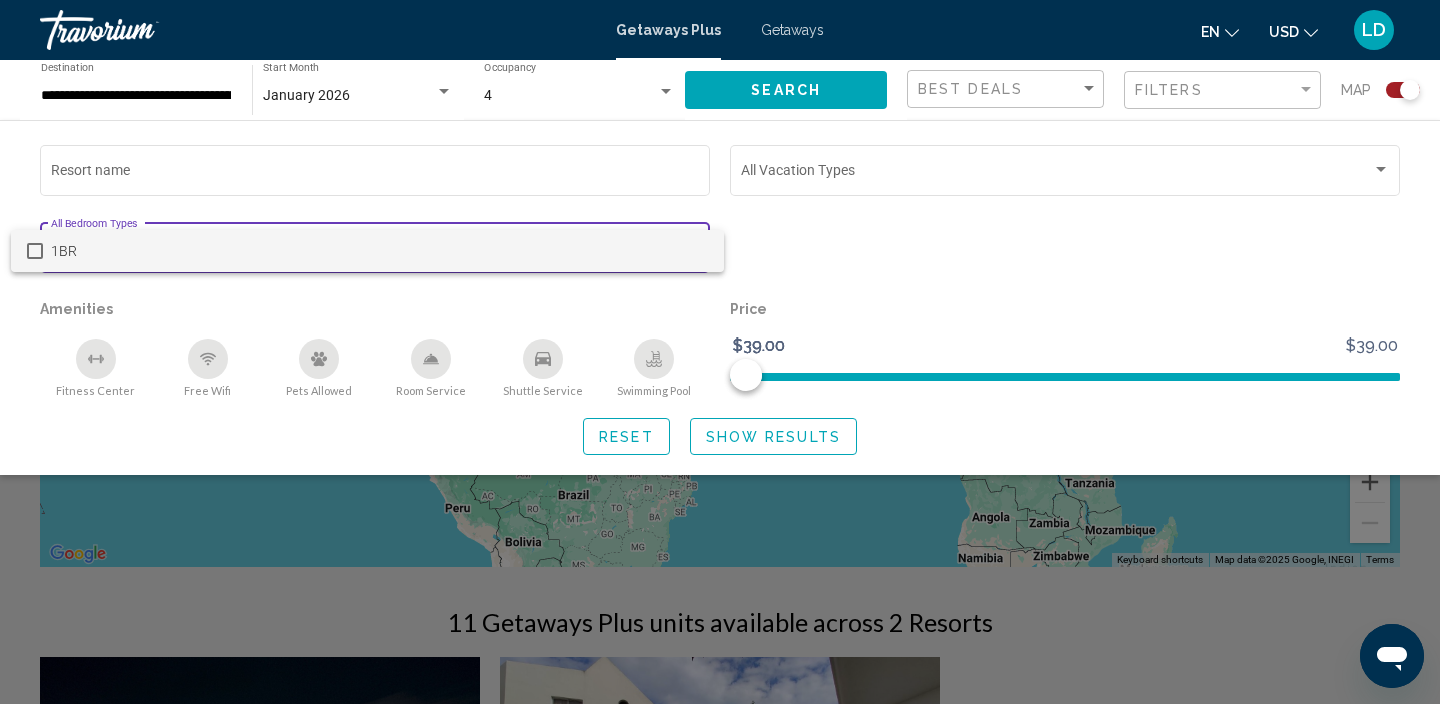 click at bounding box center (720, 352) 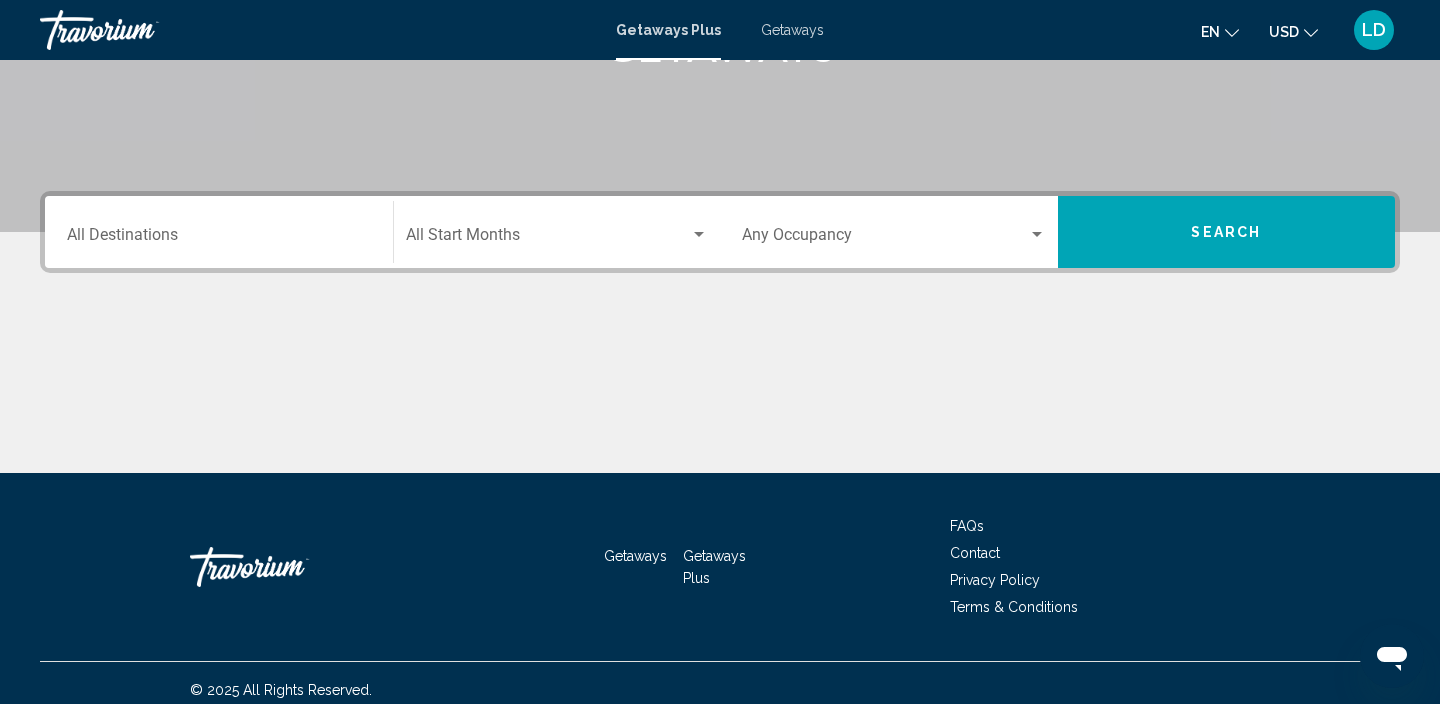 scroll, scrollTop: 366, scrollLeft: 0, axis: vertical 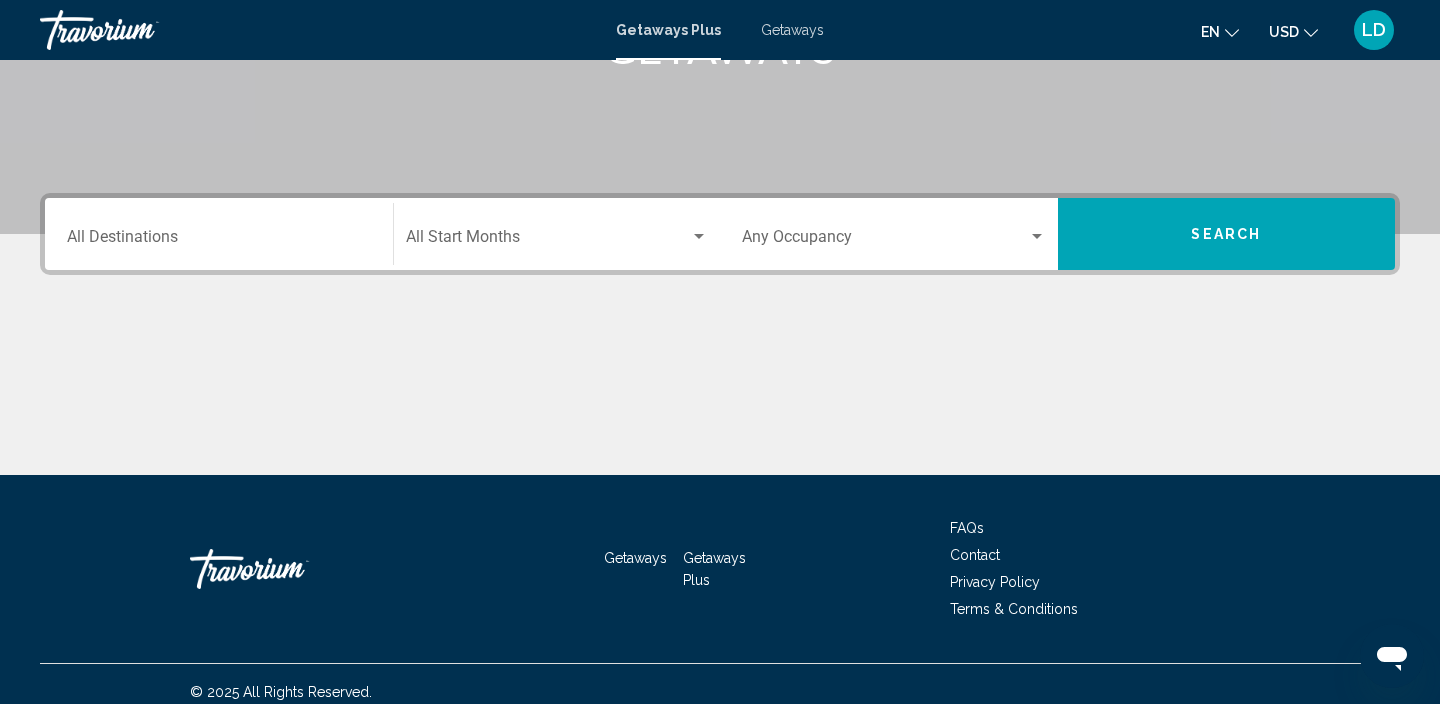 click at bounding box center [1037, 237] 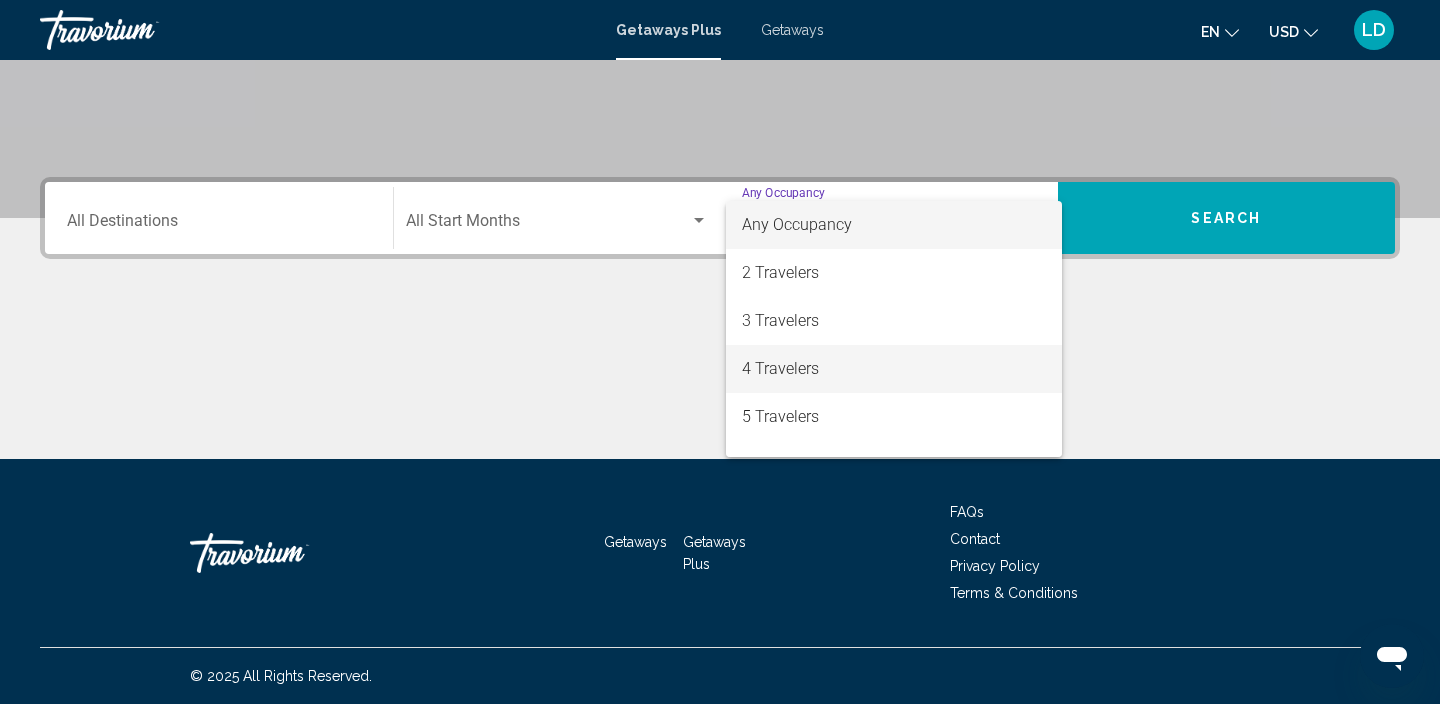 click on "4 Travelers" at bounding box center (894, 369) 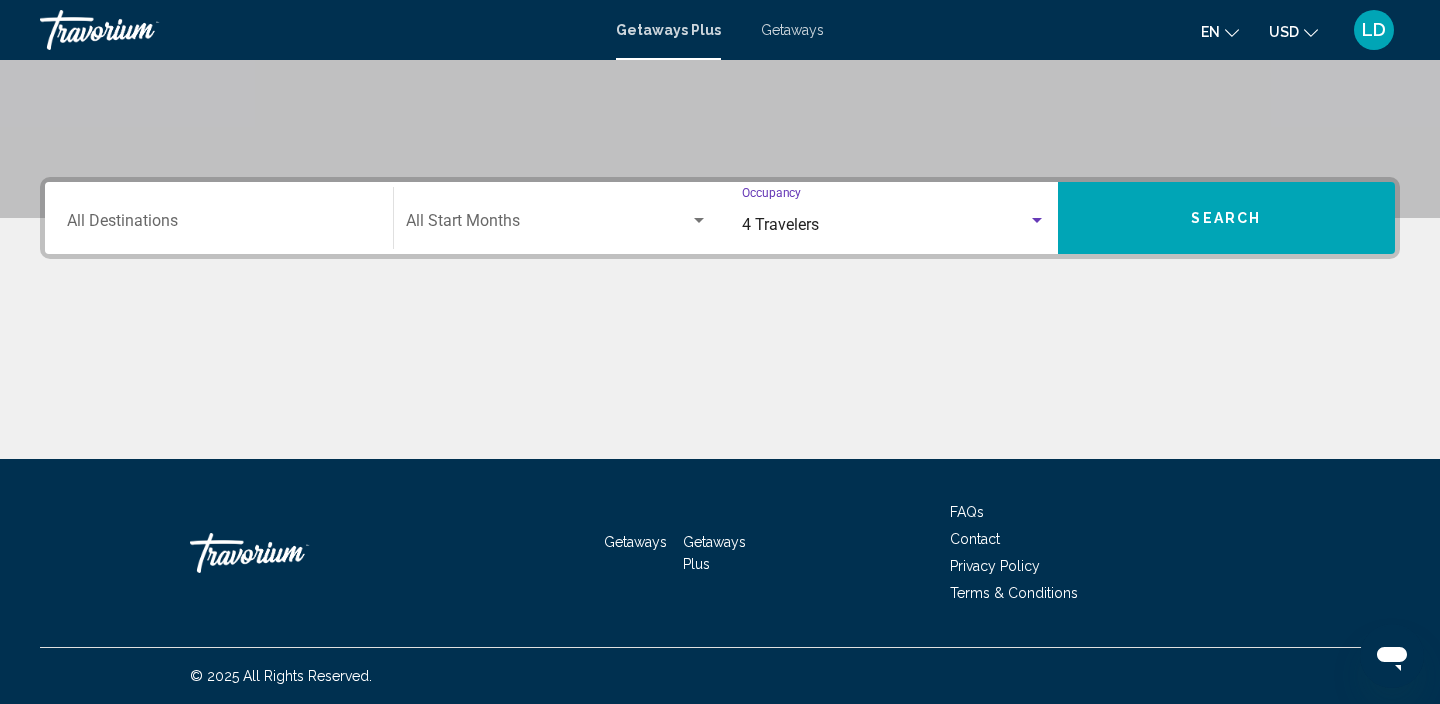 click at bounding box center [699, 221] 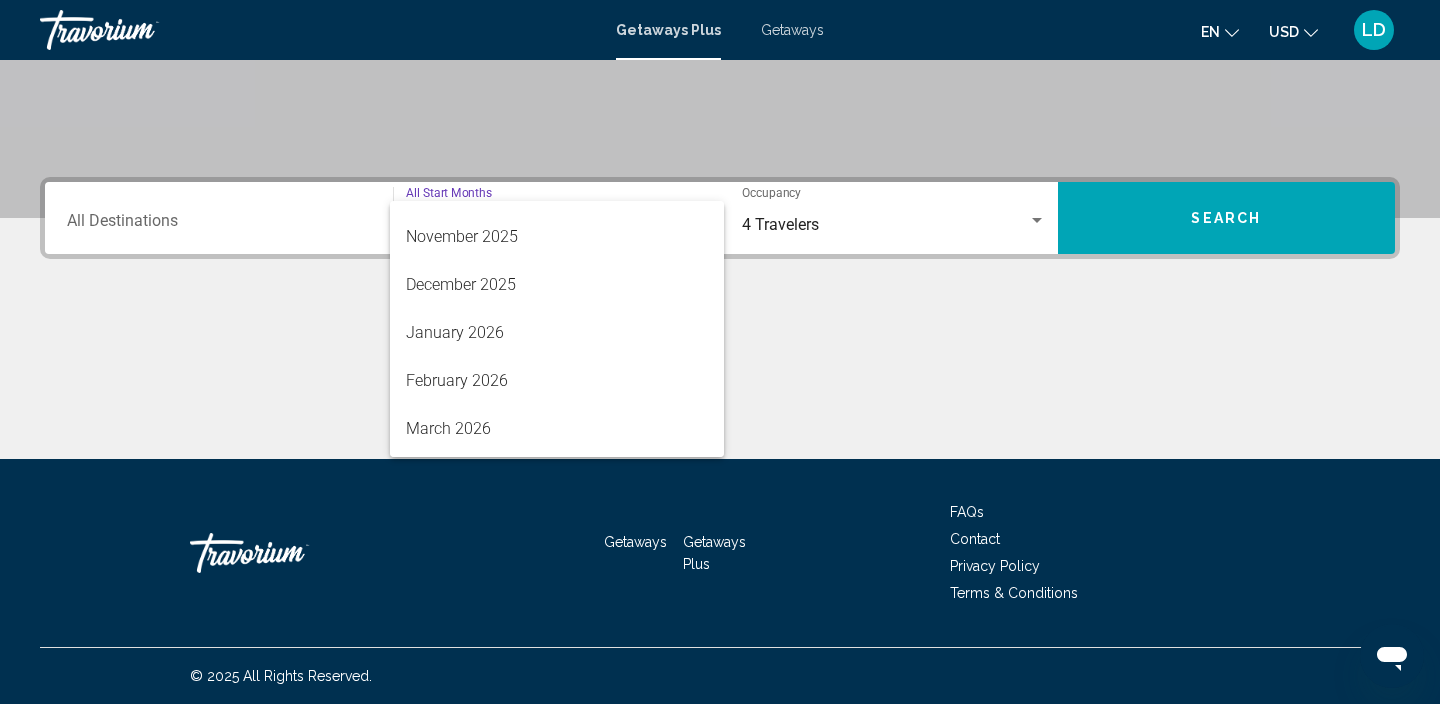 scroll, scrollTop: 204, scrollLeft: 0, axis: vertical 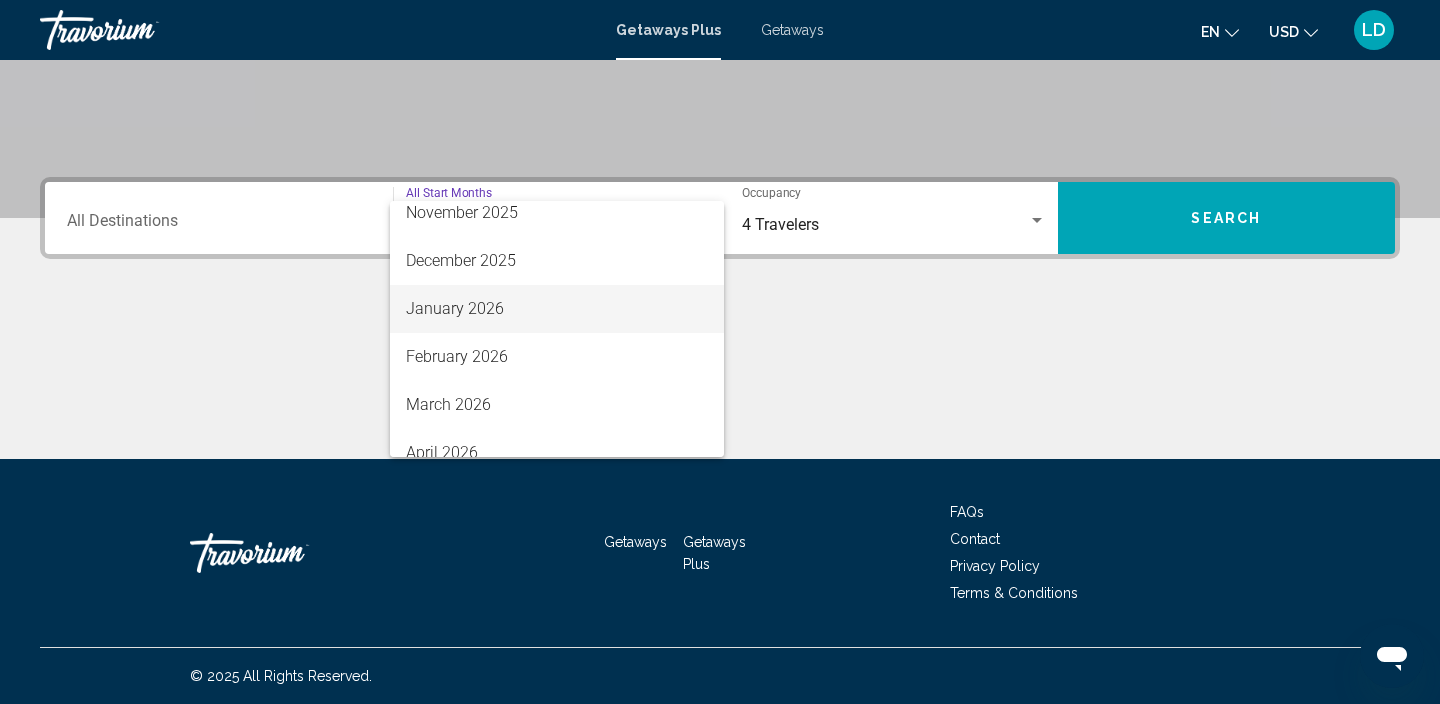 click on "January 2026" at bounding box center (557, 309) 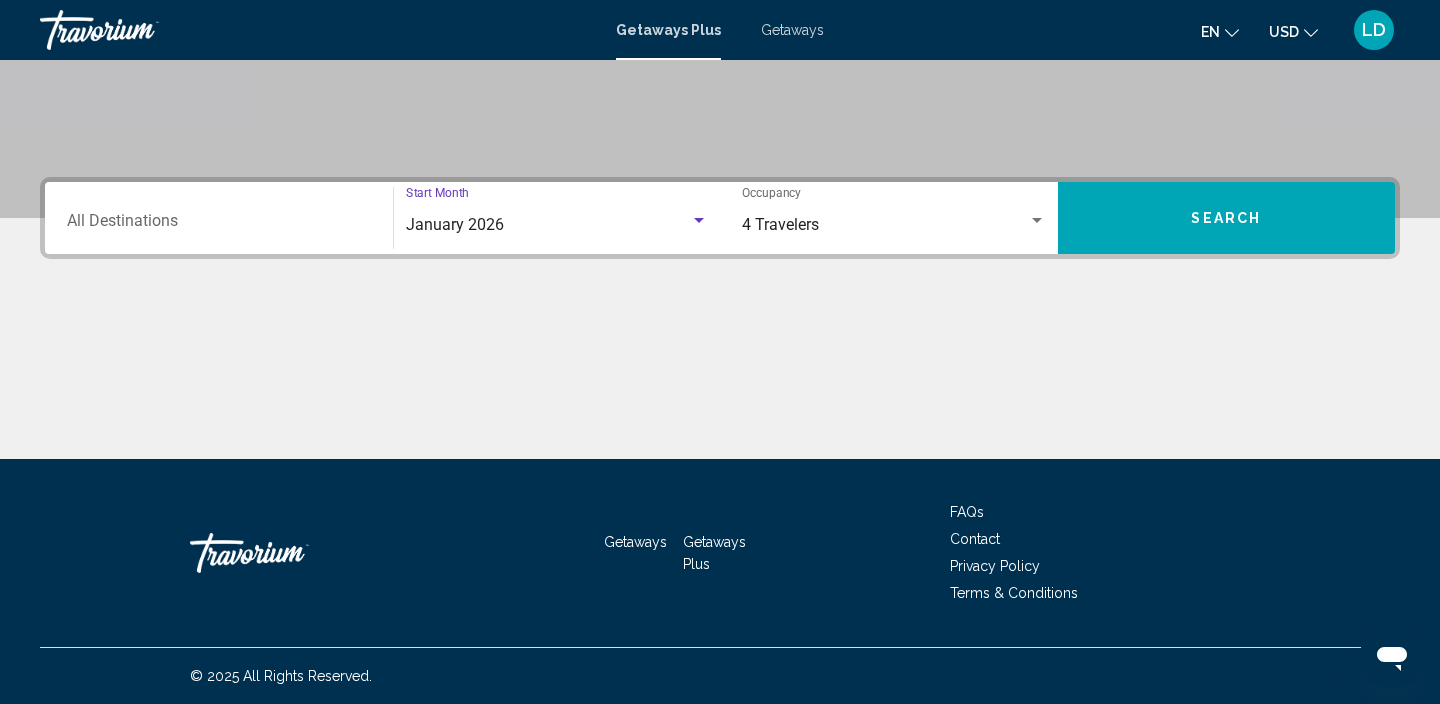 click on "Destination All Destinations" at bounding box center [219, 225] 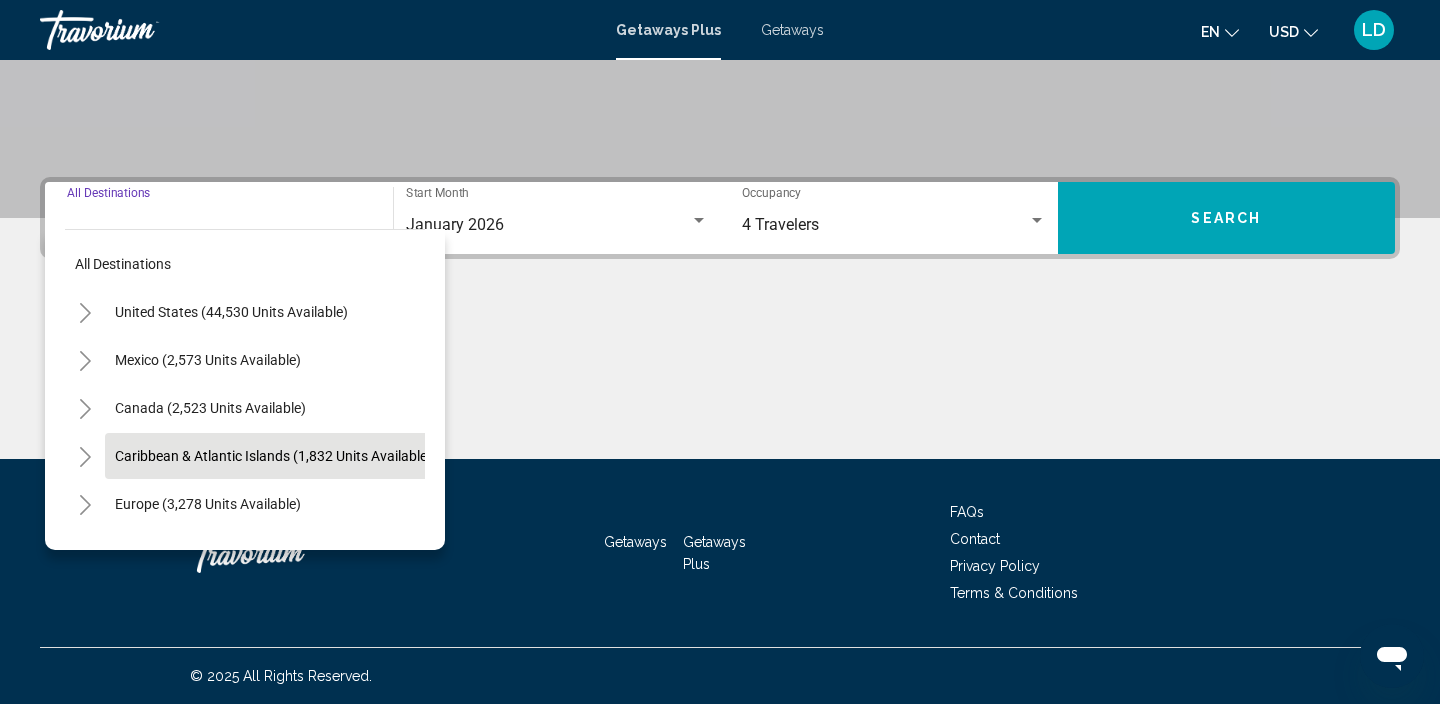 click on "Caribbean & Atlantic Islands (1,832 units available)" at bounding box center [208, 504] 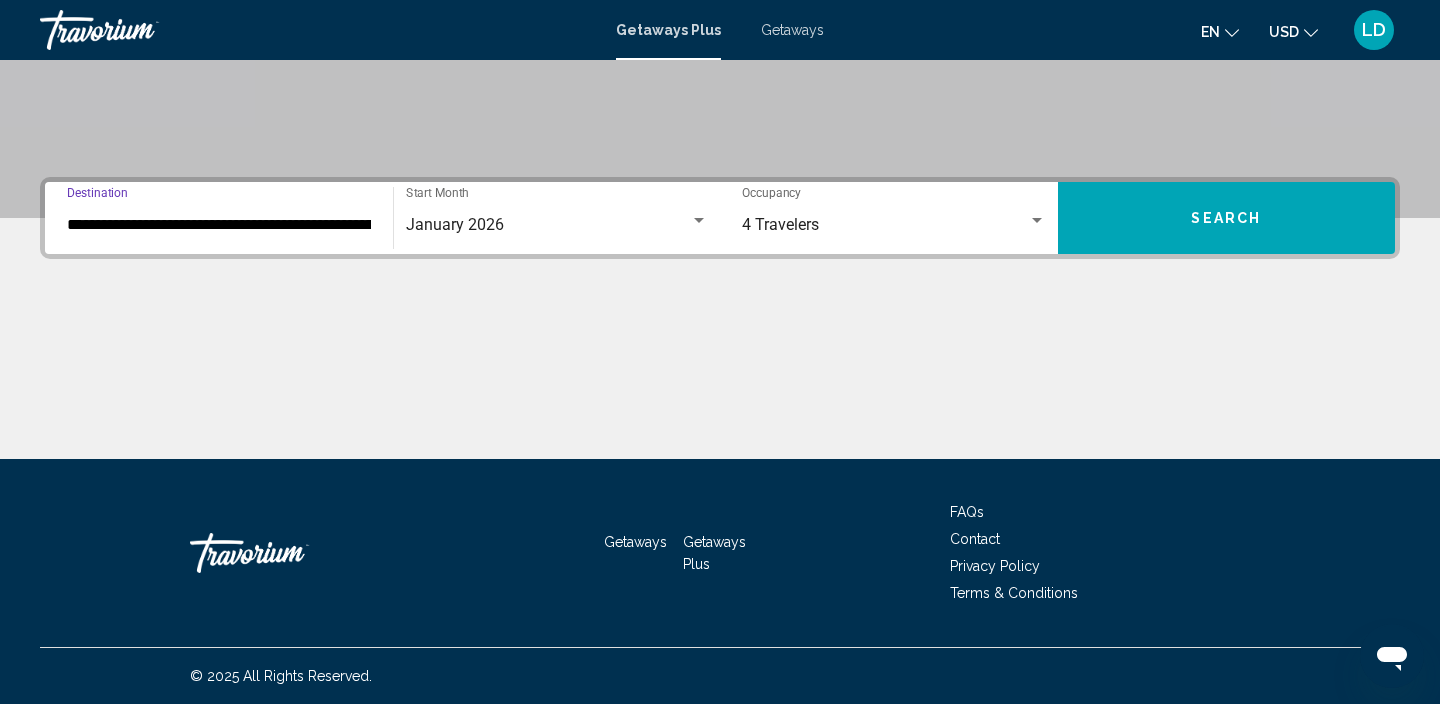 click on "Search" at bounding box center (1226, 219) 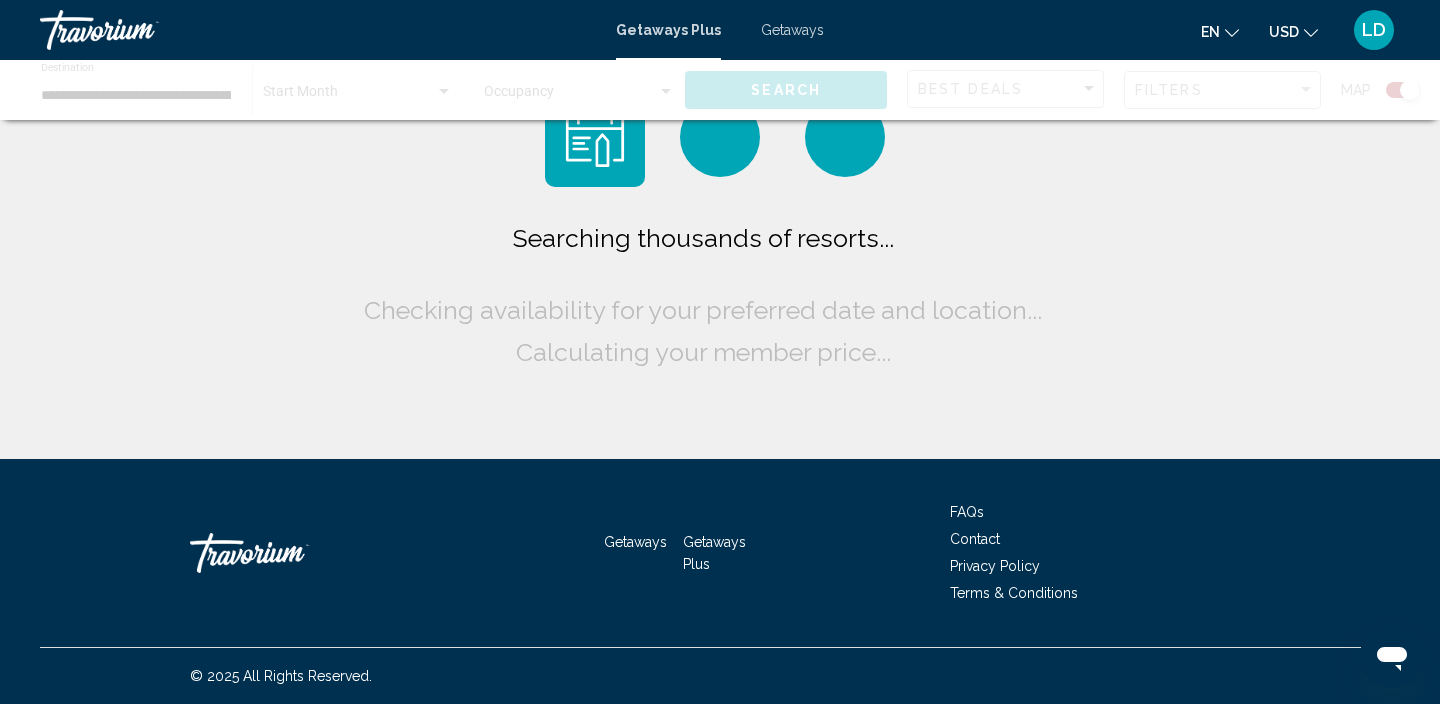 scroll, scrollTop: 0, scrollLeft: 0, axis: both 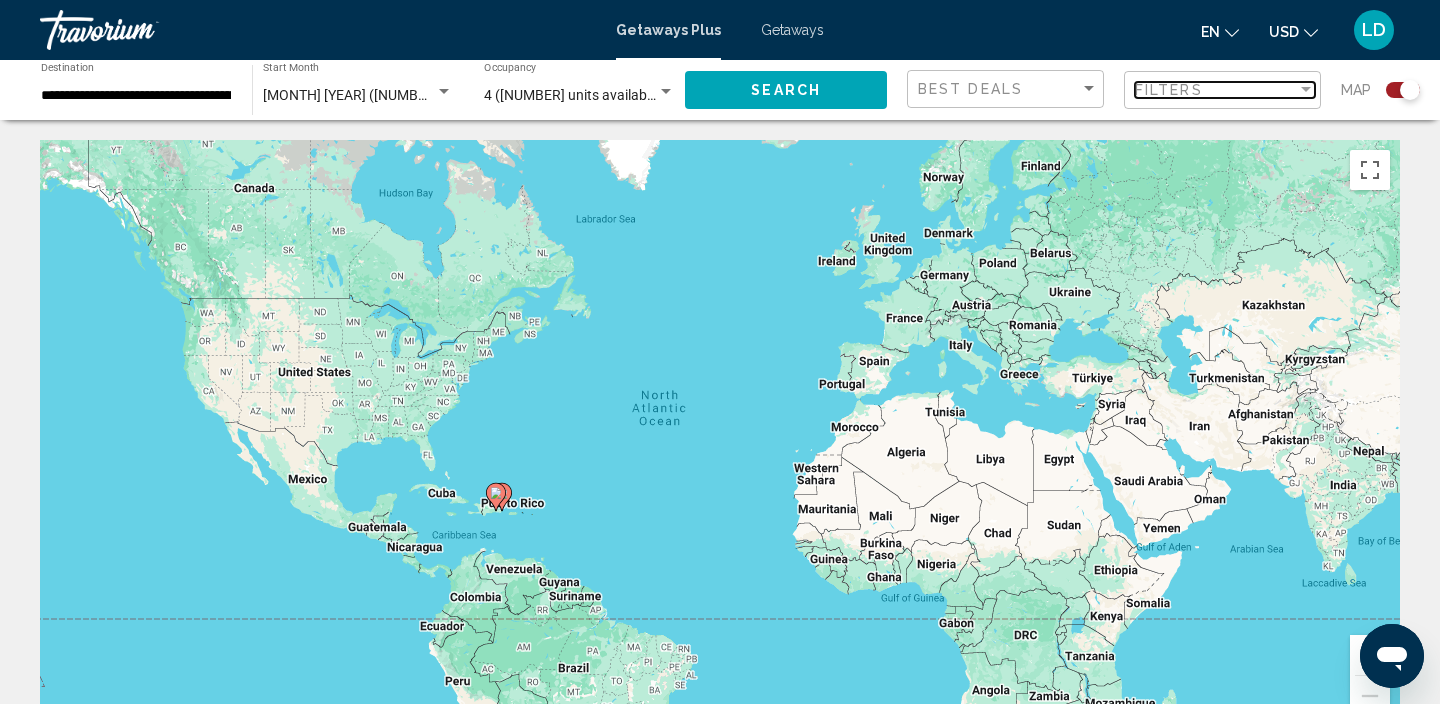 click at bounding box center [1306, 90] 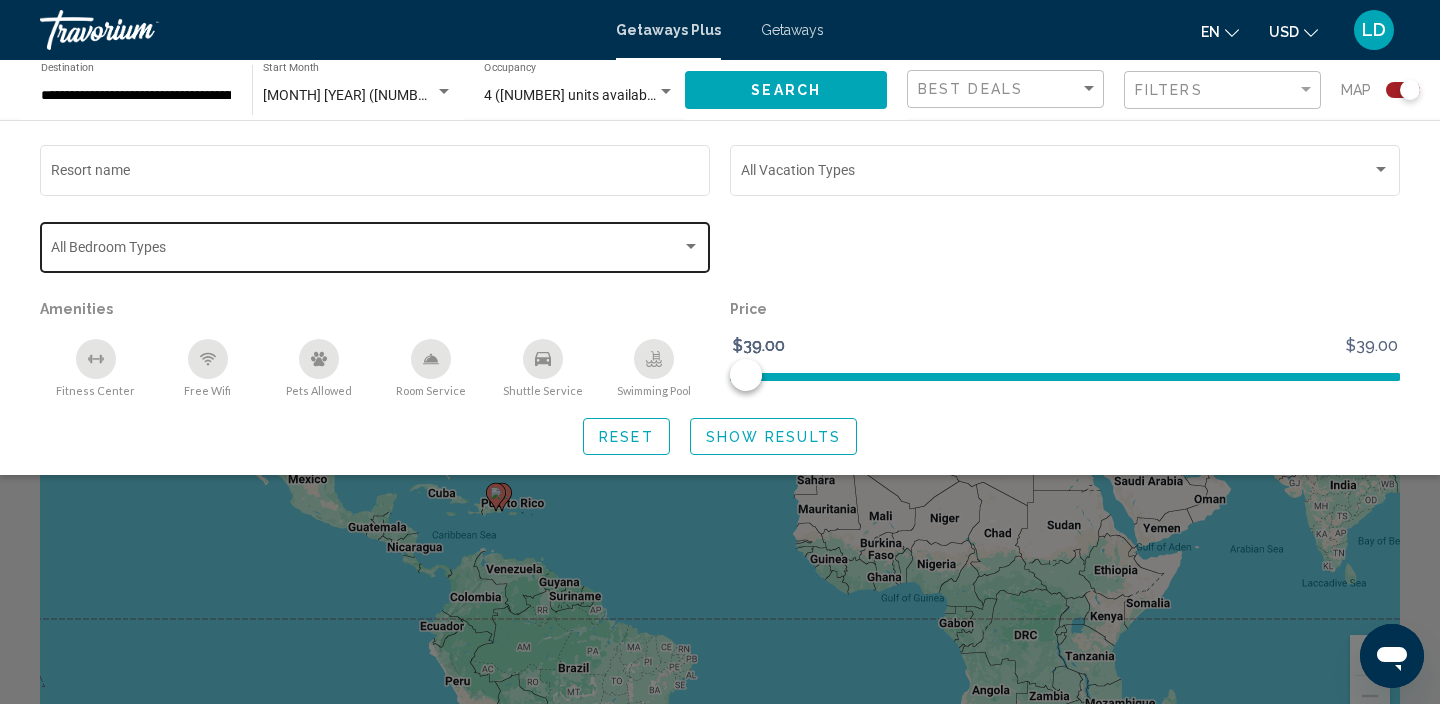 click at bounding box center [691, 246] 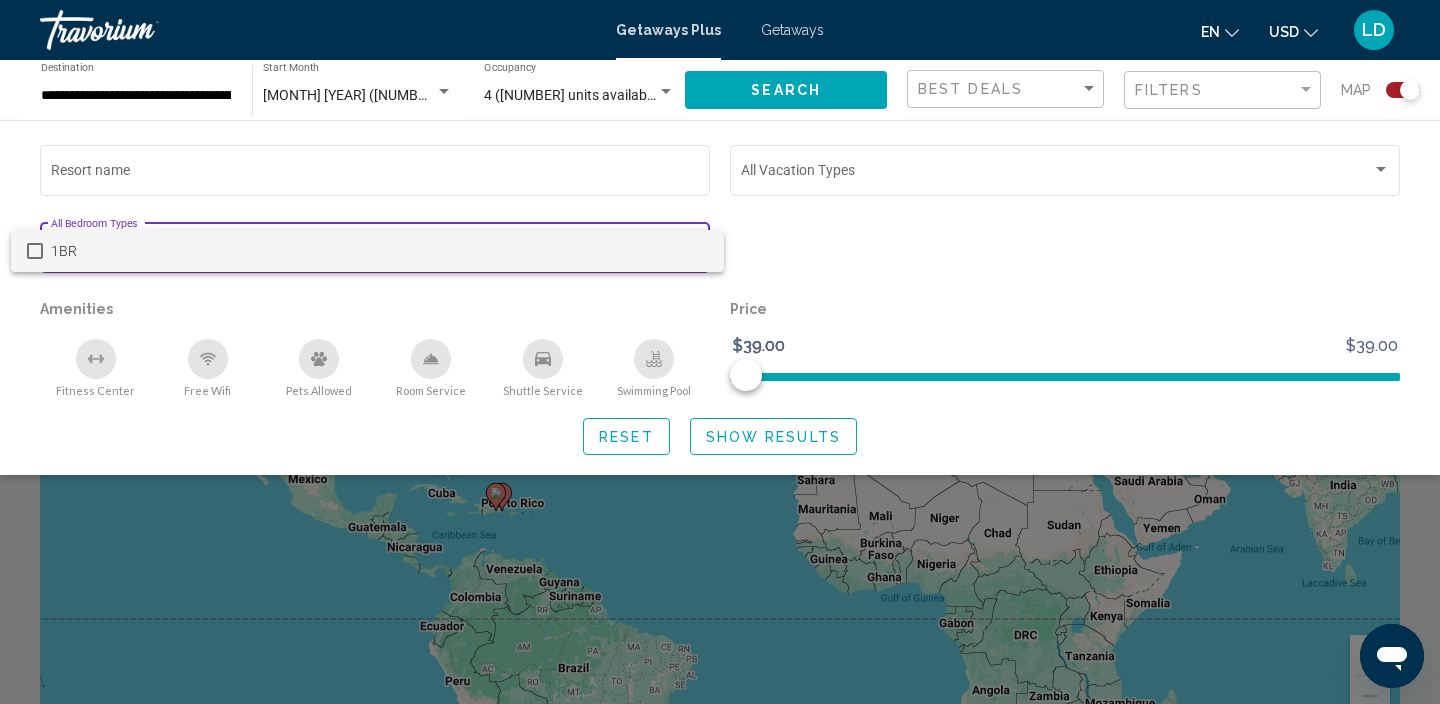 click at bounding box center (35, 251) 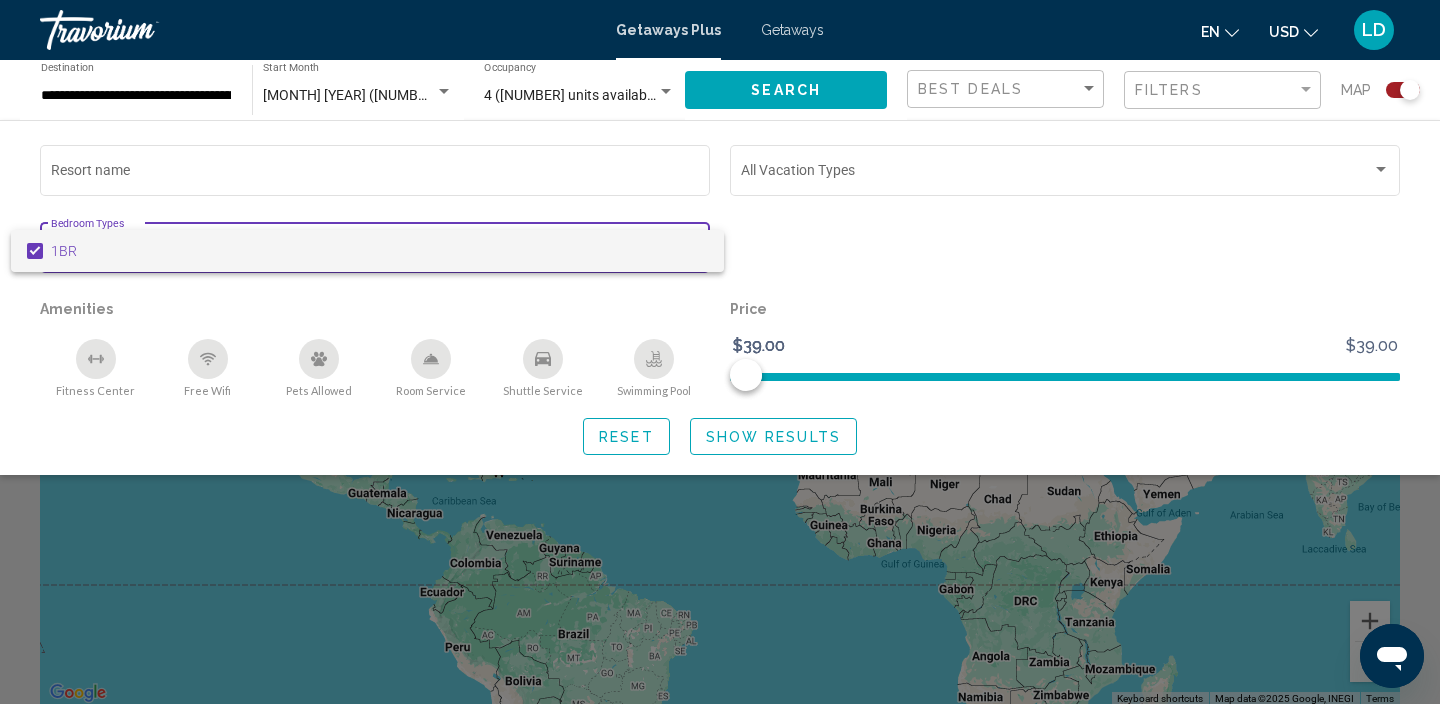 scroll, scrollTop: 0, scrollLeft: 0, axis: both 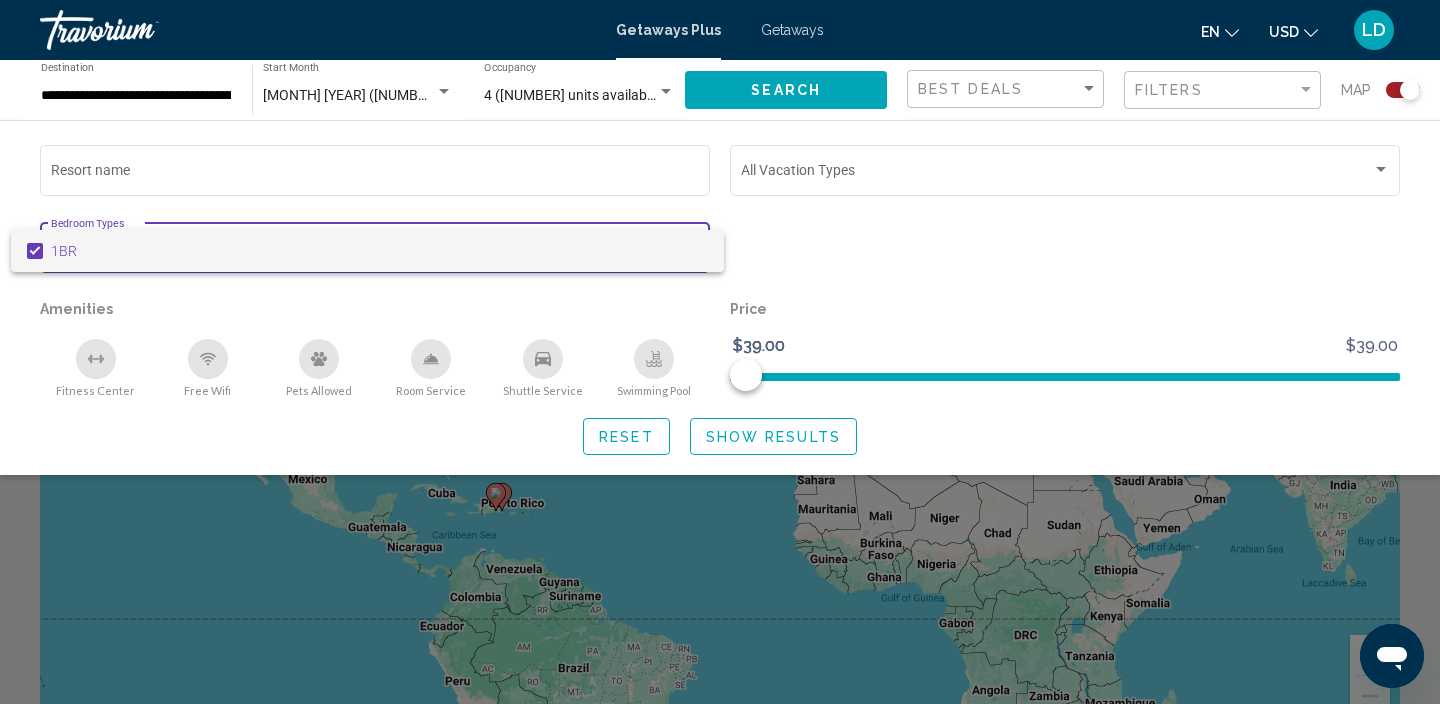 click at bounding box center (720, 352) 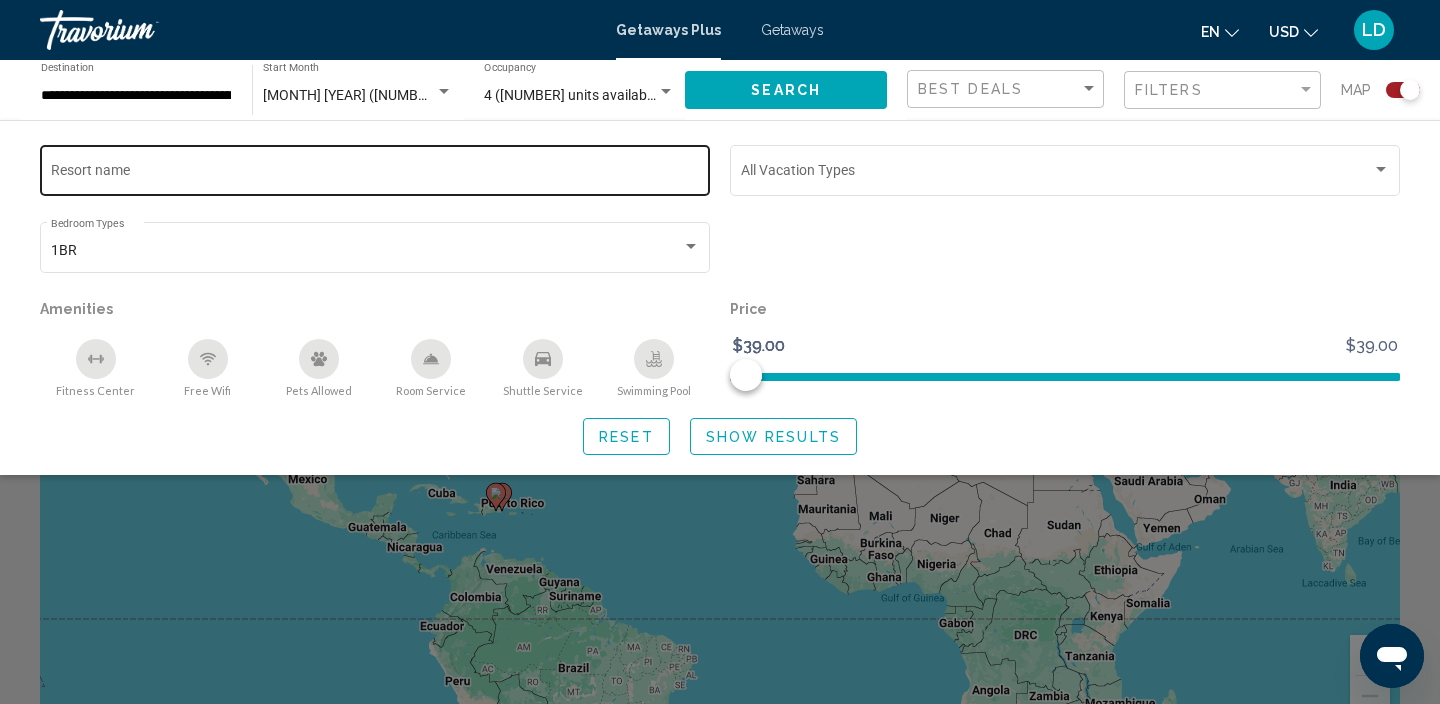 click on "Resort name" at bounding box center (375, 174) 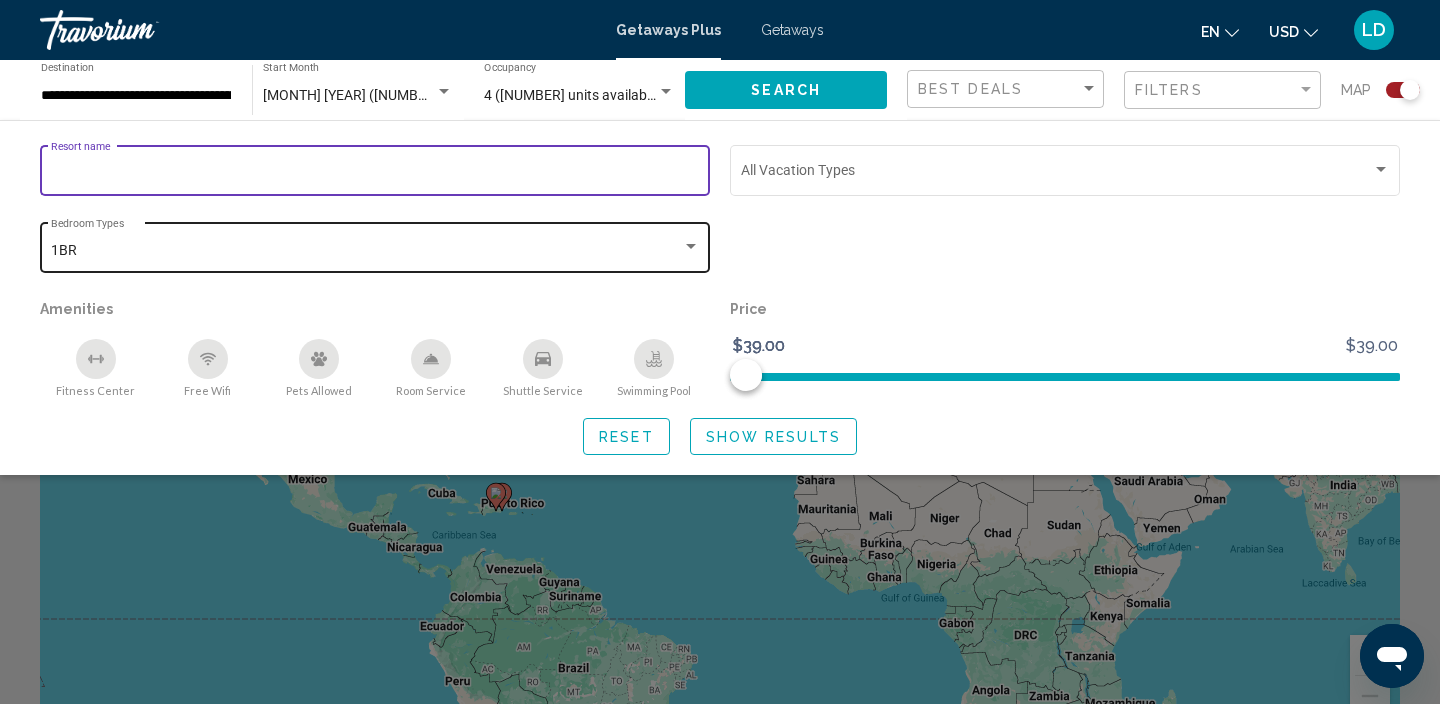 click on "1BR Bedroom Types All Bedroom Types" 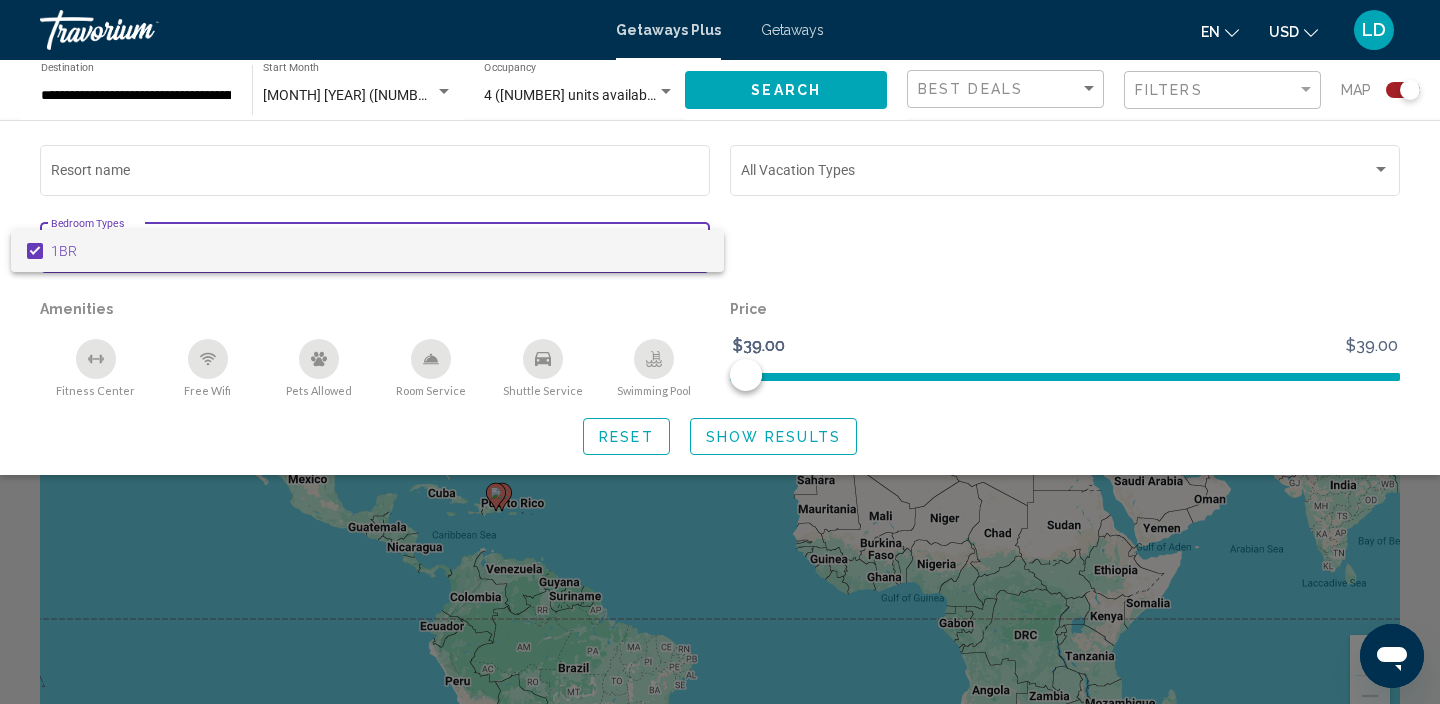 click on "1BR" at bounding box center [379, 251] 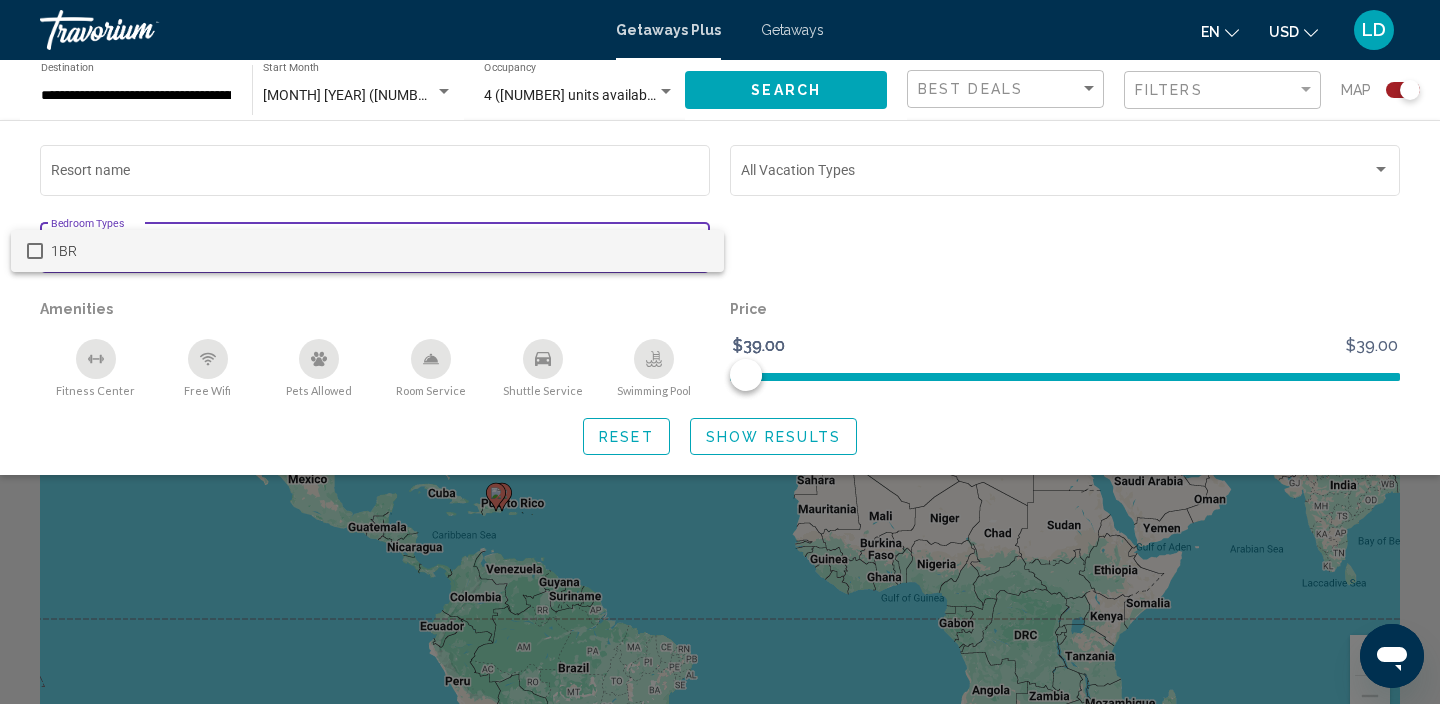 click at bounding box center (35, 251) 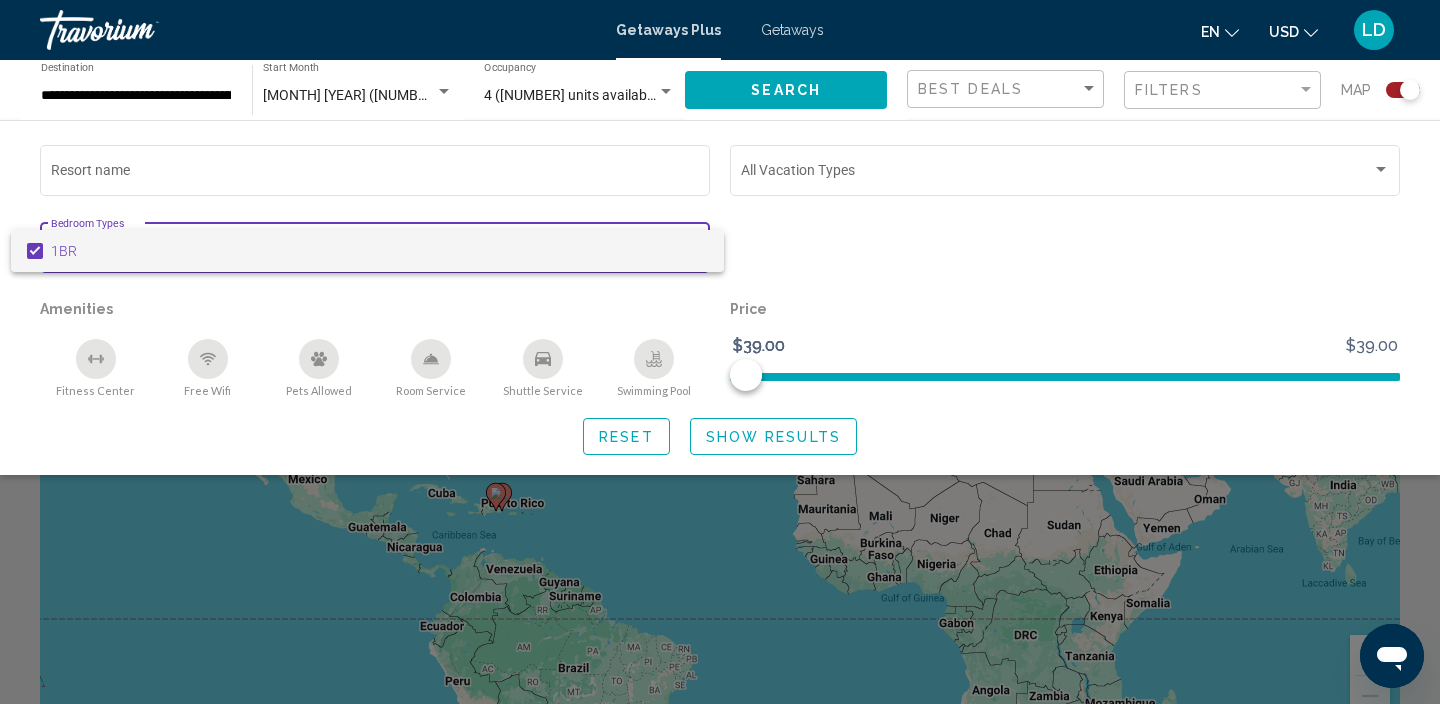 click at bounding box center [720, 352] 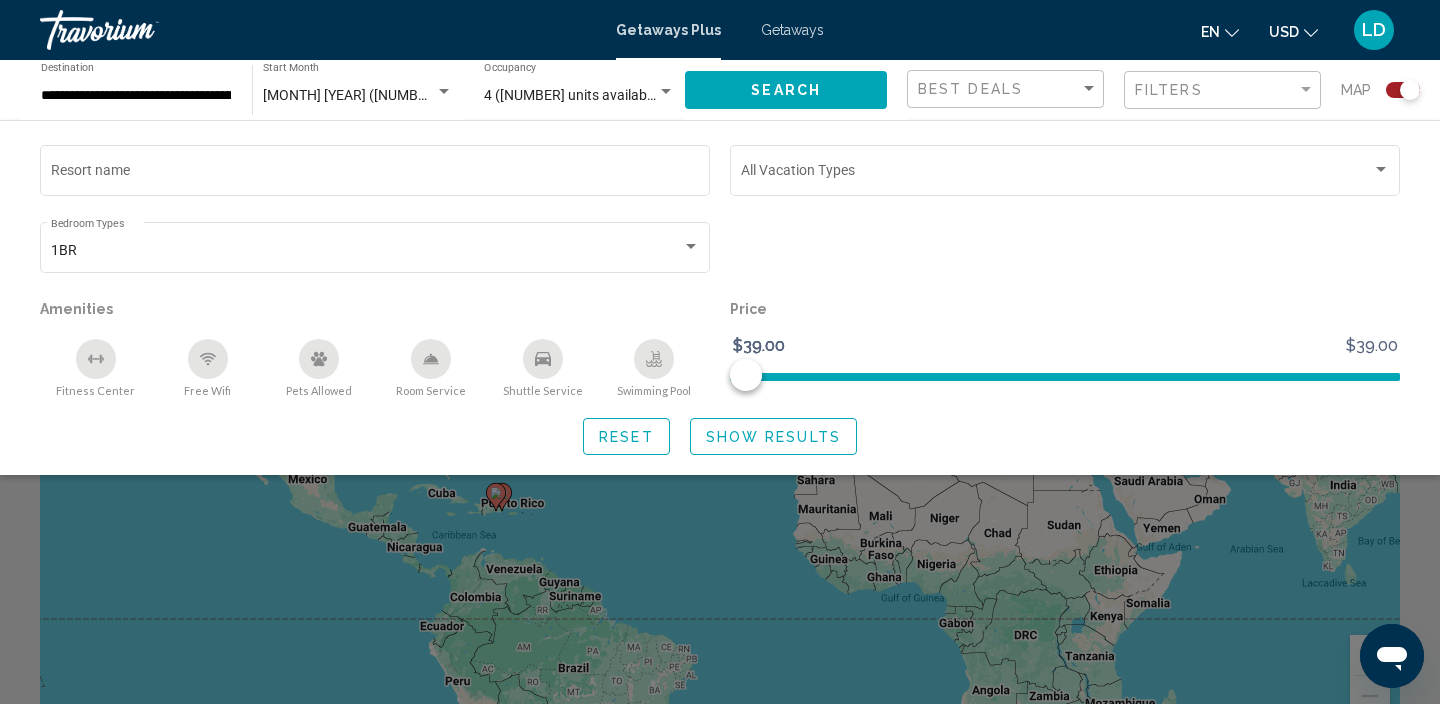 click on "Search" 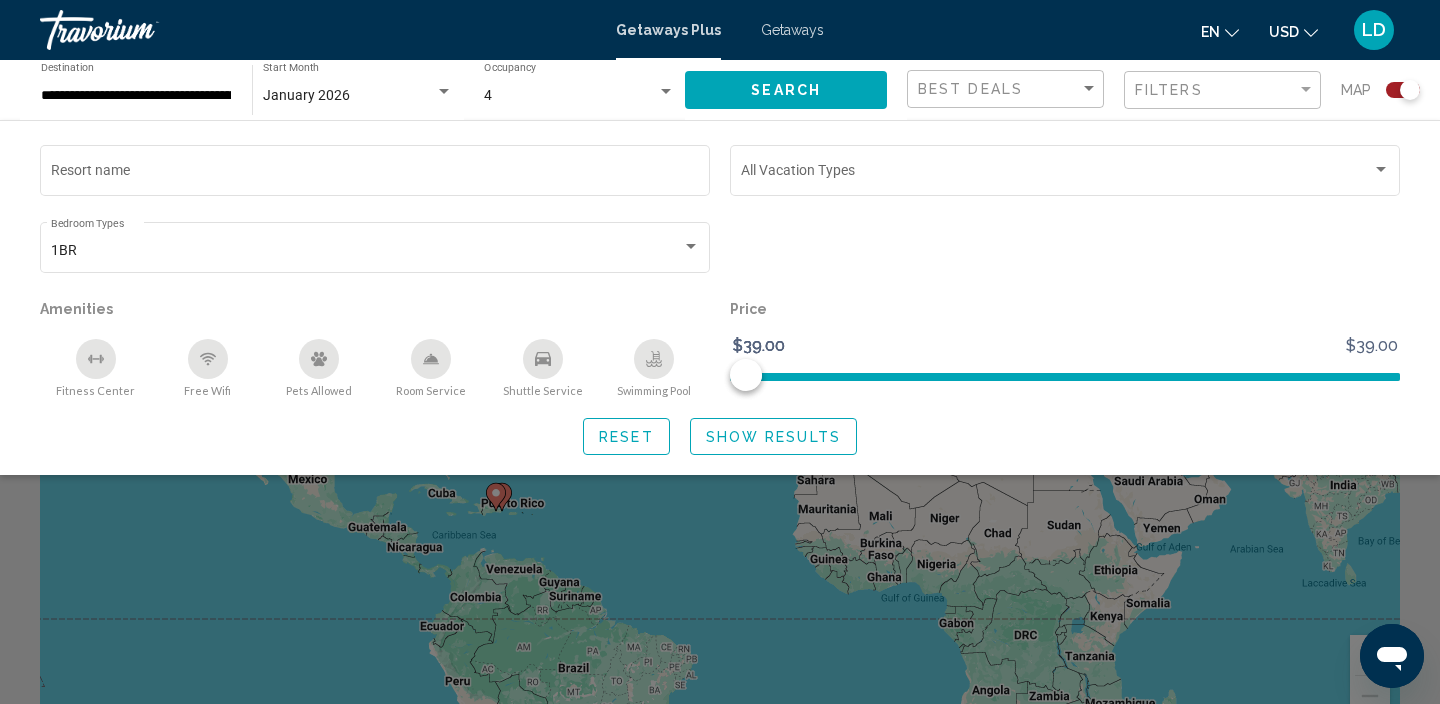 click 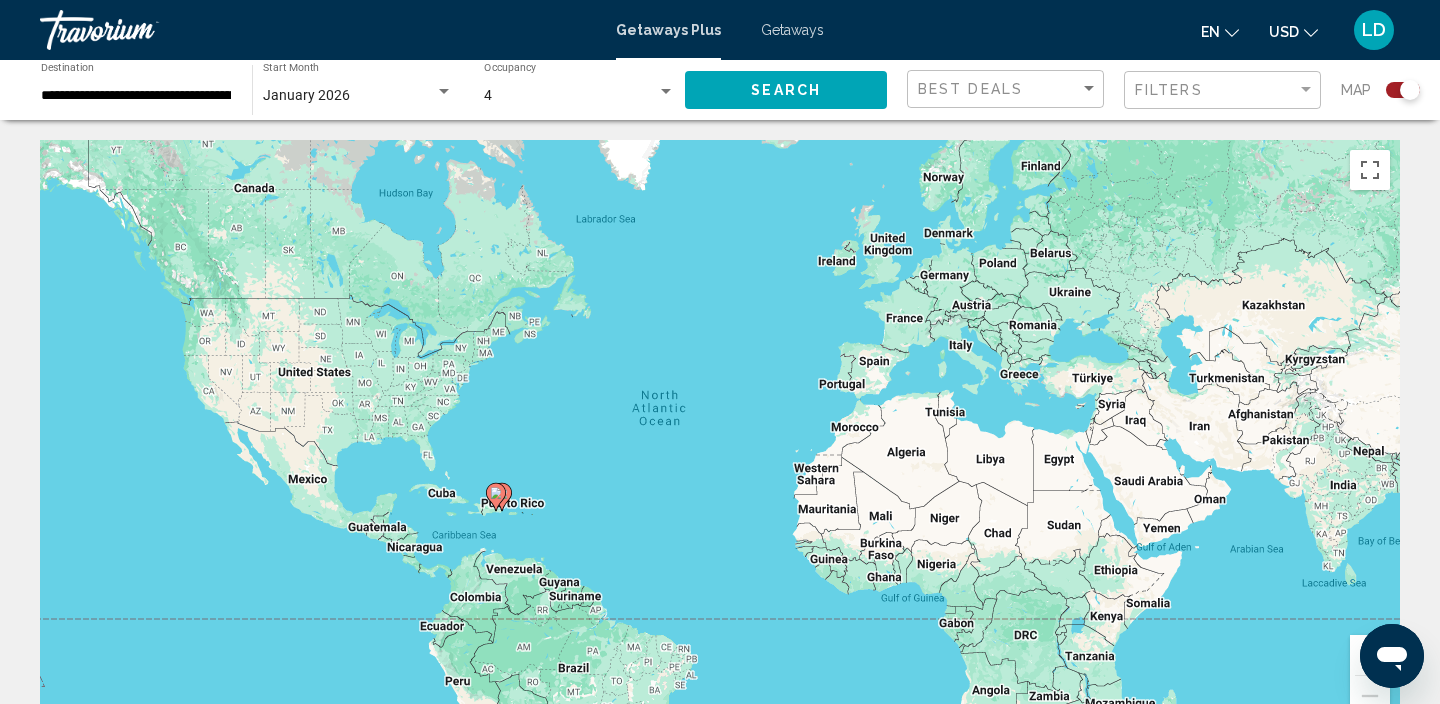 click 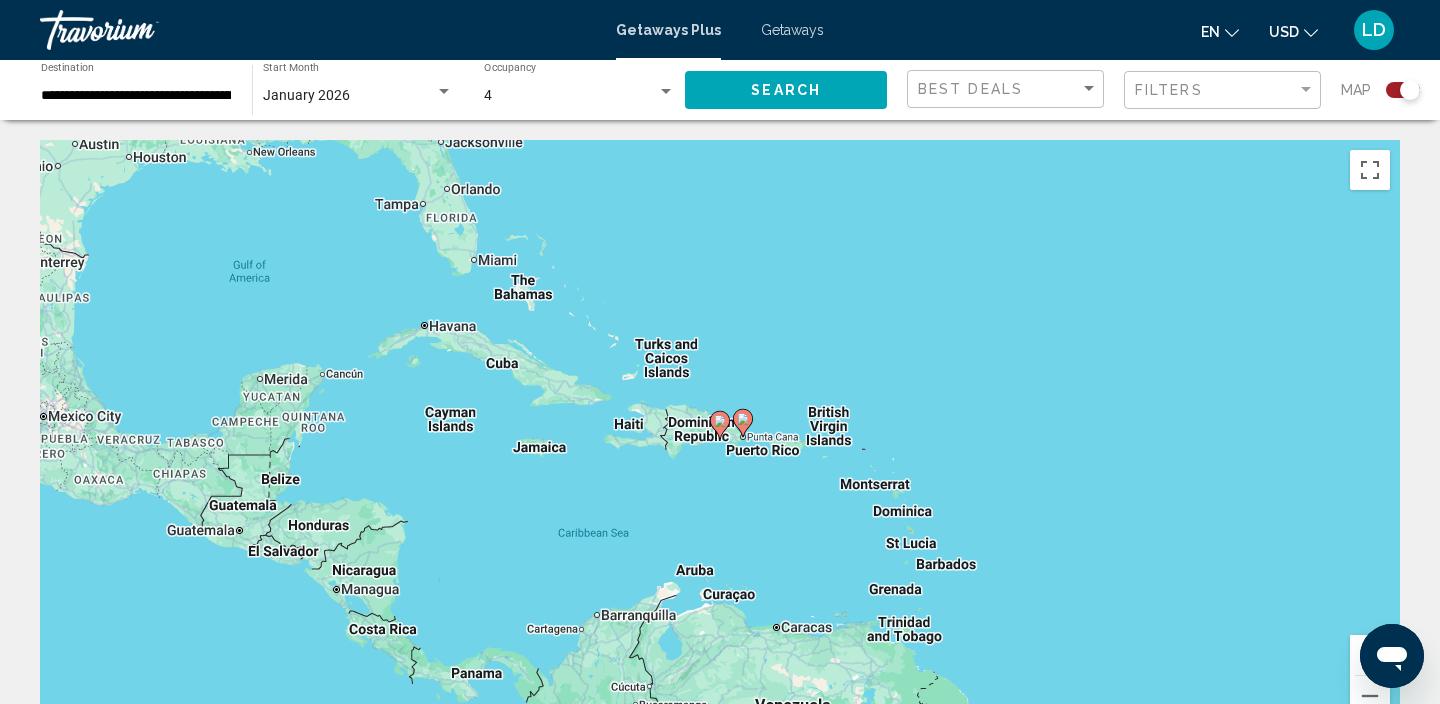 click 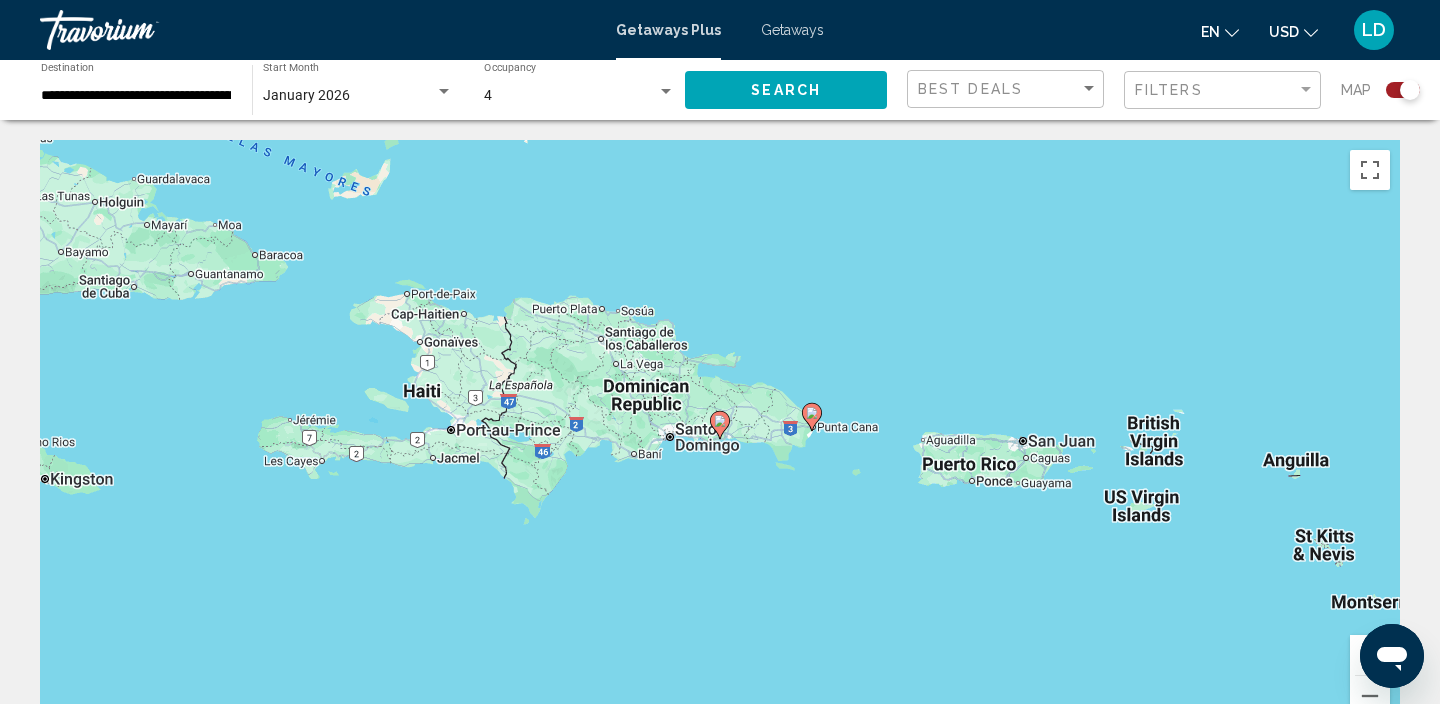 click 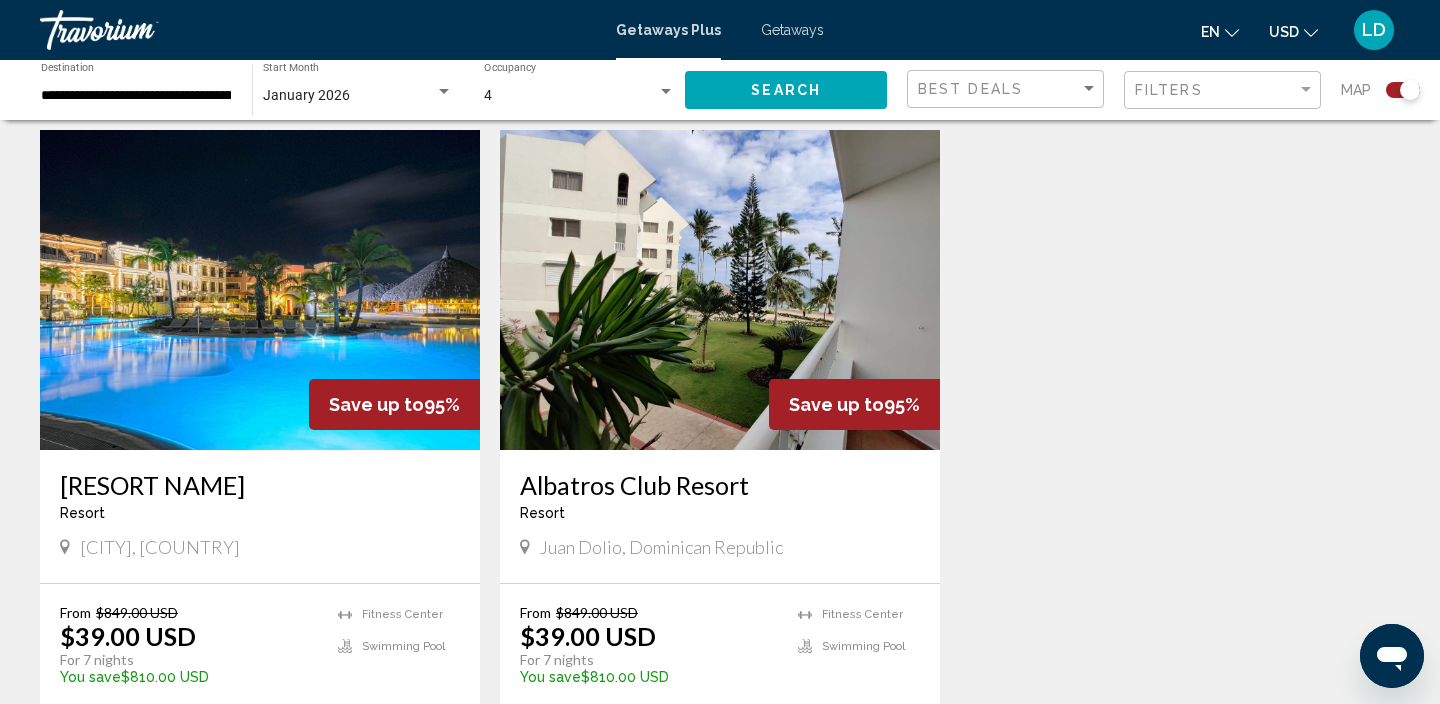 scroll, scrollTop: 698, scrollLeft: 0, axis: vertical 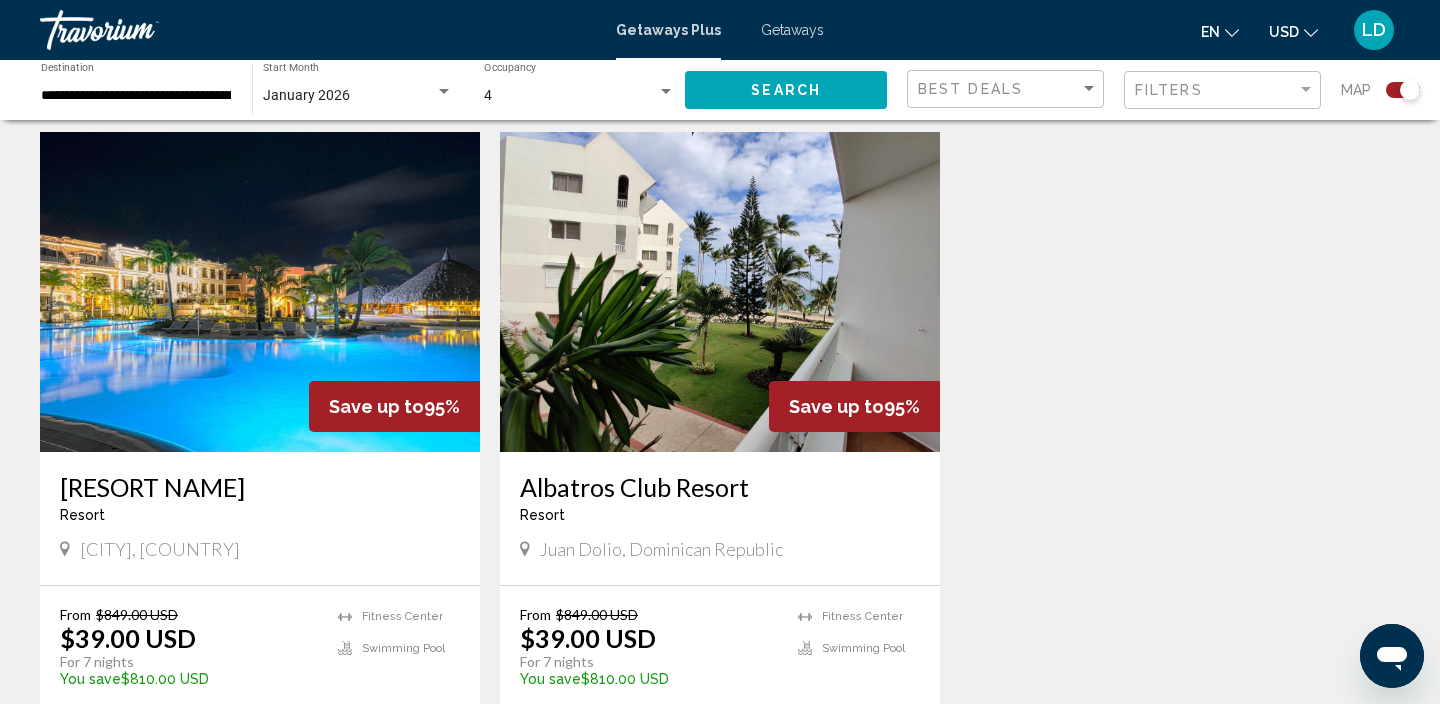 click at bounding box center (260, 292) 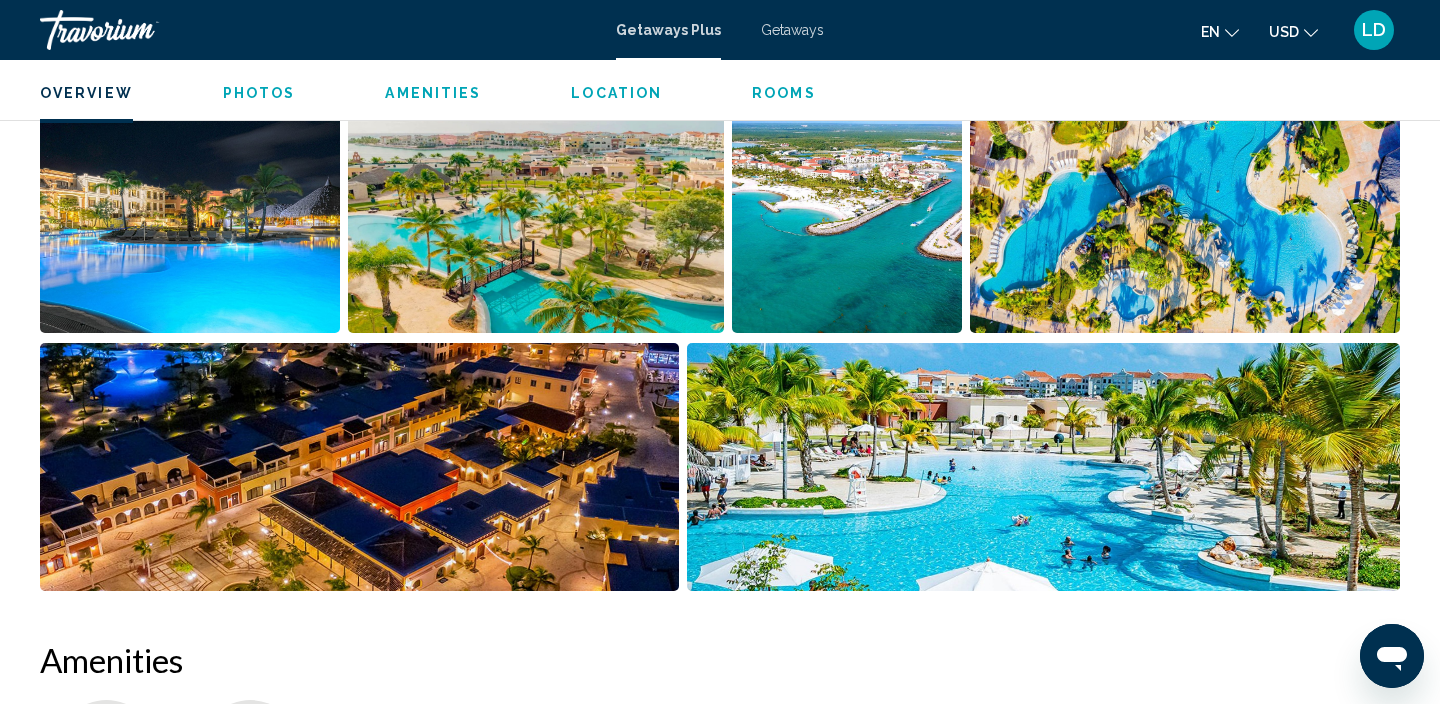 scroll, scrollTop: 0, scrollLeft: 0, axis: both 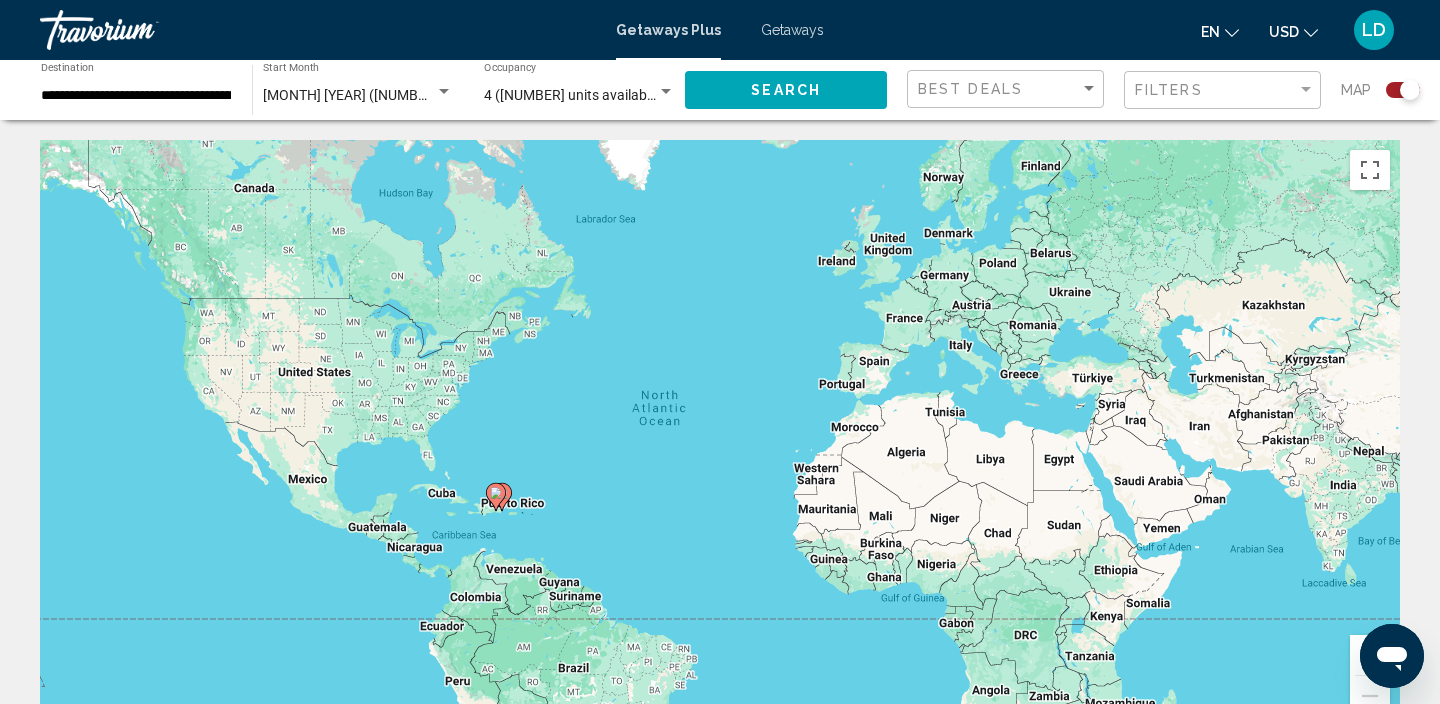 click on "4 (11 units available)" at bounding box center (573, 95) 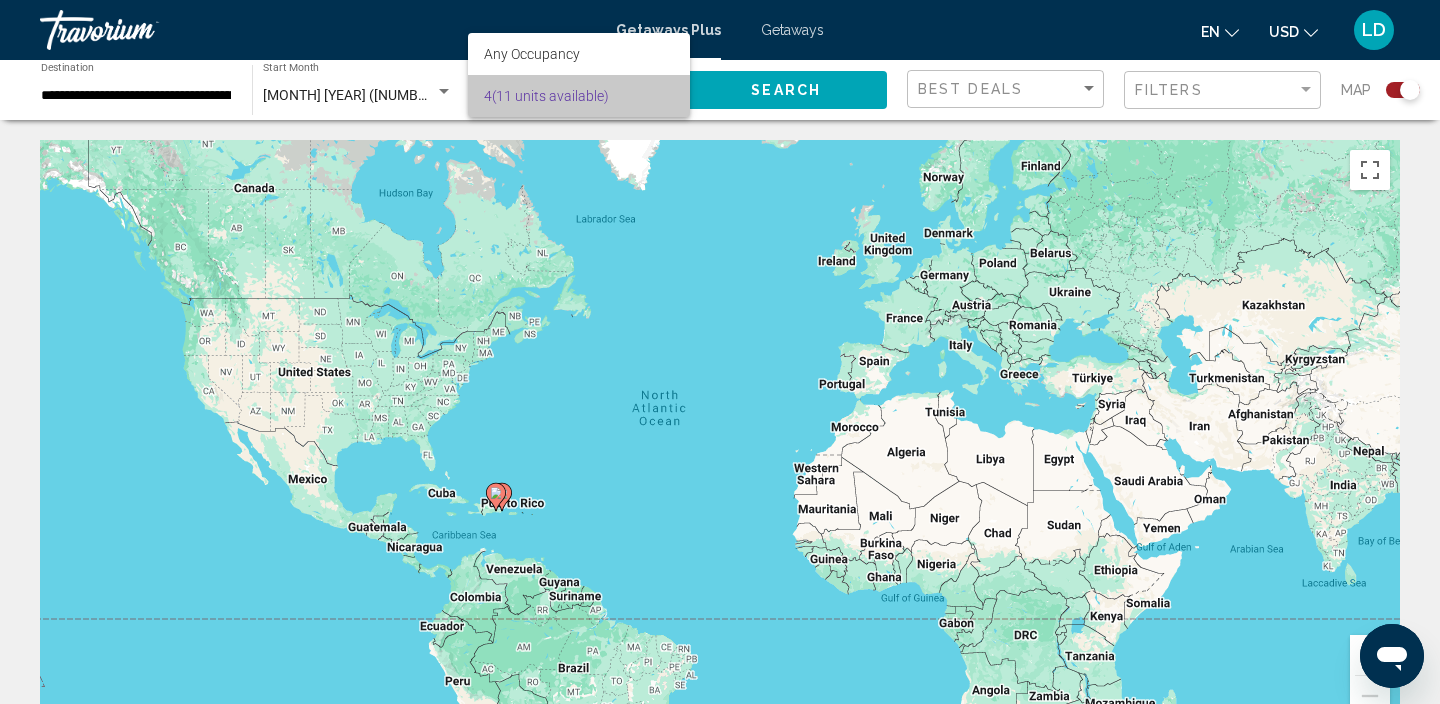 click on "4  (11 units available)" at bounding box center (579, 96) 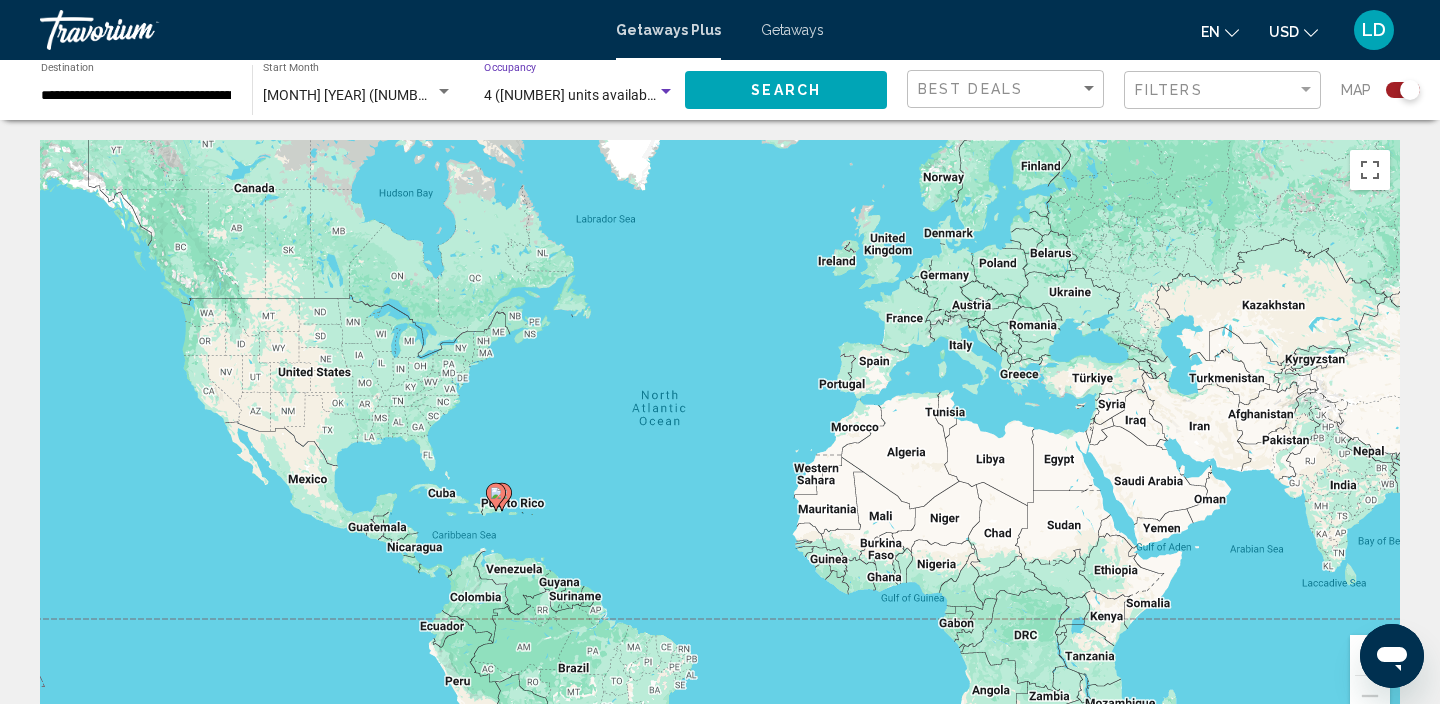 click 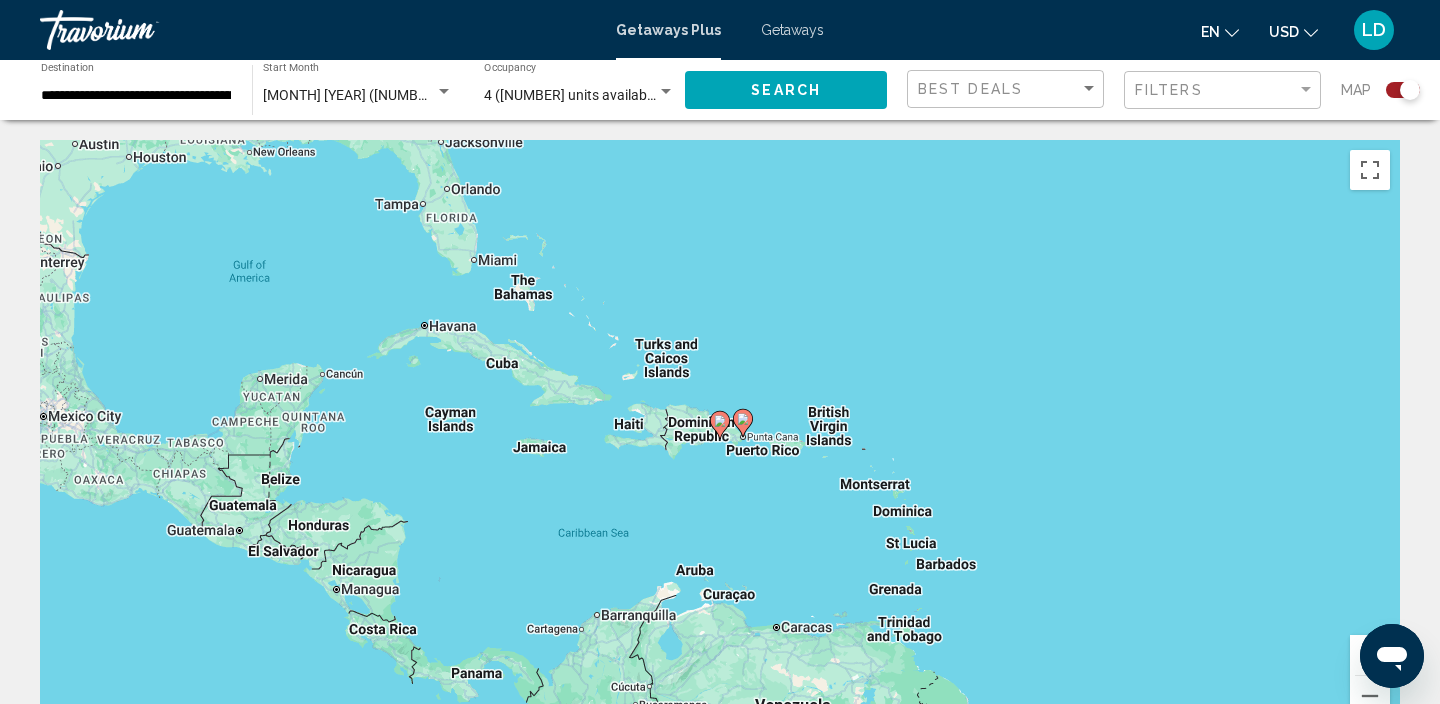 click 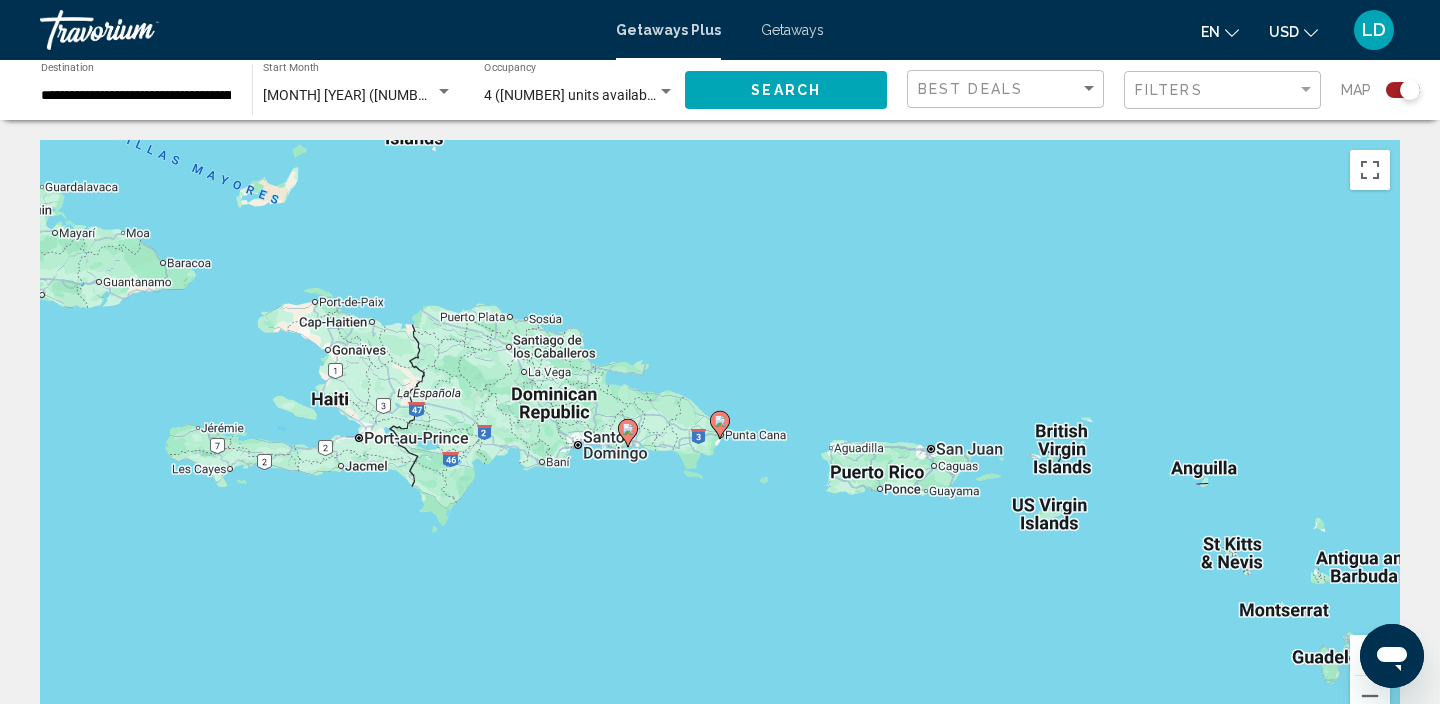 click 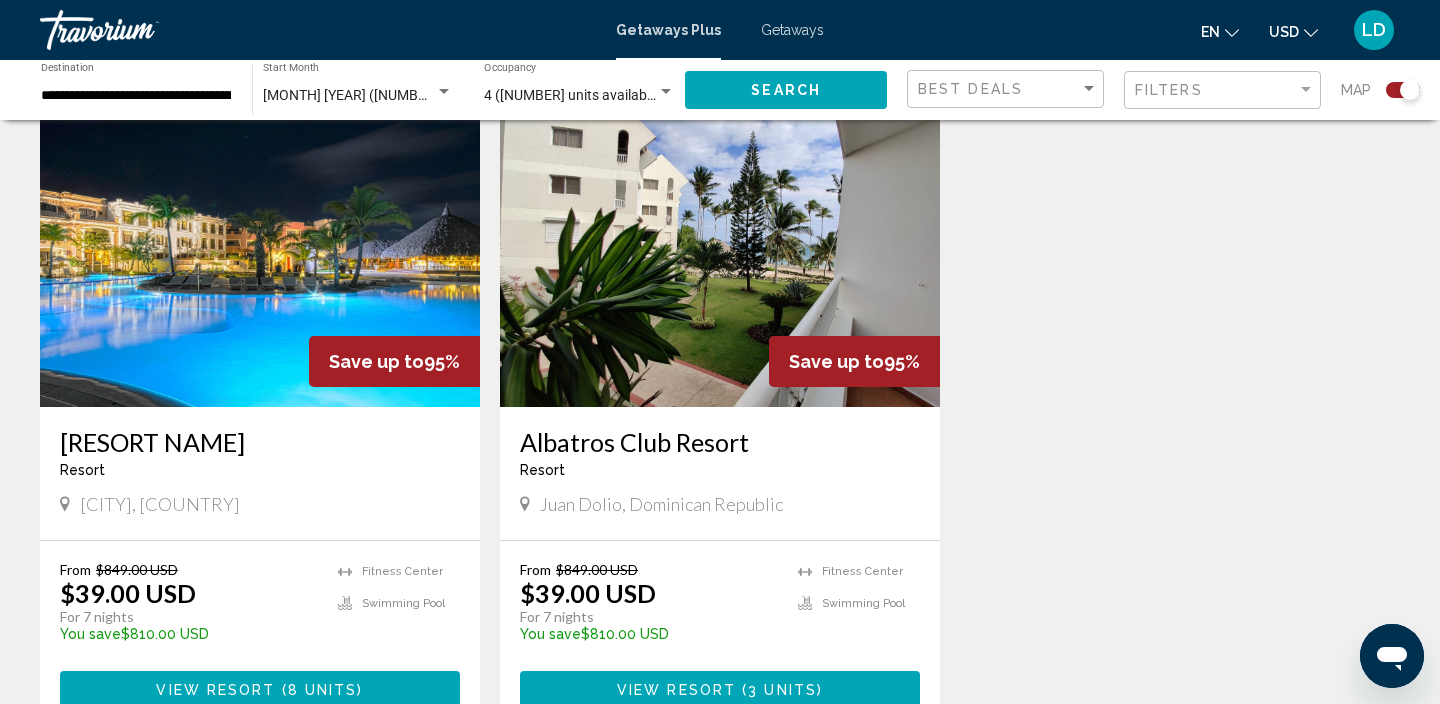 scroll, scrollTop: 741, scrollLeft: 0, axis: vertical 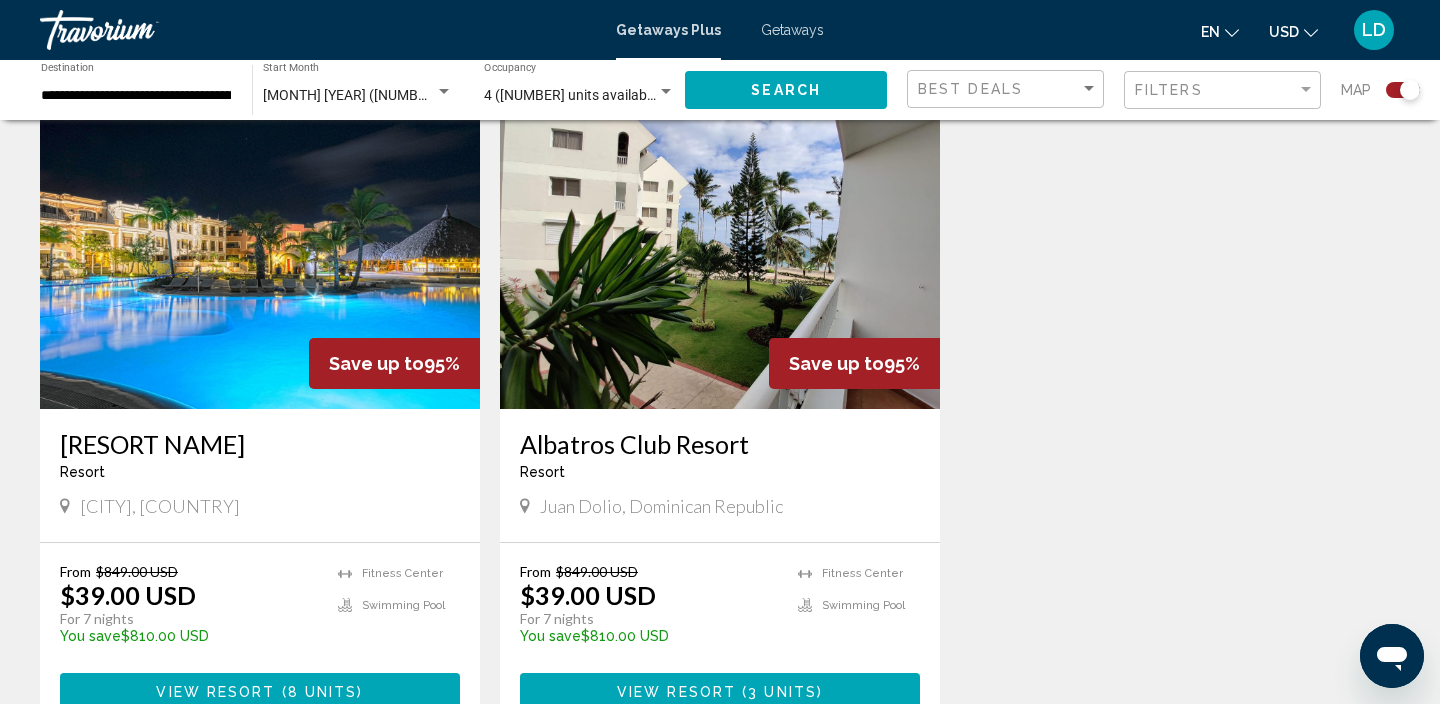 click at bounding box center (720, 249) 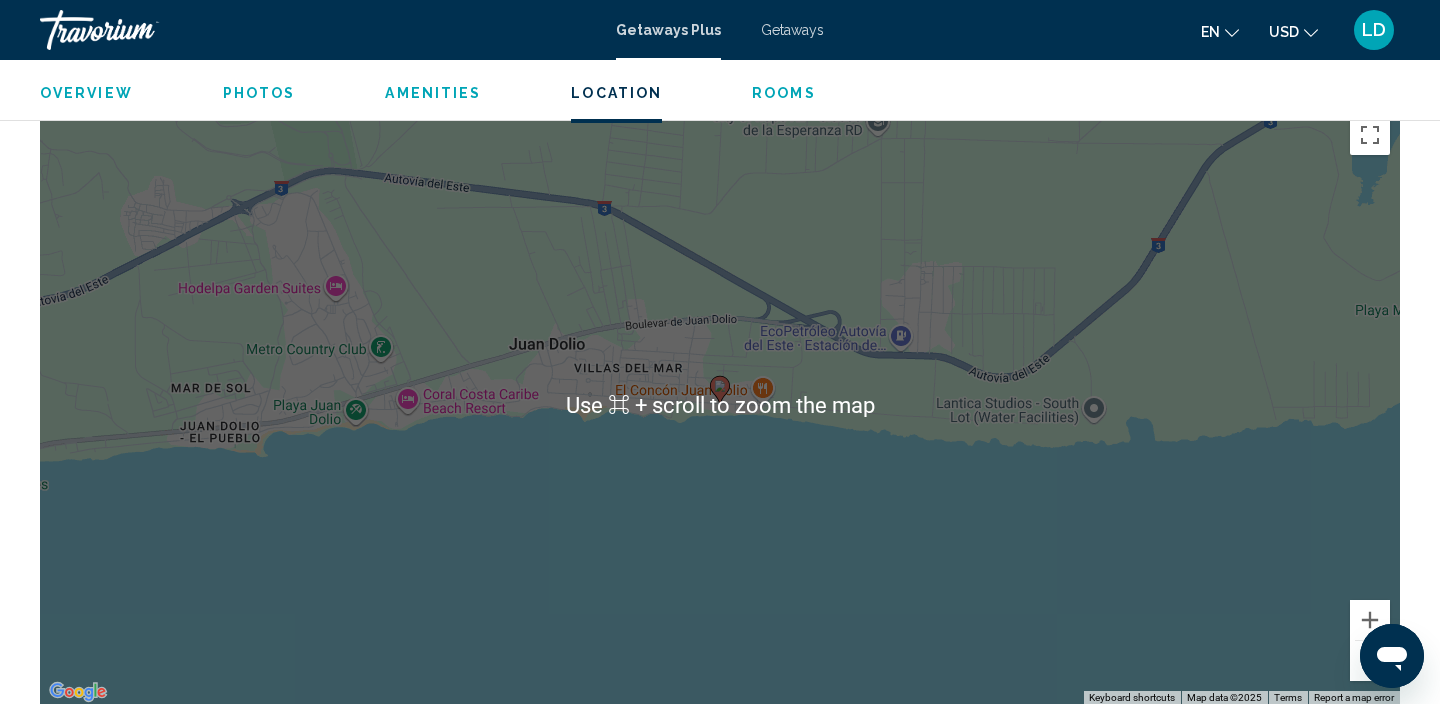 scroll, scrollTop: 2326, scrollLeft: 0, axis: vertical 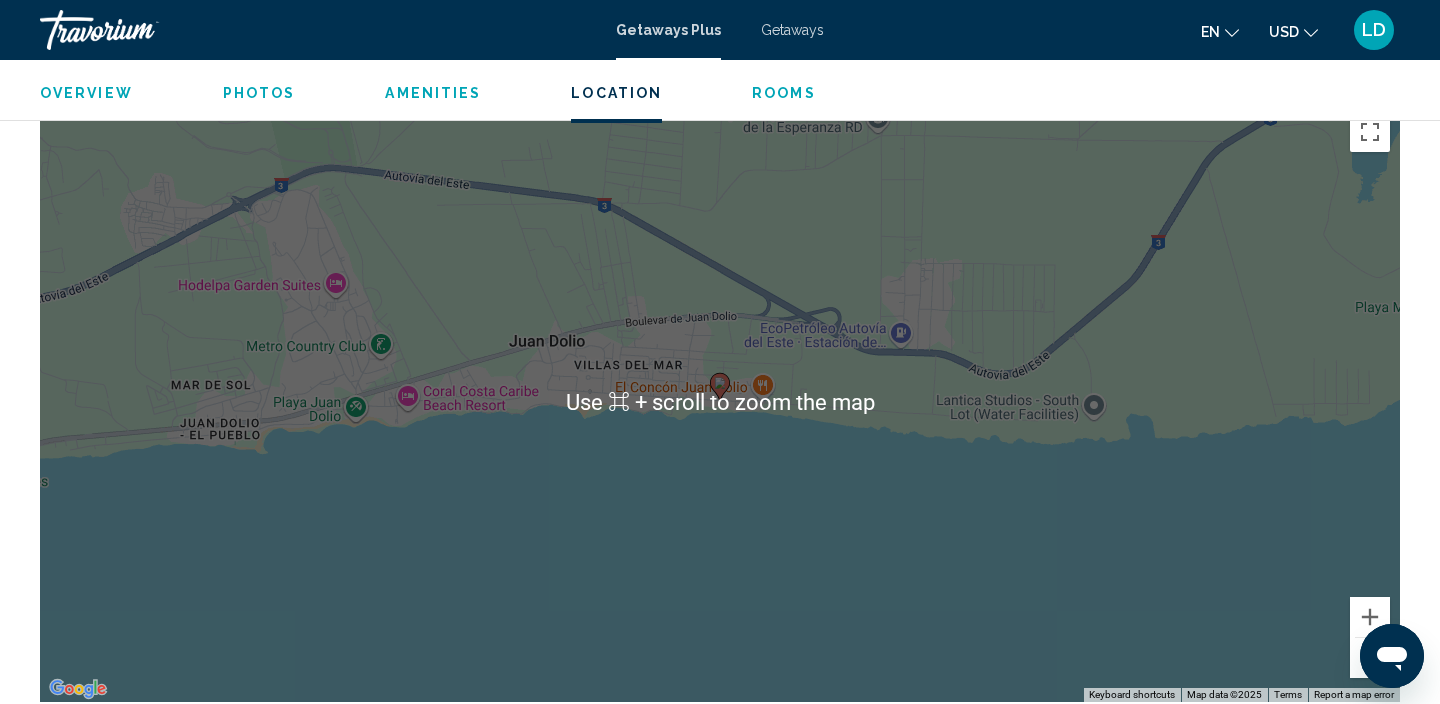 click on "To activate drag with keyboard, press Alt + Enter. Once in keyboard drag state, use the arrow keys to move the marker. To complete the drag, press the Enter key. To cancel, press Escape." at bounding box center (720, 402) 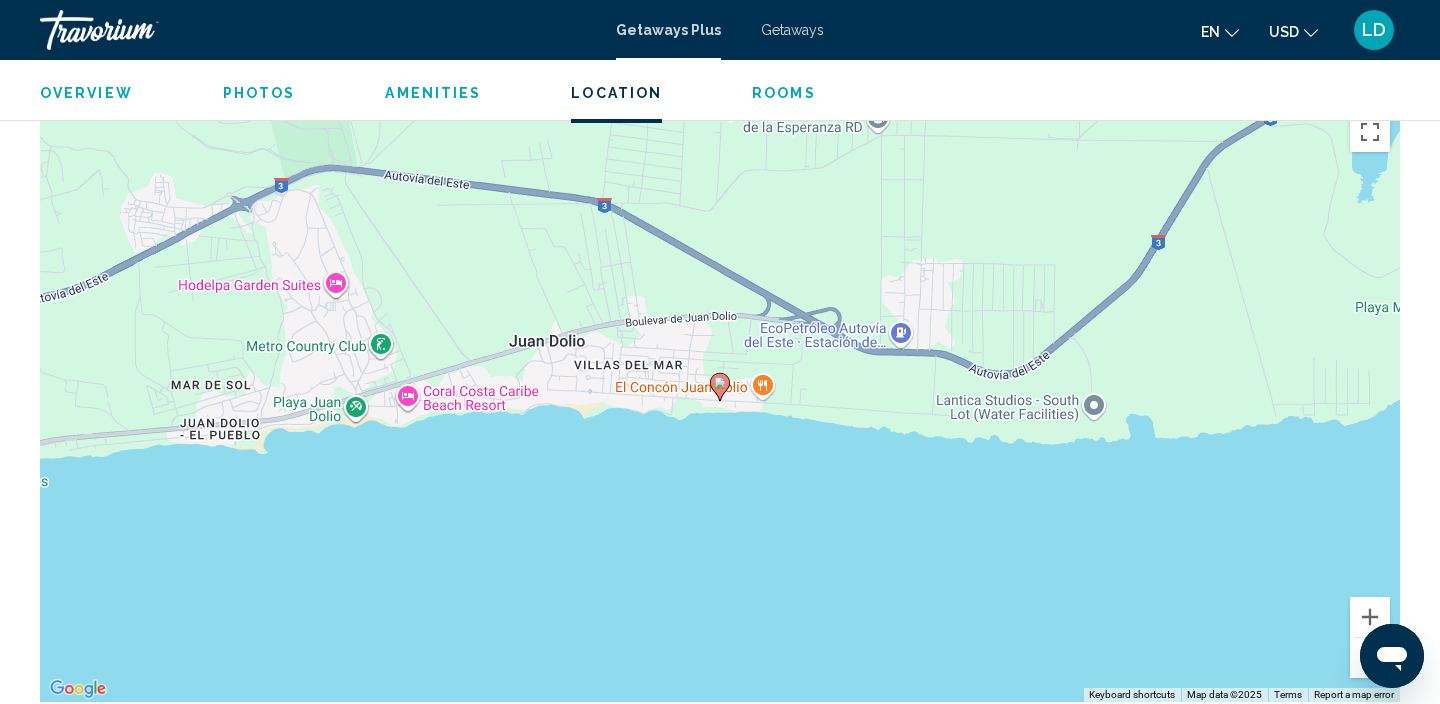 click on "To activate drag with keyboard, press Alt + Enter. Once in keyboard drag state, use the arrow keys to move the marker. To complete the drag, press the Enter key. To cancel, press Escape." at bounding box center [720, 402] 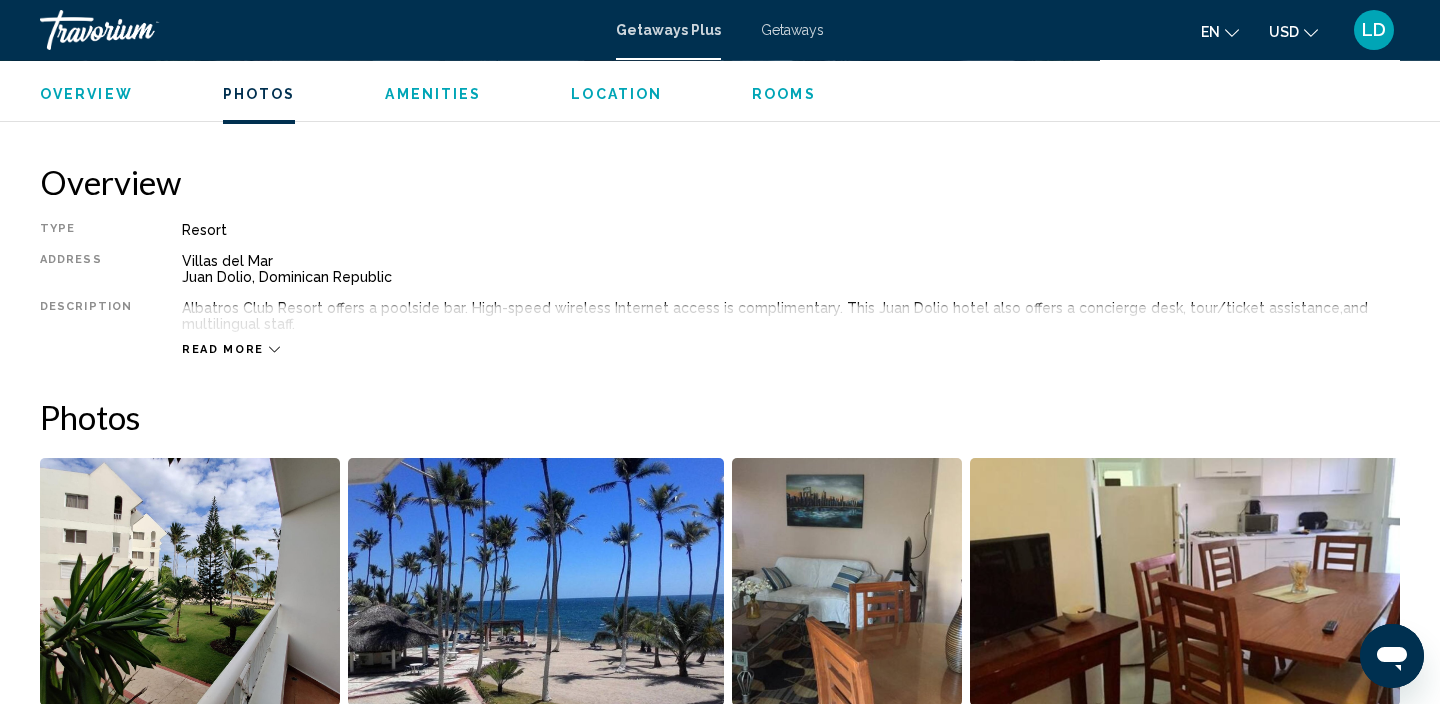 scroll, scrollTop: 980, scrollLeft: 0, axis: vertical 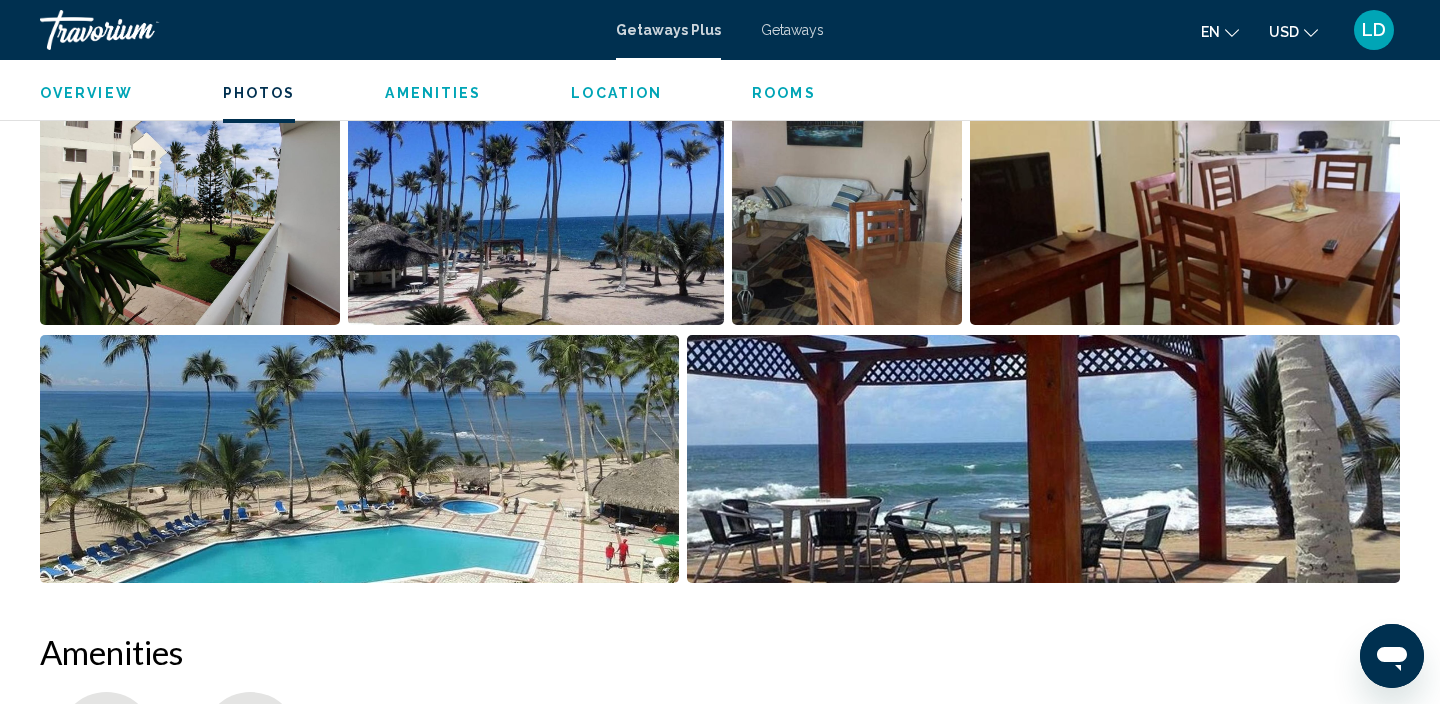 click at bounding box center [535, 201] 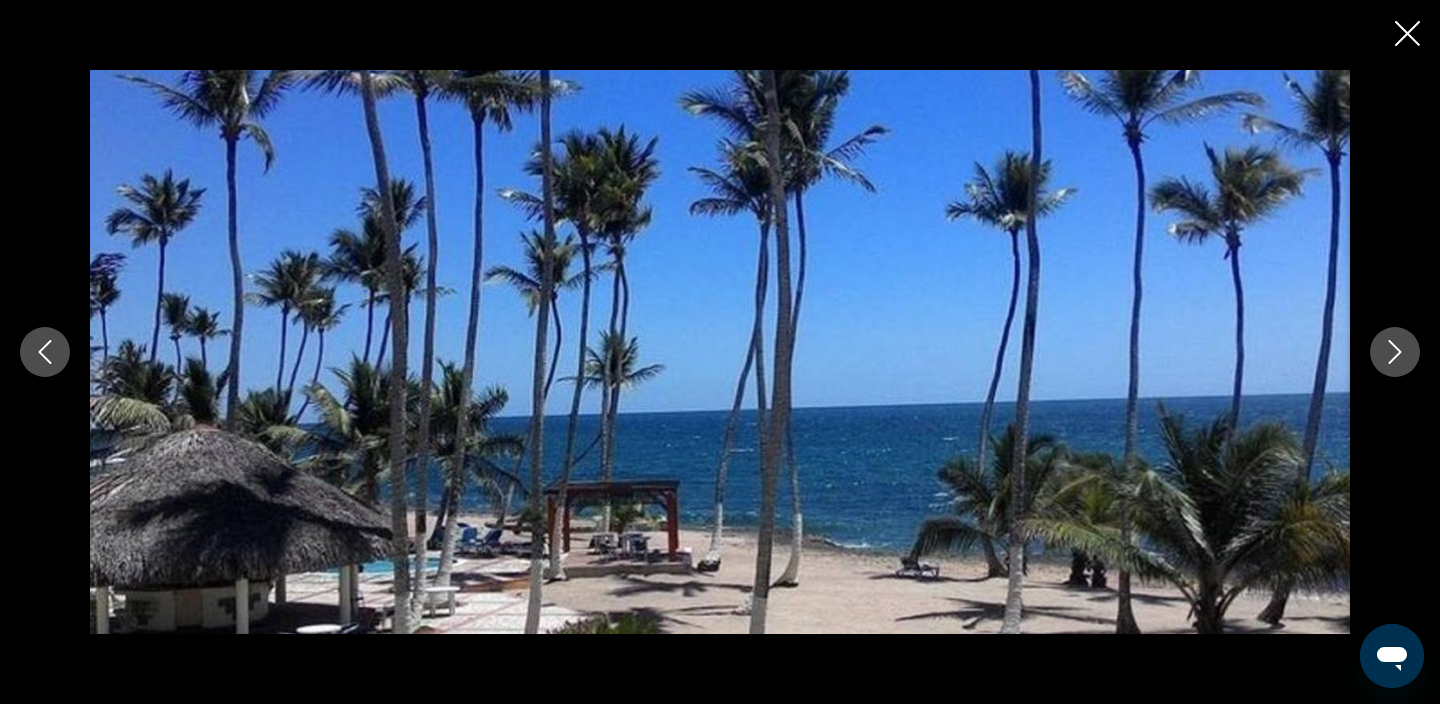 click at bounding box center [1395, 352] 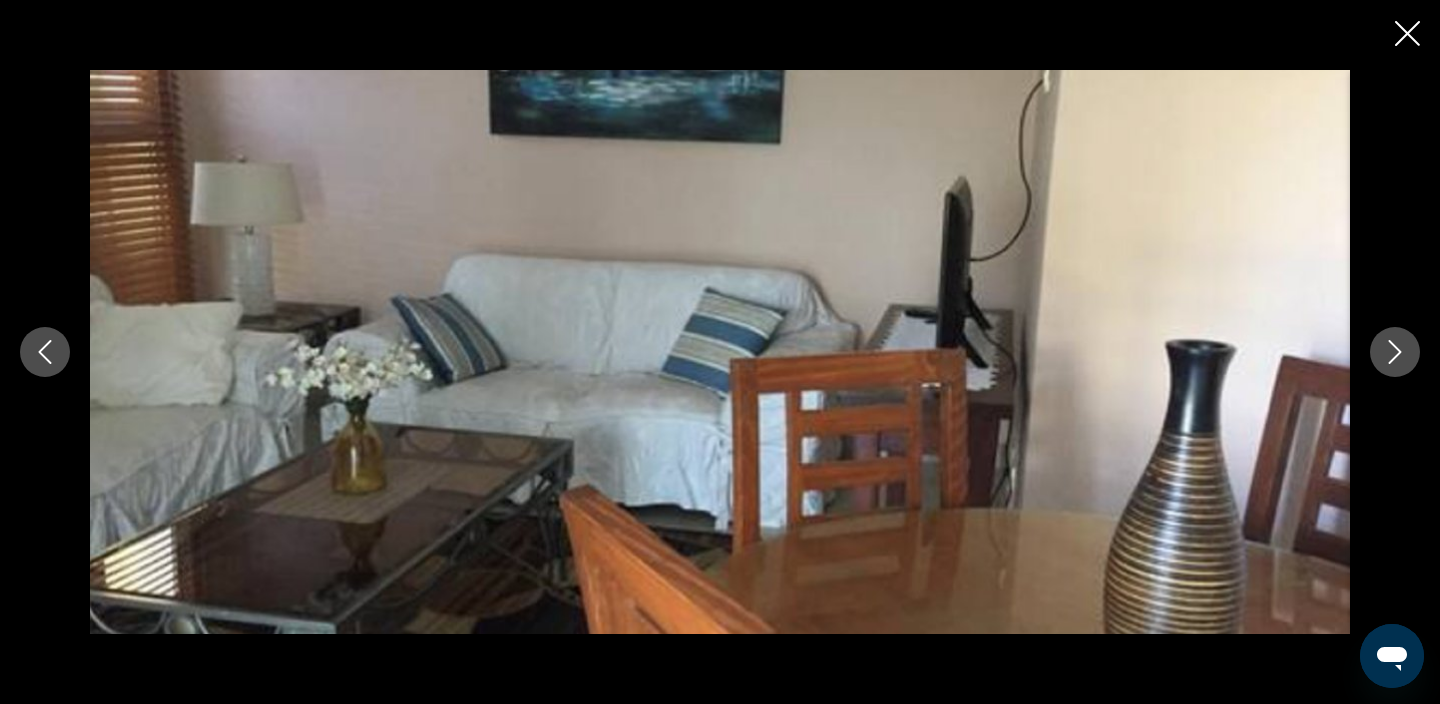 click at bounding box center [1395, 352] 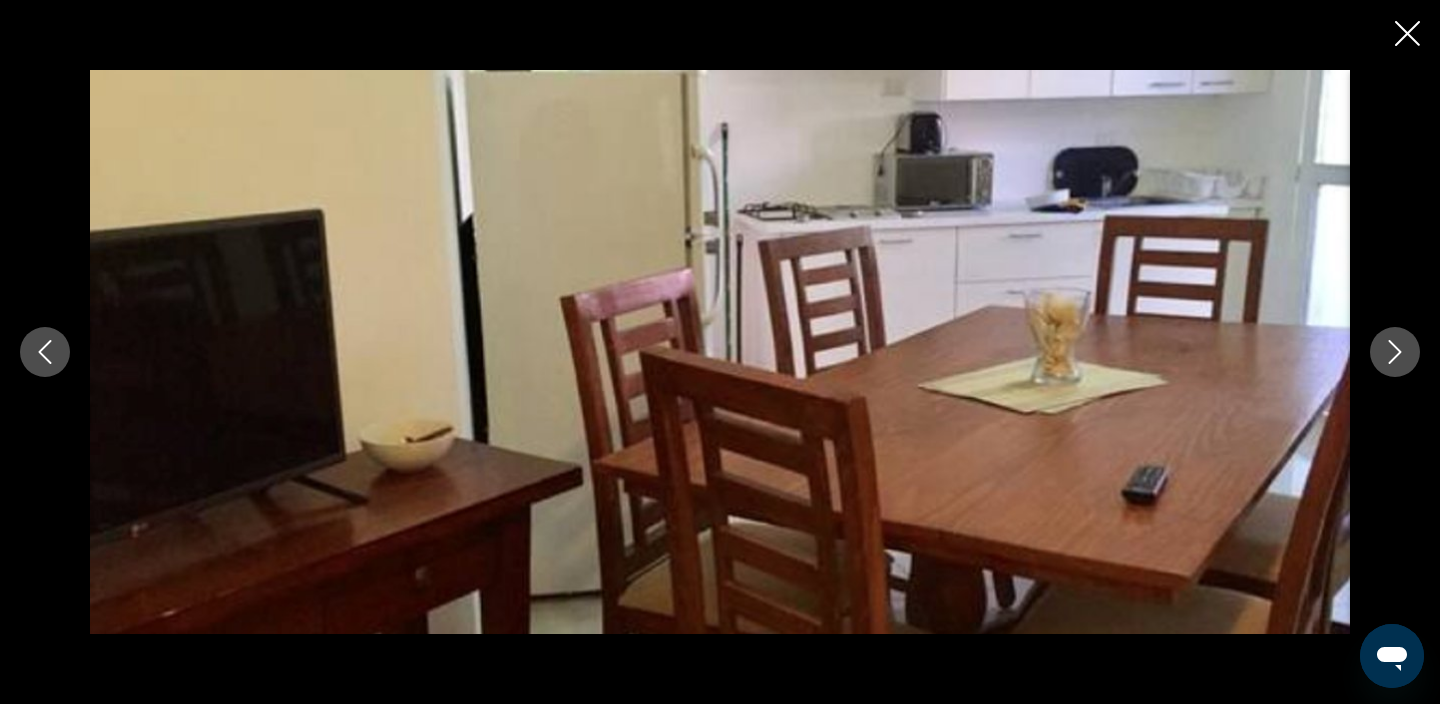 click at bounding box center [1395, 352] 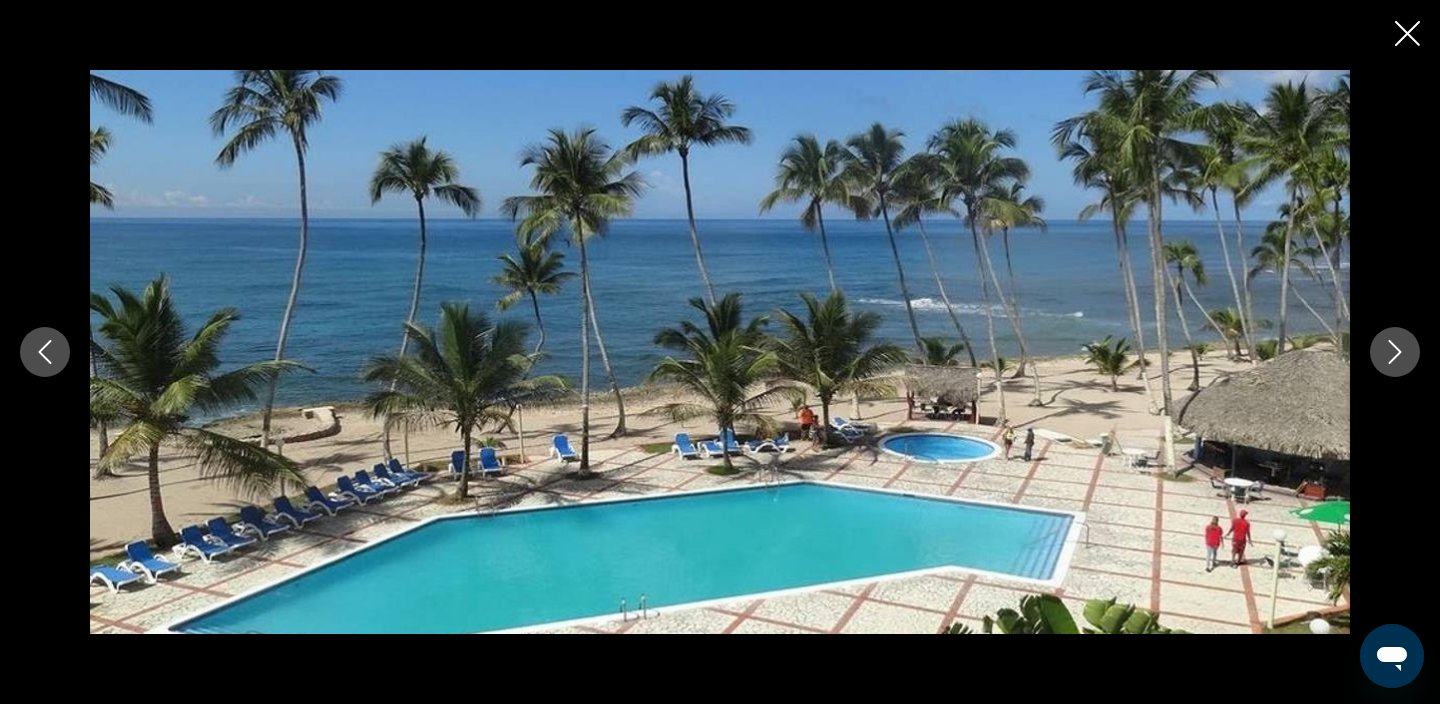 click at bounding box center [1395, 352] 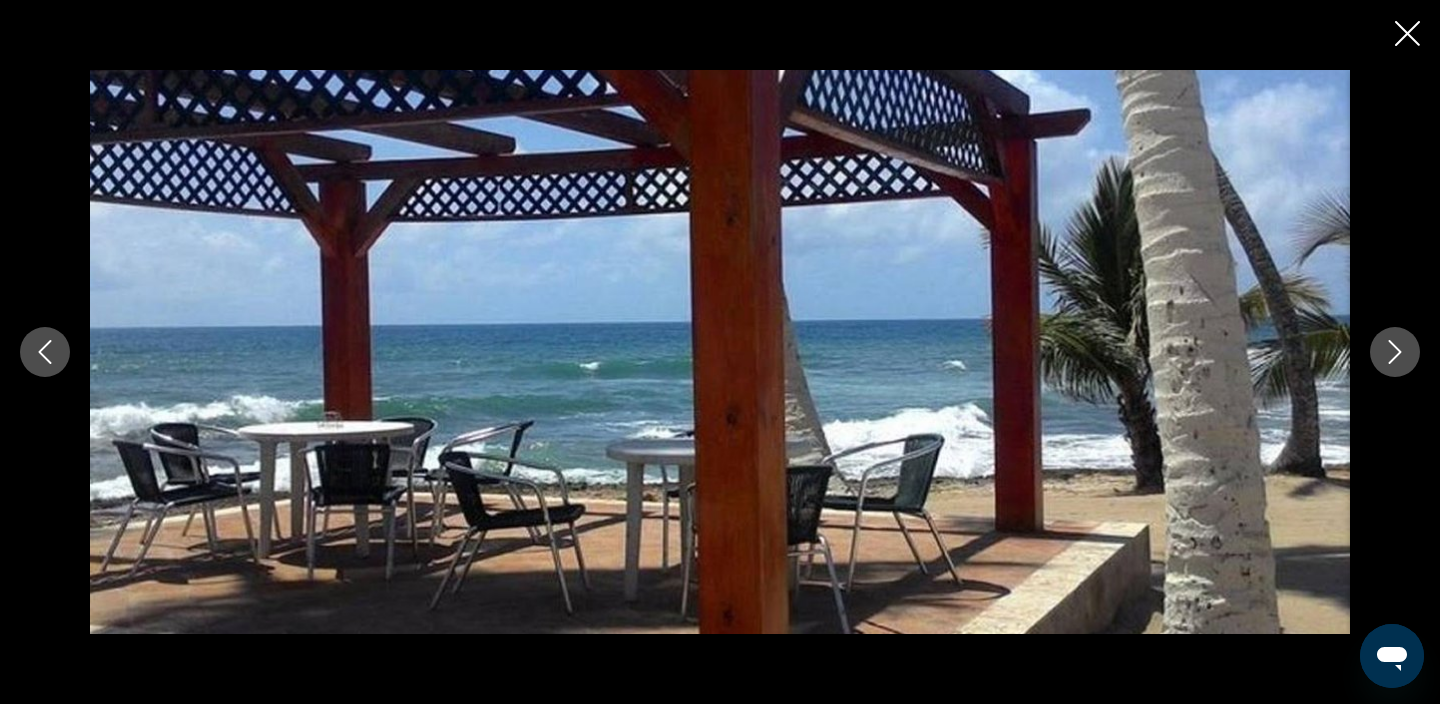click at bounding box center (1395, 352) 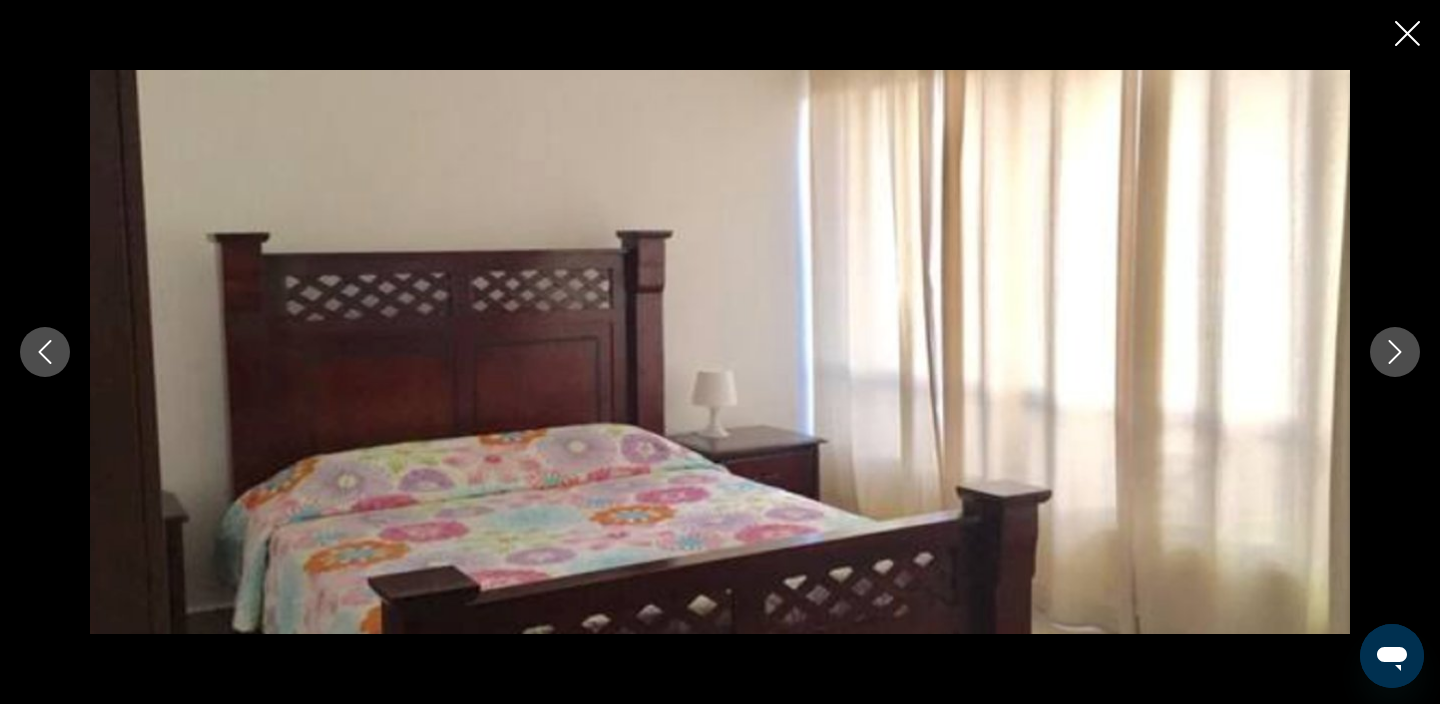 click 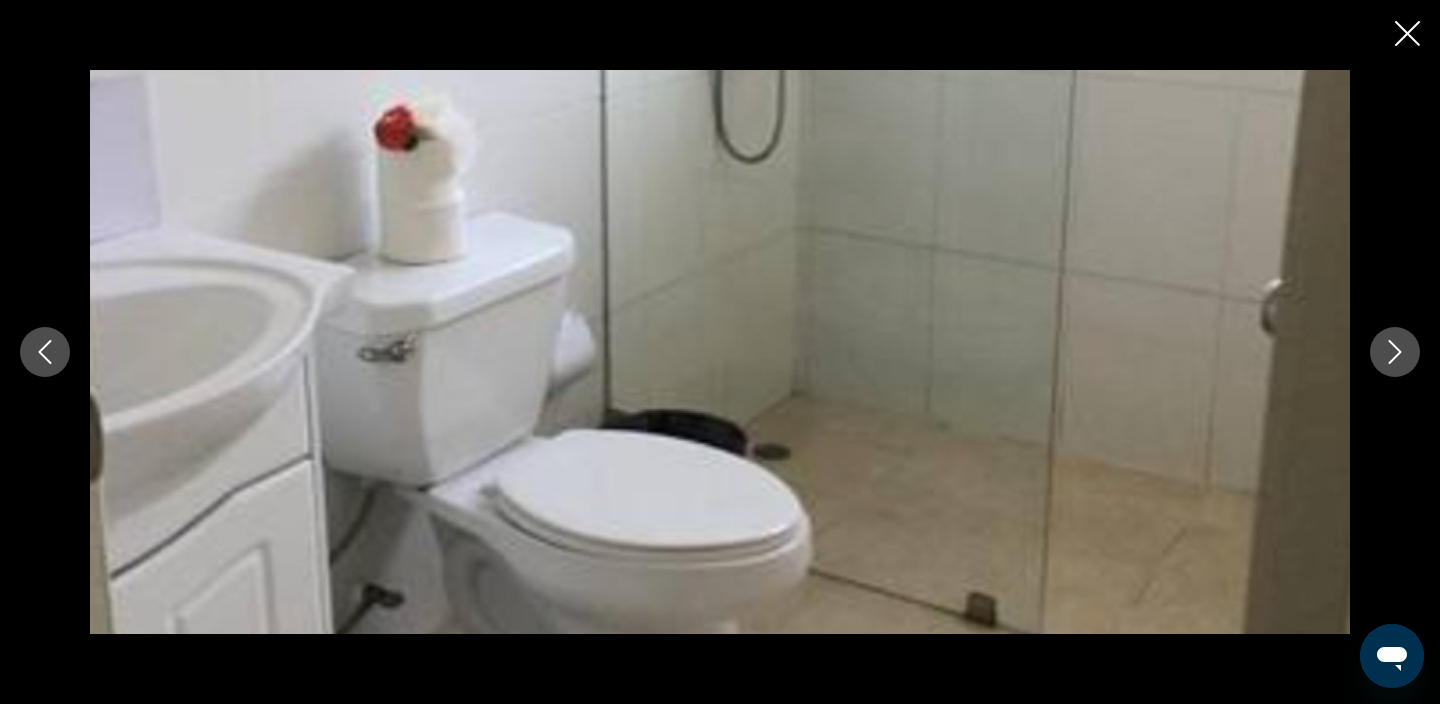 click 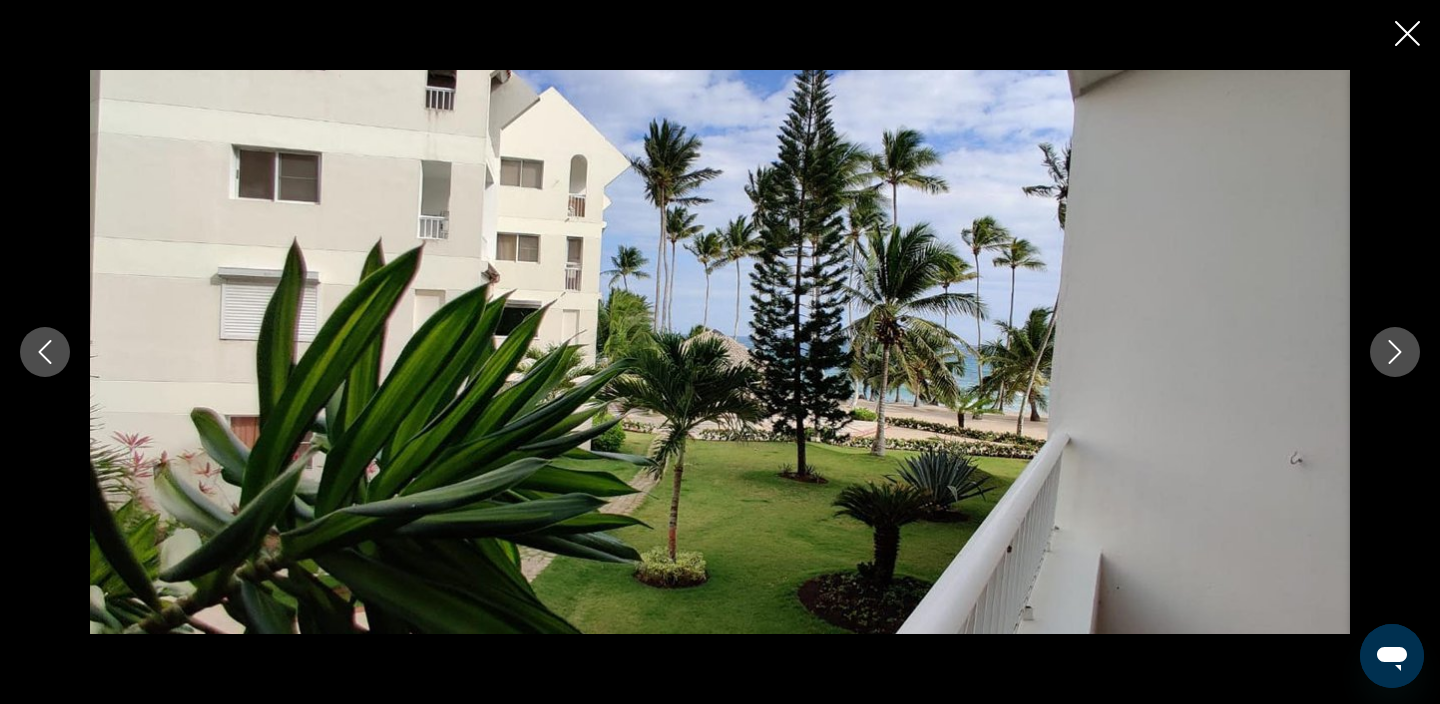 click 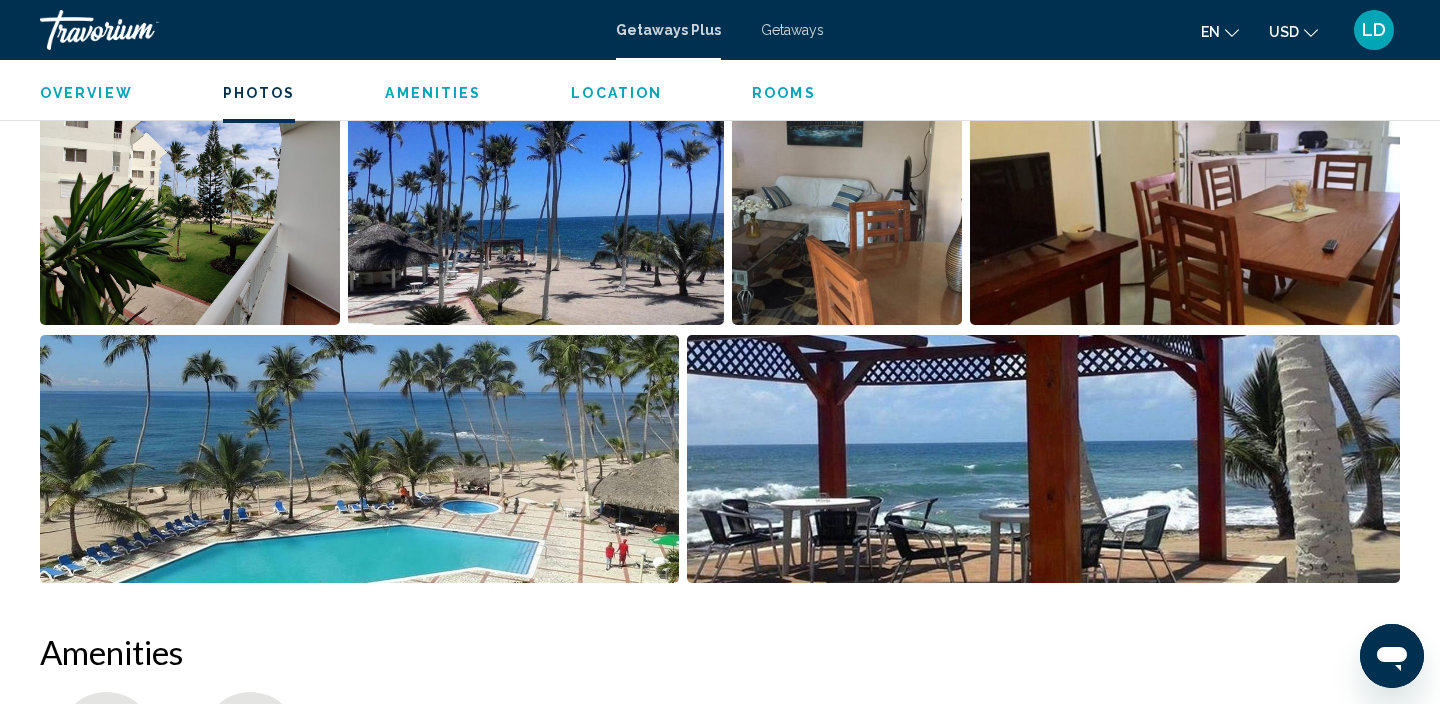 scroll, scrollTop: 0, scrollLeft: 0, axis: both 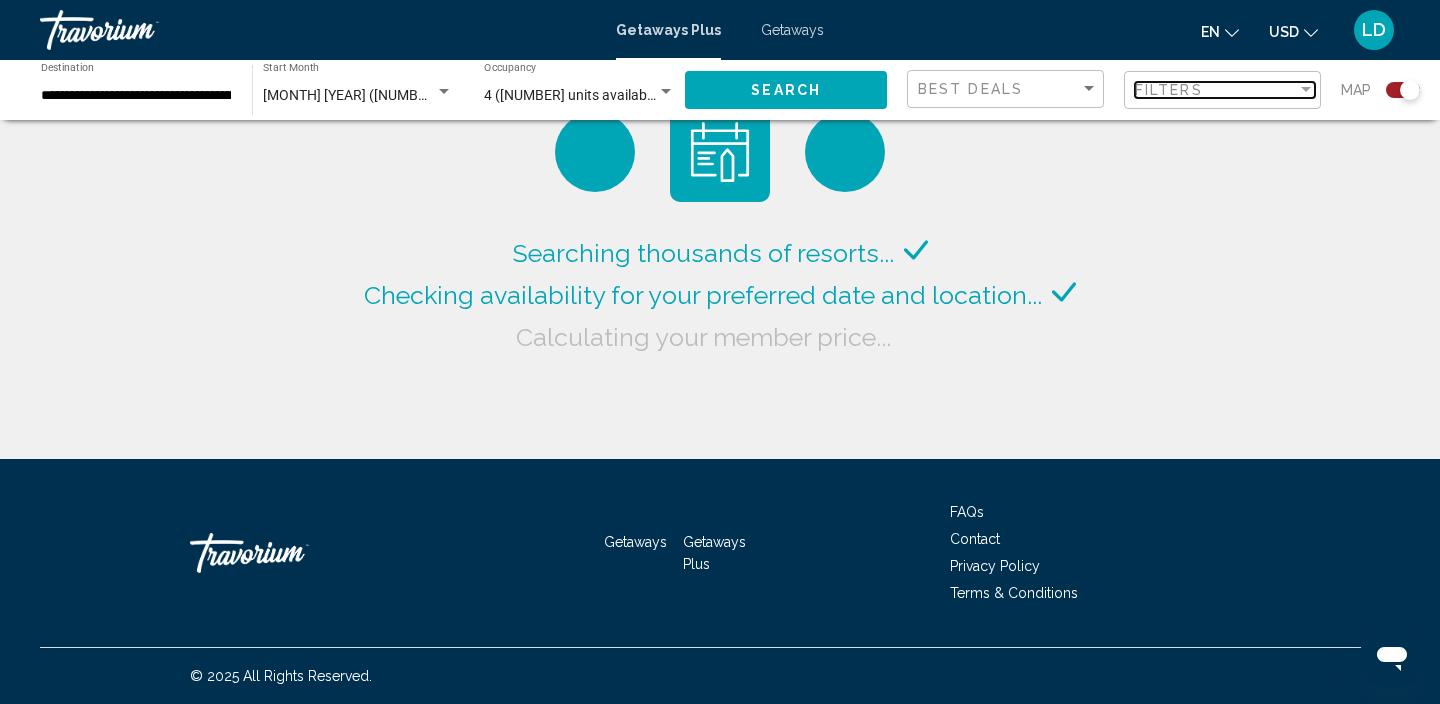 click at bounding box center [1306, 89] 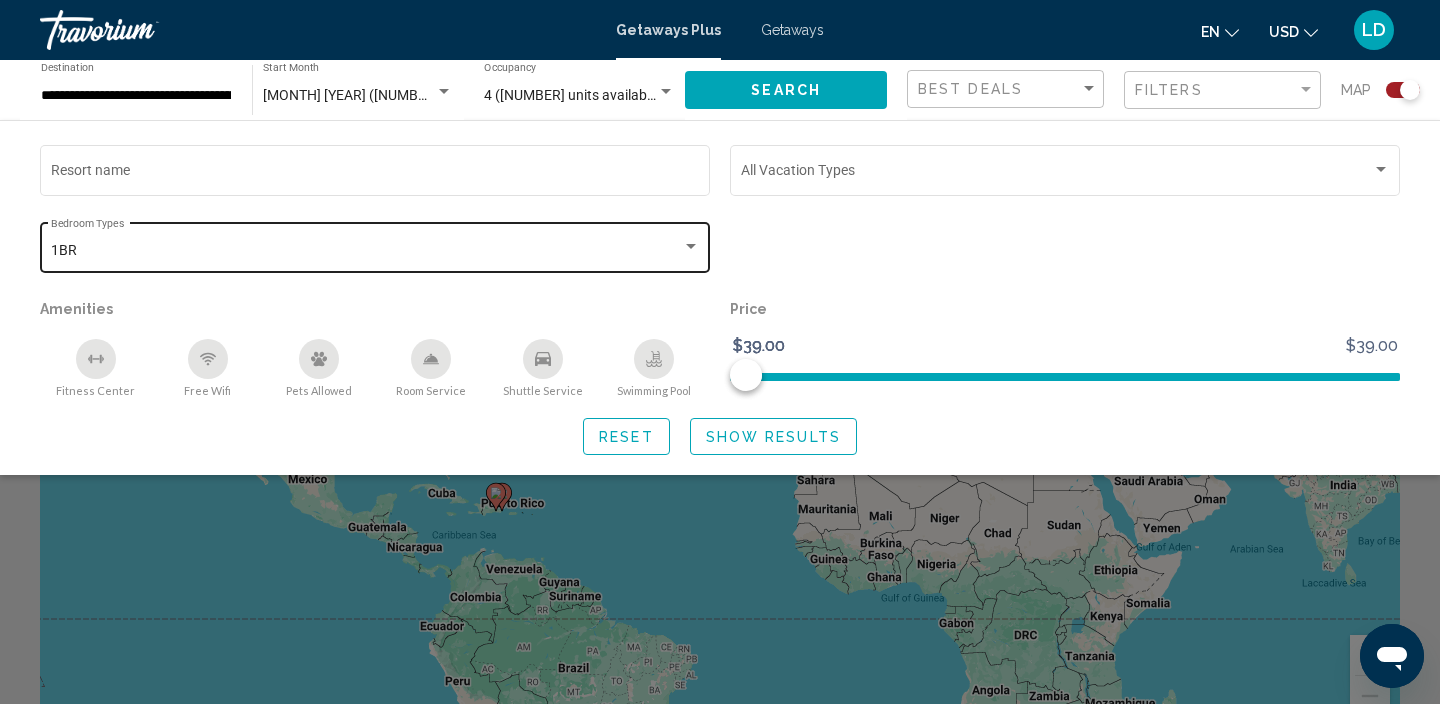 click at bounding box center (691, 246) 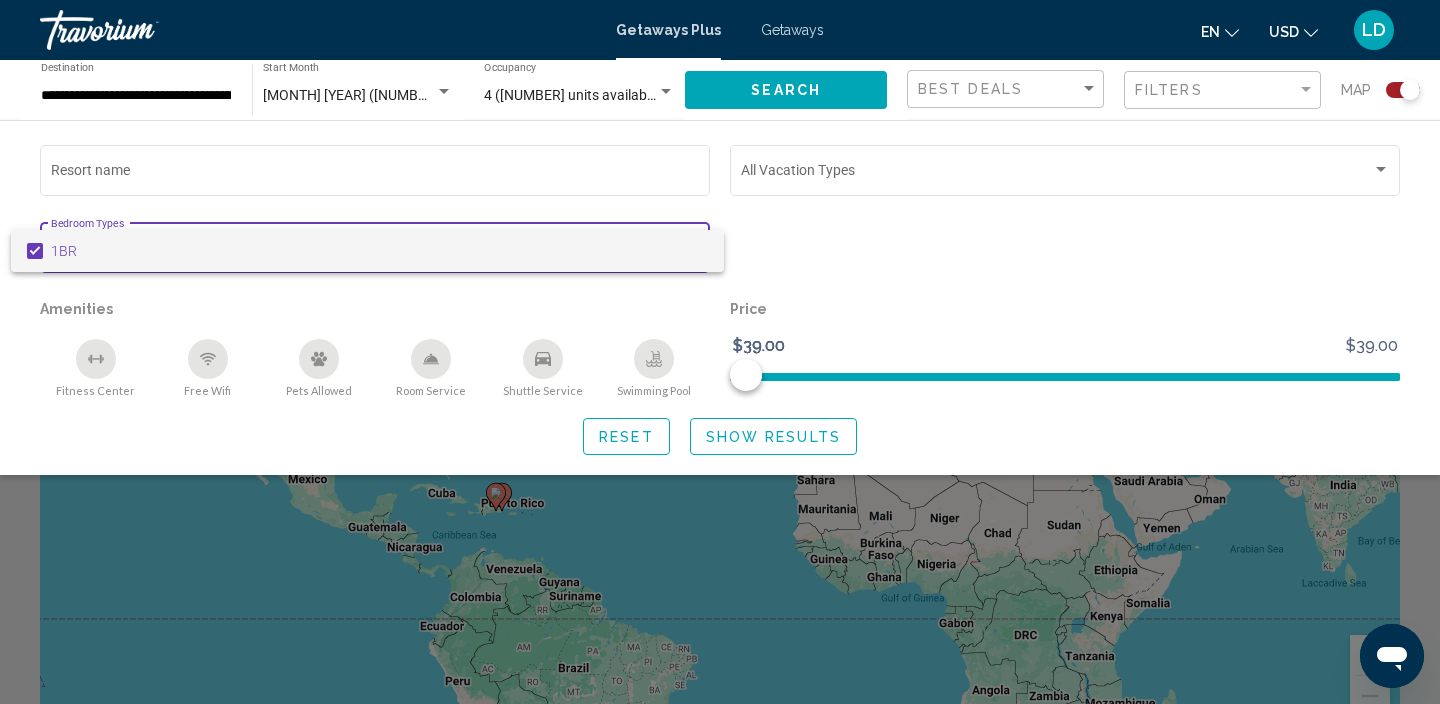 click at bounding box center (720, 352) 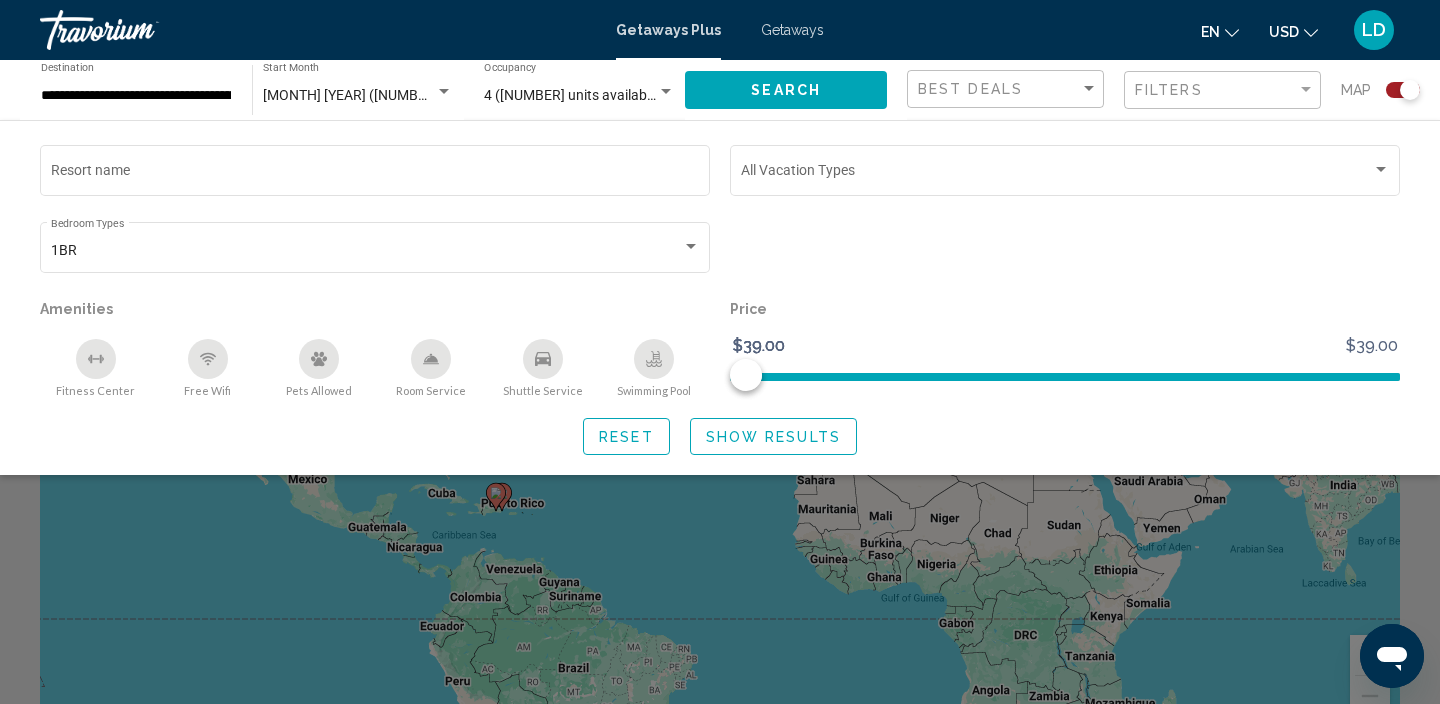 click on "4 (11 units available)" at bounding box center [573, 95] 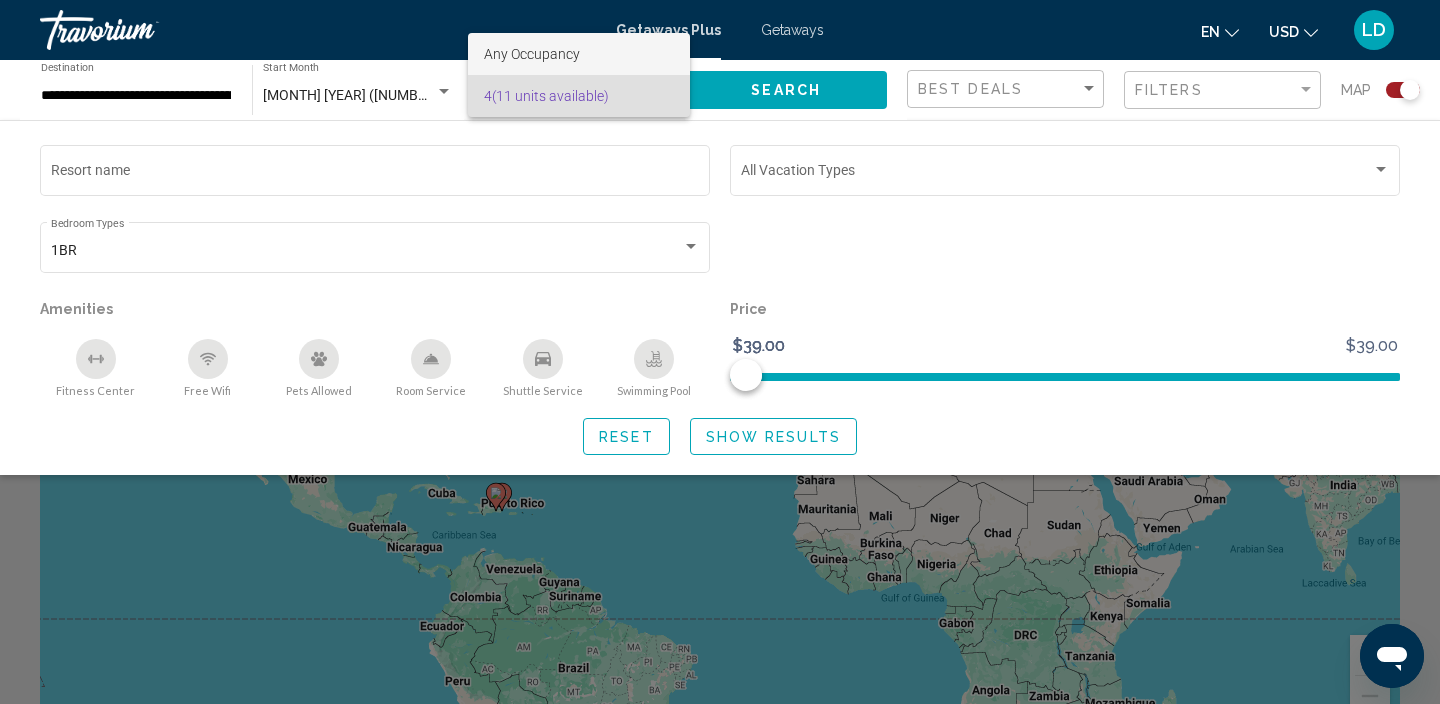 click on "Any Occupancy" at bounding box center [532, 54] 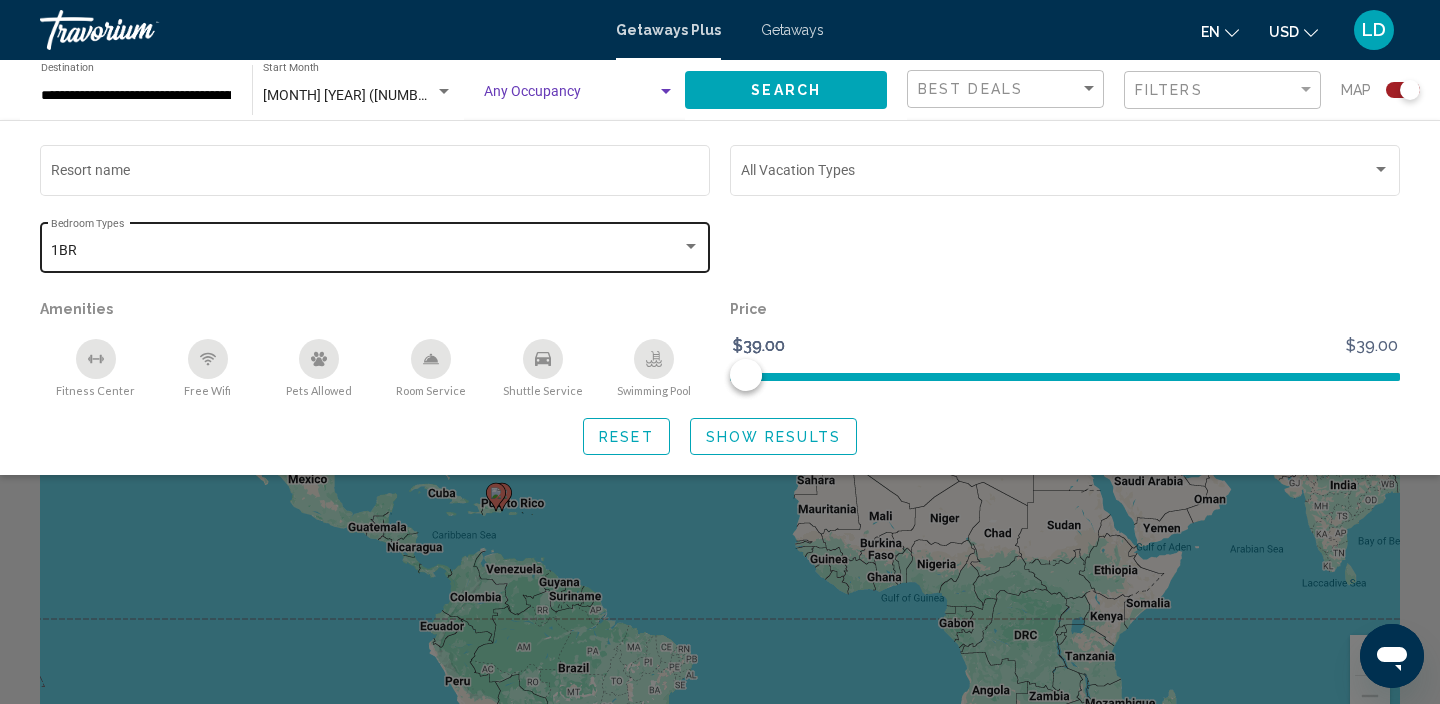 click at bounding box center (691, 246) 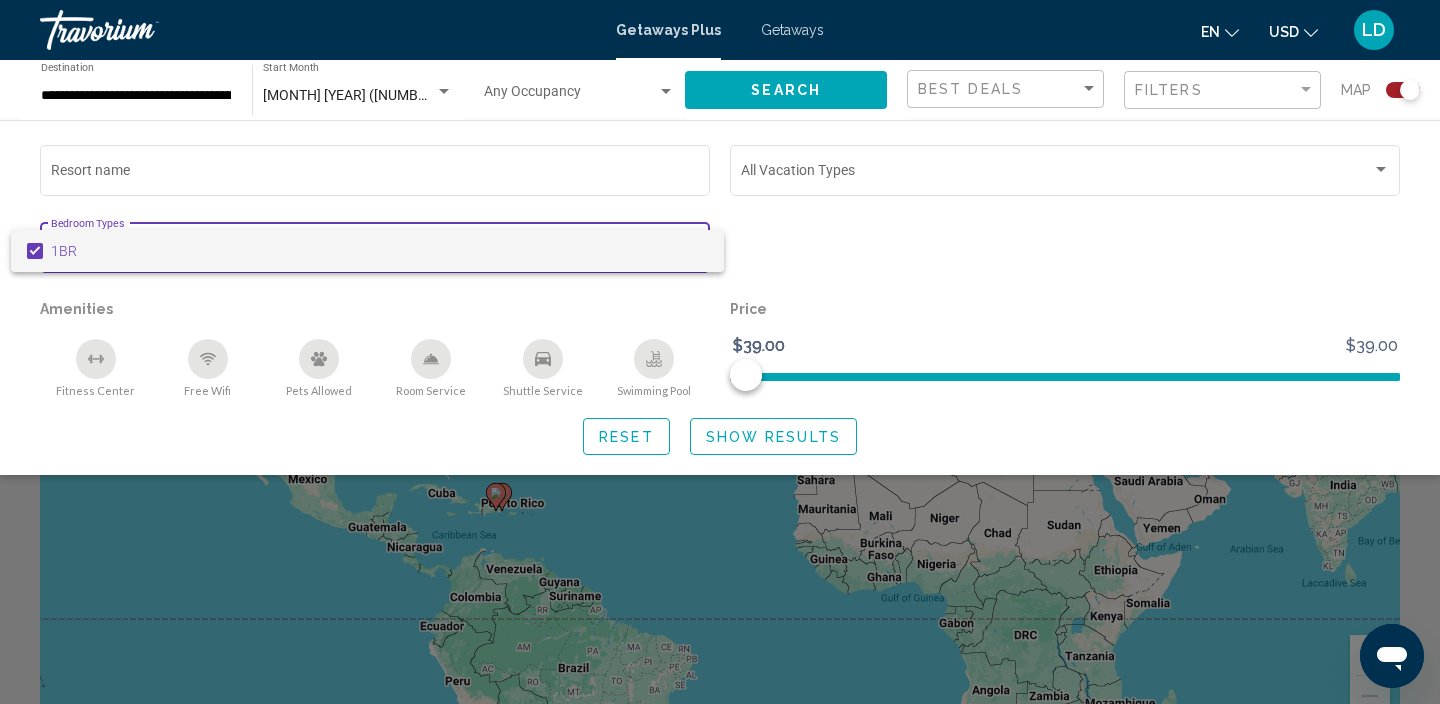 click at bounding box center [35, 251] 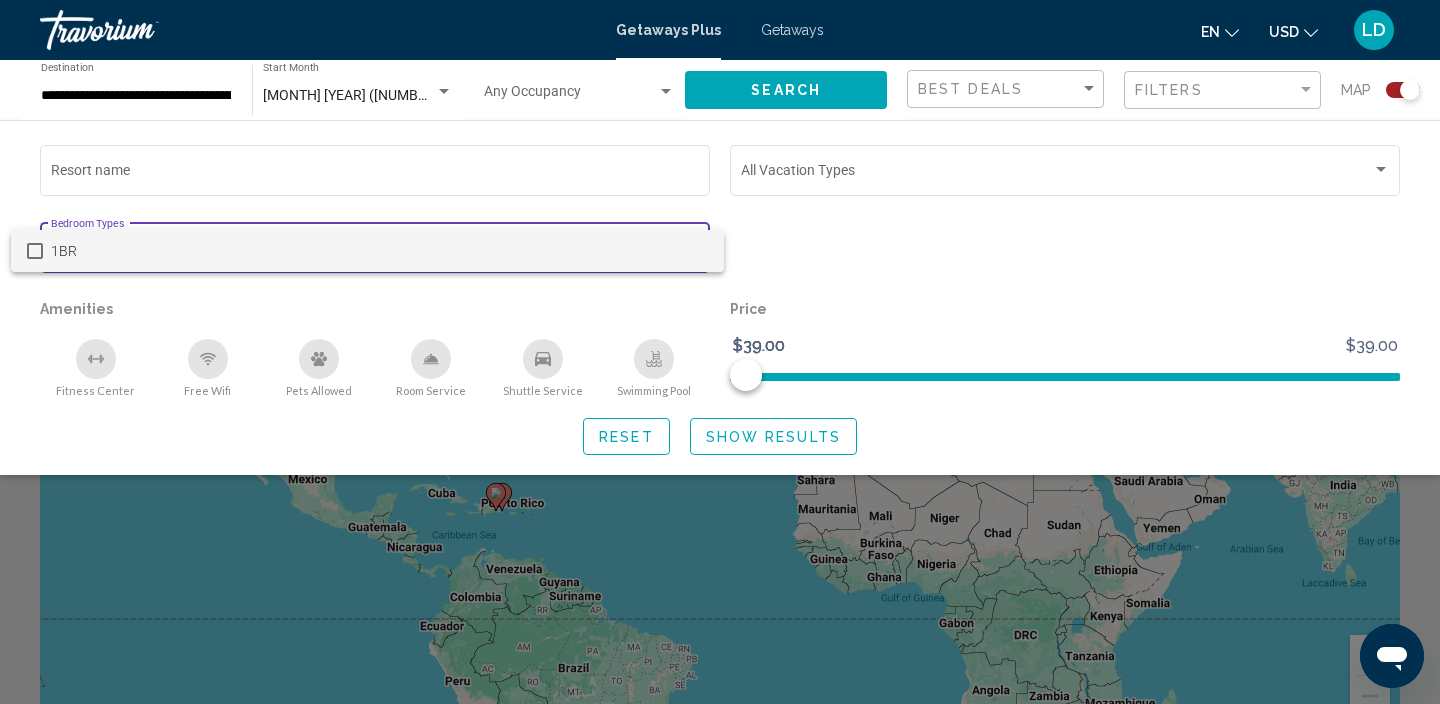 click at bounding box center [720, 352] 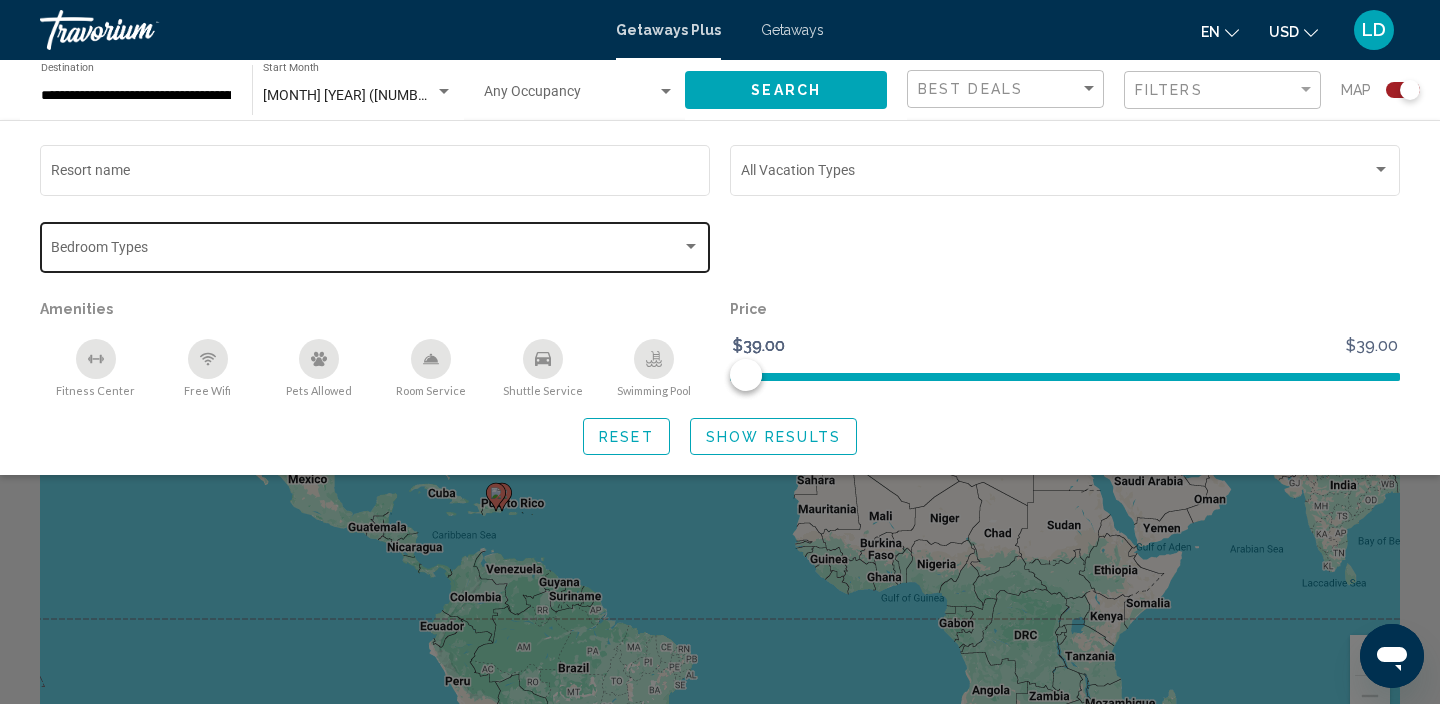 click at bounding box center (691, 247) 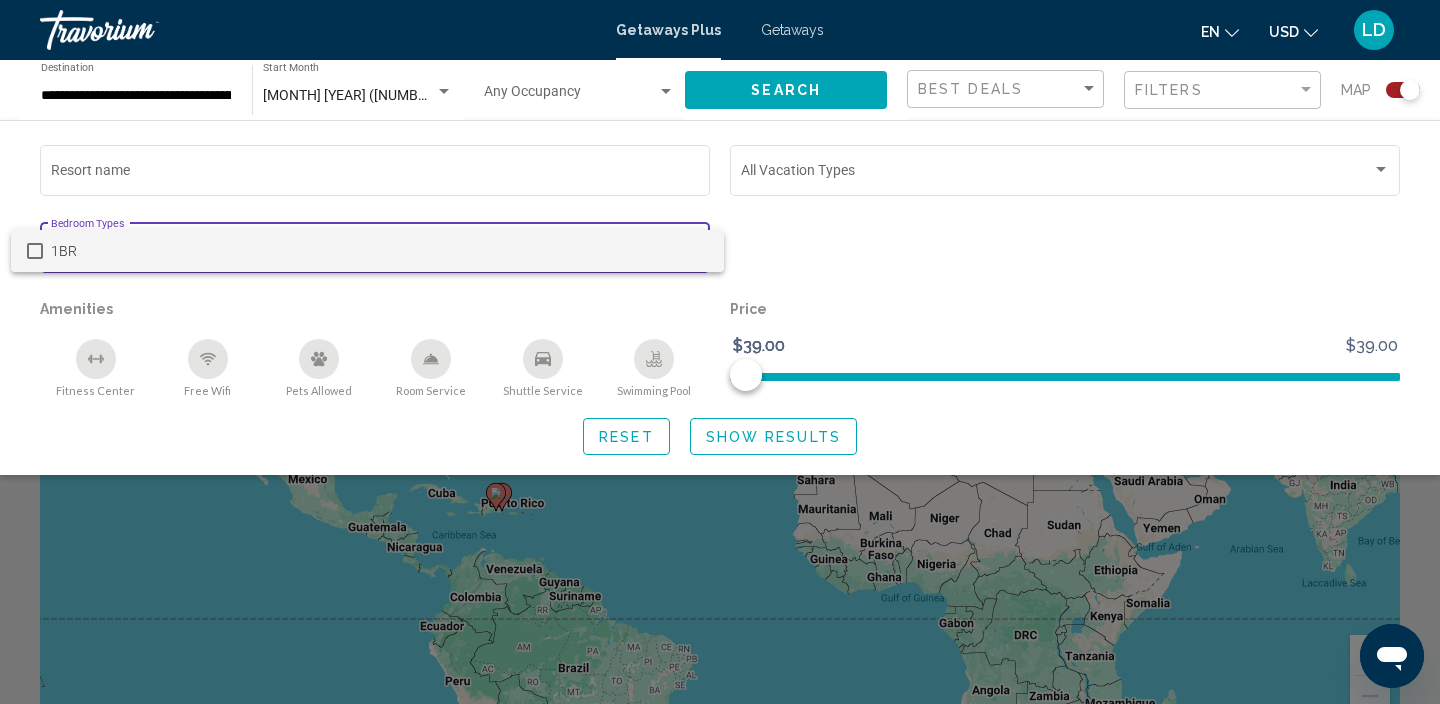 click at bounding box center [720, 352] 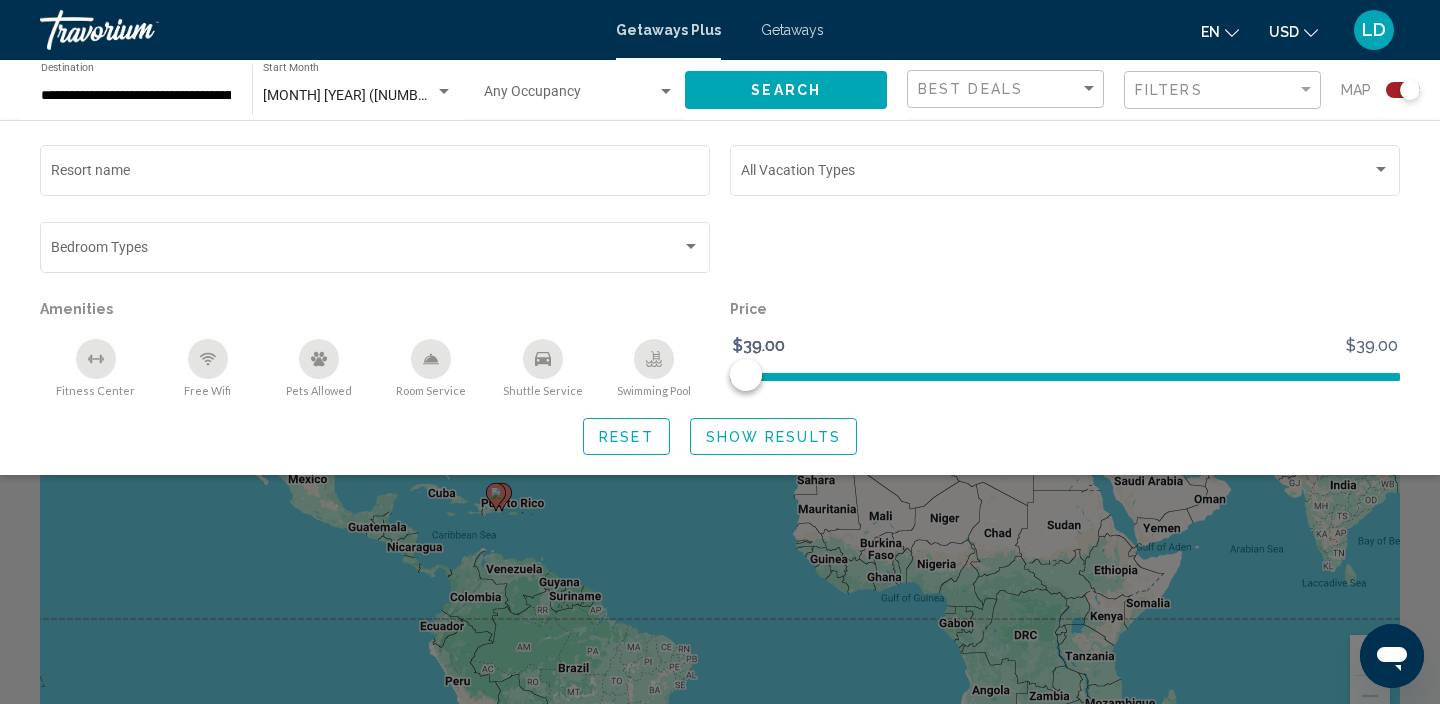 click on "Search" 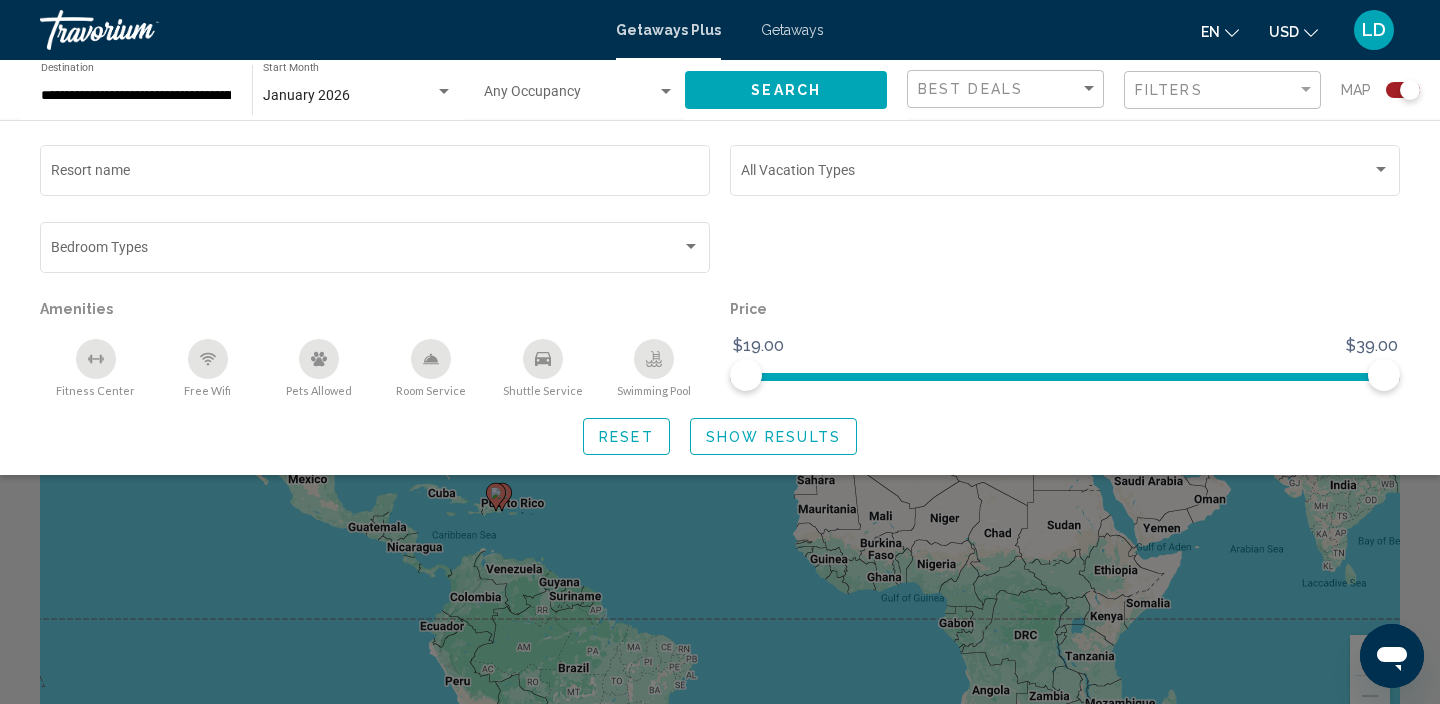 click on "Search" 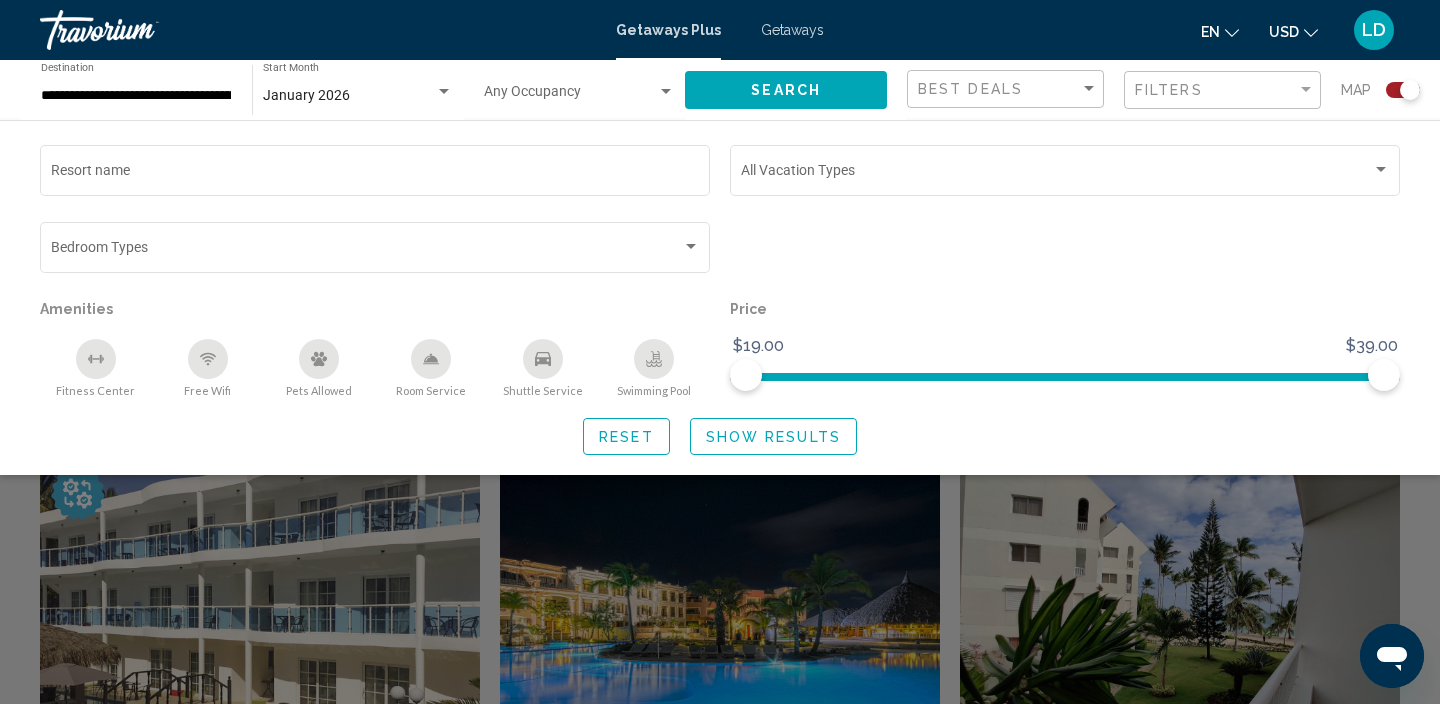 scroll, scrollTop: 0, scrollLeft: 0, axis: both 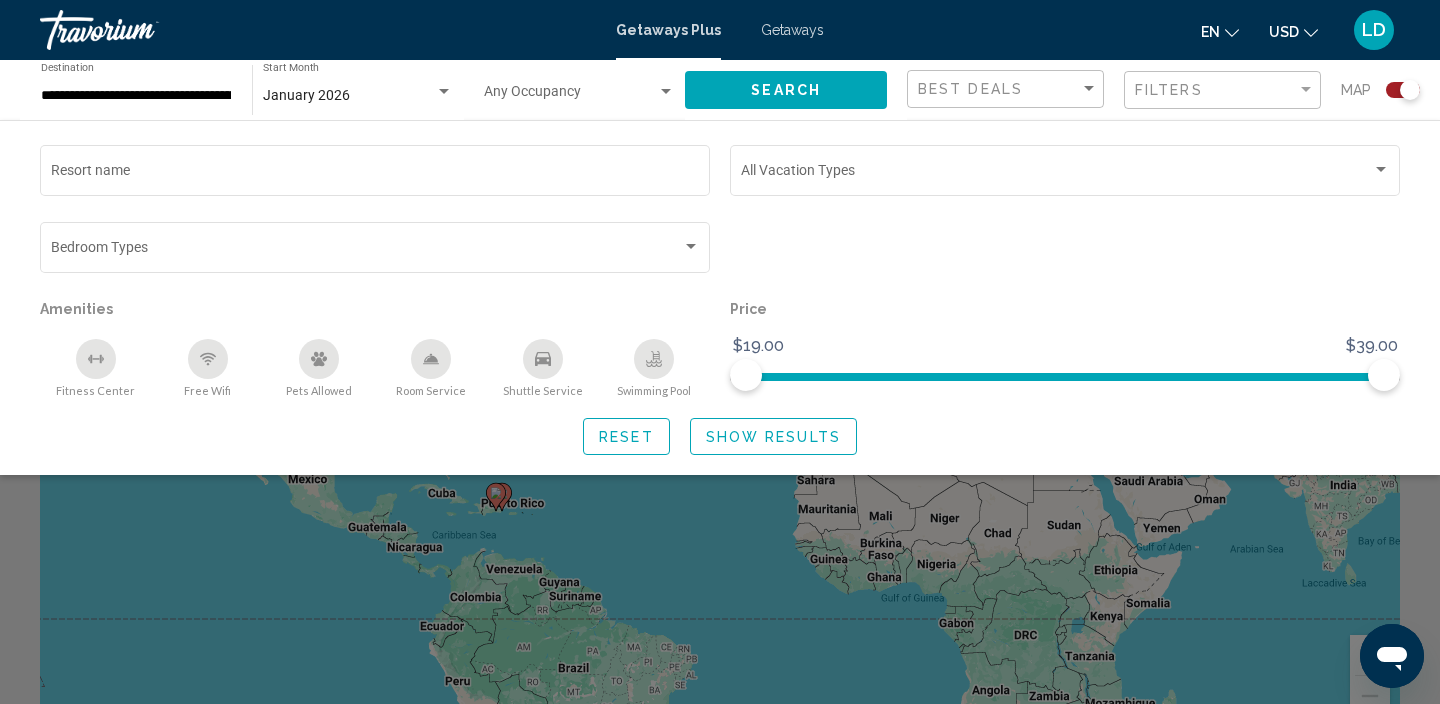click on "**********" at bounding box center [136, 96] 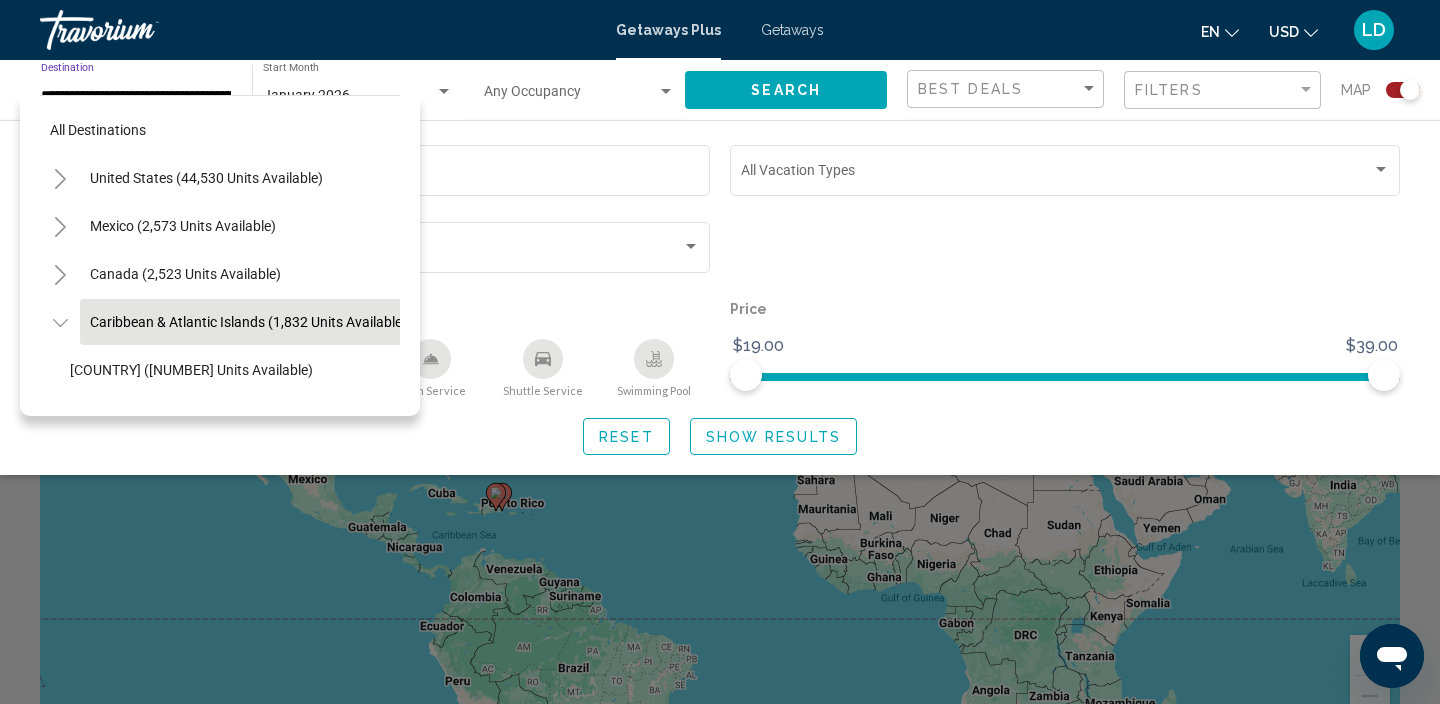 scroll, scrollTop: 71, scrollLeft: 18, axis: both 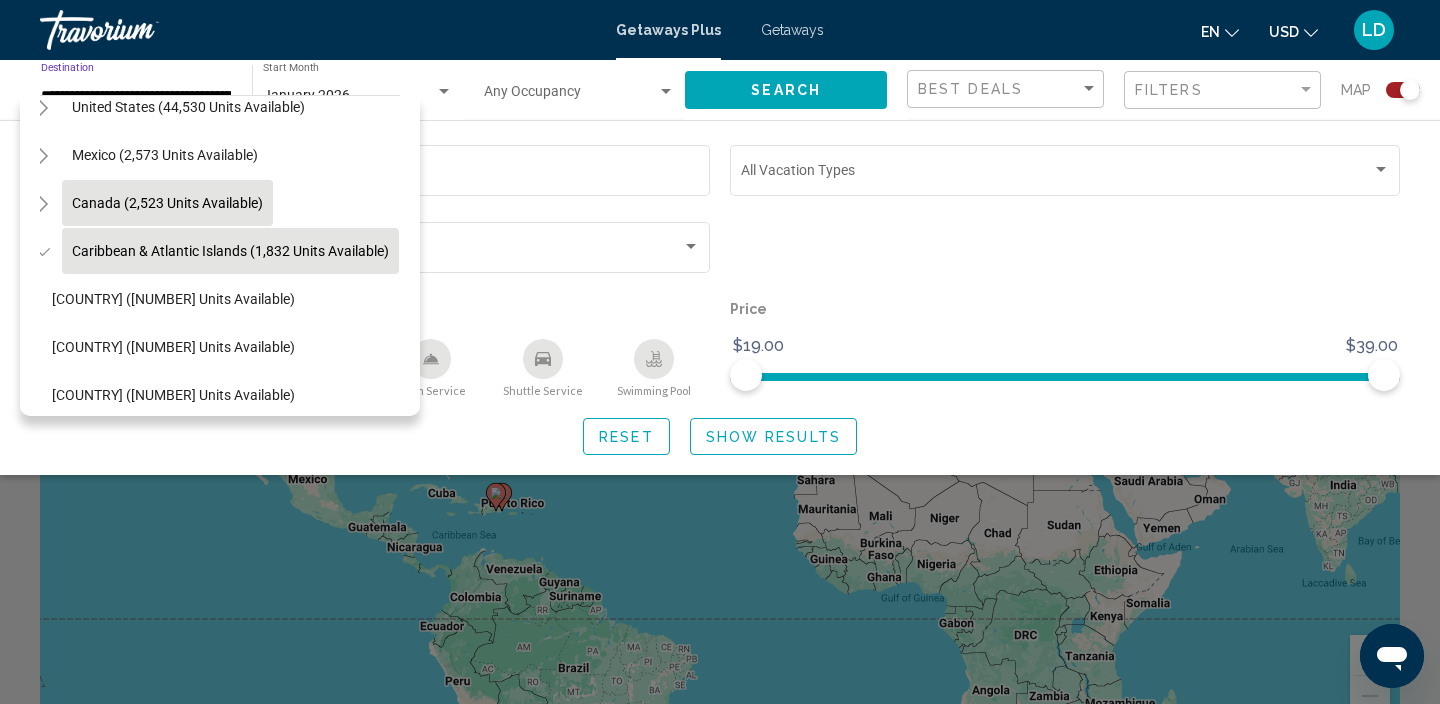 click on "Canada (2,523 units available)" at bounding box center (230, 251) 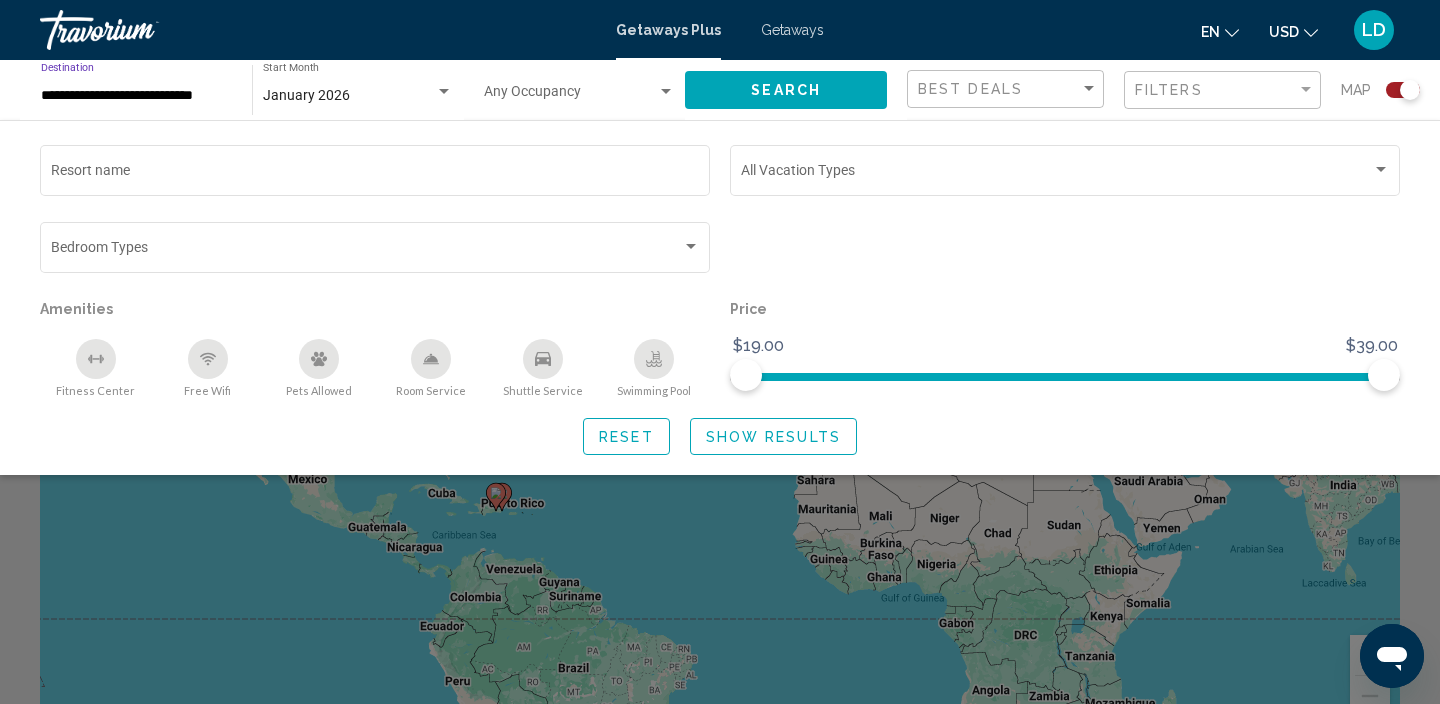 click on "**********" at bounding box center [136, 96] 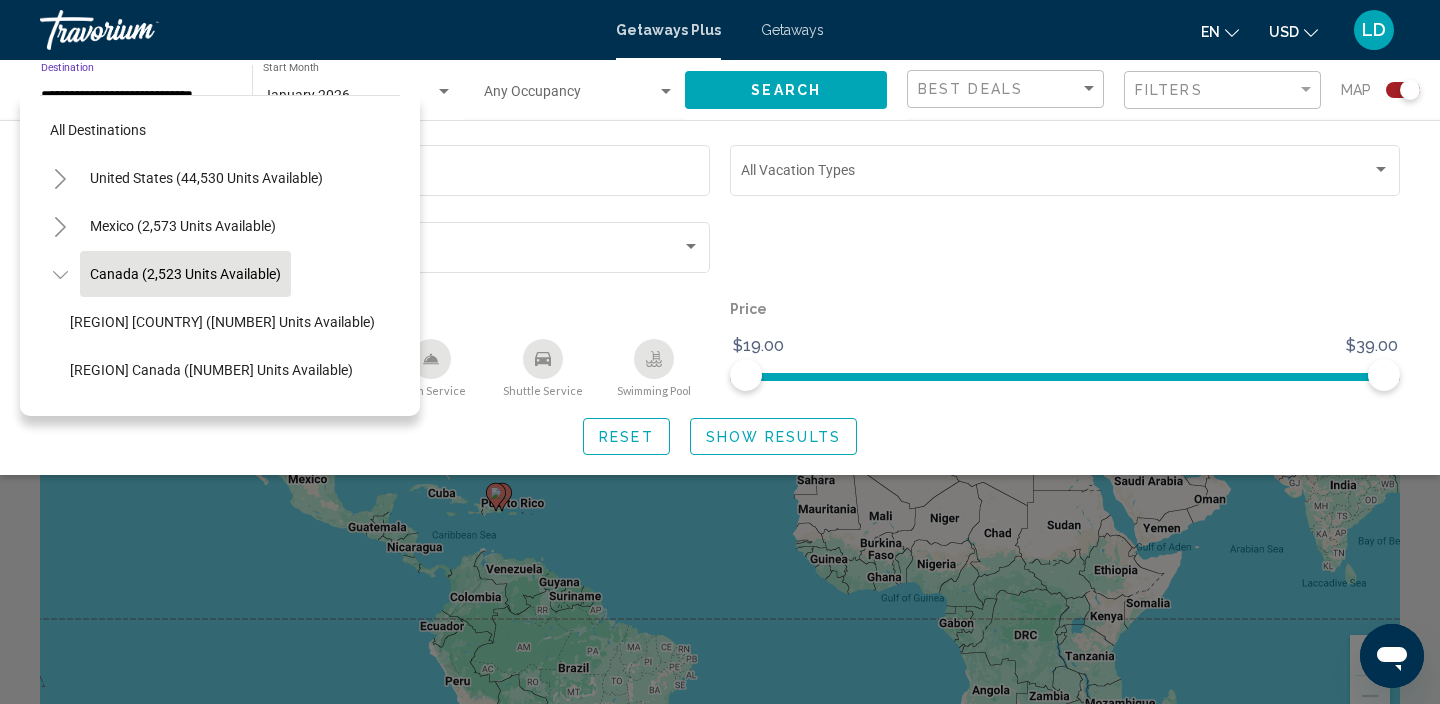 scroll, scrollTop: 23, scrollLeft: 0, axis: vertical 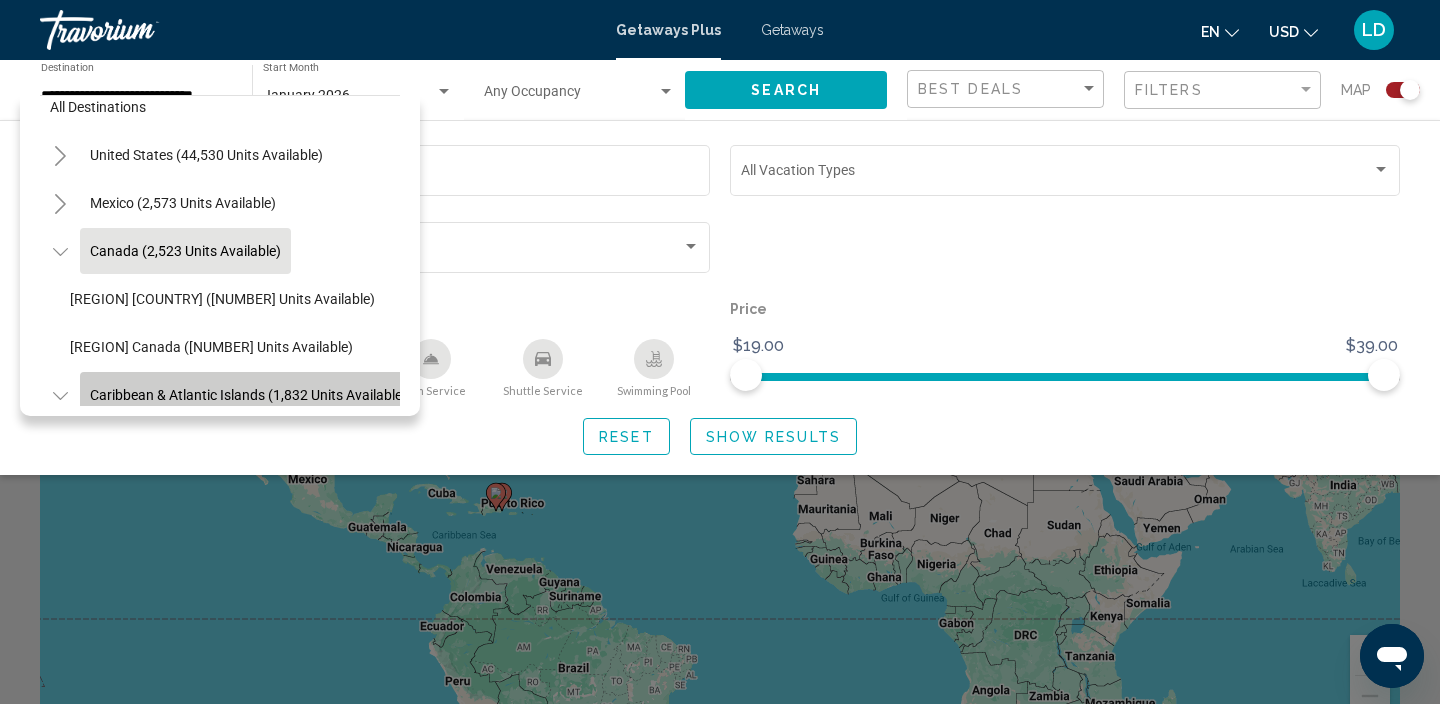 click on "Caribbean & Atlantic Islands (1,832 units available)" 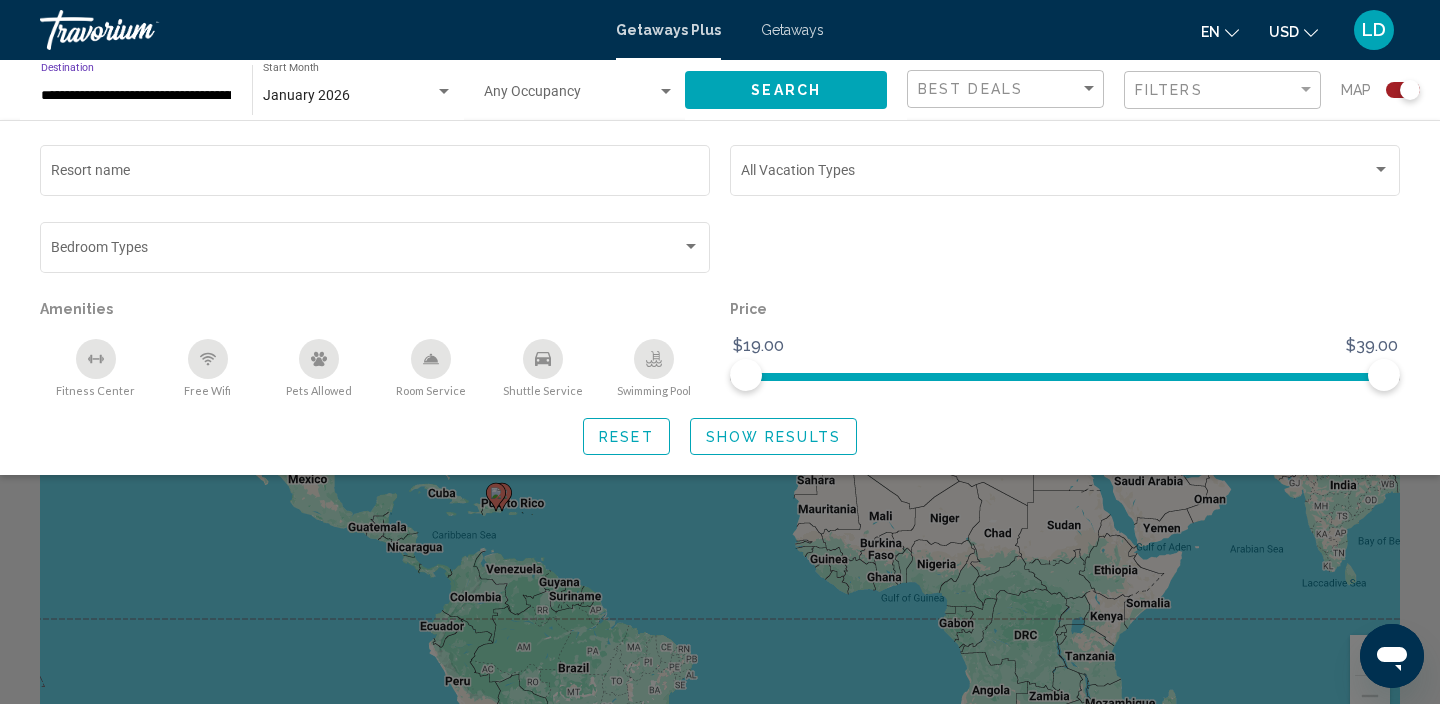 click on "Search" 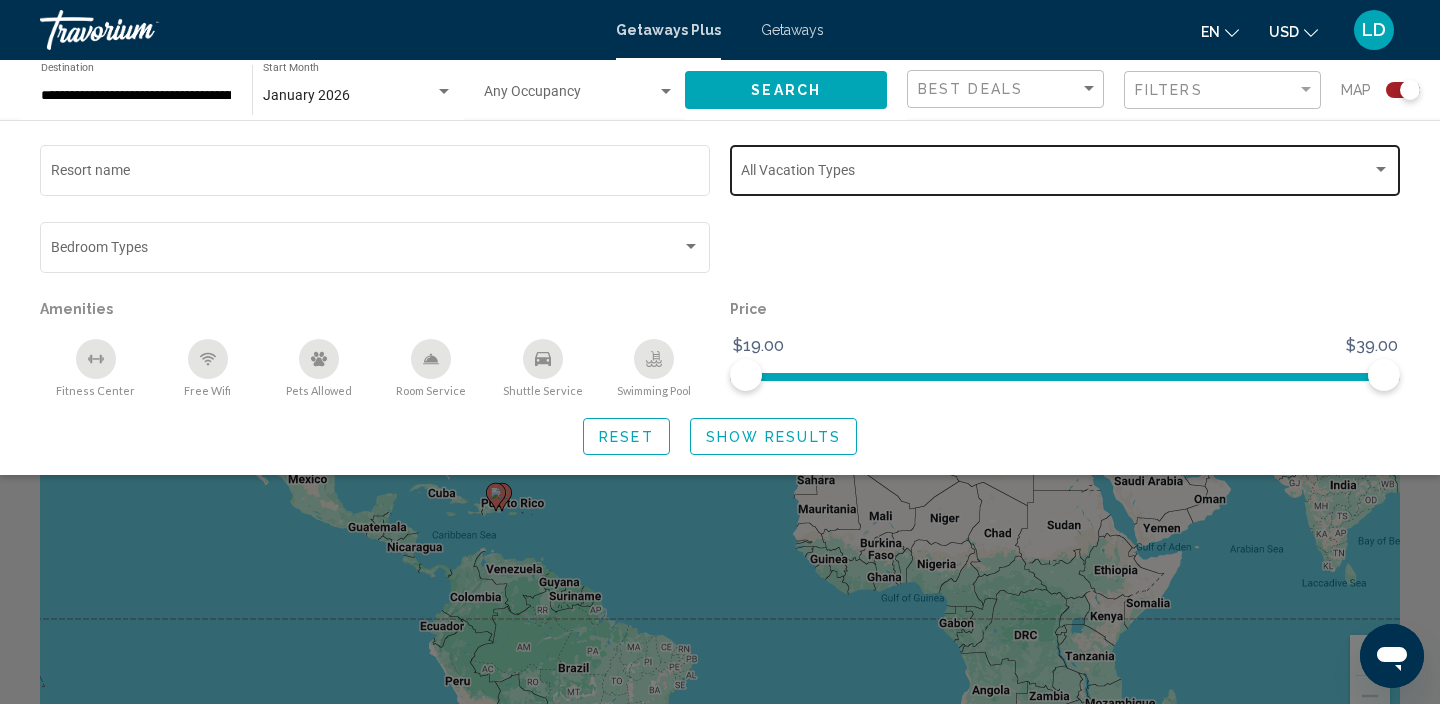 click at bounding box center (1381, 169) 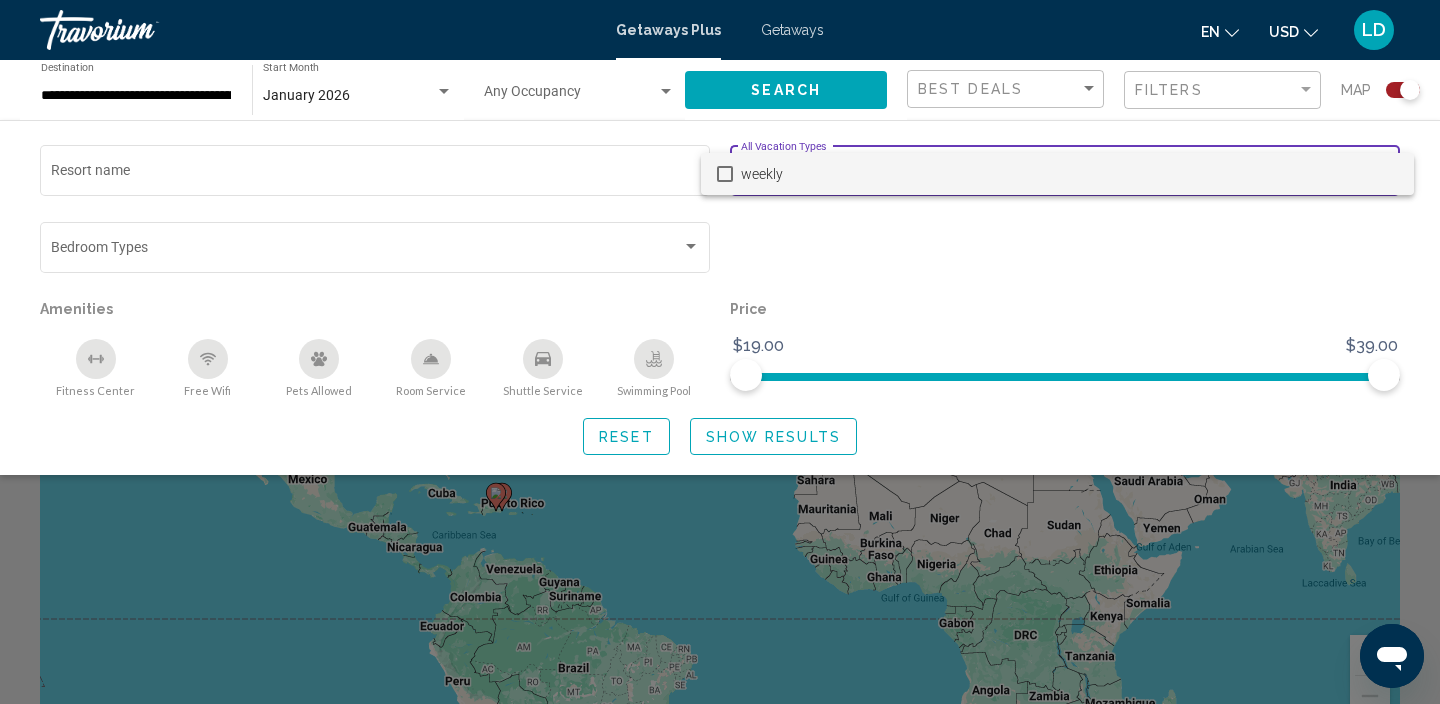 click at bounding box center (725, 174) 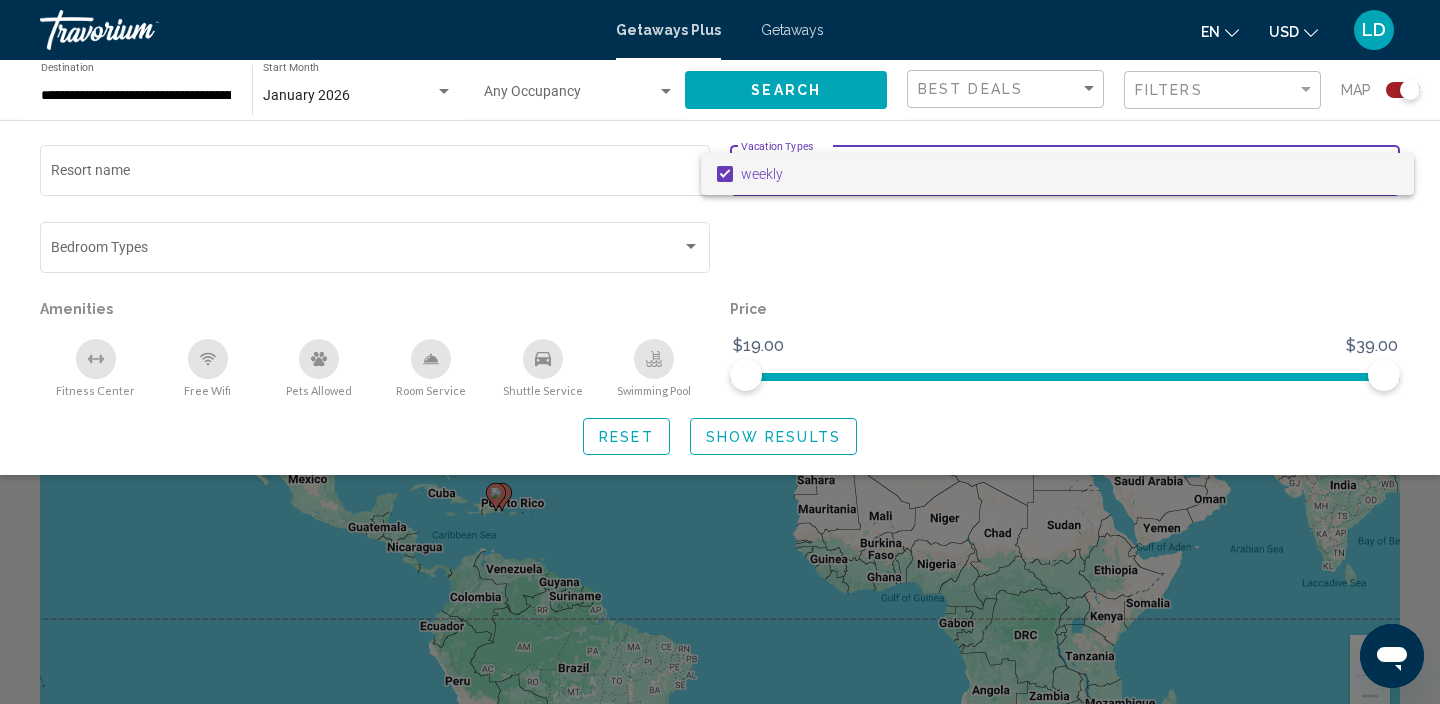 click at bounding box center [720, 352] 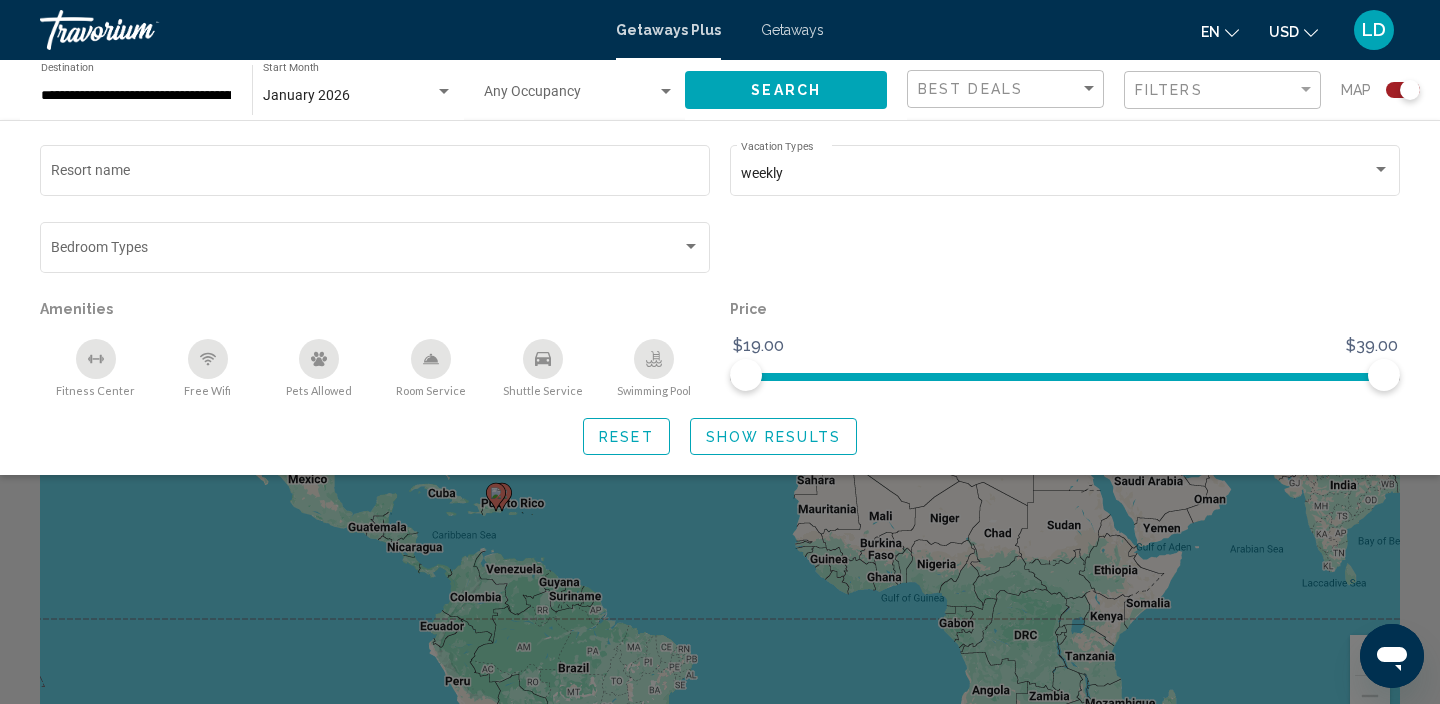 click at bounding box center (366, 251) 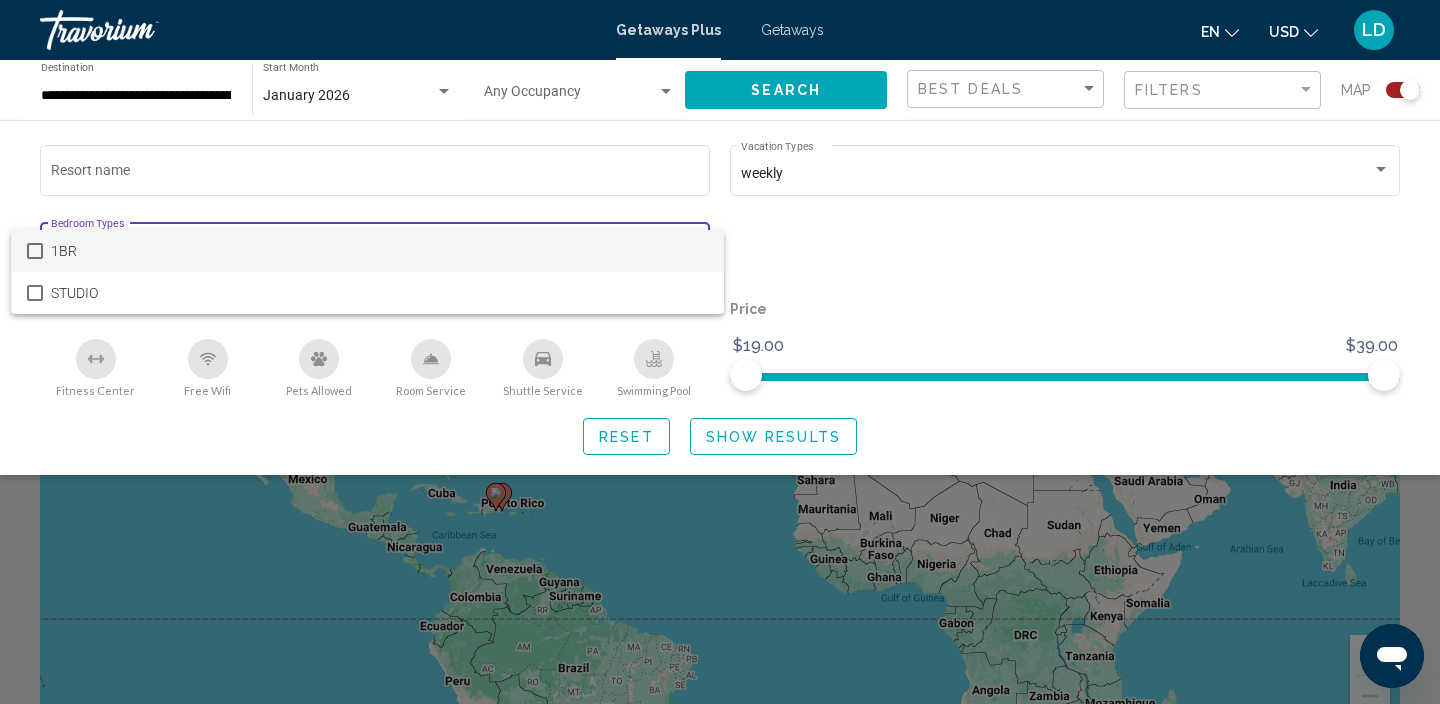 click at bounding box center [720, 352] 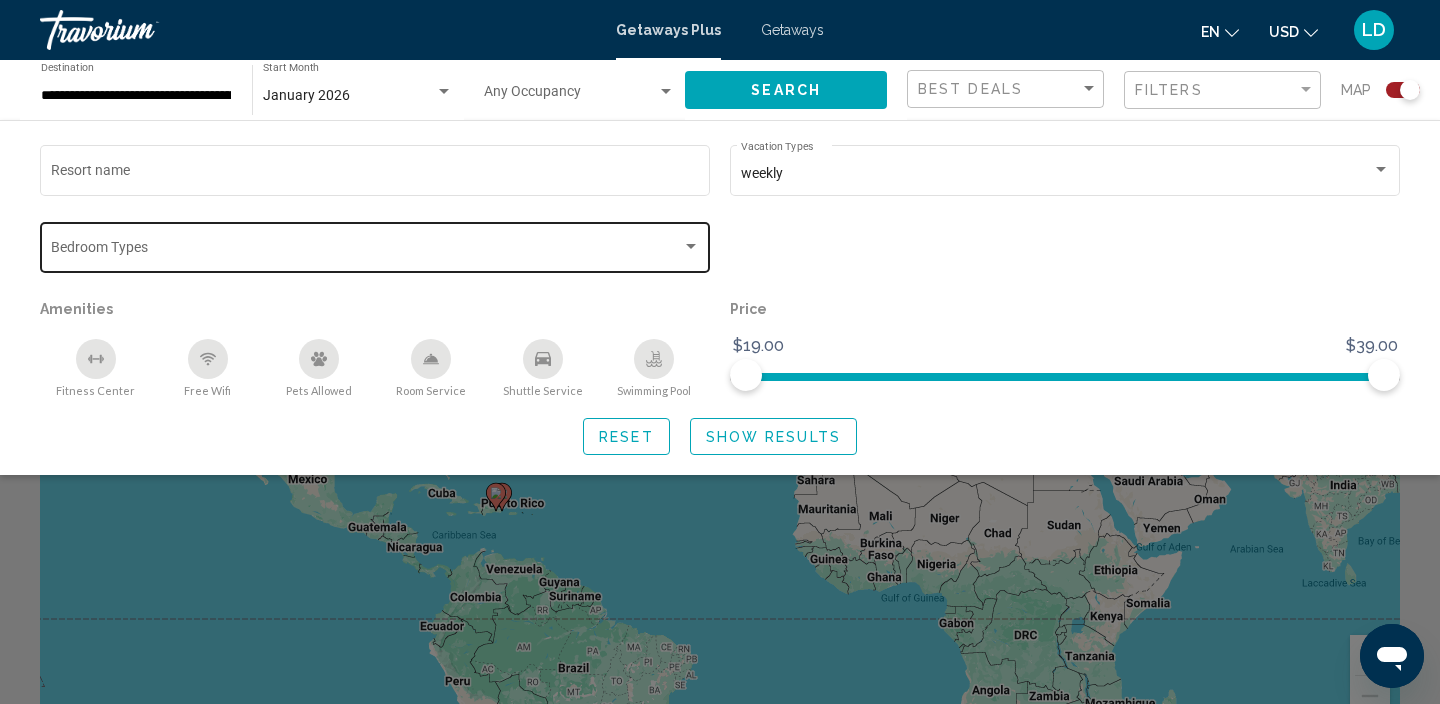 click at bounding box center (691, 247) 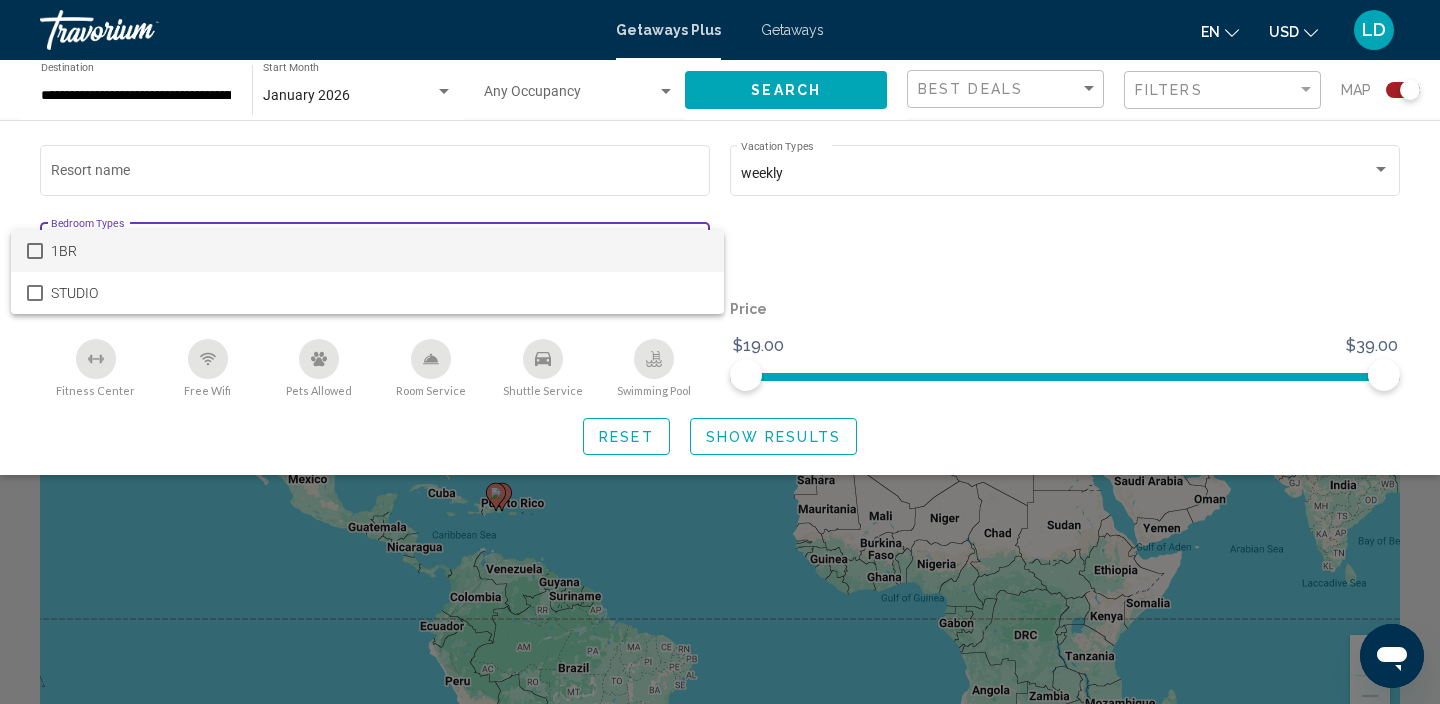 click at bounding box center (35, 251) 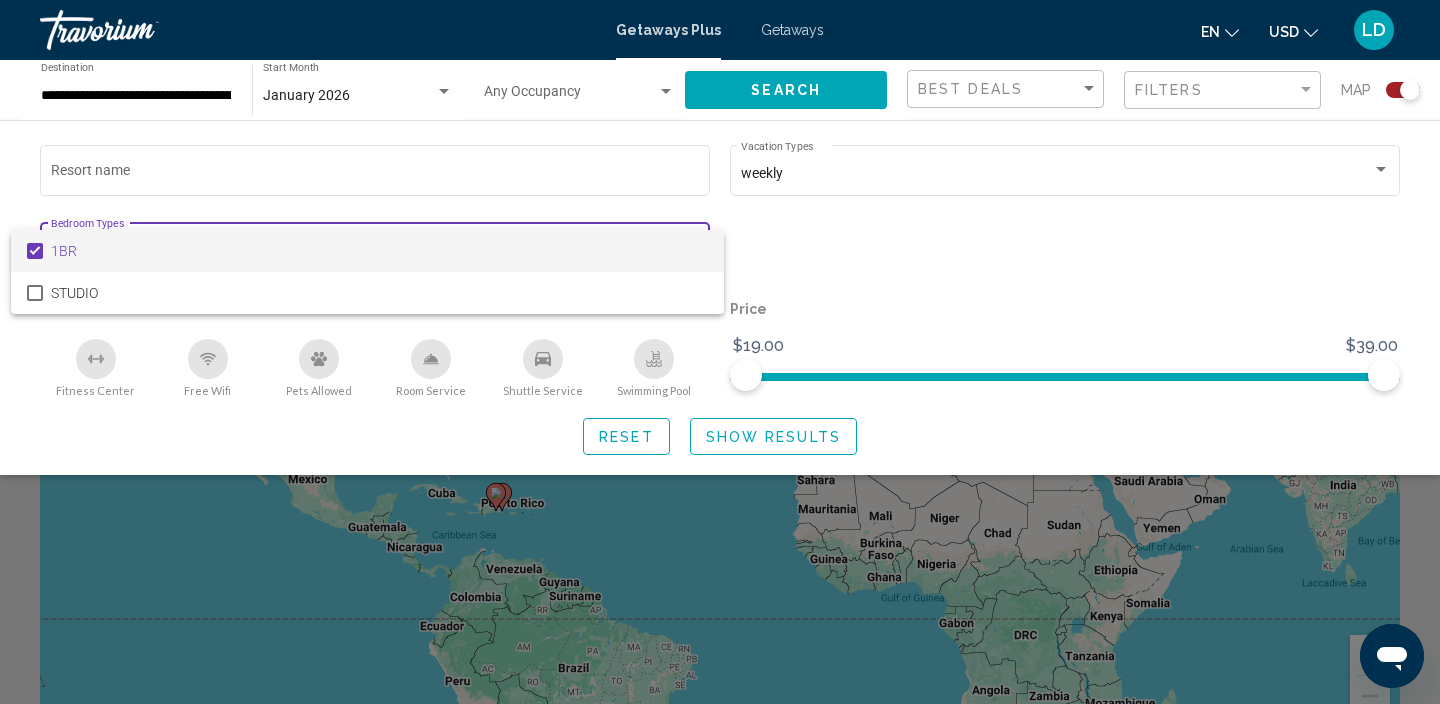 click at bounding box center [720, 352] 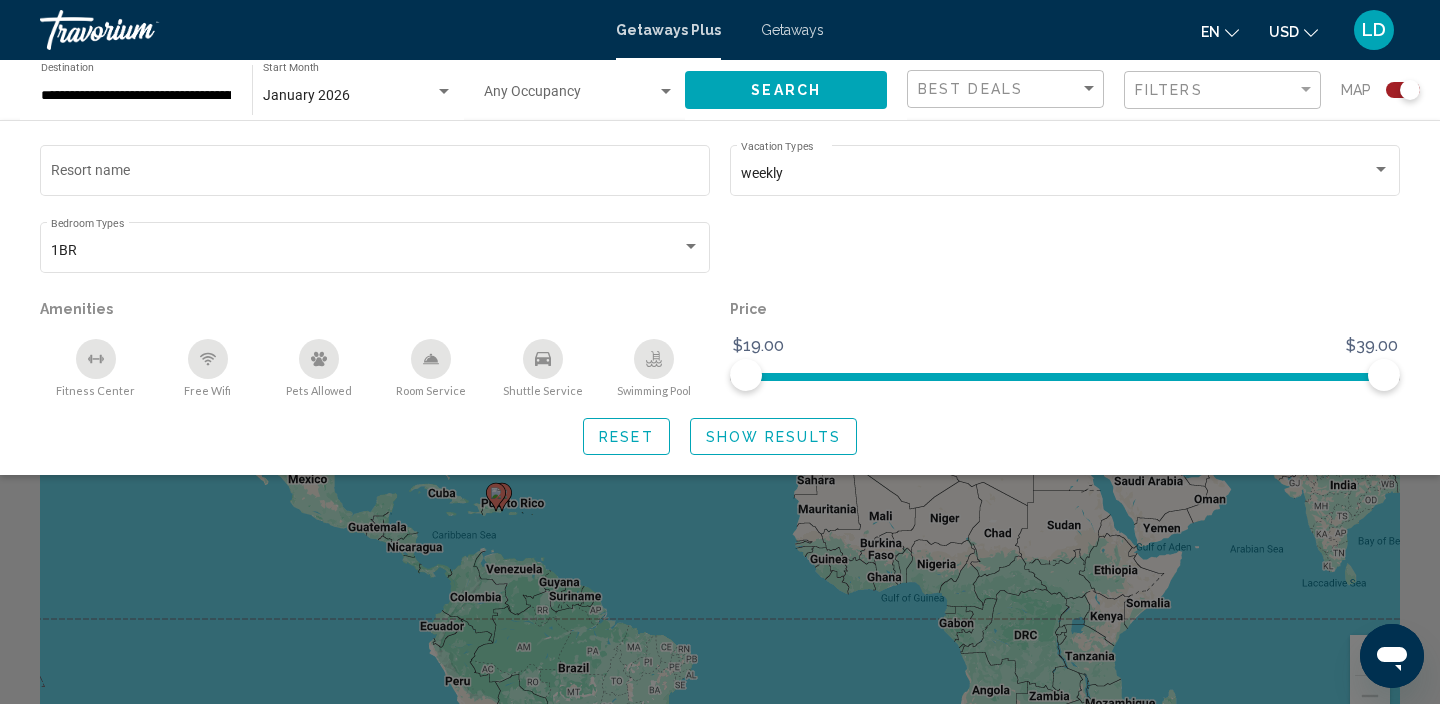 click on "Search" 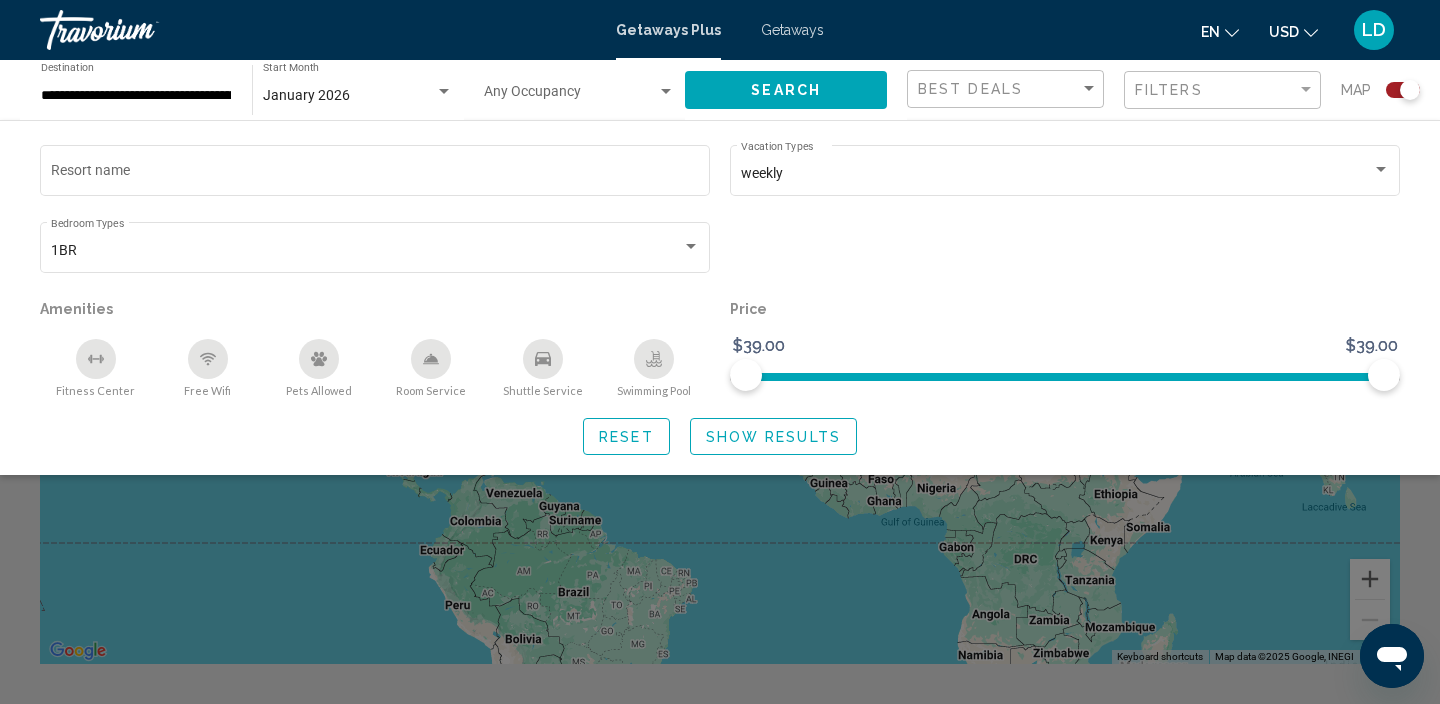 scroll, scrollTop: 0, scrollLeft: 0, axis: both 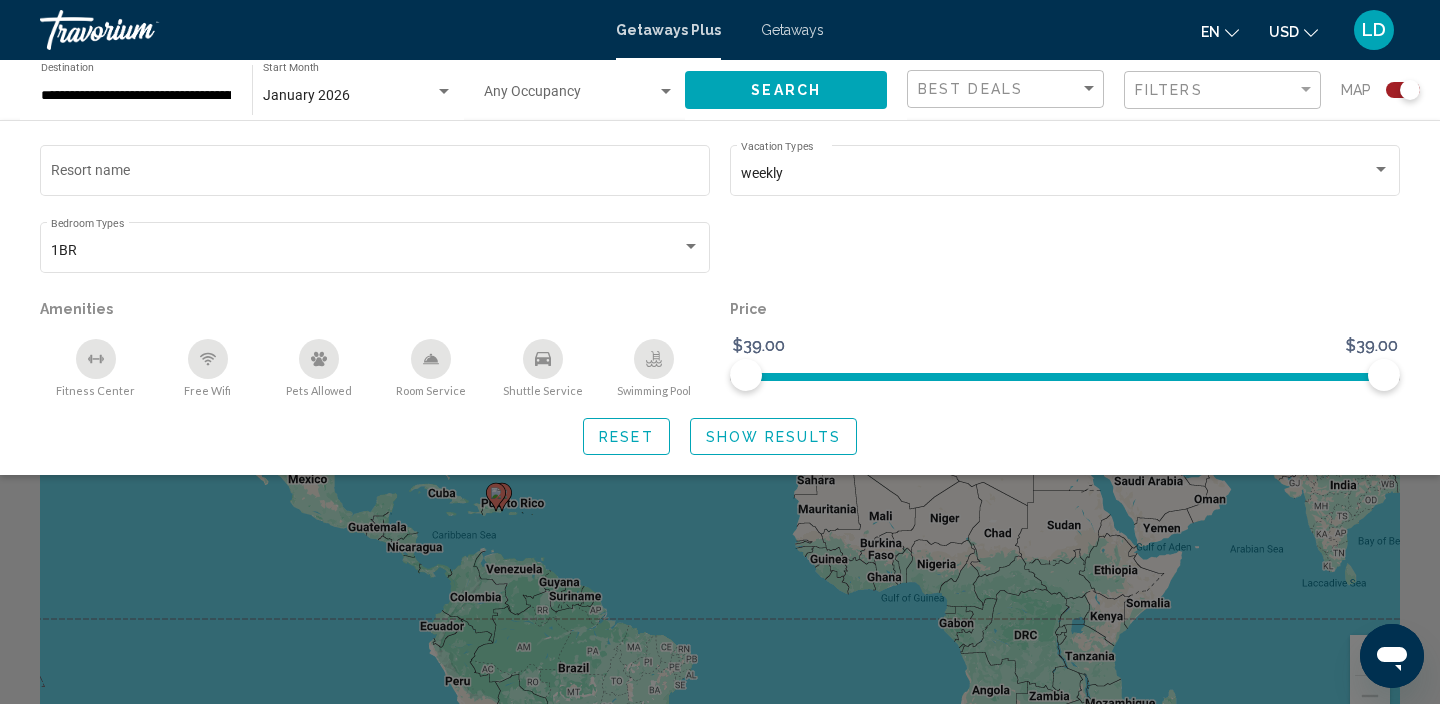 click on "Reset Show Results" 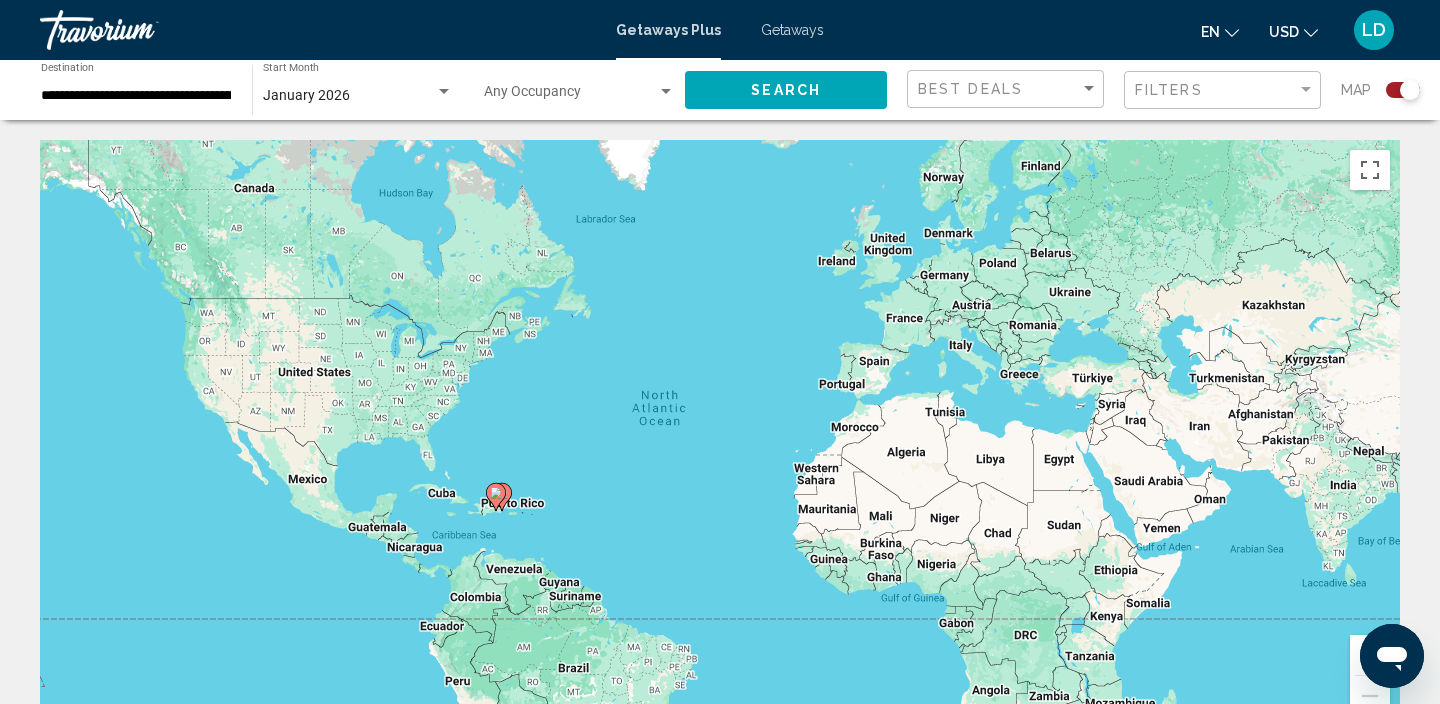 click 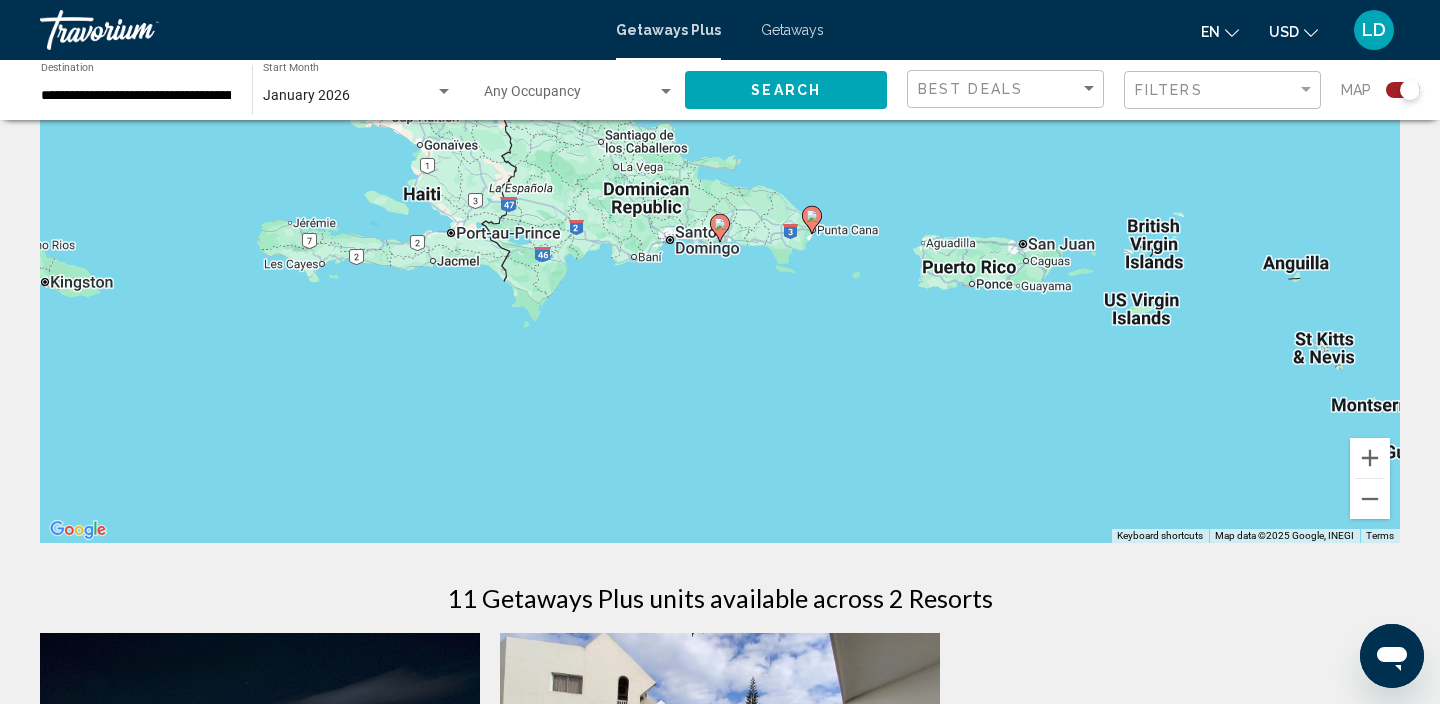 scroll, scrollTop: 0, scrollLeft: 0, axis: both 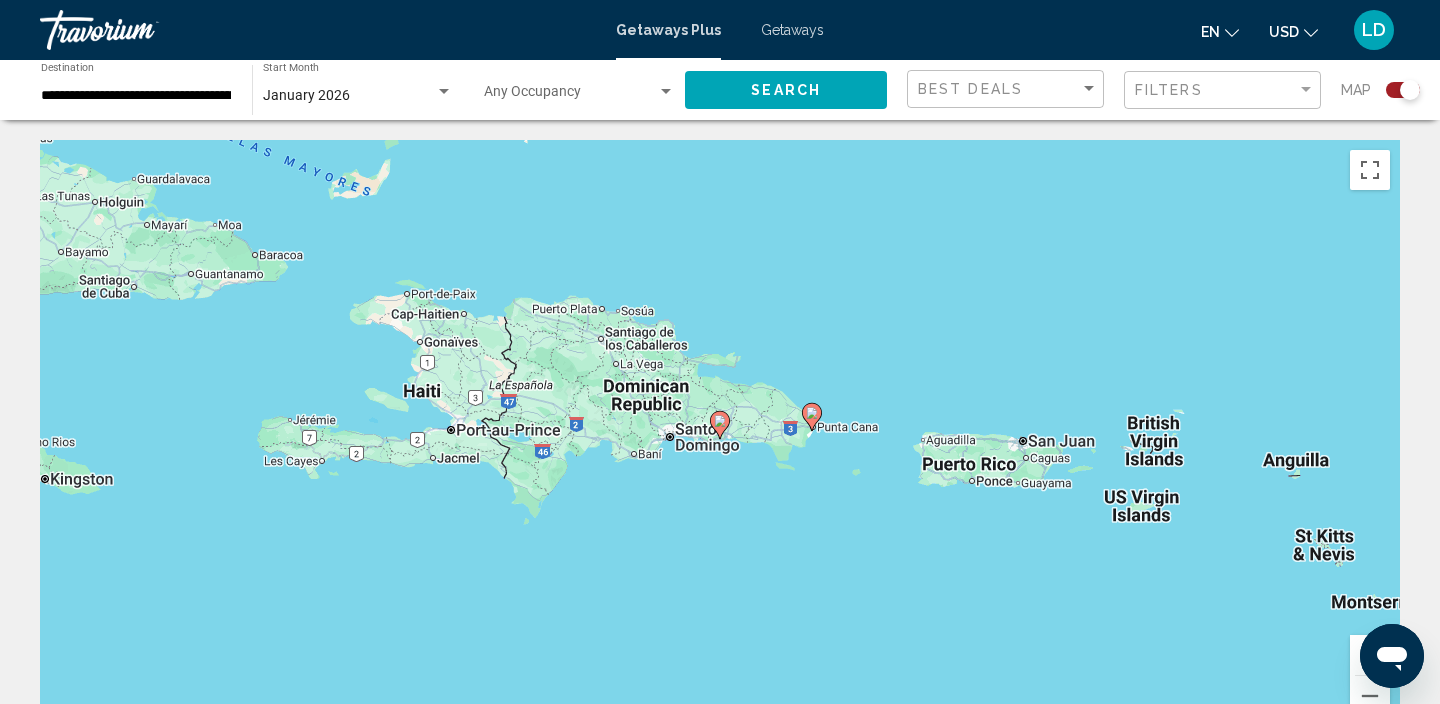 click at bounding box center [444, 91] 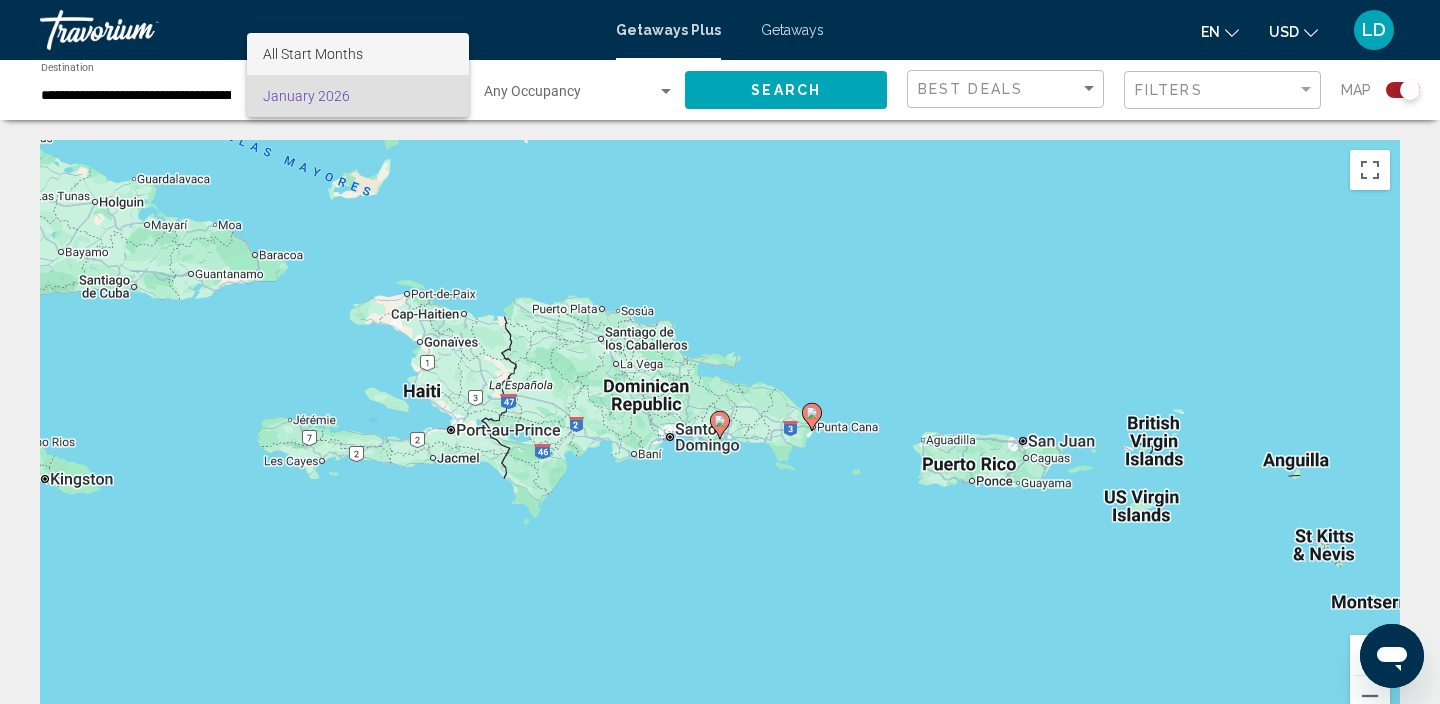 click on "All Start Months" at bounding box center (358, 54) 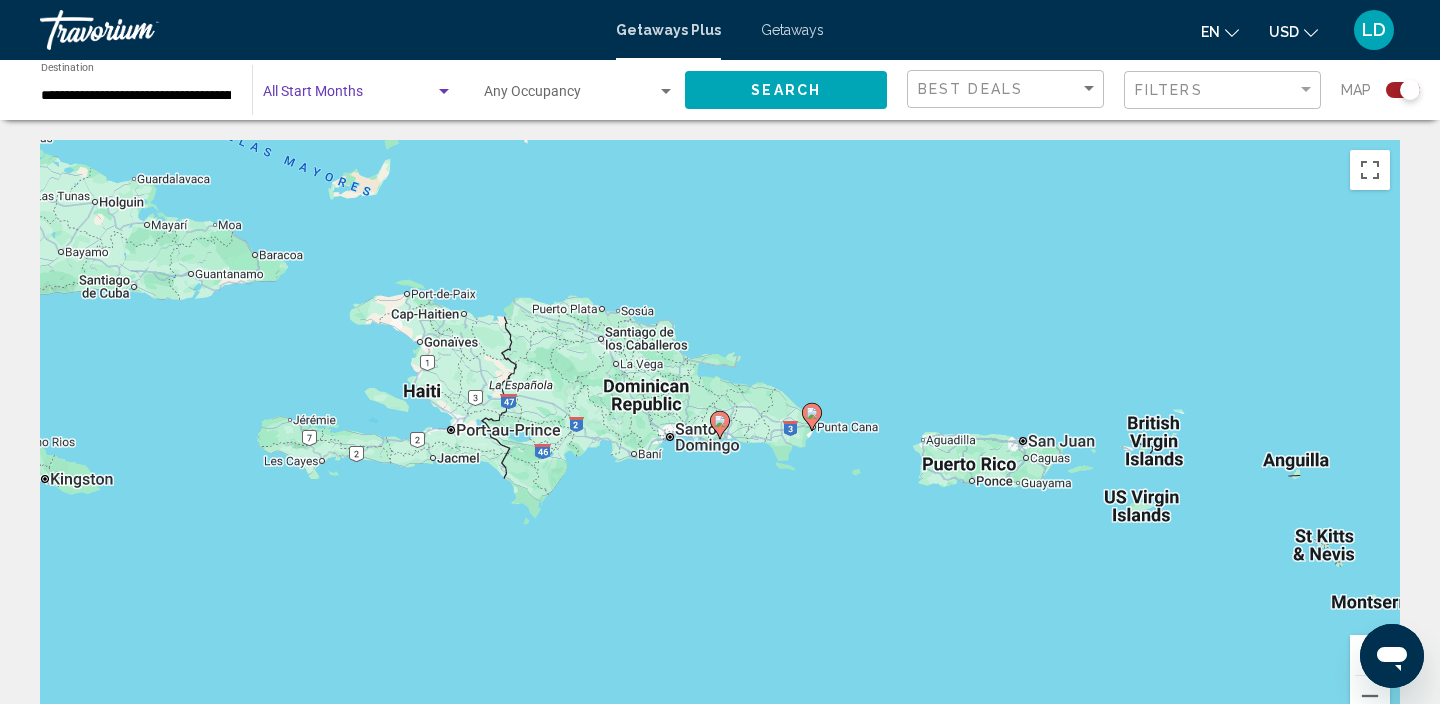 click on "Search" 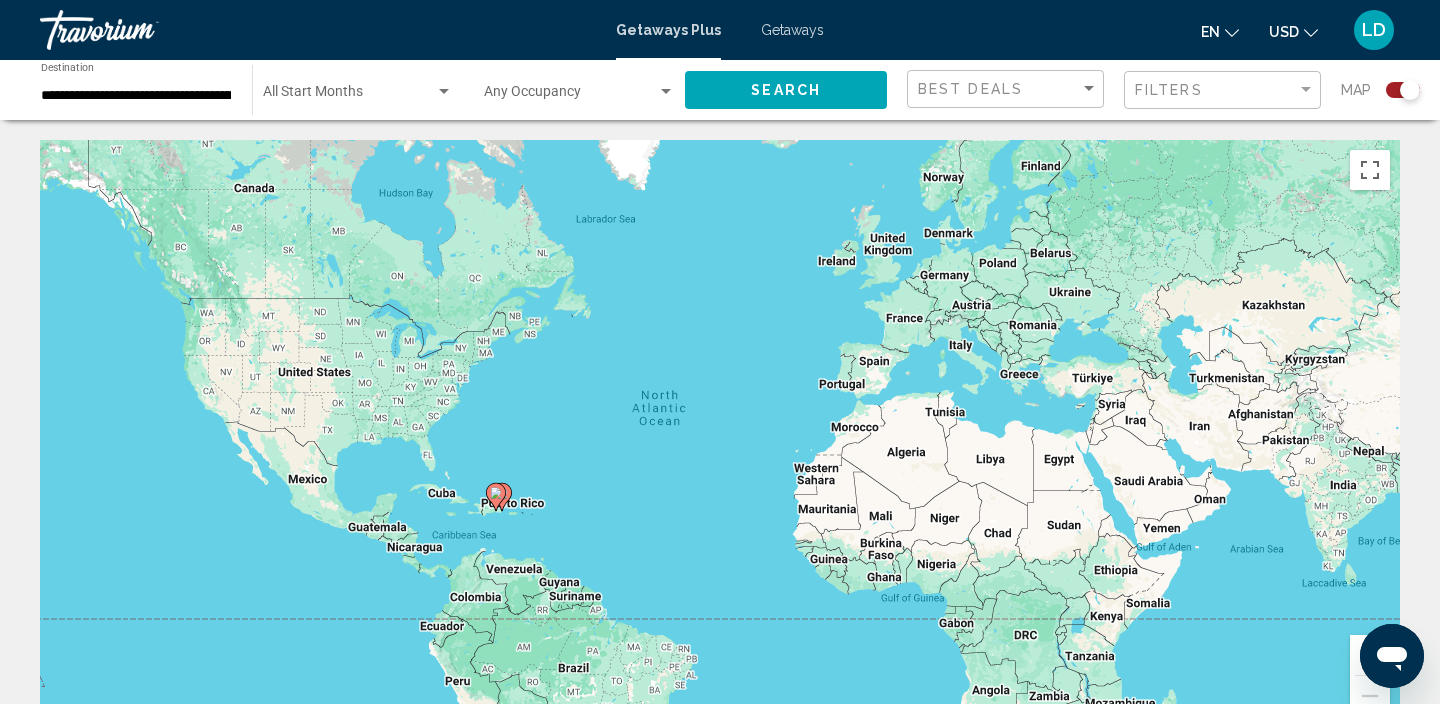 click on "Search" 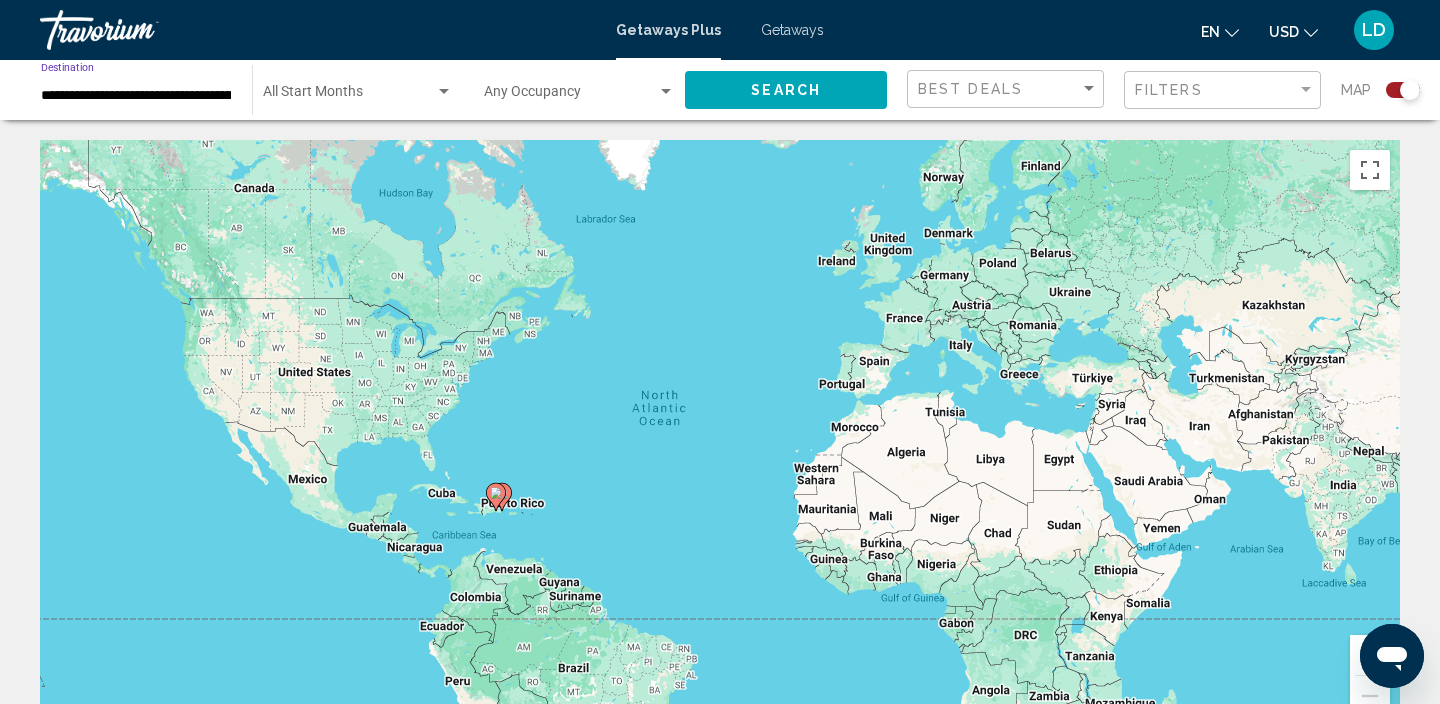 click on "**********" at bounding box center (136, 96) 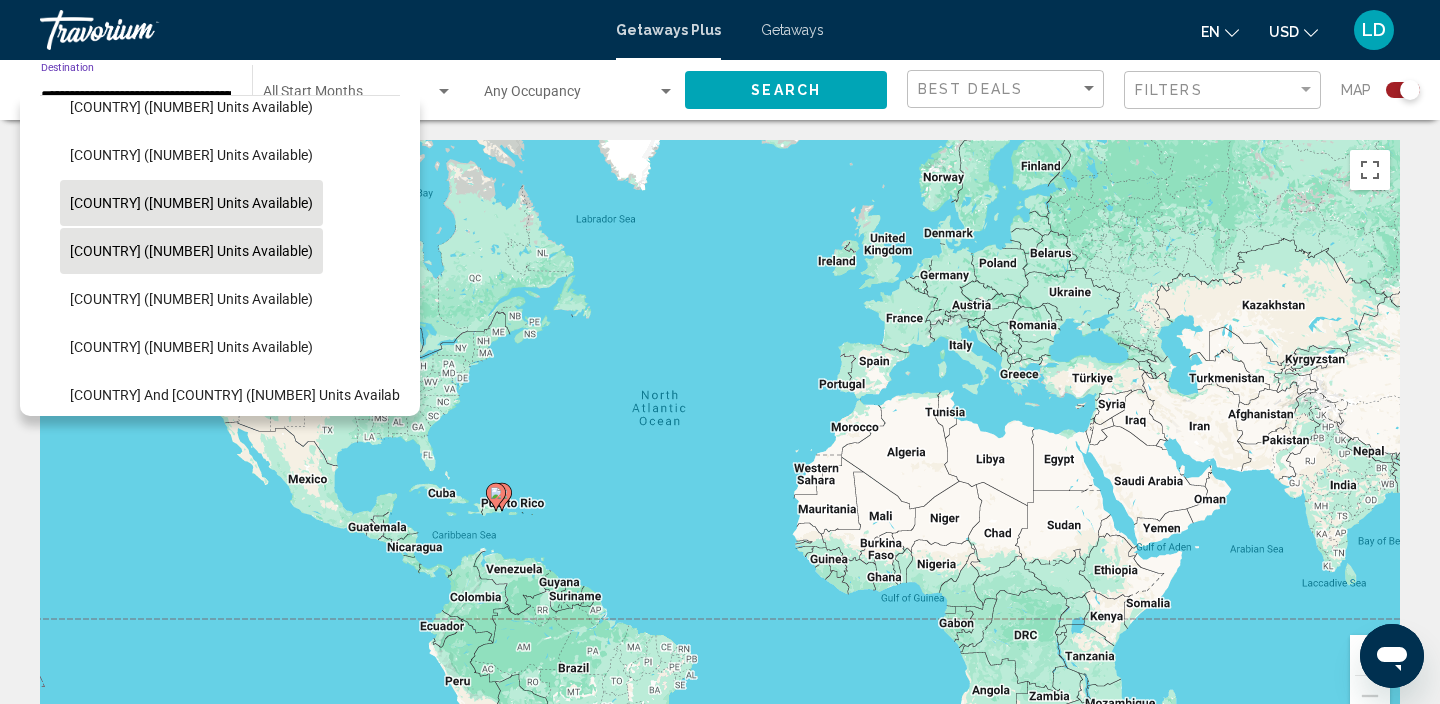 scroll, scrollTop: 161, scrollLeft: 0, axis: vertical 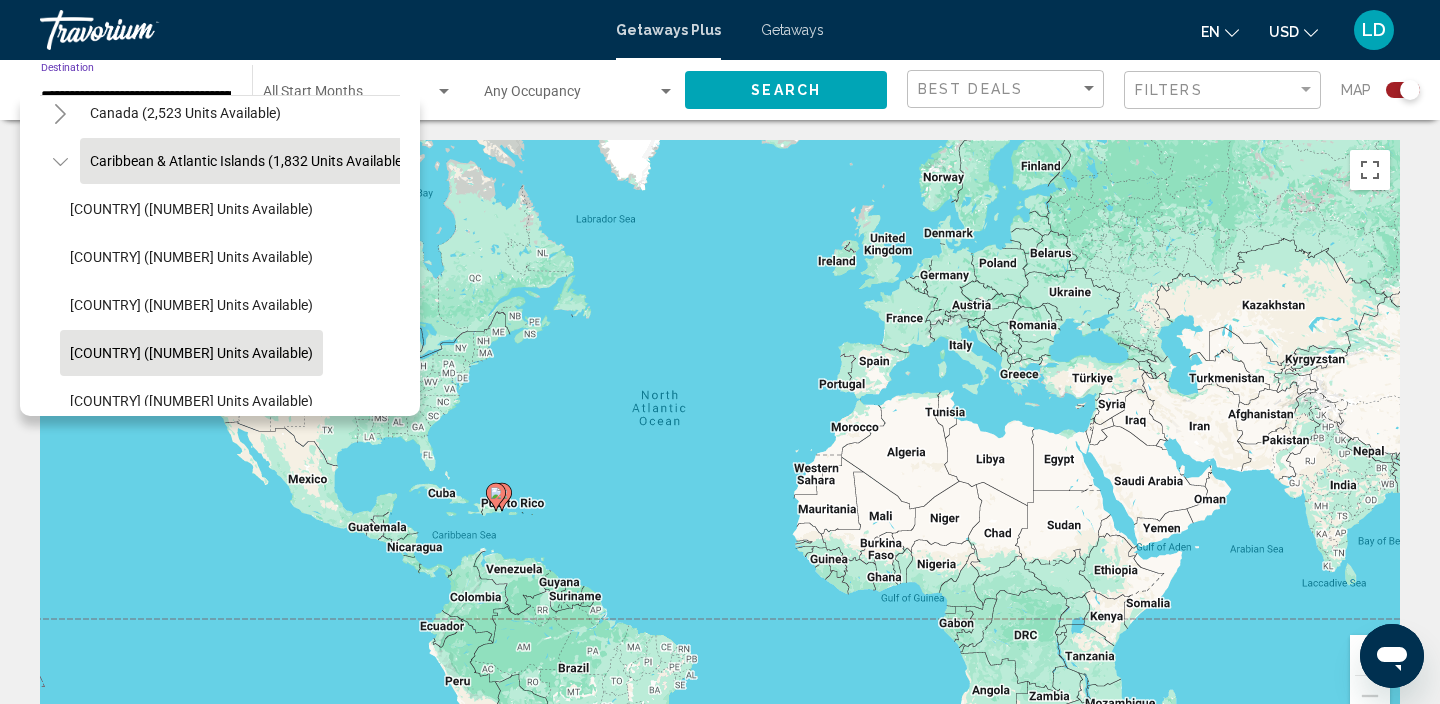 click on "Caribbean & Atlantic Islands (1,832 units available)" at bounding box center (183, 593) 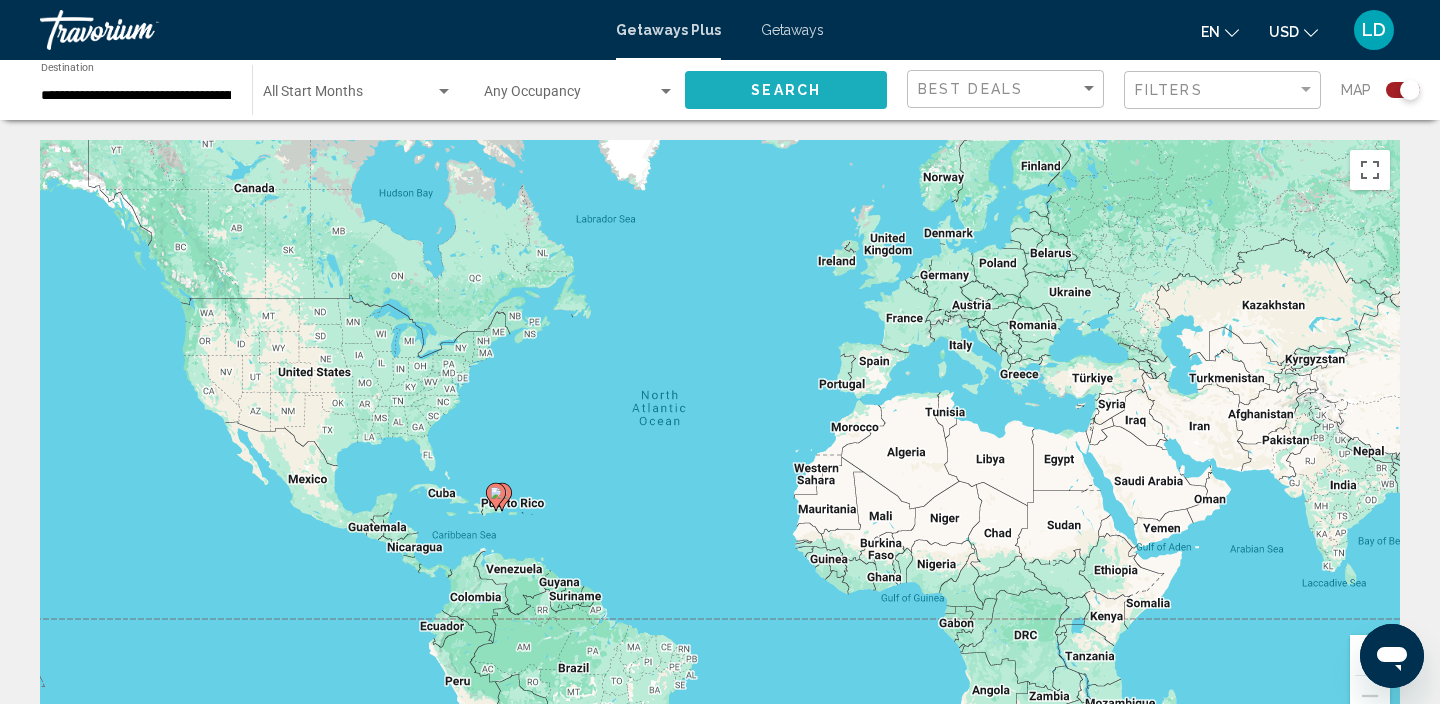 click on "Search" 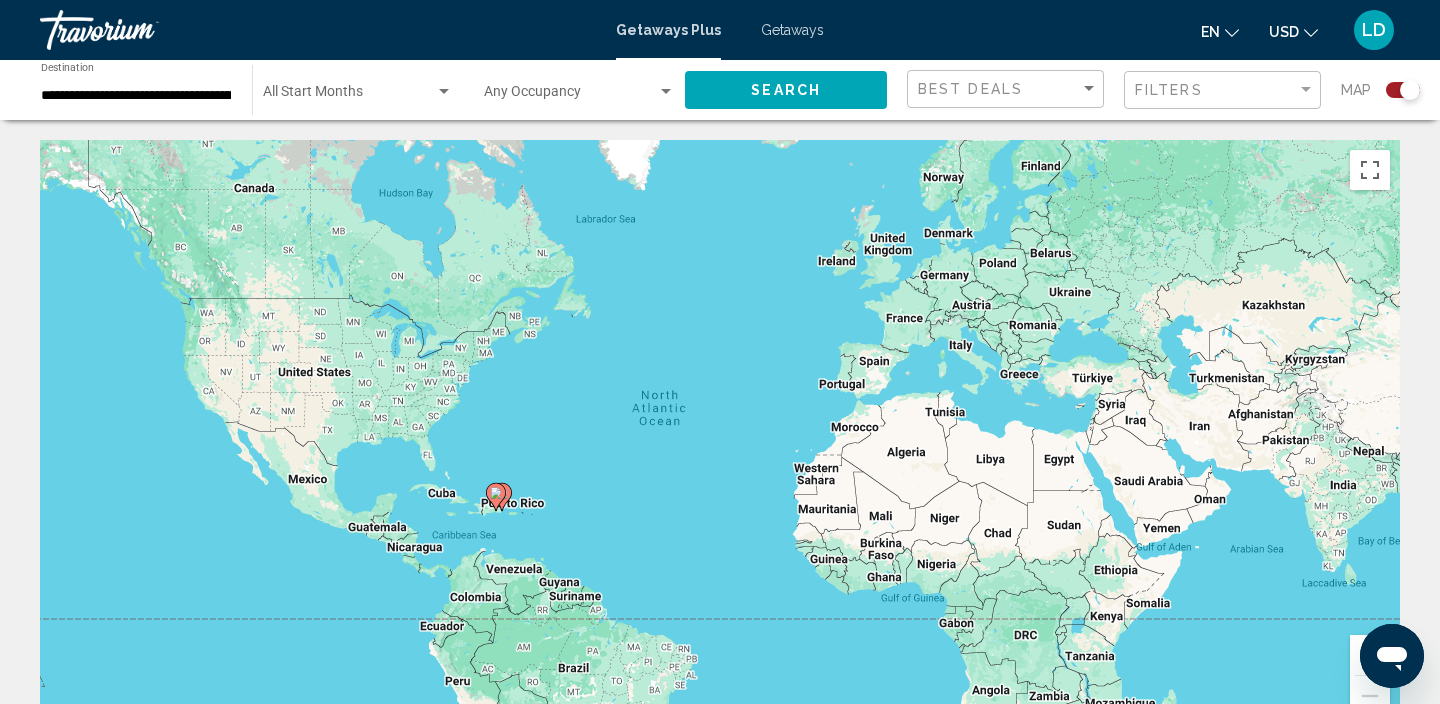 click on "To activate drag with keyboard, press Alt + Enter. Once in keyboard drag state, use the arrow keys to move the marker. To complete the drag, press the Enter key. To cancel, press Escape." at bounding box center (720, 440) 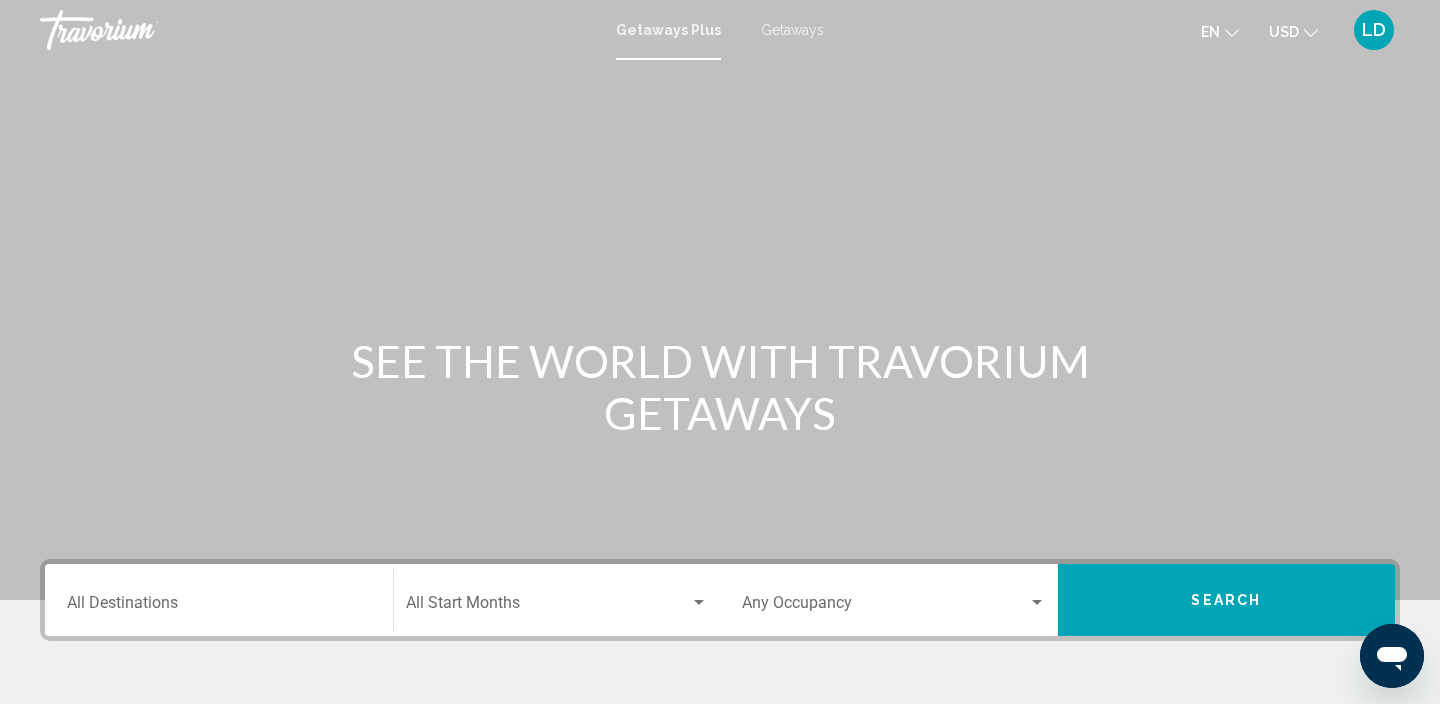 click on "Destination All Destinations" at bounding box center [219, 600] 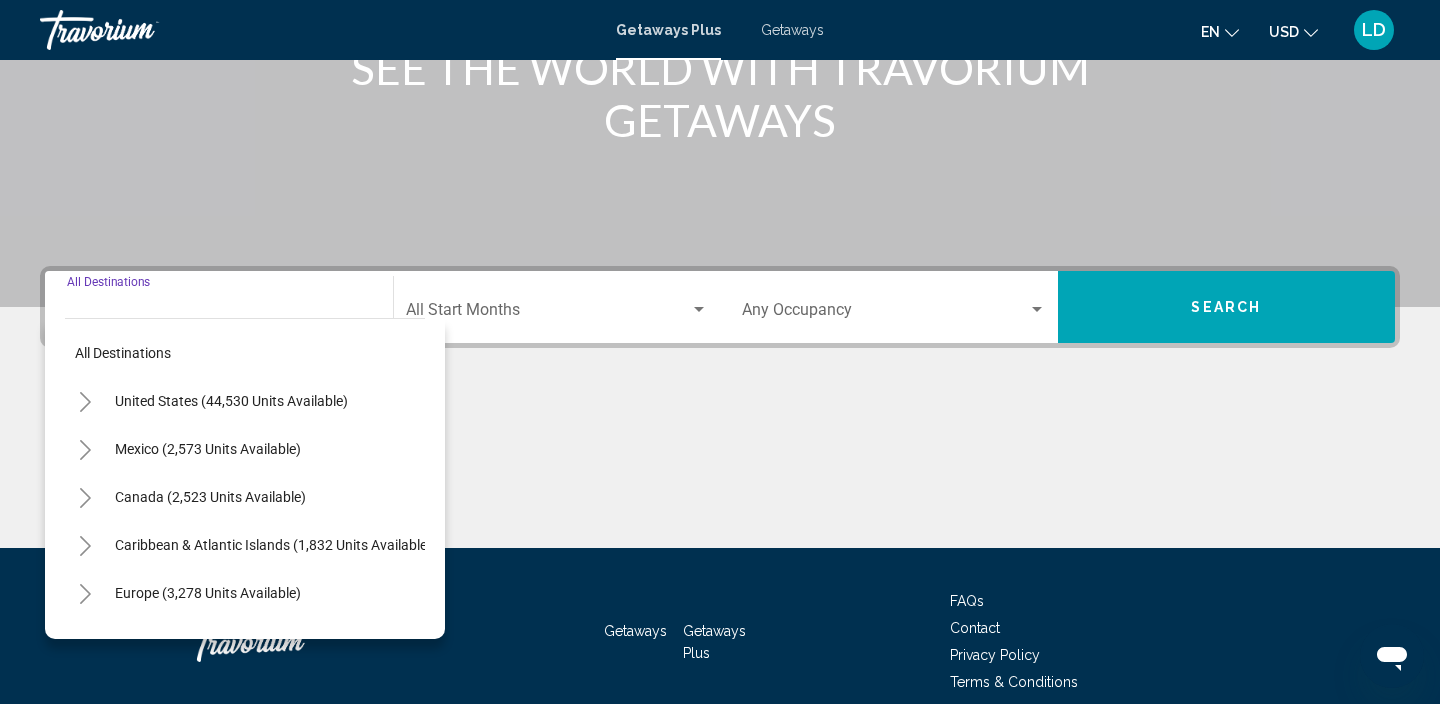 scroll, scrollTop: 382, scrollLeft: 0, axis: vertical 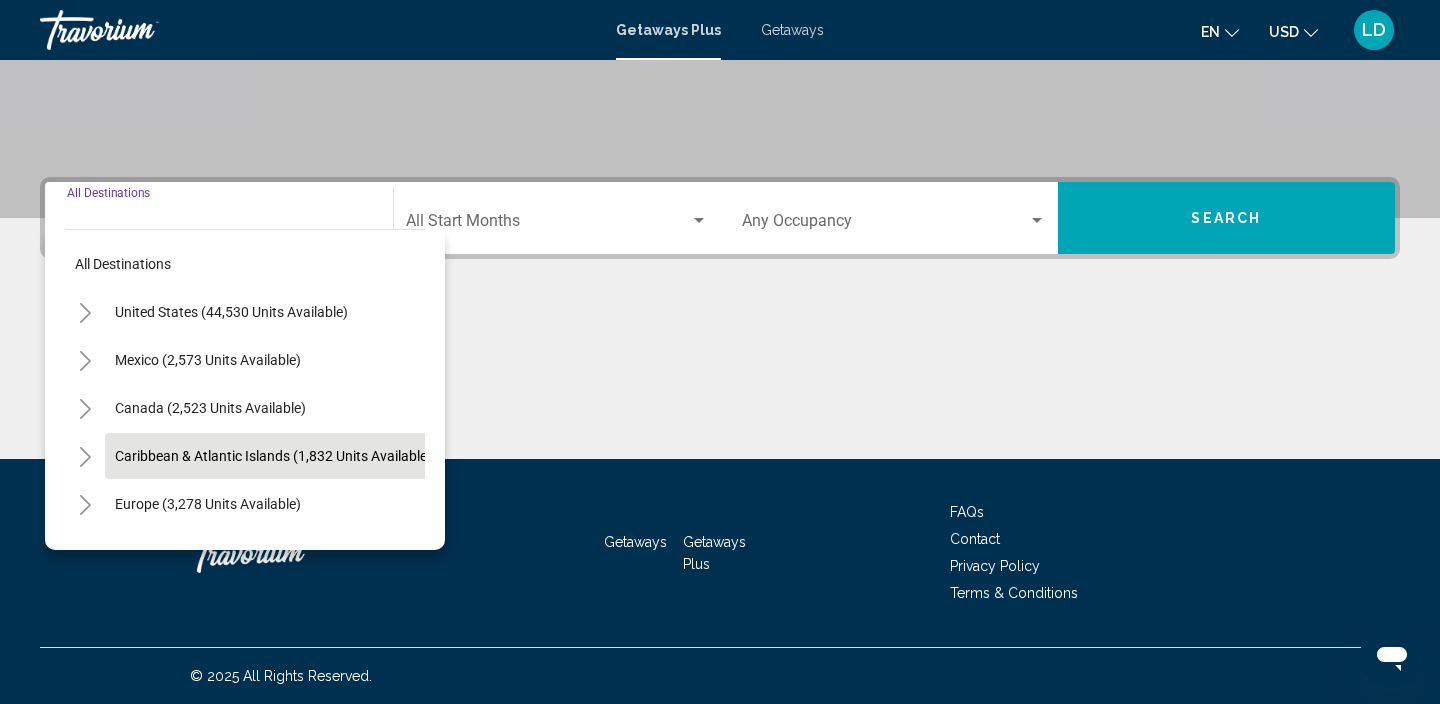 click on "Caribbean & Atlantic Islands (1,832 units available)" at bounding box center [208, 504] 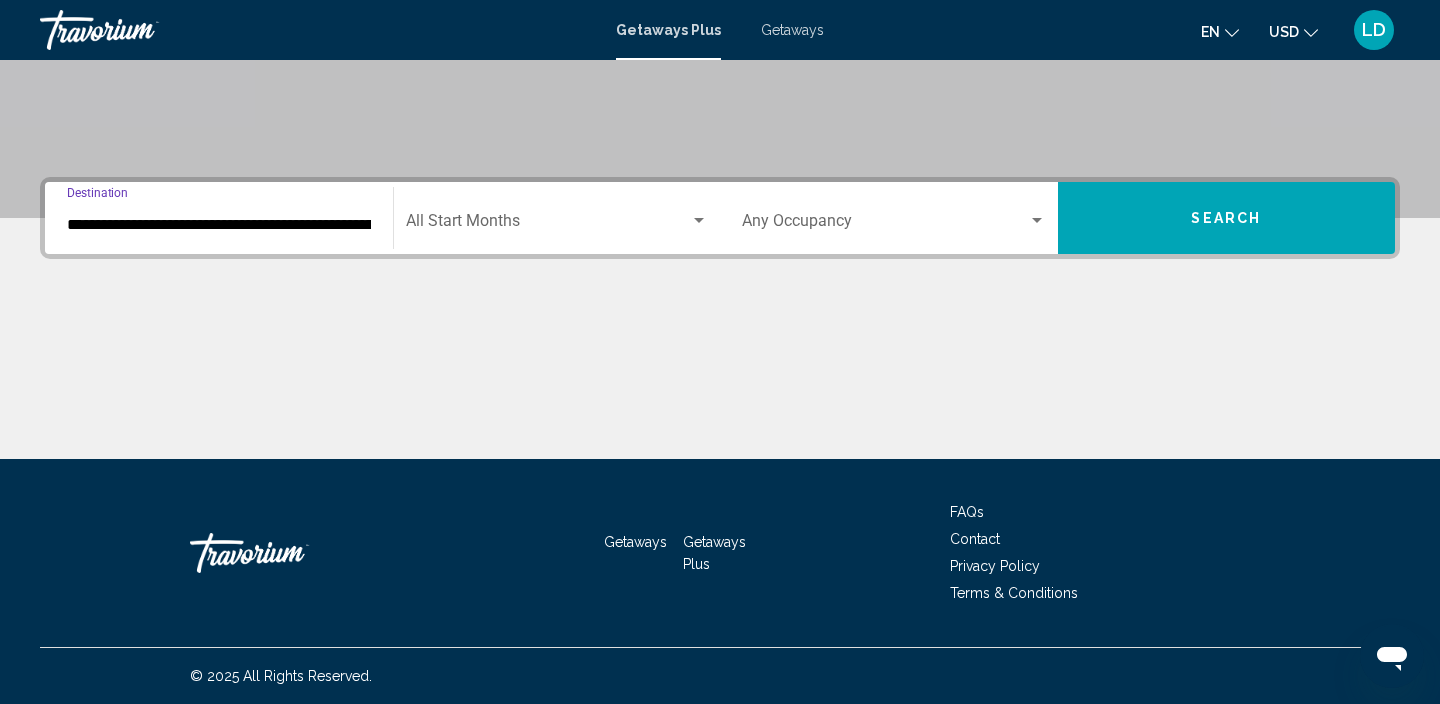 click on "Start Month All Start Months" 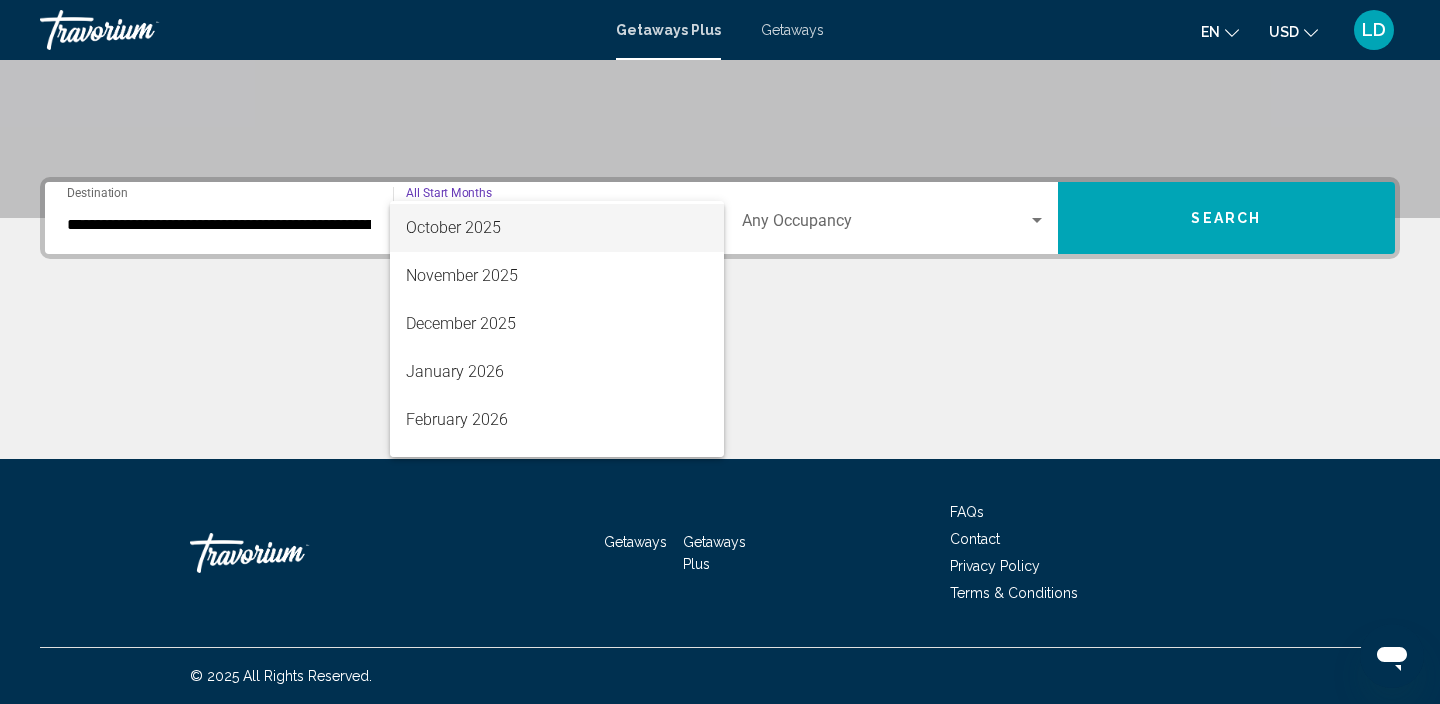 scroll, scrollTop: 143, scrollLeft: 0, axis: vertical 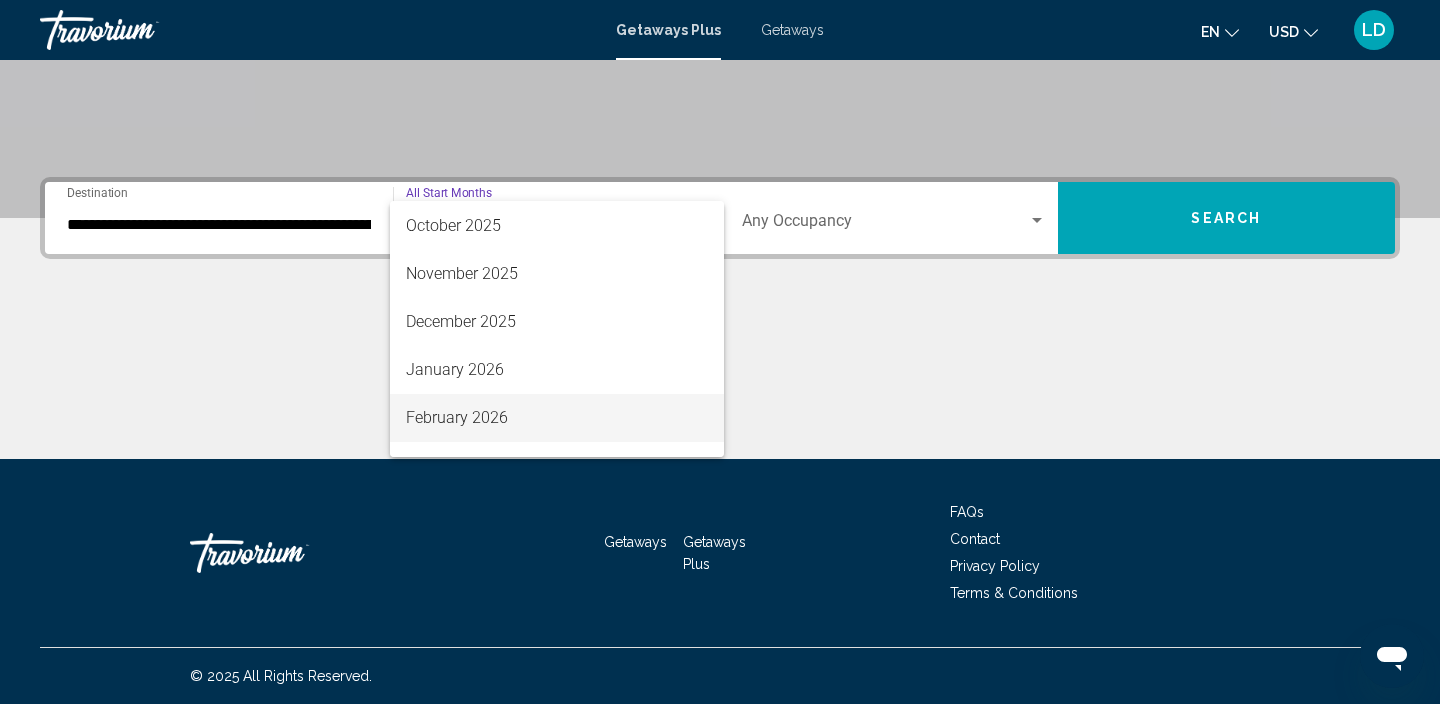 click on "February 2026" at bounding box center (557, 418) 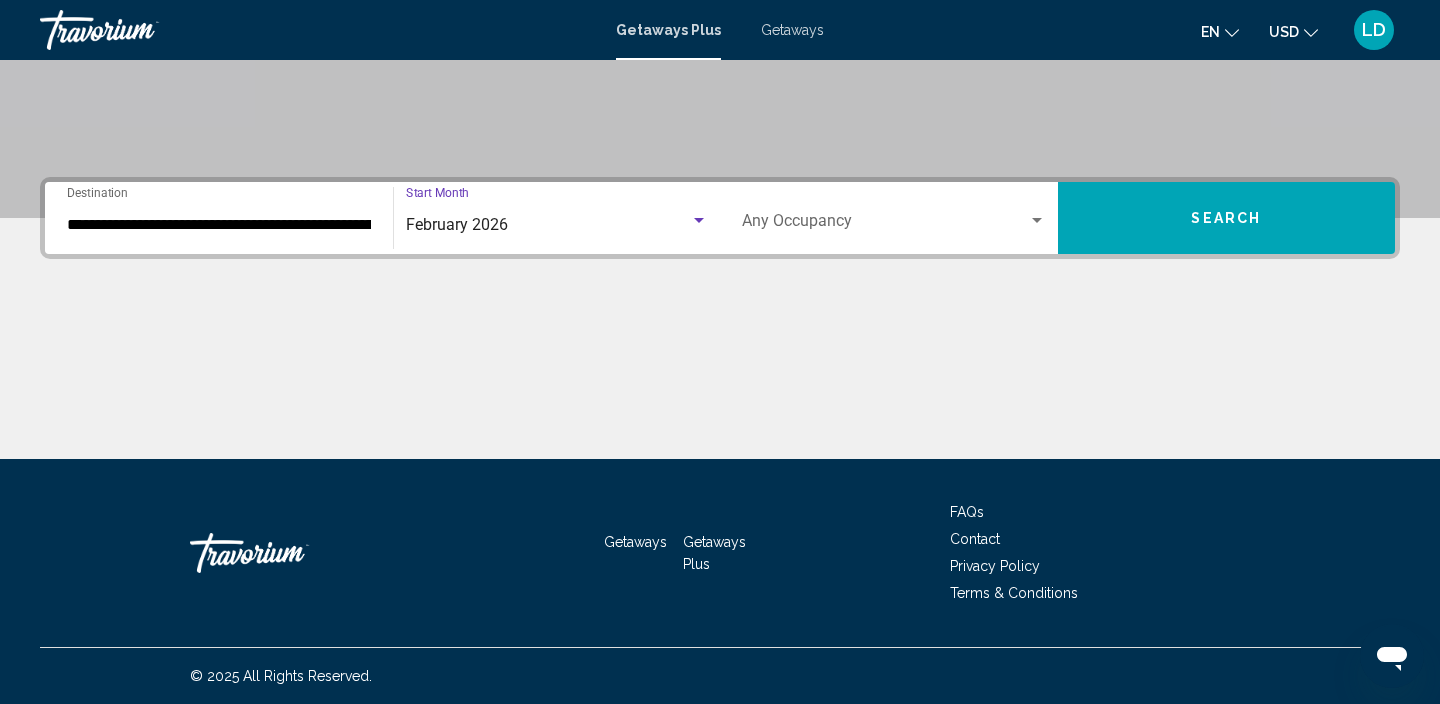 click on "Search" at bounding box center [1226, 219] 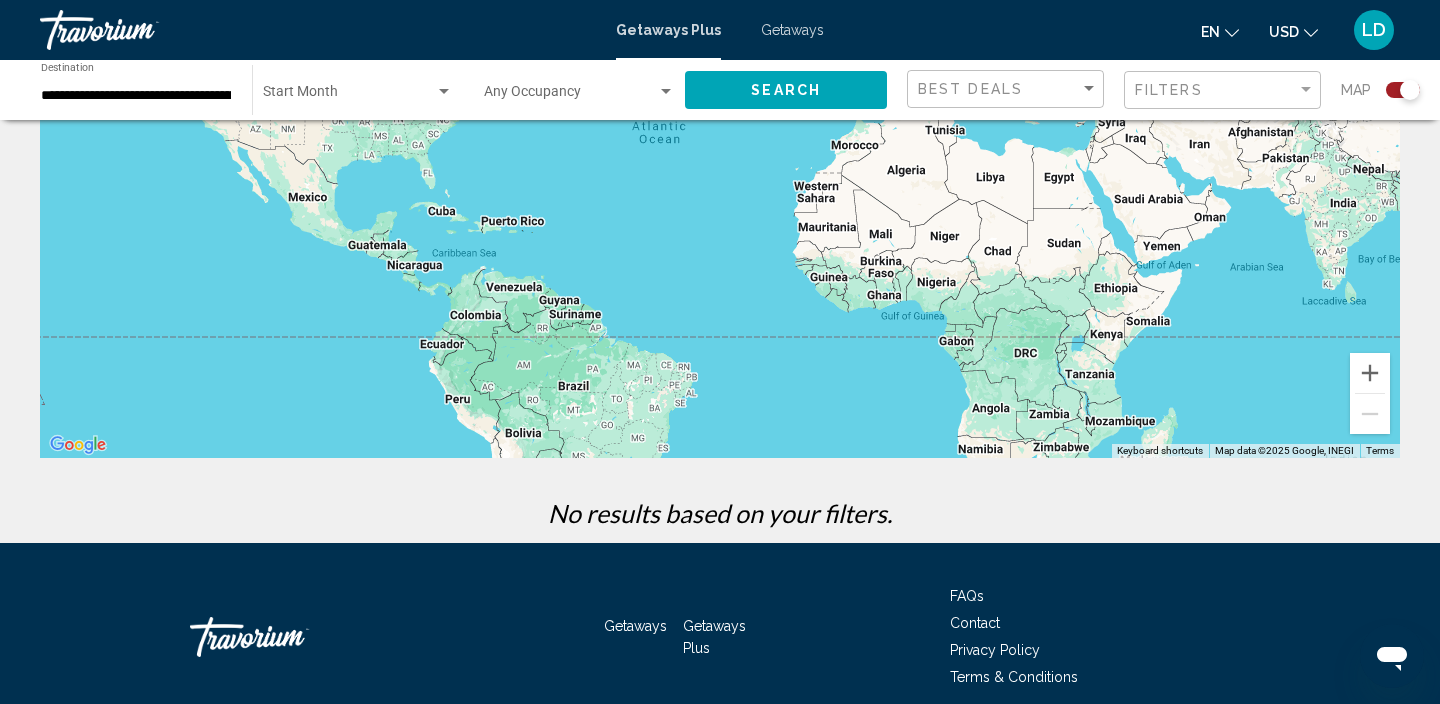 scroll, scrollTop: 0, scrollLeft: 0, axis: both 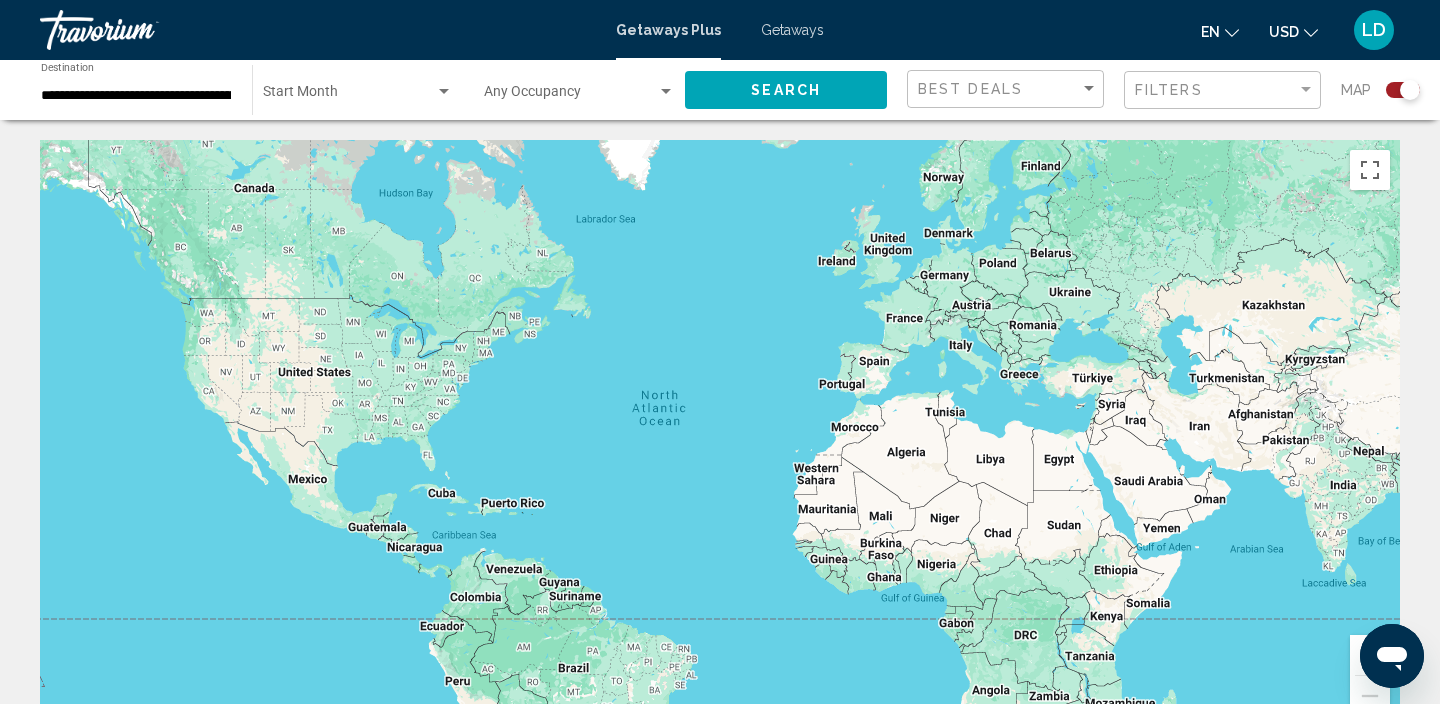 click on "**********" at bounding box center [136, 96] 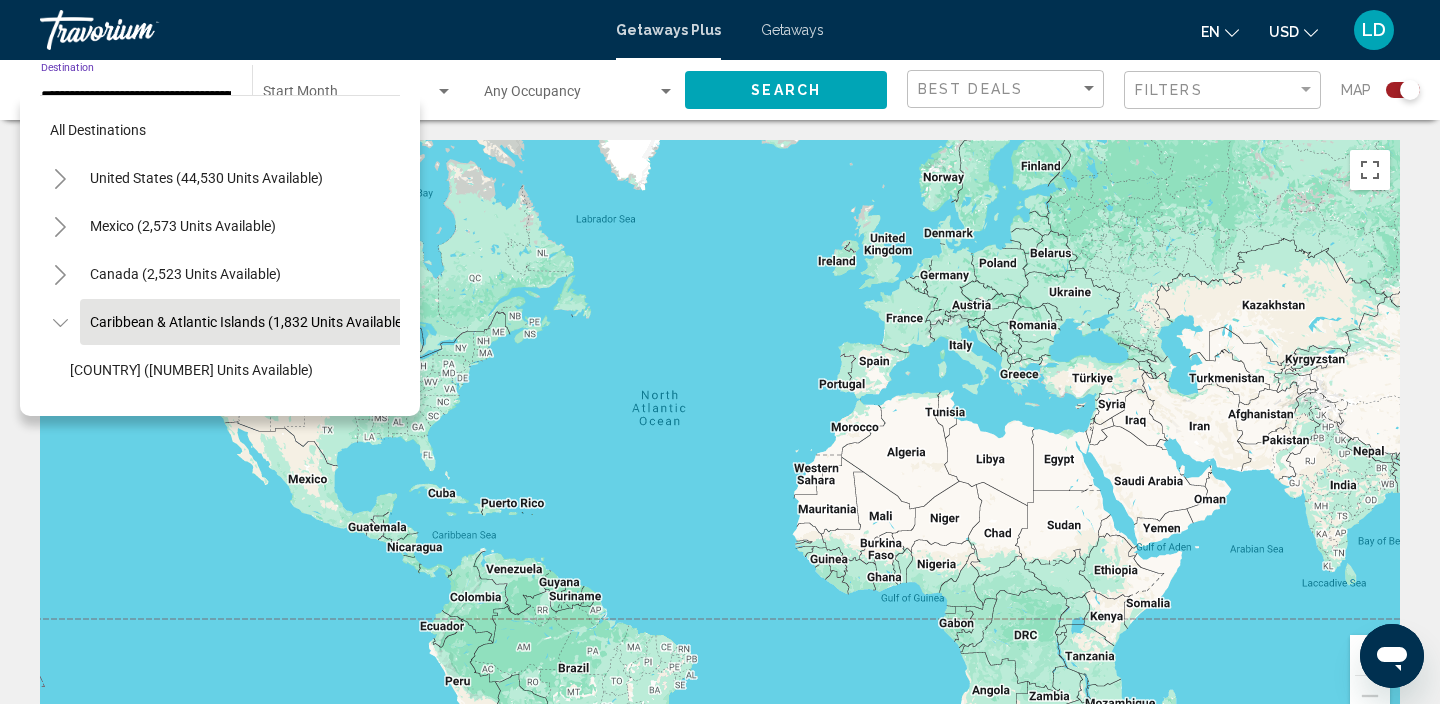 scroll, scrollTop: 71, scrollLeft: 18, axis: both 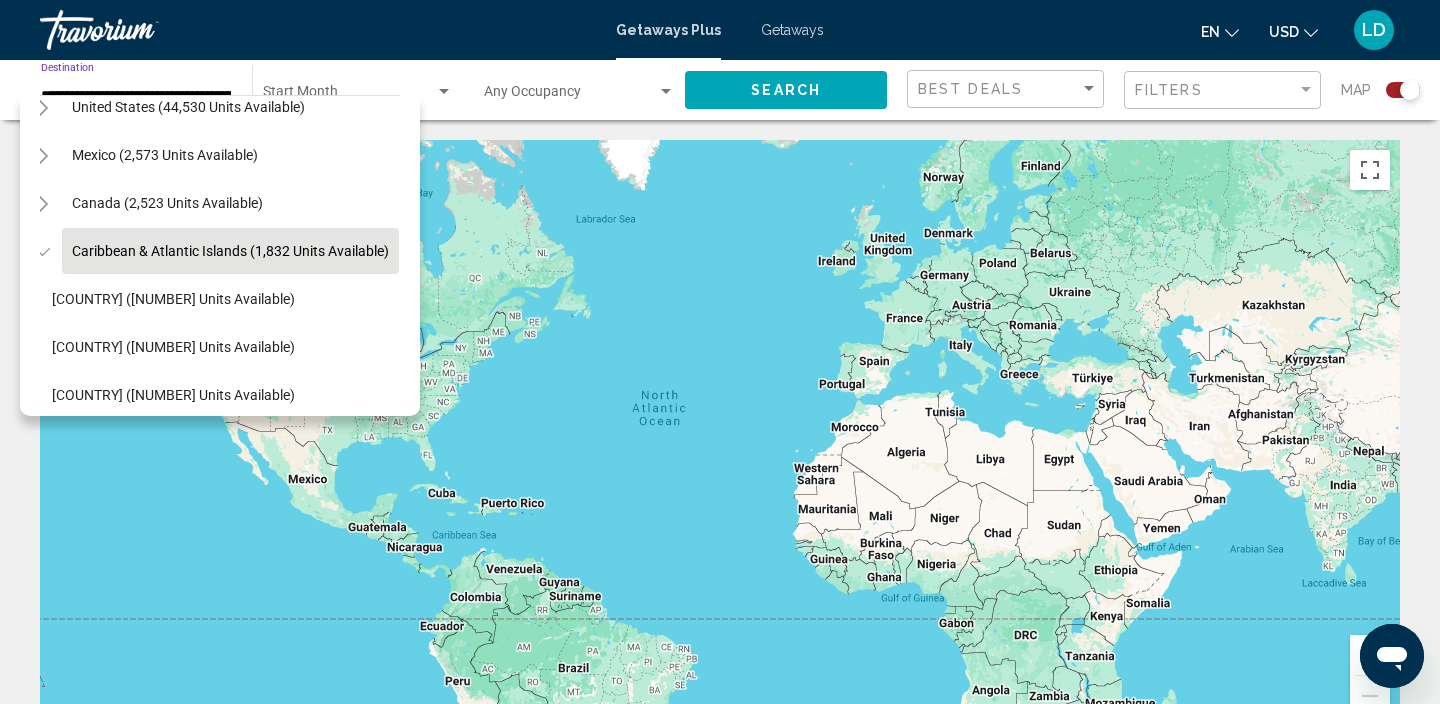 click on "Start Month All Start Months" 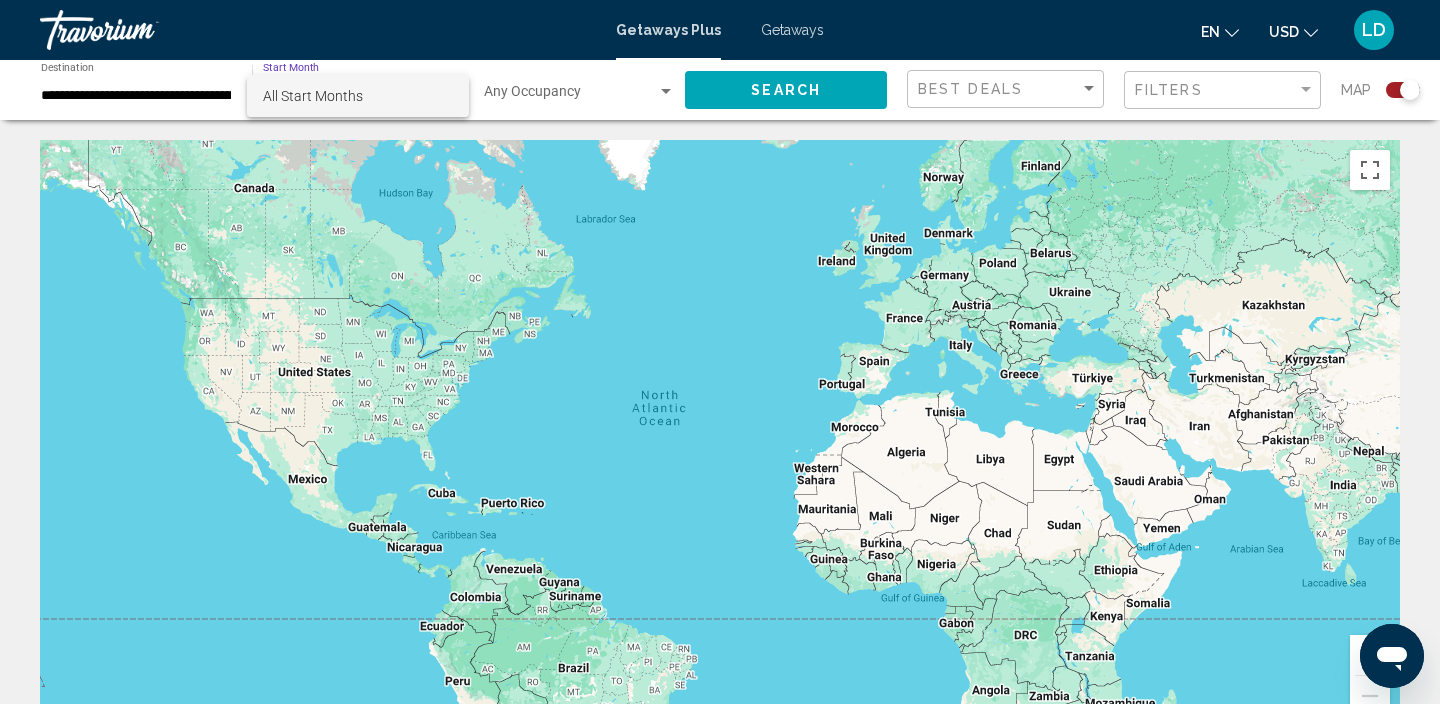 click on "All Start Months" at bounding box center (358, 96) 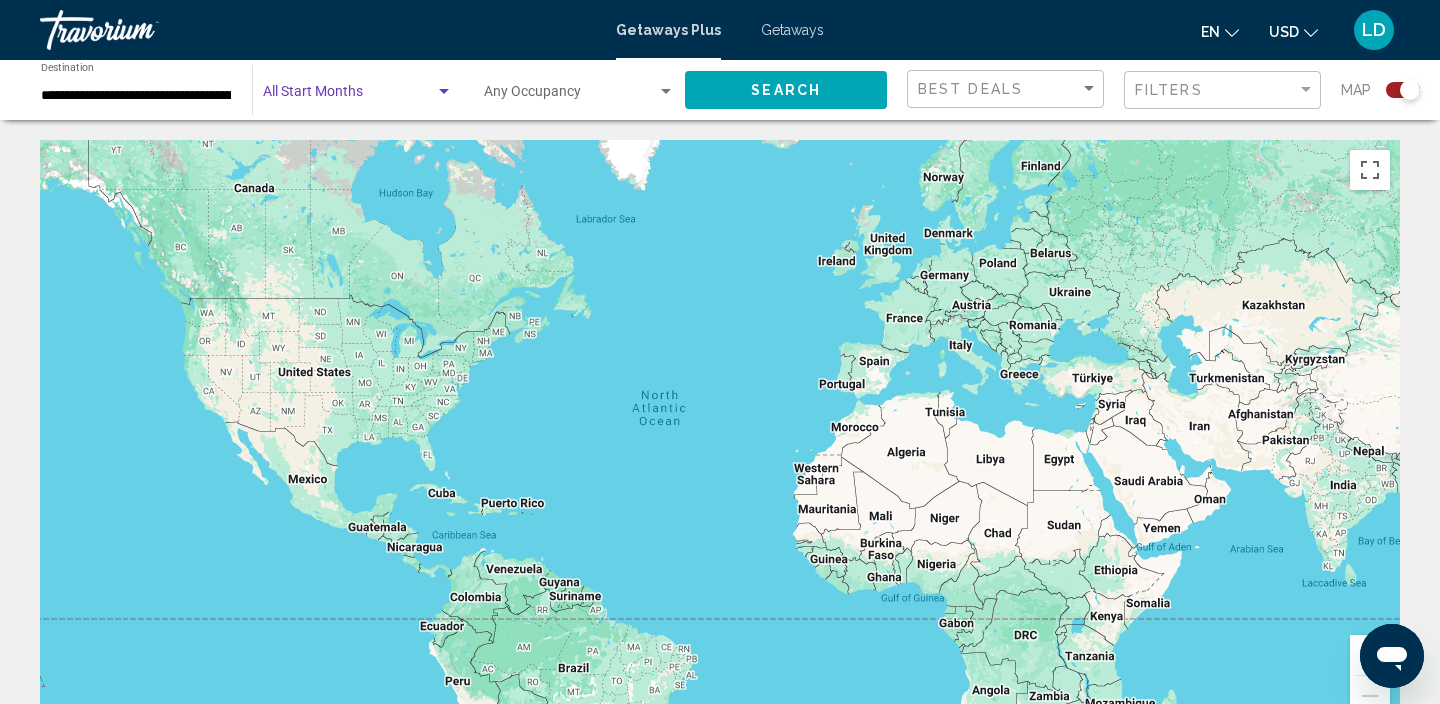 click at bounding box center (444, 91) 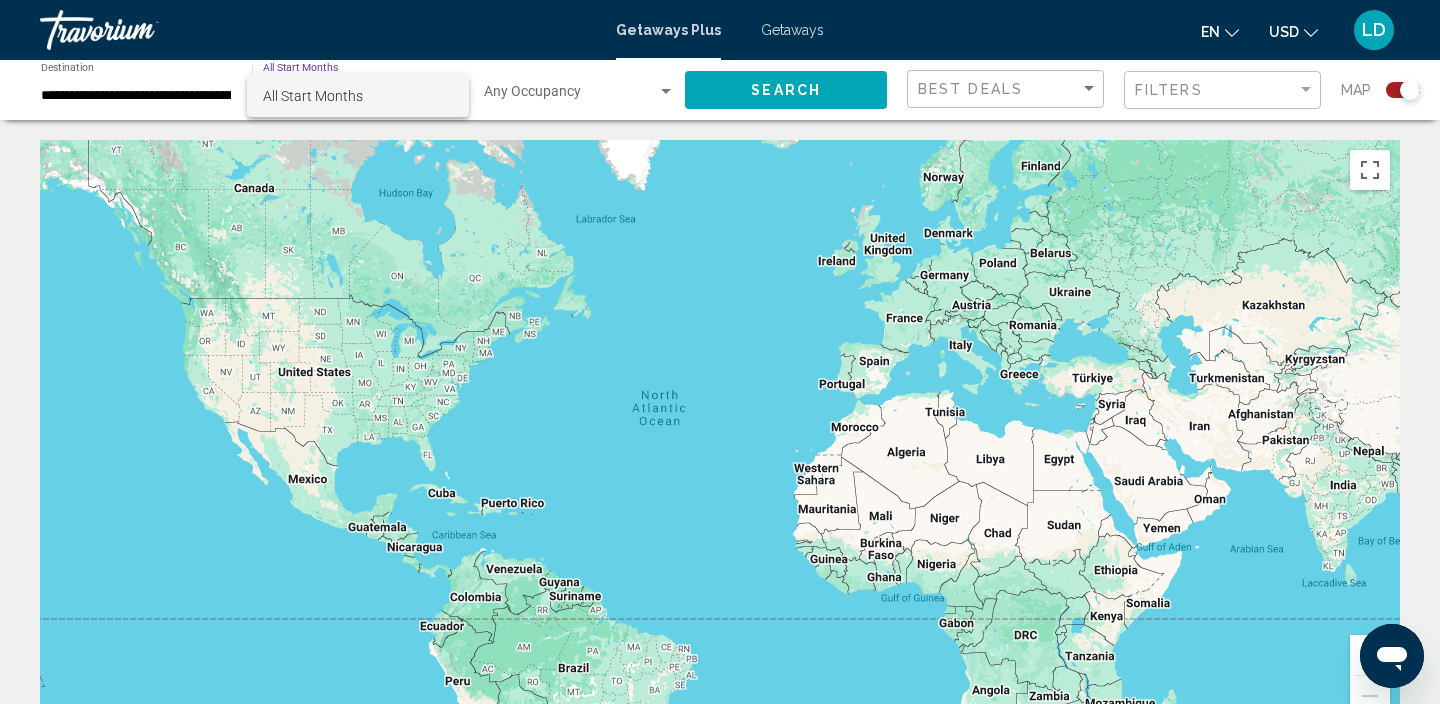 click on "All Start Months" at bounding box center [313, 96] 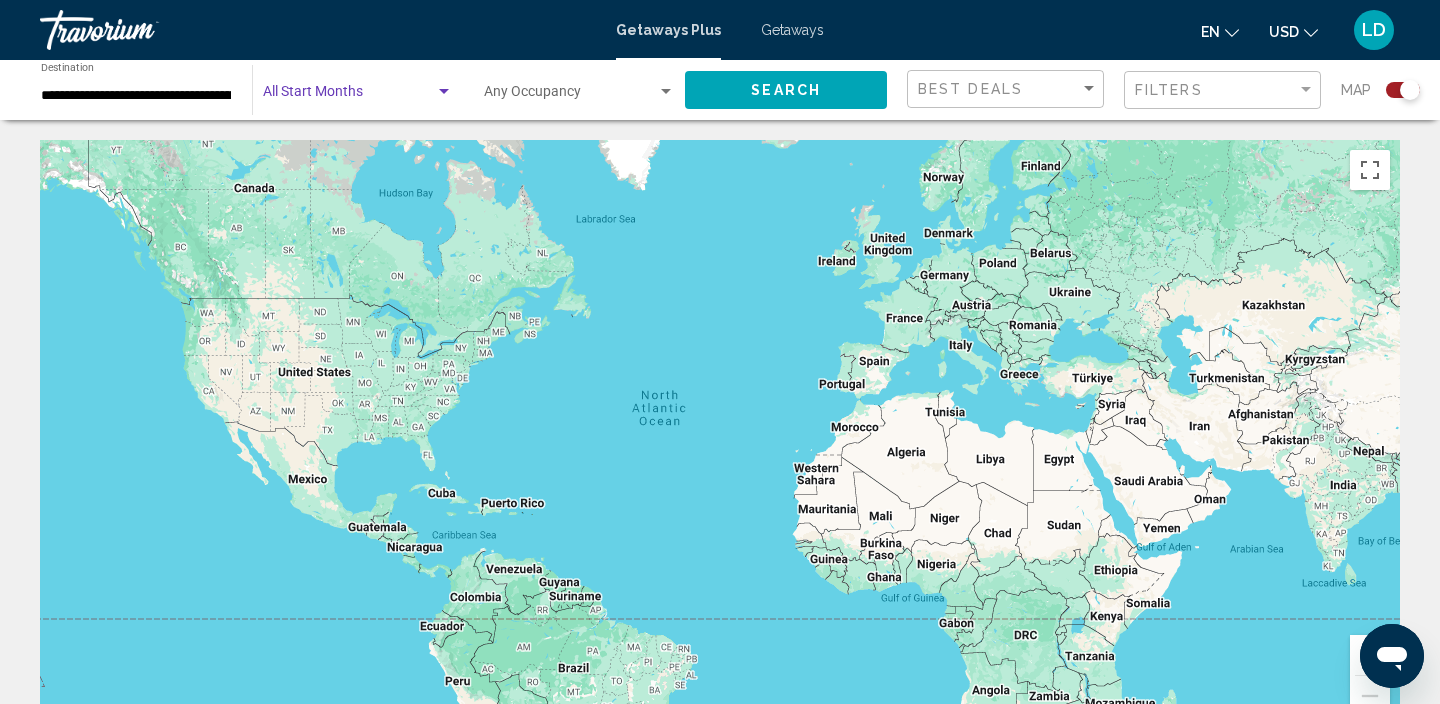 click on "**********" at bounding box center (136, 96) 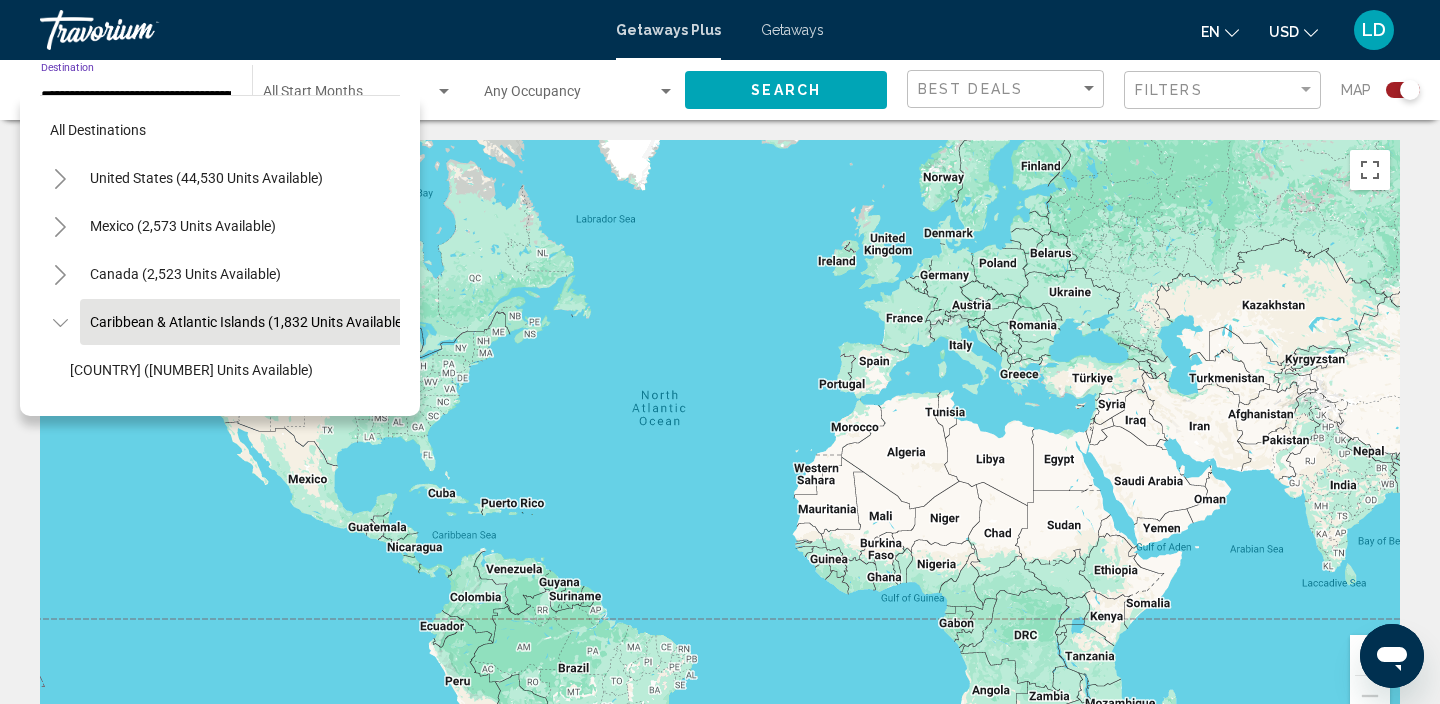 scroll, scrollTop: 71, scrollLeft: 18, axis: both 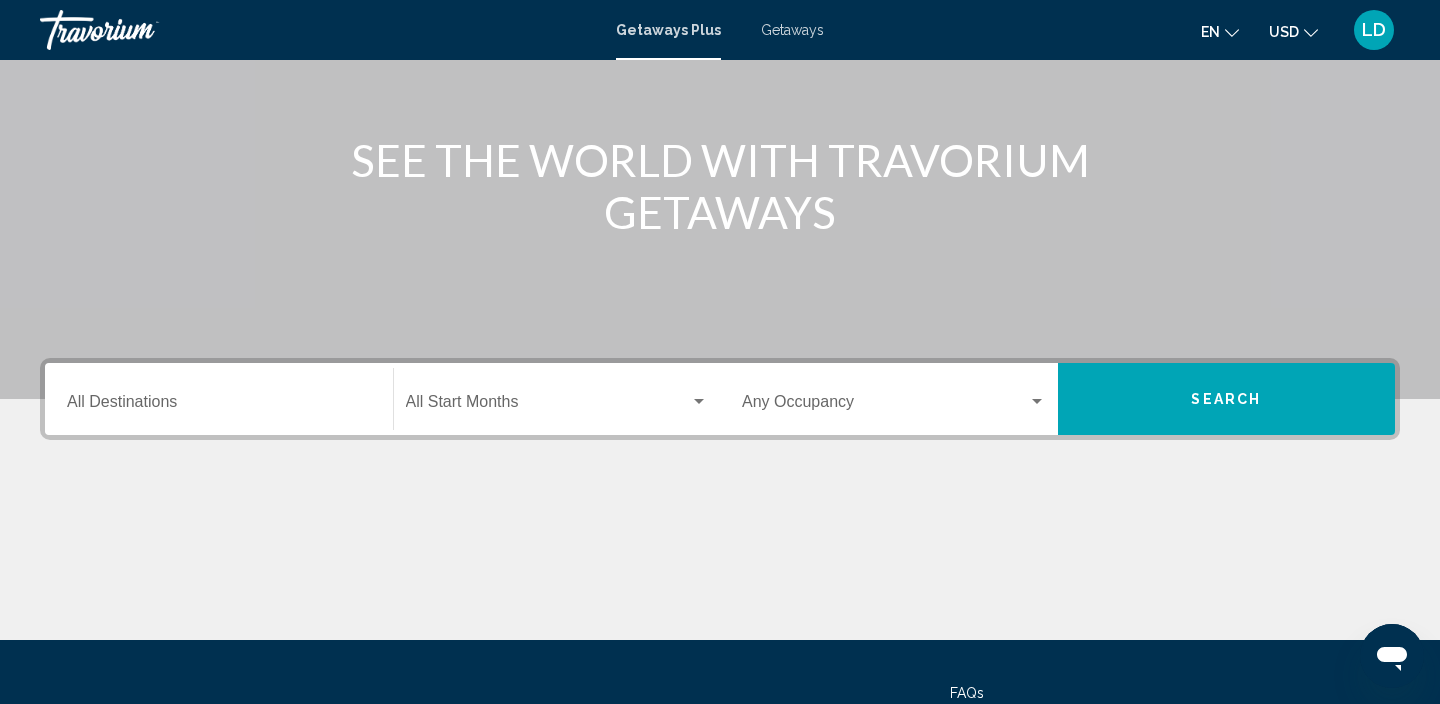 click on "Destination All Destinations" at bounding box center (219, 406) 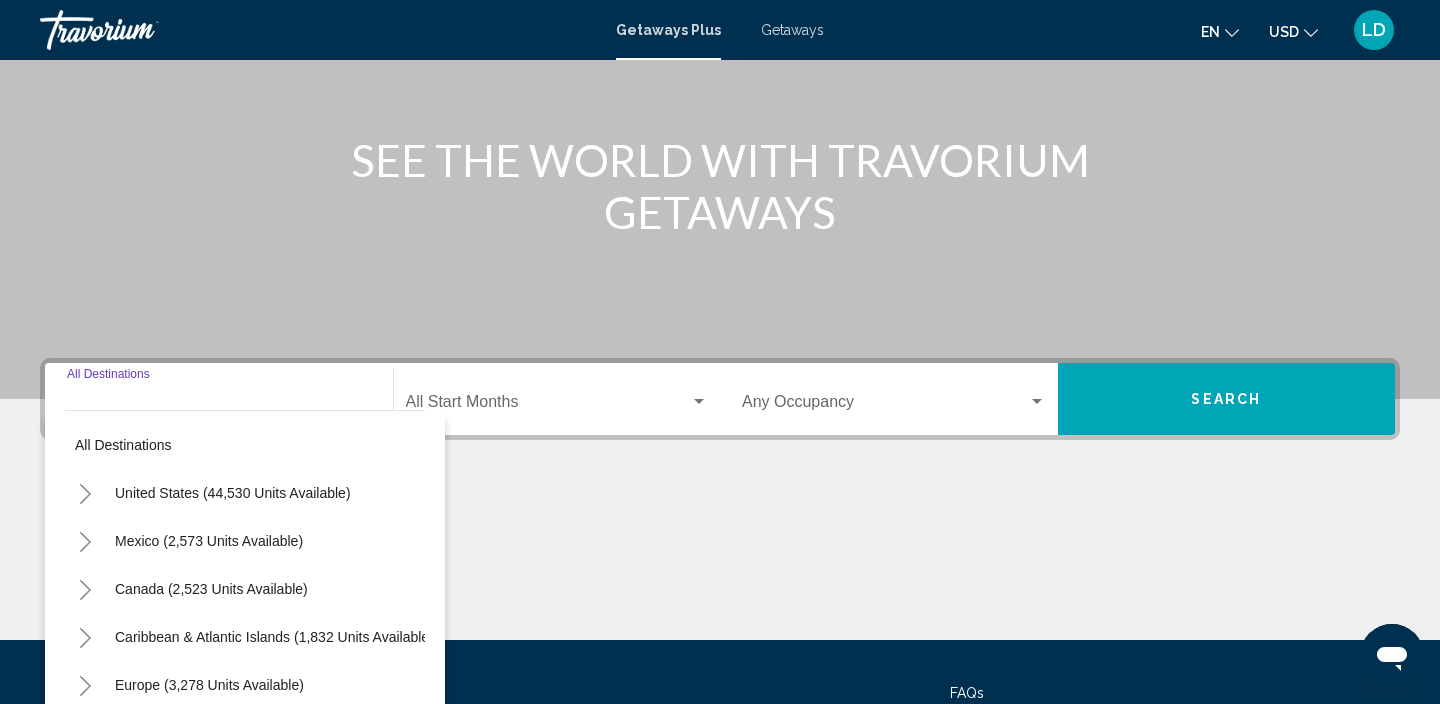 scroll, scrollTop: 382, scrollLeft: 0, axis: vertical 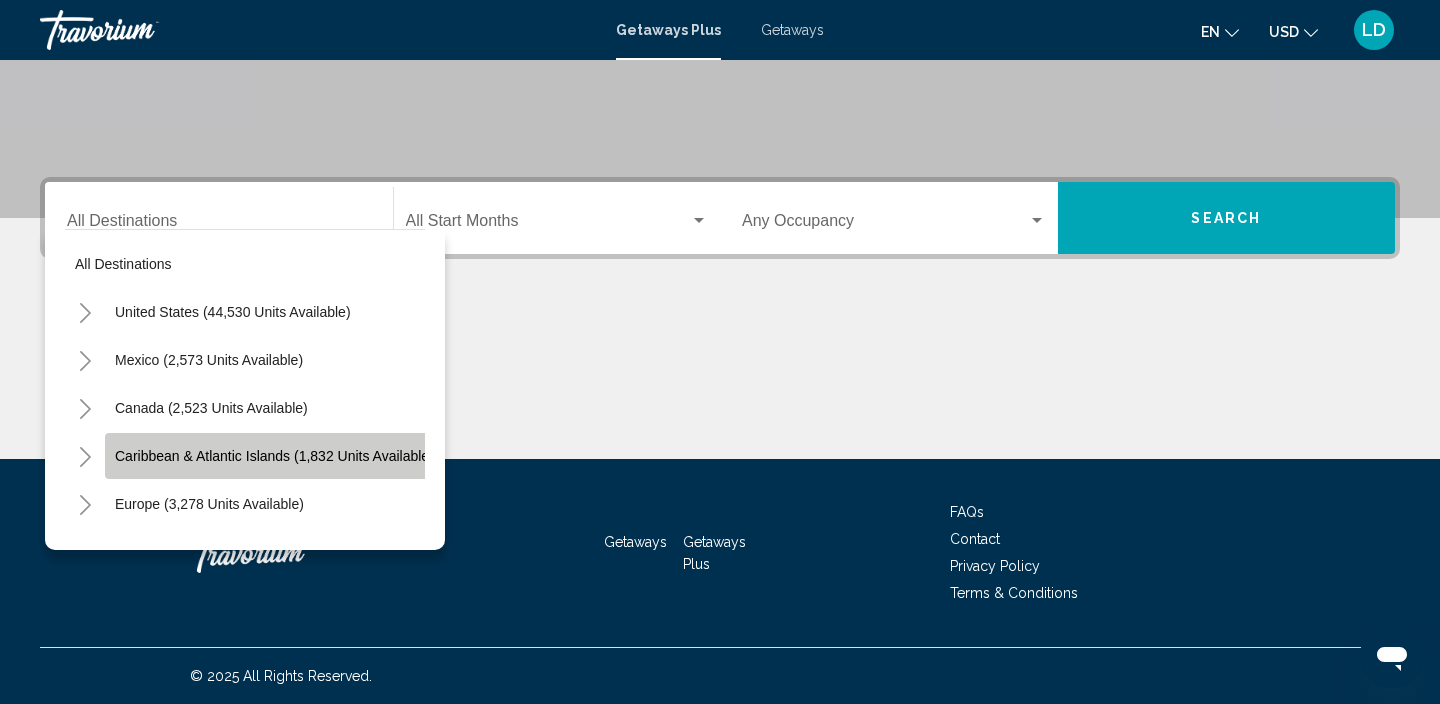 click on "Caribbean & Atlantic Islands (1,832 units available)" 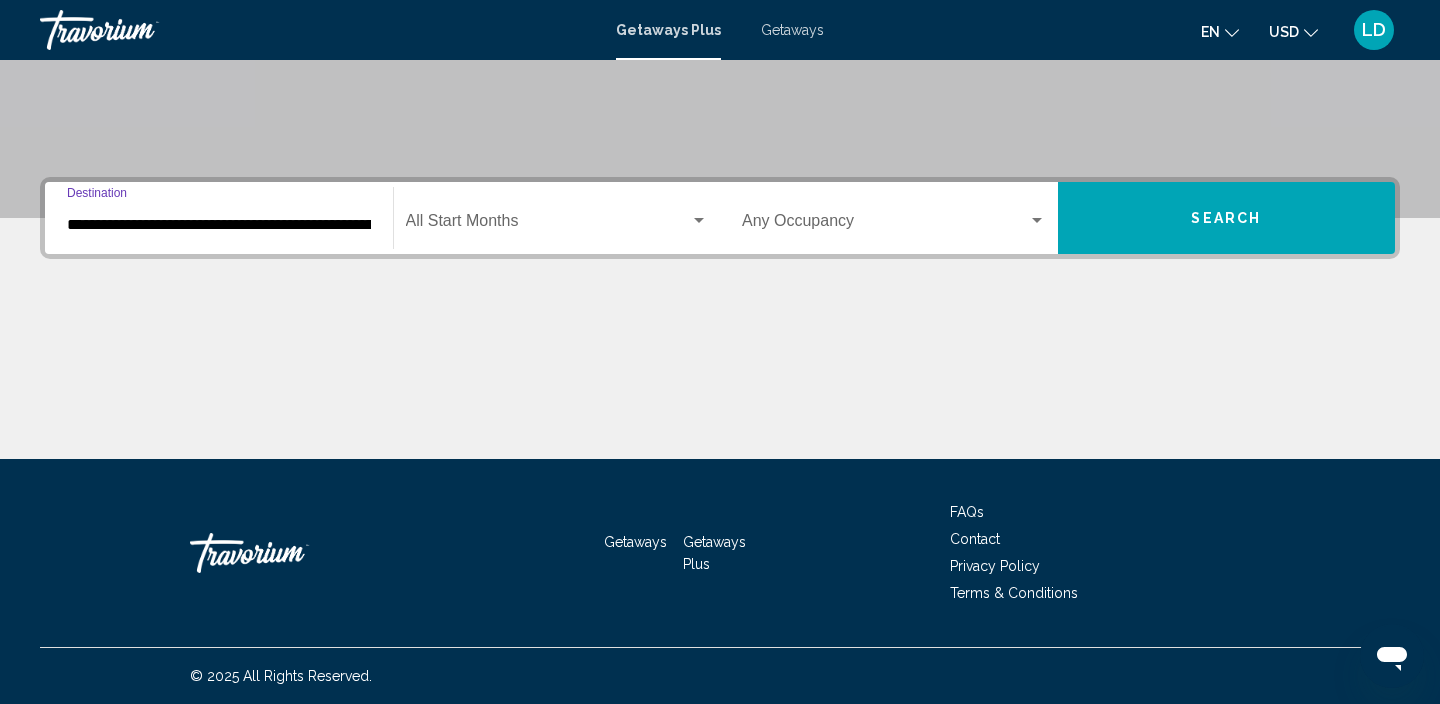 click at bounding box center (699, 220) 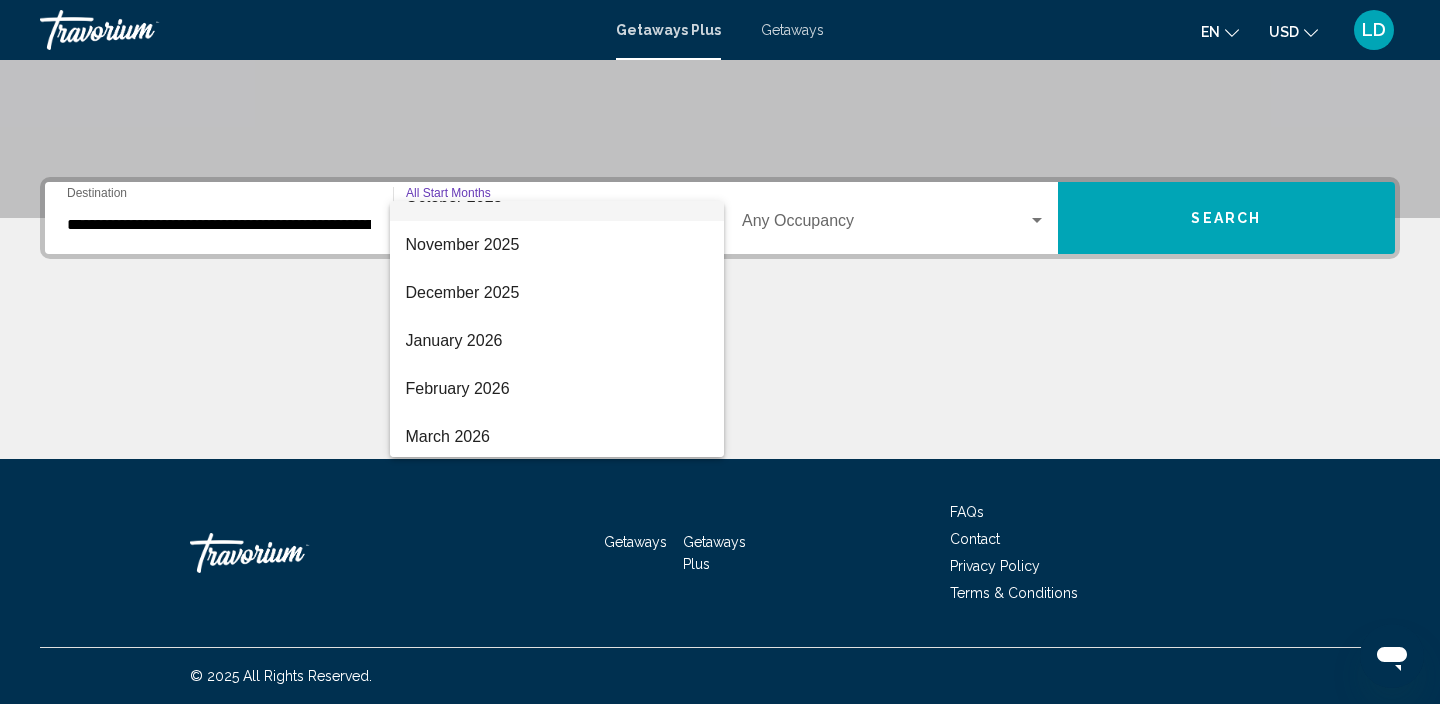 scroll, scrollTop: 173, scrollLeft: 0, axis: vertical 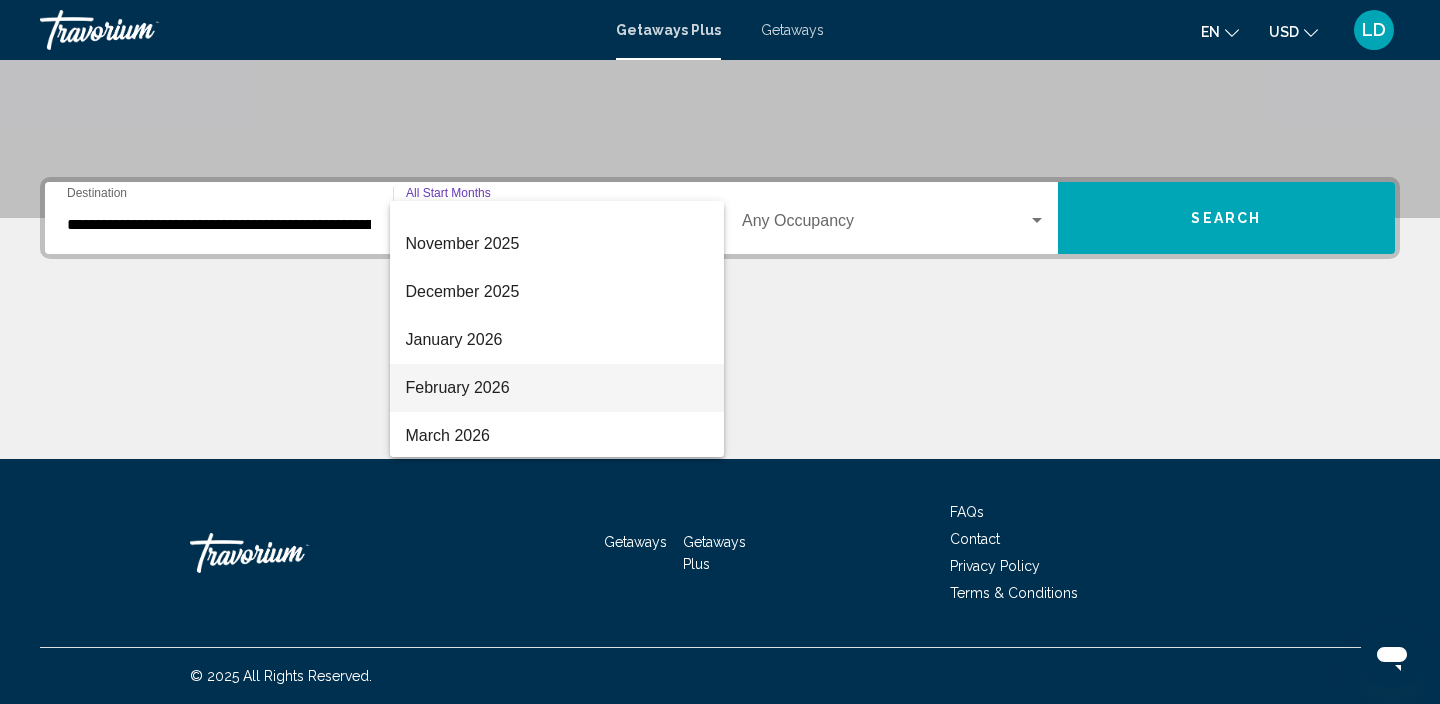 click on "February 2026" at bounding box center (557, 388) 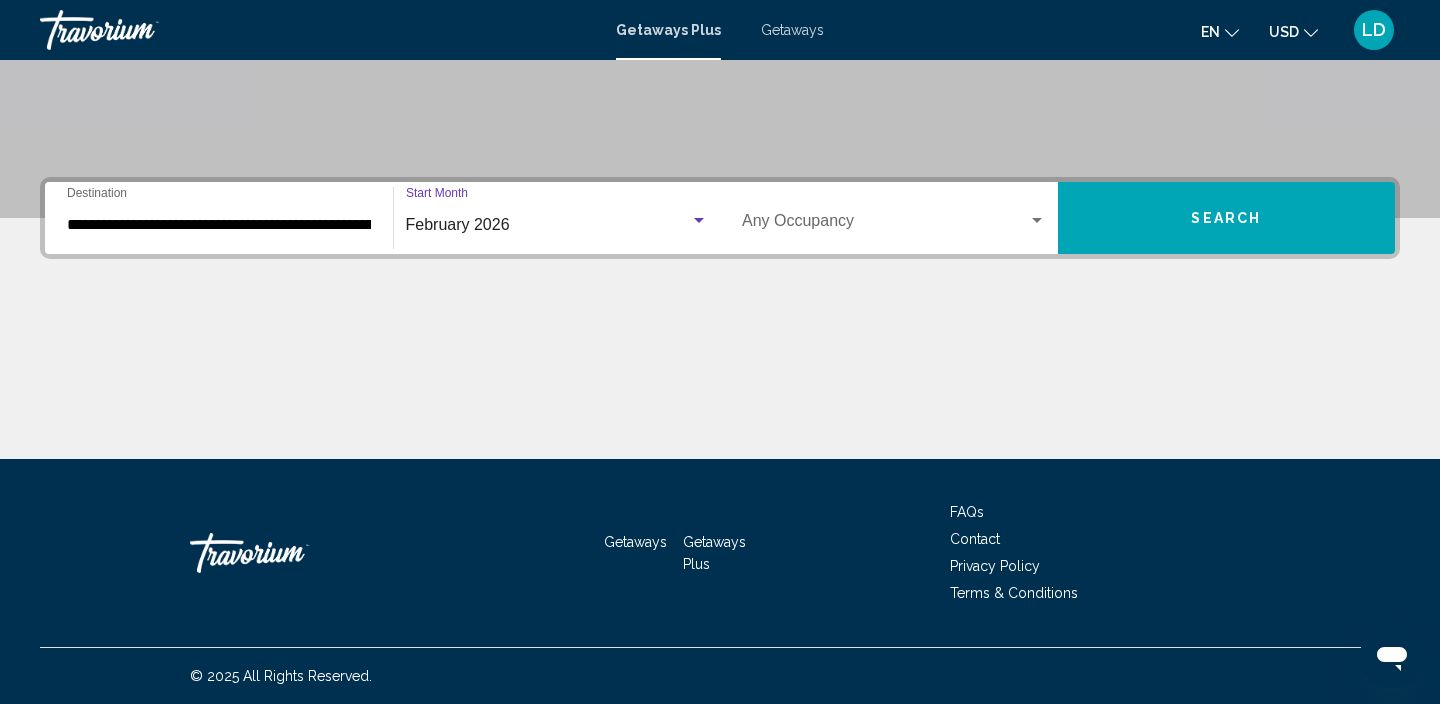click on "Occupancy Any Occupancy" at bounding box center (894, 218) 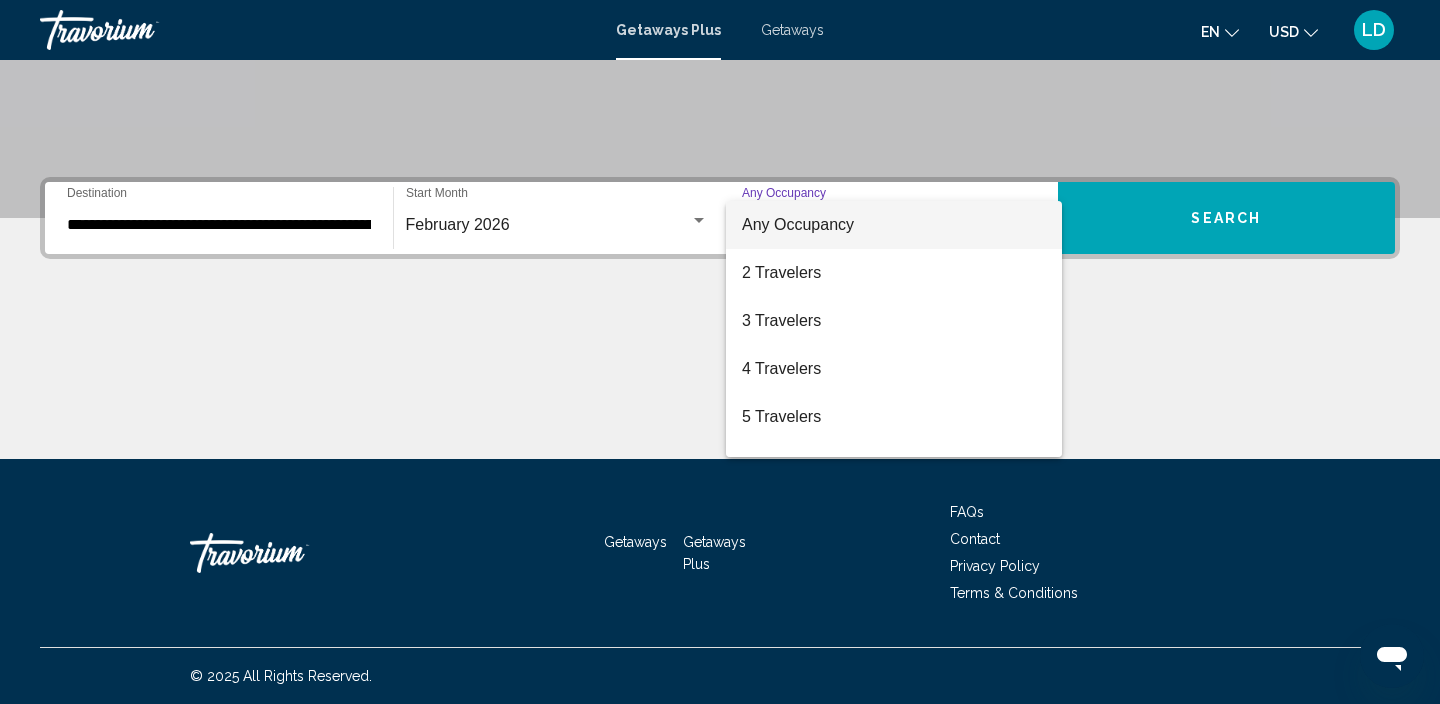 click at bounding box center [720, 352] 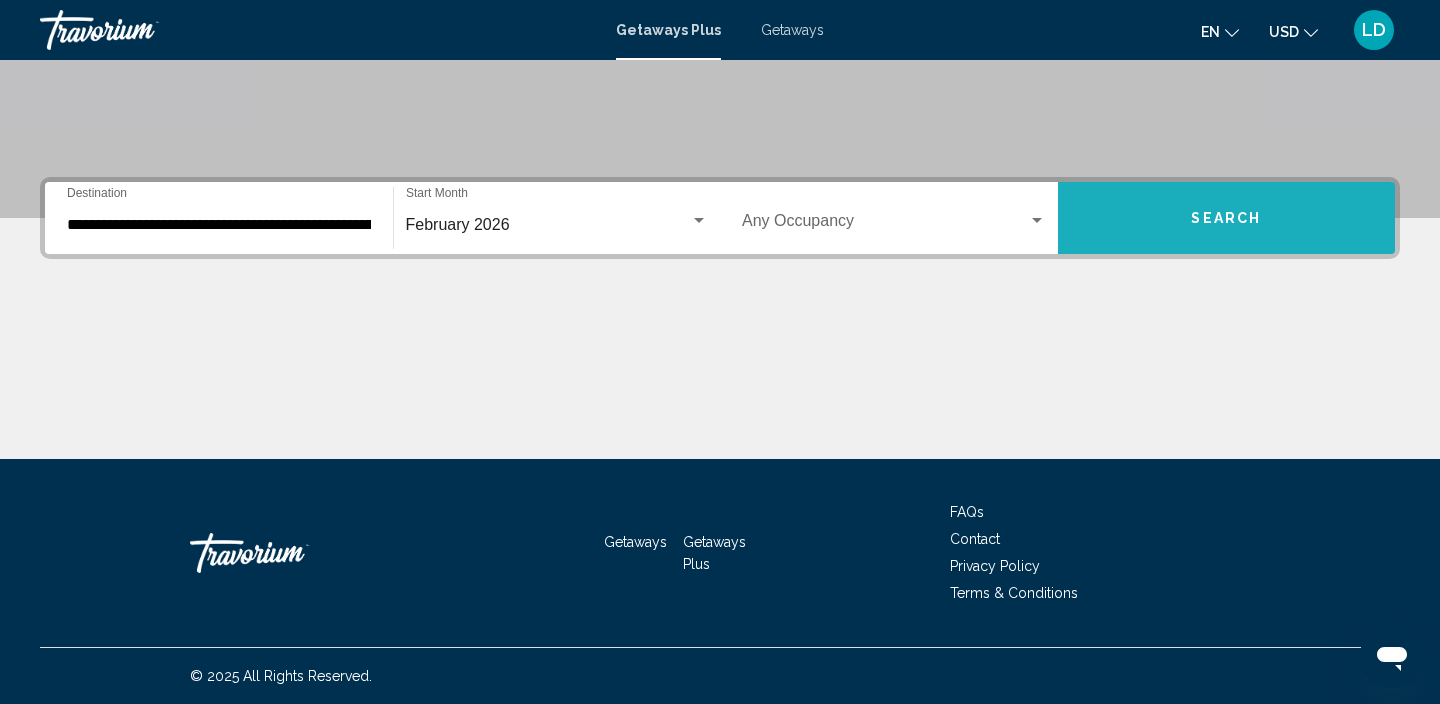 click on "Search" at bounding box center [1226, 219] 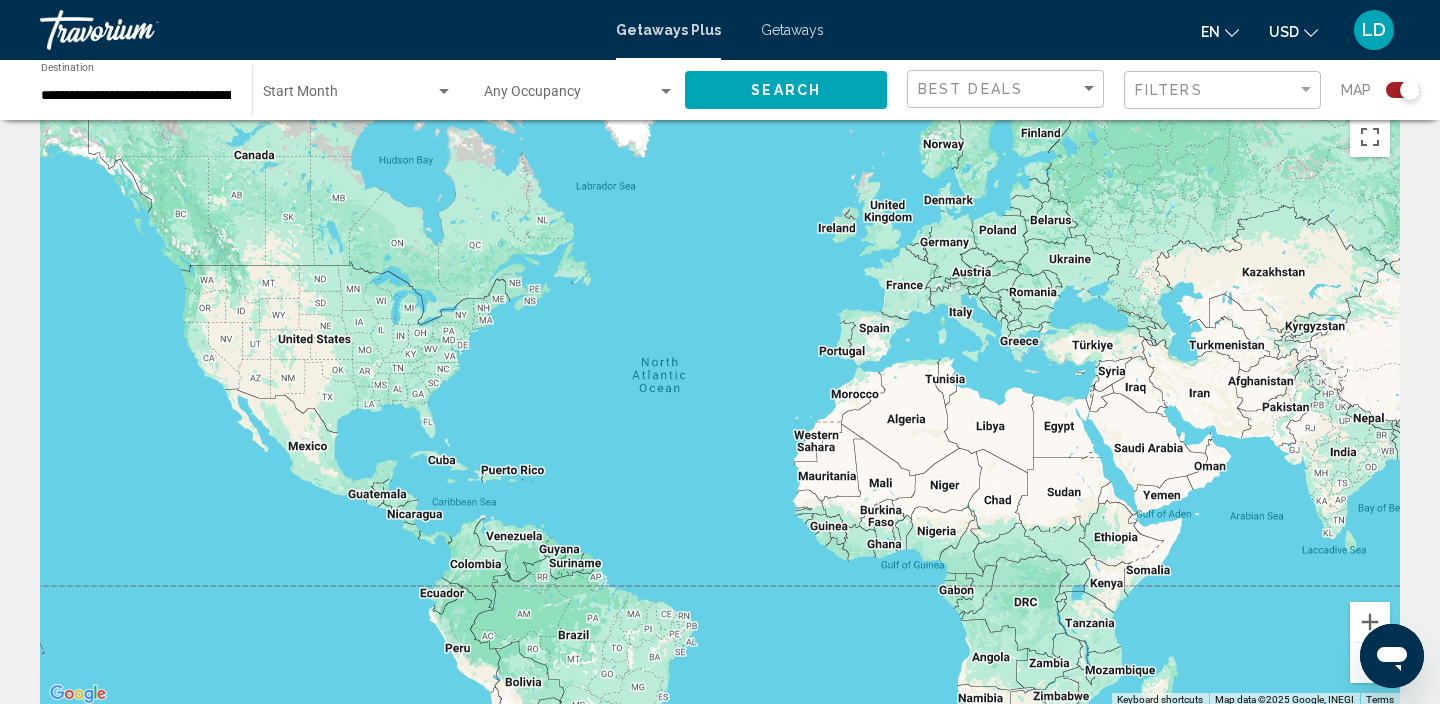 scroll, scrollTop: 41, scrollLeft: 0, axis: vertical 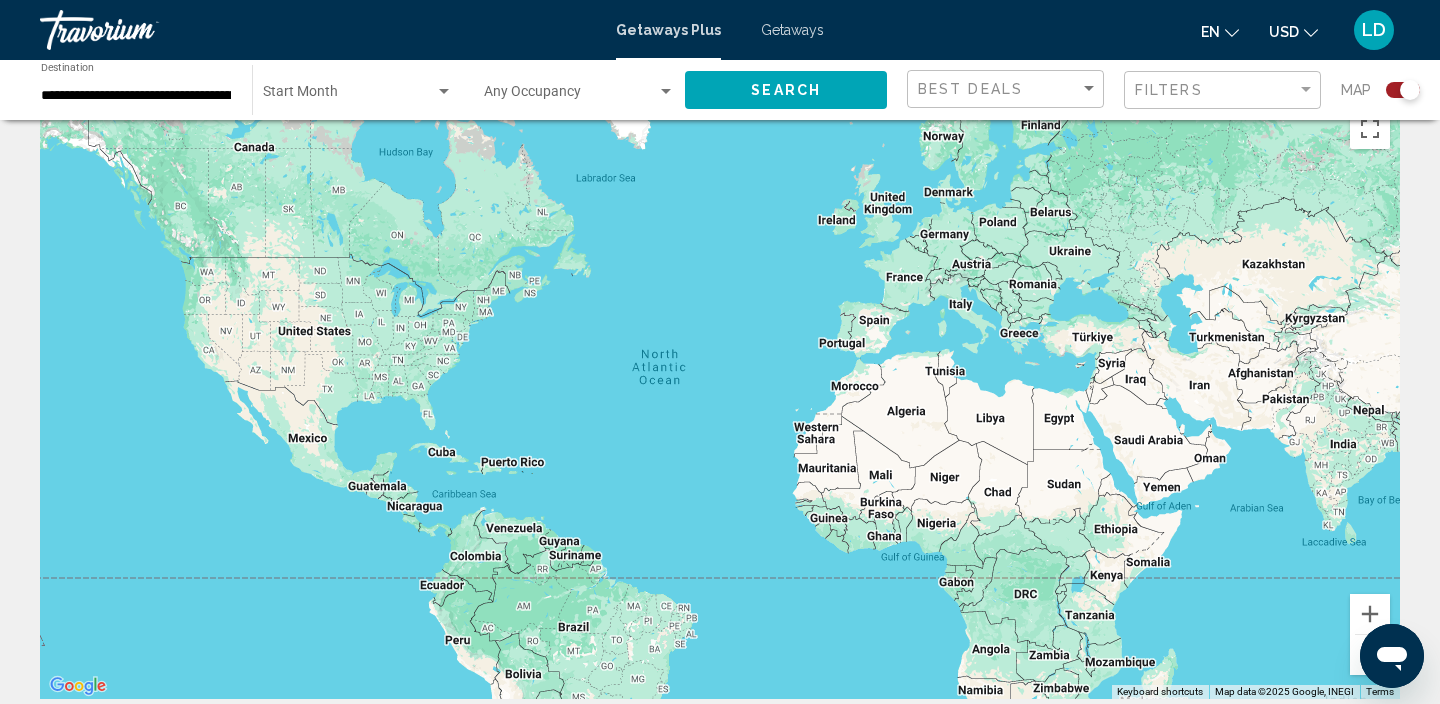 click on "Search" 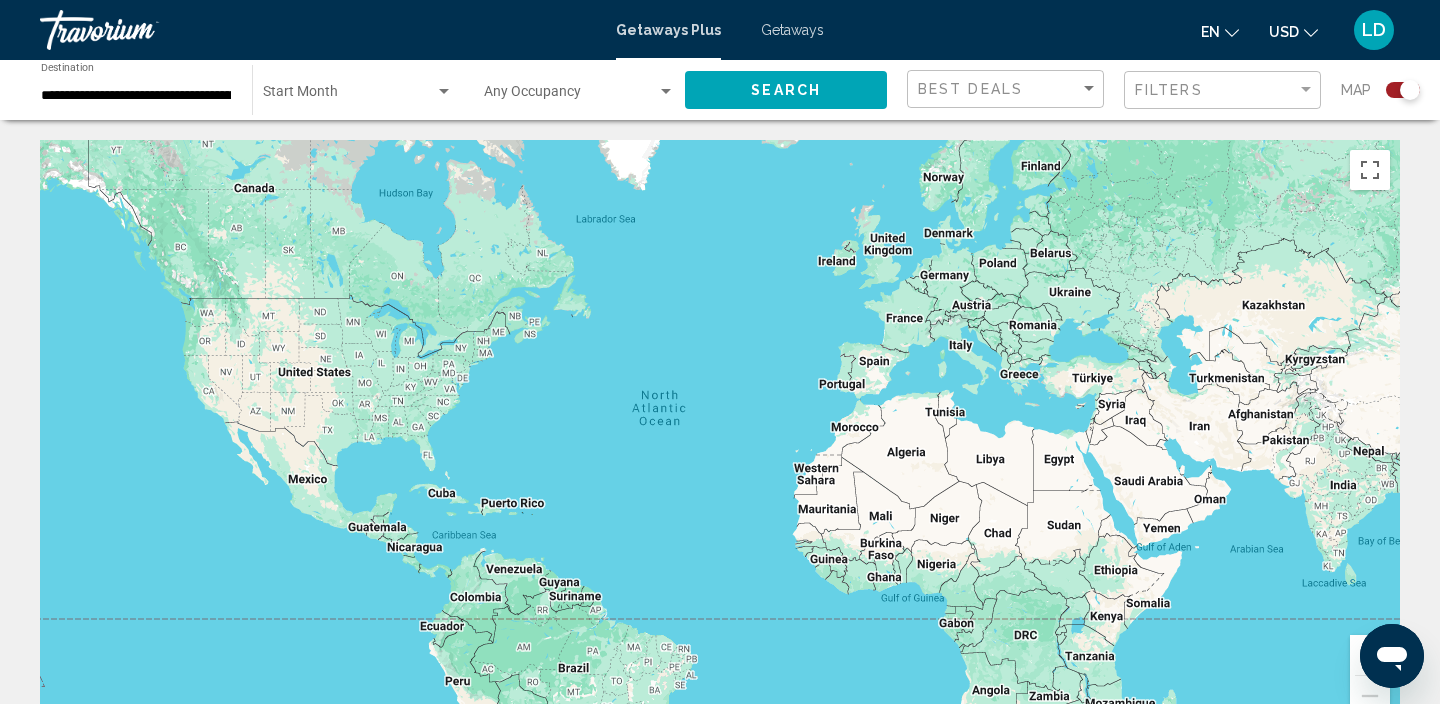 click on "**********" at bounding box center (136, 96) 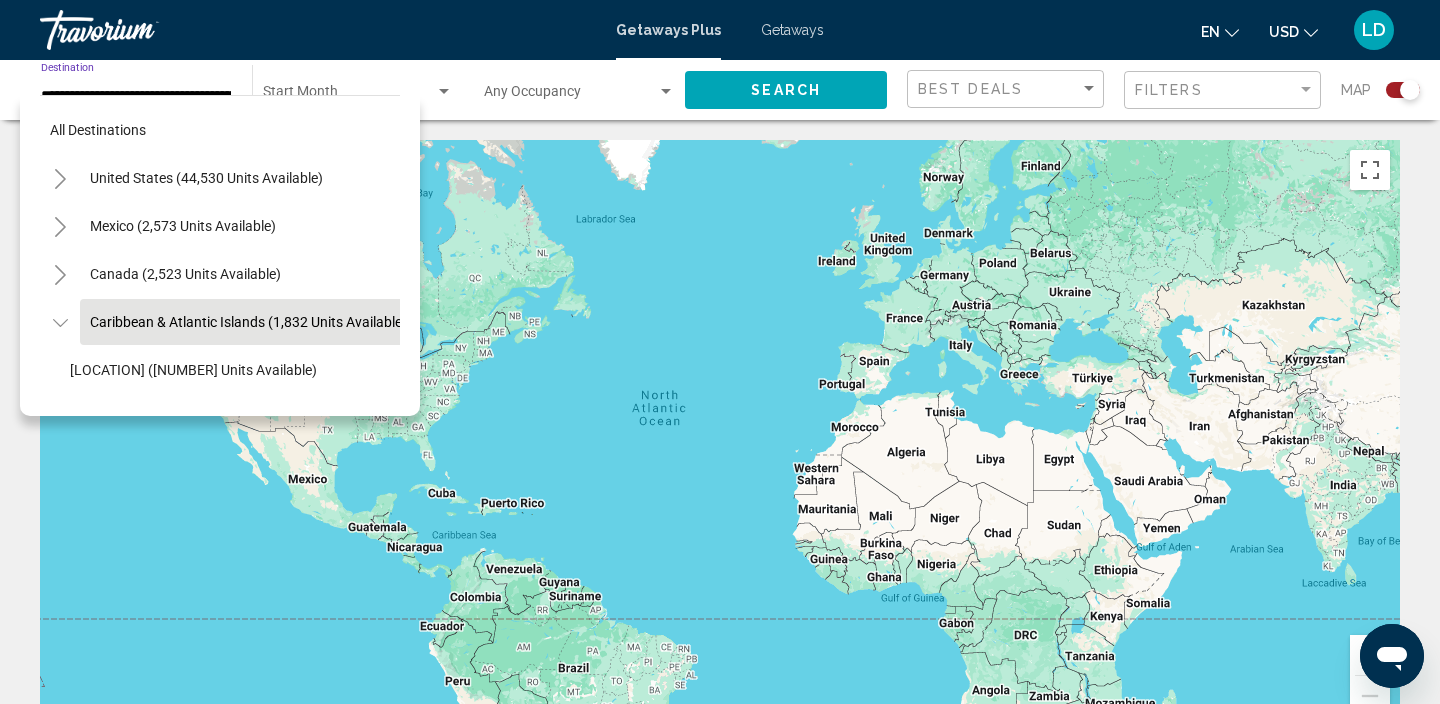 scroll, scrollTop: 71, scrollLeft: 18, axis: both 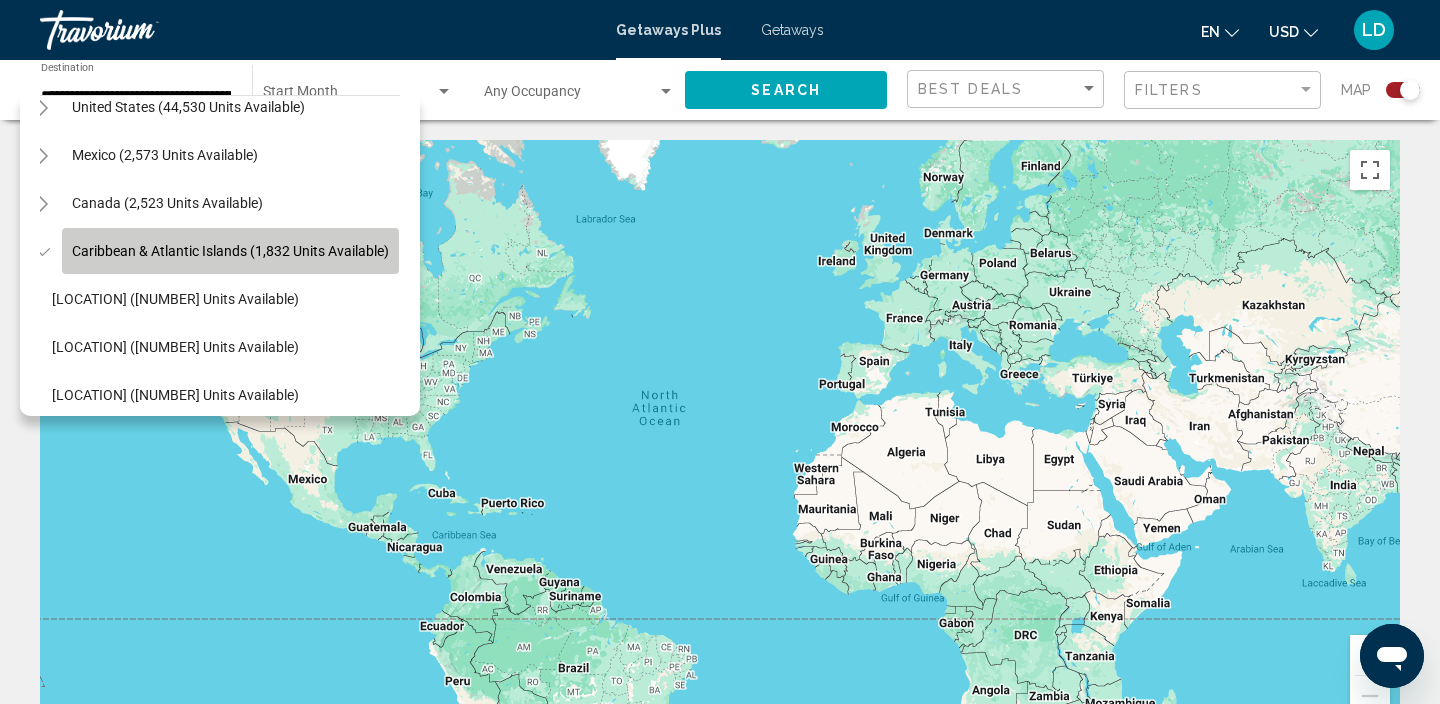 click on "Caribbean & Atlantic Islands (1,832 units available)" 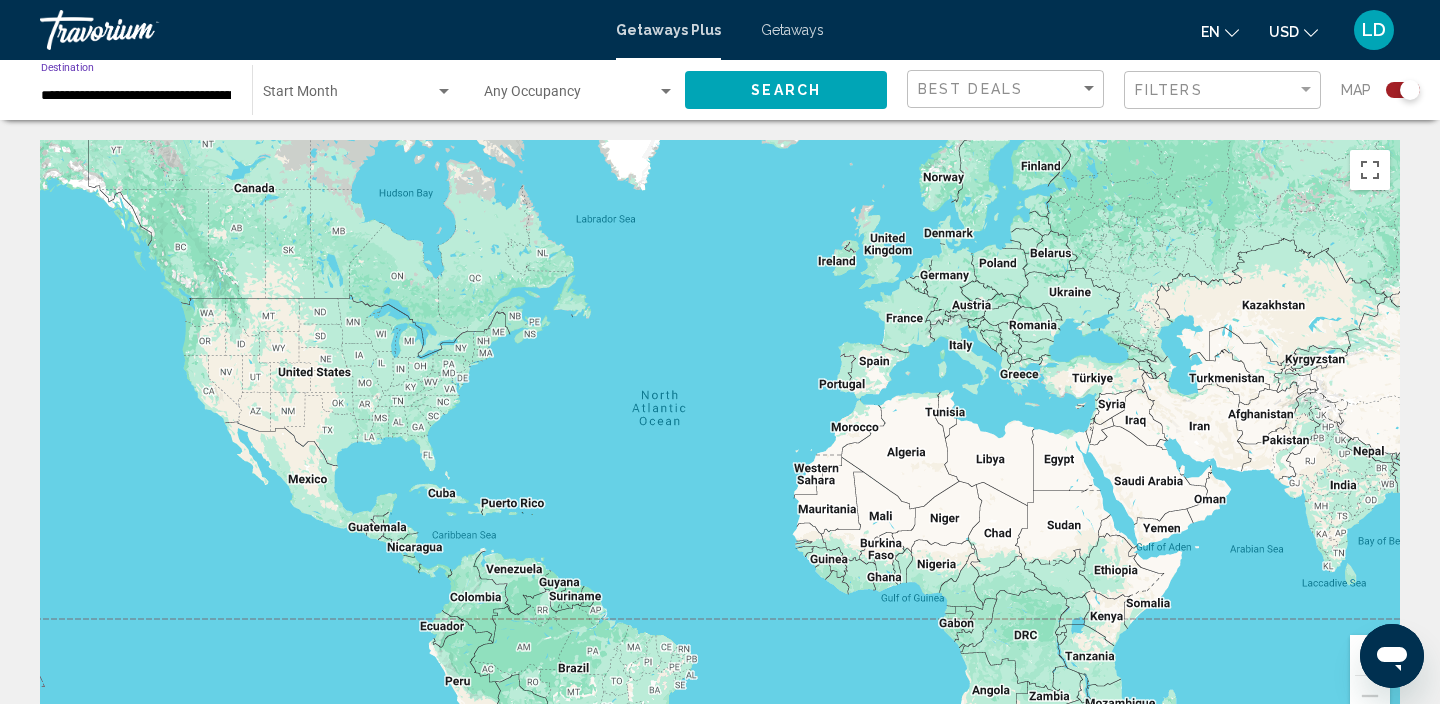 click on "**********" at bounding box center (136, 96) 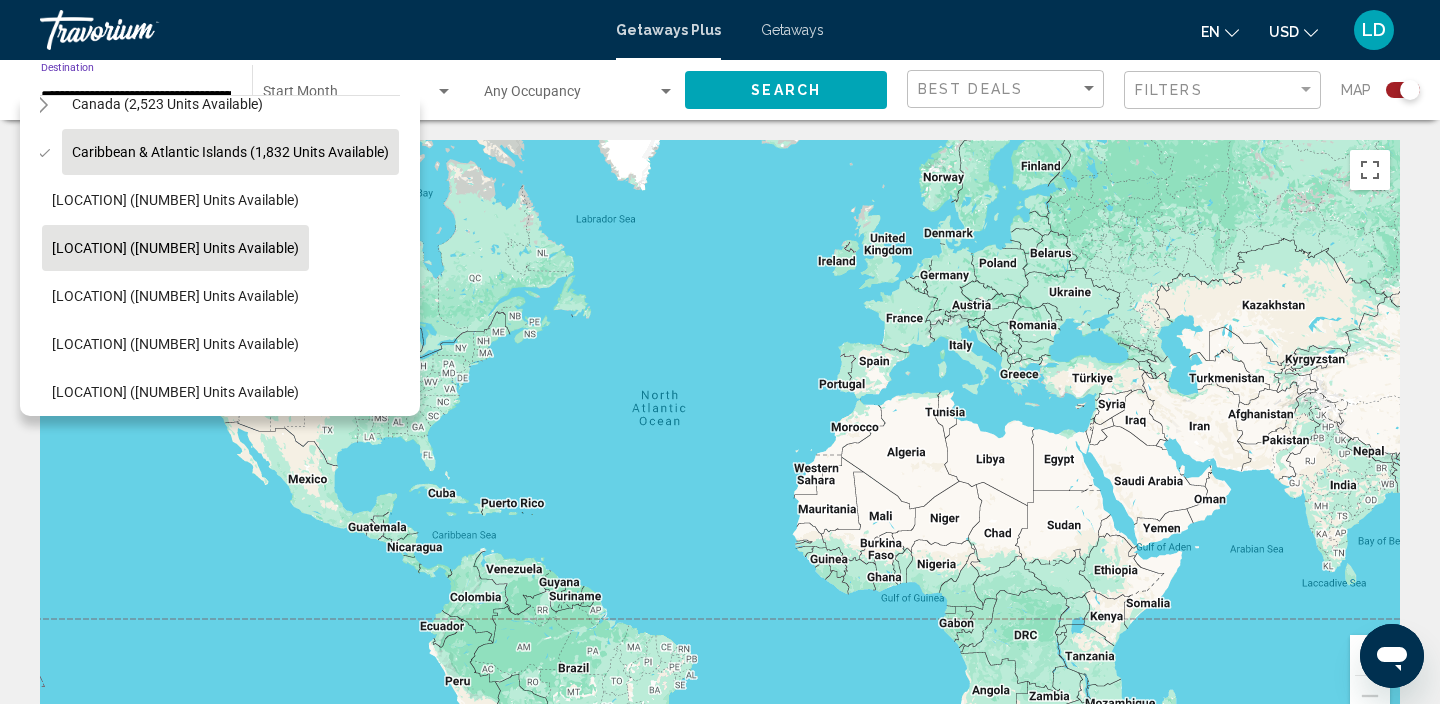 scroll, scrollTop: 184, scrollLeft: 18, axis: both 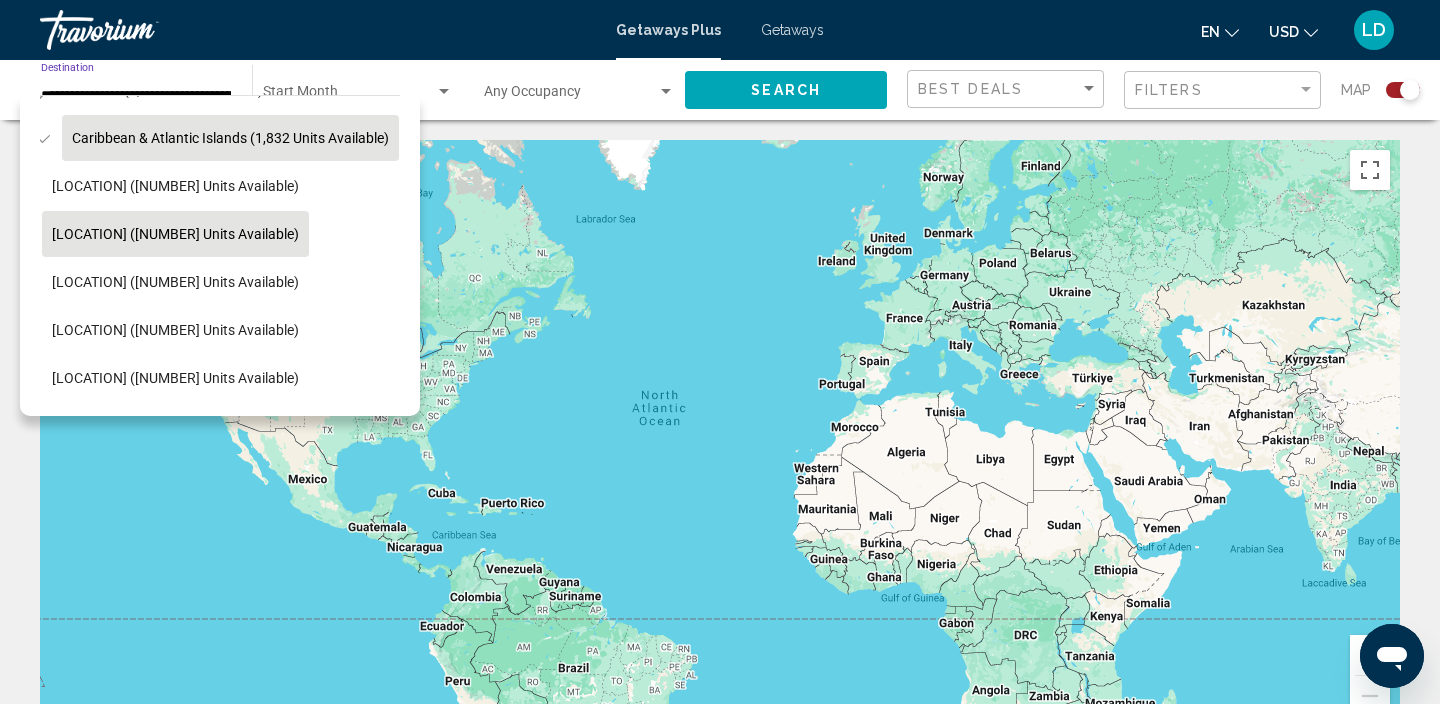 click on "[LOCATION] ([NUMBER] units available)" 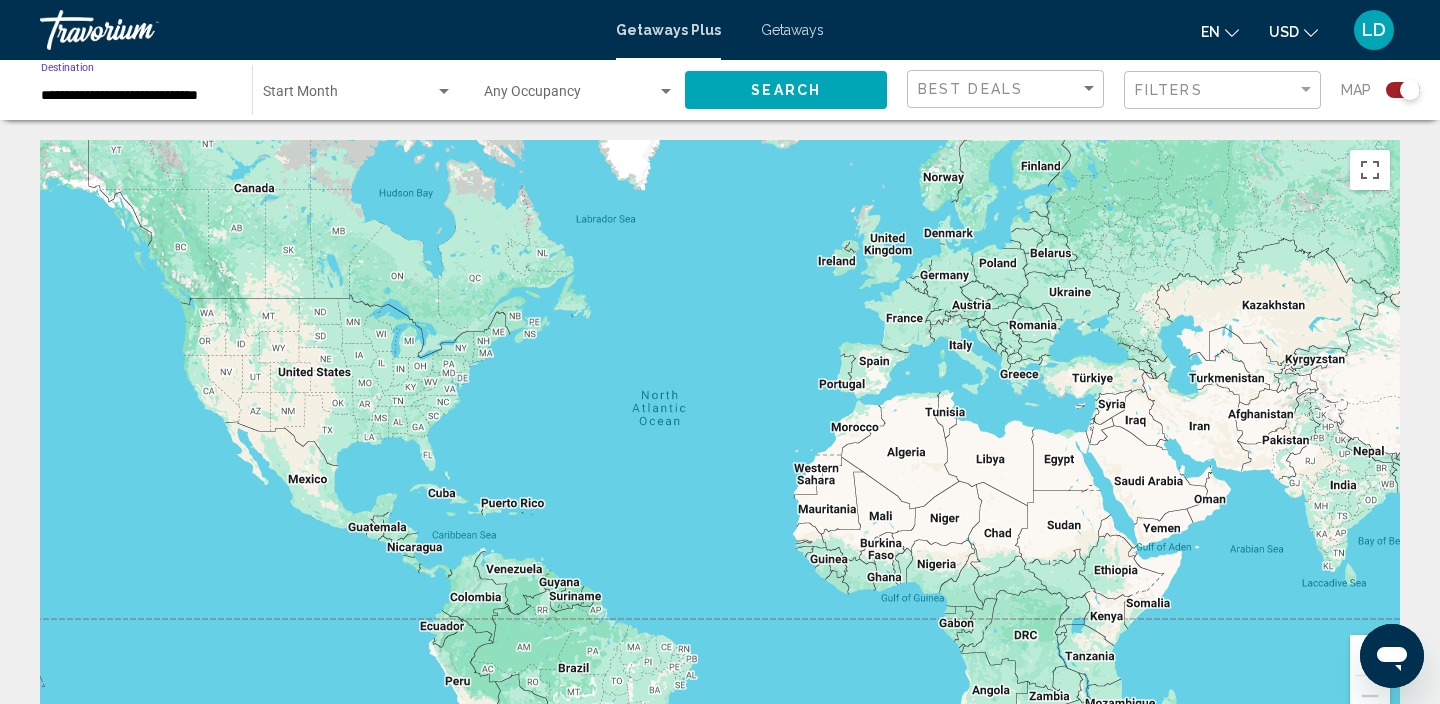 click on "**********" at bounding box center [136, 96] 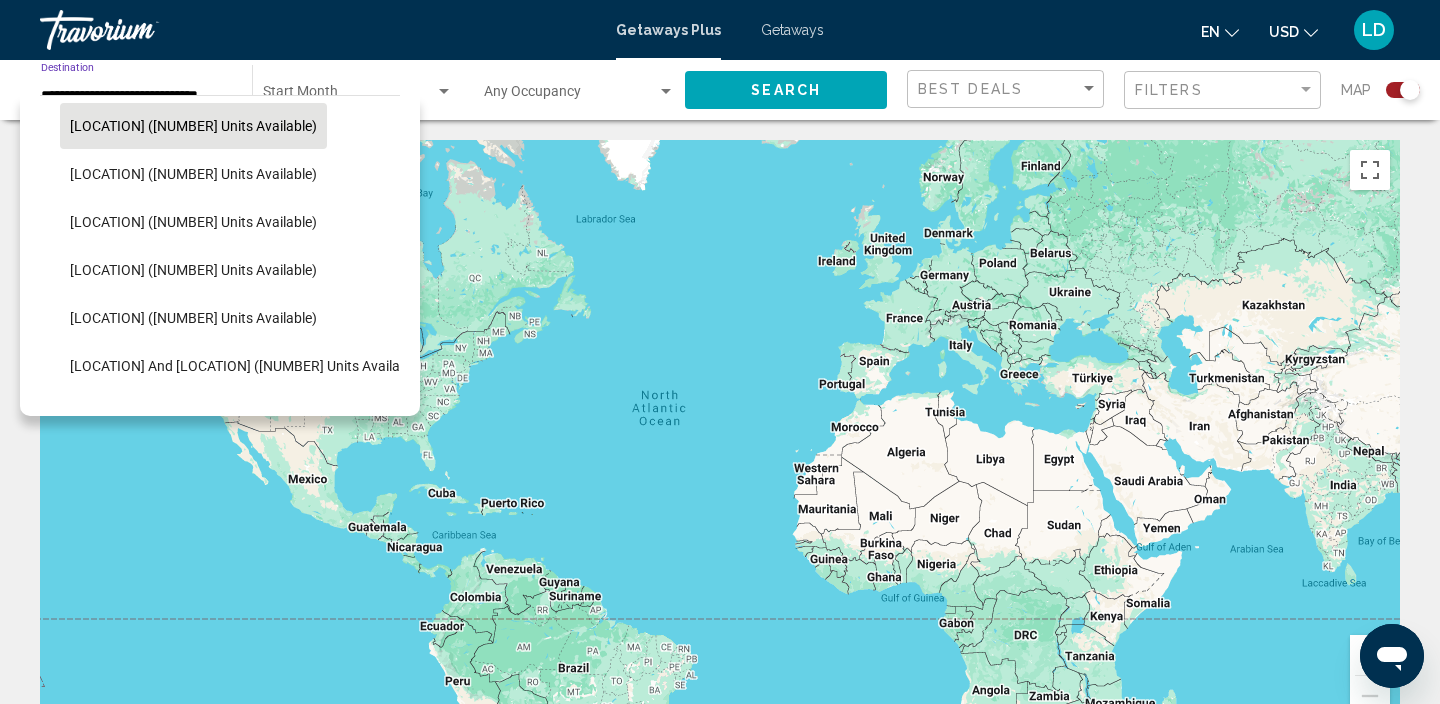 scroll, scrollTop: 215, scrollLeft: 0, axis: vertical 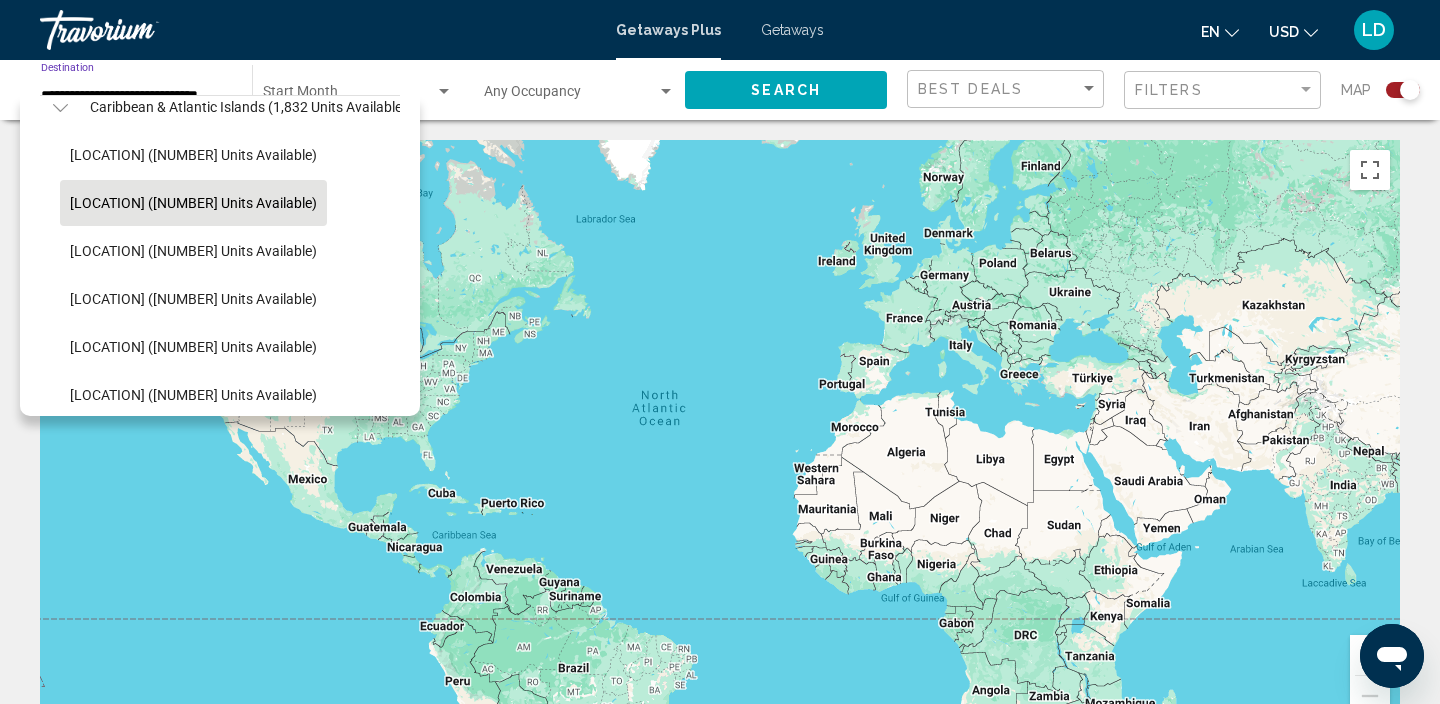 click on "Search" 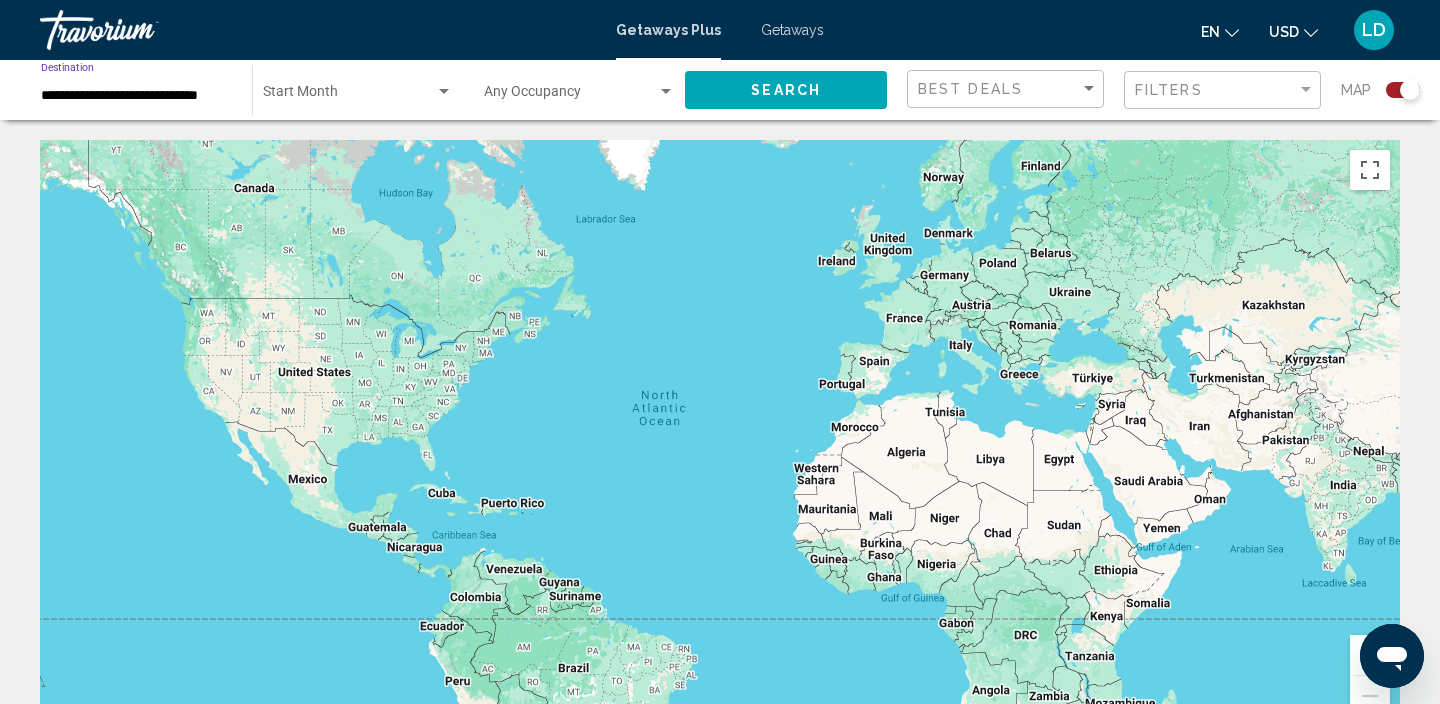 click on "**********" at bounding box center [136, 96] 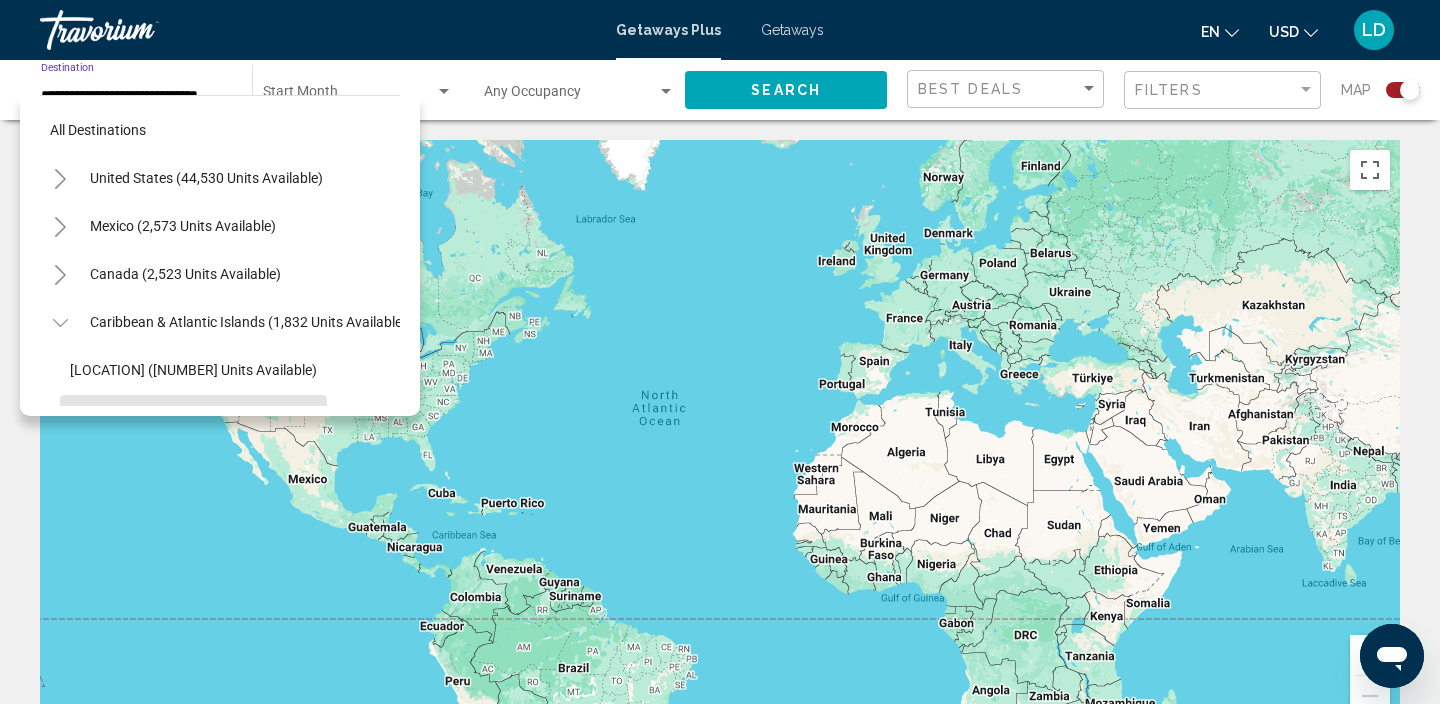 scroll, scrollTop: 167, scrollLeft: 0, axis: vertical 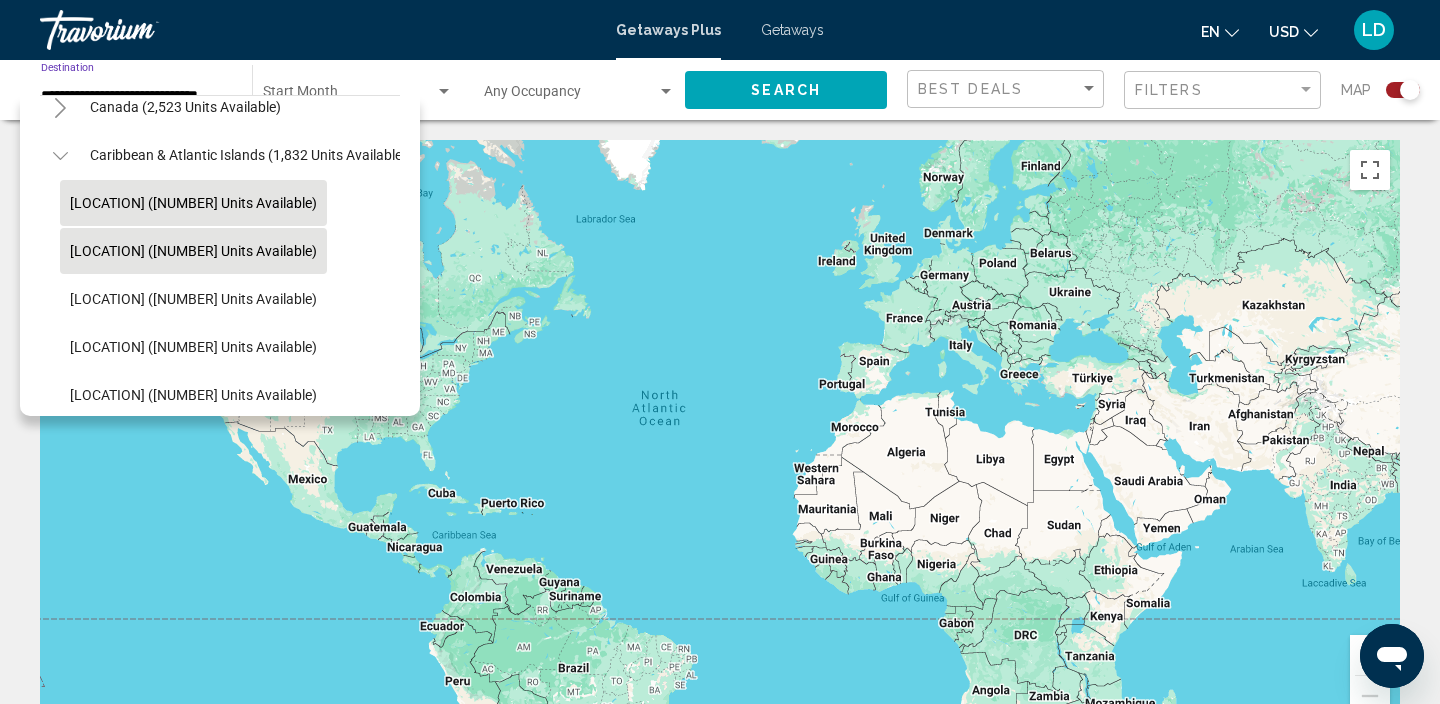 click on "[LOCATION] ([NUMBER] units available)" 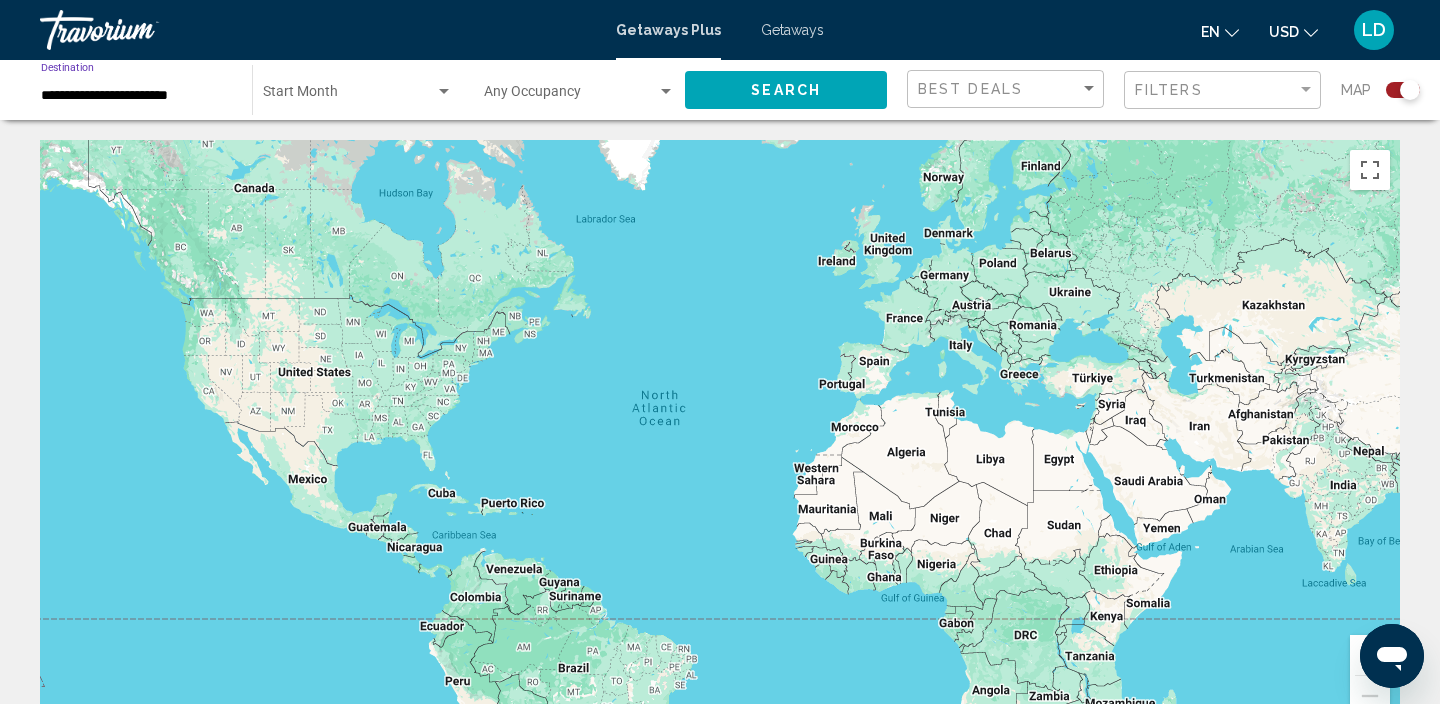 click on "Search" 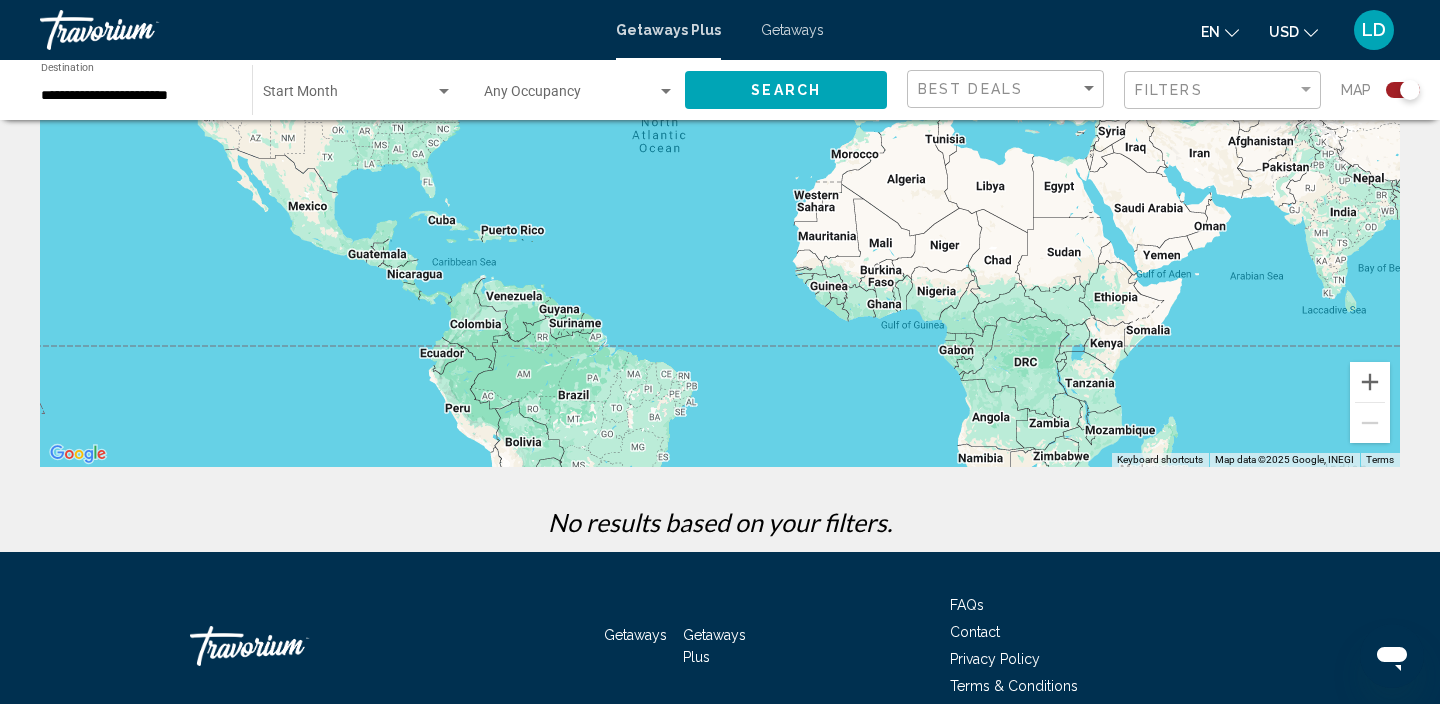 scroll, scrollTop: 274, scrollLeft: 0, axis: vertical 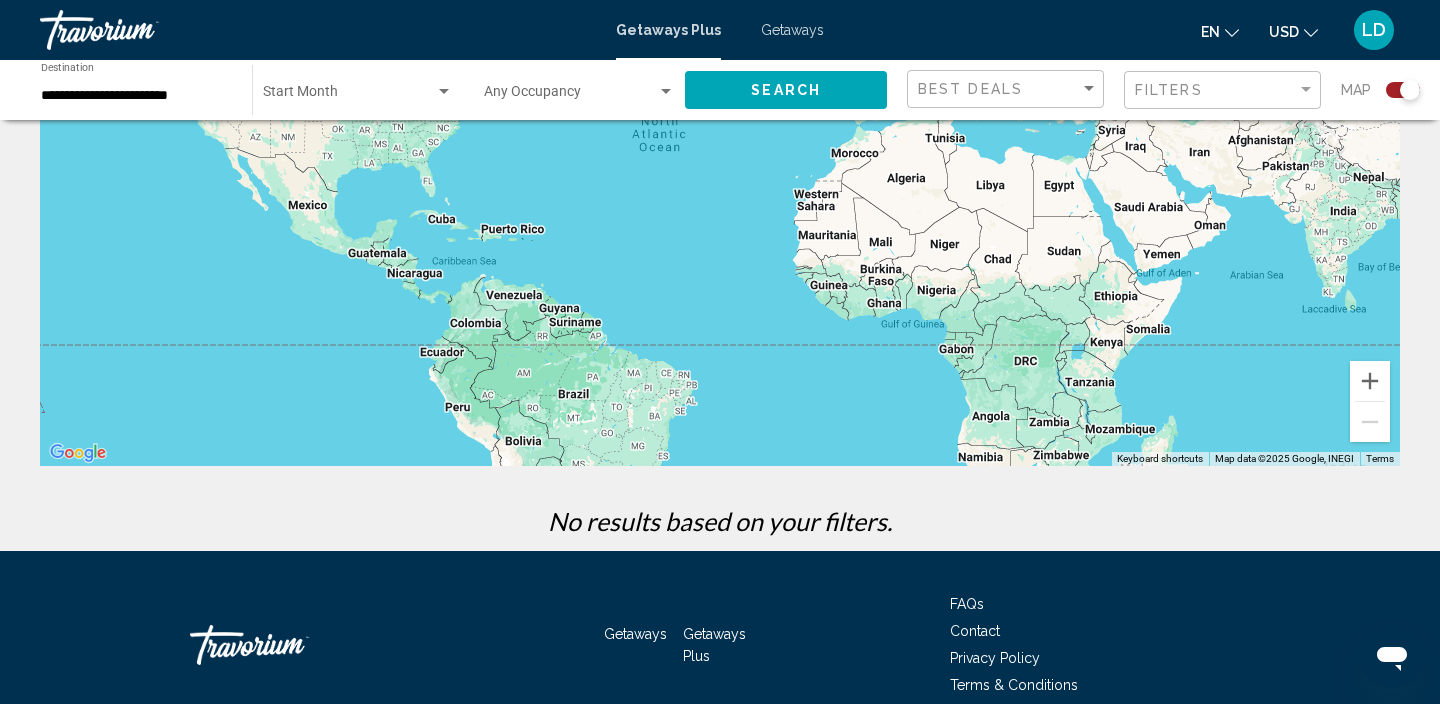 click 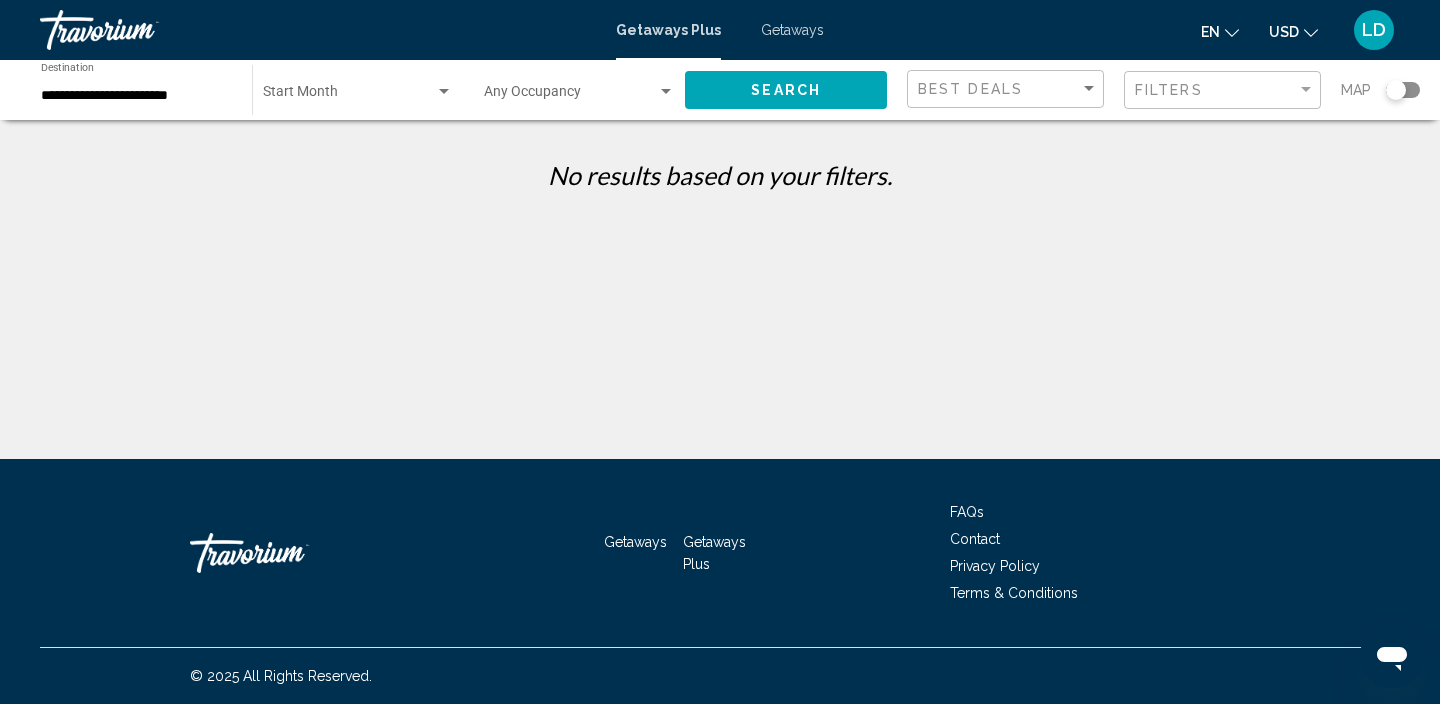 scroll, scrollTop: 0, scrollLeft: 0, axis: both 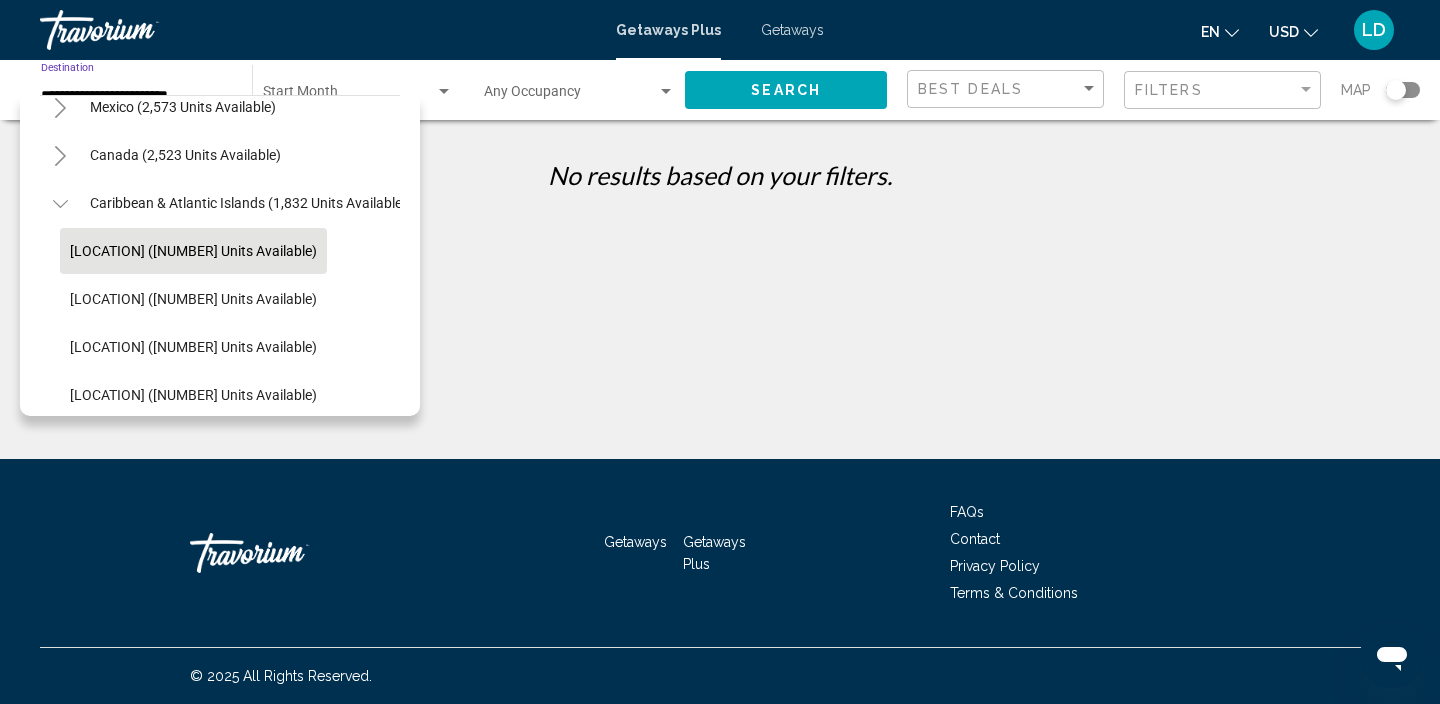 click at bounding box center [444, 91] 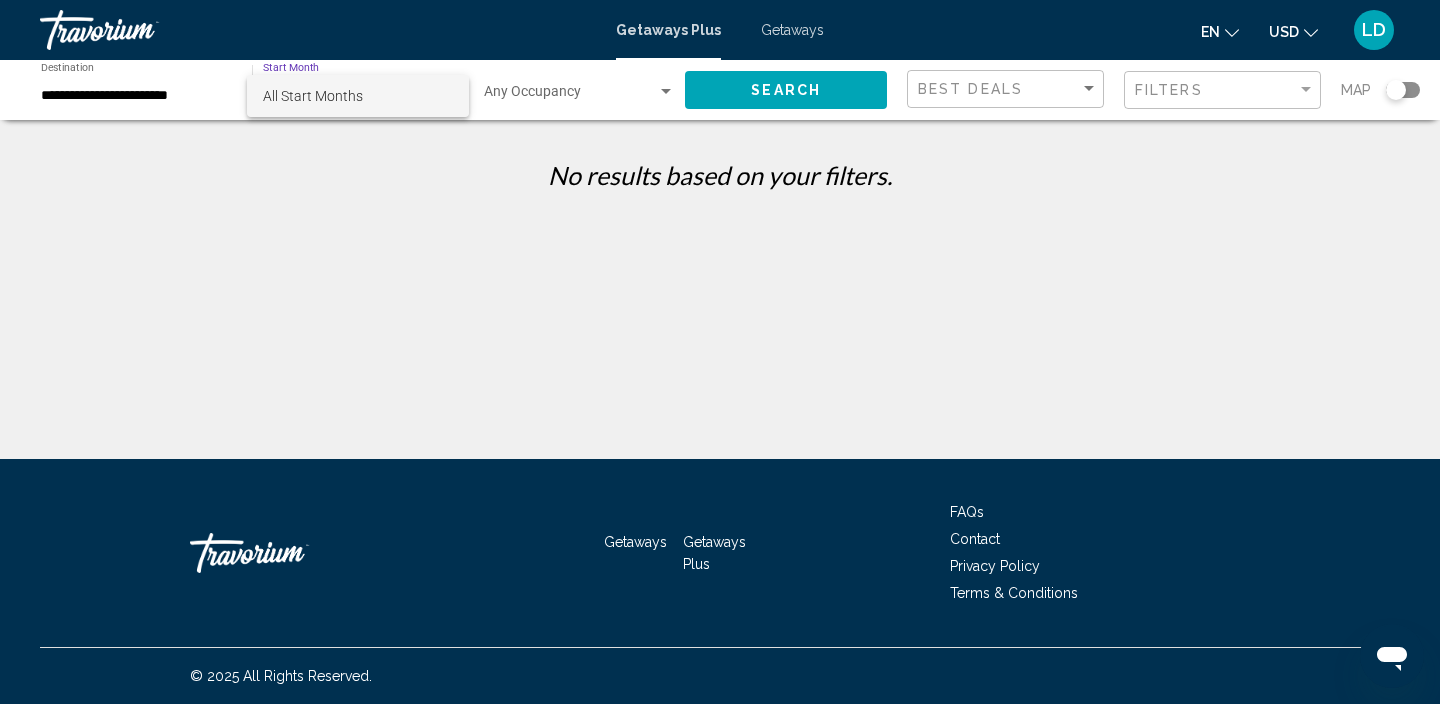 click on "All Start Months" at bounding box center (358, 96) 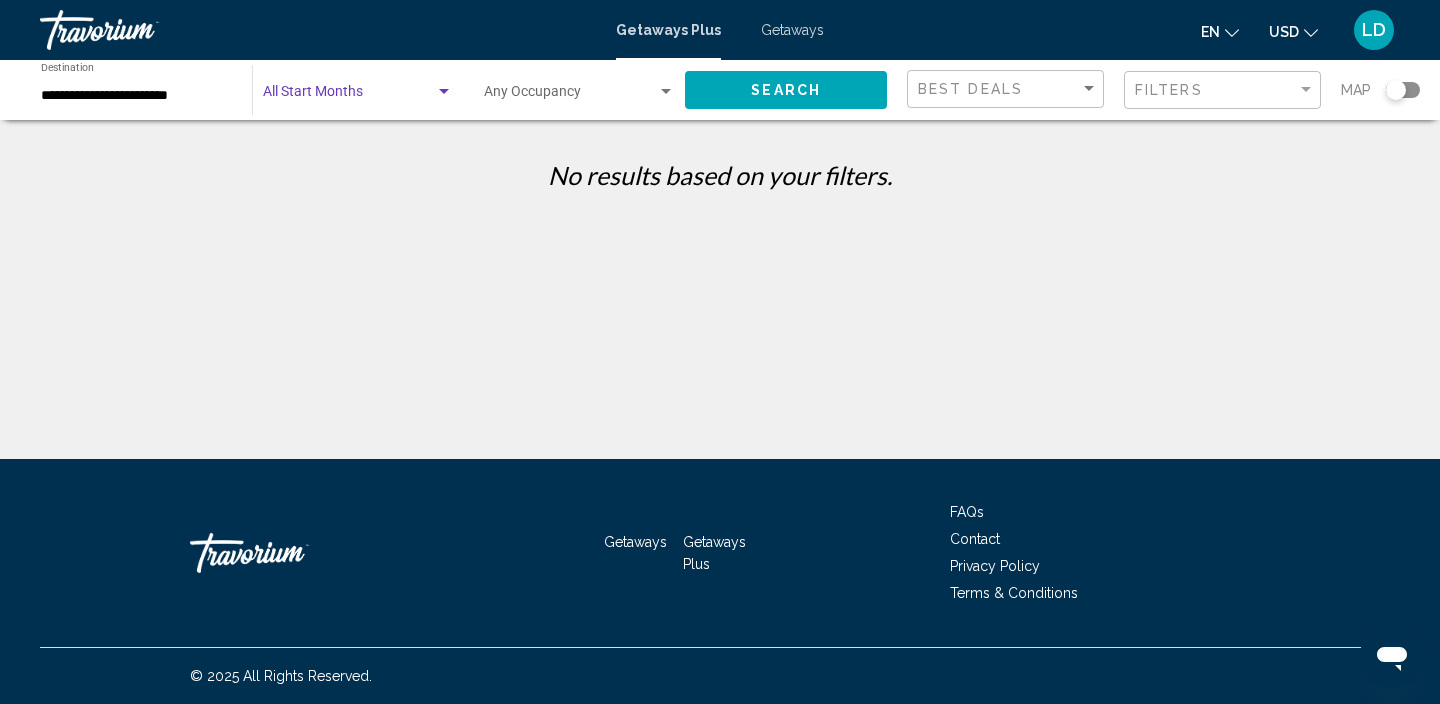 click at bounding box center (570, 96) 